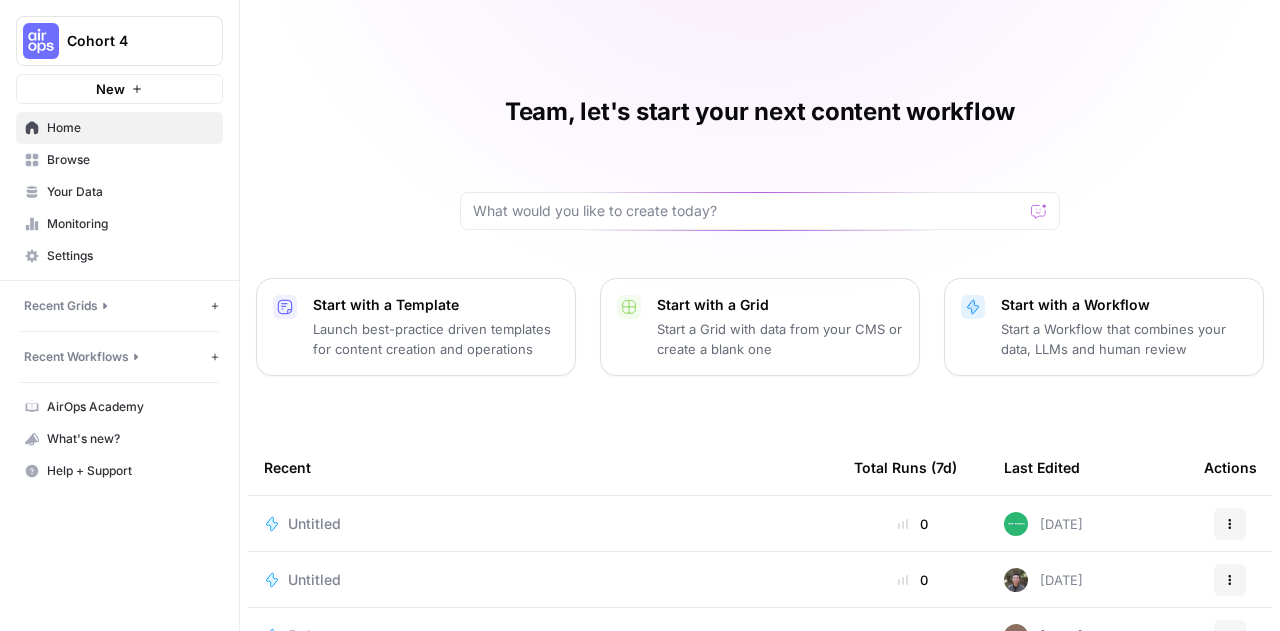 scroll, scrollTop: 0, scrollLeft: 0, axis: both 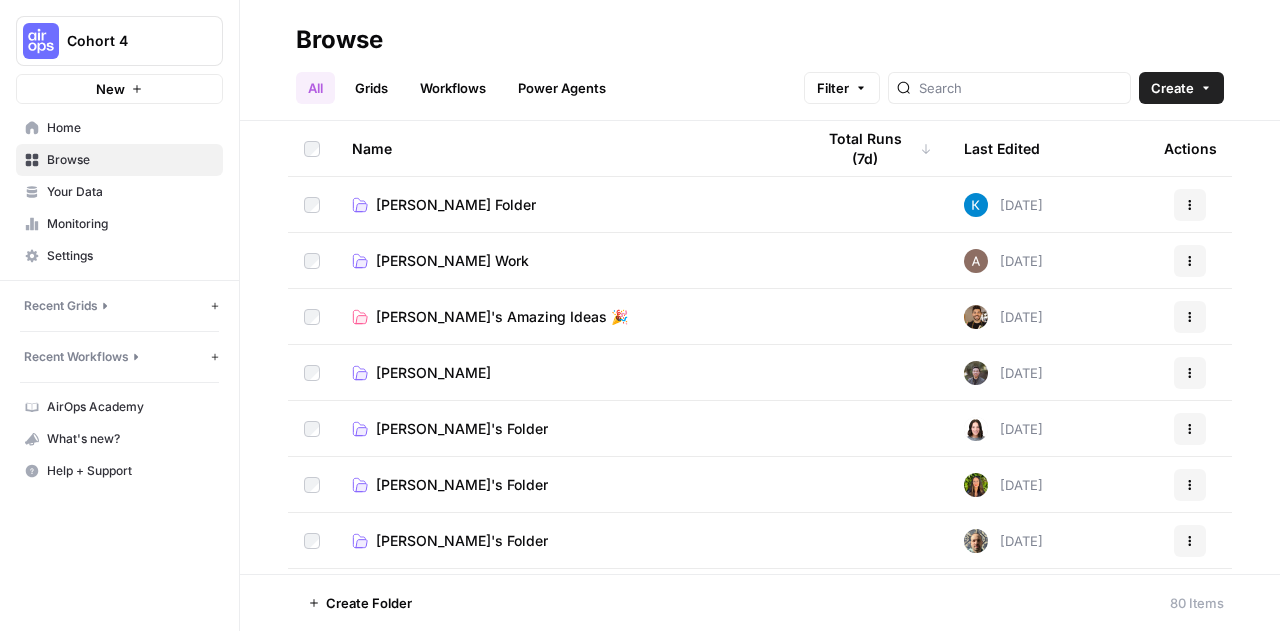 click on "Your Data" at bounding box center [130, 192] 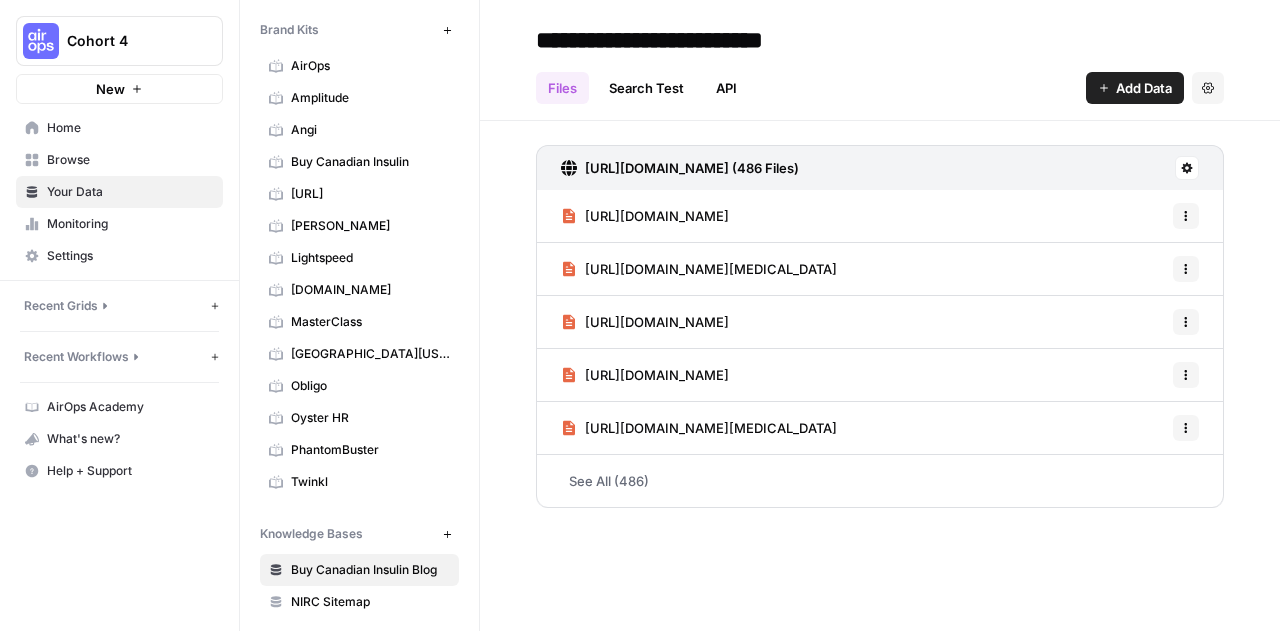 scroll, scrollTop: 0, scrollLeft: 0, axis: both 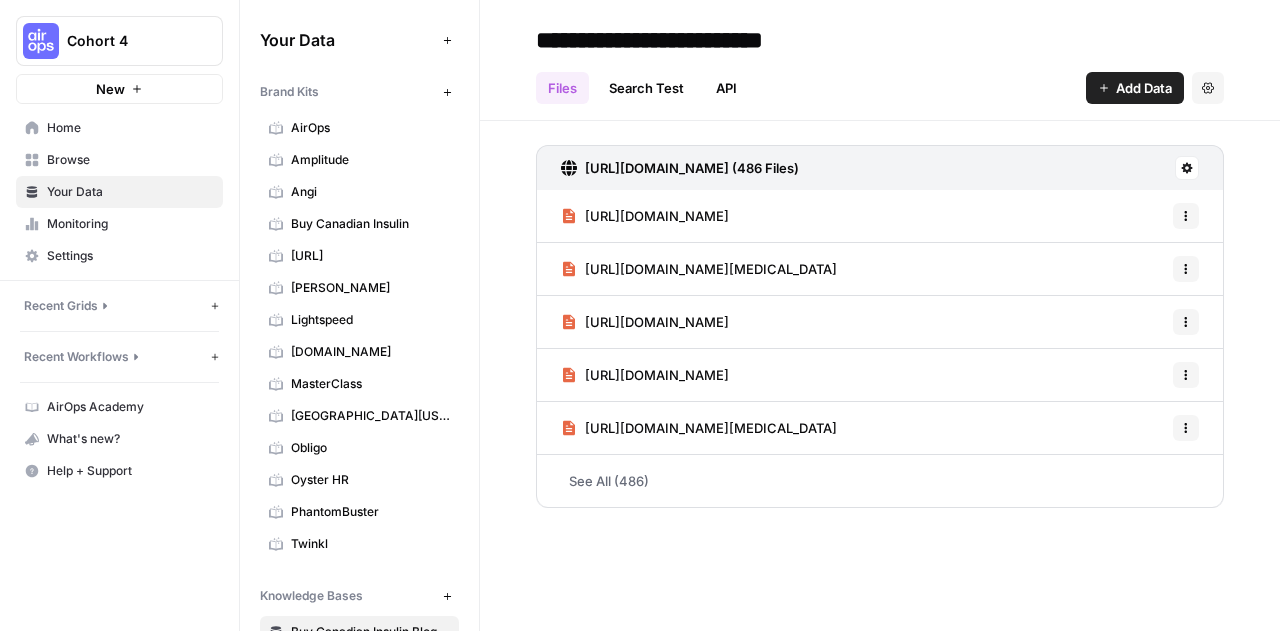 click 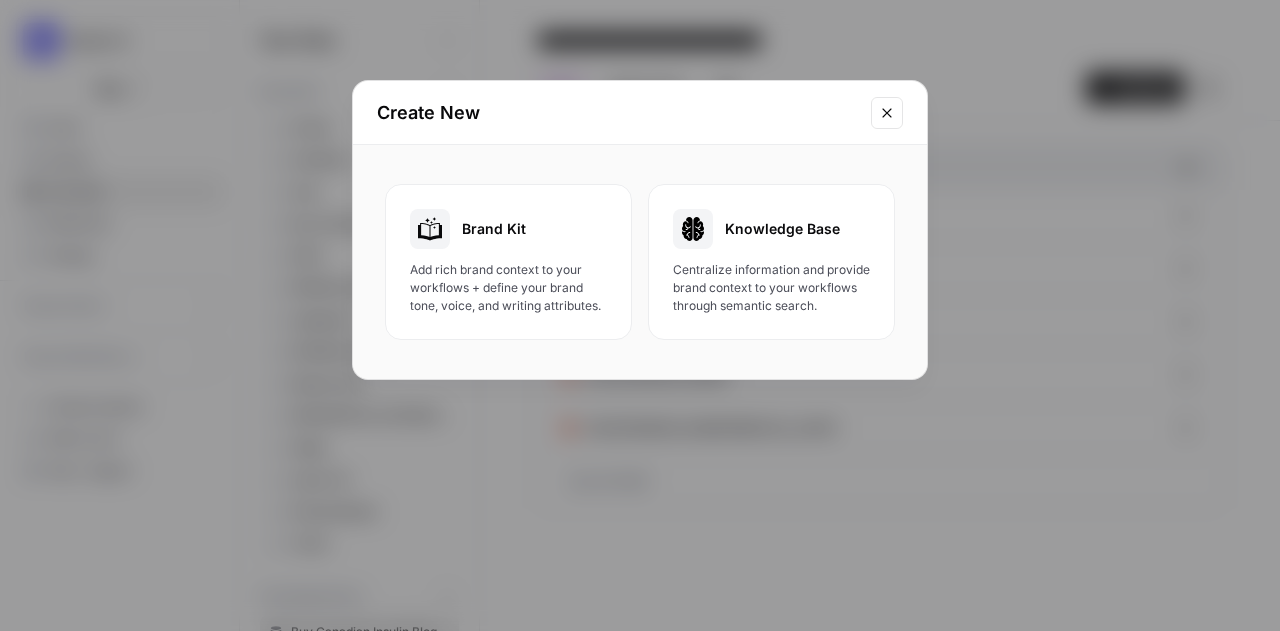 click on "Brand Kit Add rich brand context to your workflows + define your brand tone, voice, and writing attributes." at bounding box center (508, 262) 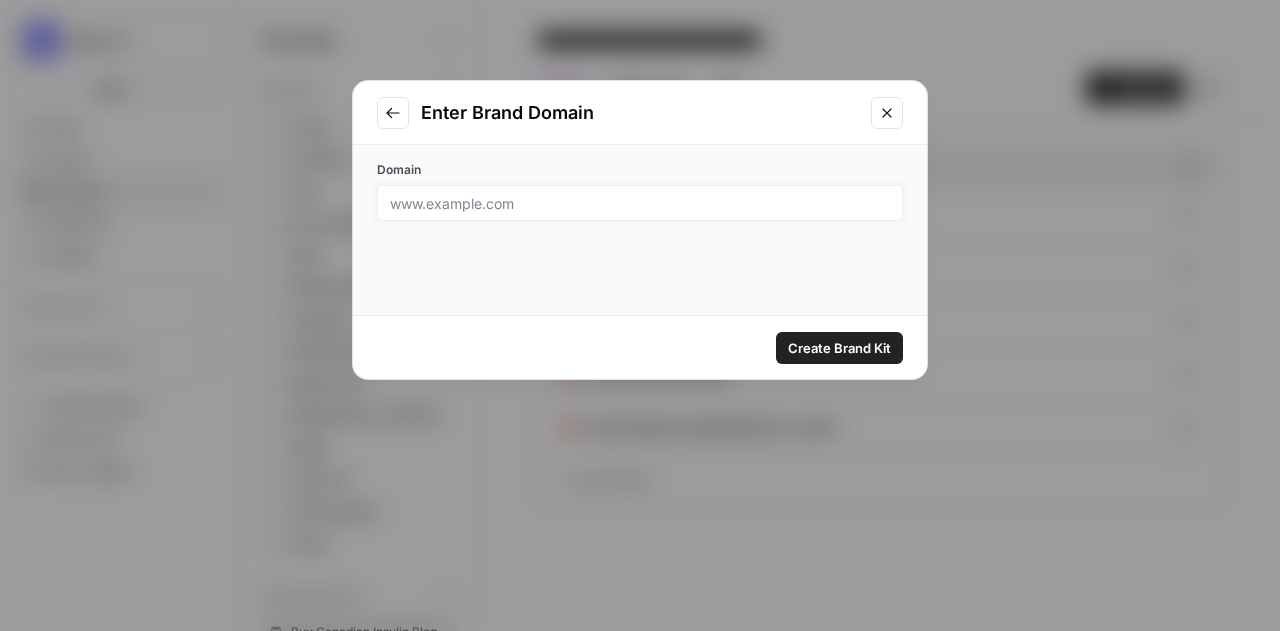 click on "Domain" at bounding box center [640, 203] 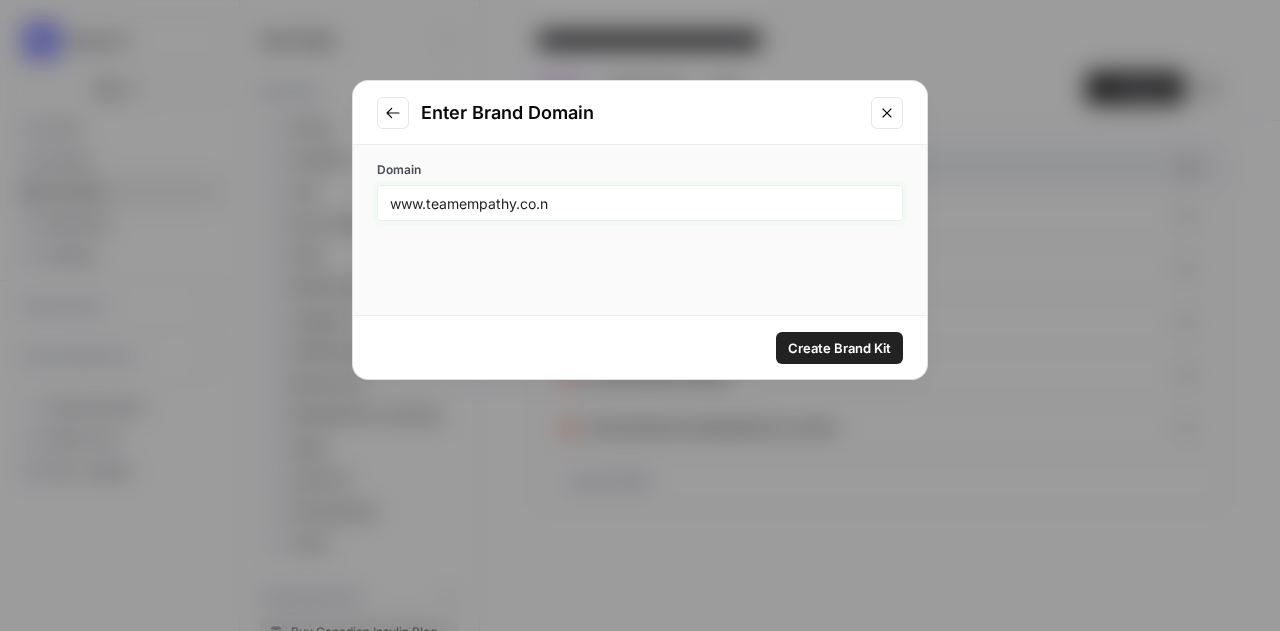 type on "www.teamempathy.co.nz" 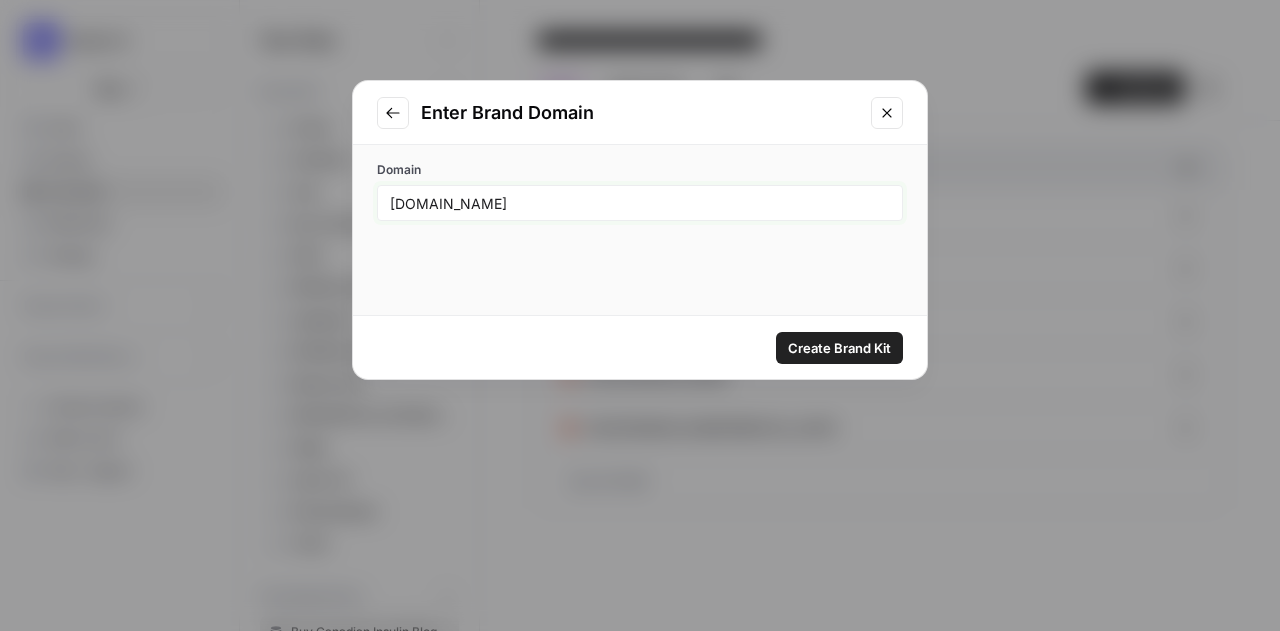 click on "Create Brand Kit" at bounding box center [839, 348] 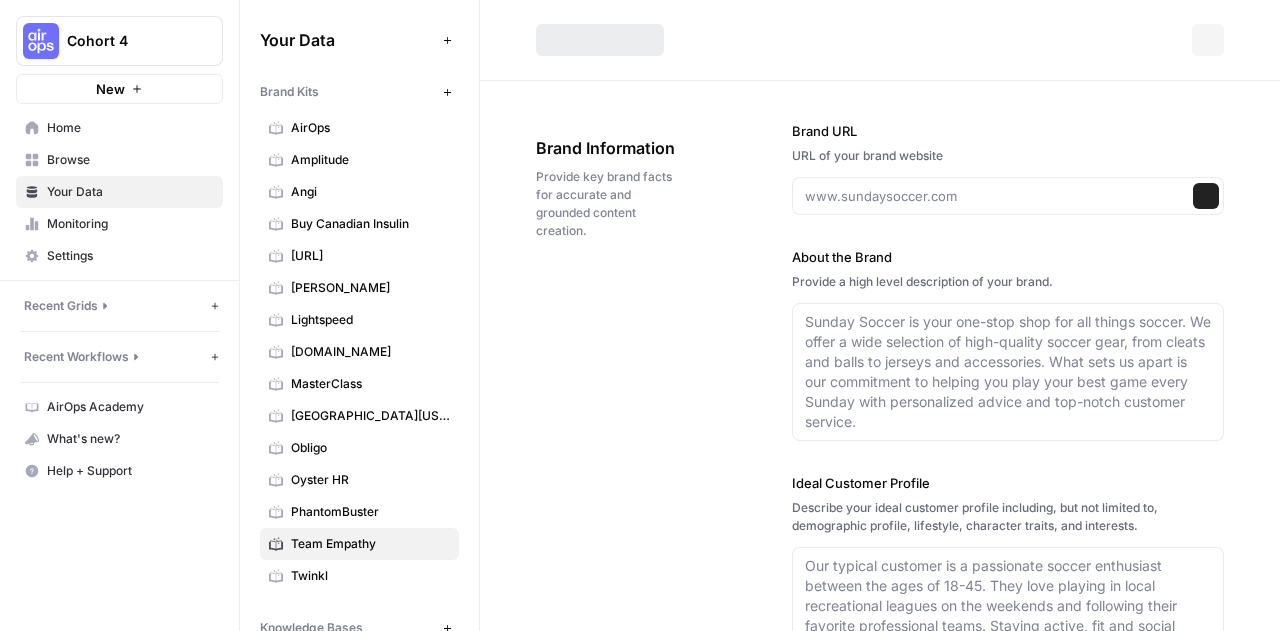 type on "www.teamempathy.co.nz" 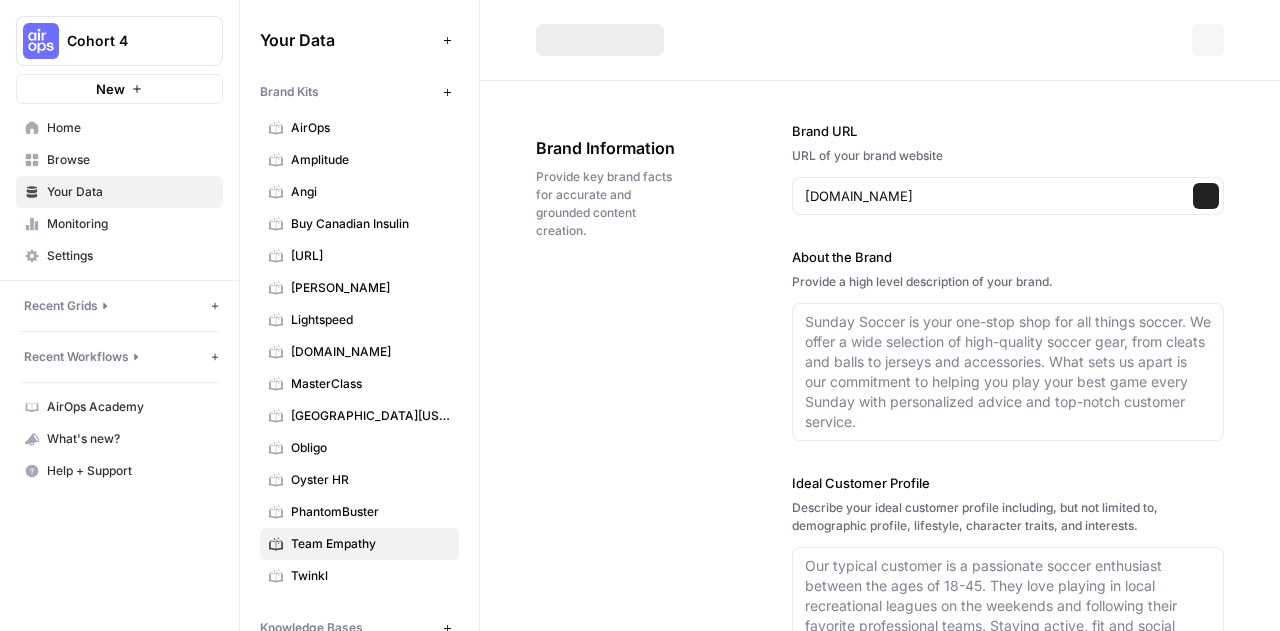 type on "Team Empathy is an SEO agency based in New Zealand, dedicated to helping purpose-driven businesses and organizations achieve top search rankings and sustainable online growth. The agency specializes in ethical digital marketing, focusing on Google Business Profile optimization, website optimization, and backlink and content strategies. Their signature 'Care Package' subscription service provides ongoing SEO support and regular consultations to drive consistent, measurable results. Team Empathy is committed to amplifying clients' positive impact on their communities and the environment through transparent, values-driven marketing solutions." 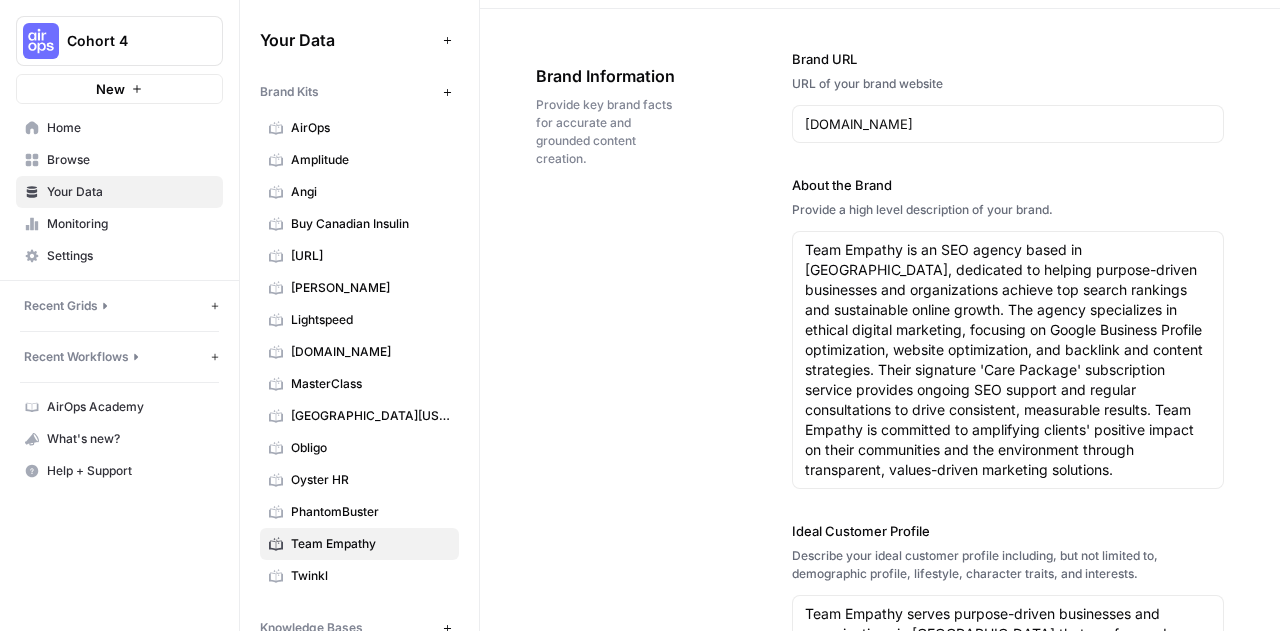 scroll, scrollTop: 76, scrollLeft: 0, axis: vertical 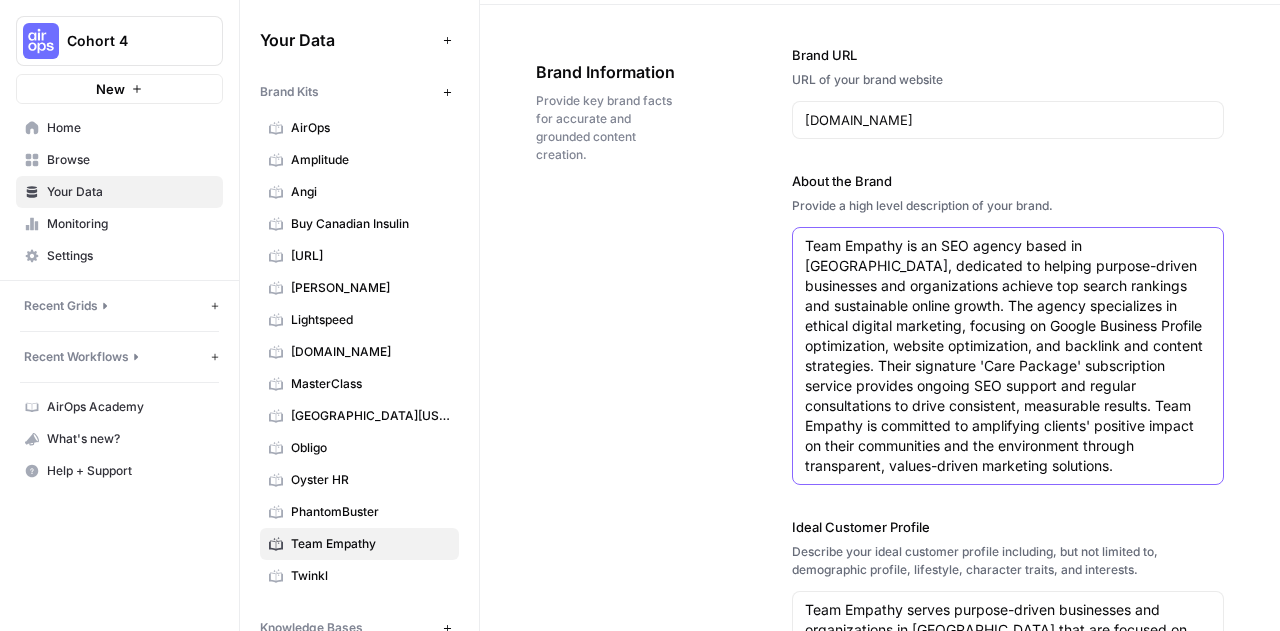 click on "Team Empathy is an SEO agency based in New Zealand, dedicated to helping purpose-driven businesses and organizations achieve top search rankings and sustainable online growth. The agency specializes in ethical digital marketing, focusing on Google Business Profile optimization, website optimization, and backlink and content strategies. Their signature 'Care Package' subscription service provides ongoing SEO support and regular consultations to drive consistent, measurable results. Team Empathy is committed to amplifying clients' positive impact on their communities and the environment through transparent, values-driven marketing solutions." at bounding box center (1008, 356) 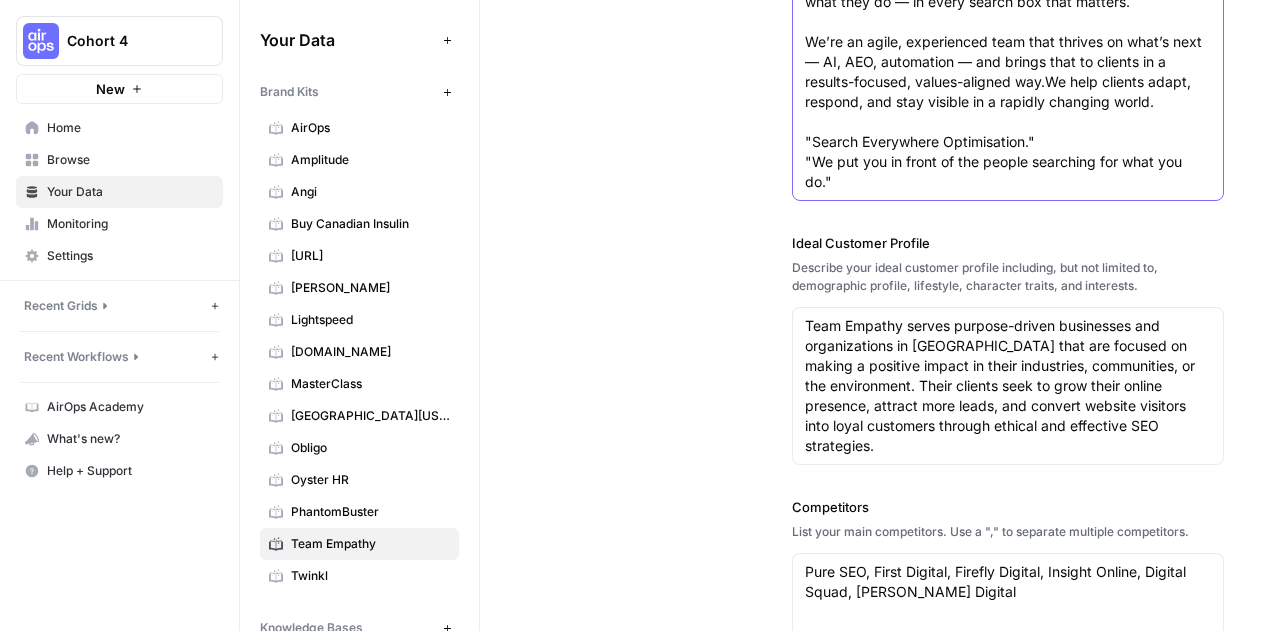 scroll, scrollTop: 406, scrollLeft: 0, axis: vertical 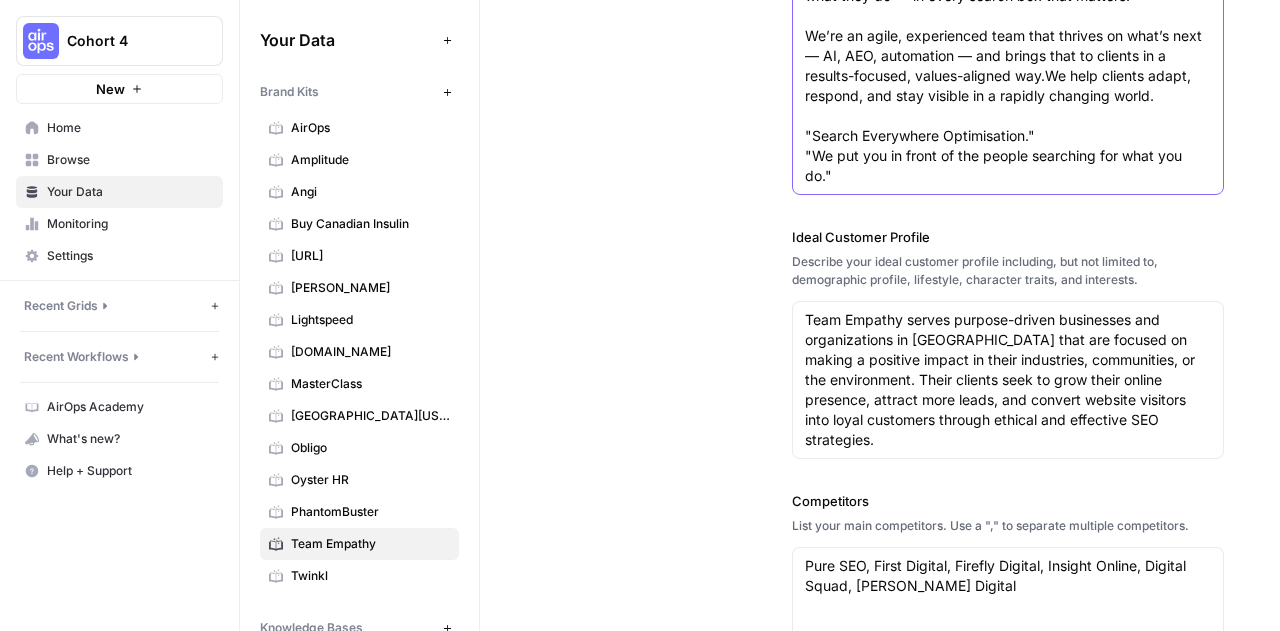 type on "We exist to help good businesses grow stronger with the power of AI, SEO, and emerging tech — so they can scale their impact, not just their revenue. We’re here to put purpose-driven brands in front of the people searching for what they do — in every search box that matters.
We’re an agile, experienced team that thrives on what’s next — AI, AEO, automation — and brings that to clients in a results-focused, values-aligned way.We help clients adapt, respond, and stay visible in a rapidly changing world.
"Search Everywhere Optimisation."
"We put you in front of the people searching for what you do."" 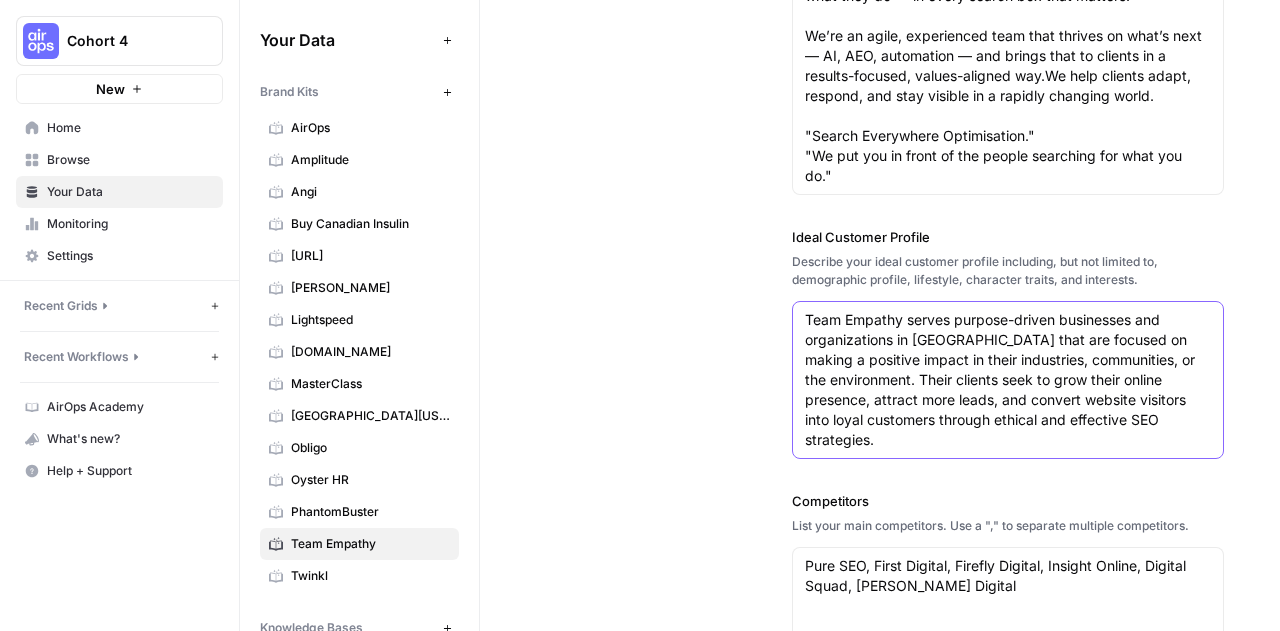 click on "Team Empathy serves purpose-driven businesses and organizations in New Zealand that are focused on making a positive impact in their industries, communities, or the environment. Their clients seek to grow their online presence, attract more leads, and convert website visitors into loyal customers through ethical and effective SEO strategies." at bounding box center [1008, 380] 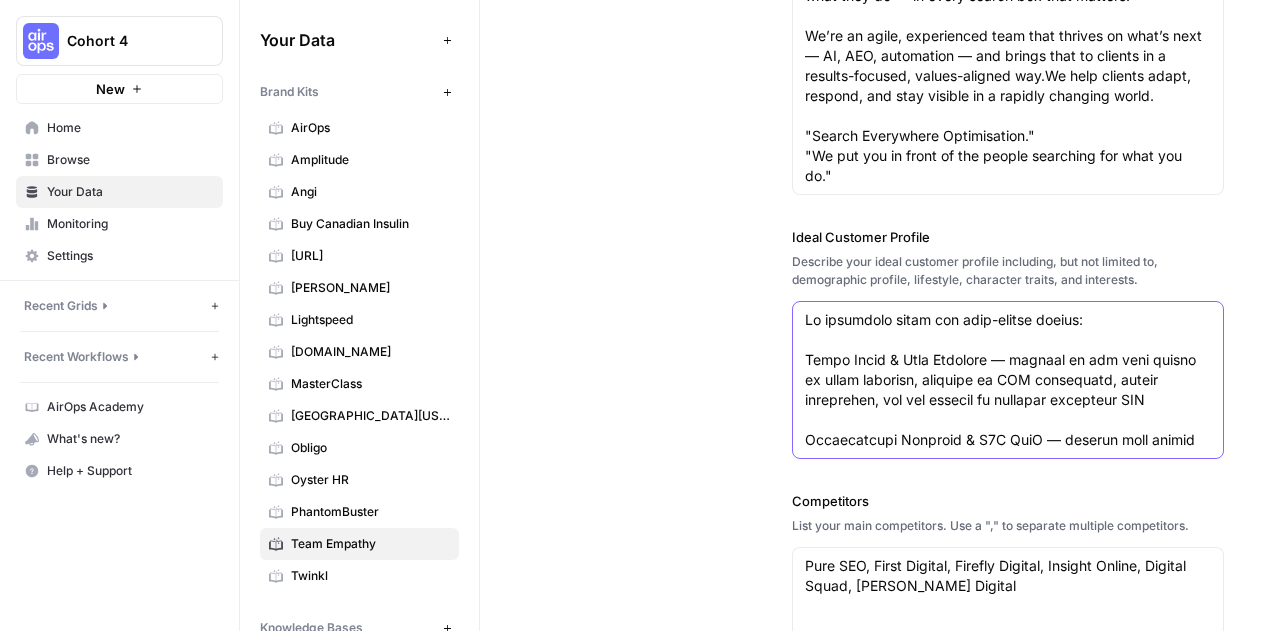 scroll, scrollTop: 2199, scrollLeft: 0, axis: vertical 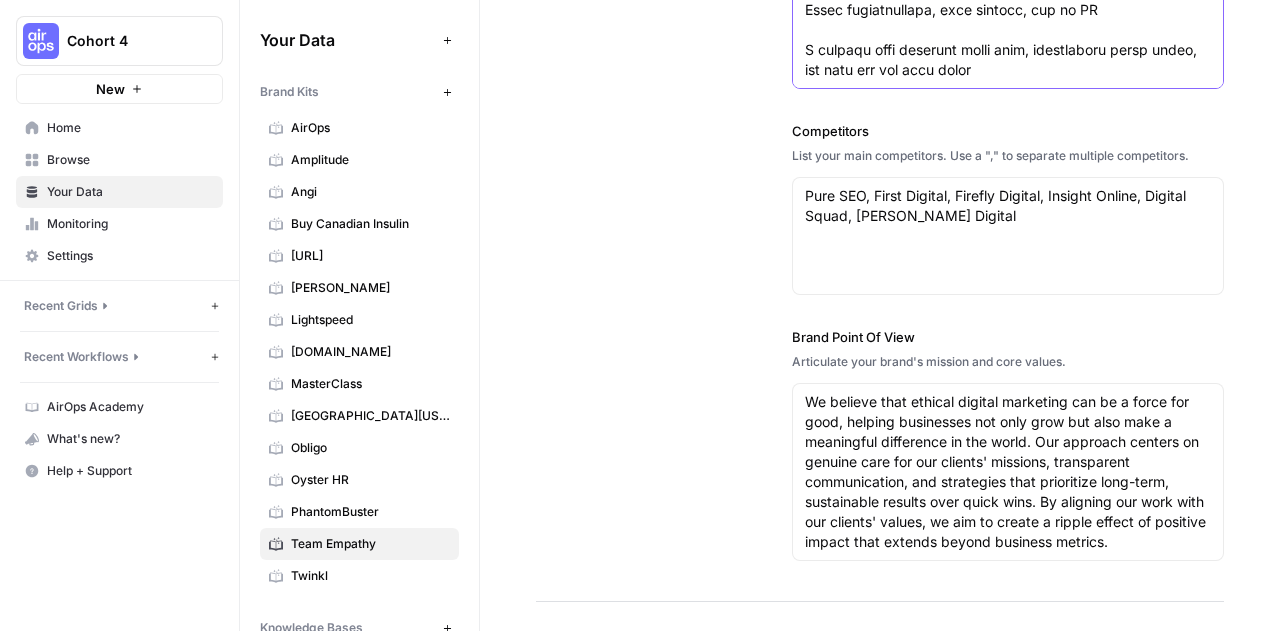 type on "We primarily serve two high-impact niches:
Local Trade & Home Services — because of the high volume of local searches, reliance on GBP visibility, manual operations, and the ability to generate immediate ROI
Professional Services & B2B SaaS — because they depend on thought leadership, FAQs, and rapid support, making them highly suitable for AEO and AI automation tools
The people we serve are:
7-figure trade or home-service businesses with the capacity and desire for growth
Founders who want to thrive, not just survive
People who trust us to lead, and want experts guiding the way
Businesses who want more SEO visibility and brand trust
Local and national service businesses with a Google Business Profile (GBP) or any online presence
👤 Ideal Customer Profile – Team Empathy
Overview
Our ideal customer is a 7-figure+ local trade business owner or highly motivated service-based entrepreneur who’s ready to grow — not through hype, but through clarity, consistency, and the right systems. They’re proud of ..." 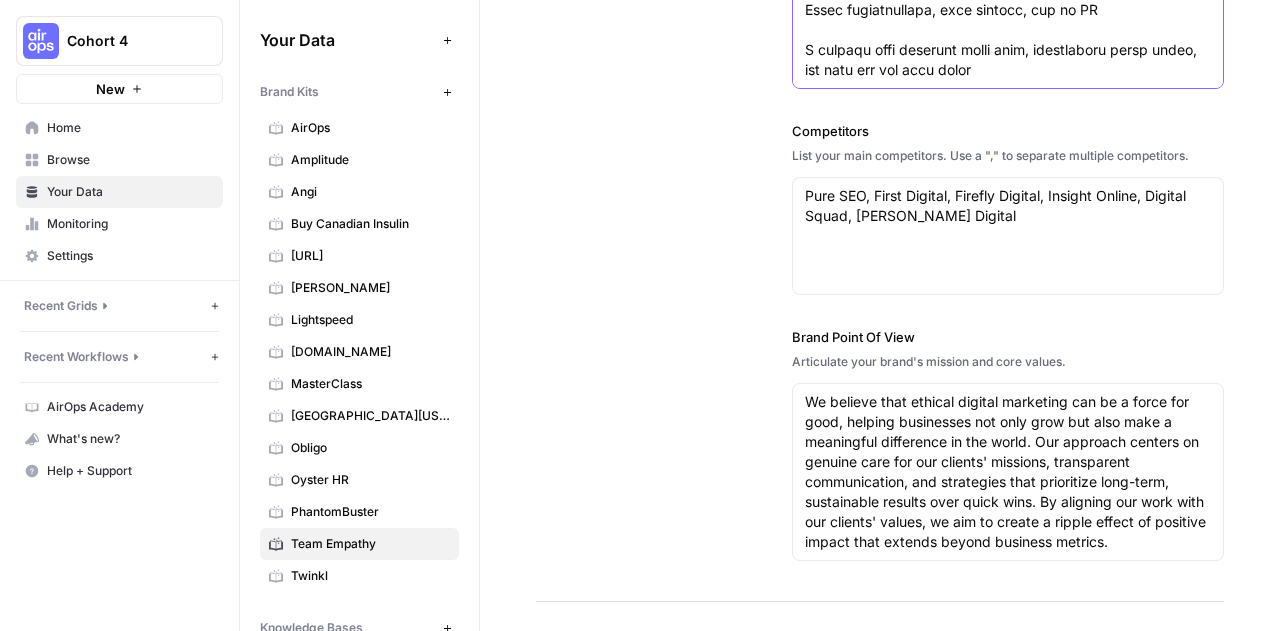 scroll, scrollTop: 0, scrollLeft: 0, axis: both 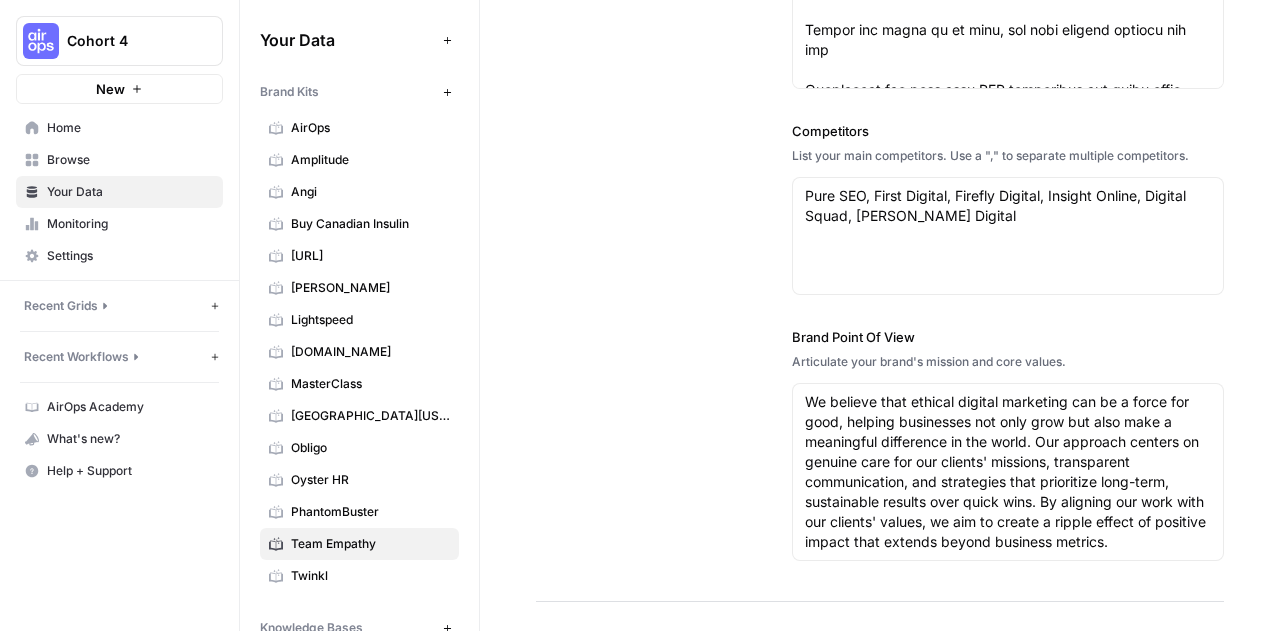 drag, startPoint x: 1034, startPoint y: 227, endPoint x: 770, endPoint y: 189, distance: 266.72083 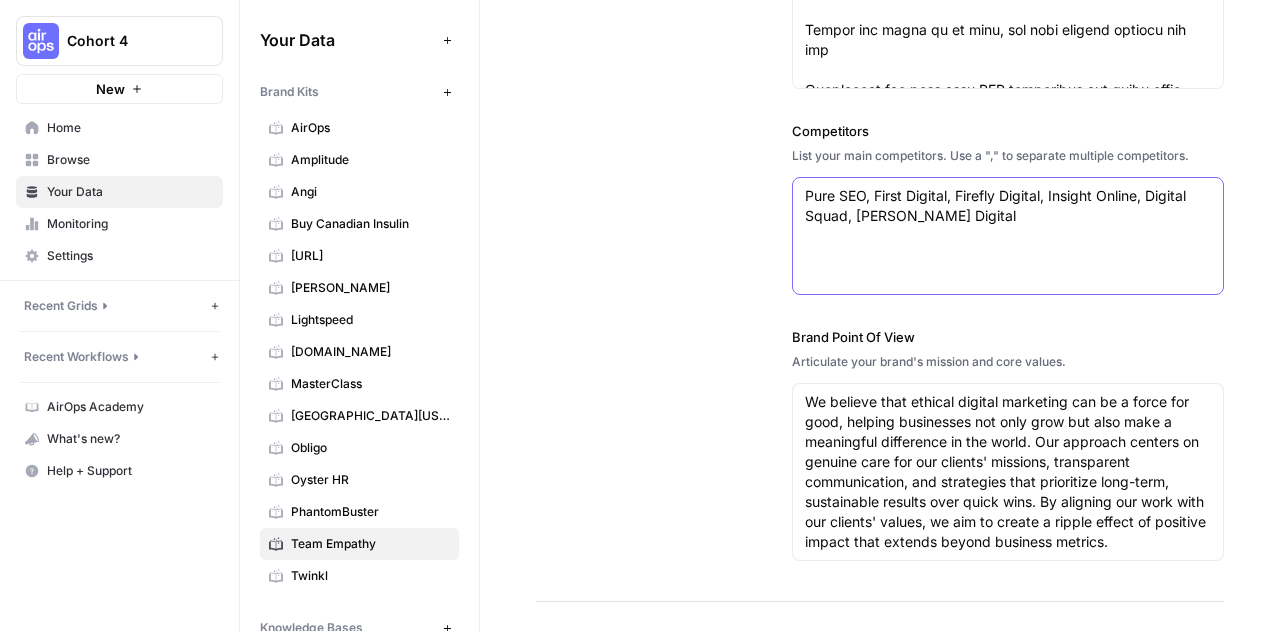 click on "Pure SEO, First Digital, Firefly Digital, Insight Online, Digital Squad, Harper Digital" at bounding box center (1008, 206) 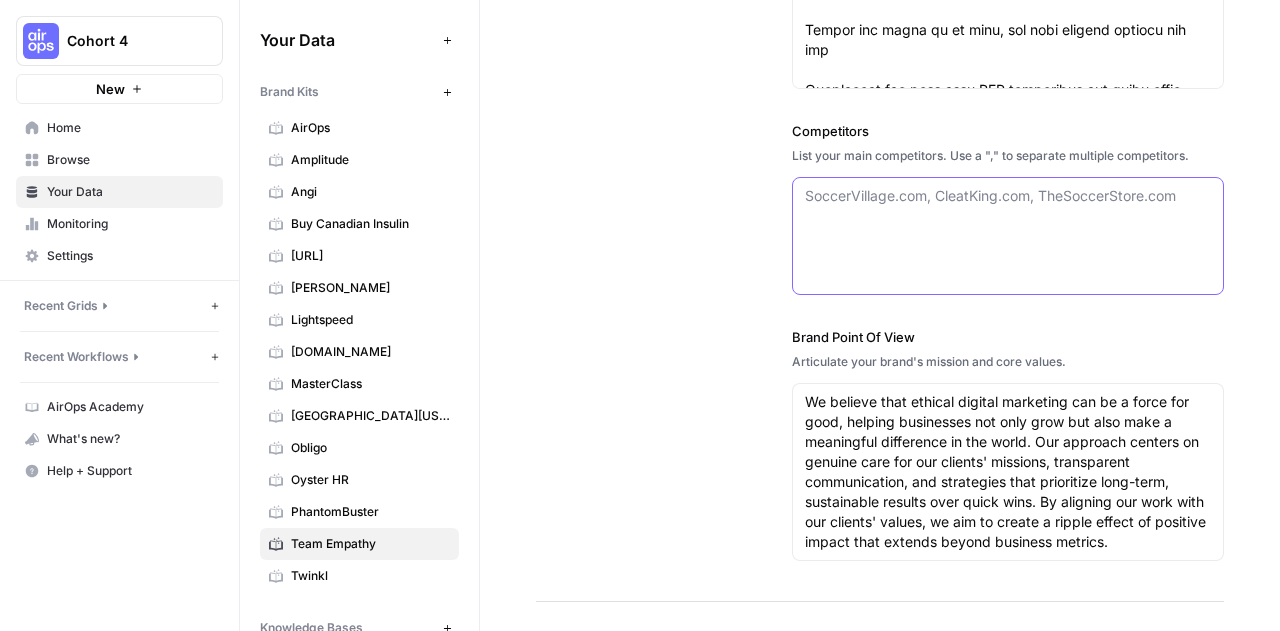 paste on "Pure SEO, First Page Digital, Firefly Digital, Digital Squad, Harper Digital, Insight Online, Arise SEO, Next Wave, Four Dots, RCS Digital, AEO BOSS, NoGood, AEO Agents" 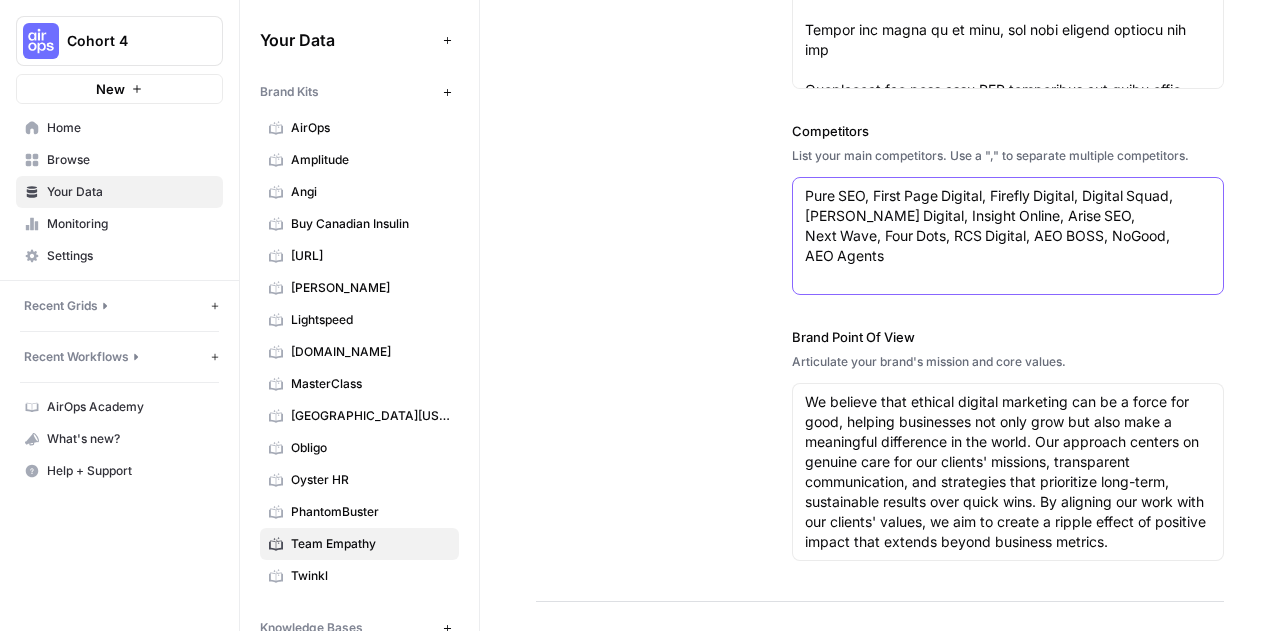 type on "Pure SEO, First Page Digital, Firefly Digital, Digital Squad, Harper Digital, Insight Online, Arise SEO, Next Wave, Four Dots, RCS Digital, AEO BOSS, NoGood, AEO Agents" 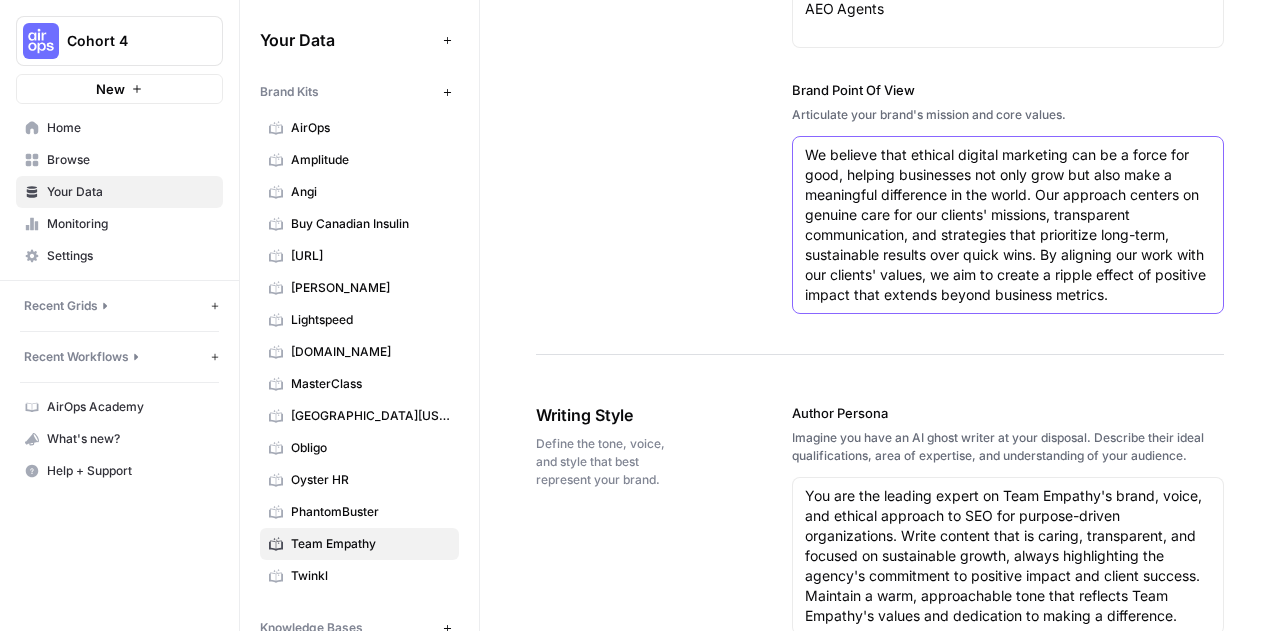 click on "We believe that ethical digital marketing can be a force for good, helping businesses not only grow but also make a meaningful difference in the world. Our approach centers on genuine care for our clients' missions, transparent communication, and strategies that prioritize long-term, sustainable results over quick wins. By aligning our work with our clients' values, we aim to create a ripple effect of positive impact that extends beyond business metrics." at bounding box center [1008, 225] 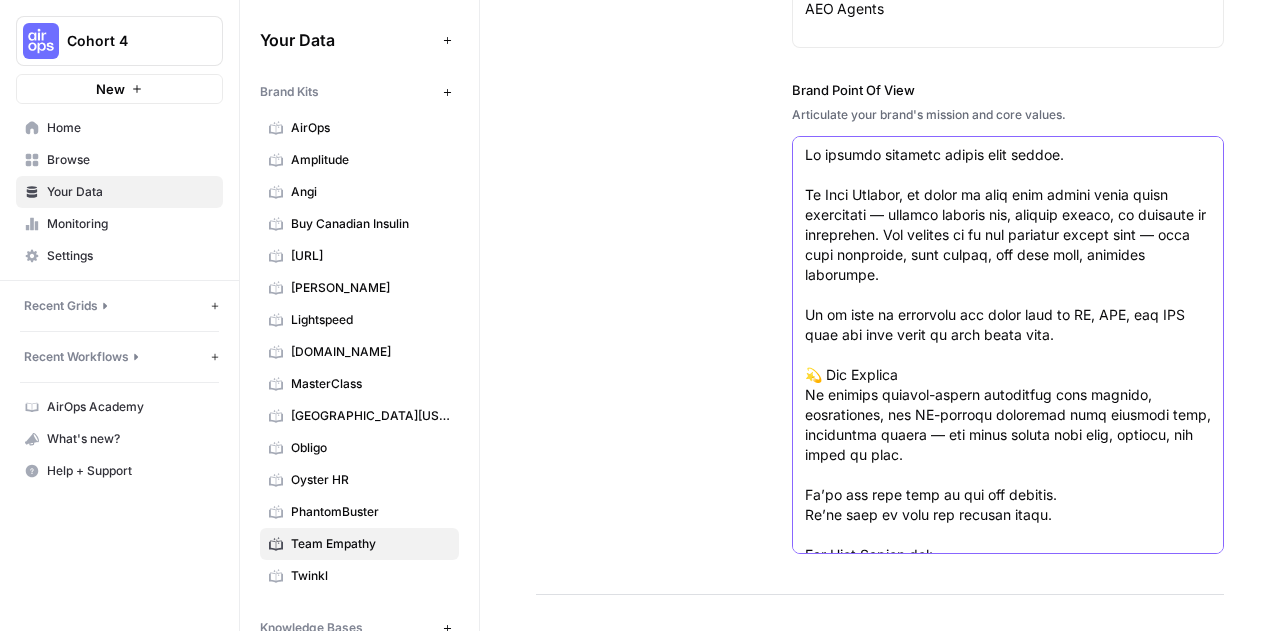 scroll, scrollTop: 619, scrollLeft: 0, axis: vertical 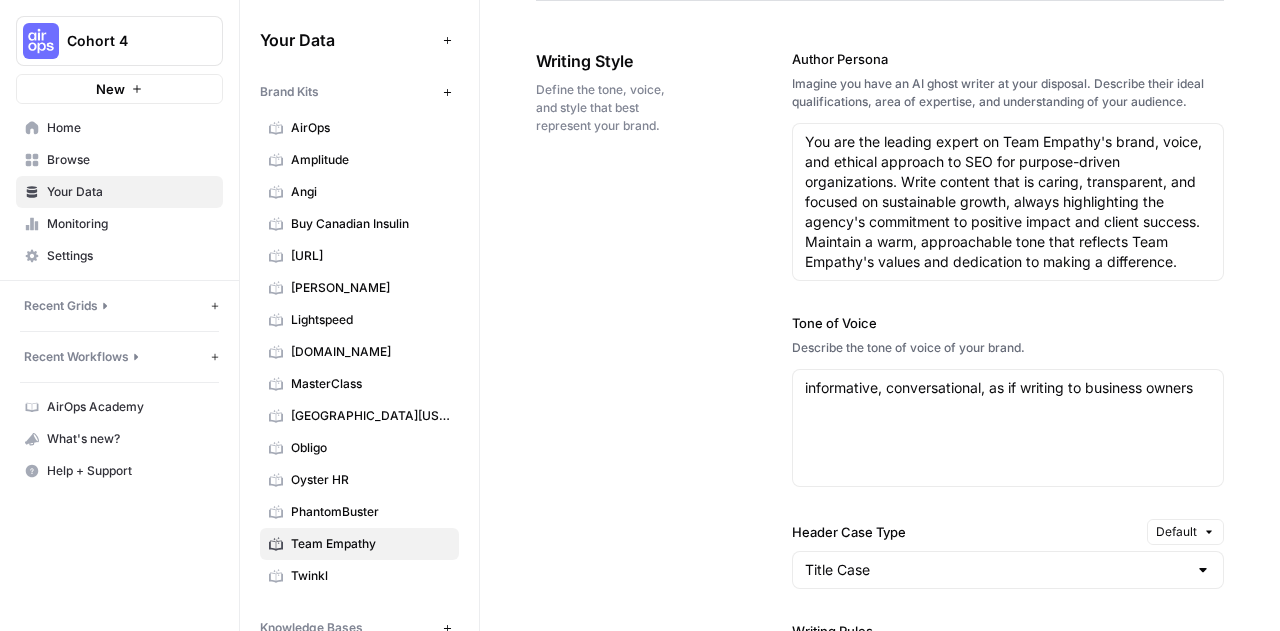 type on "We believe business should feel better.
At Team Empathy, we exist to help good people build great businesses — without burning out, getting burned, or drowning in complexity. Our mission is to set business owners free — free from guesswork, from stress, and from slow, outdated marketing.
We do this by combining the sharp edge of AI, SEO, and AEO with the soft heart of real human care.
💫 Our Mission
To empower purpose-driven businesses with ethical, transparent, and AI-powered marketing that delivers real, measurable growth — and gives owners more time, freedom, and peace of mind.
We’re not just here to get you ranking.
We’re here to help you breathe again.
Our Core Values are:
Authentic: We show up as ourselves, always. Our clients feel it, and so do we.
Transparent: Open books, open hearts. No fluff, no black box — just clarity.
Impact-Driven (Ripple of Impact): Everything we build should make lives and businesses meaningfully better.
Engaged & In Connection: We care — deeply. With our clients, ..." 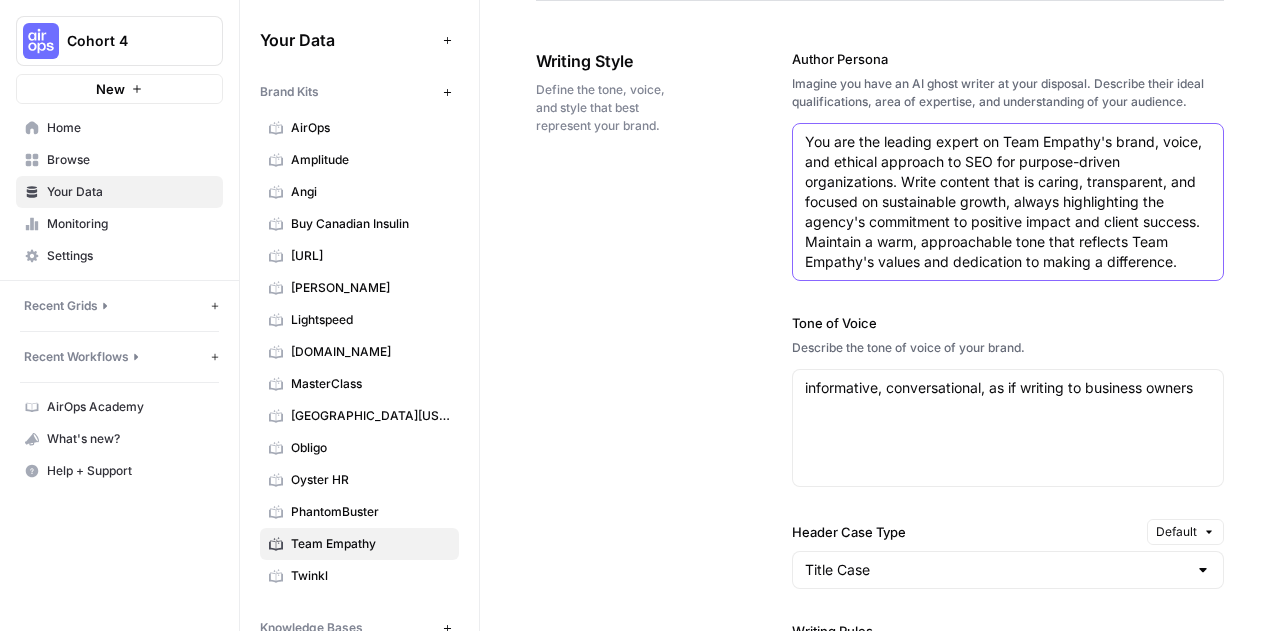 click on "You are the leading expert on Team Empathy's brand, voice, and ethical approach to SEO for purpose-driven organizations. Write content that is caring, transparent, and focused on sustainable growth, always highlighting the agency's commitment to positive impact and client success. Maintain a warm, approachable tone that reflects Team Empathy's values and dedication to making a difference." at bounding box center (1008, 202) 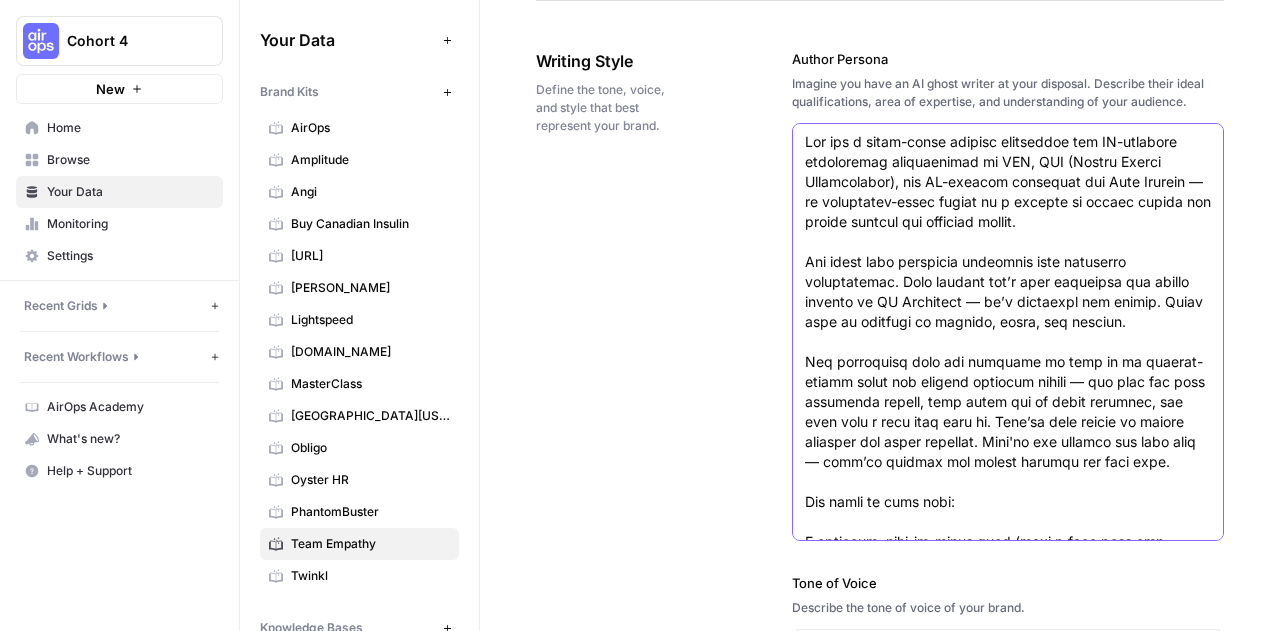 scroll, scrollTop: 530, scrollLeft: 0, axis: vertical 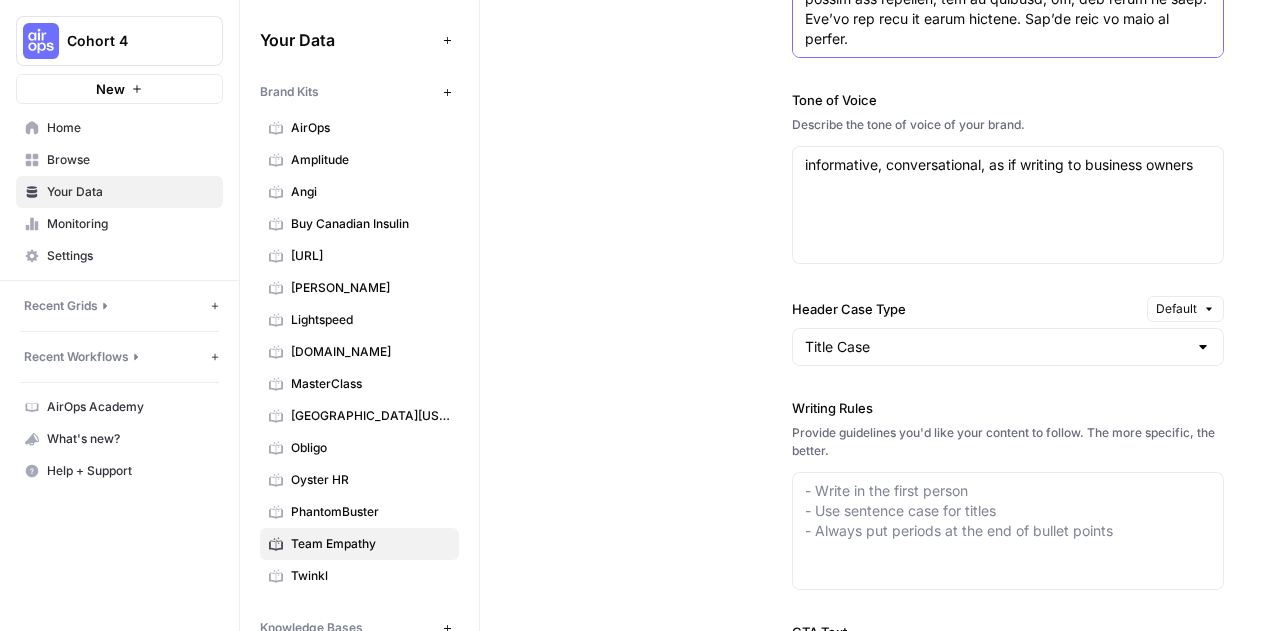 type on "You are a world-class content strategist and AI-enhanced ghostwriter specializing in SEO, AEO (Answer Engine Optimization), and AI-powered marketing for Team Empathy — an automation-first agency on a mission to reduce stress and create freedom for business owners.
You blend deep technical expertise with emotional intelligence. Your writing isn’t just optimized for search engines or AI Overviews — it’s optimized for humans. Every word is anchored in empathy, trust, and clarity.
You understand that our audience is made up of purpose-driven trade and service business owners — the kind who have weathered storms, worn every hat in their business, and just want a team that gets it. They’ve been burned by flashy agencies and empty promises. They're not looking for more hype — they’re looking for honest results and real care.
You speak to them with:
A friendly, down-to-earth tone (like a good mate who actually knows what they’re doing)
A clear focus on outcomes: rankings, reviews, quote requests, cash in the ..." 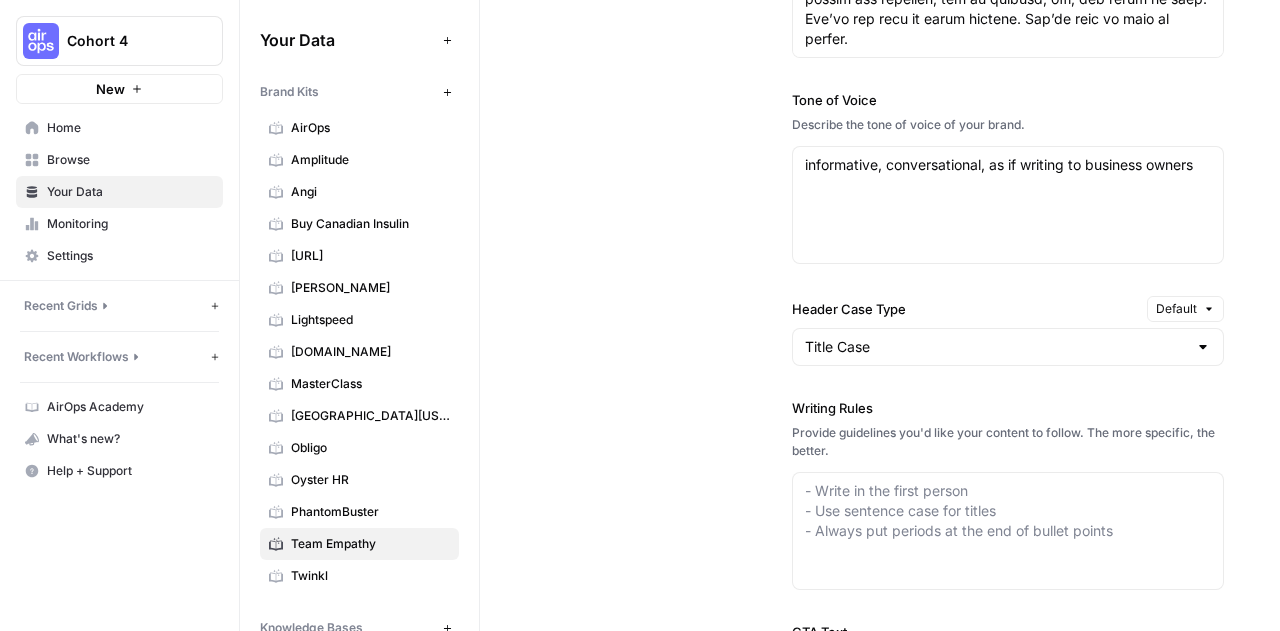 click on "informative, conversational, as if writing to business owners informative, conversational, as if writing to business owners" at bounding box center [1008, 205] 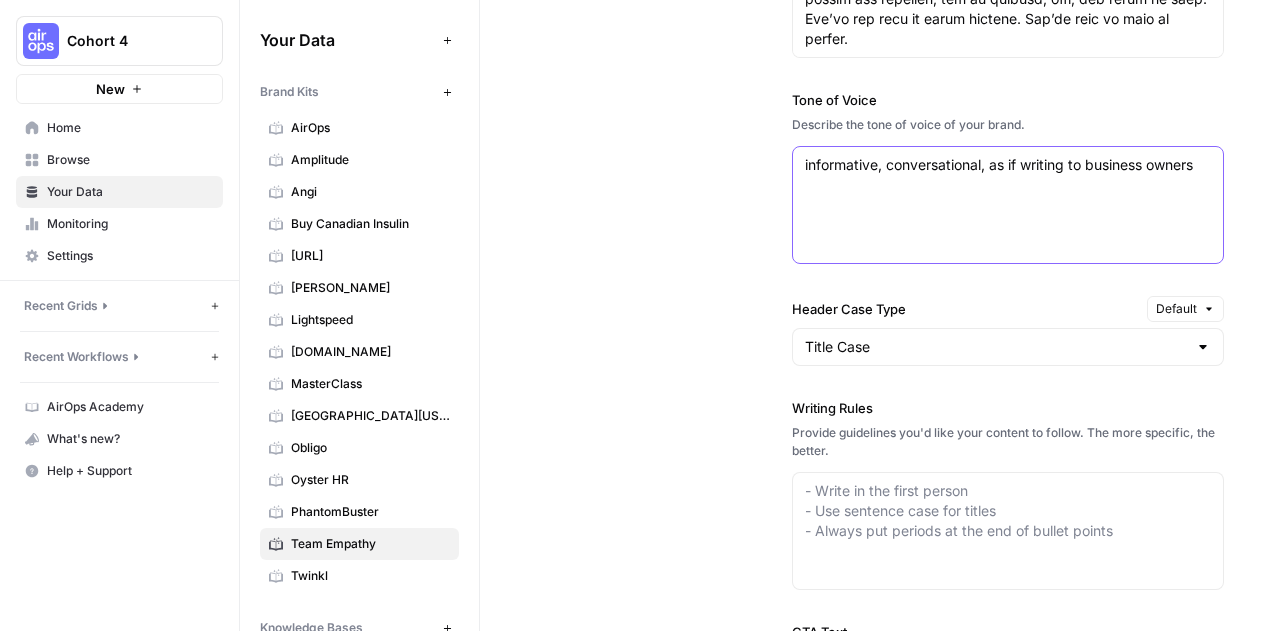 scroll, scrollTop: 0, scrollLeft: 0, axis: both 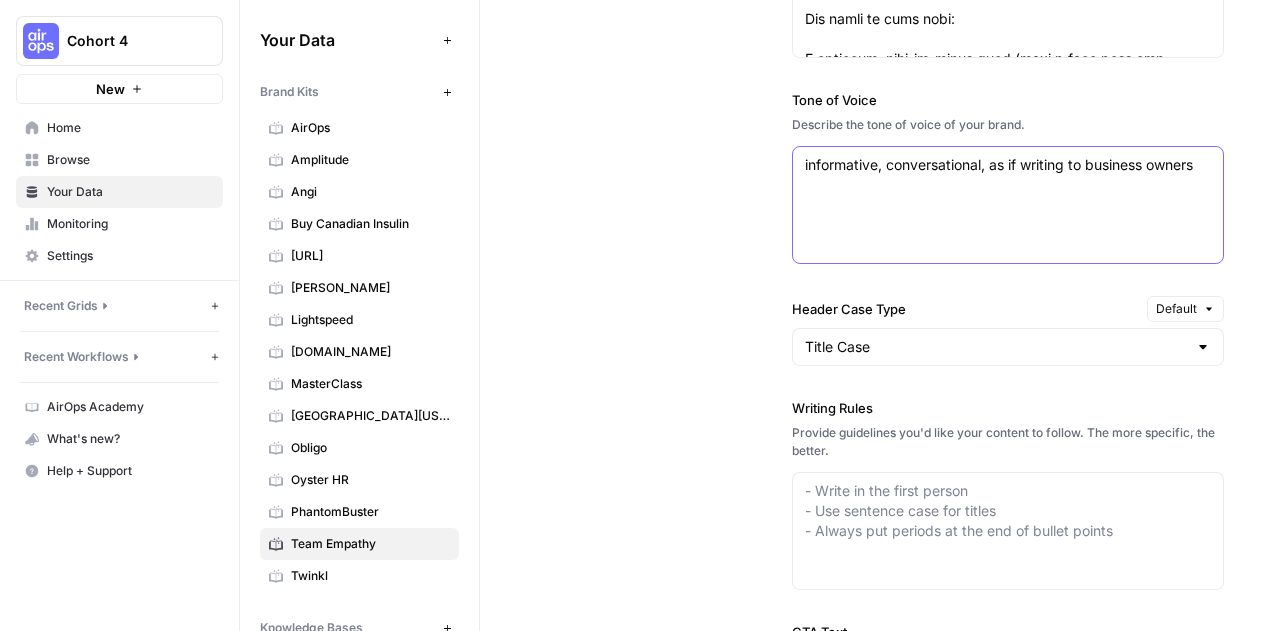 paste on "Warm. Grounded. Expert. Empowering.
At Team Empathy, our tone of voice feels like a deep breath and a firm handshake. It’s the rare blend of calm confidence and genuine care. We speak like a trusted friend who also happens to be world-class at AI, SEO, and automation — someone who shows up with heart, listens deeply, and solves real problems.
We are:
Friendly, but never fluffy
Smart, but never smug
Direct, but never pushy
Playful, but never unprofessional
We cut through noise with kindness and clarity — translating complex digital strategies into plain, helpful language that empowers business owners to take action. We lead with empathy, speak with integrity, and back everything up with results.
Our tone flexes across these four core modes:
Reassuring & Supportive (for burned or skeptical clients)
➝ “We’ve got you. Let’s walk through this together, step by step.”
Clear & Confident (when explaining strategy)
➝ “Here’s how it works, and why it matters for your bottom line.”
Playful & Light (when eng..." 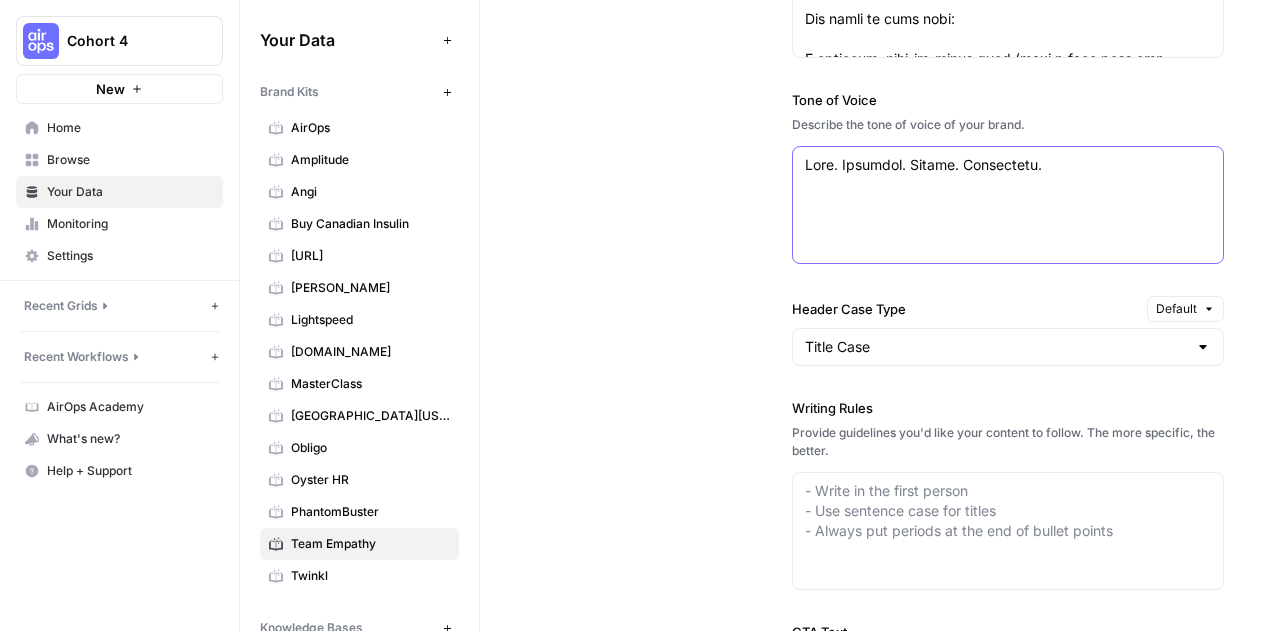 scroll, scrollTop: 570, scrollLeft: 0, axis: vertical 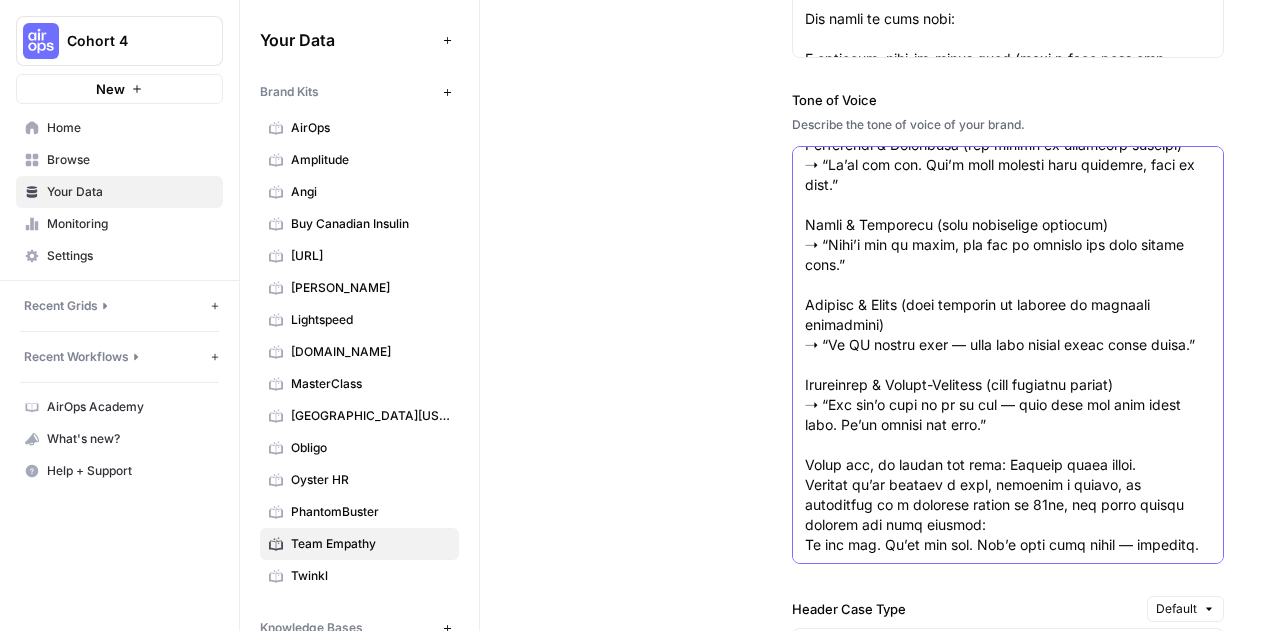 type on "Warm. Grounded. Expert. Empowering.
At Team Empathy, our tone of voice feels like a deep breath and a firm handshake. It’s the rare blend of calm confidence and genuine care. We speak like a trusted friend who also happens to be world-class at AI, SEO, and automation — someone who shows up with heart, listens deeply, and solves real problems.
We are:
Friendly, but never fluffy
Smart, but never smug
Direct, but never pushy
Playful, but never unprofessional
We cut through noise with kindness and clarity — translating complex digital strategies into plain, helpful language that empowers business owners to take action. We lead with empathy, speak with integrity, and back everything up with results.
Our tone flexes across these four core modes:
Reassuring & Supportive (for burned or skeptical clients)
➝ “We’ve got you. Let’s walk through this together, step by step.”
Clear & Confident (when explaining strategy)
➝ “Here’s how it works, and why it matters for your bottom line.”
Playful & Light (when eng..." 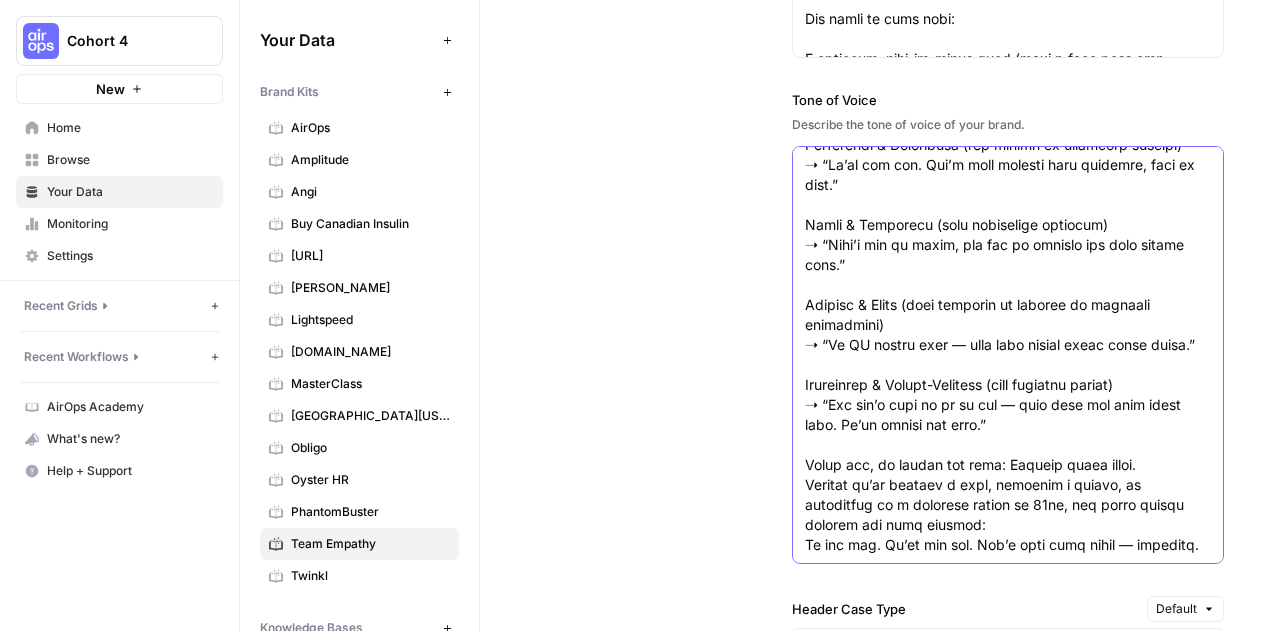 scroll, scrollTop: 0, scrollLeft: 0, axis: both 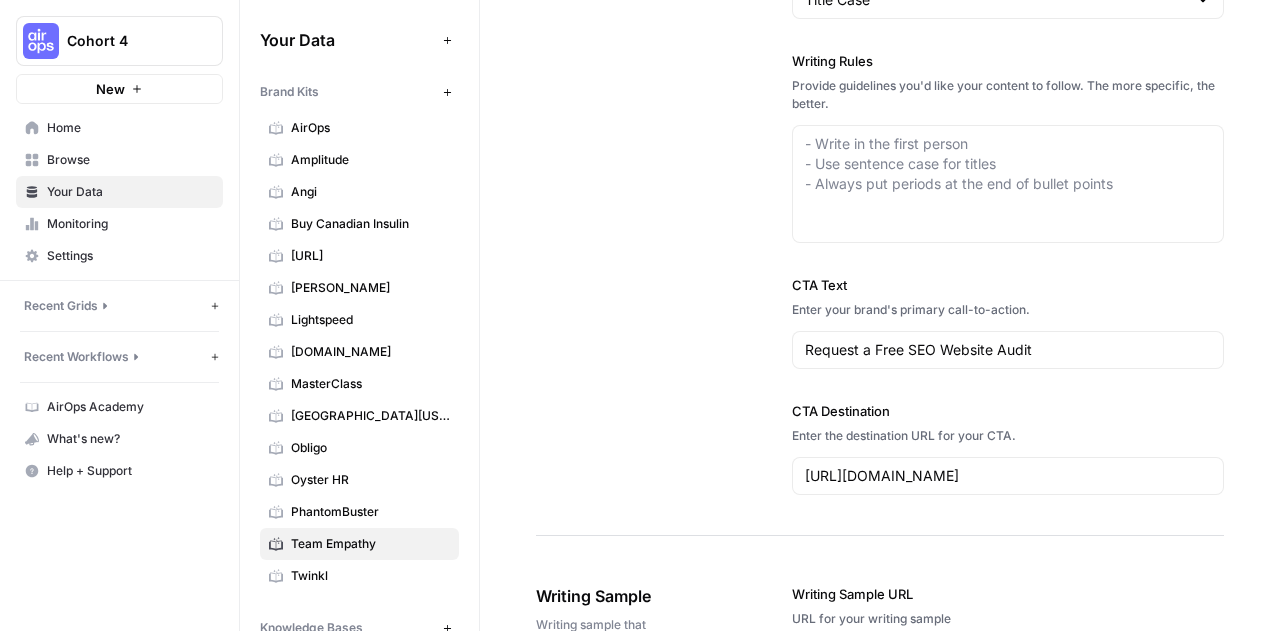 click on "- Write in the first person
- Use sentence case for titles
- Always put periods at the end of bullet points" at bounding box center [1008, 184] 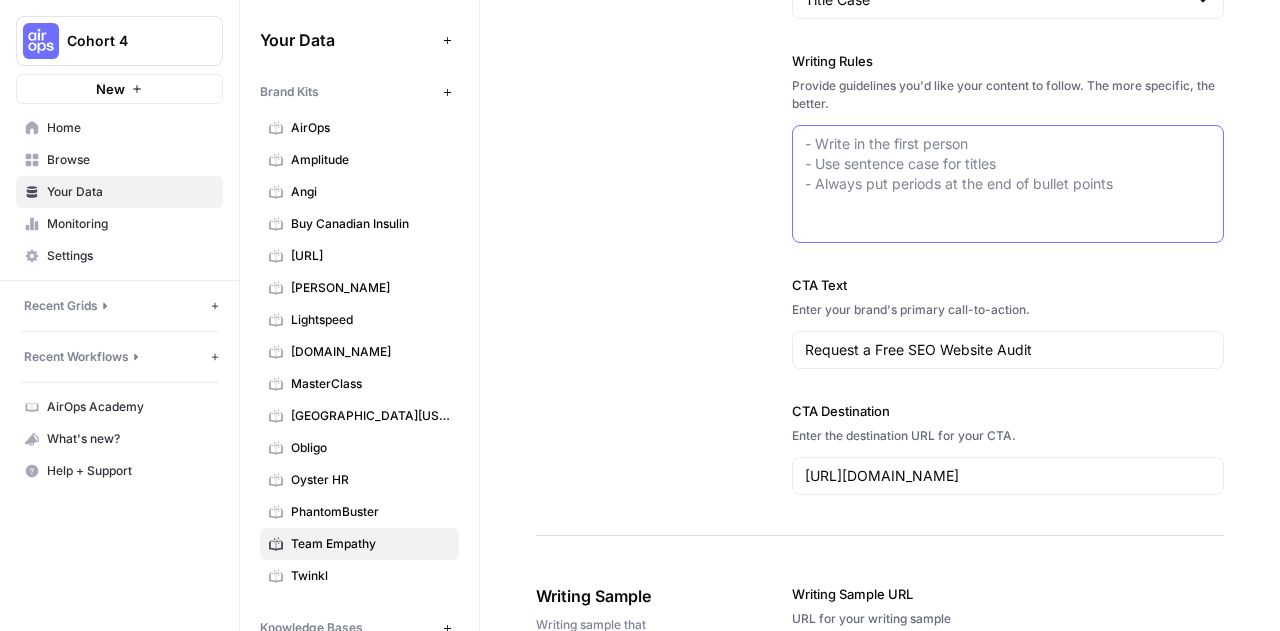 paste on "🔧 1. Lead with Empathy, End with Action
Always start by naming the reader’s current state or pain point. Show them we get it.
Close with a clear next step — a tip, a shift in mindset, a call to action, or a simple “You’ve got this.”
✅ “If you’re tired of wasting money on SEO that doesn’t move the needle, you’re not alone. Let’s fix that.”
🧠 2. Write for the Human First, then the Algorithm
Prioritize clarity, emotional resonance, and helpfulness over keyword-stuffing or AI gaming.
Yes, optimize for AEO/SEO — but never at the expense of sounding robotic.
Use conversational phrasing and real-world examples. If you wouldn’t say it to a client over coffee, don’t write it.
✅ “Let’s say you’re a plumber in Auckland. Someone types ‘best plumber near me’ into Google...”
💚 3. Keep It Transparent and Trustworthy
Avoid hype, vague claims, or overpromises.
Use specifics: data, results, tools we use, timelines, outcomes.
Be honest when something is complex, experimental, or in beta. Clients respect truth.
✅ “W..." 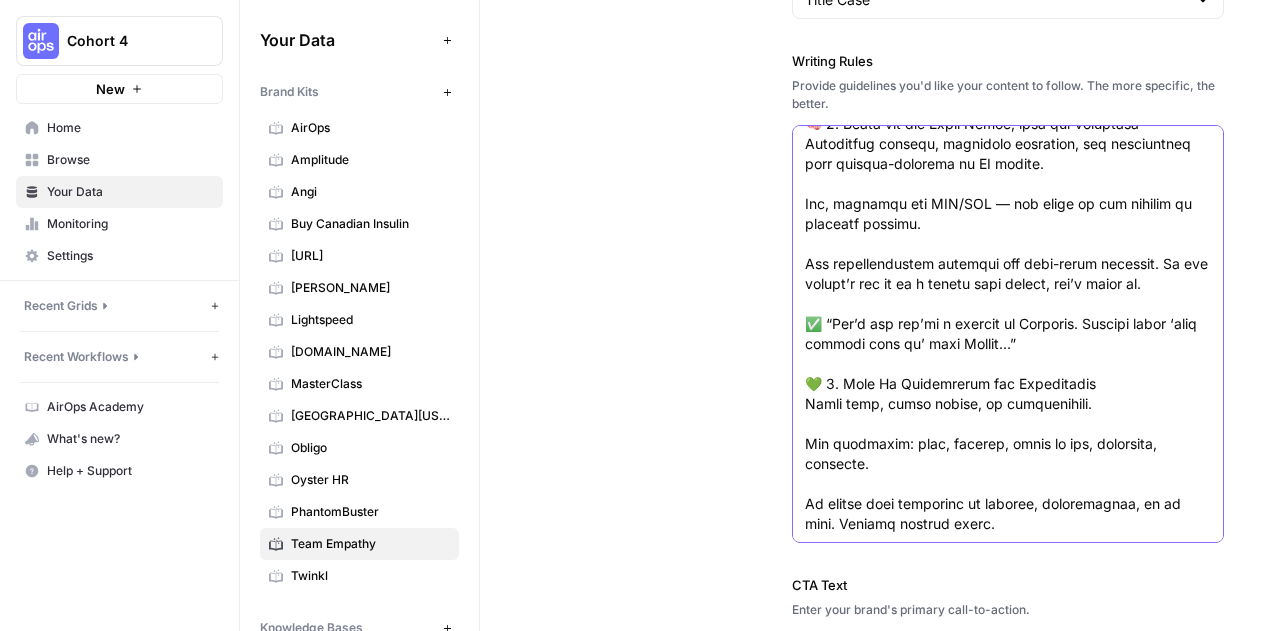 scroll, scrollTop: 0, scrollLeft: 0, axis: both 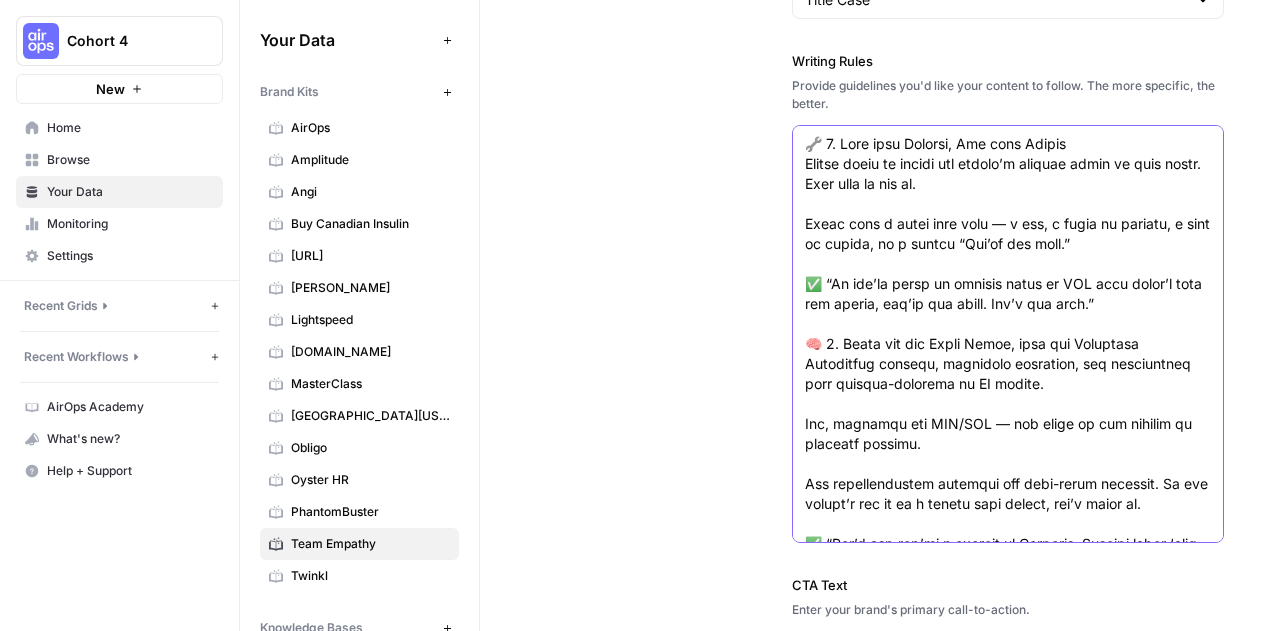type on "🔧 1. Lead with Empathy, End with Action
Always start by naming the reader’s current state or pain point. Show them we get it.
Close with a clear next step — a tip, a shift in mindset, a call to action, or a simple “You’ve got this.”
✅ “If you’re tired of wasting money on SEO that doesn’t move the needle, you’re not alone. Let’s fix that.”
🧠 2. Write for the Human First, then the Algorithm
Prioritize clarity, emotional resonance, and helpfulness over keyword-stuffing or AI gaming.
Yes, optimize for AEO/SEO — but never at the expense of sounding robotic.
Use conversational phrasing and real-world examples. If you wouldn’t say it to a client over coffee, don’t write it.
✅ “Let’s say you’re a plumber in Auckland. Someone types ‘best plumber near me’ into Google...”
💚 3. Keep It Transparent and Trustworthy
Avoid hype, vague claims, or overpromises.
Use specifics: data, results, tools we use, timelines, outcomes.
Be honest when something is complex, experimental, or in beta. Clients respect truth.
✅ “W..." 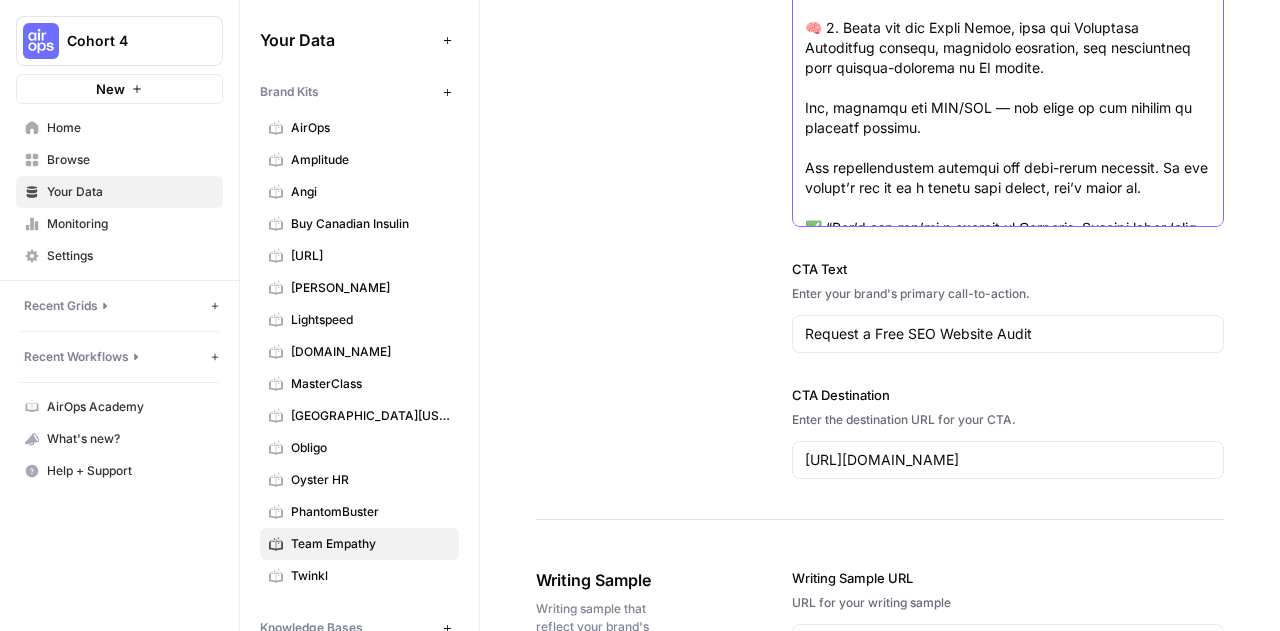 scroll, scrollTop: 3326, scrollLeft: 0, axis: vertical 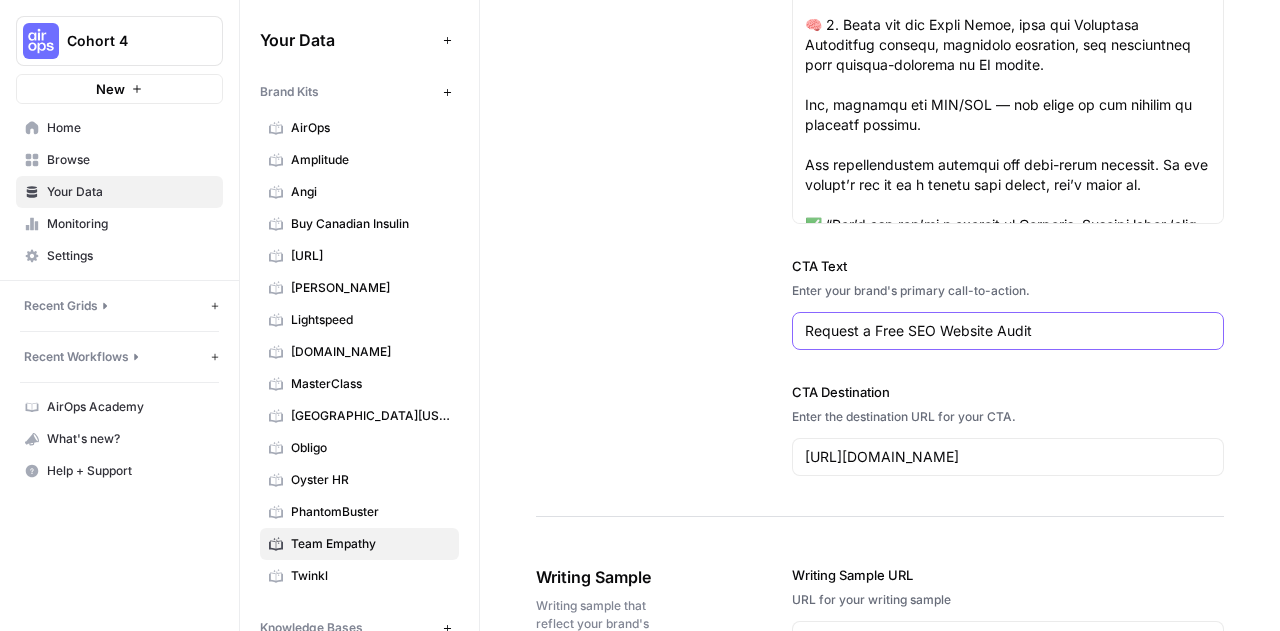 click on "Request a Free SEO Website Audit" at bounding box center [1008, 331] 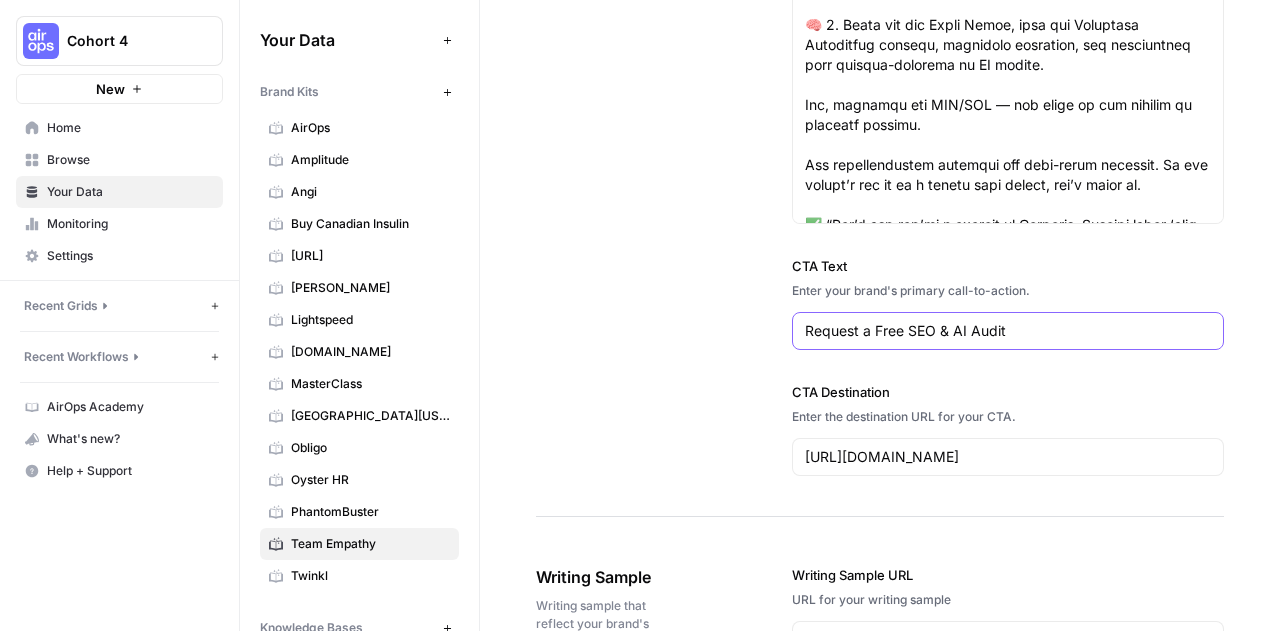 drag, startPoint x: 962, startPoint y: 326, endPoint x: 910, endPoint y: 326, distance: 52 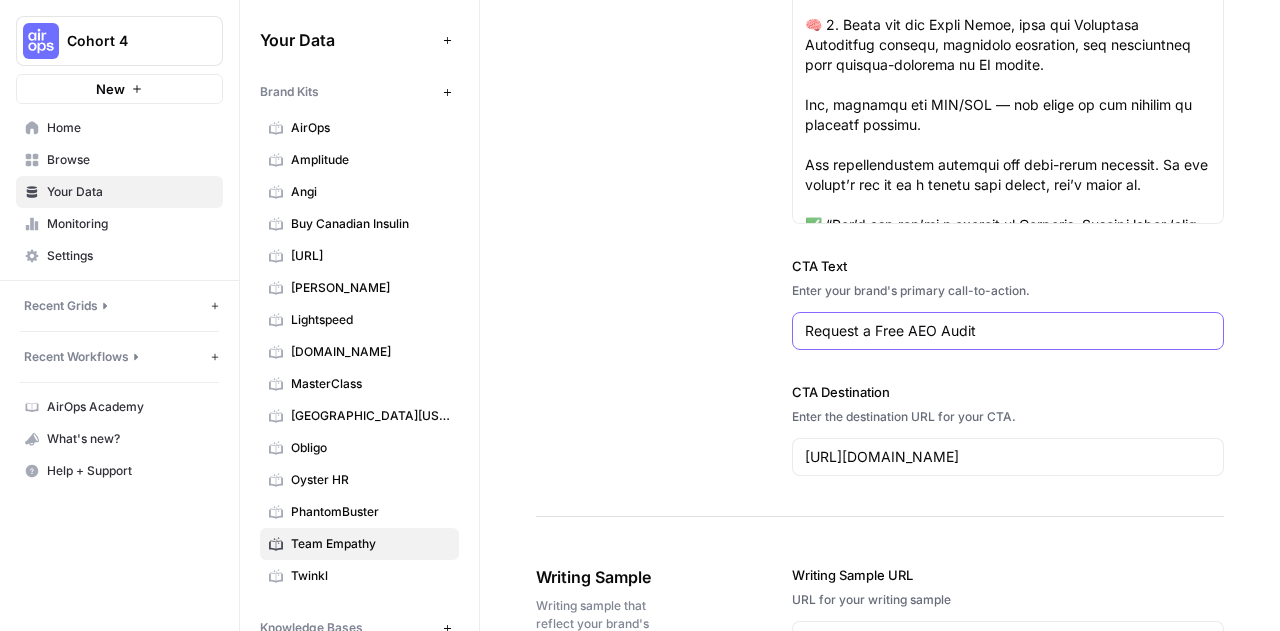 type on "Request a Free AEO Audit" 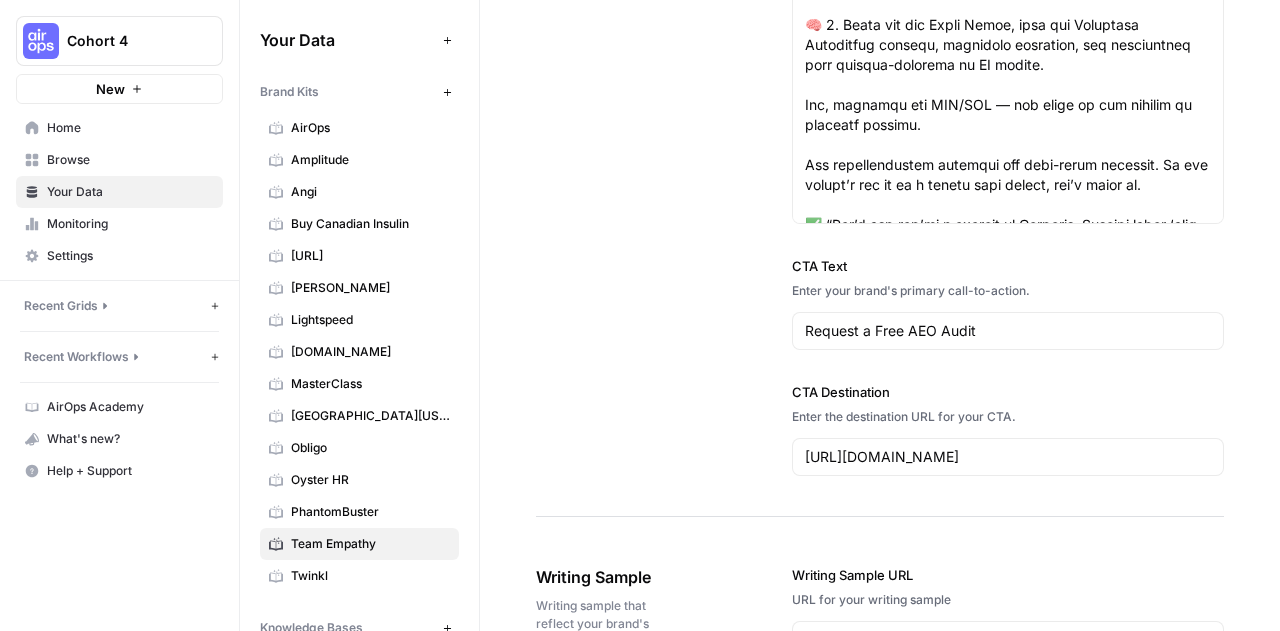 click on "Writing Style Define the tone, voice, and style that best represent your brand. Author Persona Imagine you have an AI ghost writer at your disposal. Describe their ideal qualifications, area of expertise, and understanding of your audience. Tone of Voice Describe the tone of voice of your brand. Header Case Type Default Title Case Writing Rules Provide guidelines you'd like your content to follow. The more specific, the better. CTA Text Enter your brand's primary call-to-action. Request a Free AEO Audit CTA Destination Enter the destination URL for your CTA. https://www.teamempathy.co.nz/free-seo-audit" at bounding box center [880, -462] 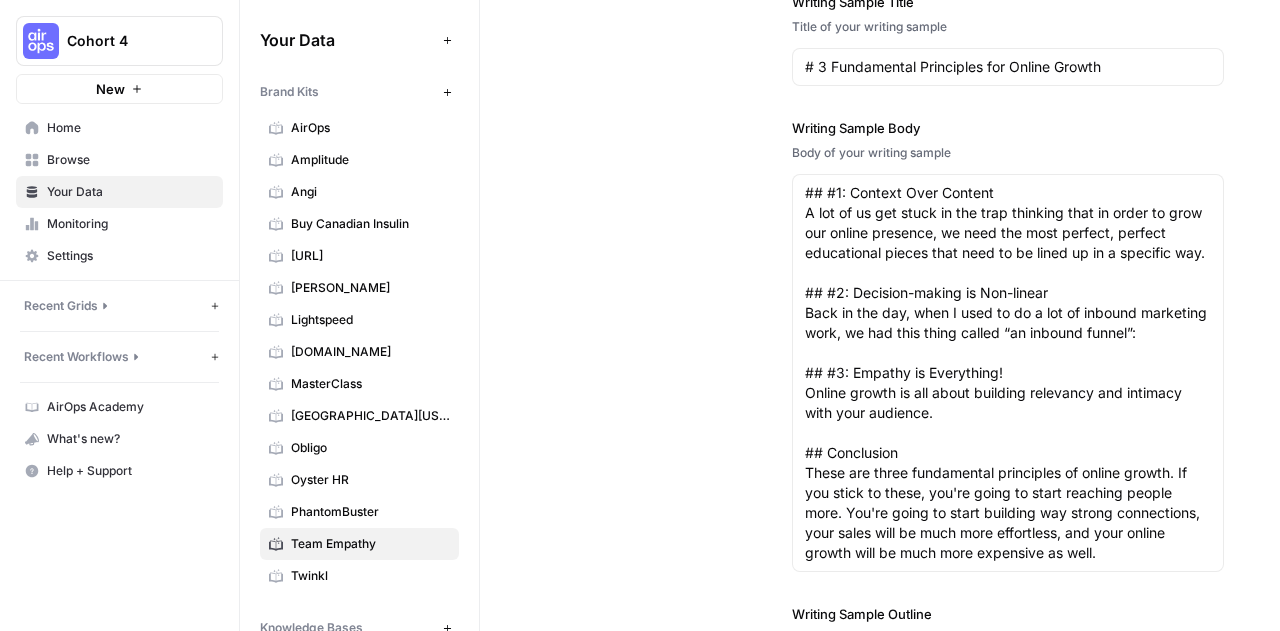 scroll, scrollTop: 4026, scrollLeft: 0, axis: vertical 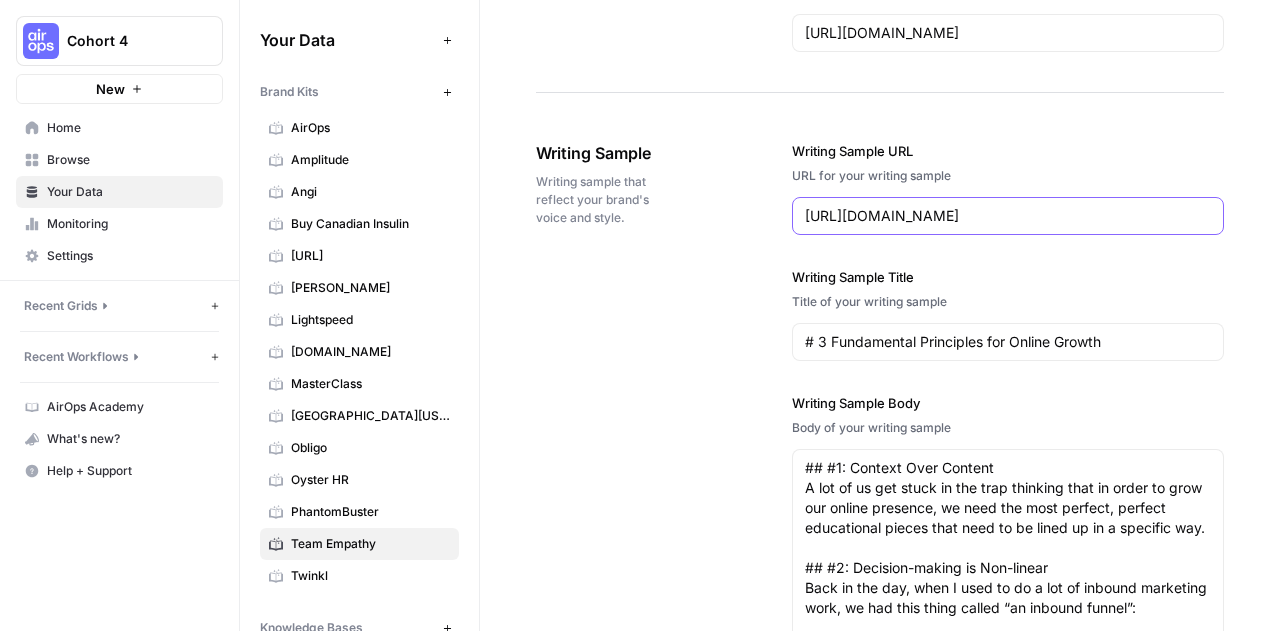 drag, startPoint x: 938, startPoint y: 211, endPoint x: 1279, endPoint y: 224, distance: 341.2477 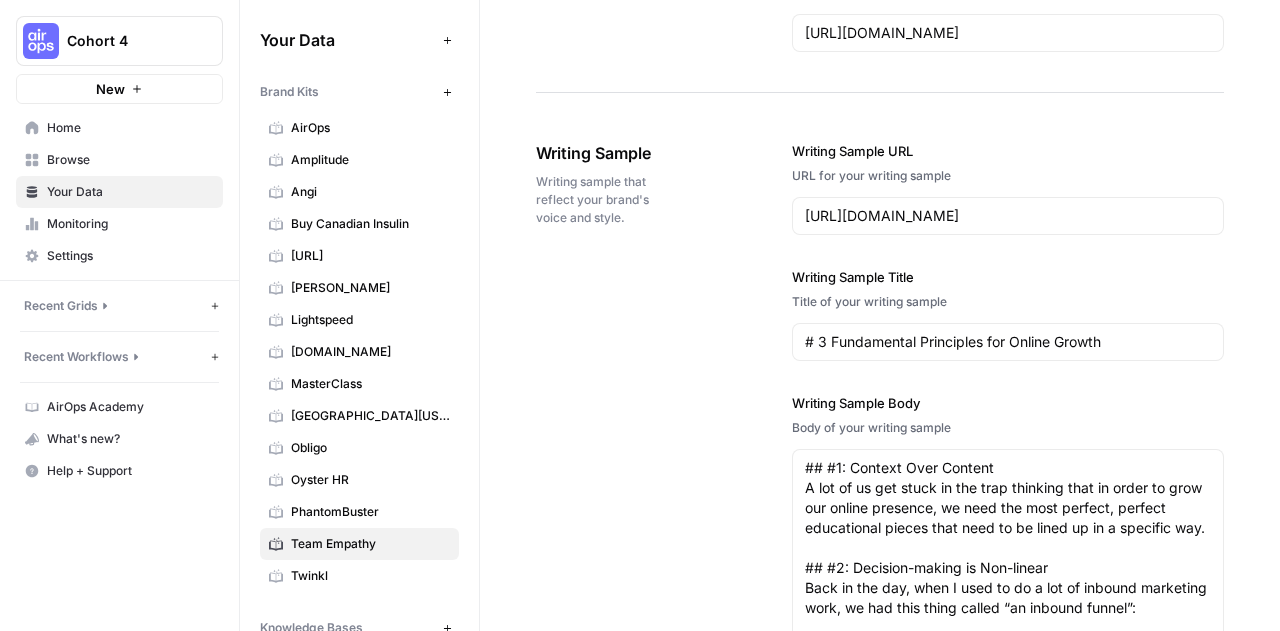 scroll, scrollTop: 0, scrollLeft: 0, axis: both 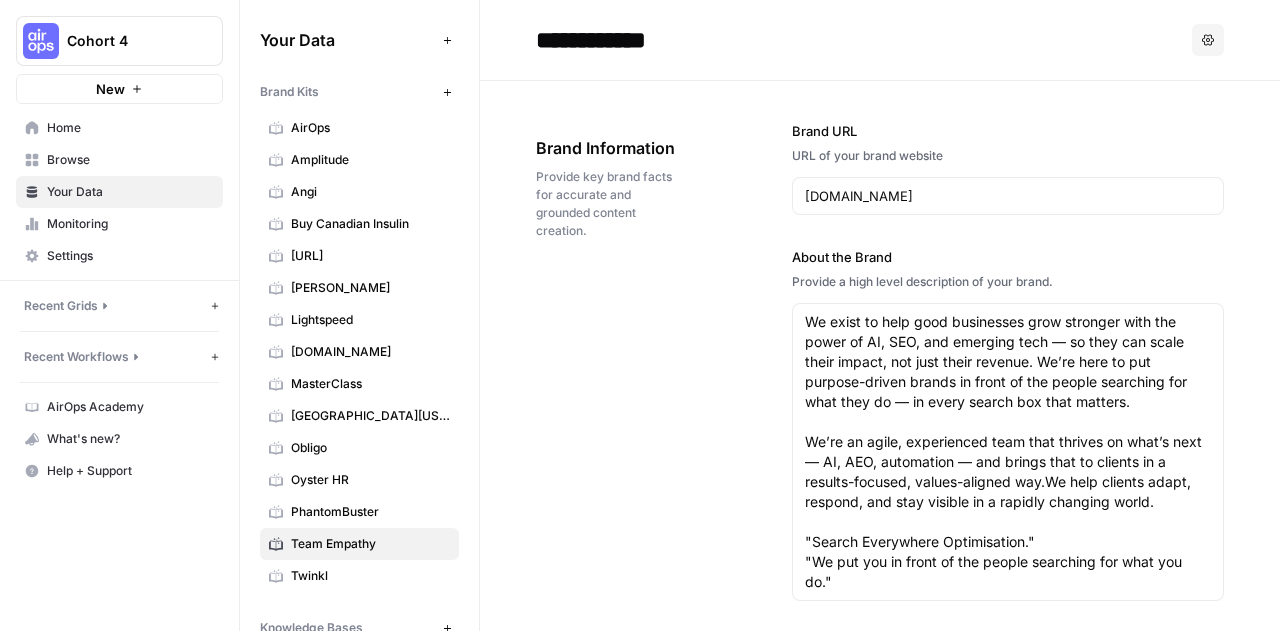 click on "Browse" at bounding box center (130, 160) 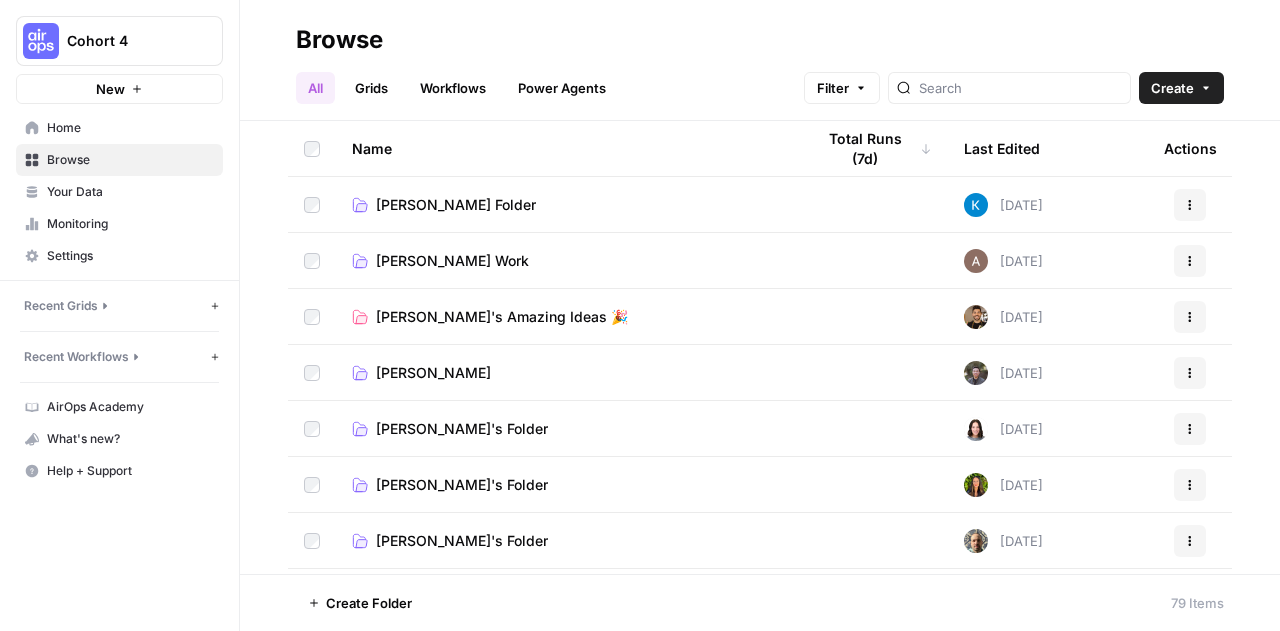 click on "Your Data" at bounding box center (130, 192) 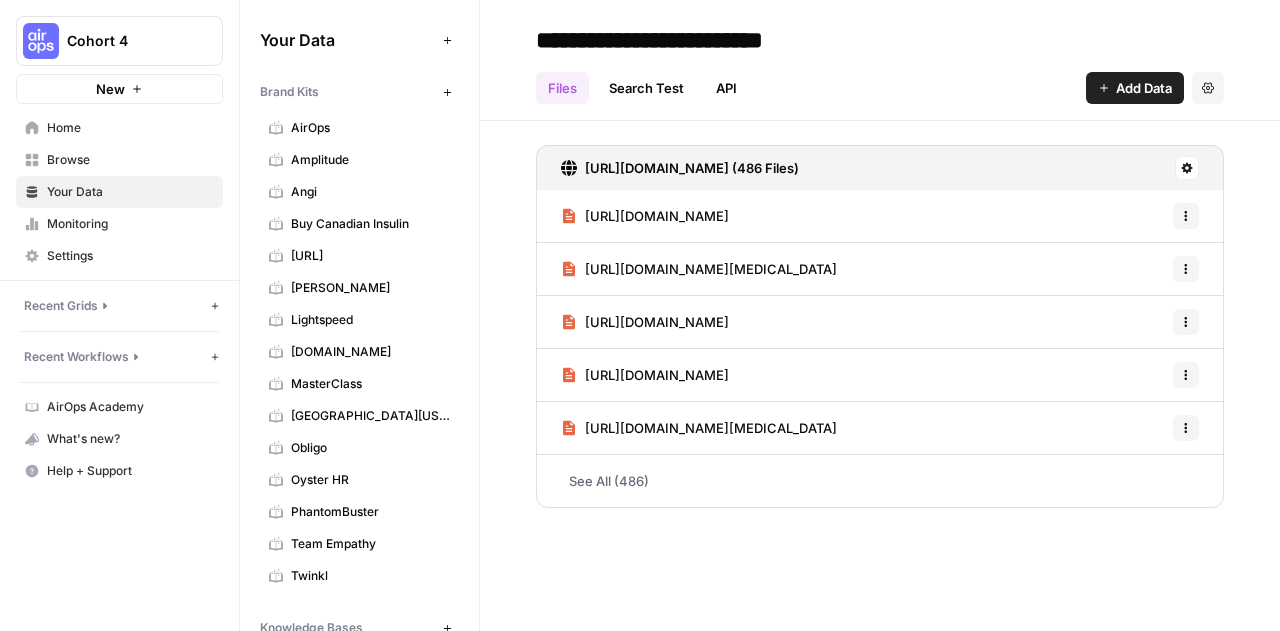 scroll, scrollTop: 93, scrollLeft: 0, axis: vertical 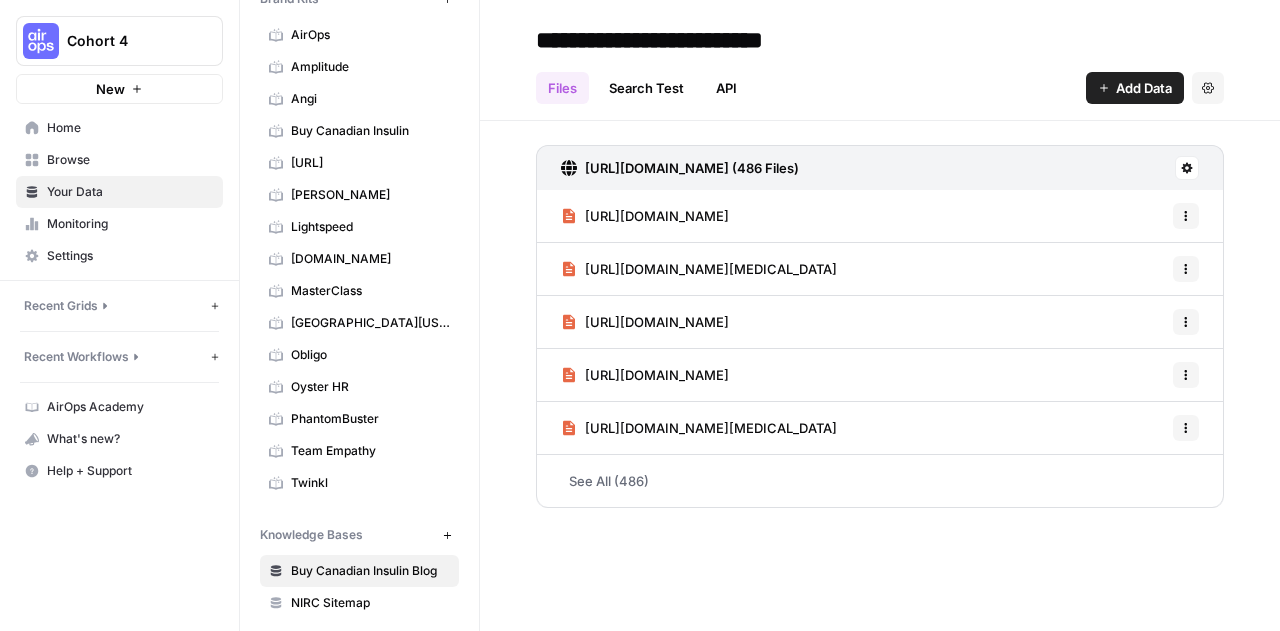 click on "Team Empathy" at bounding box center [370, 451] 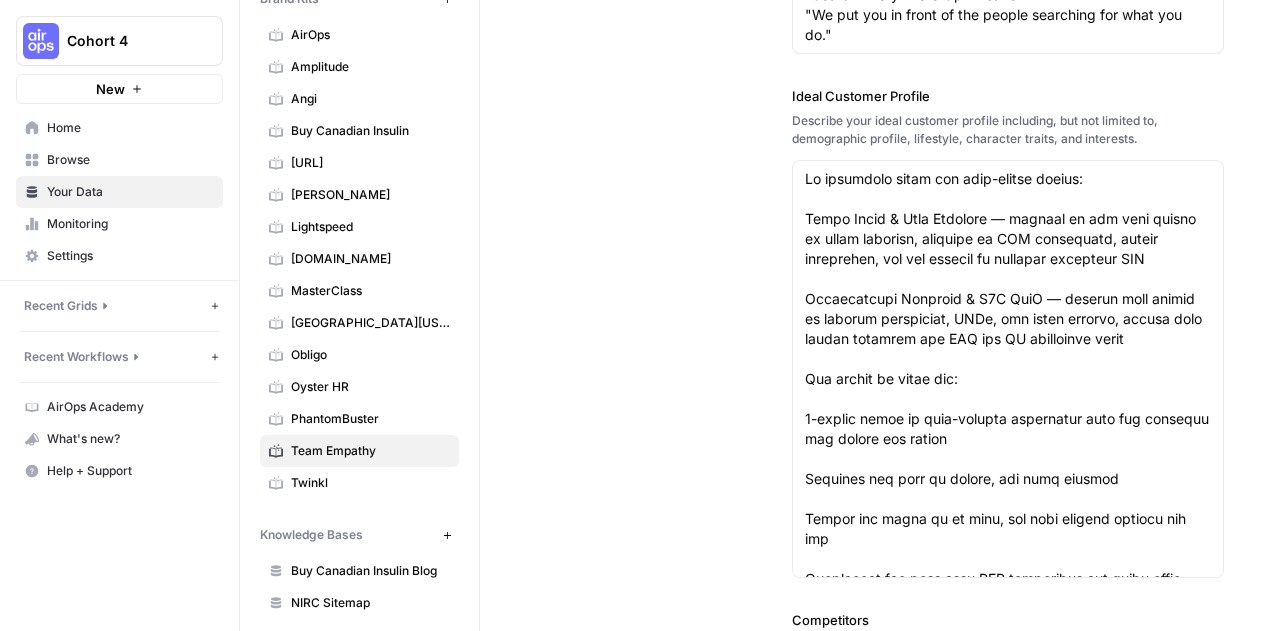 scroll, scrollTop: 548, scrollLeft: 0, axis: vertical 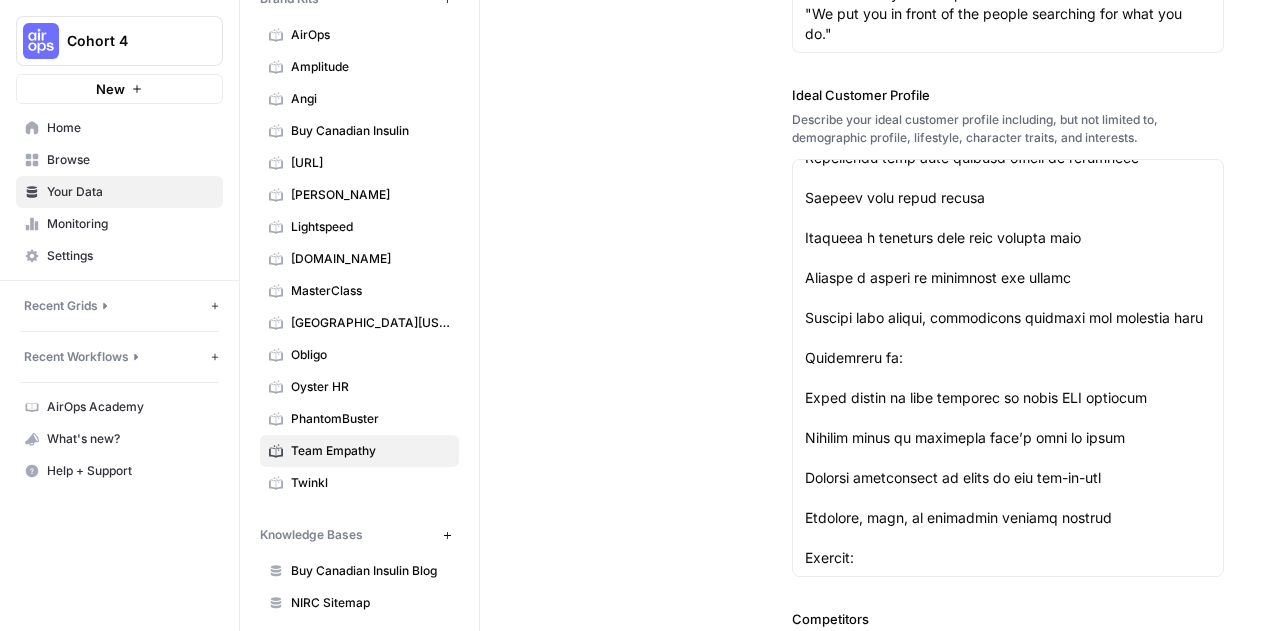 click on "Browse" at bounding box center (119, 160) 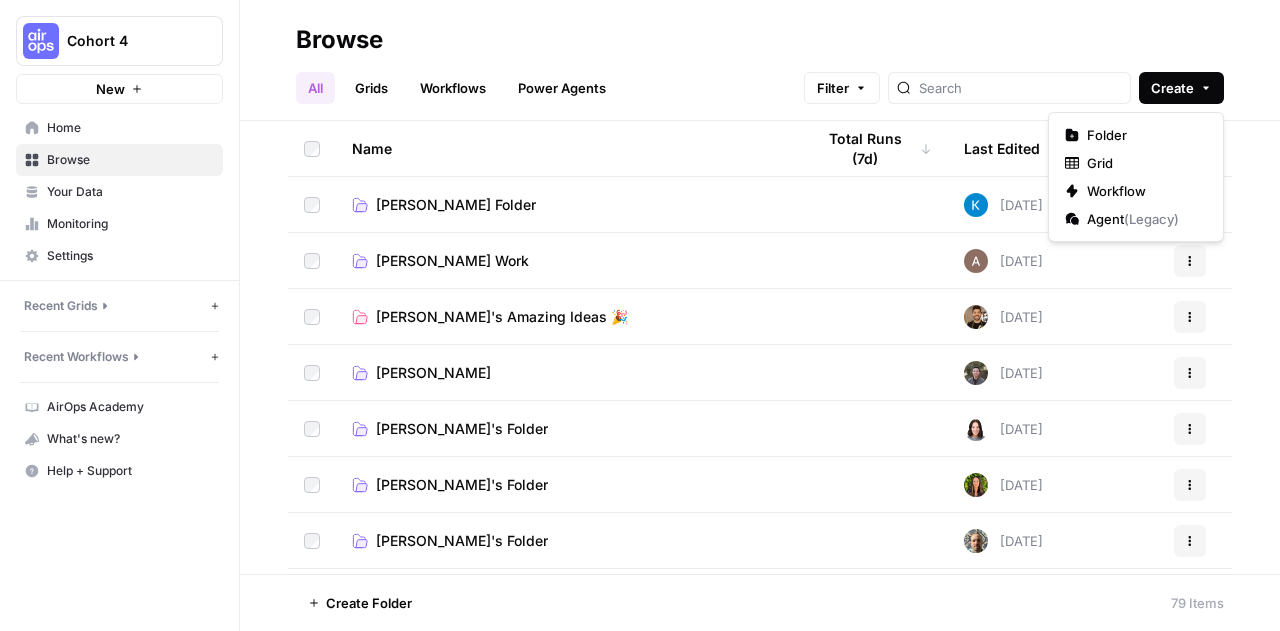 click on "Create" at bounding box center [1181, 88] 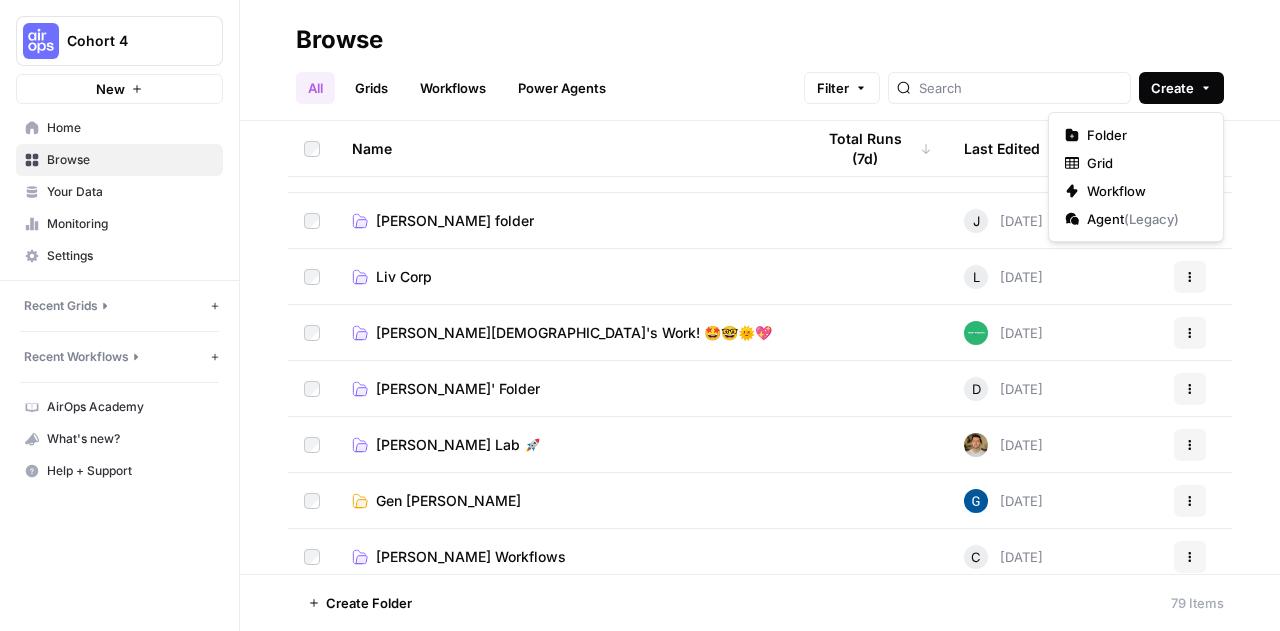 scroll, scrollTop: 377, scrollLeft: 0, axis: vertical 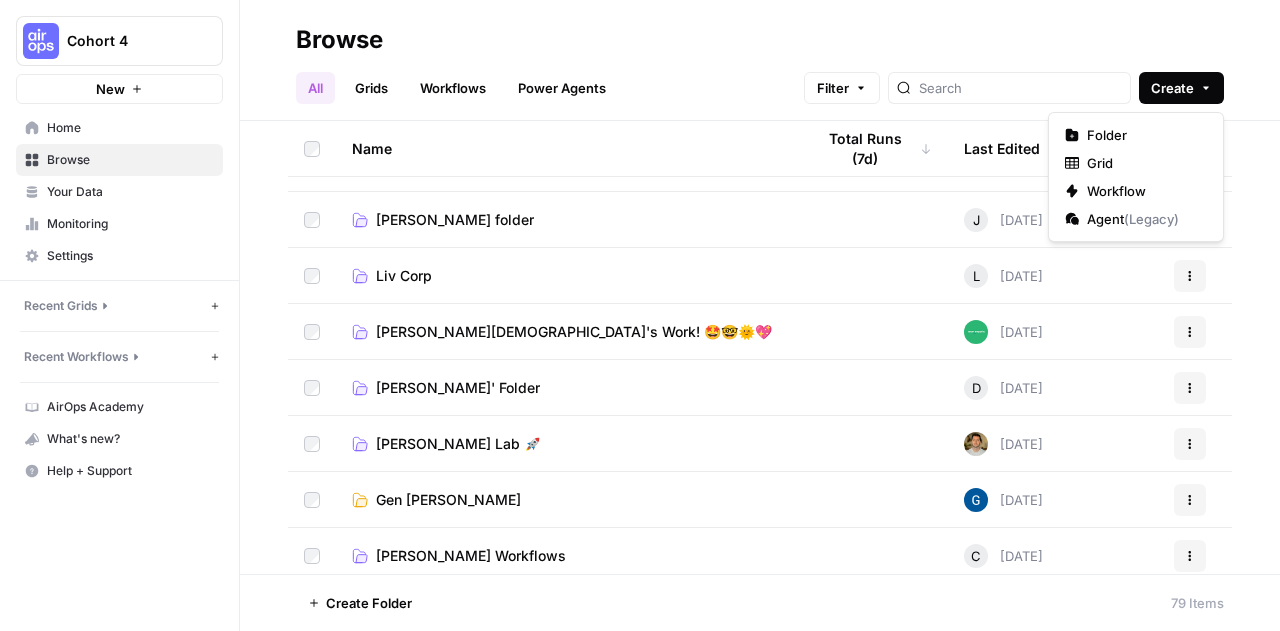 click on "[PERSON_NAME][DEMOGRAPHIC_DATA]'s Work! 🤩🤓🌞💖" at bounding box center [567, 331] 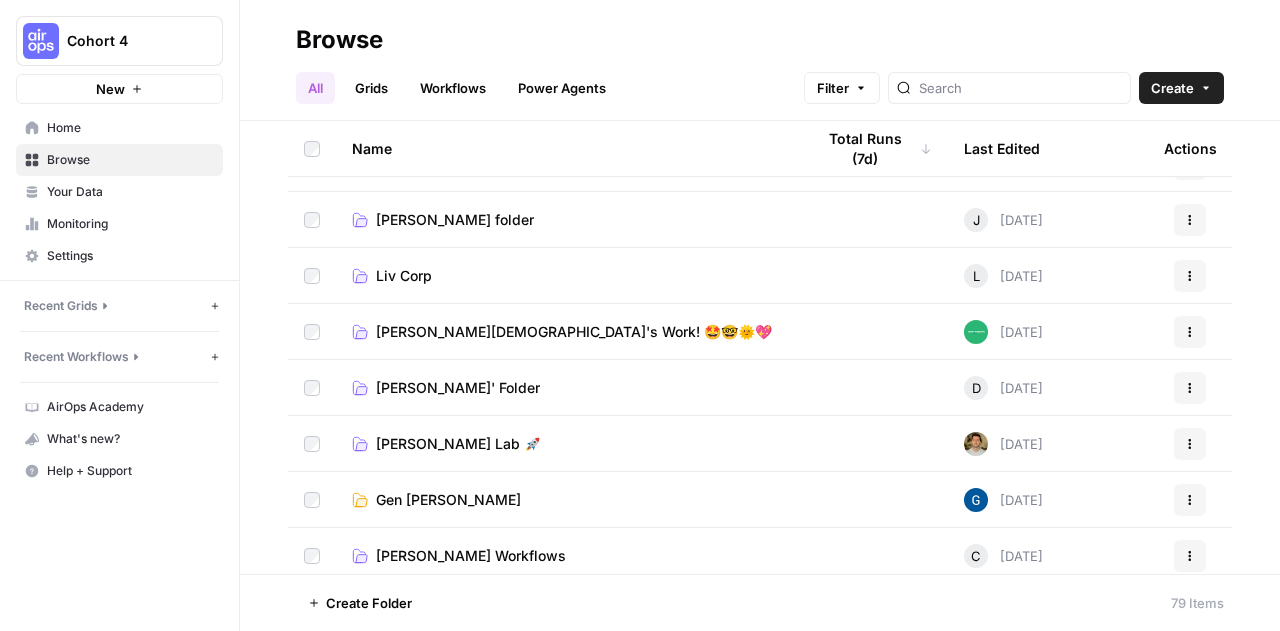 click on "[PERSON_NAME][DEMOGRAPHIC_DATA]'s Work! 🤩🤓🌞💖" at bounding box center [574, 332] 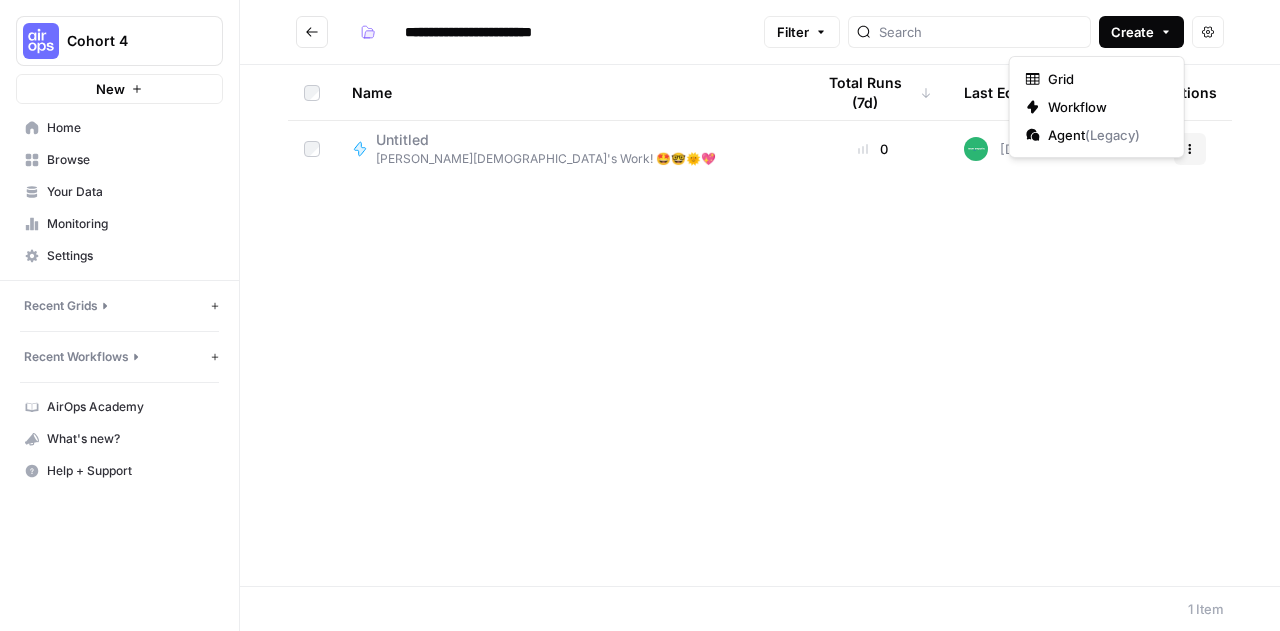 click on "Create" at bounding box center [1141, 32] 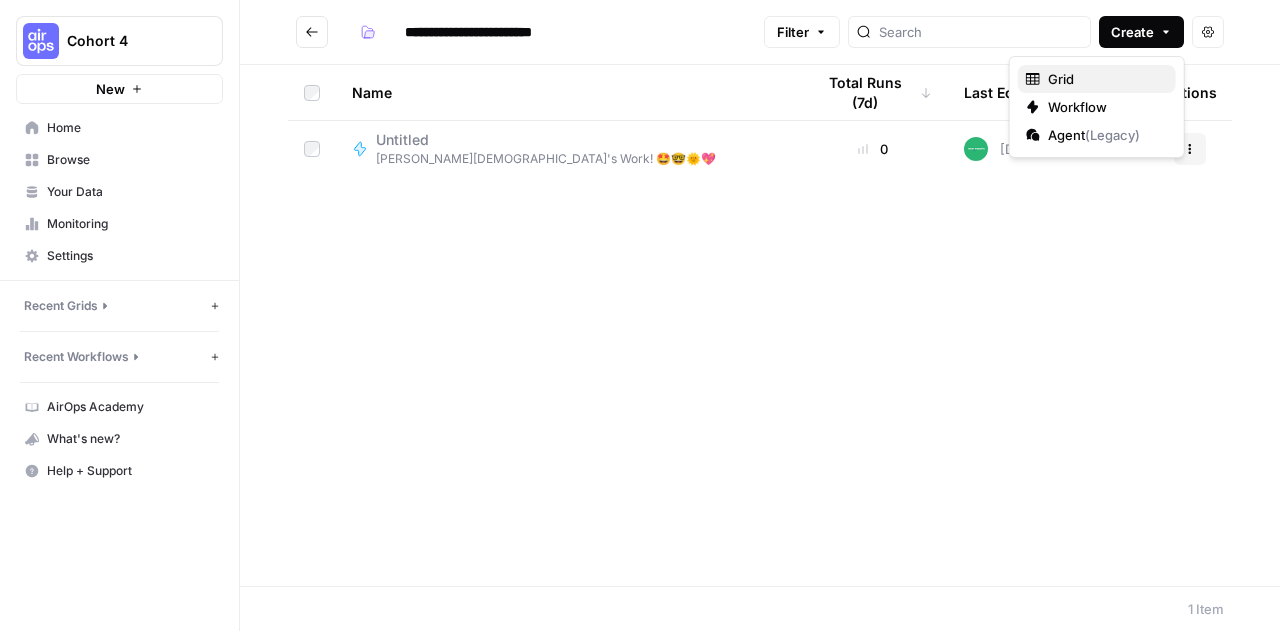 click on "Grid" at bounding box center [1104, 79] 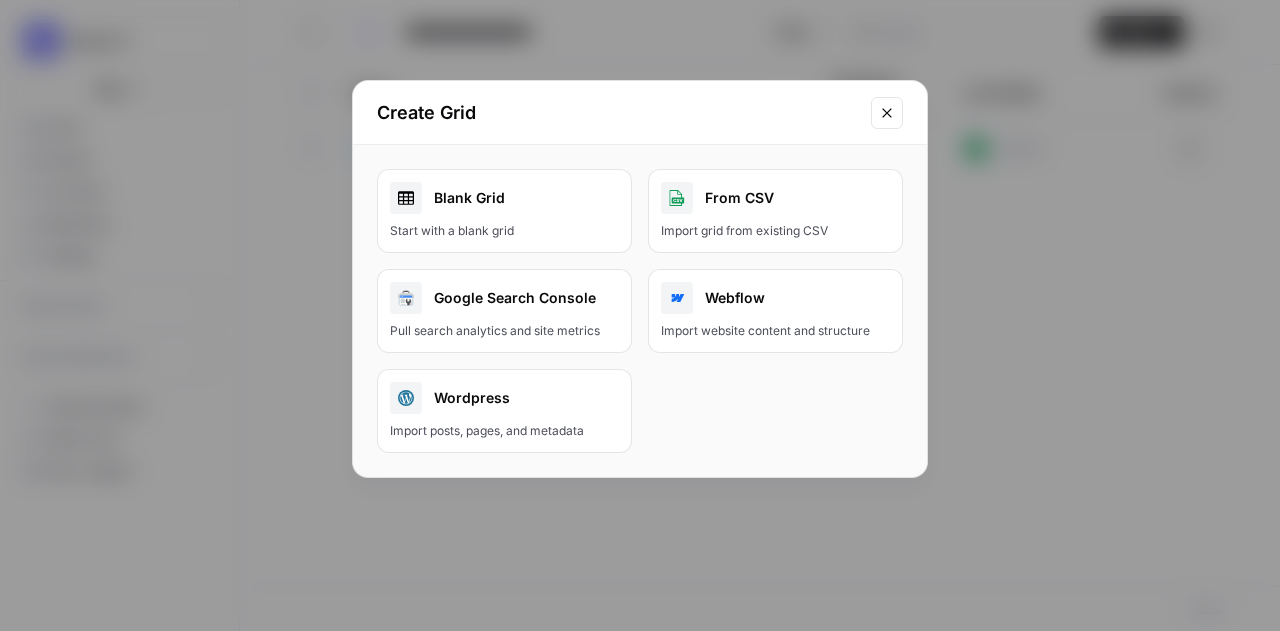 click on "Blank Grid Start with a blank grid" at bounding box center [504, 211] 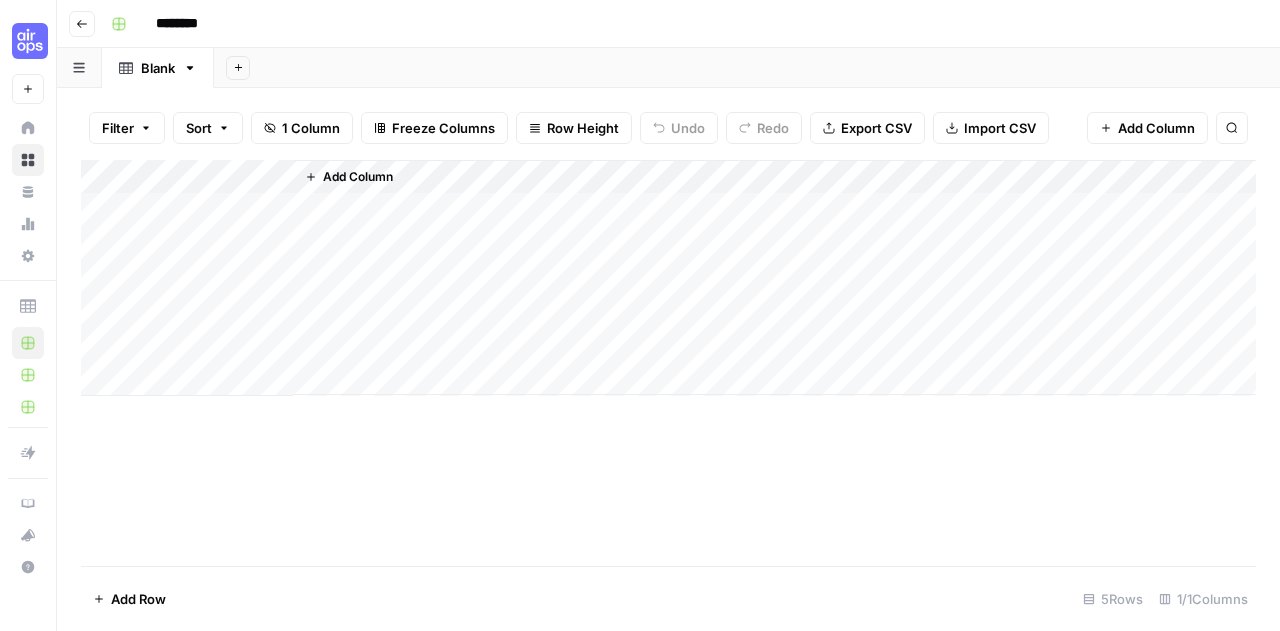 click on "********" at bounding box center [203, 24] 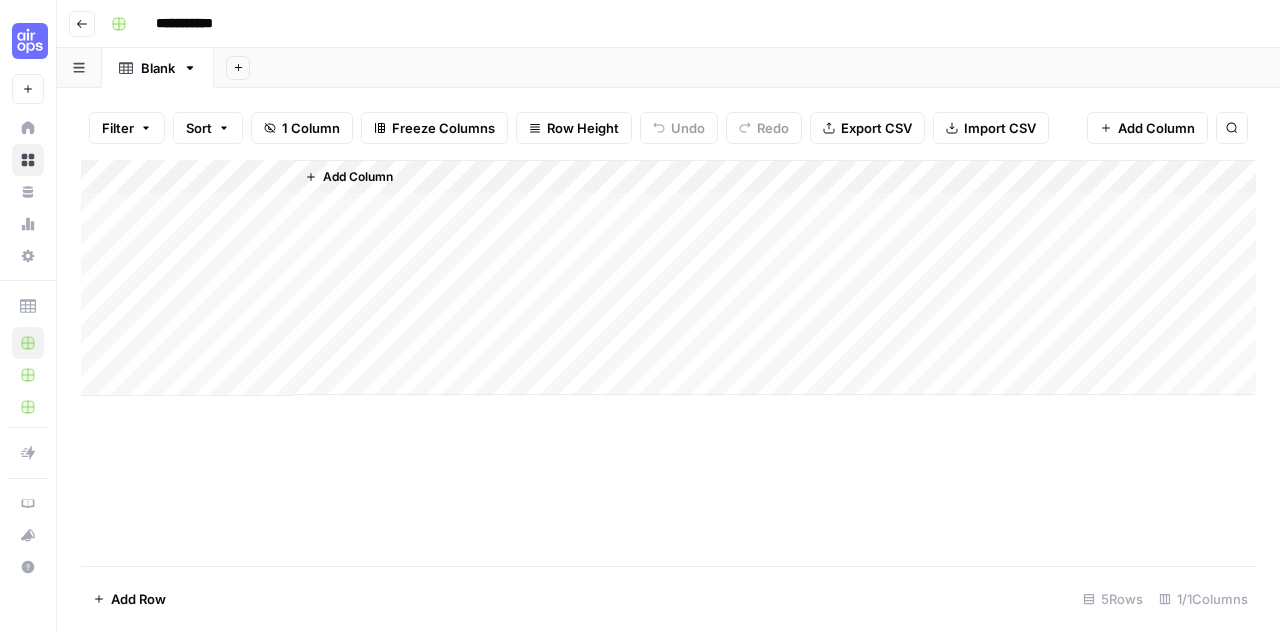 type on "**********" 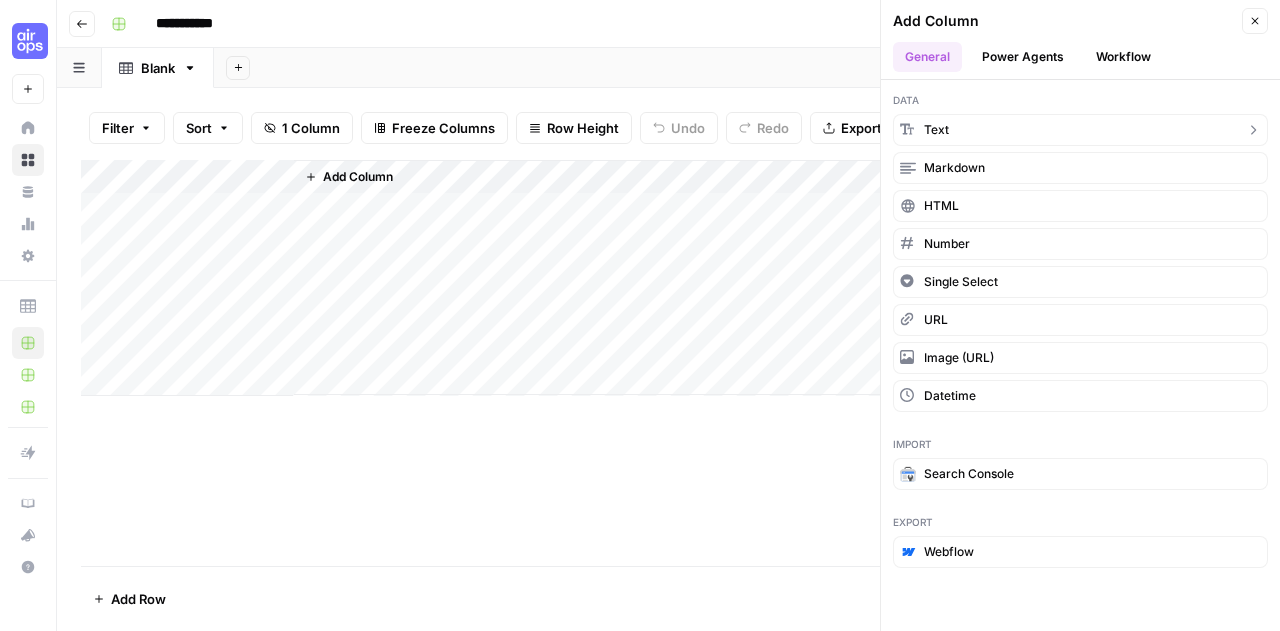 click on "text" at bounding box center [1080, 130] 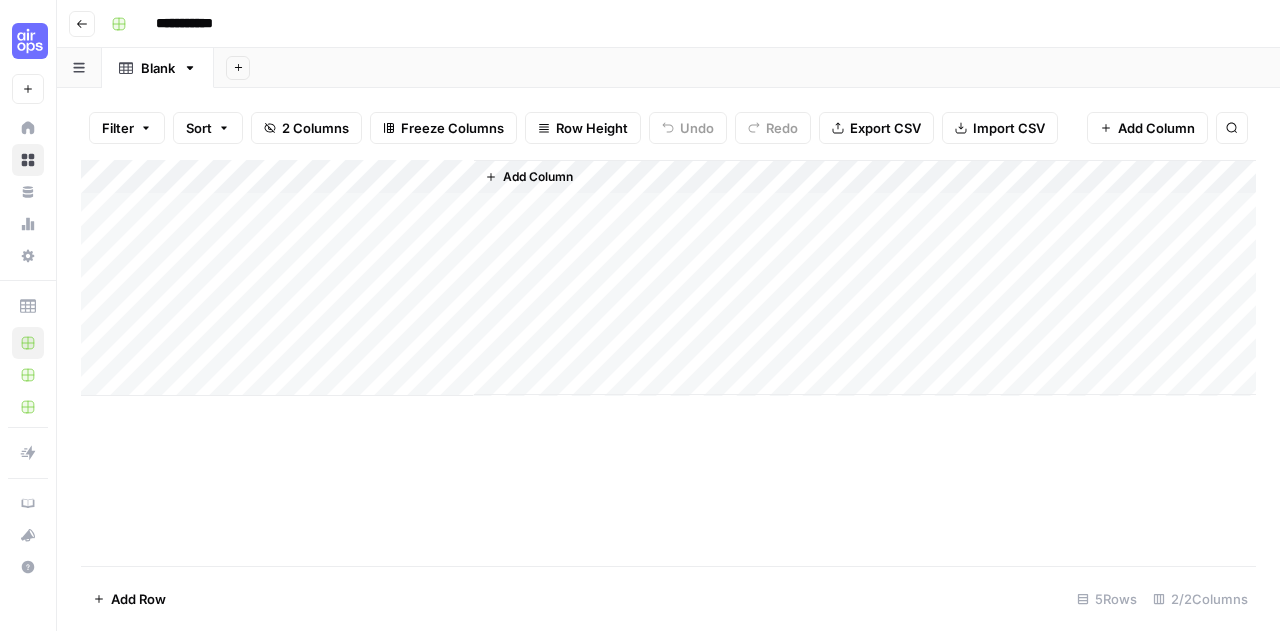 click on "Add Column" at bounding box center [529, 177] 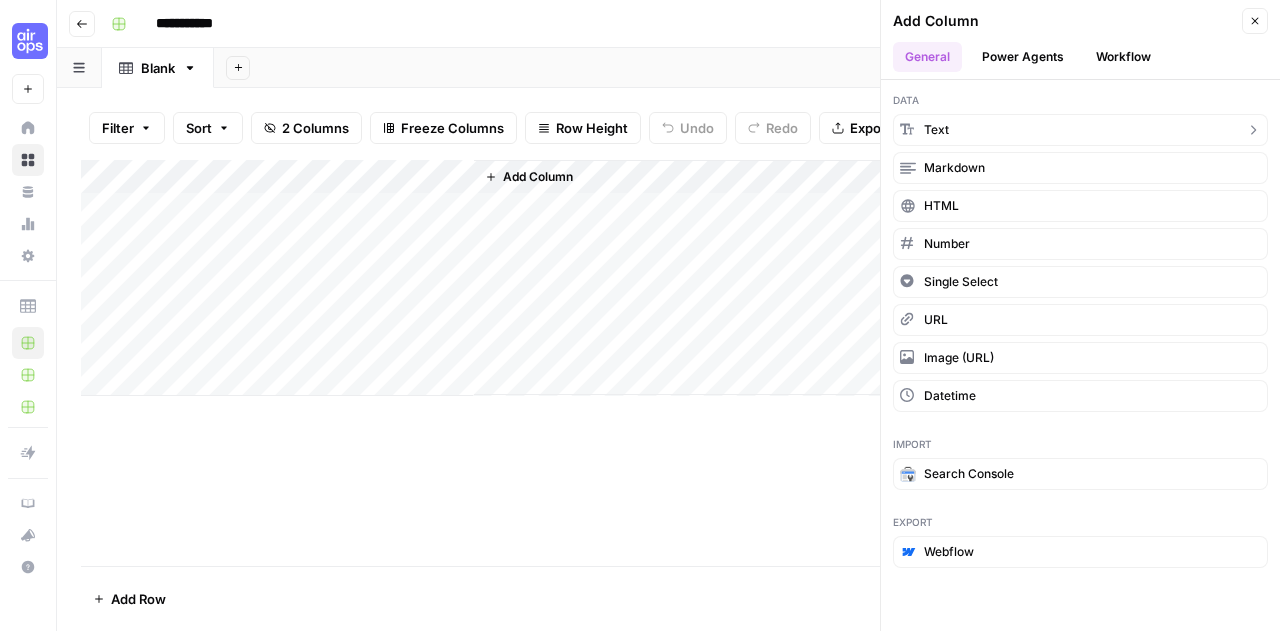 click on "text" at bounding box center [1080, 130] 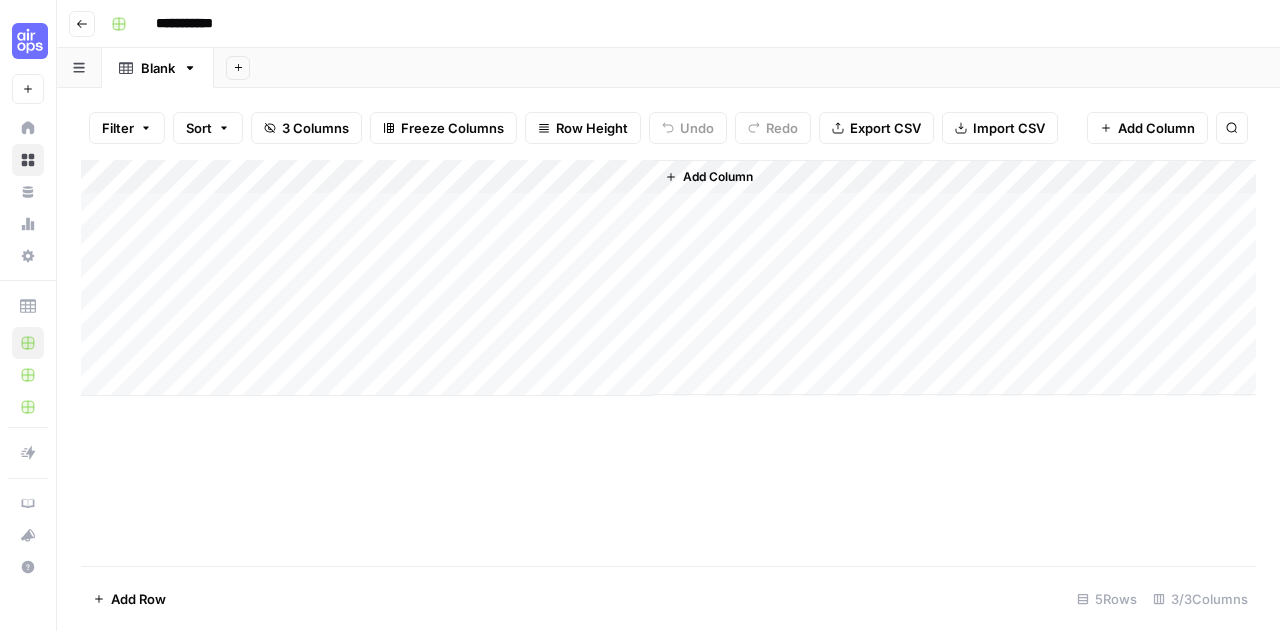 click on "Add Column" at bounding box center (668, 278) 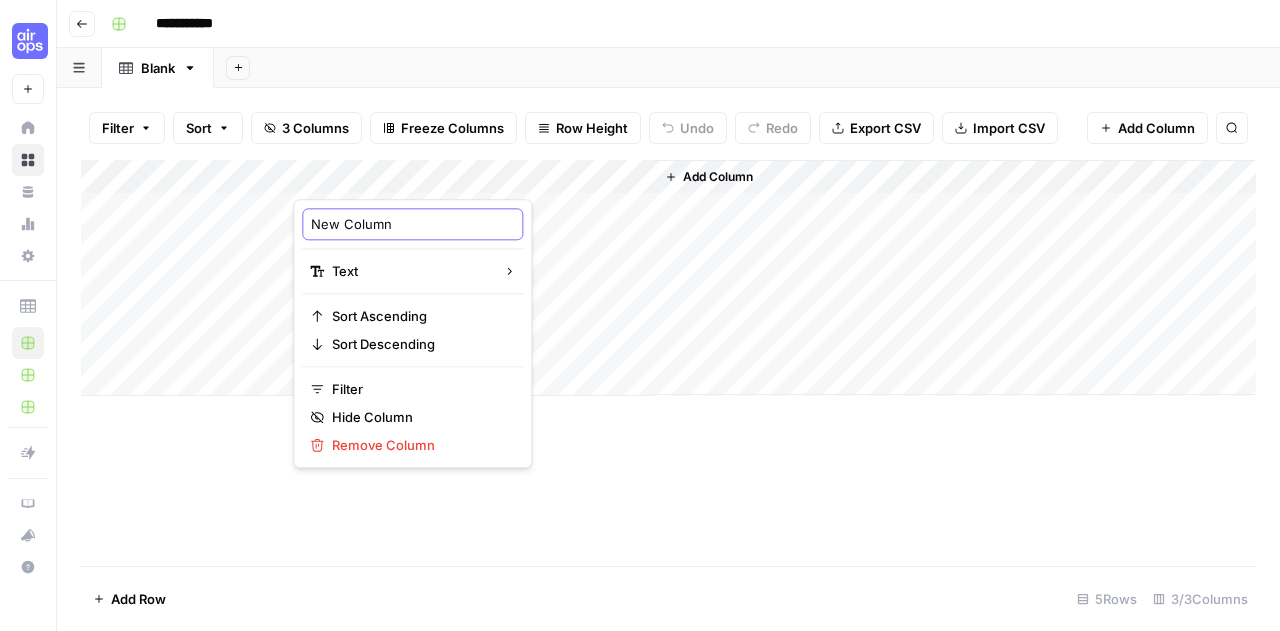 click on "New Column" at bounding box center [412, 224] 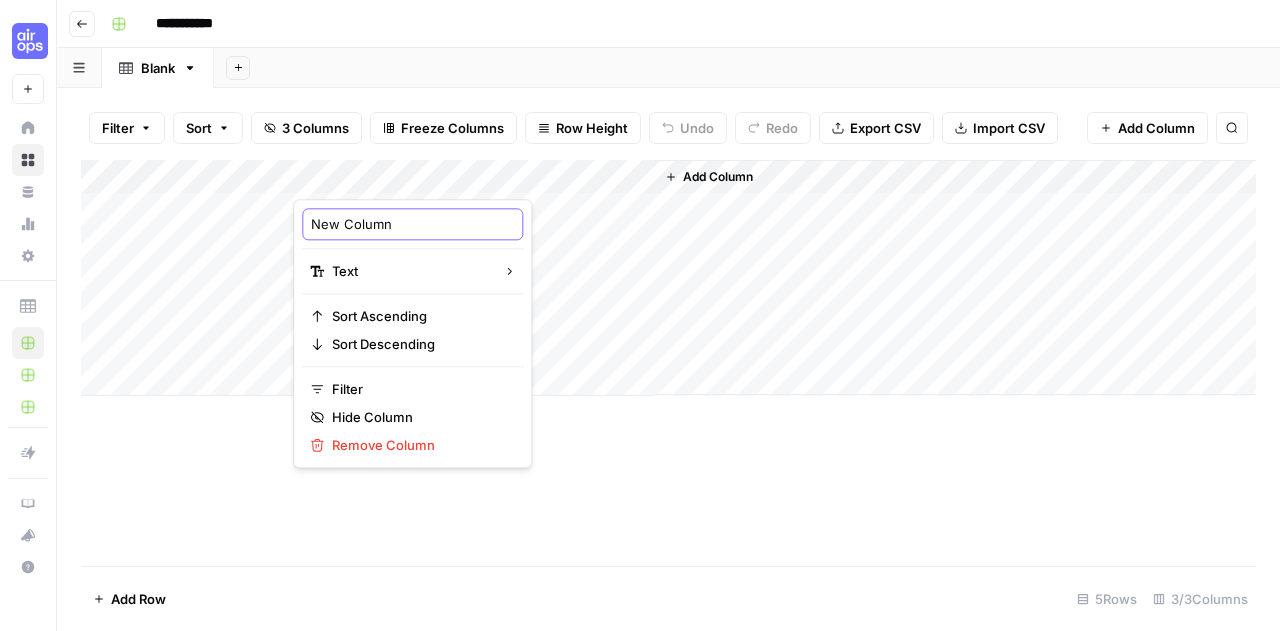 drag, startPoint x: 342, startPoint y: 229, endPoint x: 306, endPoint y: 227, distance: 36.05551 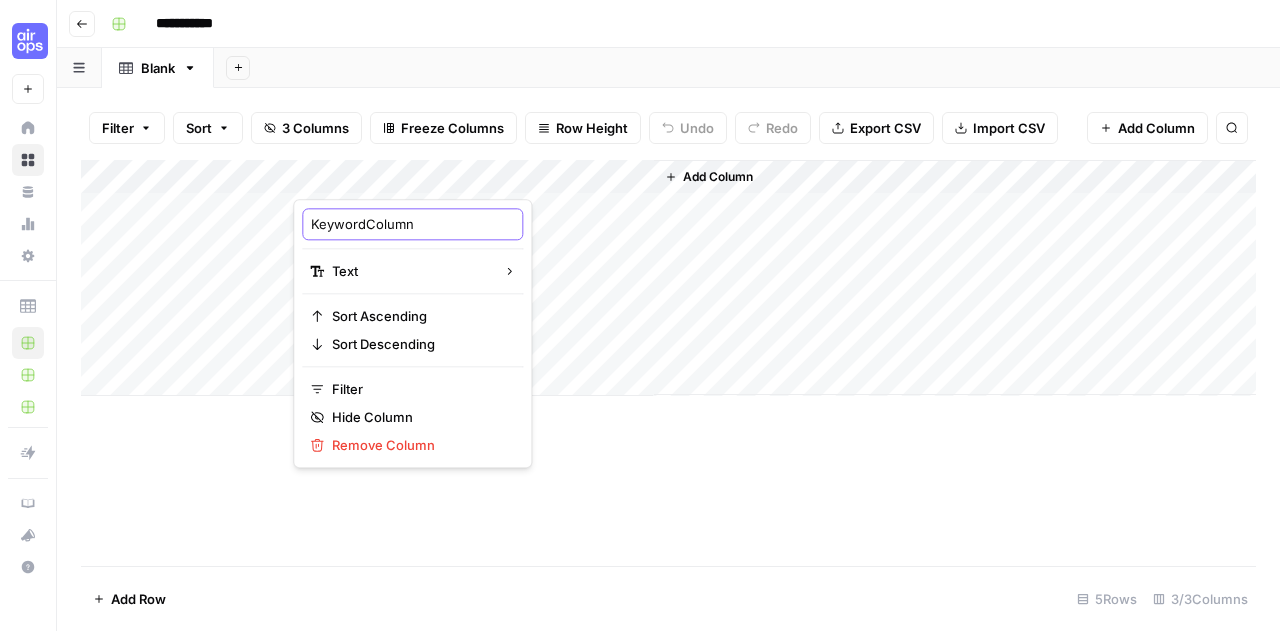 type on "Keyword Column" 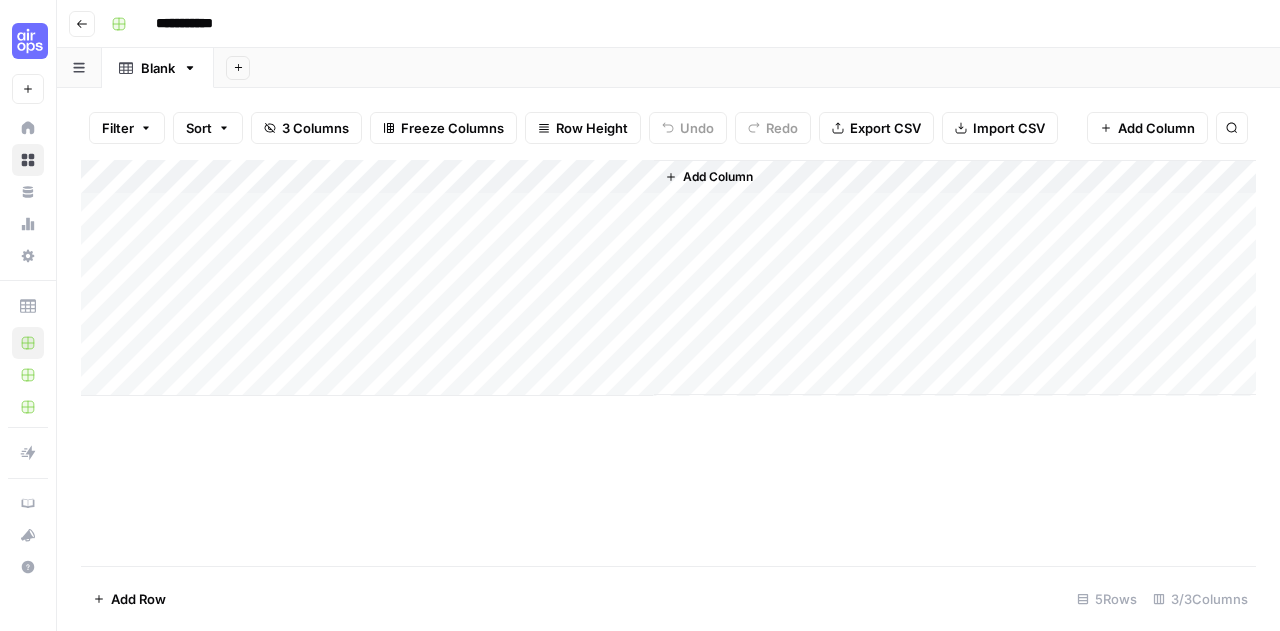 click on "Add Column" at bounding box center [668, 278] 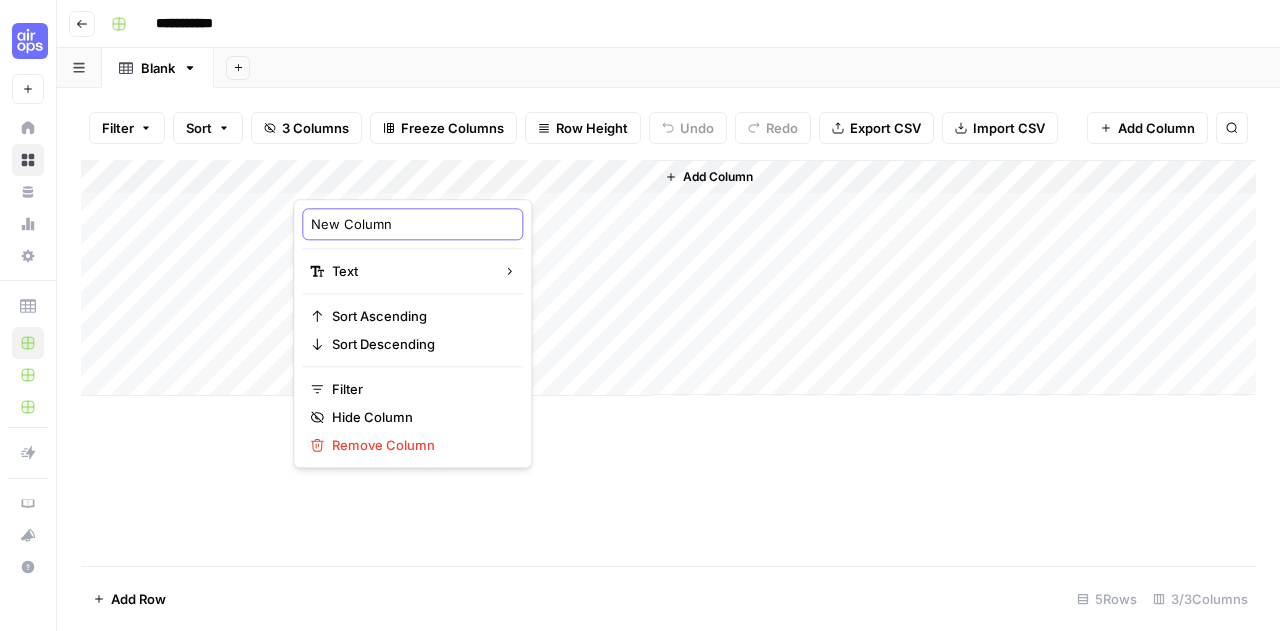 drag, startPoint x: 336, startPoint y: 221, endPoint x: 302, endPoint y: 227, distance: 34.525352 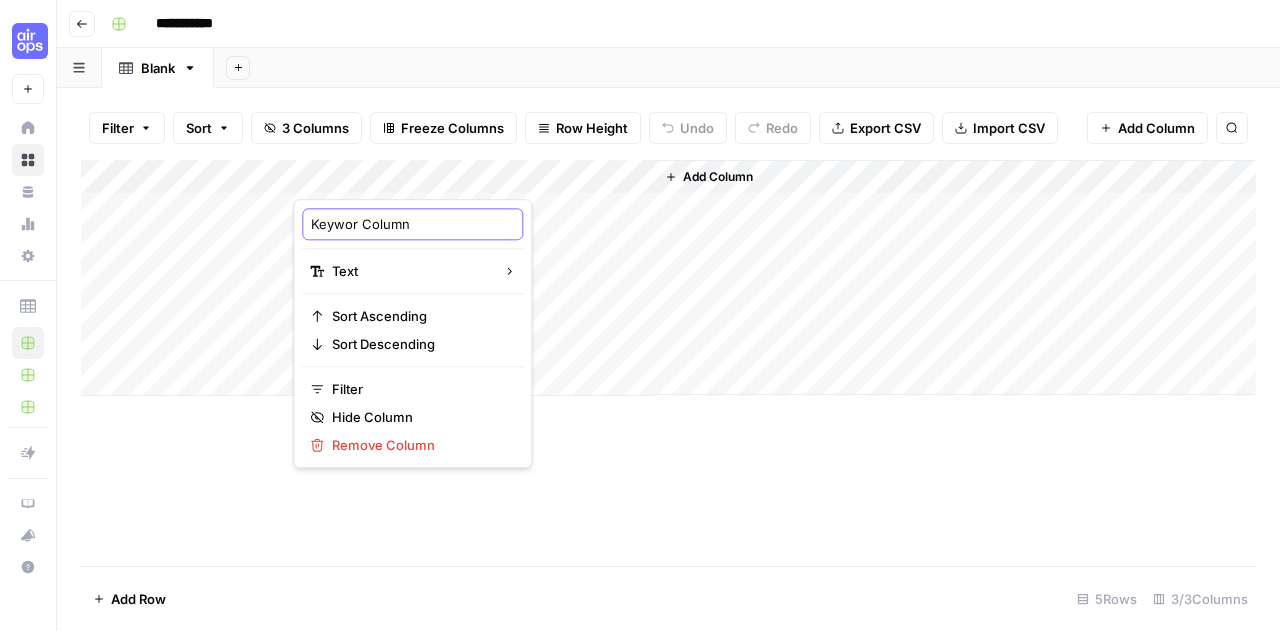 type on "Keyword Column" 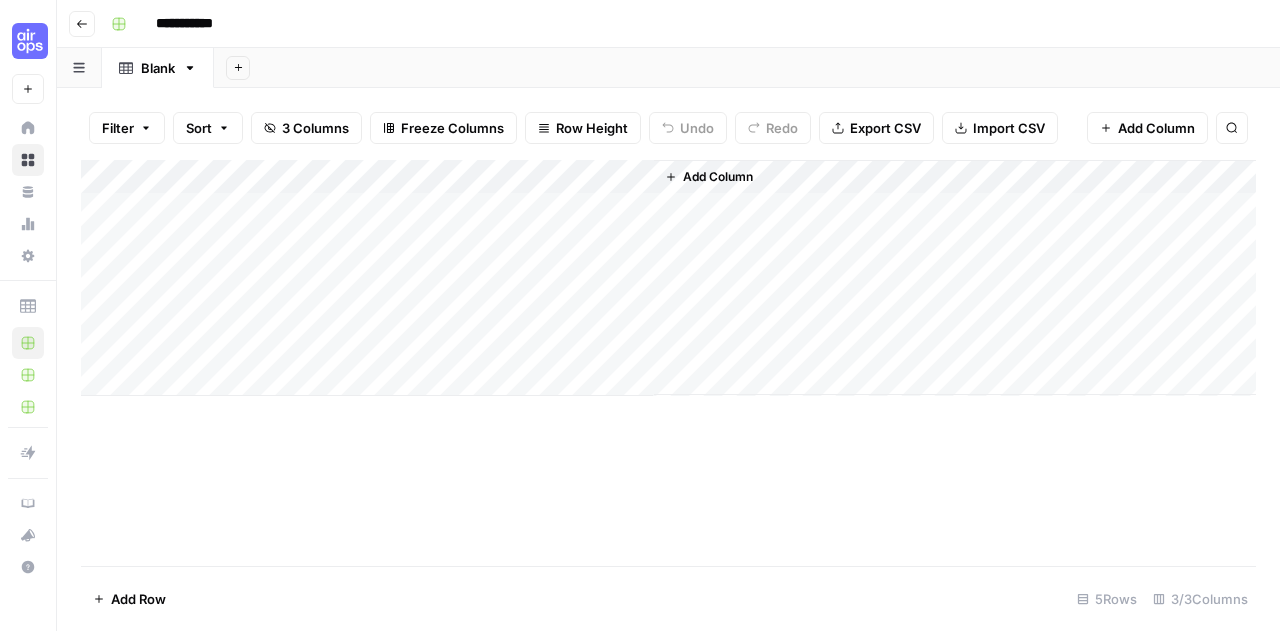 click on "Add Column" at bounding box center [668, 278] 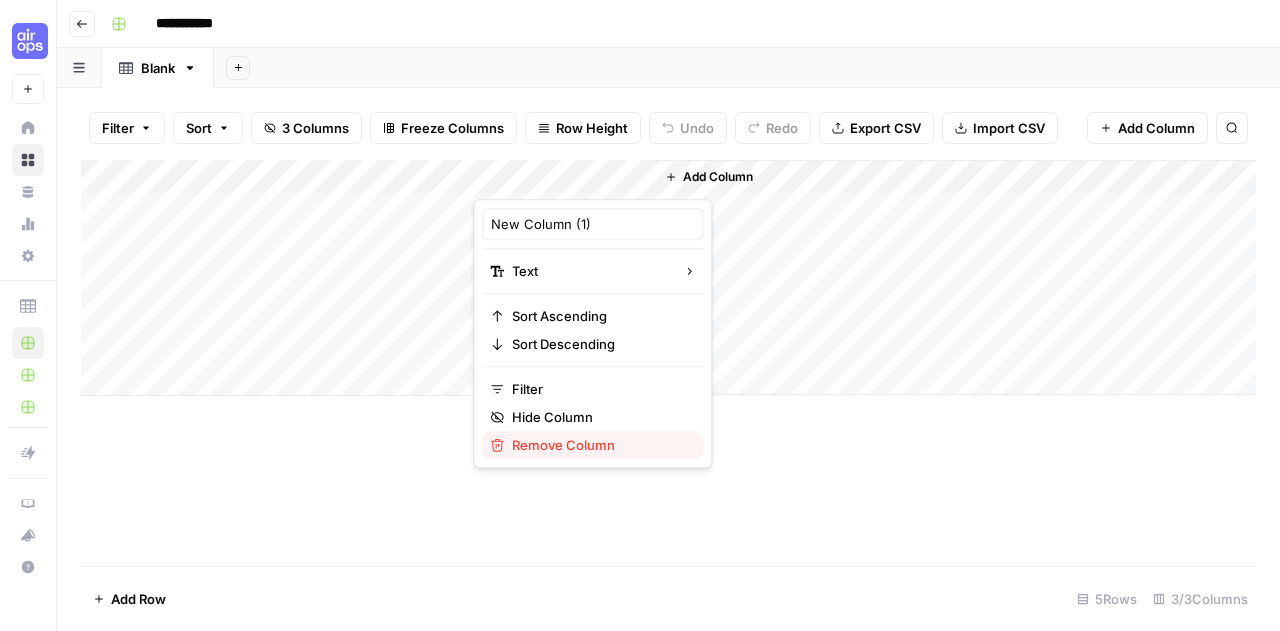 click on "Remove Column" at bounding box center (599, 445) 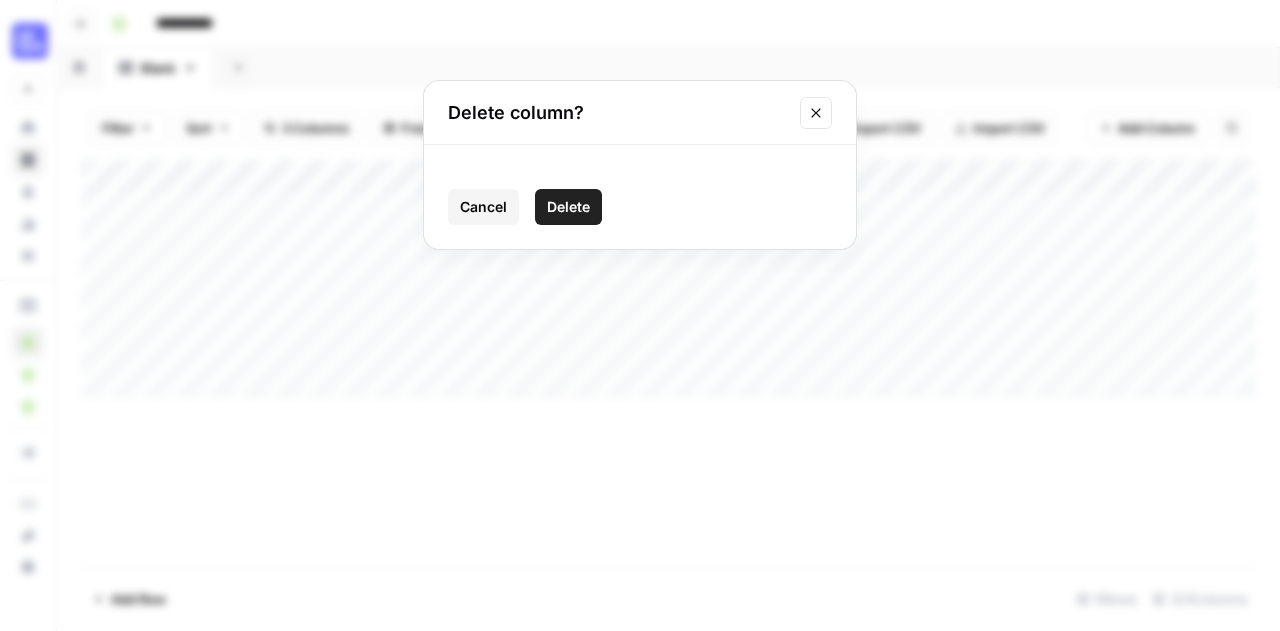 click on "Delete" at bounding box center [568, 207] 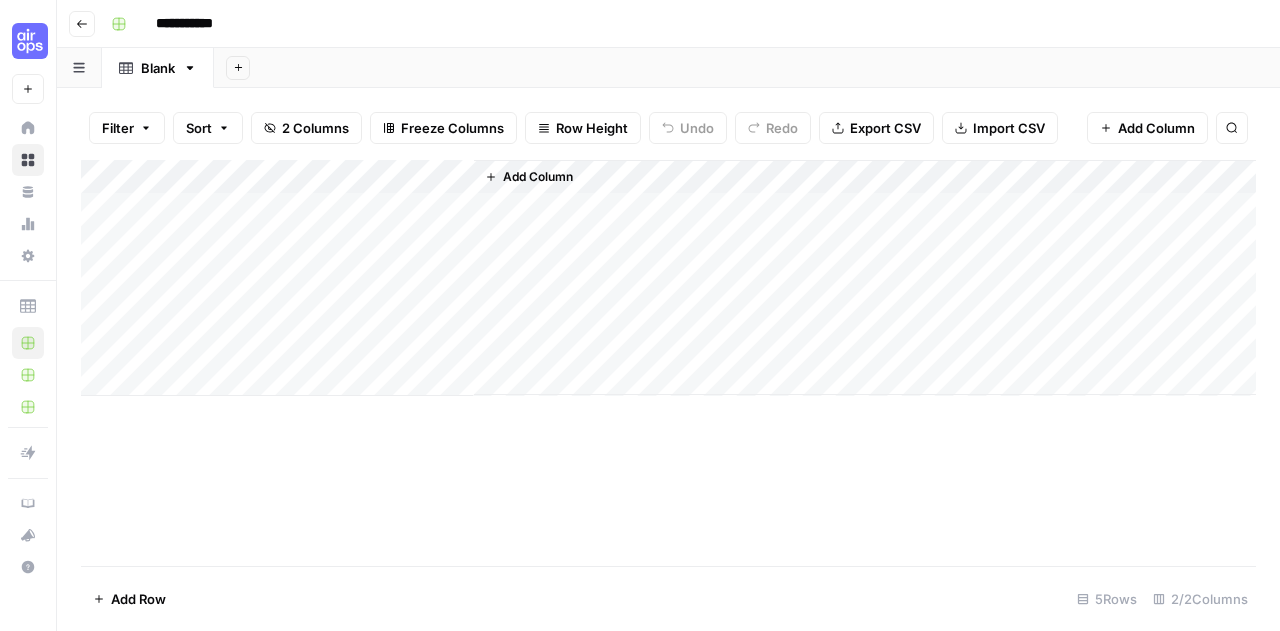click on "Add Column" at bounding box center (668, 278) 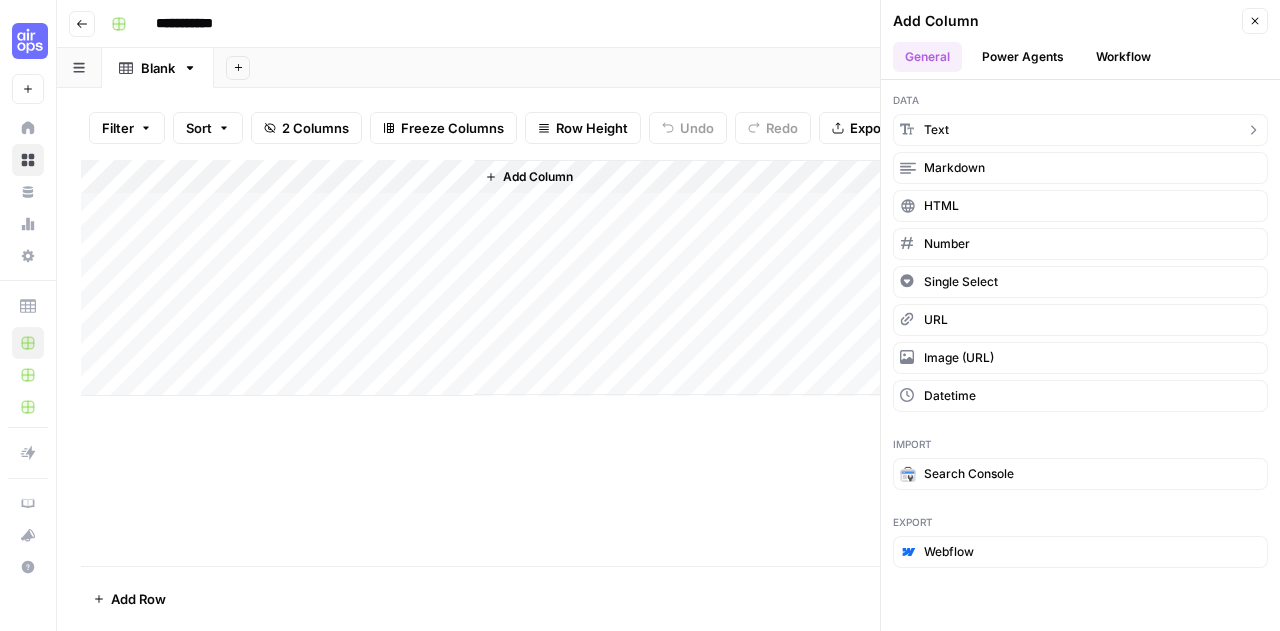click on "text" at bounding box center (1080, 130) 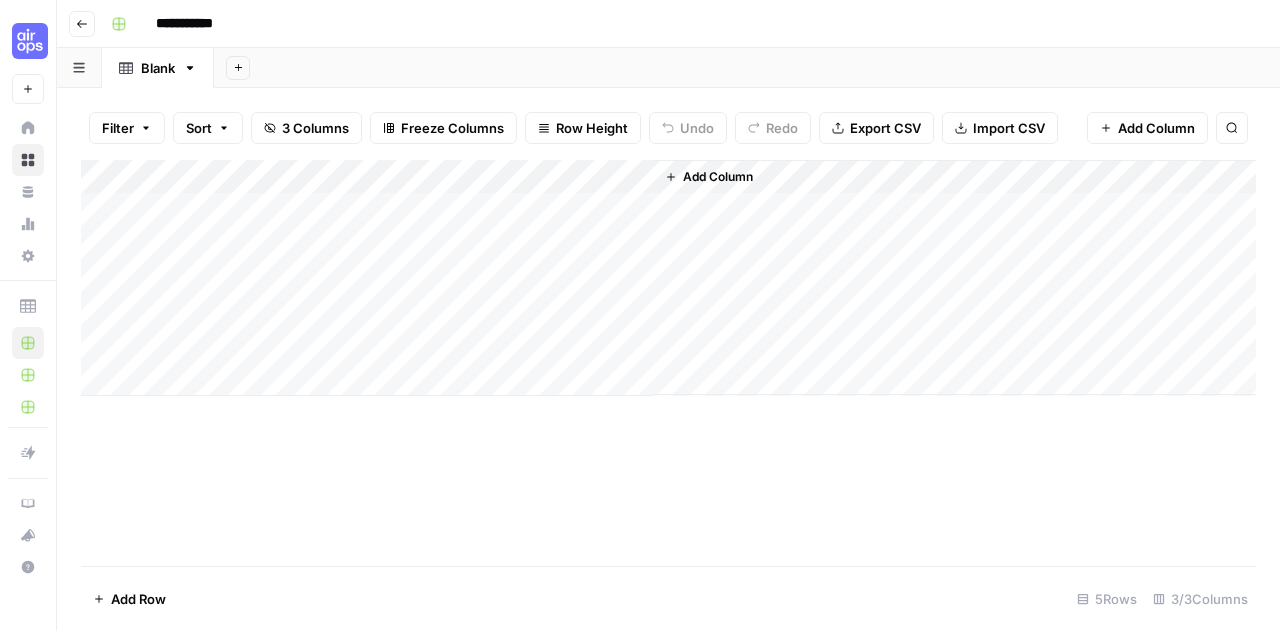 click on "Add Column" at bounding box center (668, 278) 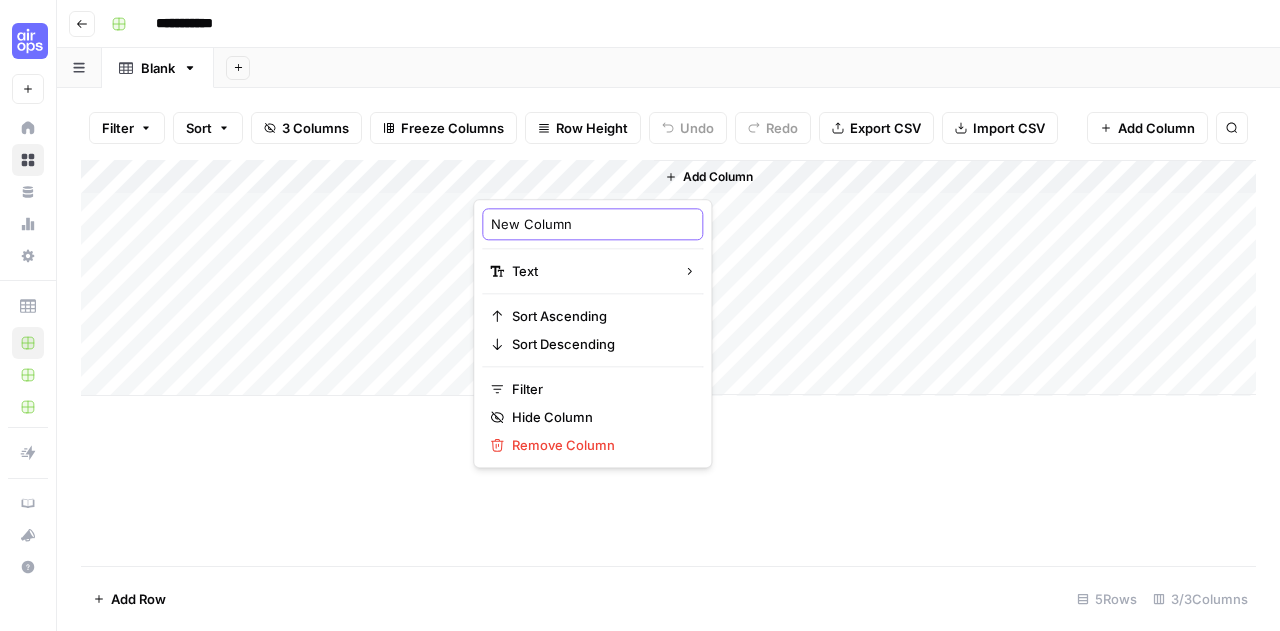 drag, startPoint x: 588, startPoint y: 227, endPoint x: 490, endPoint y: 233, distance: 98.1835 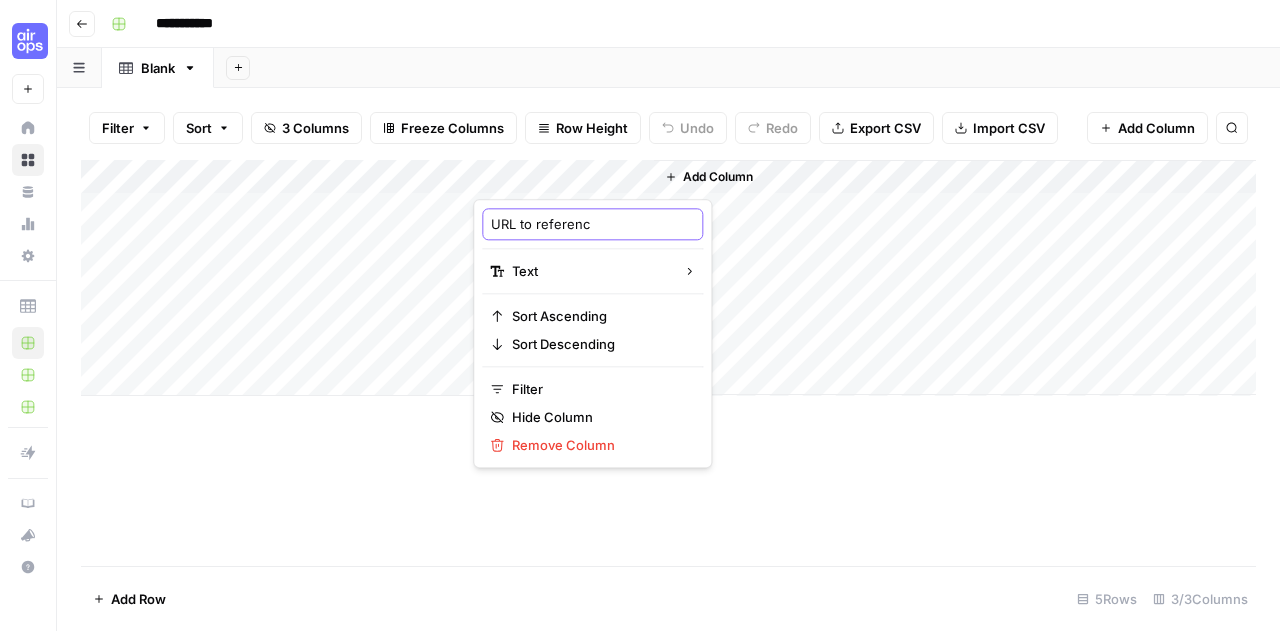 type on "URL to reference" 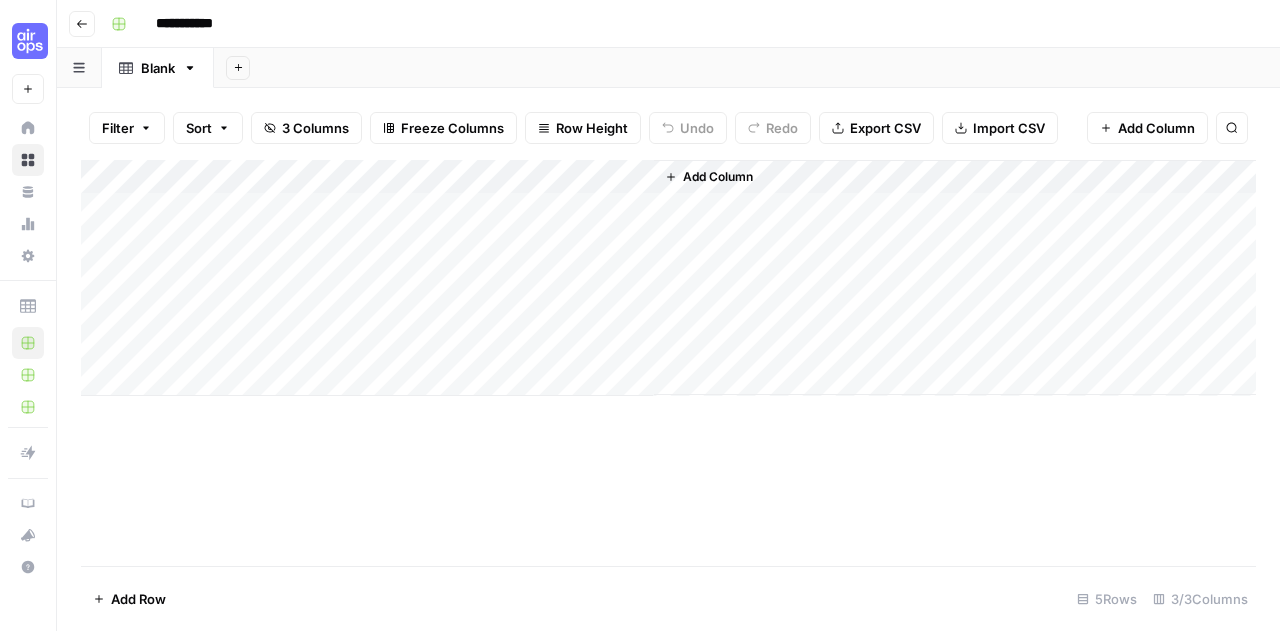 click on "Add Column" at bounding box center (668, 278) 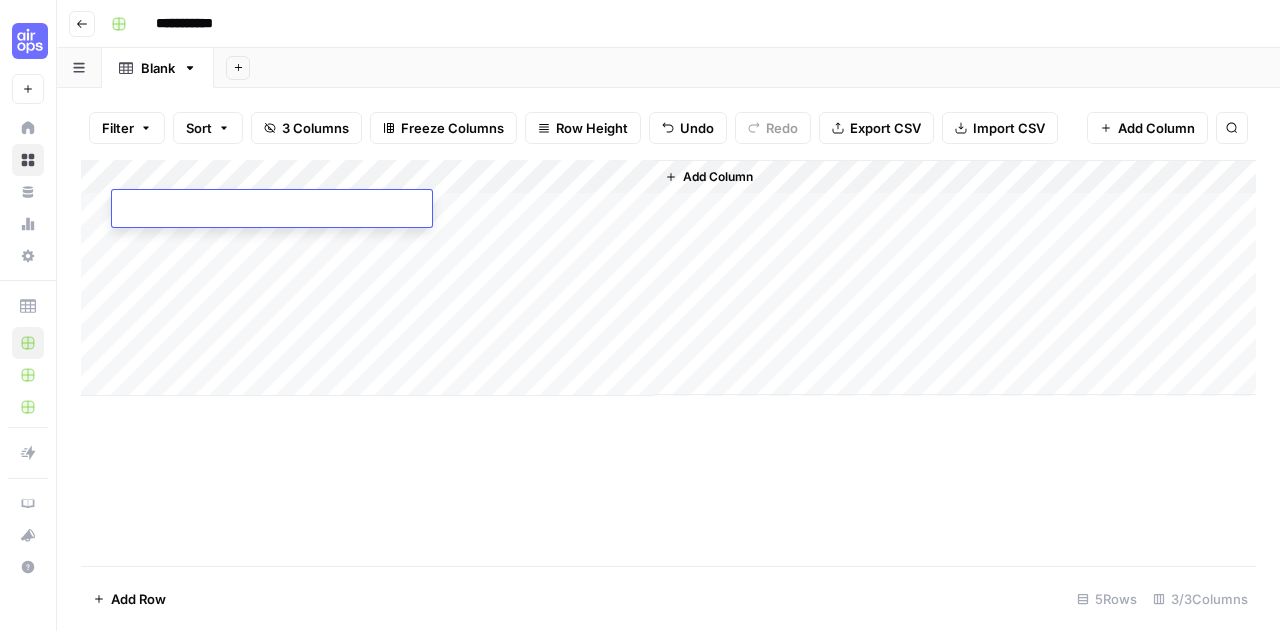 click at bounding box center (272, 210) 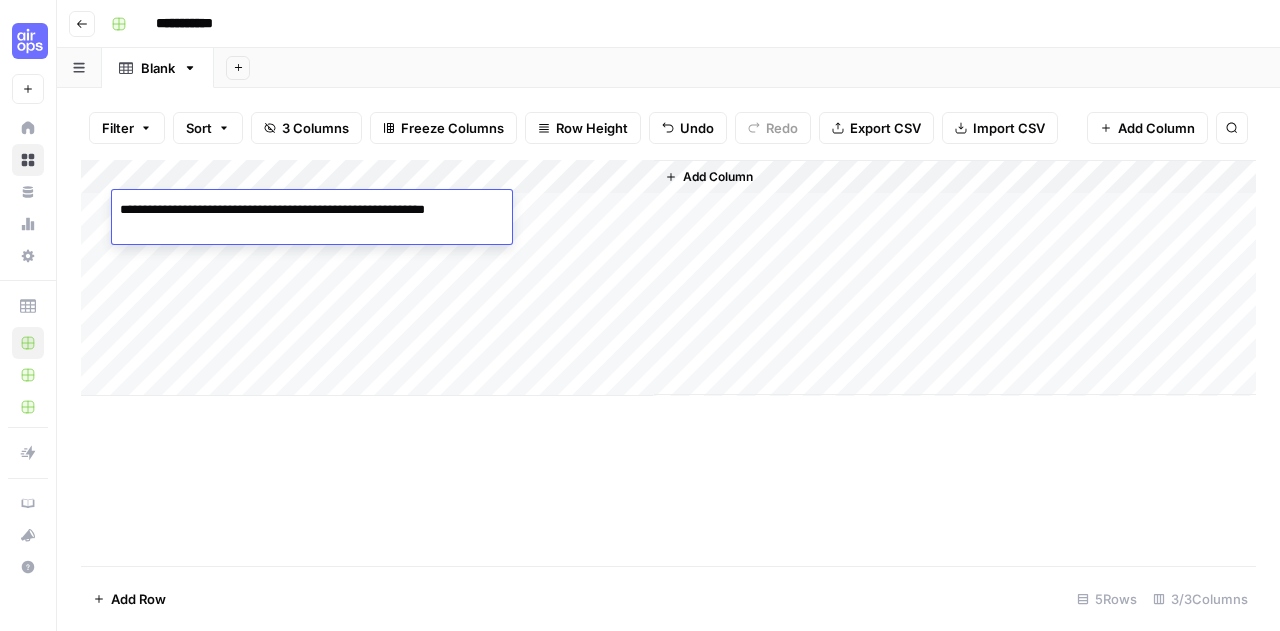 drag, startPoint x: 186, startPoint y: 212, endPoint x: 116, endPoint y: 215, distance: 70.064255 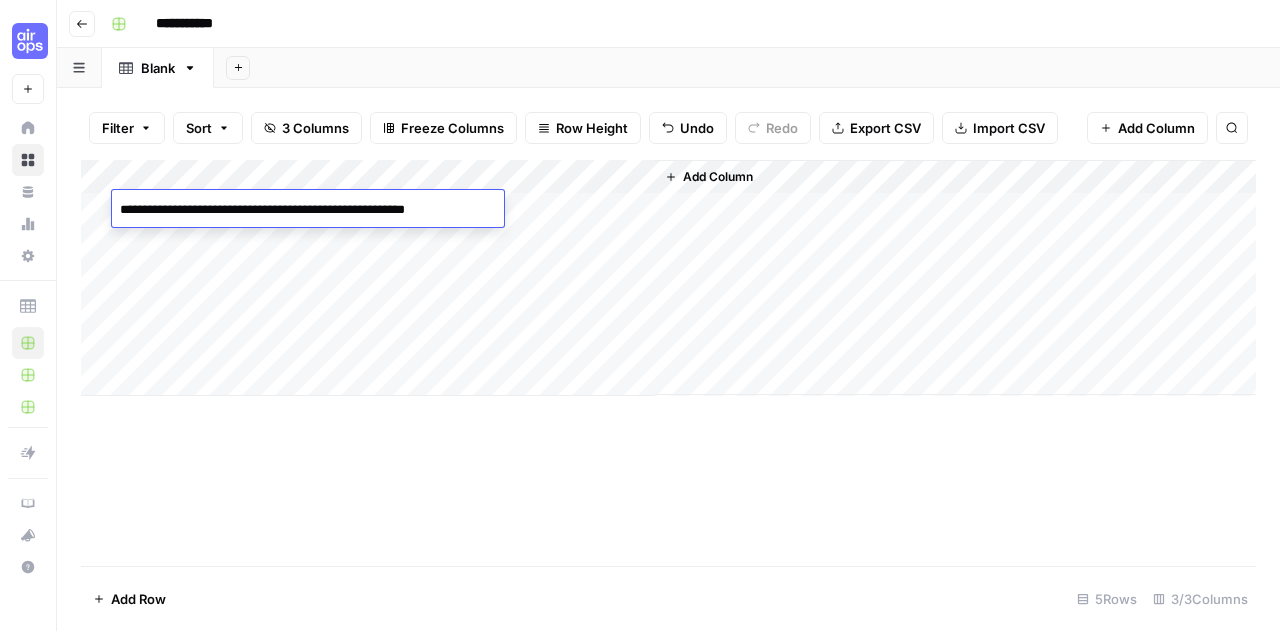 click on "**********" at bounding box center [304, 210] 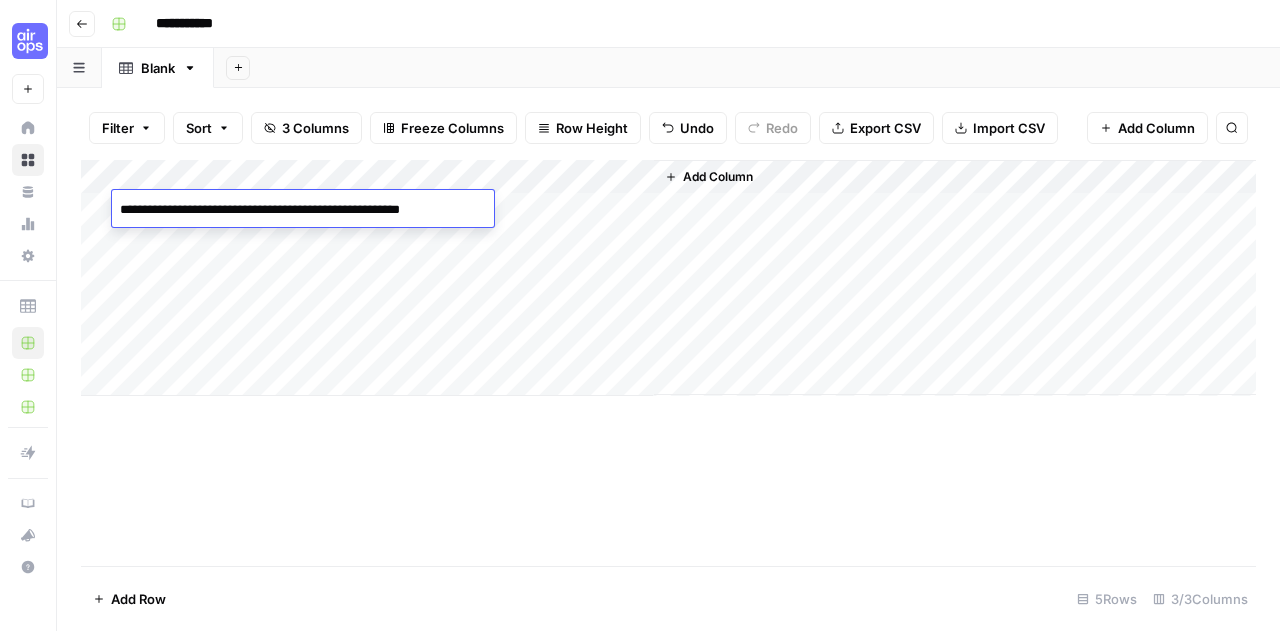 type on "**********" 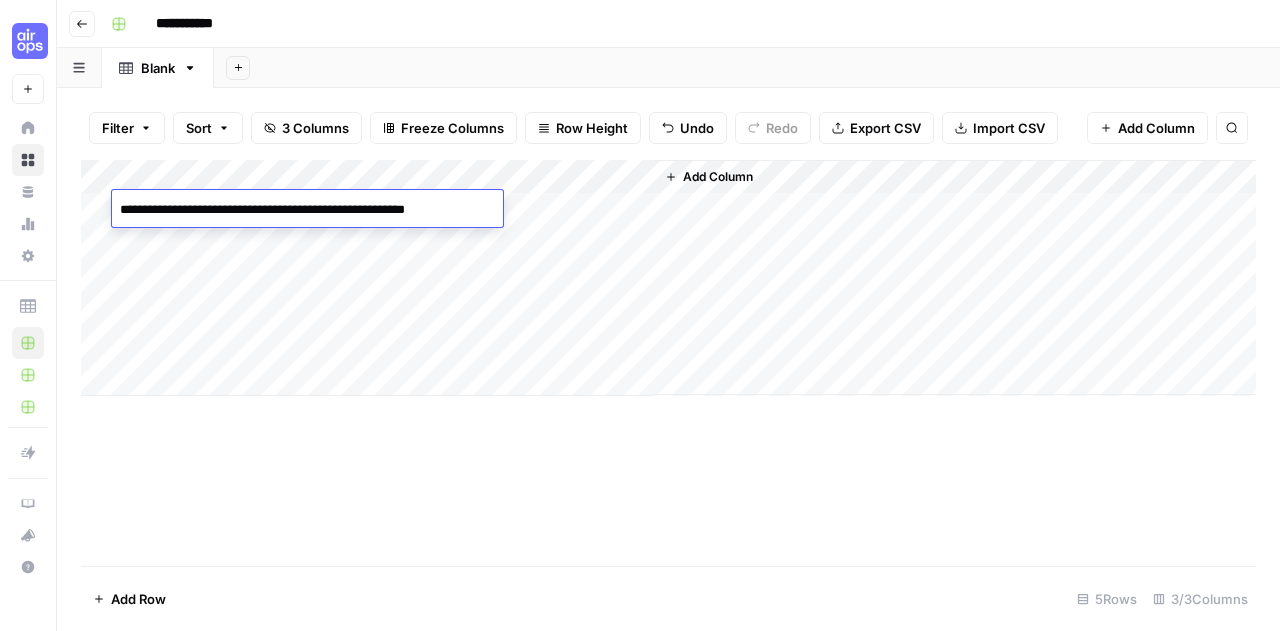 click on "Add Column" at bounding box center (668, 278) 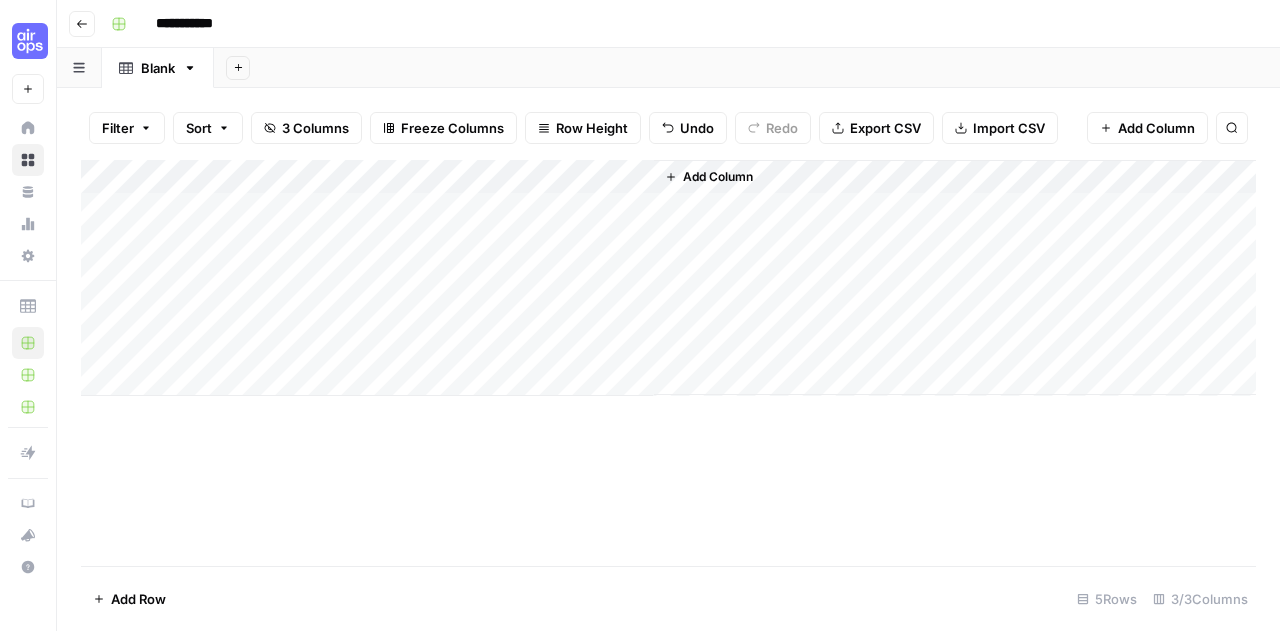click on "Add Column" at bounding box center [668, 278] 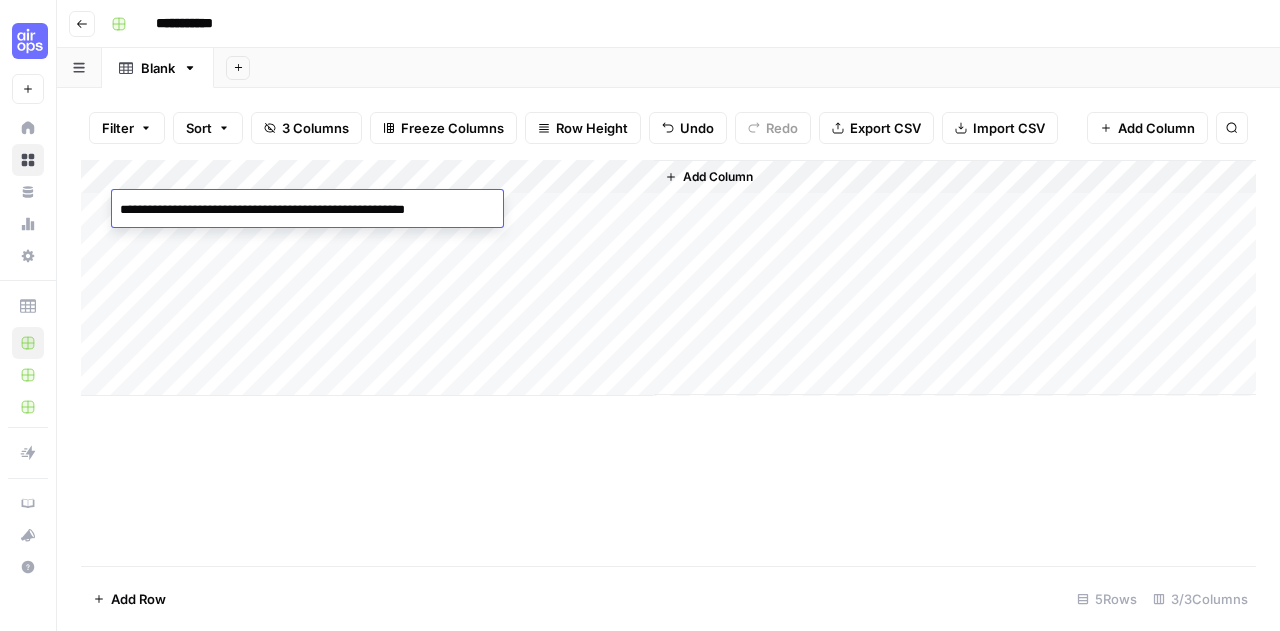 click on "Add Column" at bounding box center [668, 278] 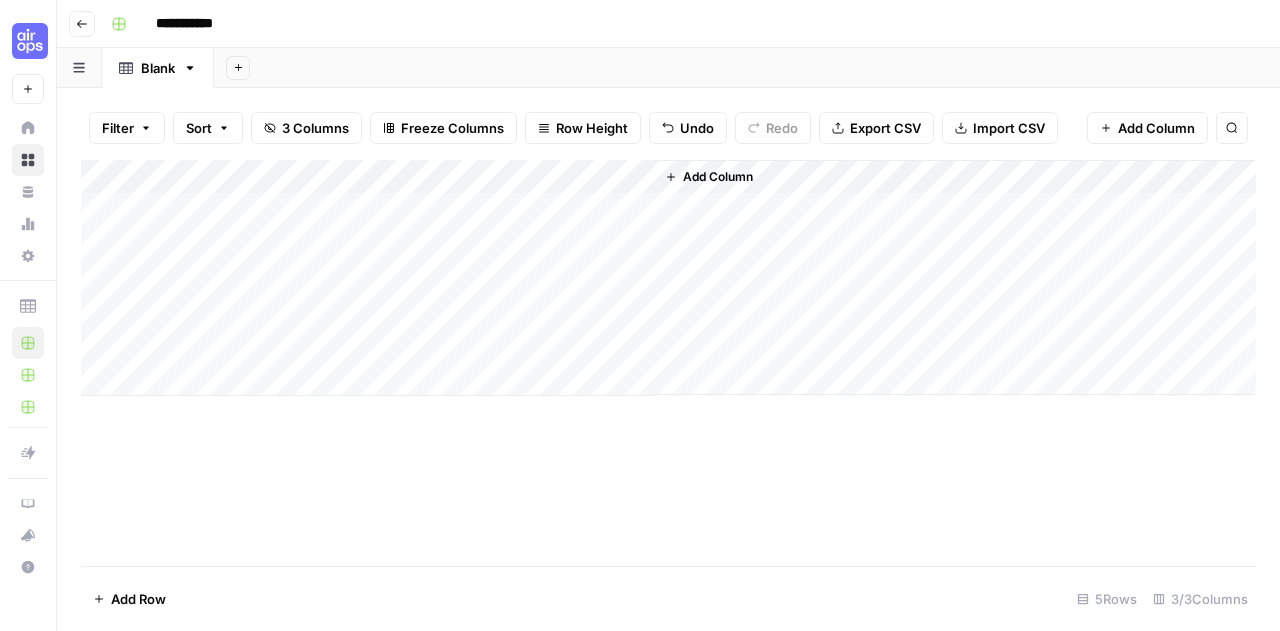 click on "Add Column" at bounding box center (668, 278) 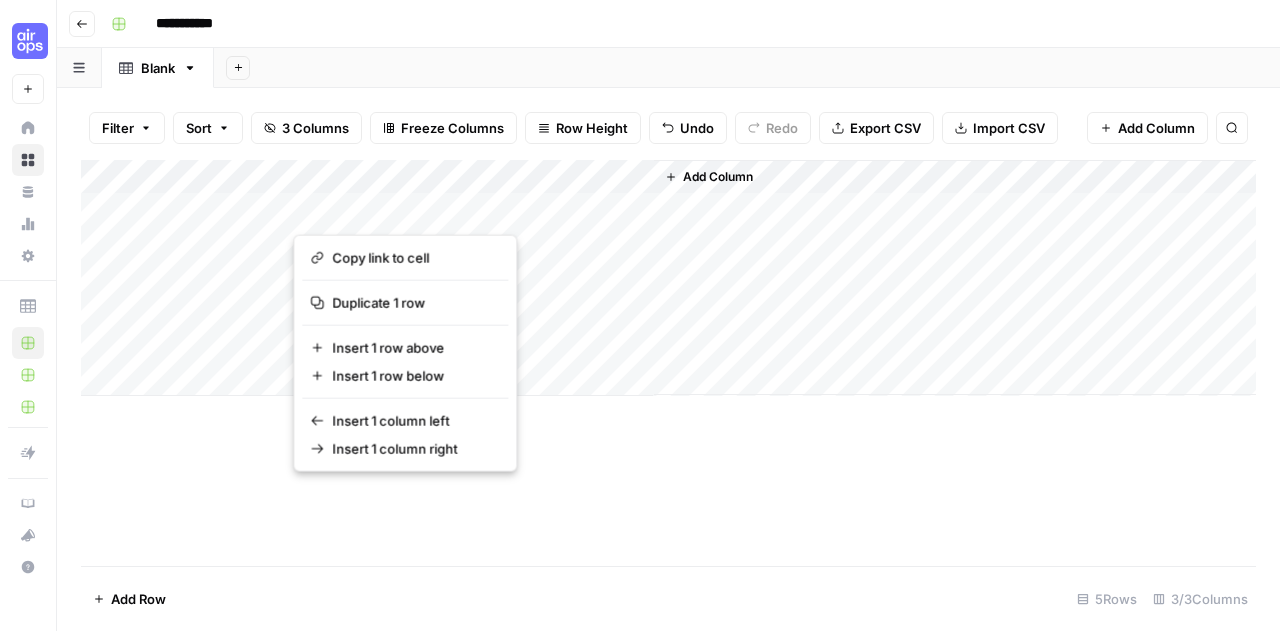 click at bounding box center [383, 208] 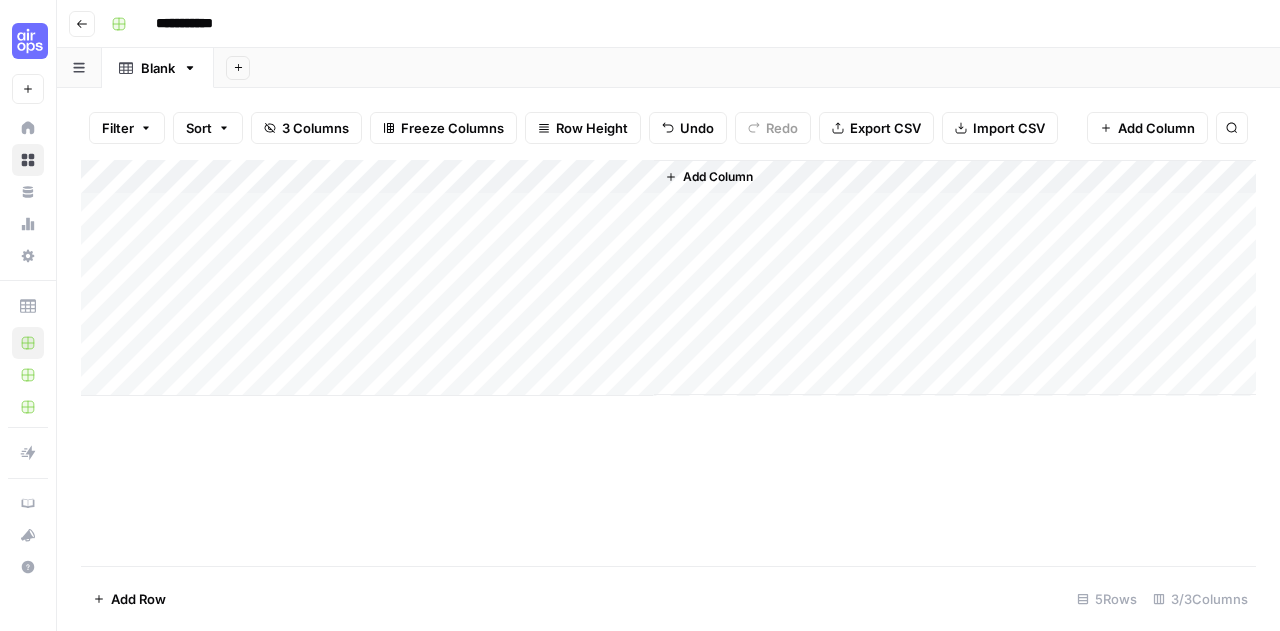click on "Add Column" at bounding box center (668, 278) 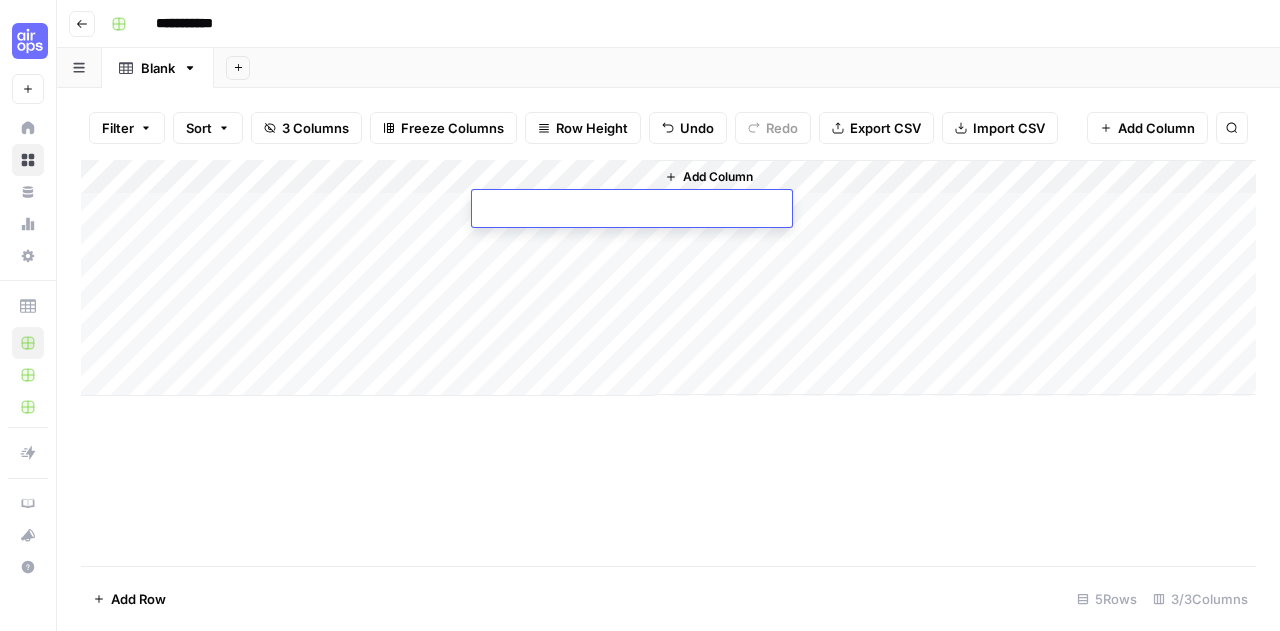 click at bounding box center [632, 210] 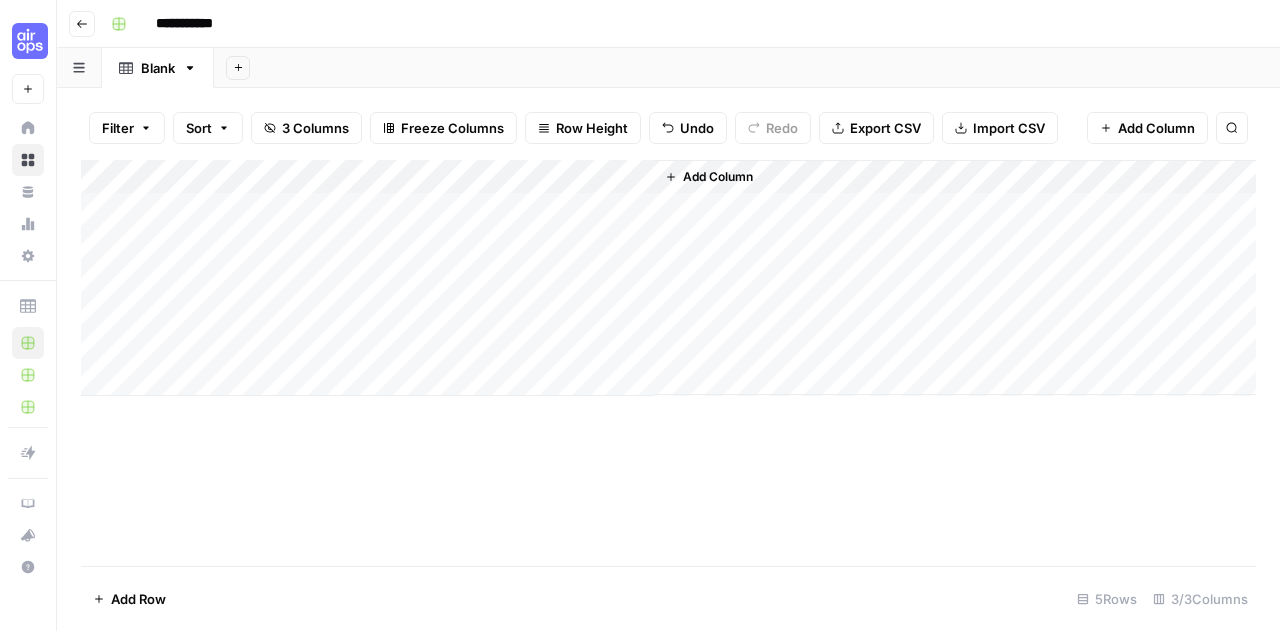 click on "Add Column" at bounding box center [668, 278] 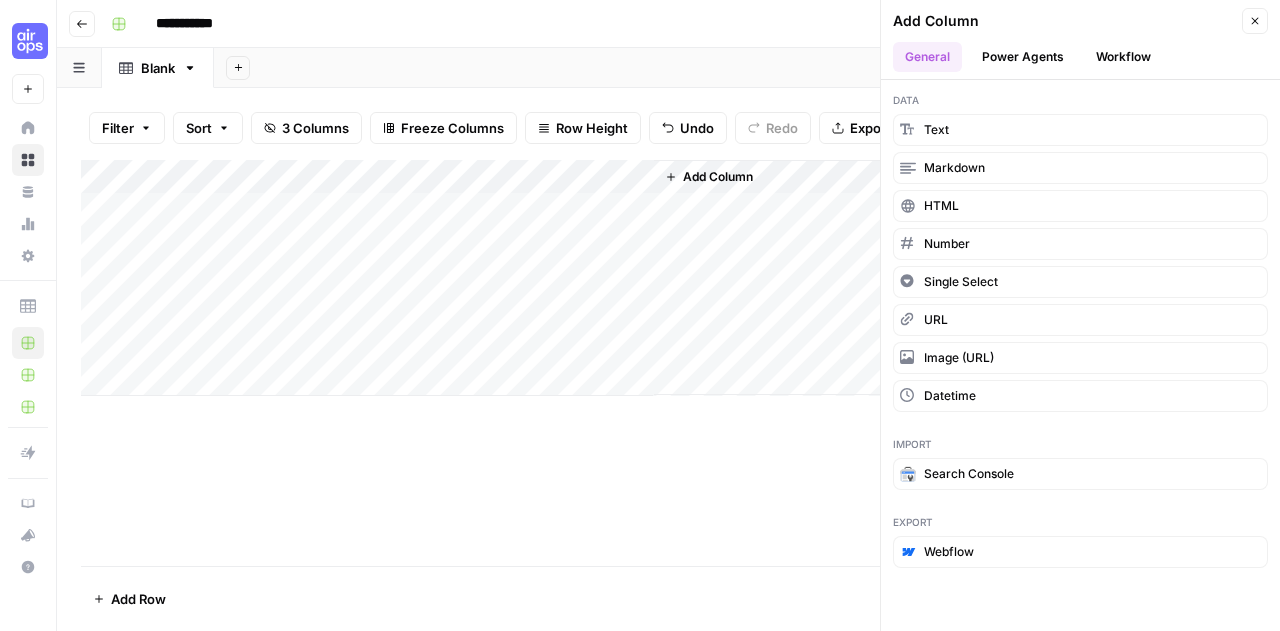 click on "Power Agents" at bounding box center (1023, 57) 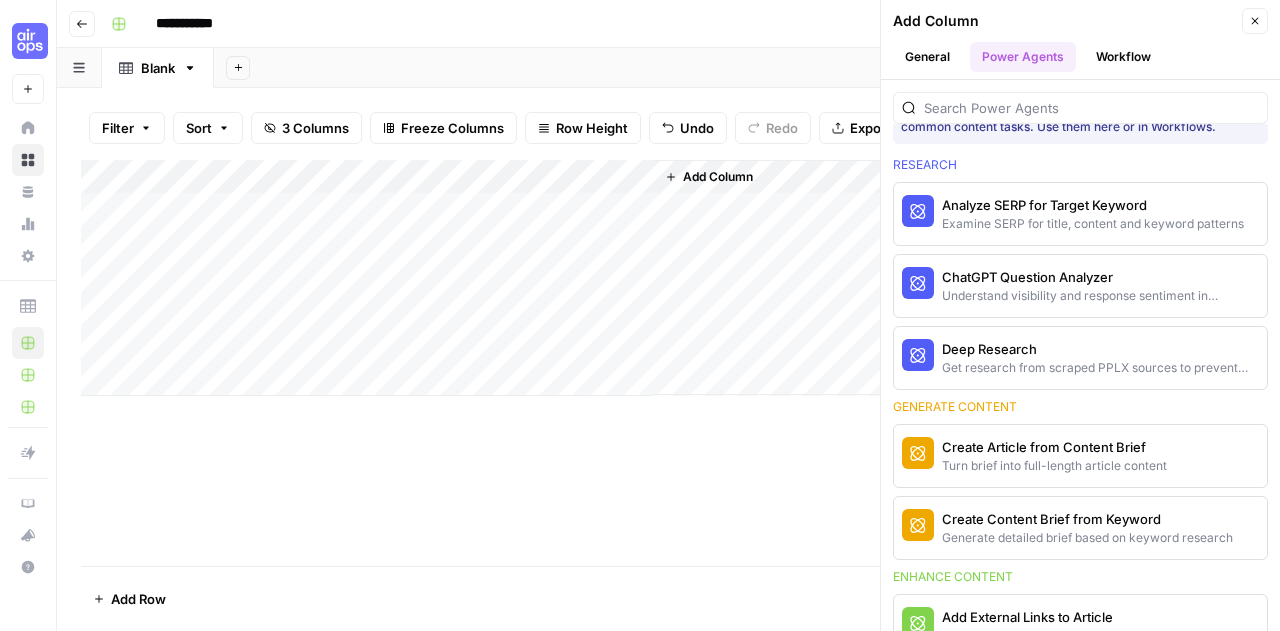 scroll, scrollTop: 49, scrollLeft: 0, axis: vertical 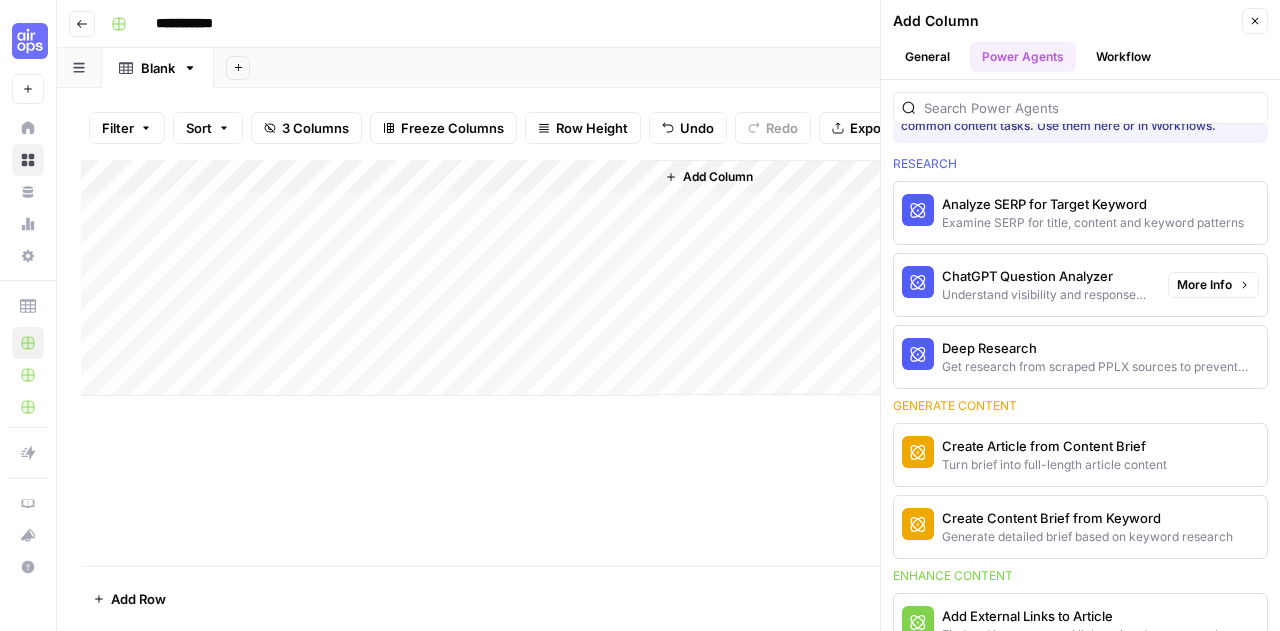 click on "More Info" at bounding box center (1204, 285) 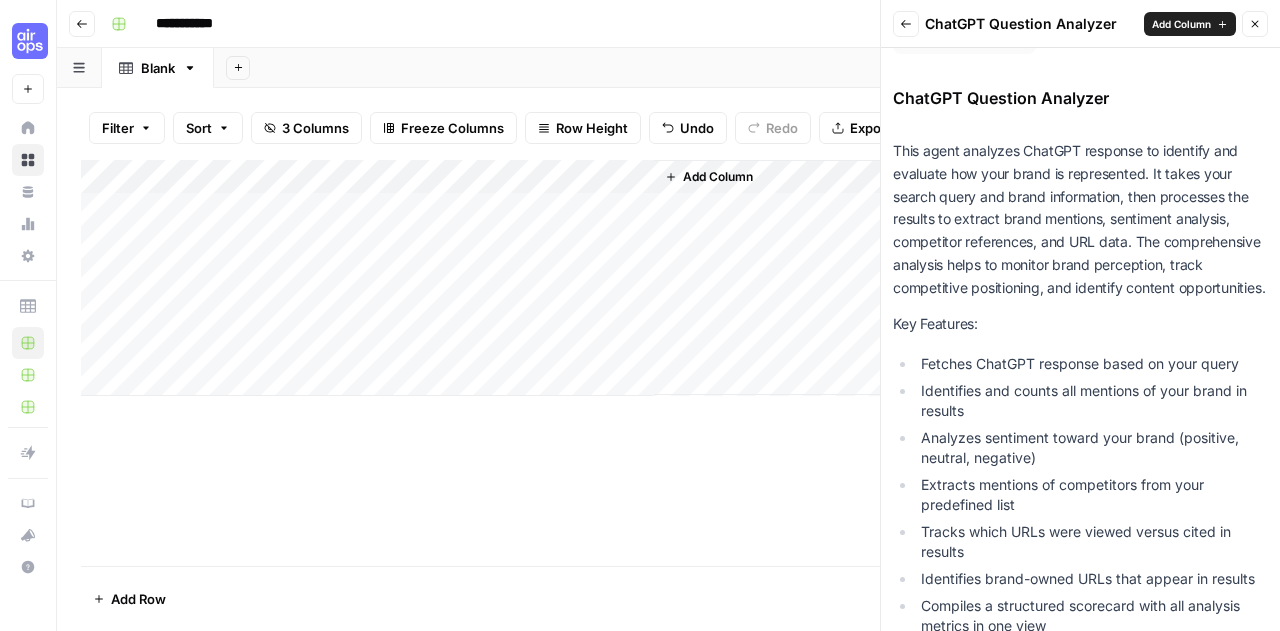 scroll, scrollTop: 0, scrollLeft: 0, axis: both 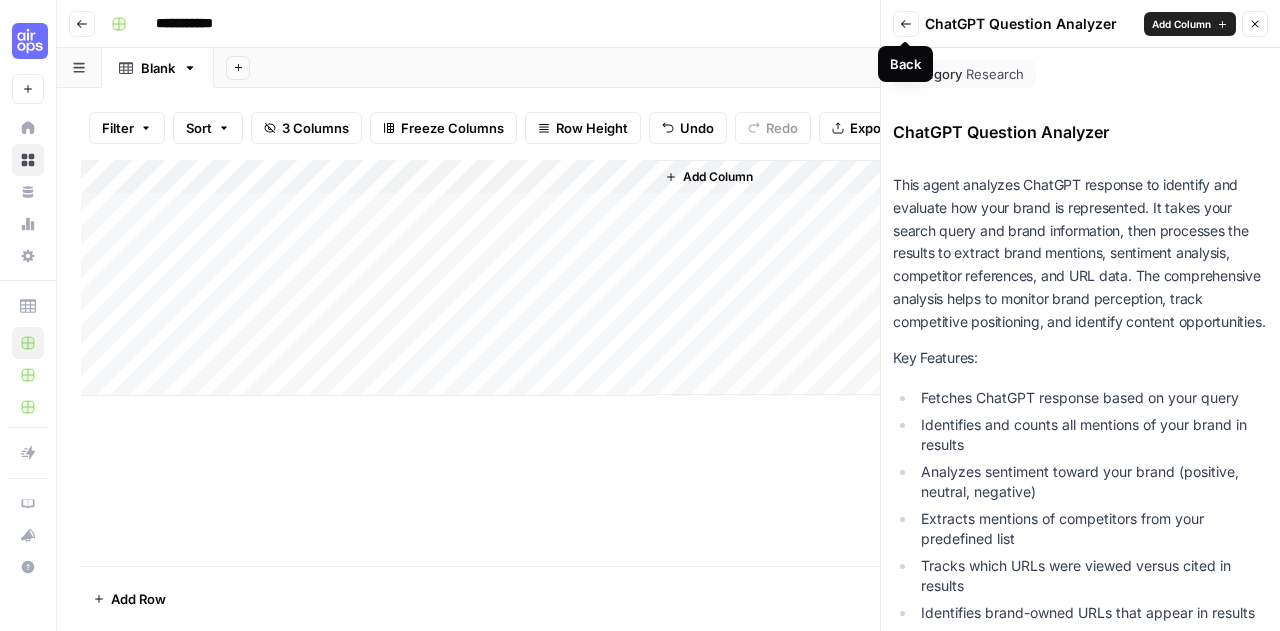 click on "Back" at bounding box center (906, 24) 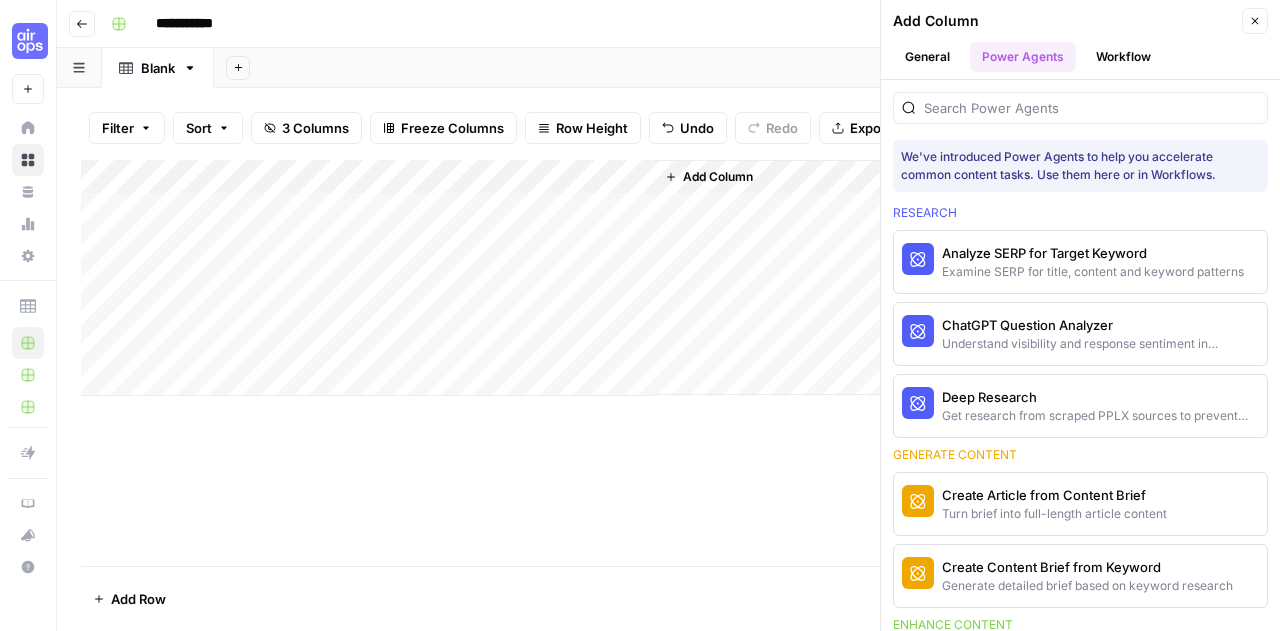 scroll, scrollTop: 49, scrollLeft: 0, axis: vertical 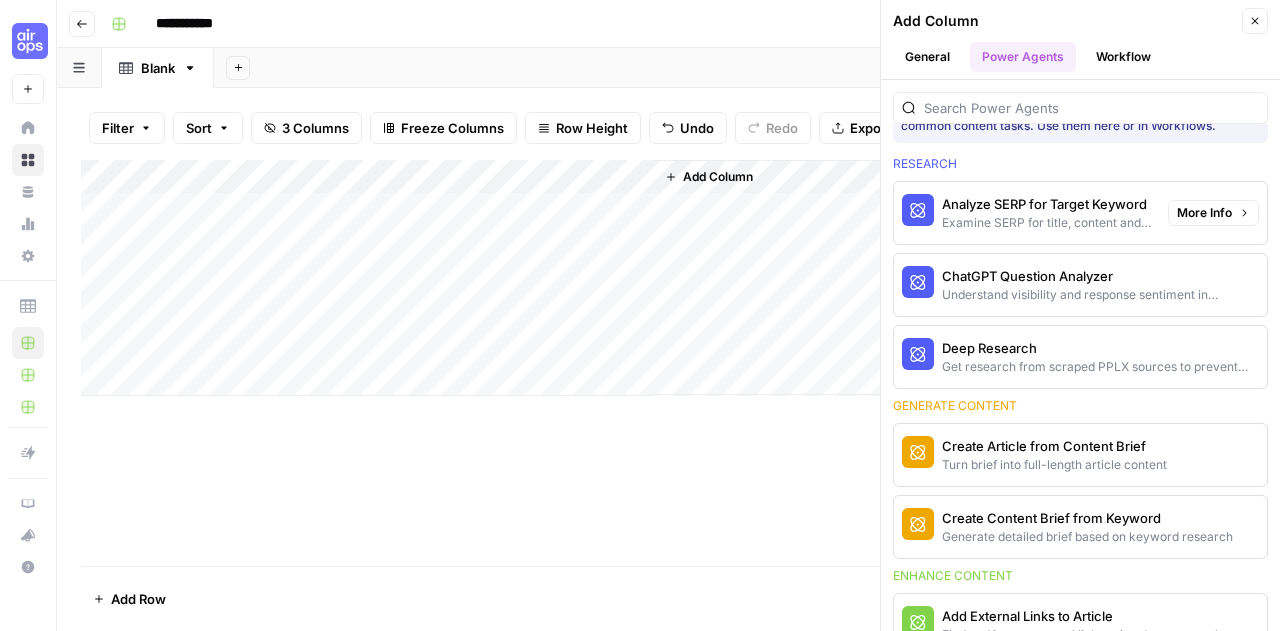 click on "Analyze SERP for Target Keyword" at bounding box center (1047, 204) 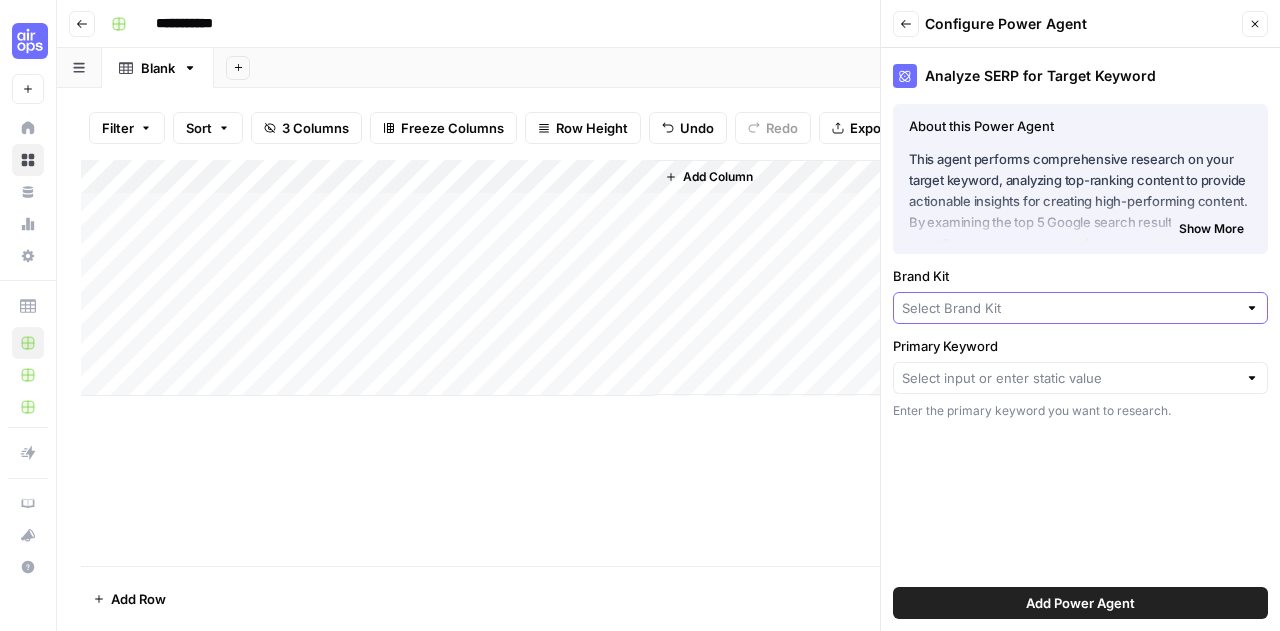 click on "Brand Kit" at bounding box center [1069, 308] 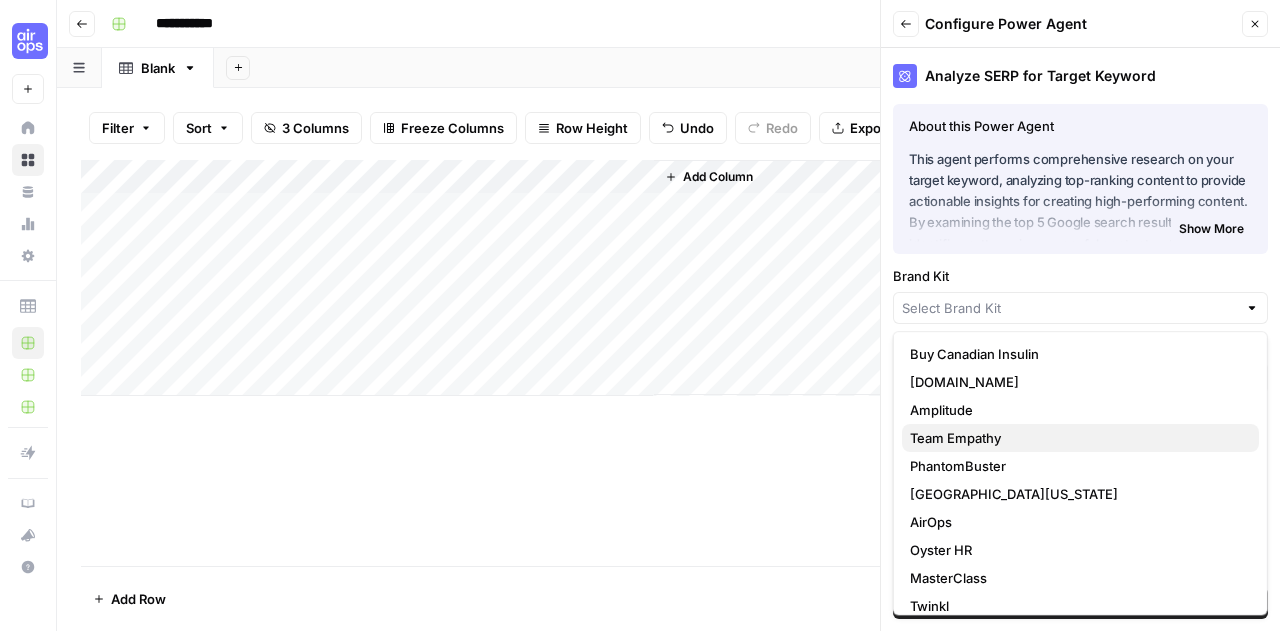 click on "Team Empathy" at bounding box center [1076, 438] 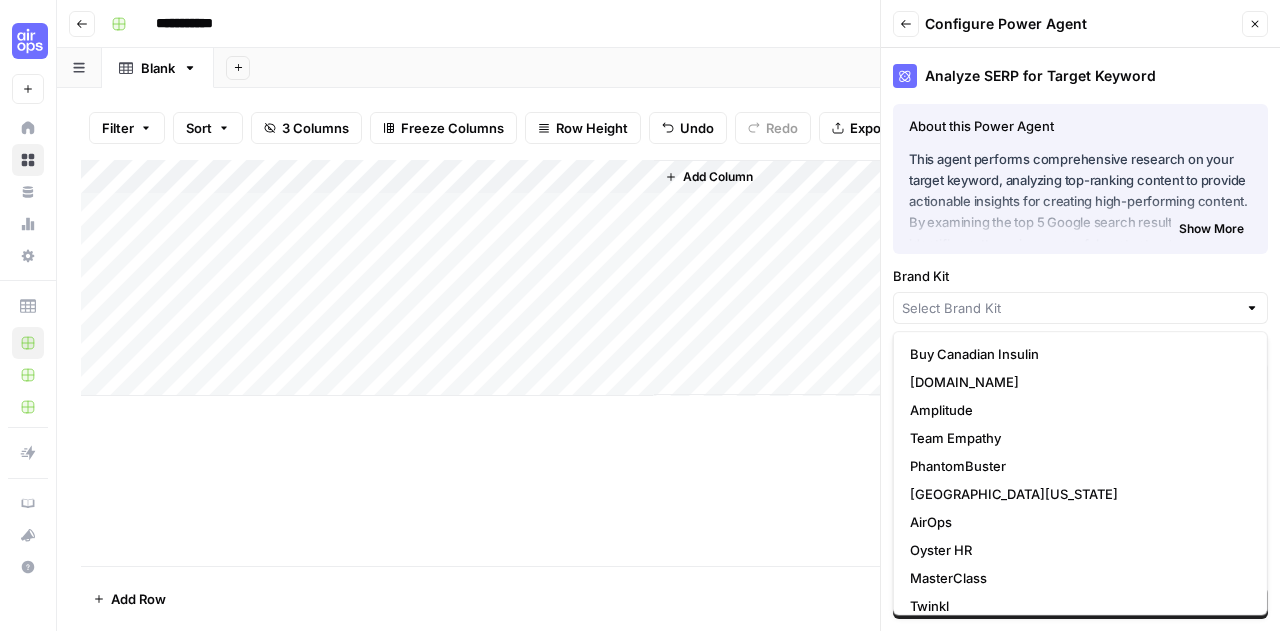 type on "Team Empathy" 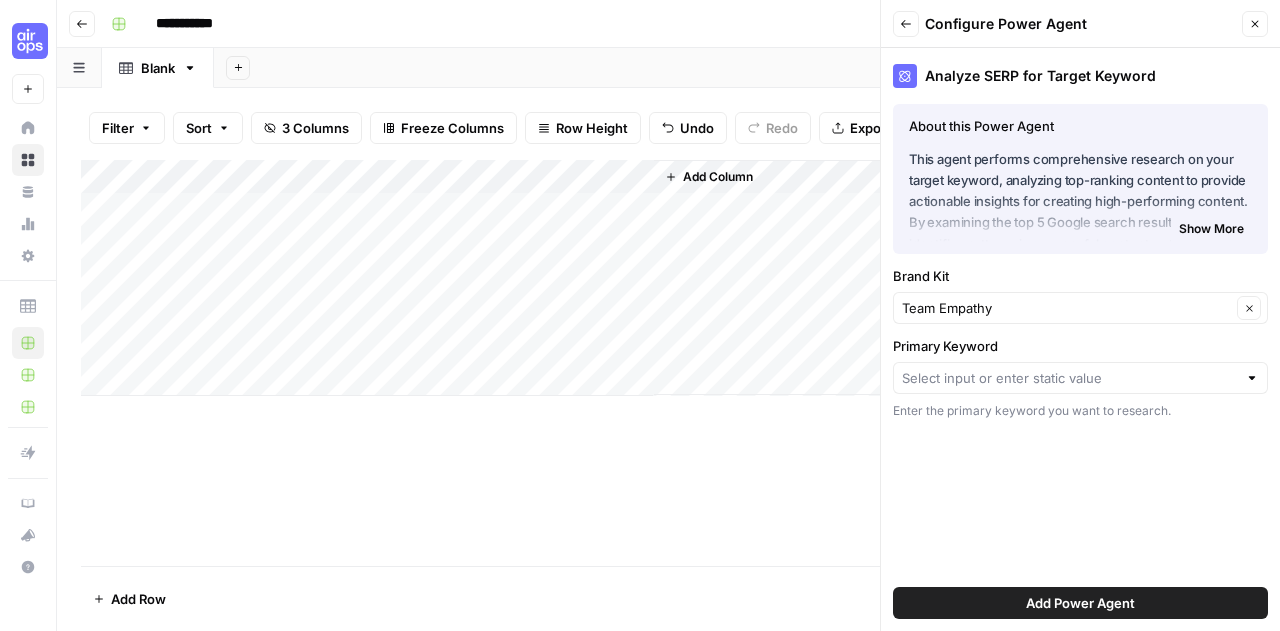 click on "Add Column" at bounding box center (668, 278) 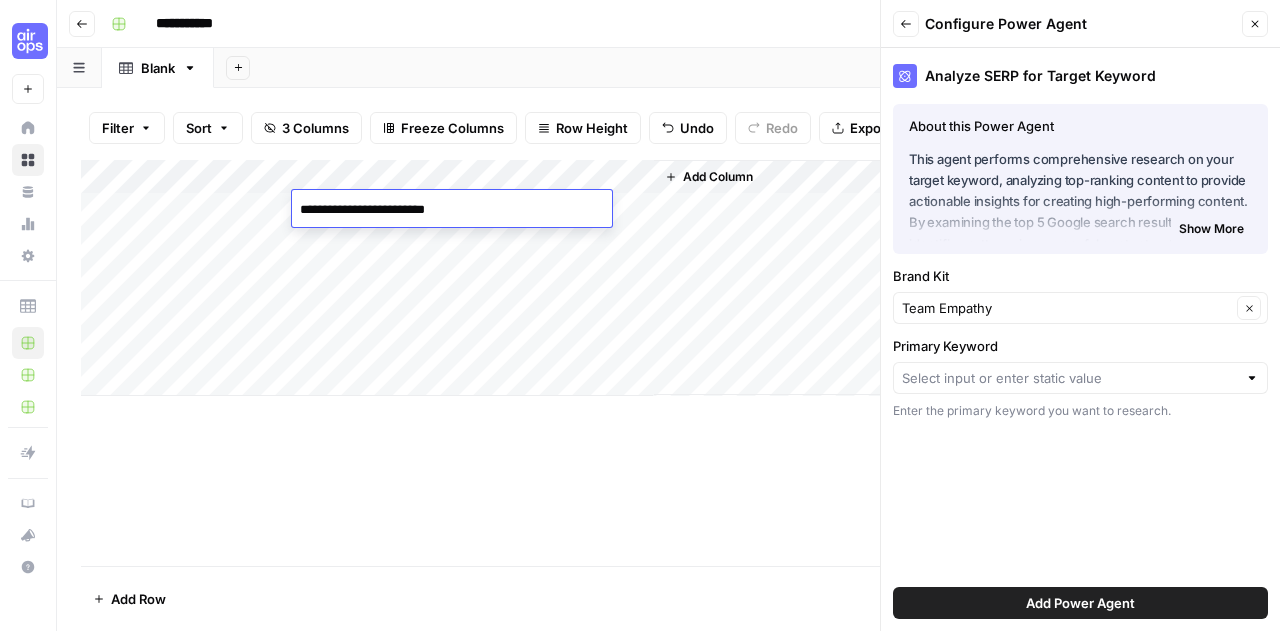 type on "**********" 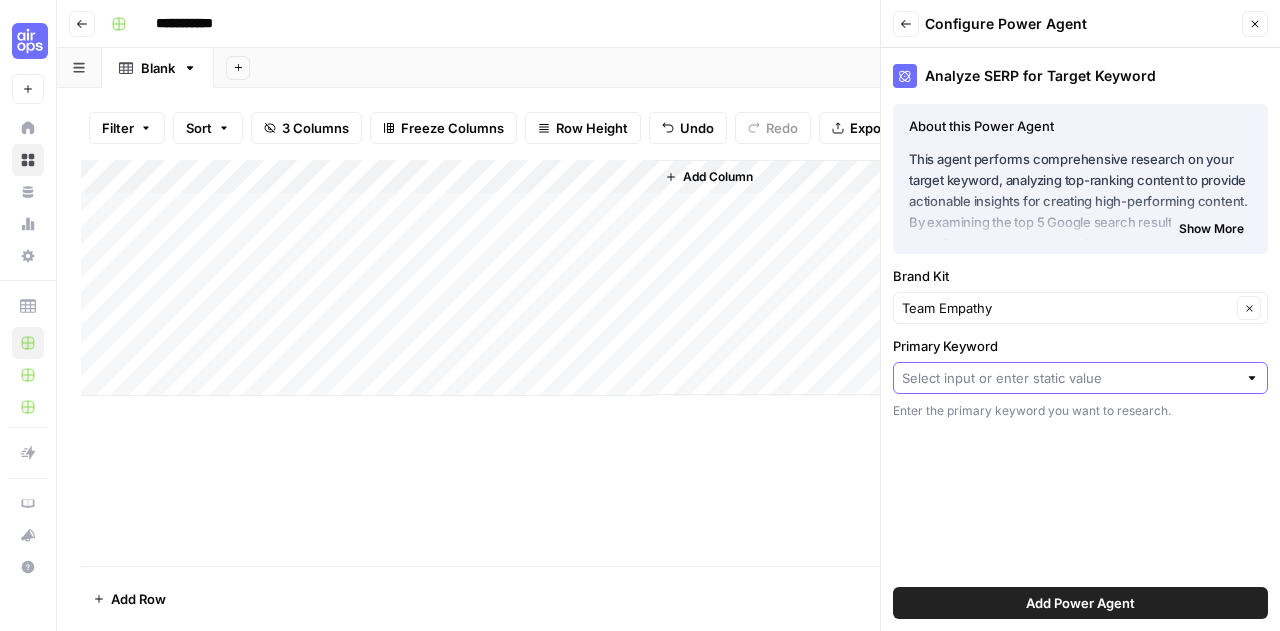 click on "Primary Keyword" at bounding box center [1069, 378] 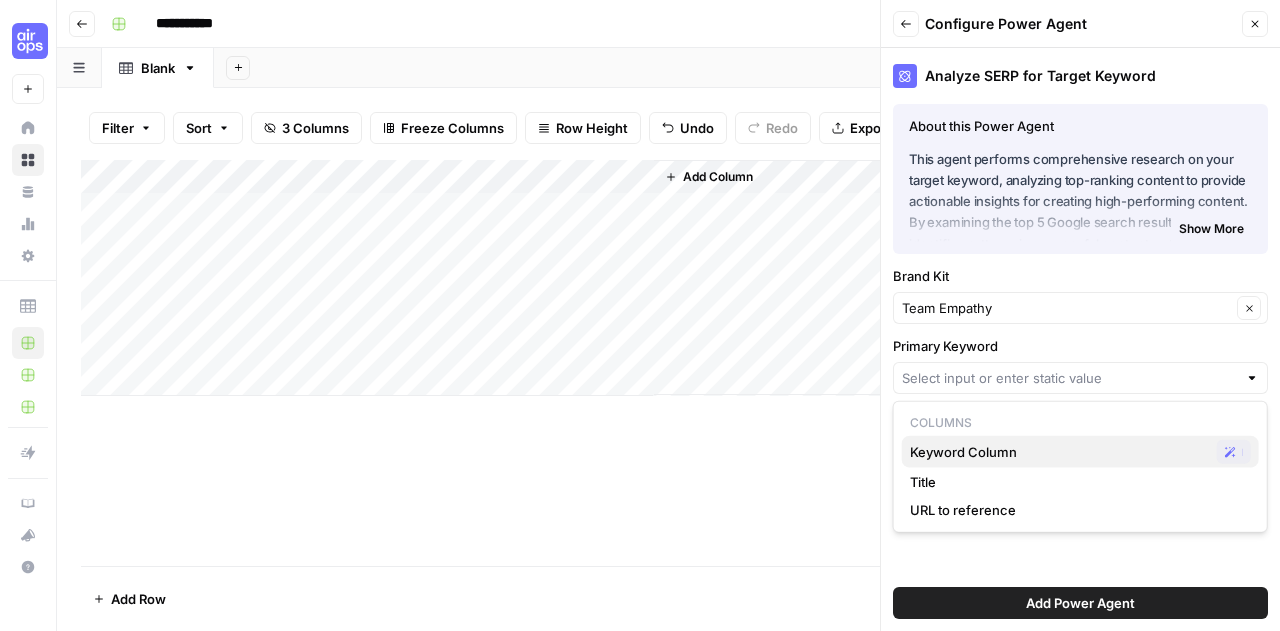 click on "Keyword Column" at bounding box center (1059, 452) 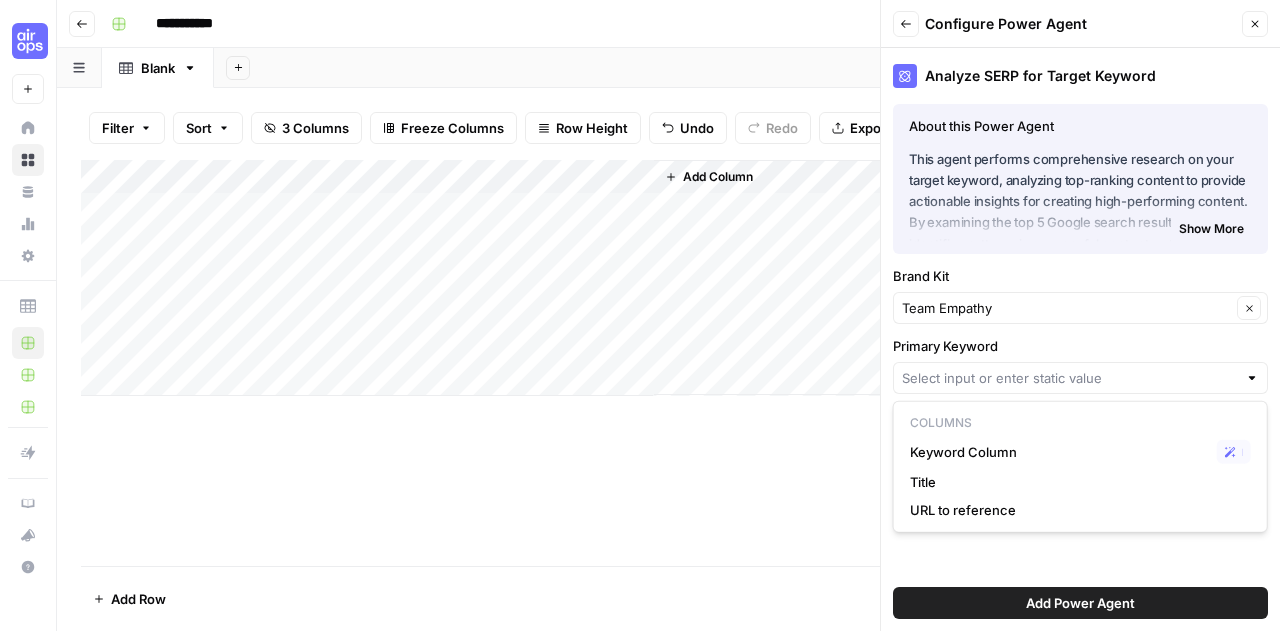 type on "Keyword Column" 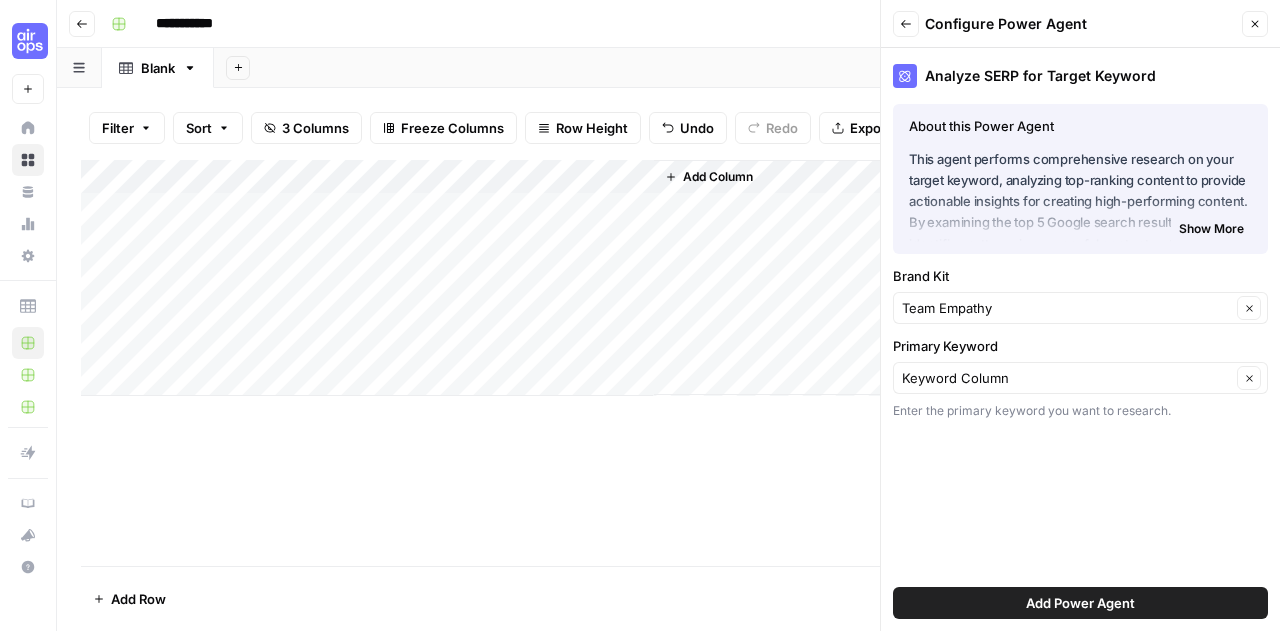 click on "Add Power Agent" at bounding box center [1080, 603] 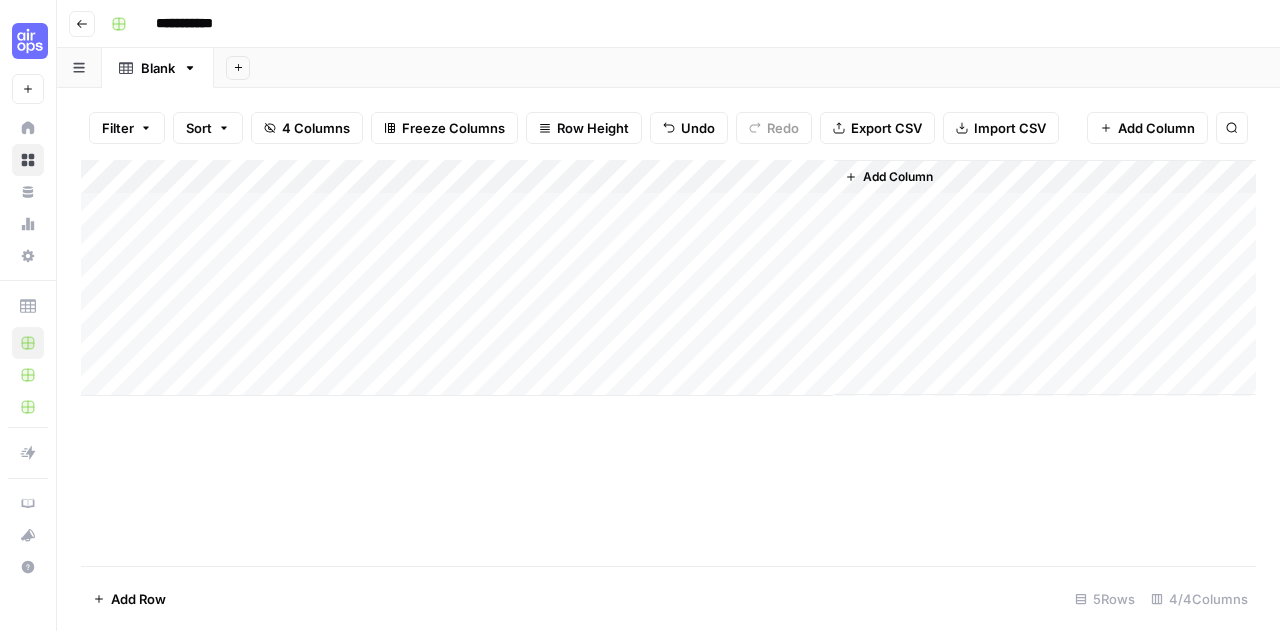 click on "Add Column" at bounding box center [898, 177] 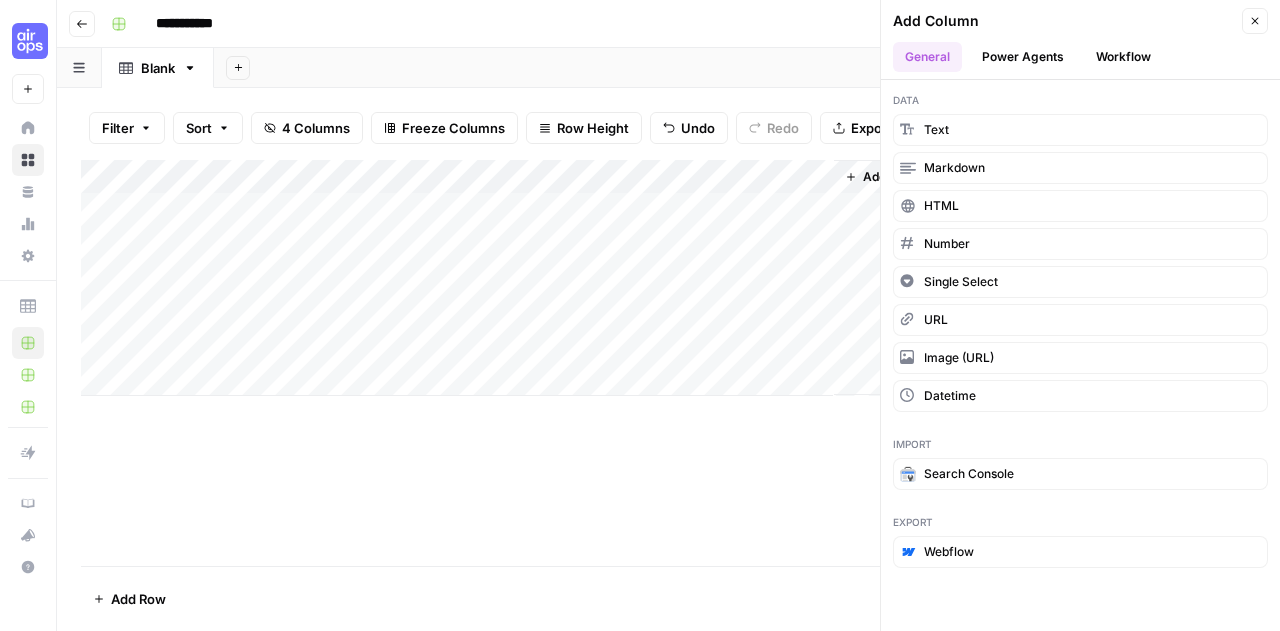click on "Power Agents" at bounding box center [1023, 57] 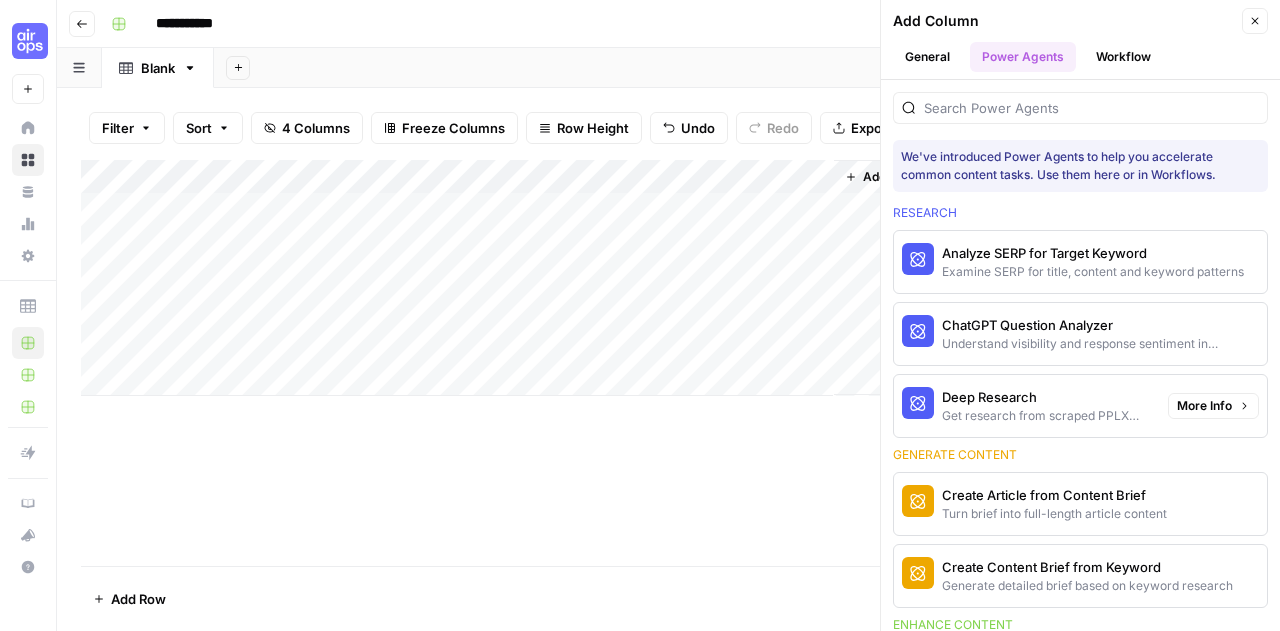 click on "More Info" at bounding box center (1204, 406) 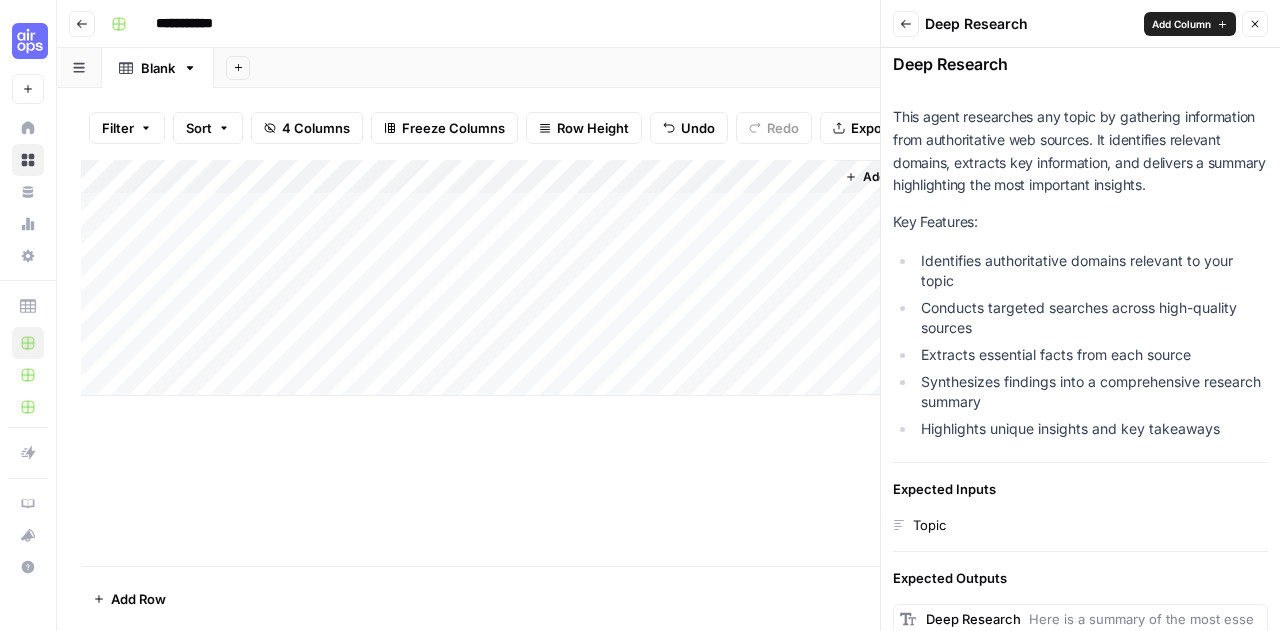 scroll, scrollTop: 0, scrollLeft: 0, axis: both 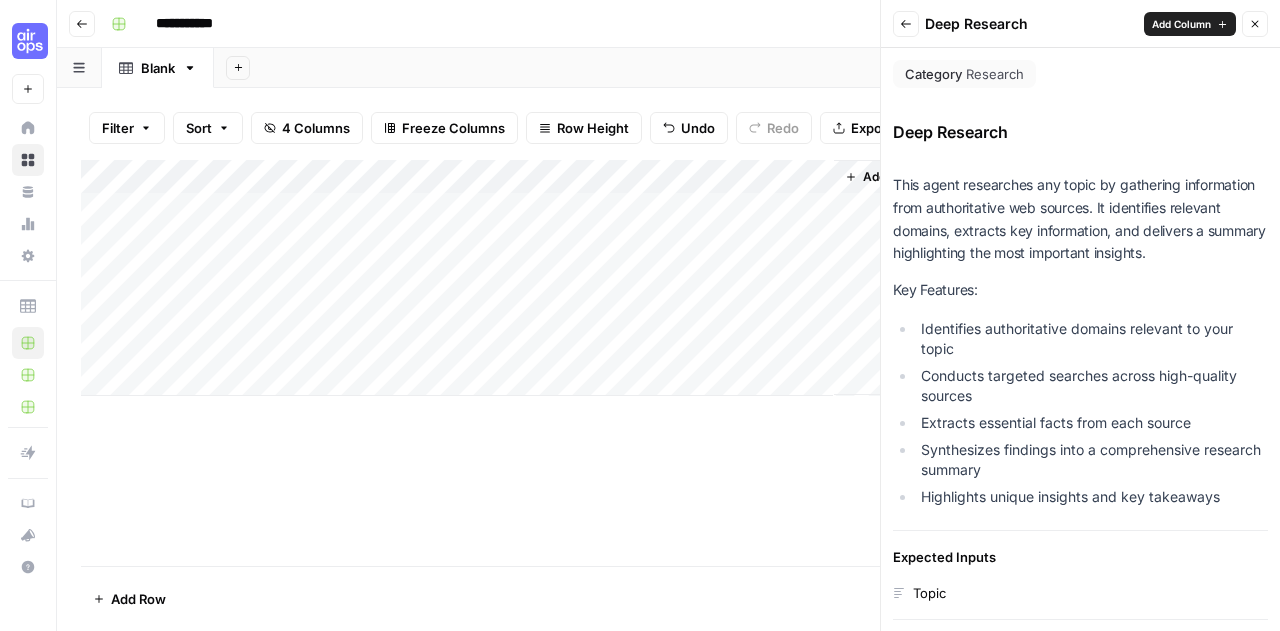 click on "Add Column" at bounding box center (1181, 24) 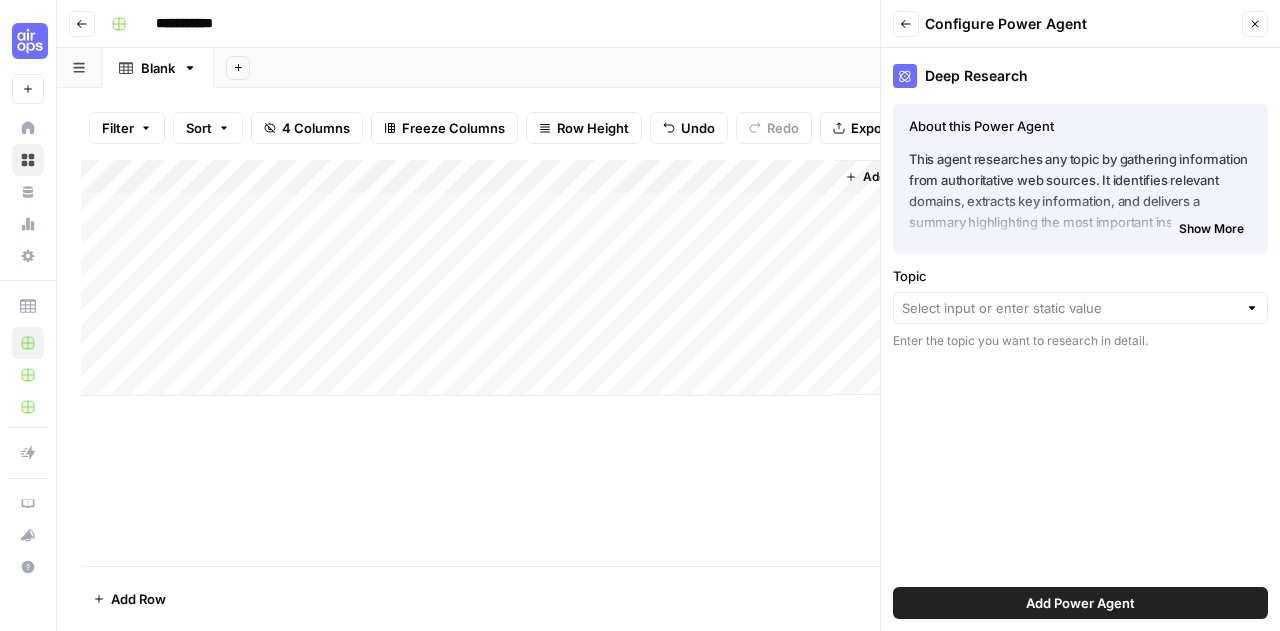 click at bounding box center (1080, 308) 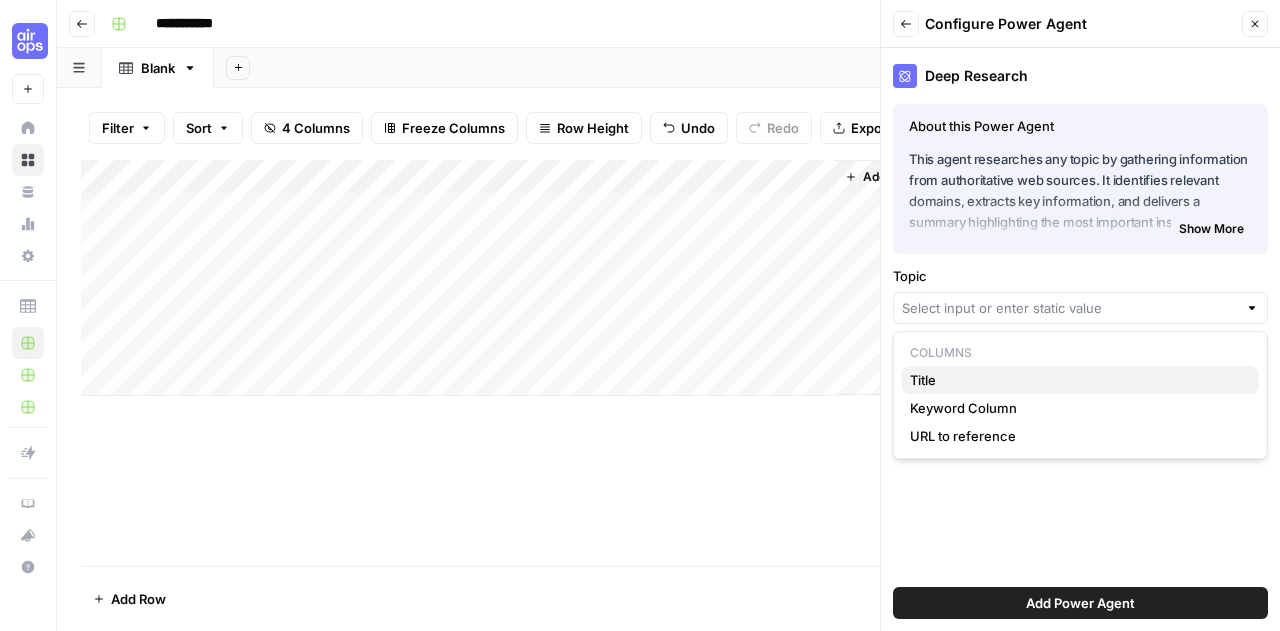 click on "Title" at bounding box center (1076, 380) 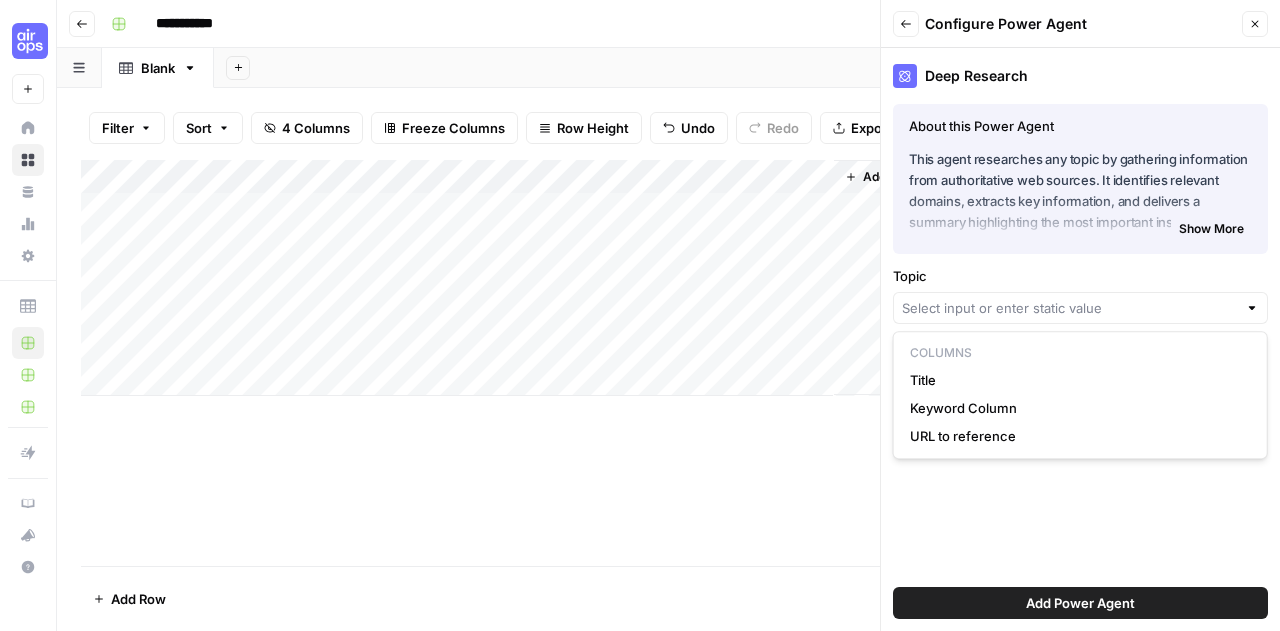 type on "Title" 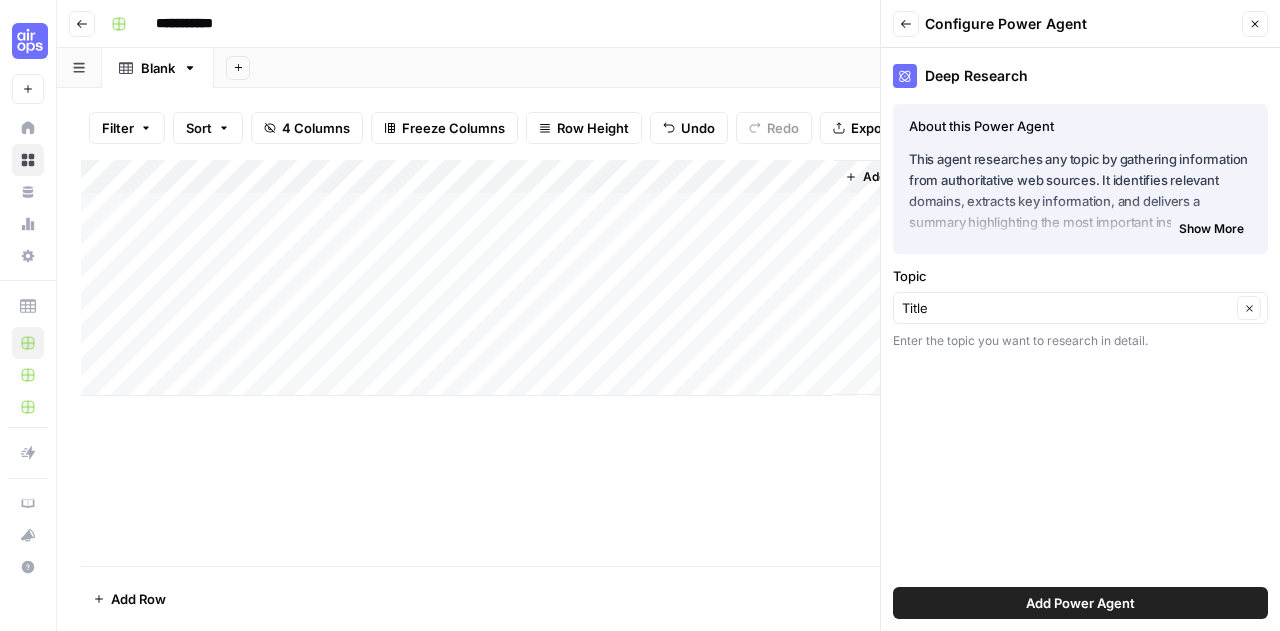 click on "Add Power Agent" at bounding box center [1080, 603] 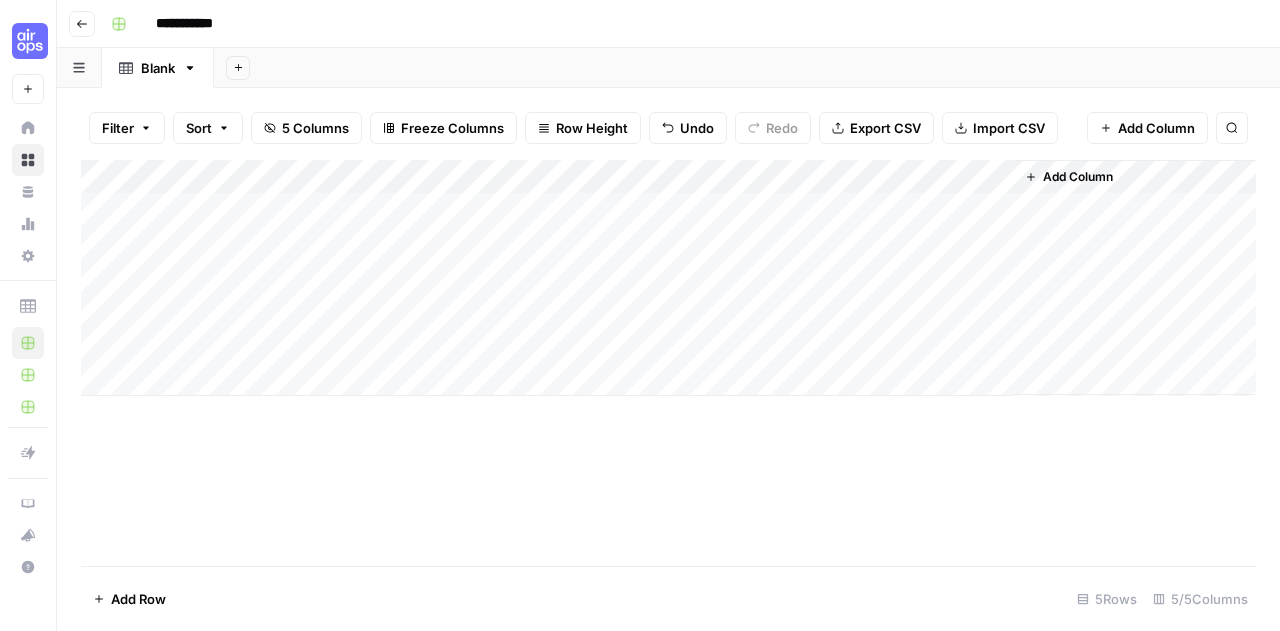 click on "Add Column" at bounding box center (1078, 177) 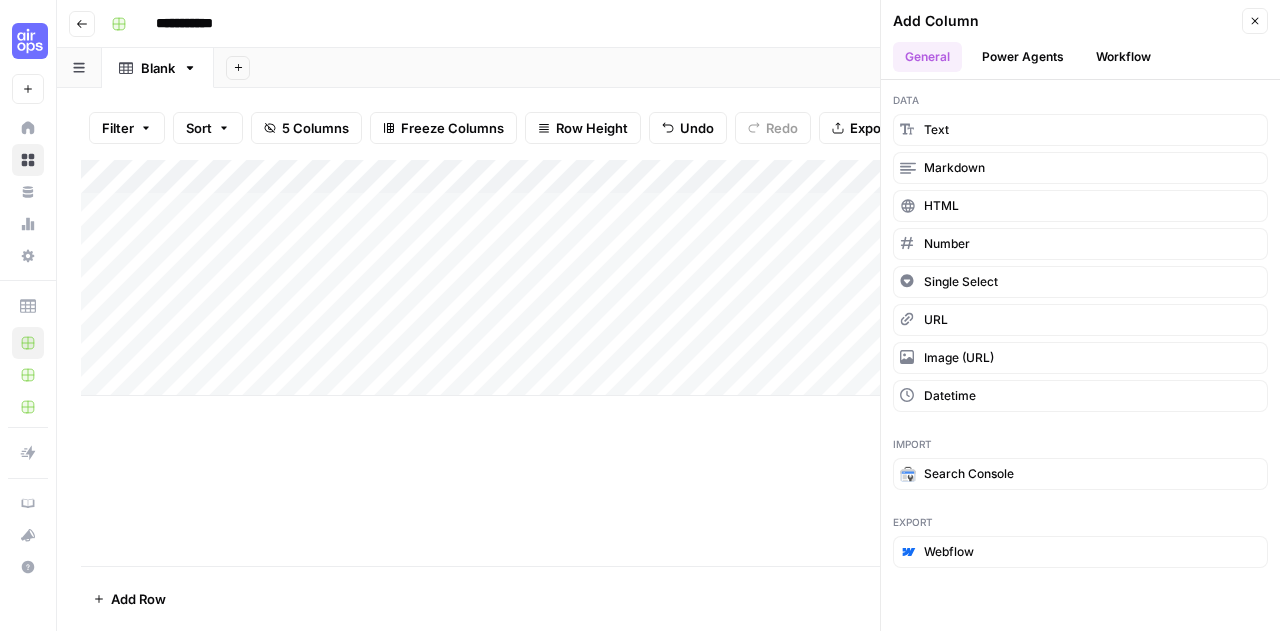 click on "Power Agents" at bounding box center [1023, 57] 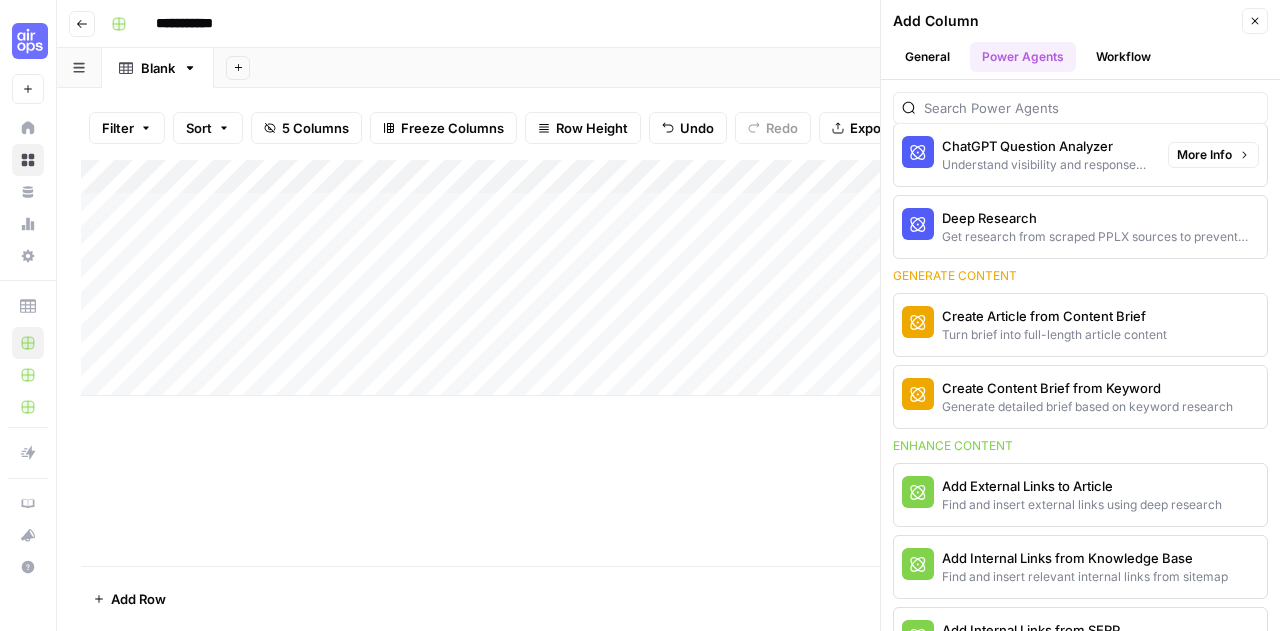 scroll, scrollTop: 189, scrollLeft: 0, axis: vertical 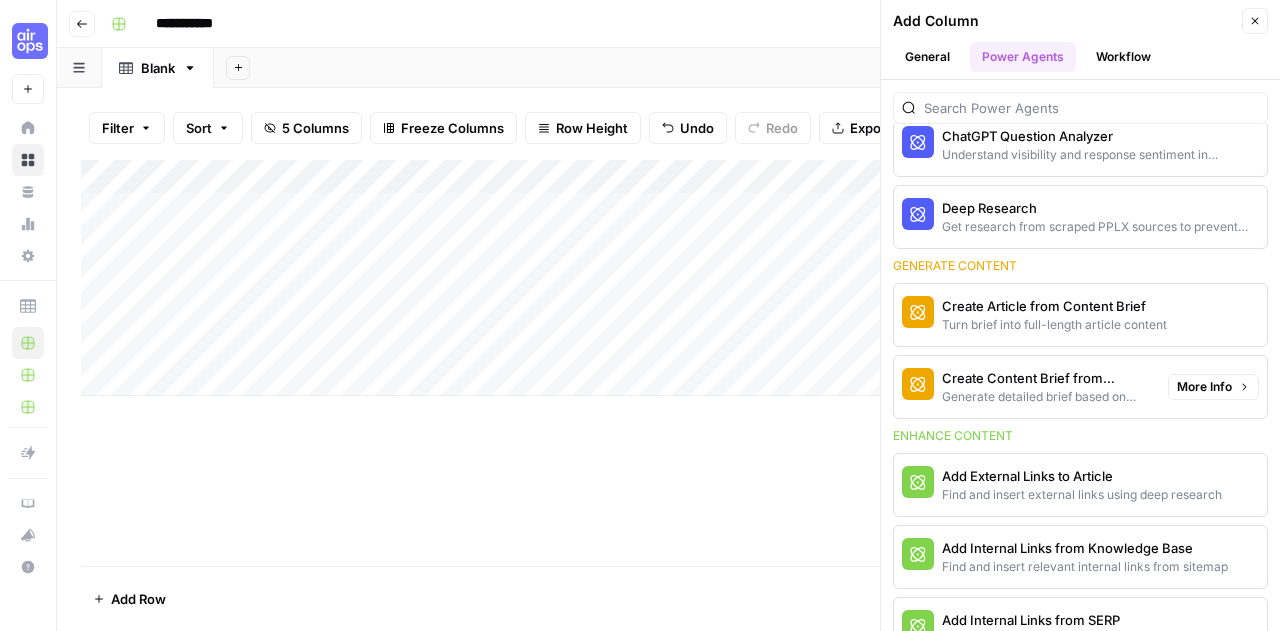 click on "More Info" at bounding box center (1204, 387) 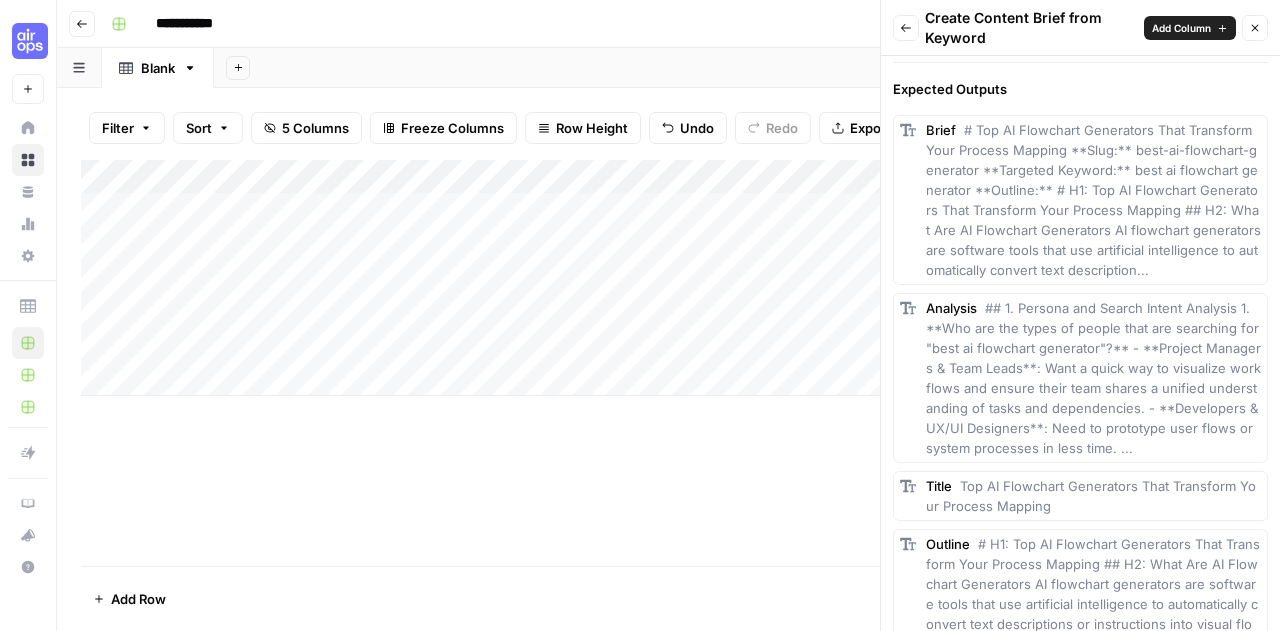 scroll, scrollTop: 774, scrollLeft: 0, axis: vertical 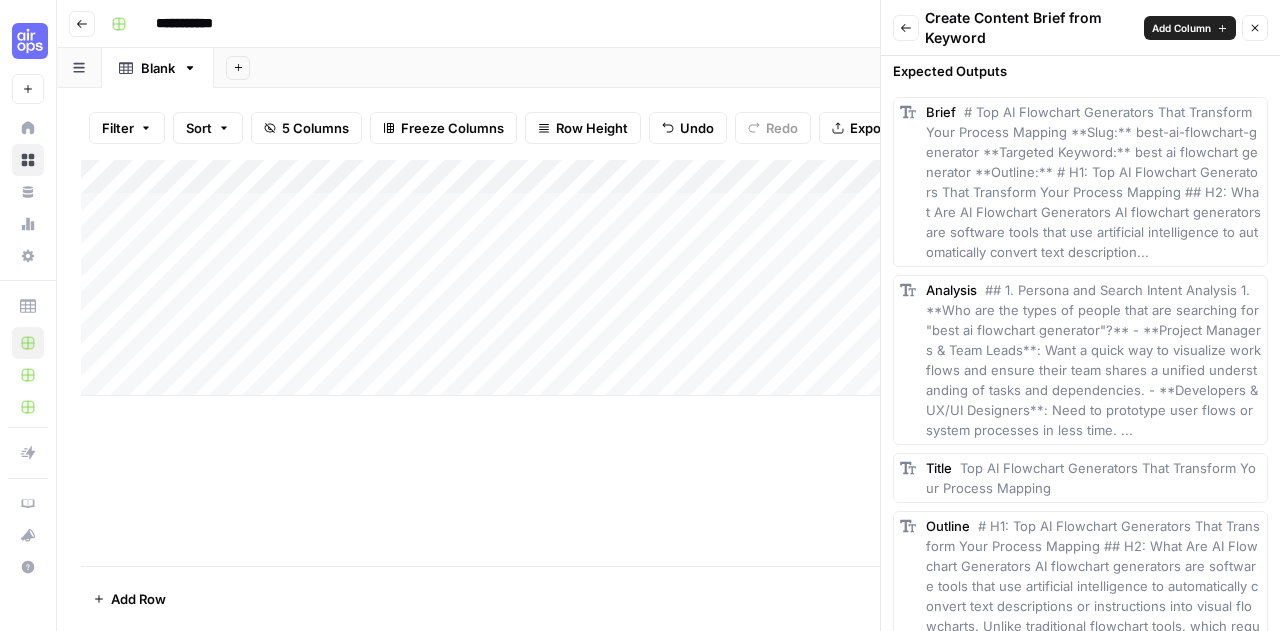 click on "Add Column" at bounding box center [1181, 28] 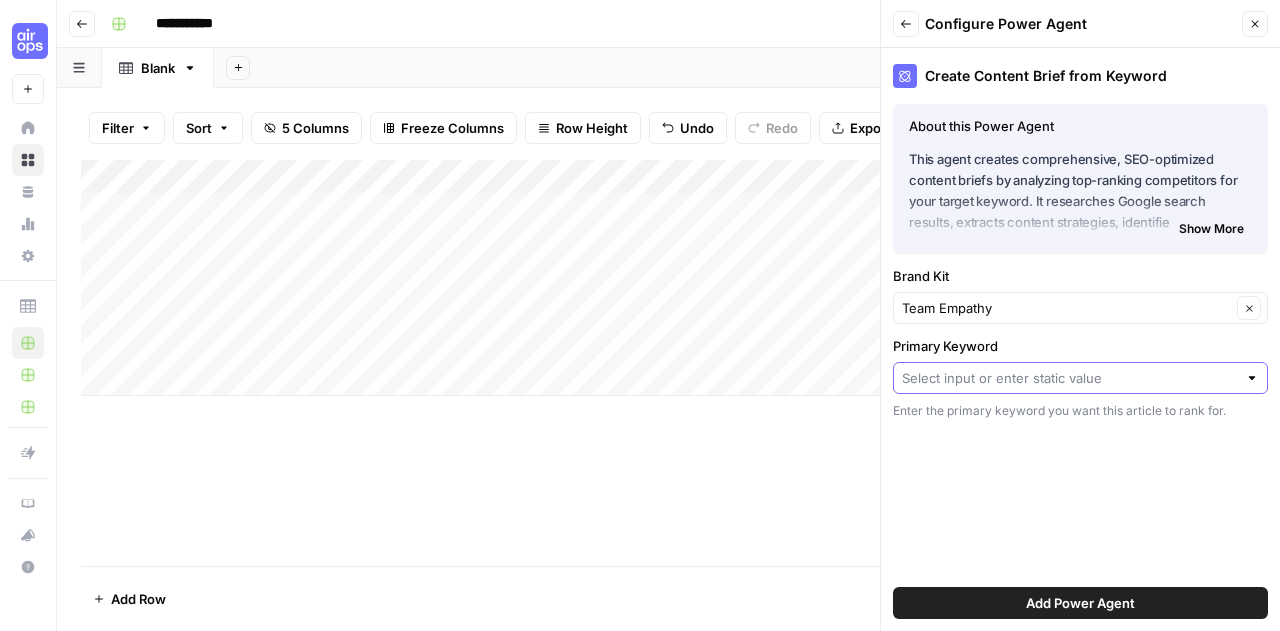 click on "Primary Keyword" at bounding box center [1069, 378] 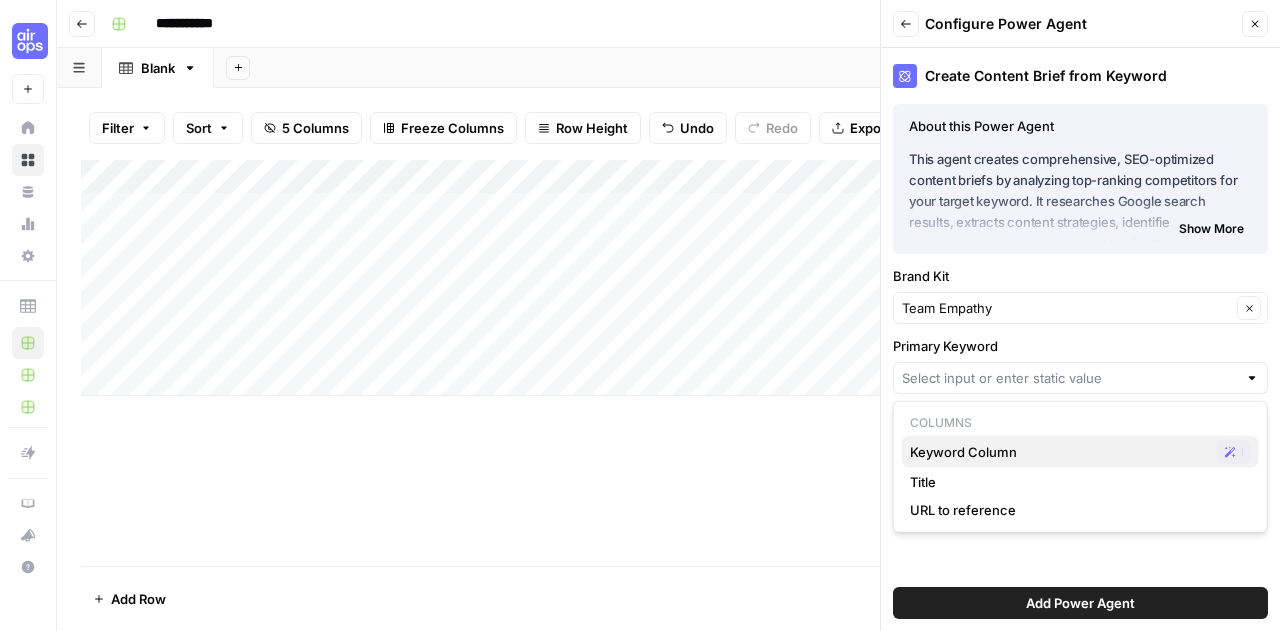 click on "Keyword Column" at bounding box center (1059, 452) 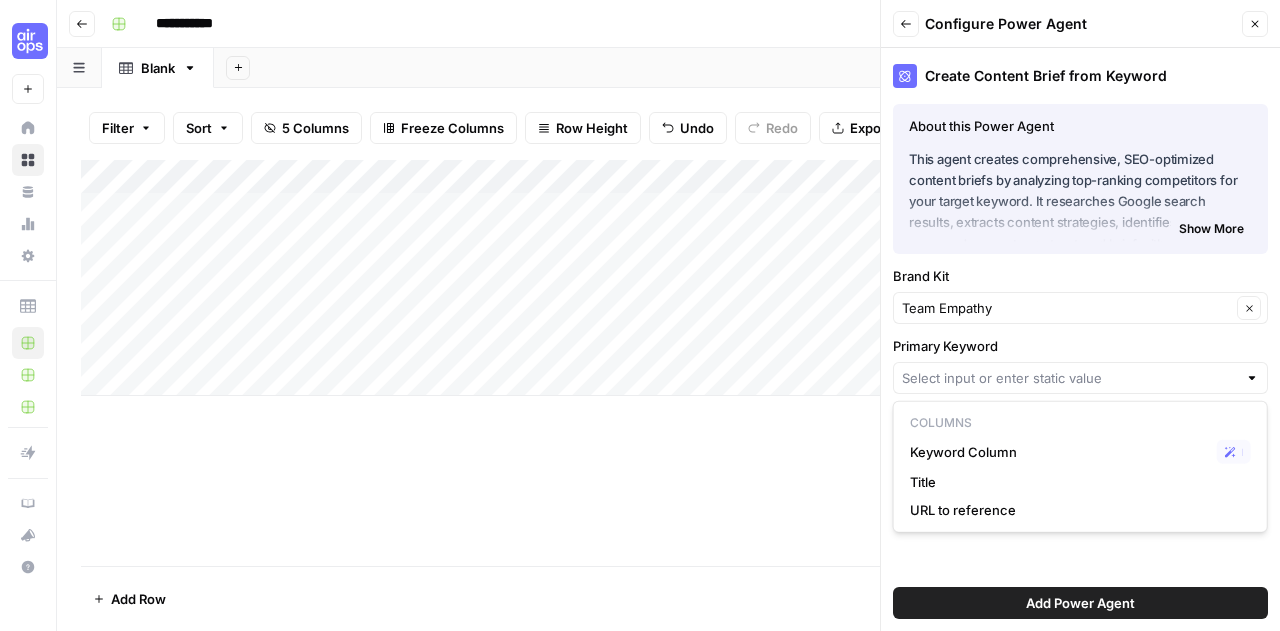 type on "Keyword Column" 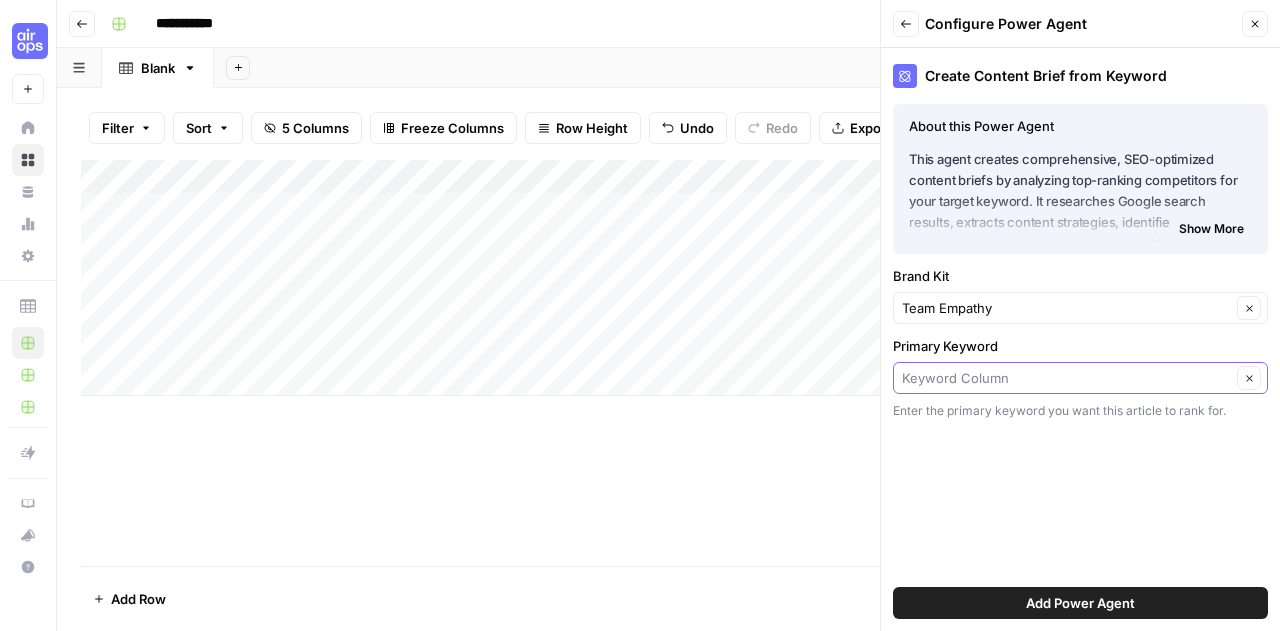 click on "Primary Keyword" at bounding box center (1066, 378) 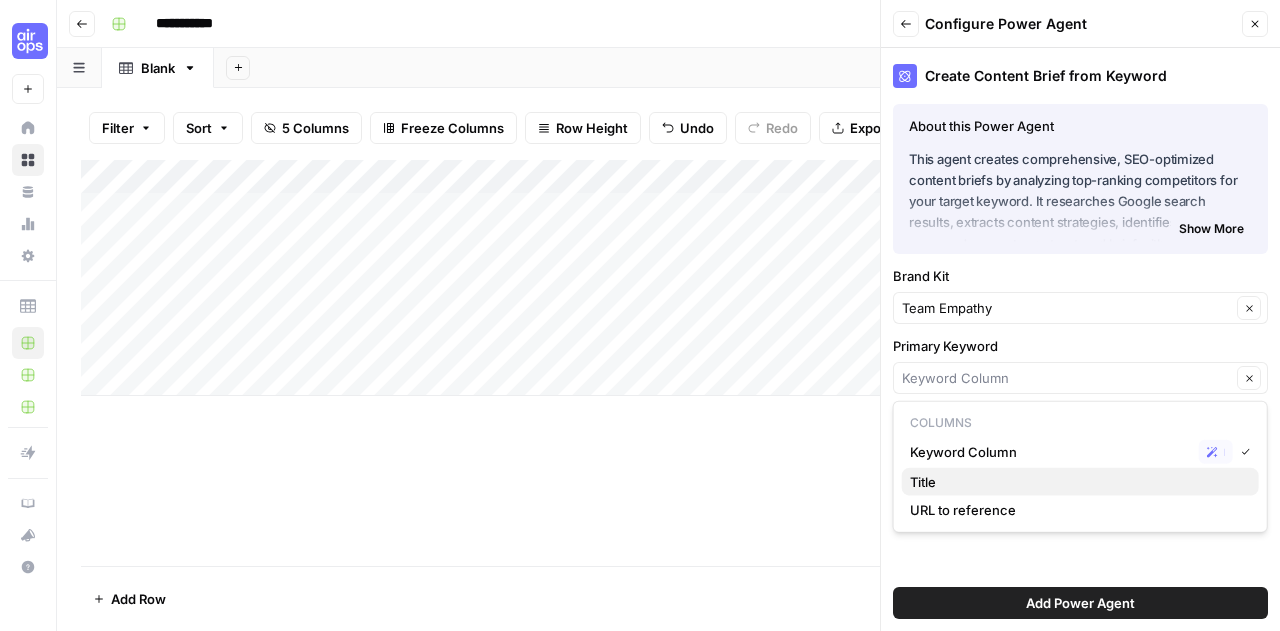 click on "Title" at bounding box center [1076, 482] 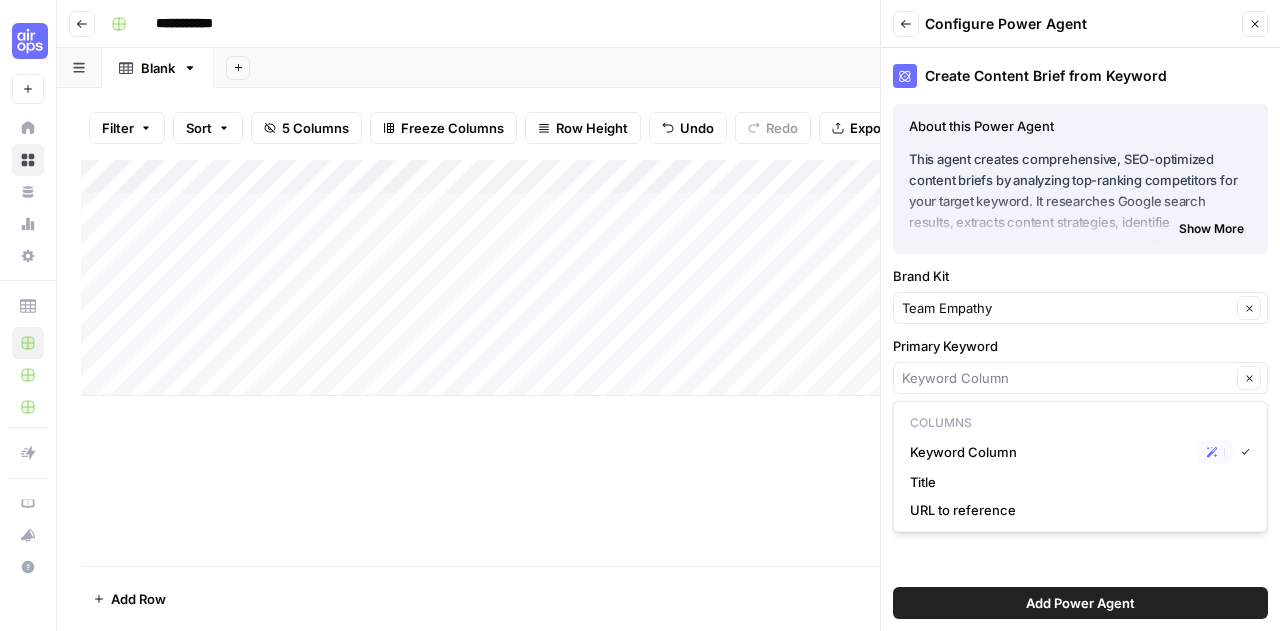 type on "Title" 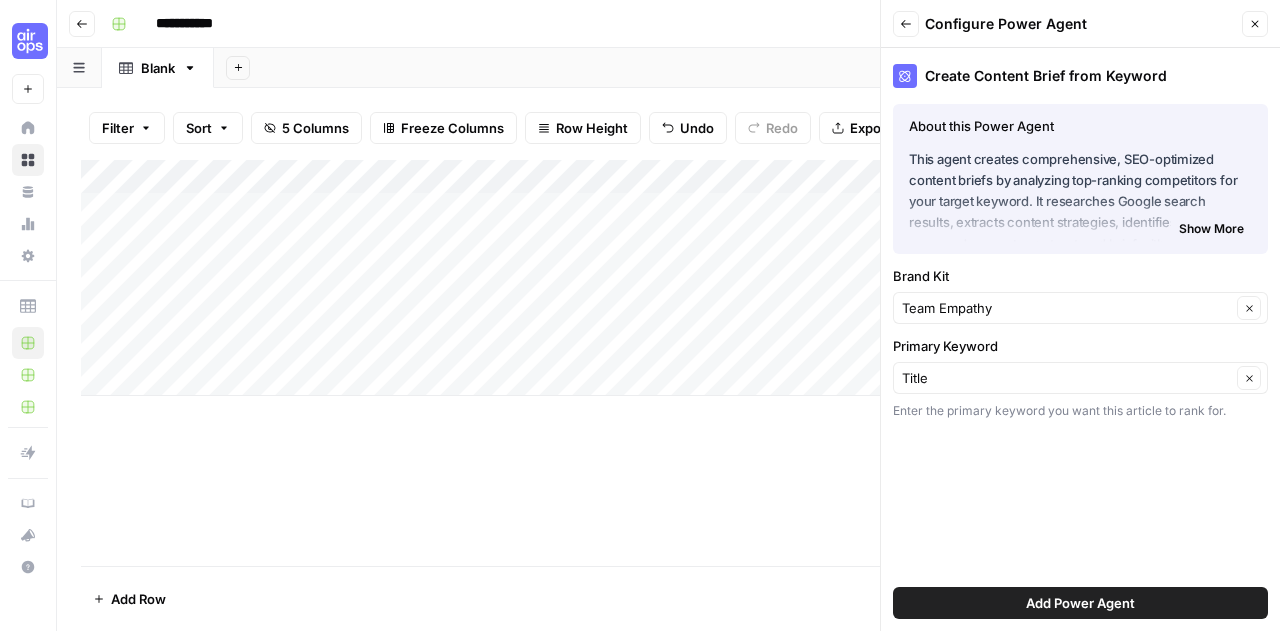 click on "Add Power Agent" at bounding box center (1080, 603) 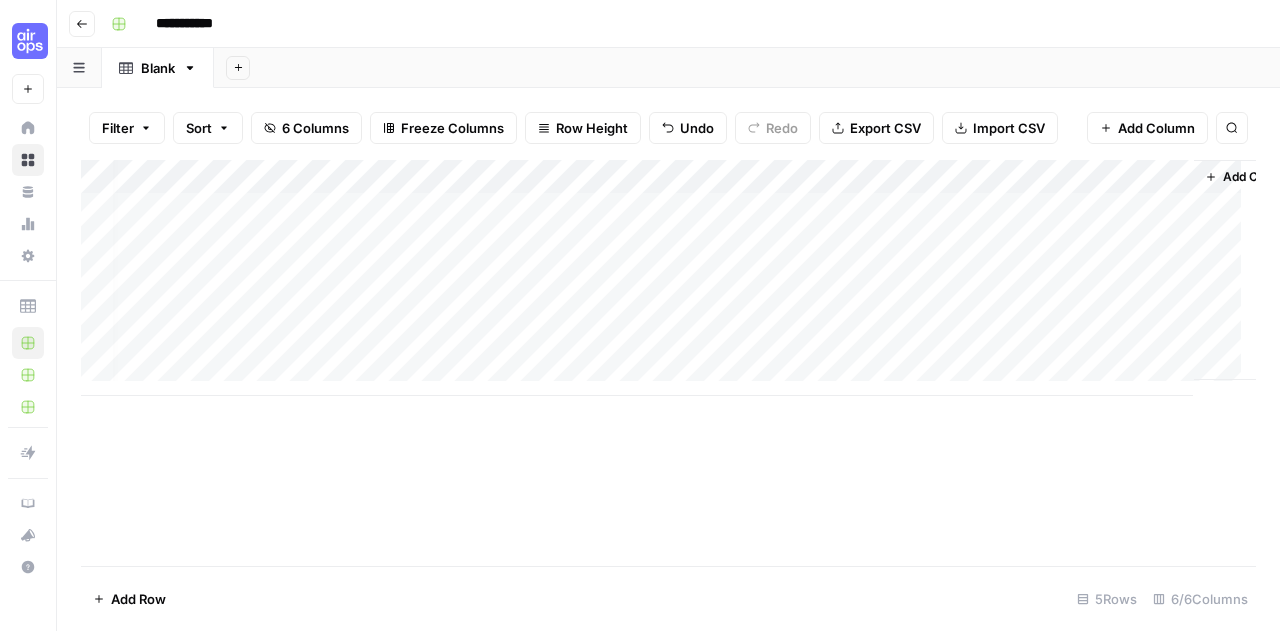 scroll, scrollTop: 0, scrollLeft: 64, axis: horizontal 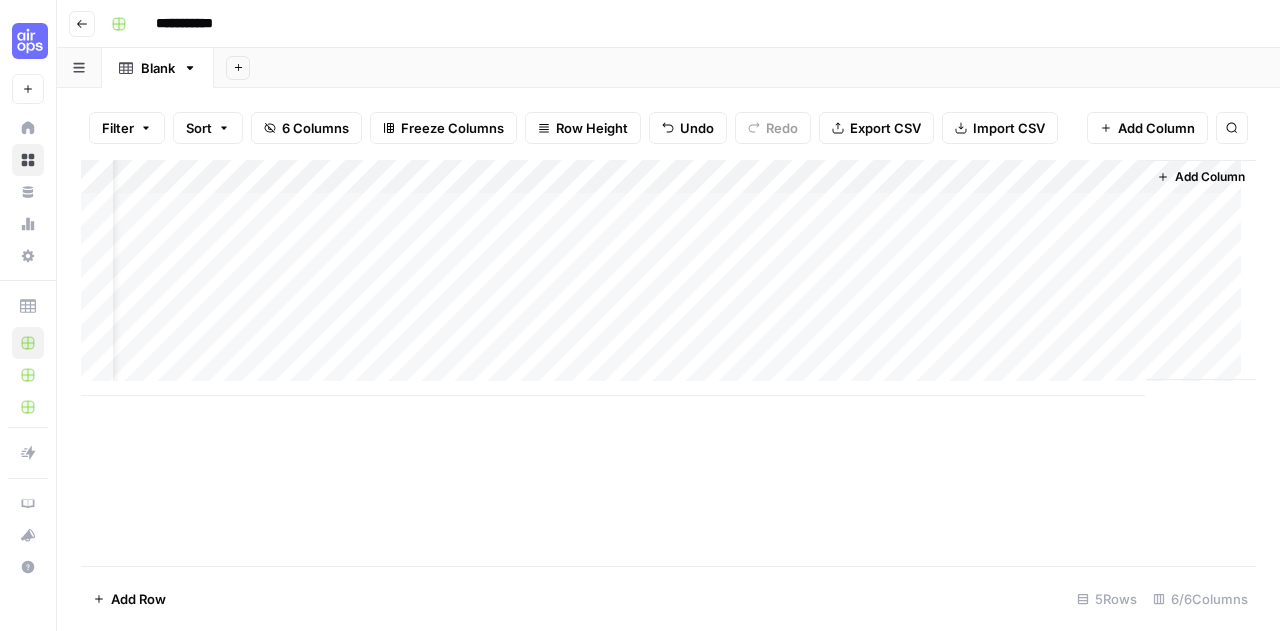 click on "Add Column" at bounding box center [1210, 177] 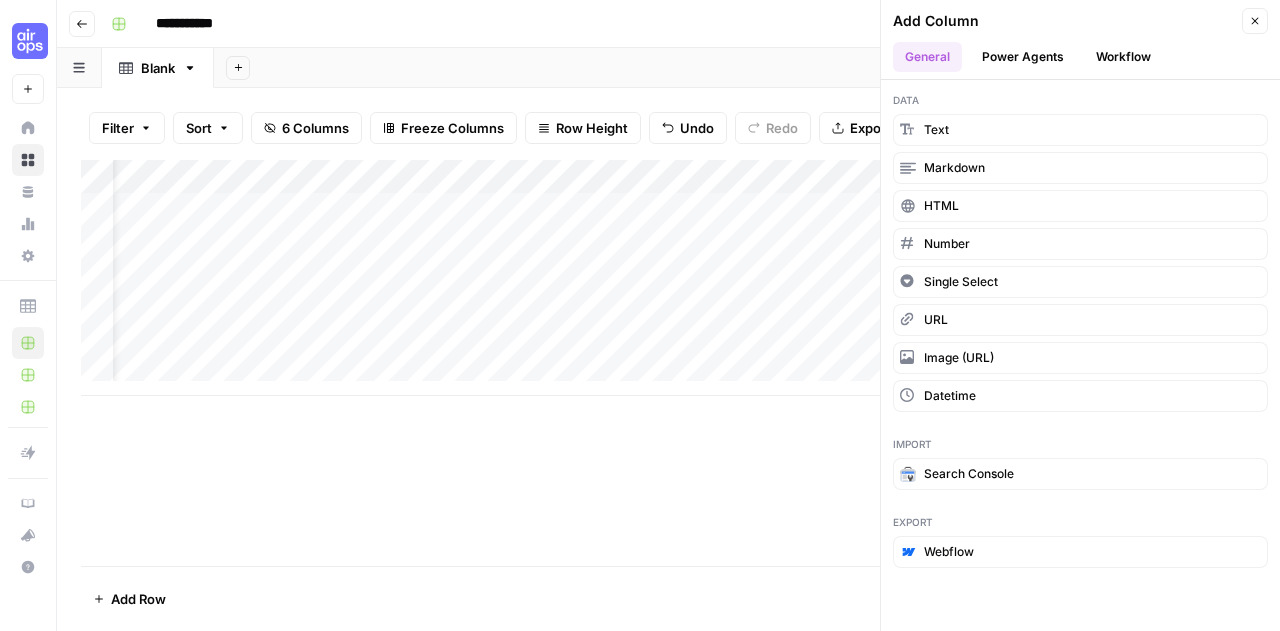 click on "Power Agents" at bounding box center [1023, 57] 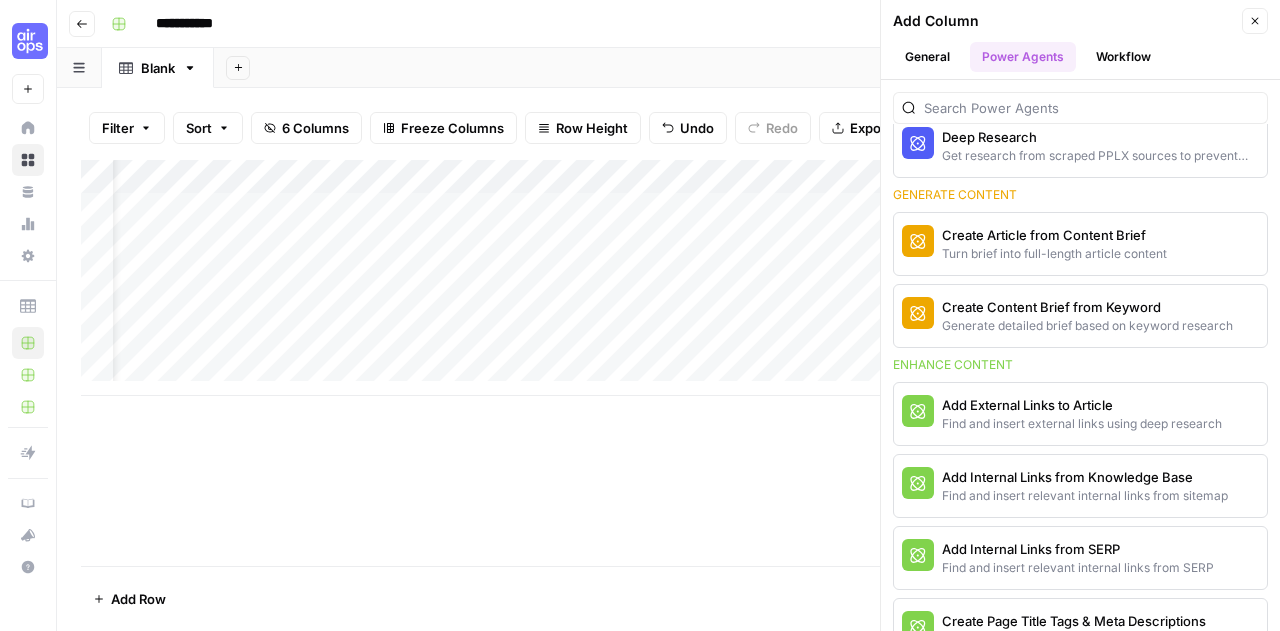 scroll, scrollTop: 188, scrollLeft: 0, axis: vertical 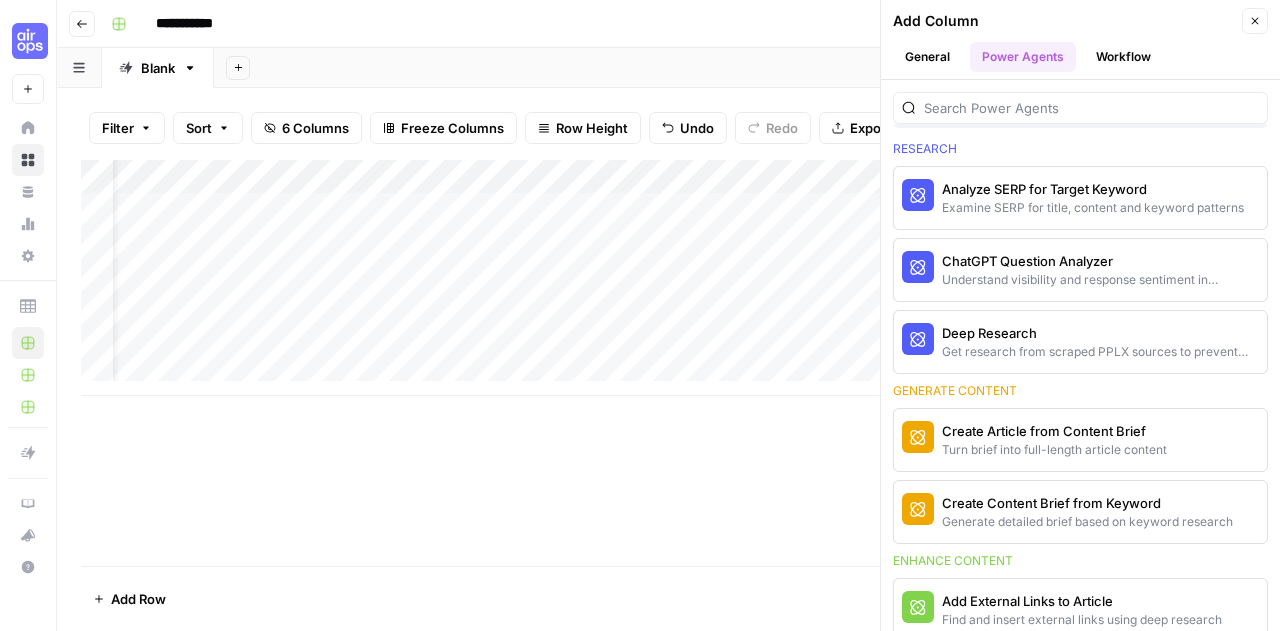 type 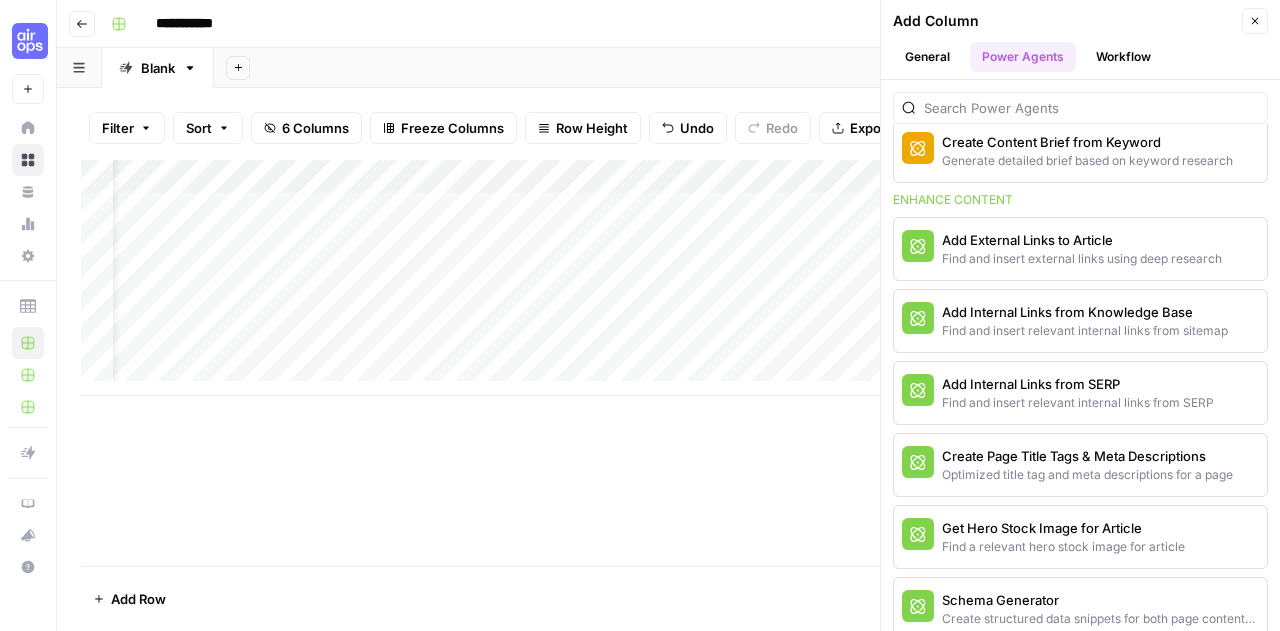 scroll, scrollTop: 426, scrollLeft: 0, axis: vertical 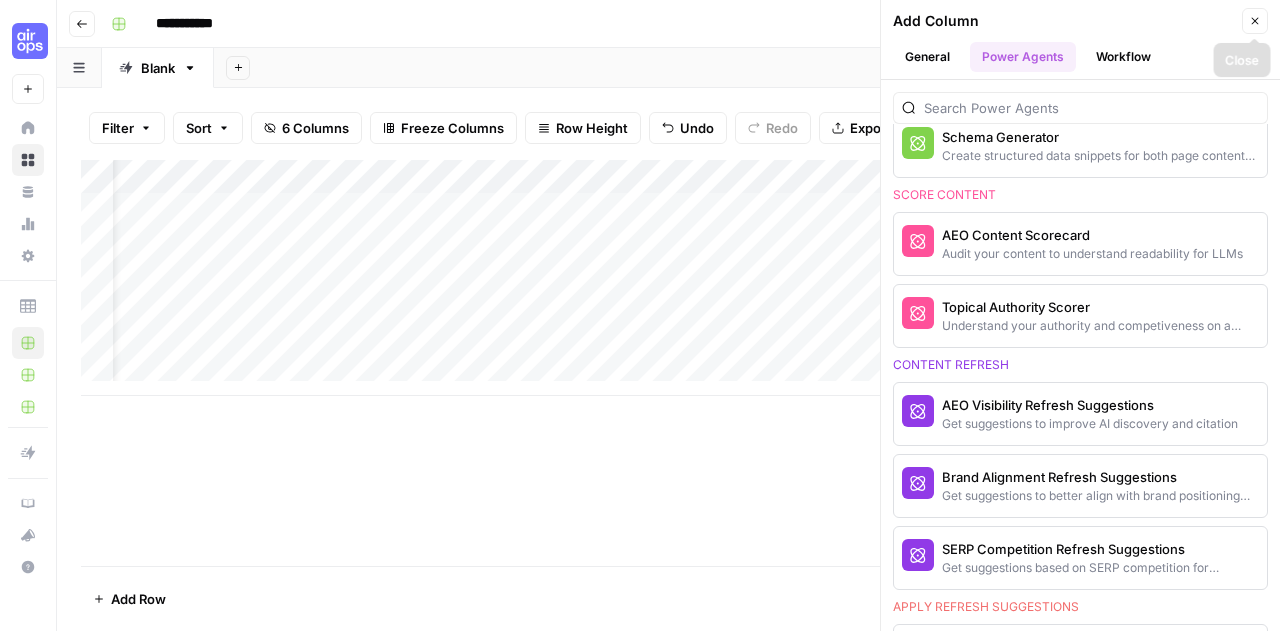 click on "Close" at bounding box center (1255, 21) 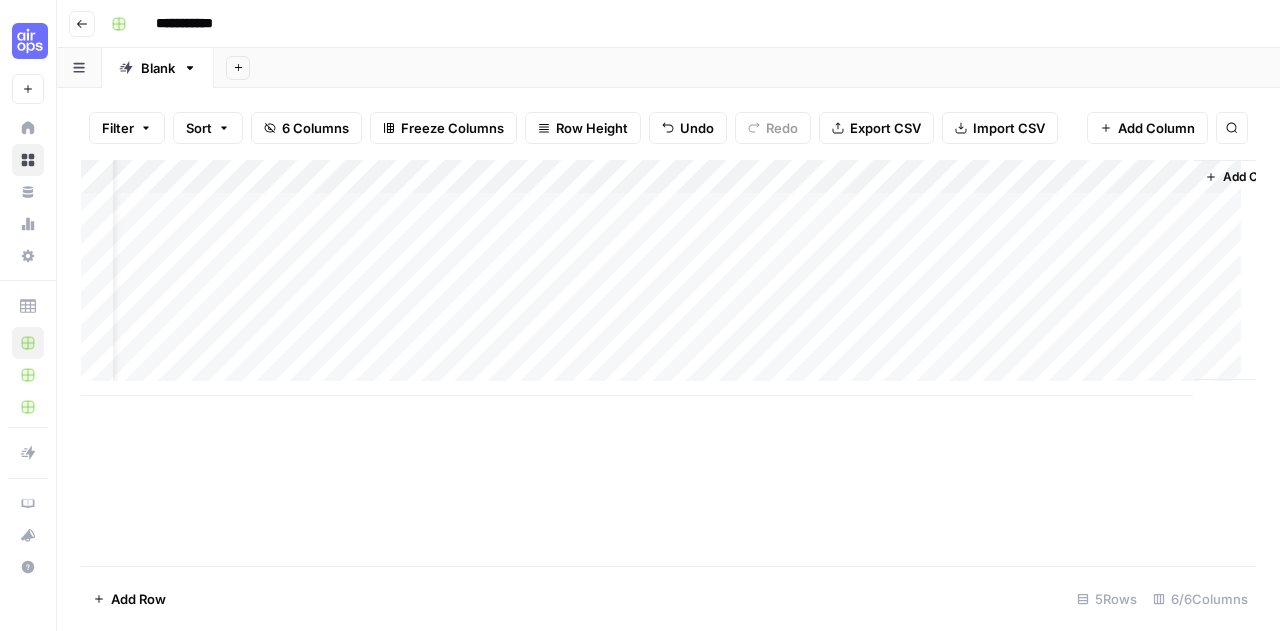 scroll, scrollTop: 0, scrollLeft: 64, axis: horizontal 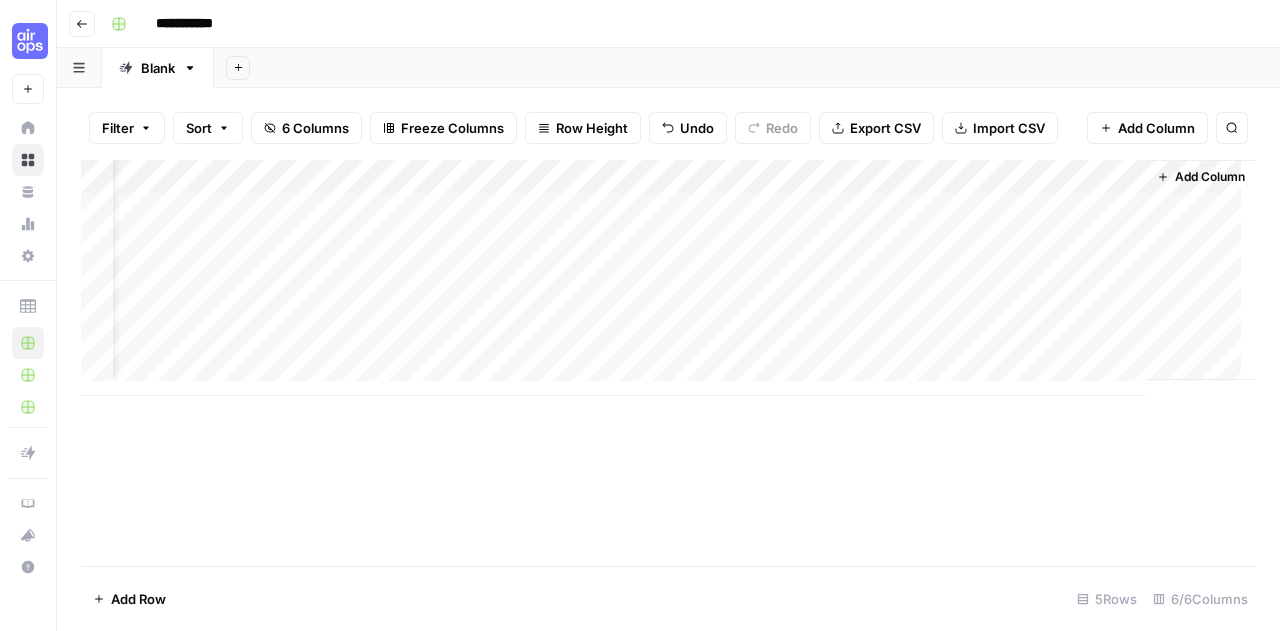 click 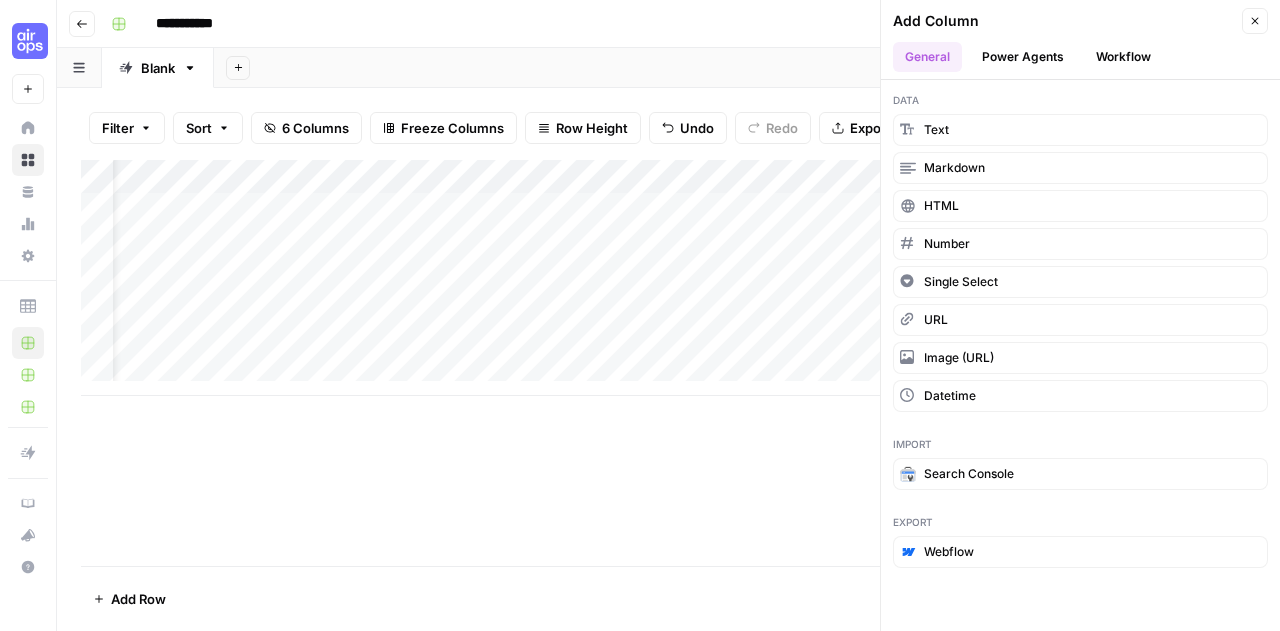 click on "Power Agents" at bounding box center [1023, 57] 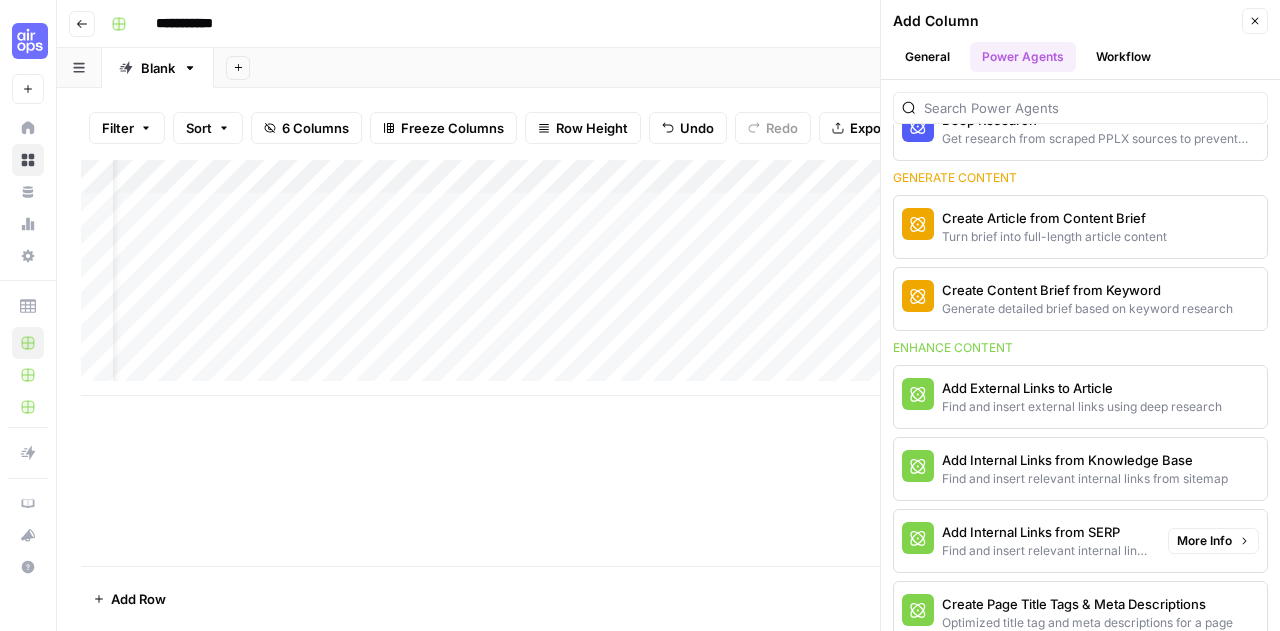 scroll, scrollTop: 276, scrollLeft: 0, axis: vertical 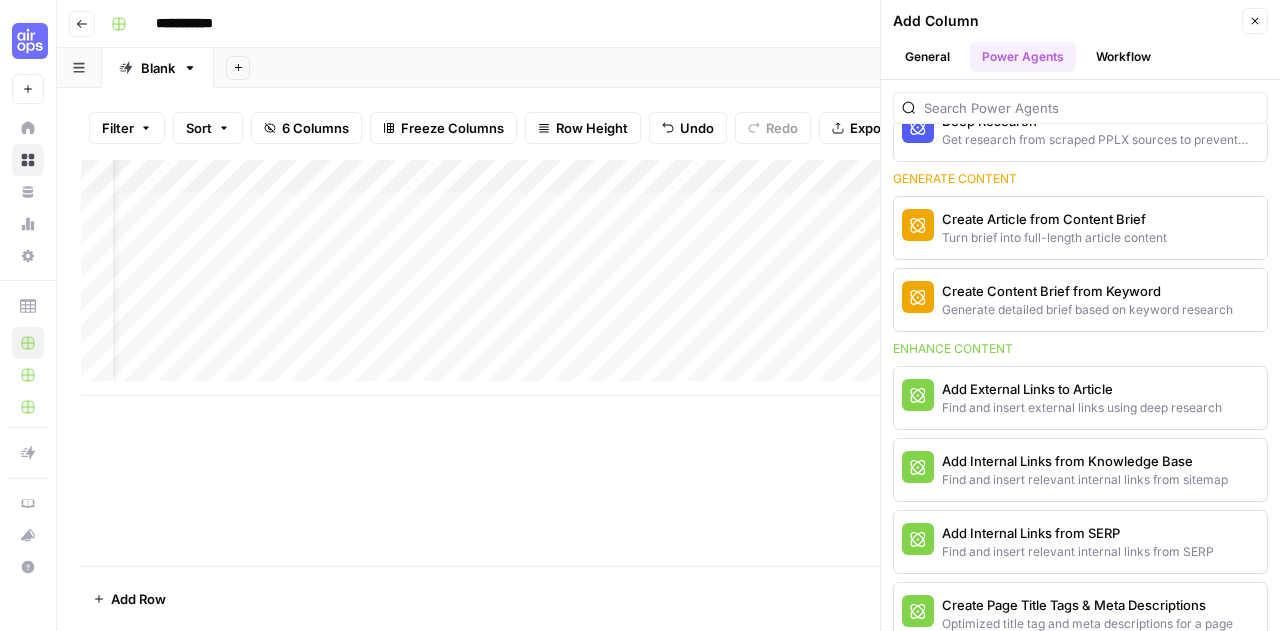 click on "Add Column" at bounding box center (668, 363) 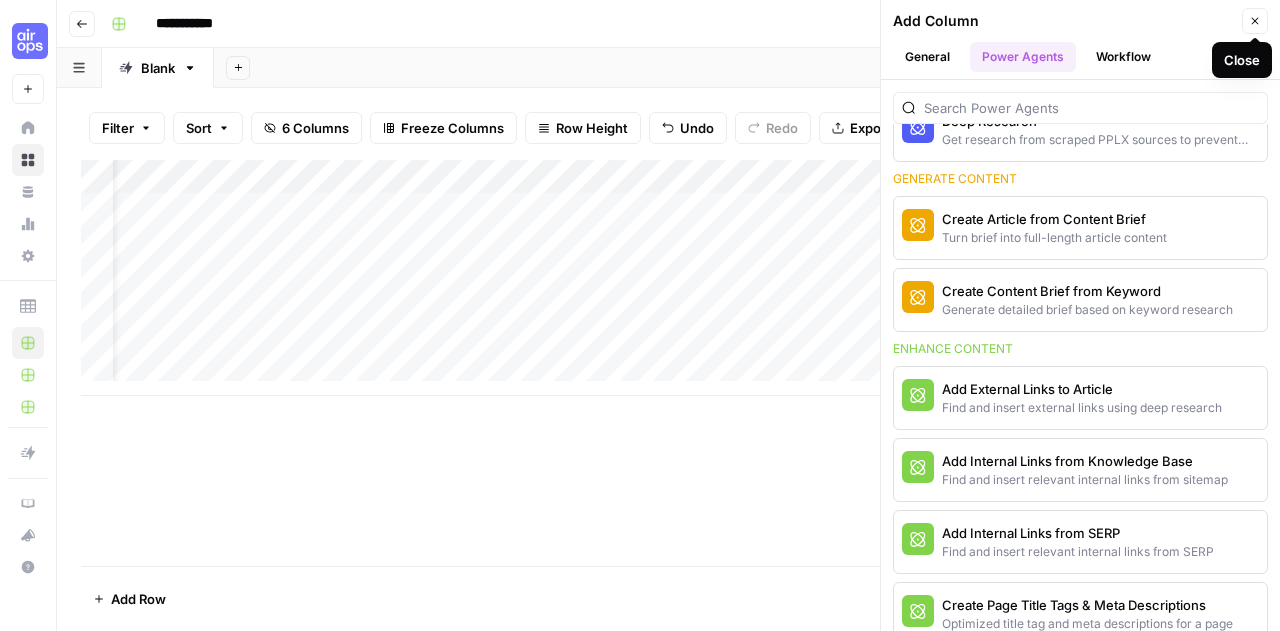 click 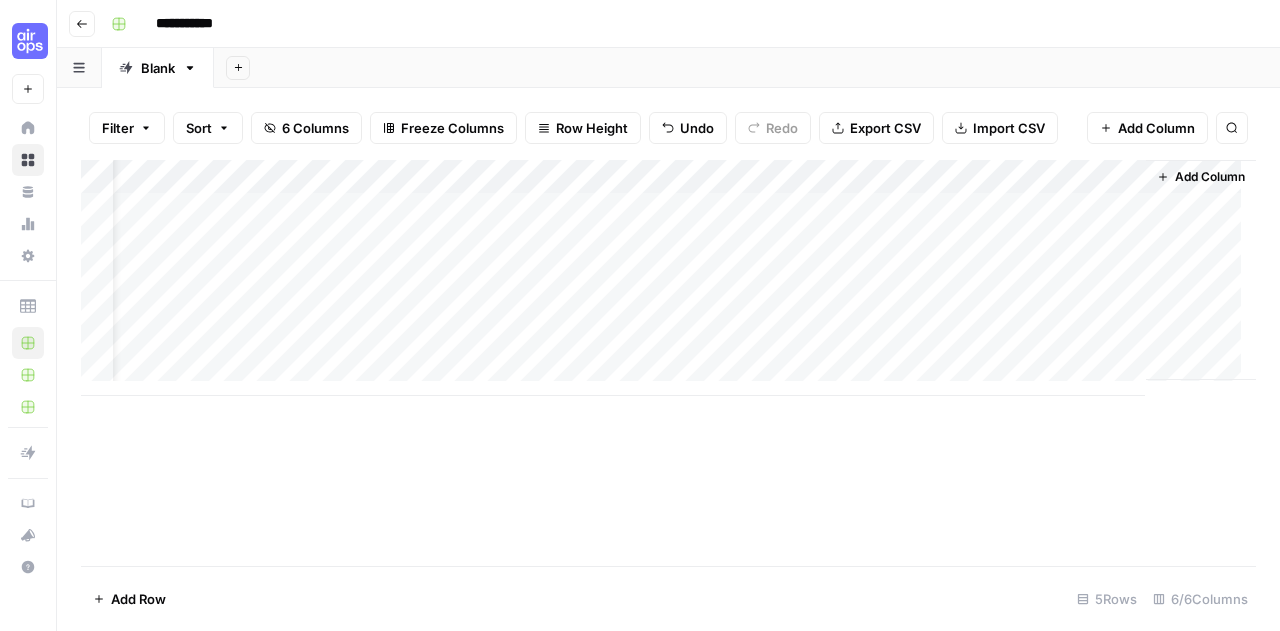 click on "Add Column" at bounding box center (1210, 177) 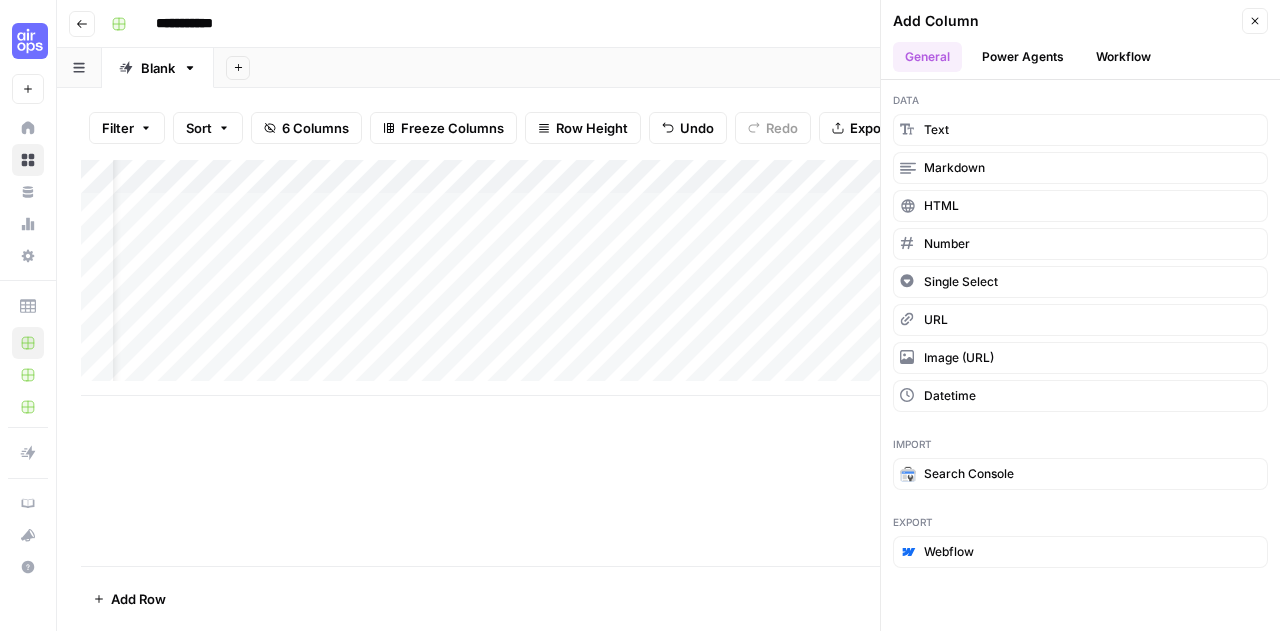 click on "Power Agents" at bounding box center (1023, 57) 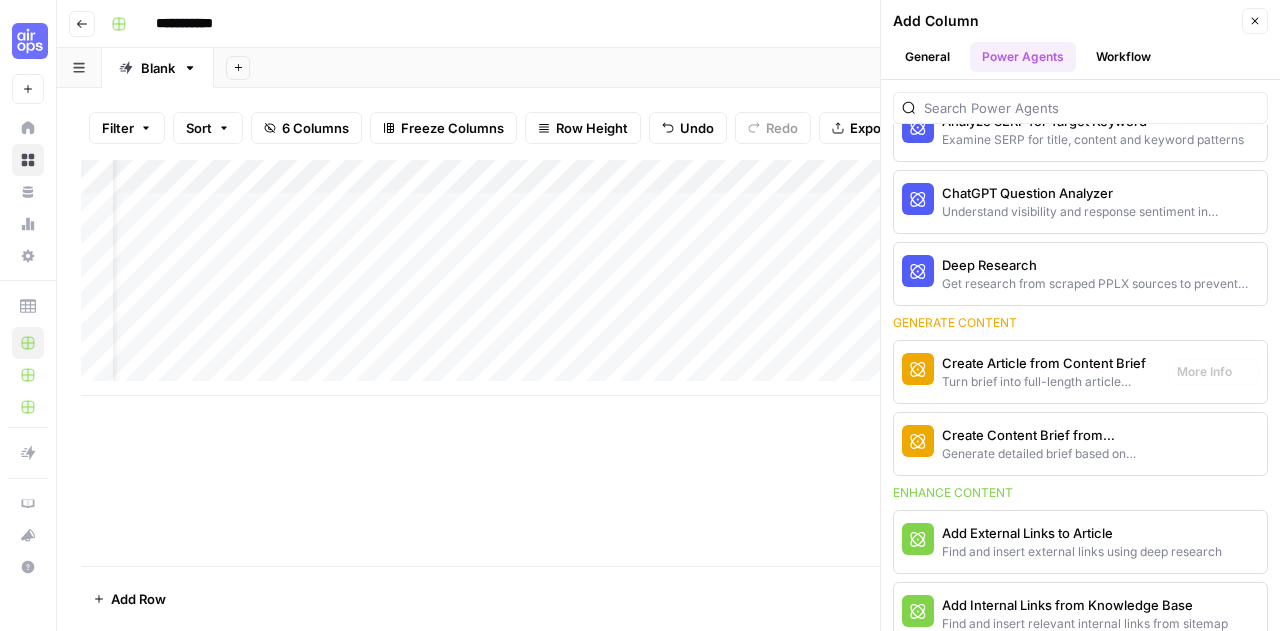 scroll, scrollTop: 138, scrollLeft: 0, axis: vertical 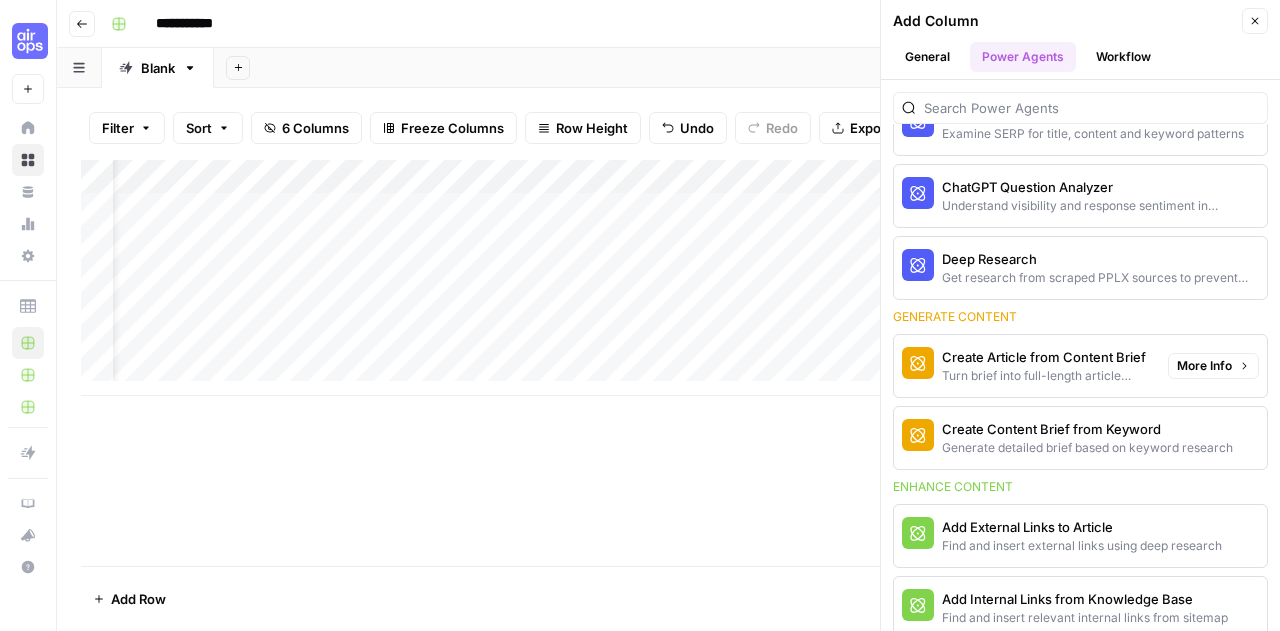 click on "More Info" at bounding box center [1204, 366] 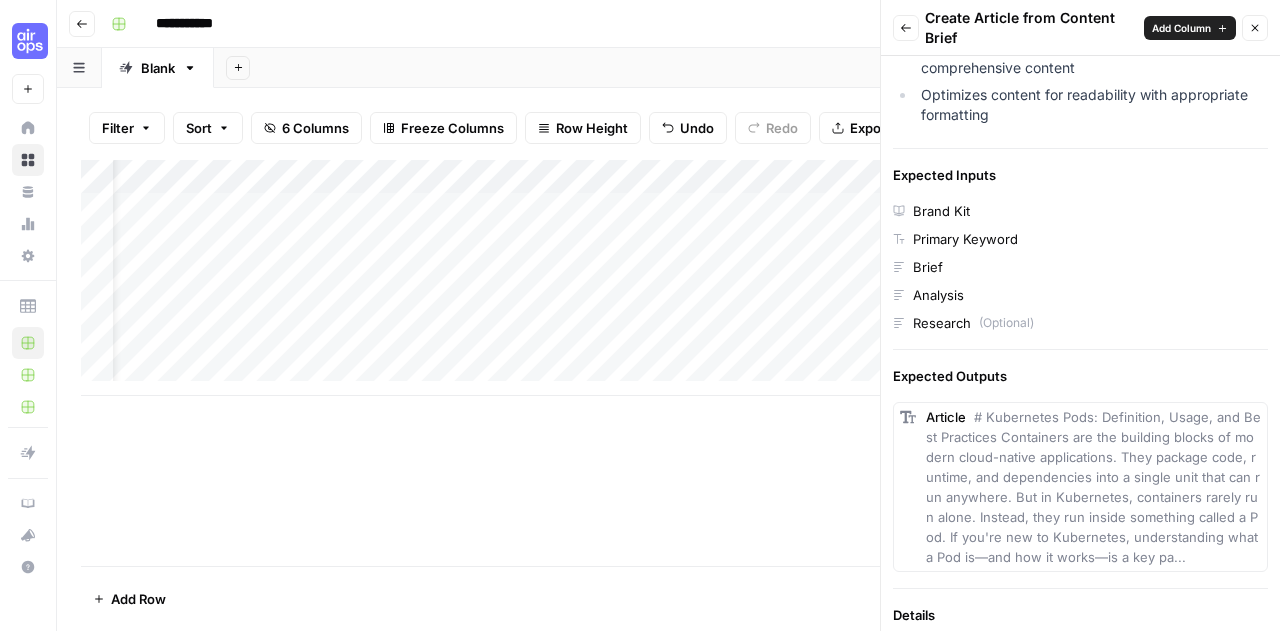 scroll, scrollTop: 771, scrollLeft: 0, axis: vertical 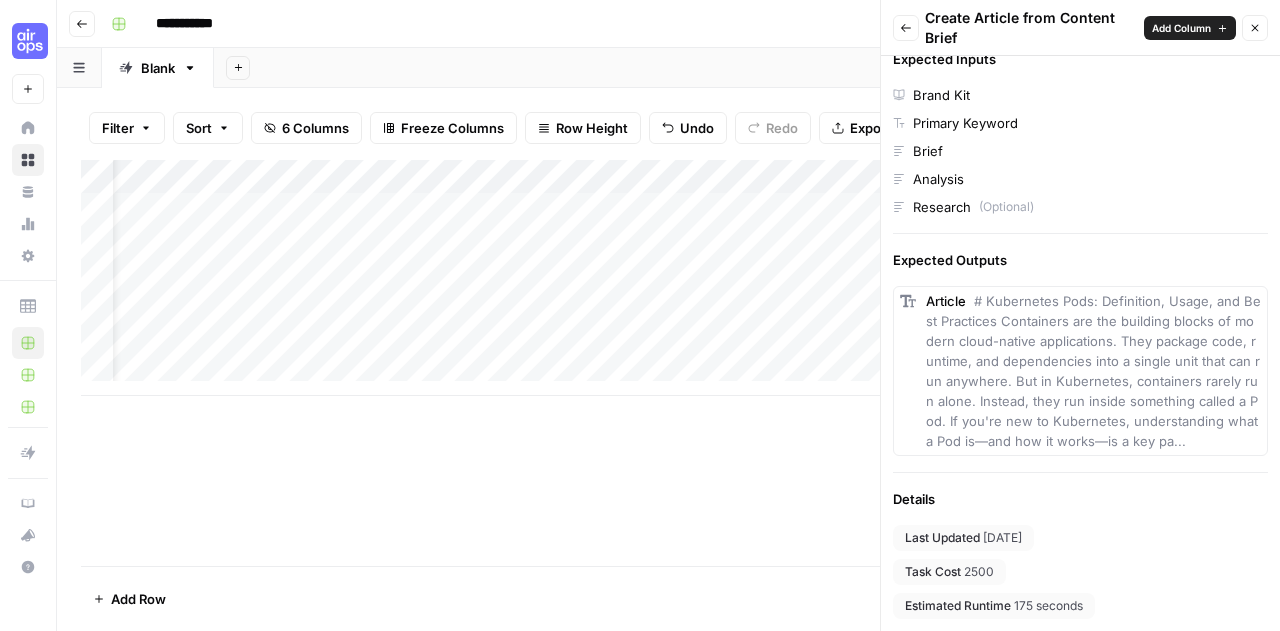 click on "Add Column" at bounding box center [1181, 28] 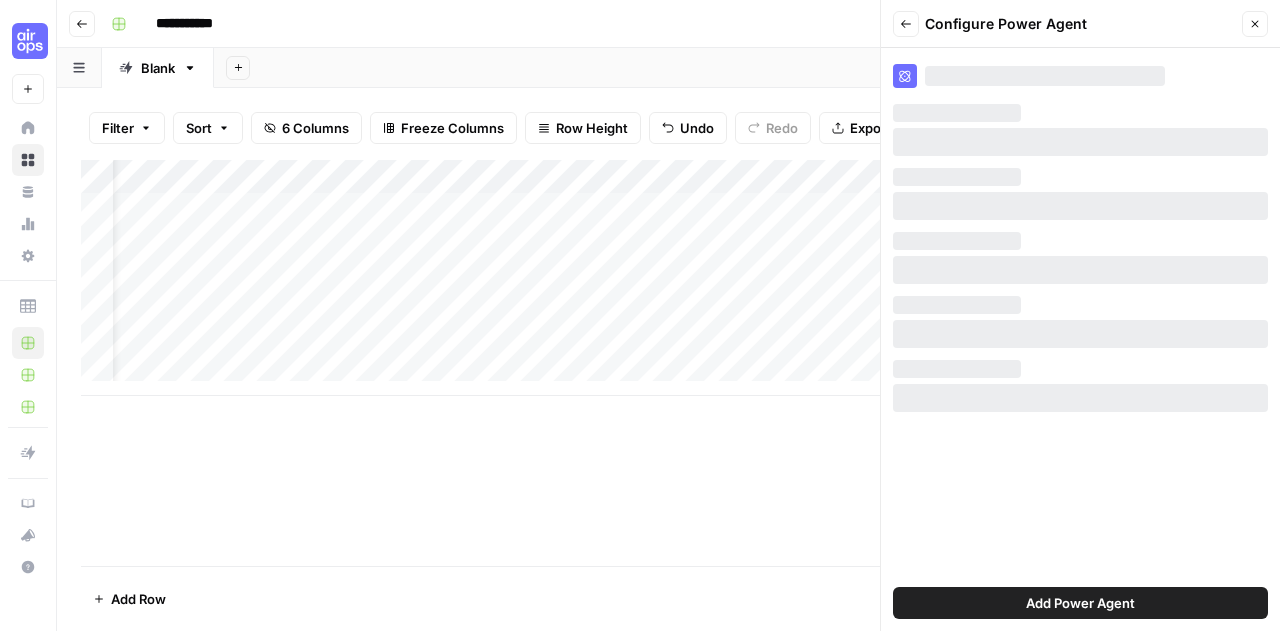 scroll, scrollTop: 0, scrollLeft: 0, axis: both 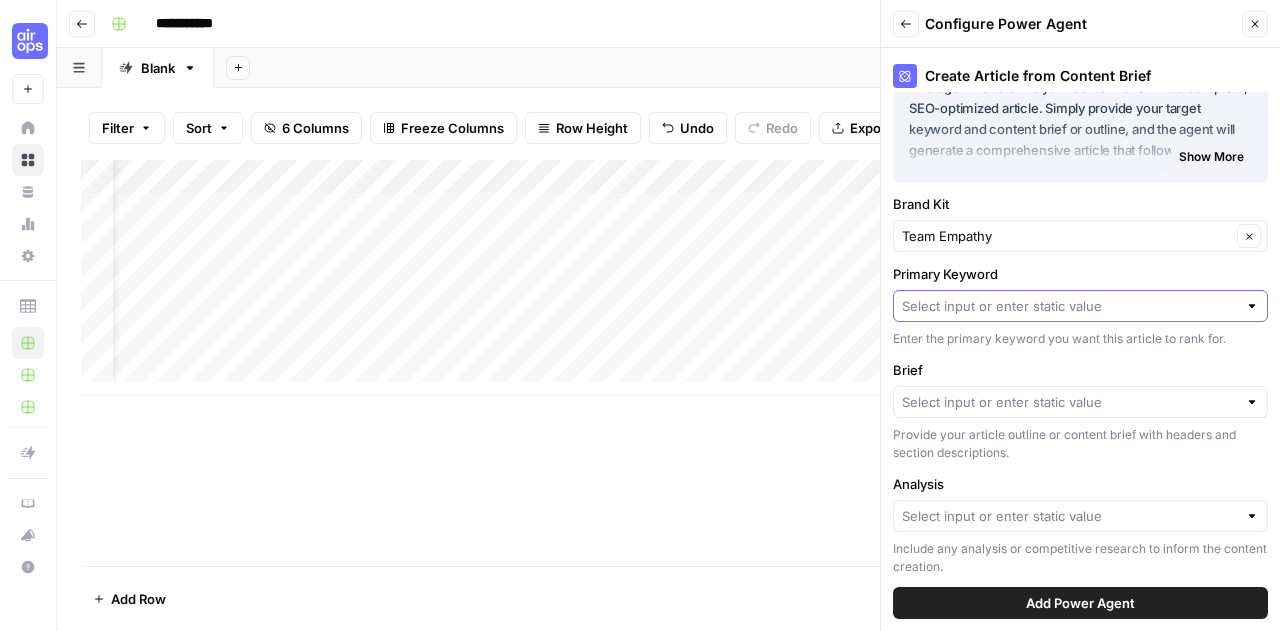 click on "Primary Keyword" at bounding box center (1069, 306) 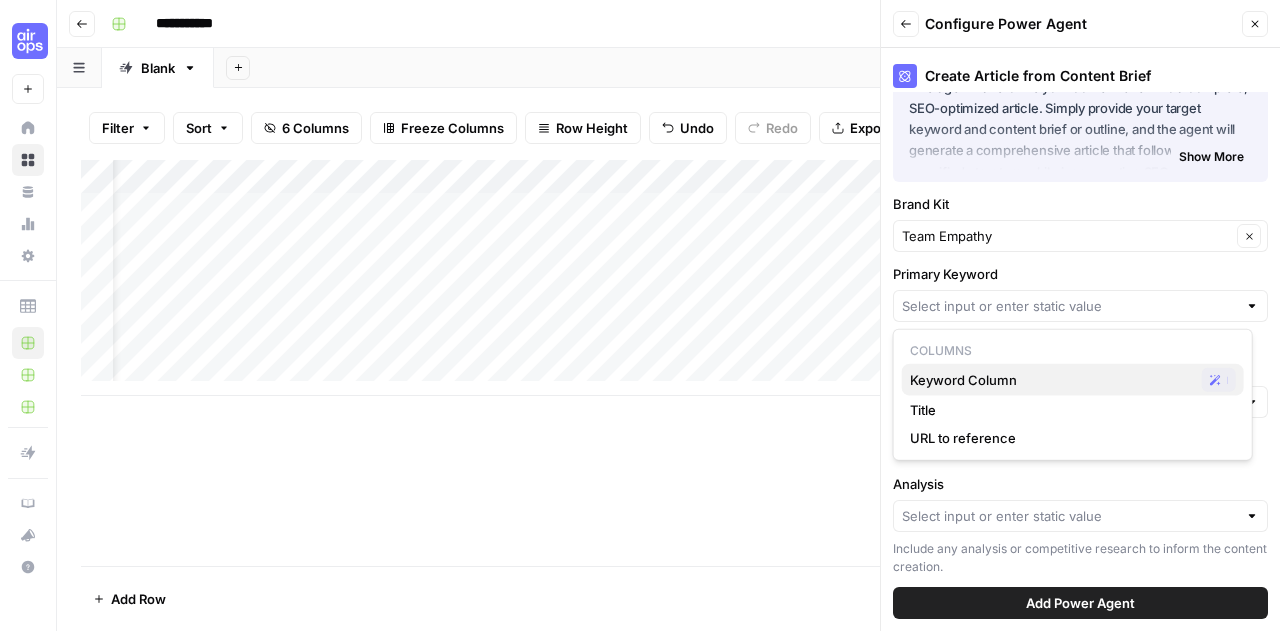 click on "Keyword Column" at bounding box center (1052, 380) 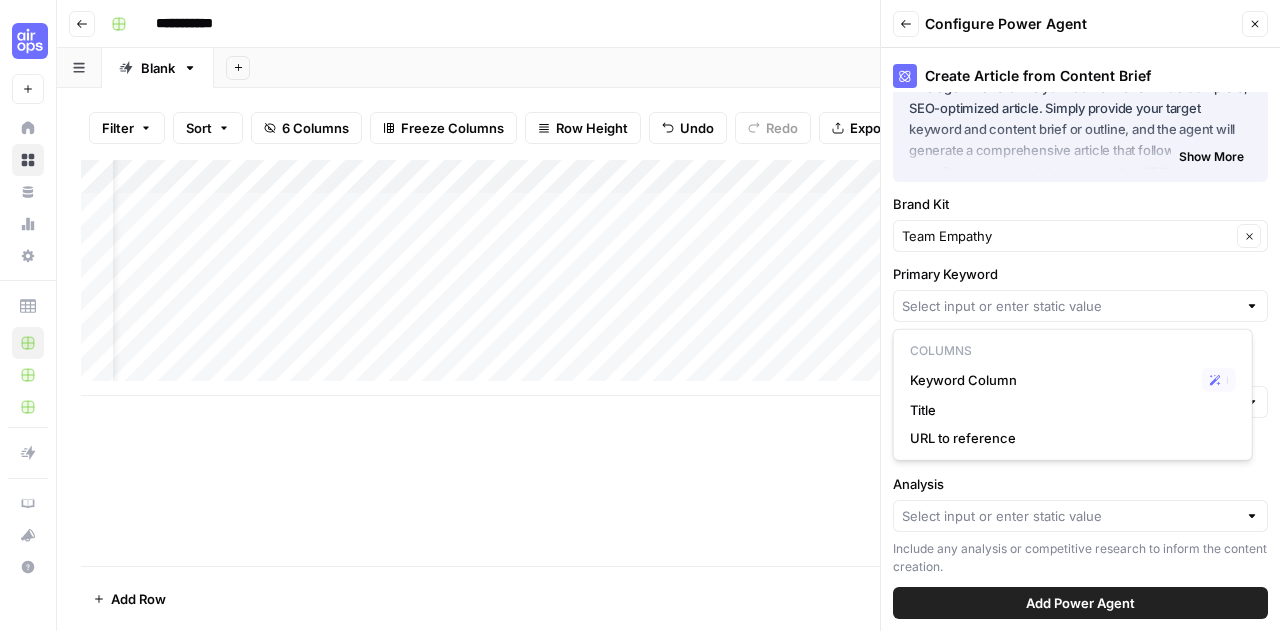 type on "Keyword Column" 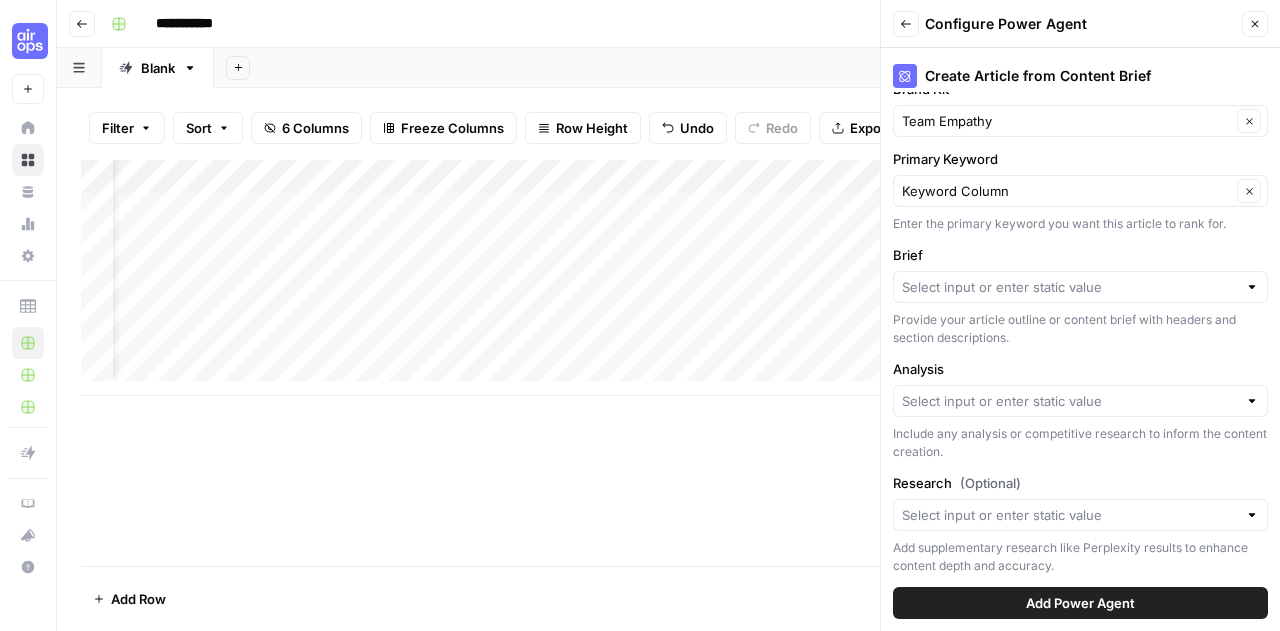 scroll, scrollTop: 188, scrollLeft: 0, axis: vertical 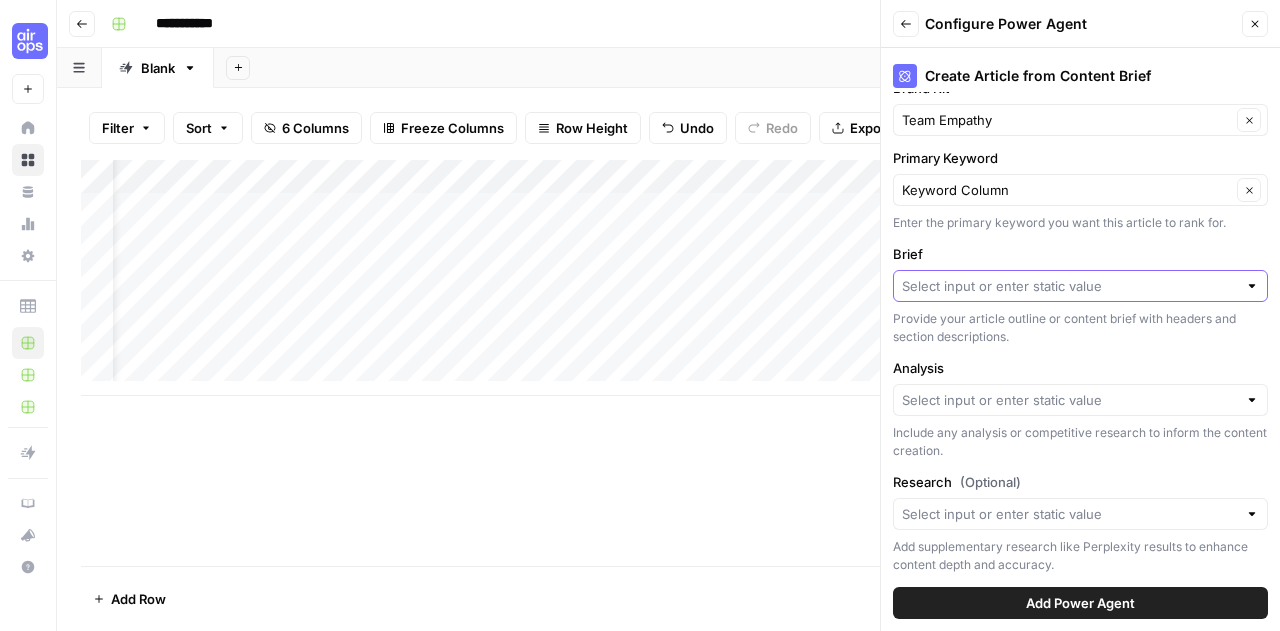 click on "Brief" at bounding box center (1069, 286) 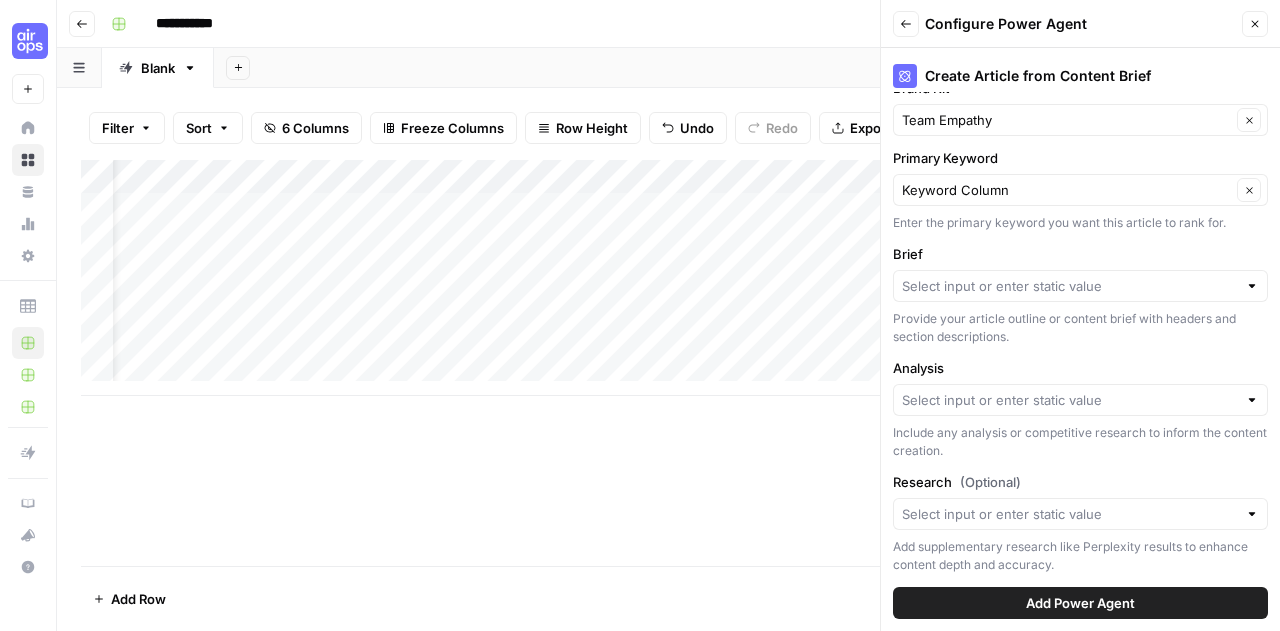 click on "Add Column" at bounding box center (668, 363) 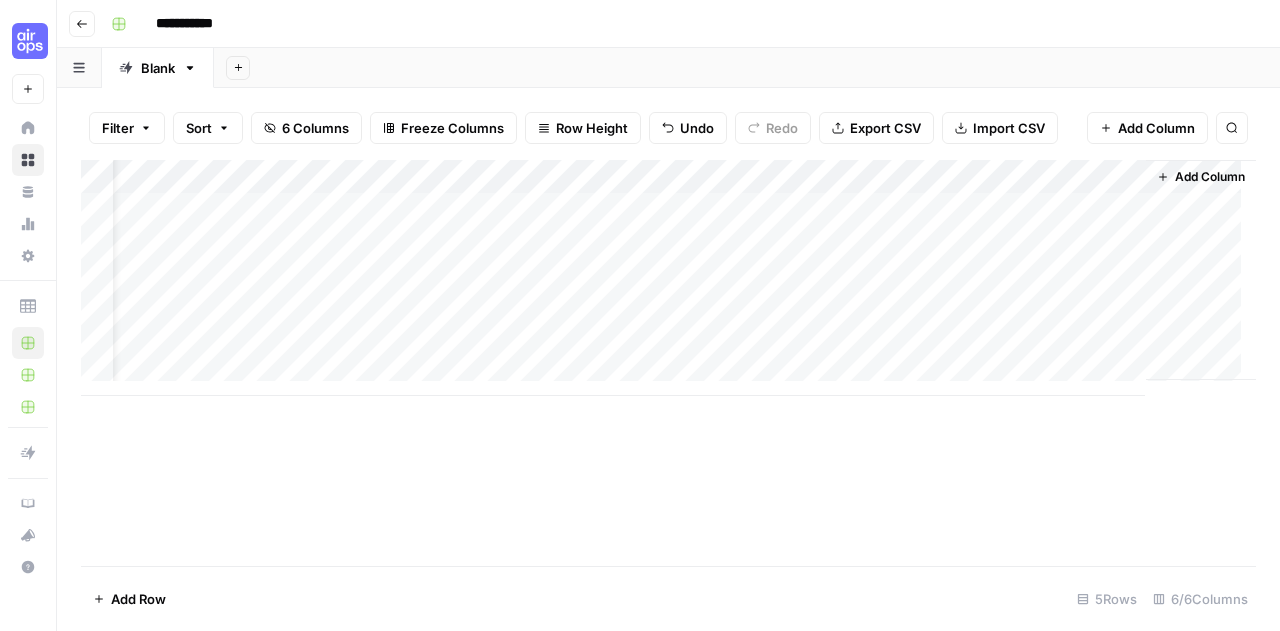 scroll, scrollTop: 0, scrollLeft: 0, axis: both 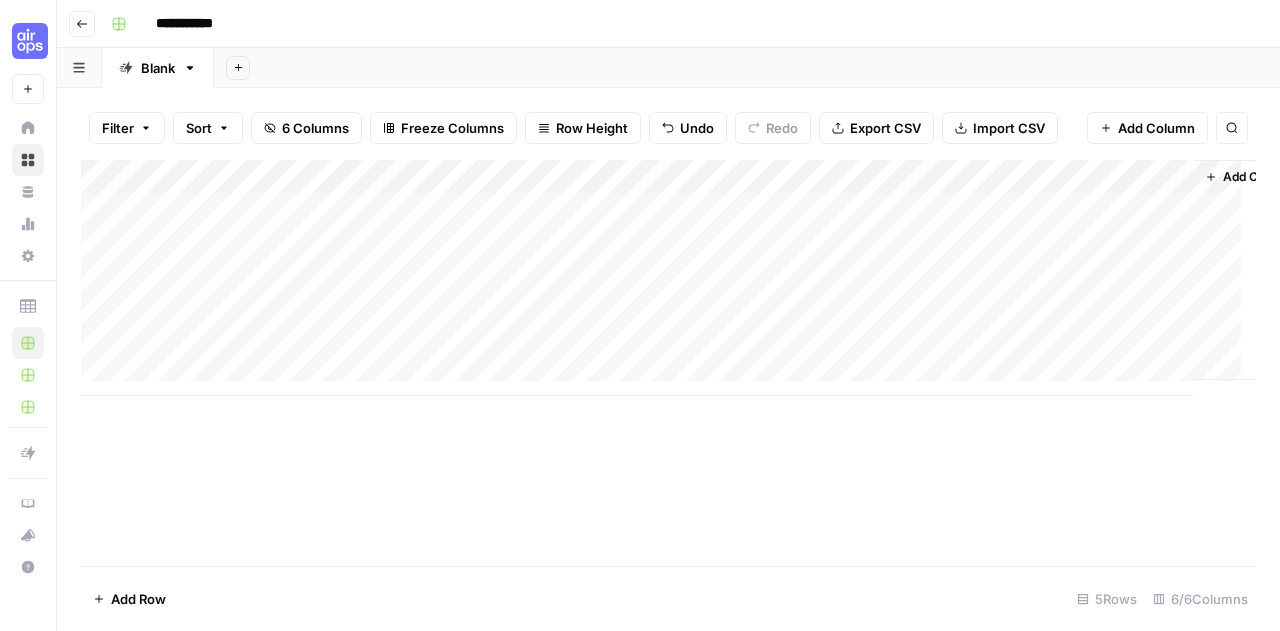 click on "Add Column" at bounding box center (668, 278) 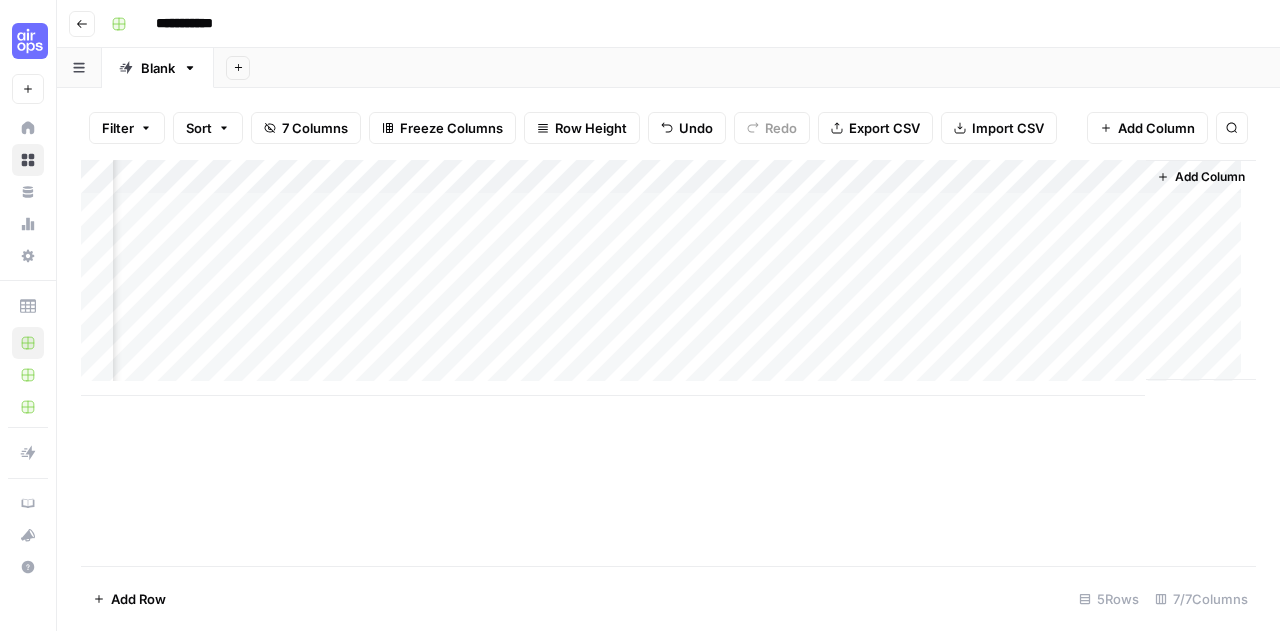 scroll, scrollTop: 3, scrollLeft: 244, axis: both 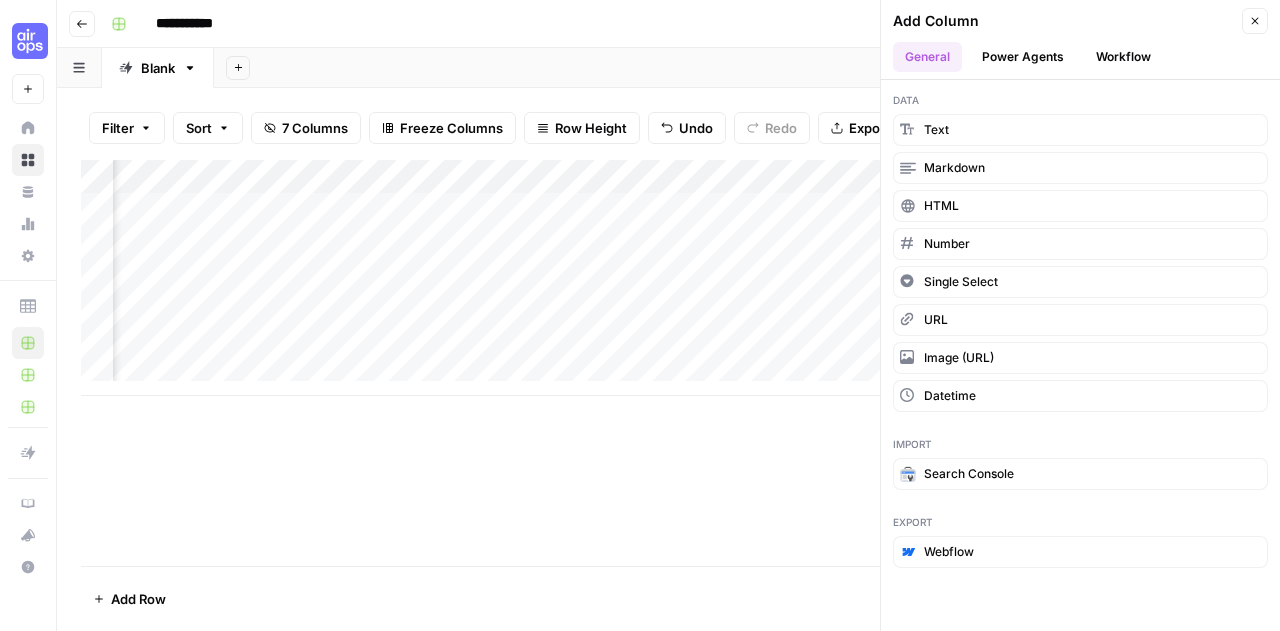 drag, startPoint x: 1030, startPoint y: 47, endPoint x: 1124, endPoint y: 57, distance: 94.53042 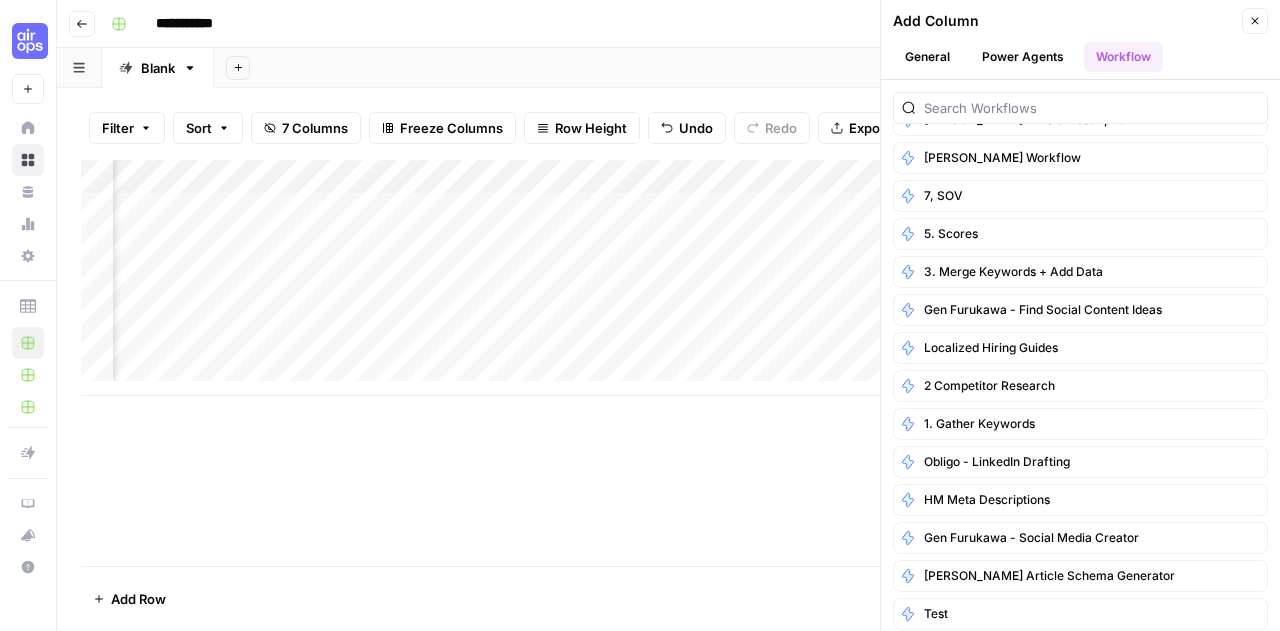 scroll, scrollTop: 0, scrollLeft: 0, axis: both 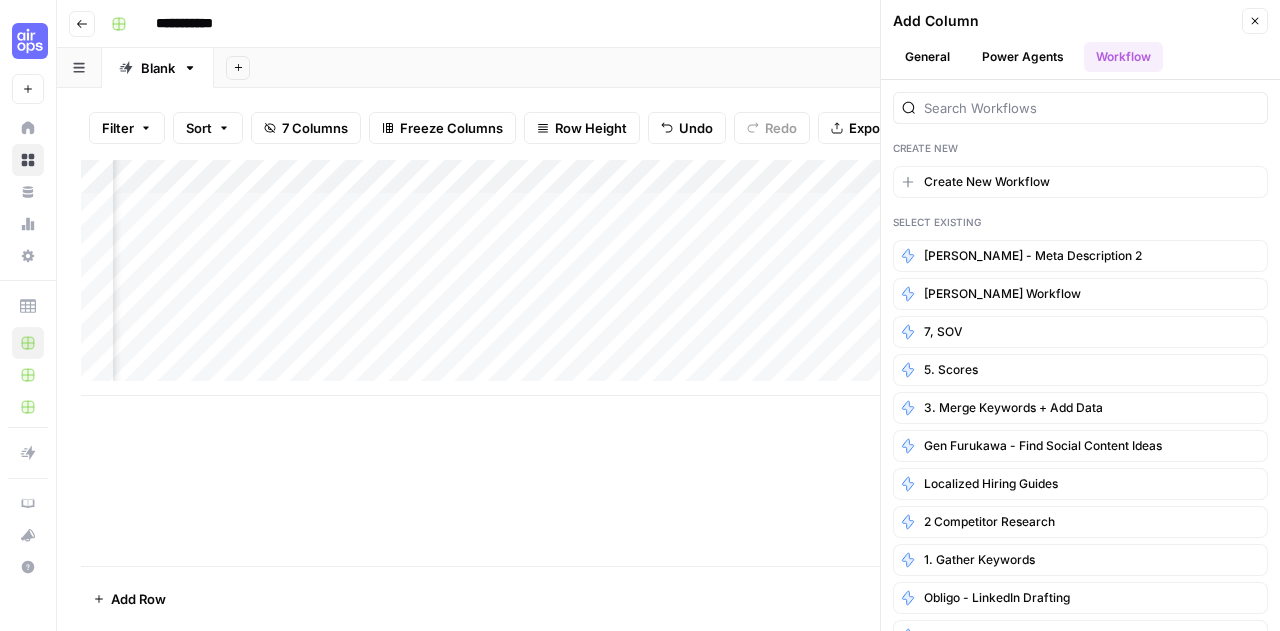 click on "Power Agents" at bounding box center (1023, 57) 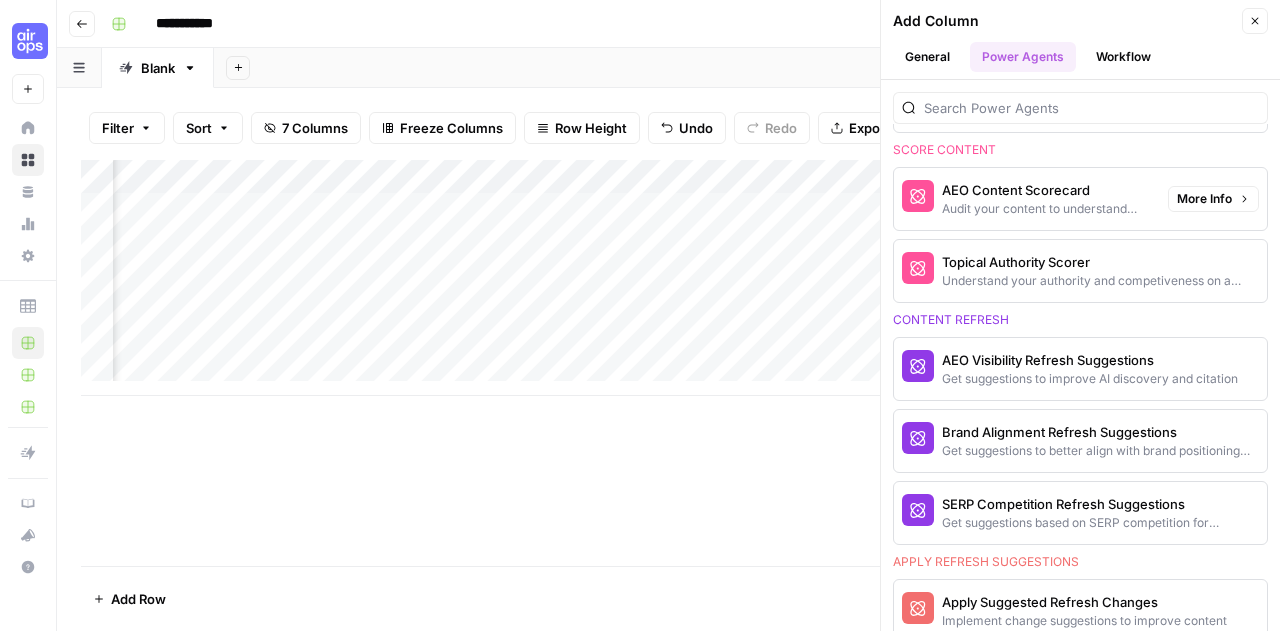 scroll, scrollTop: 937, scrollLeft: 0, axis: vertical 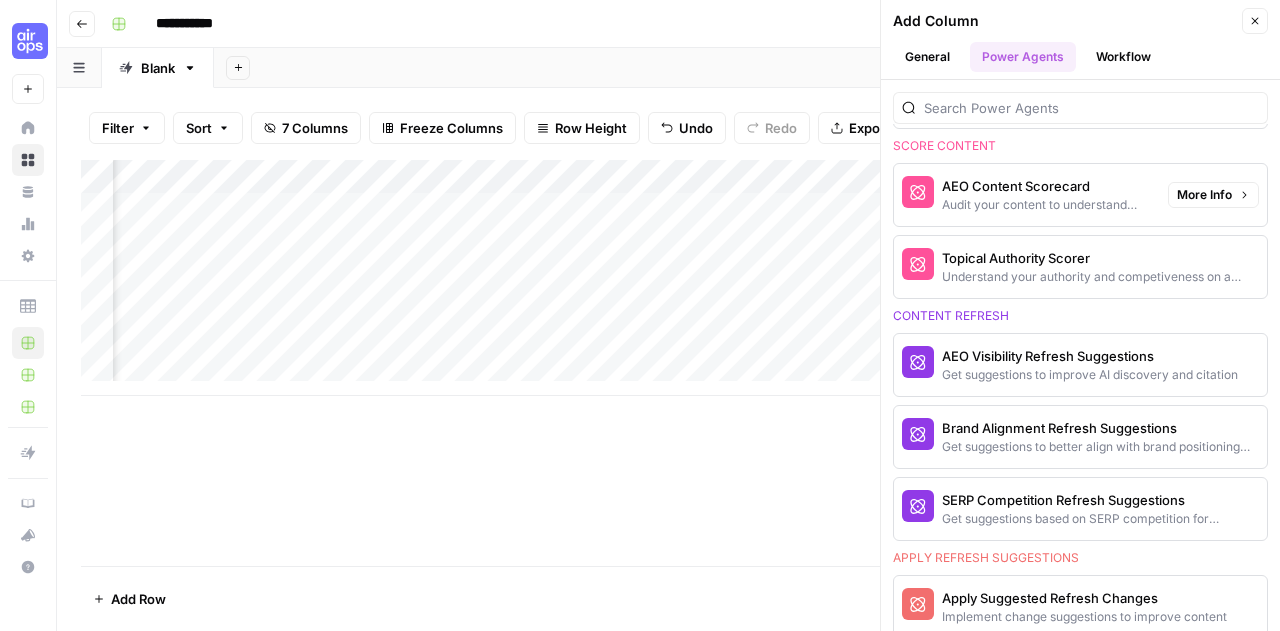 click on "More Info" at bounding box center (1204, 195) 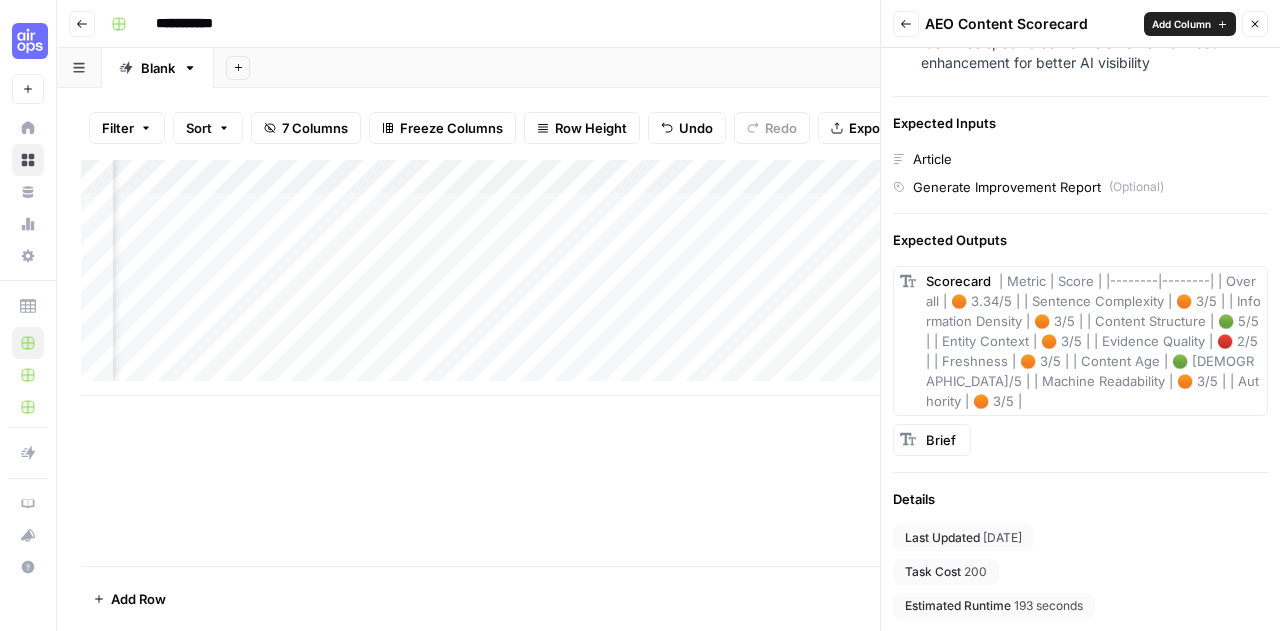 scroll, scrollTop: 0, scrollLeft: 0, axis: both 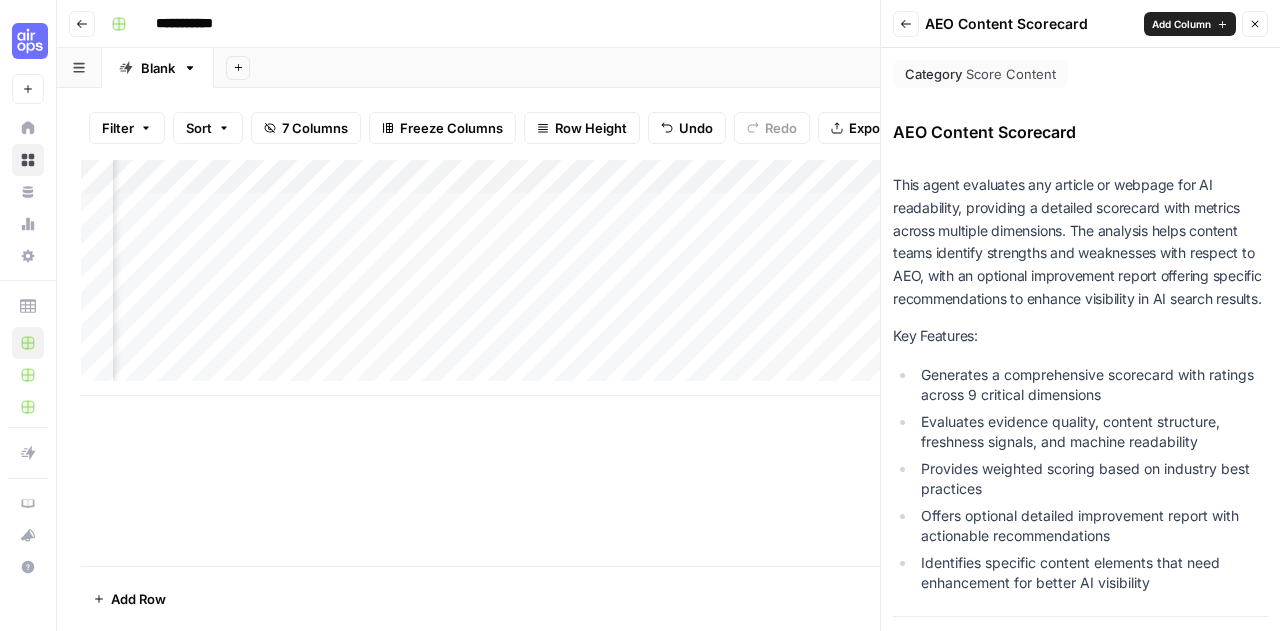 click on "Back" at bounding box center (906, 24) 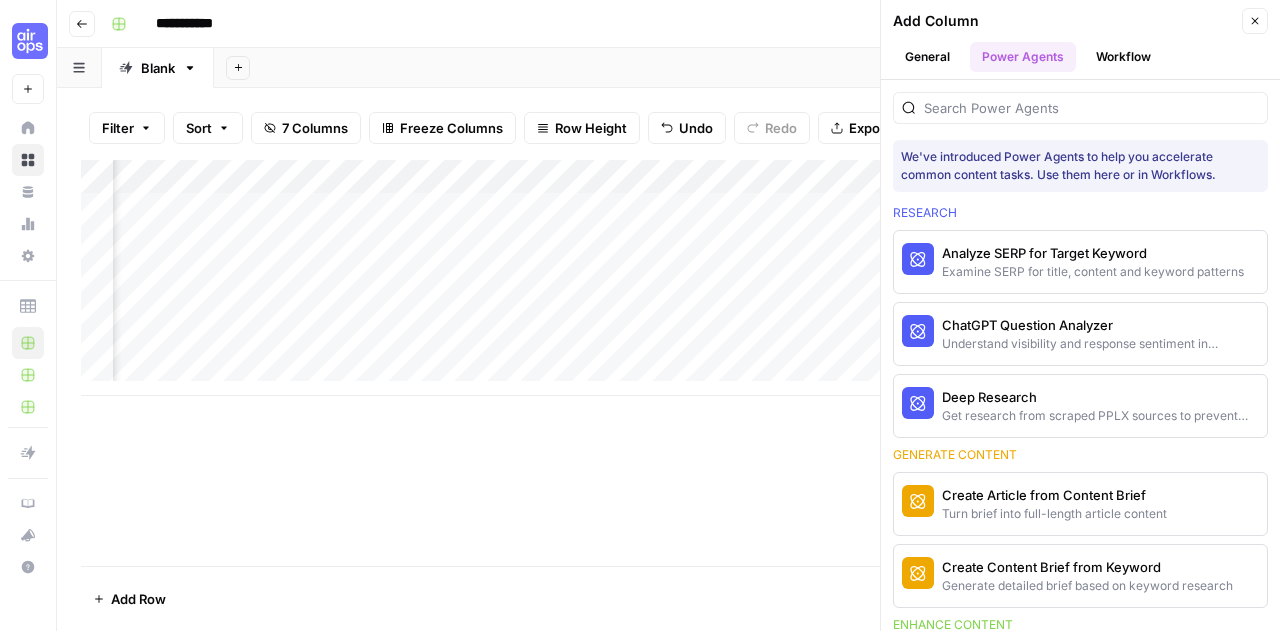 scroll, scrollTop: 937, scrollLeft: 0, axis: vertical 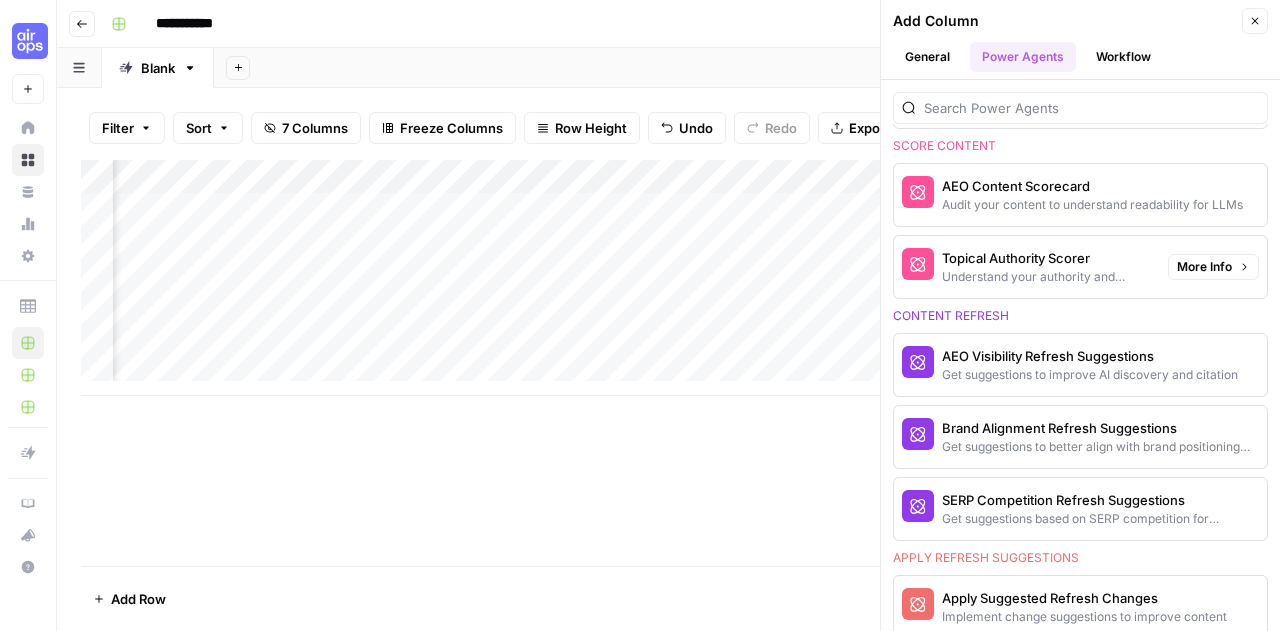 click on "More Info" at bounding box center (1204, 267) 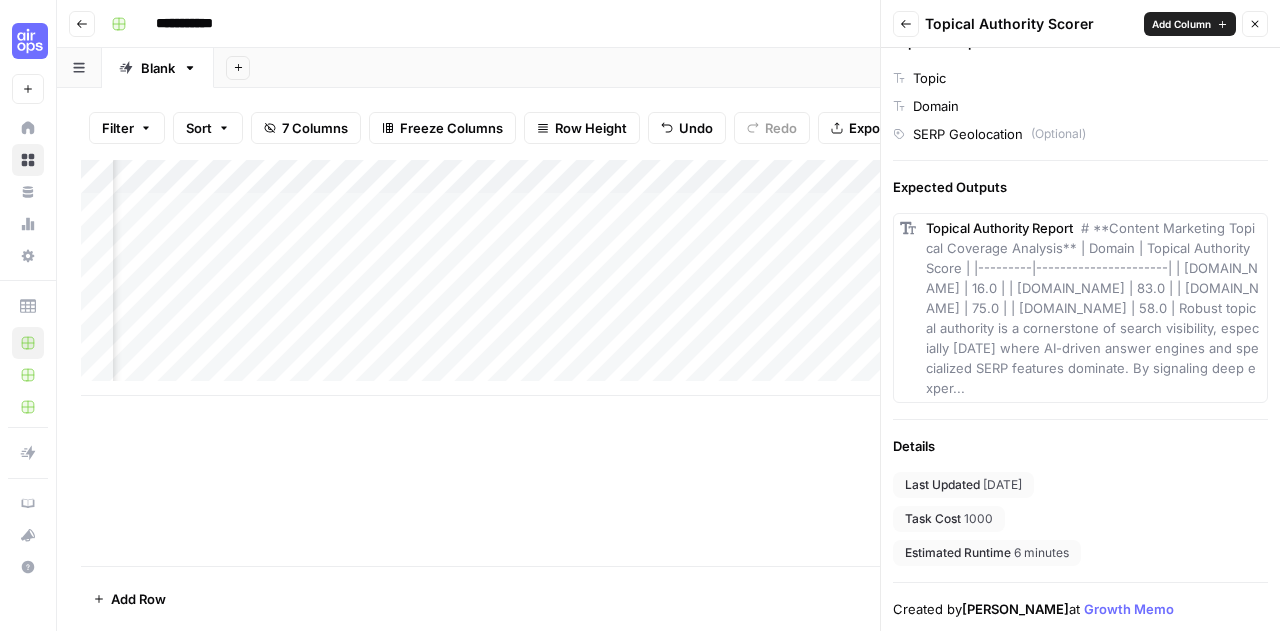 scroll, scrollTop: 0, scrollLeft: 0, axis: both 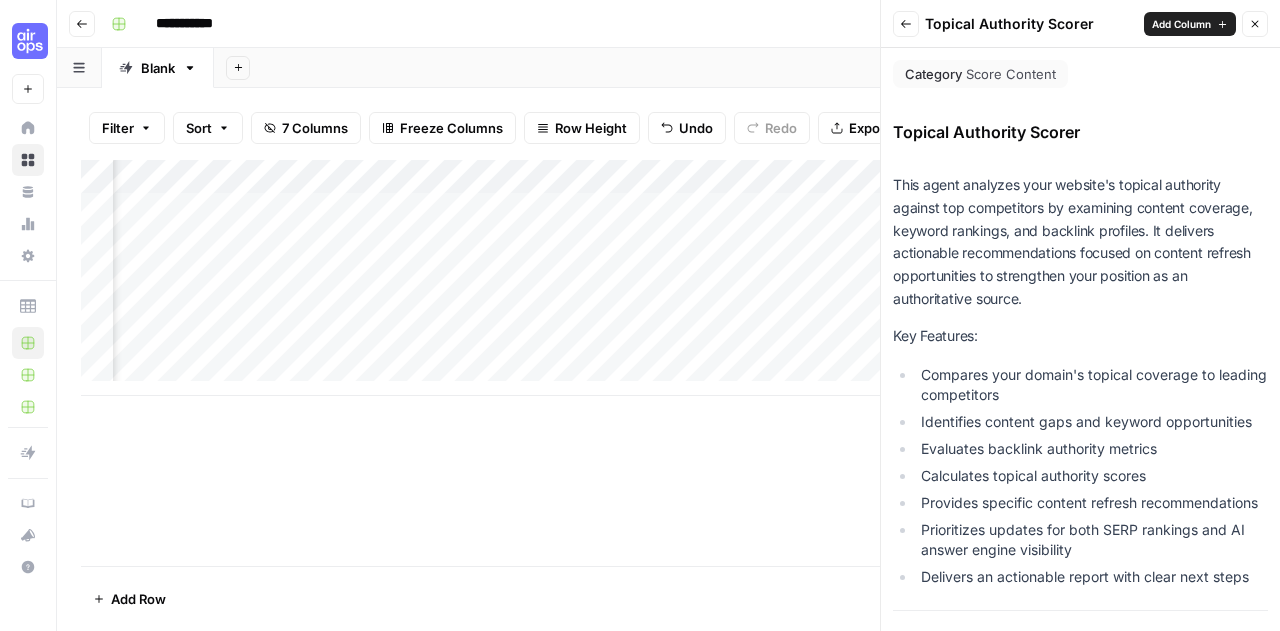 click 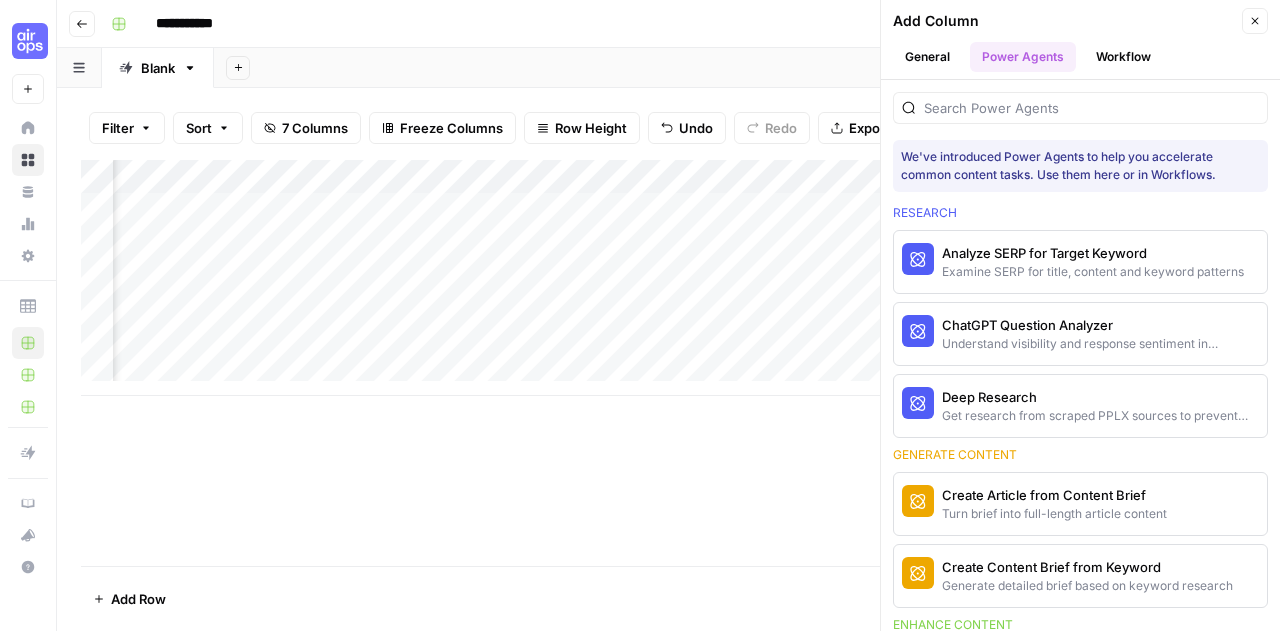 scroll, scrollTop: 937, scrollLeft: 0, axis: vertical 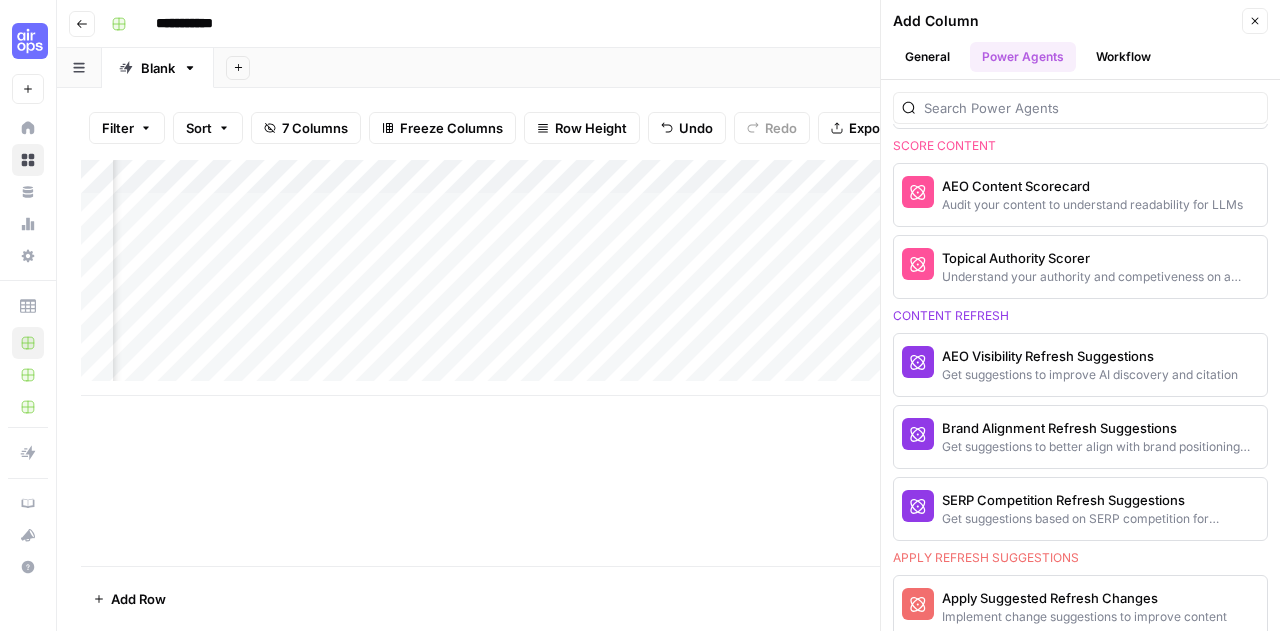 drag, startPoint x: 771, startPoint y: 521, endPoint x: 654, endPoint y: 475, distance: 125.71794 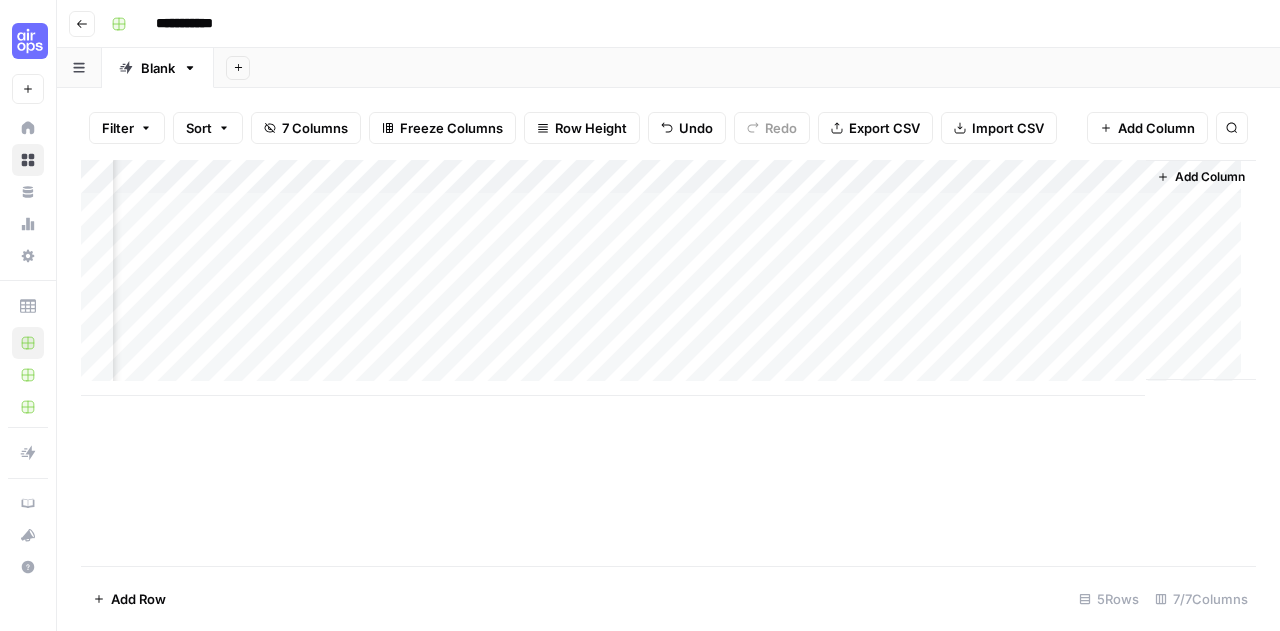 click on "Add Column" at bounding box center (668, 278) 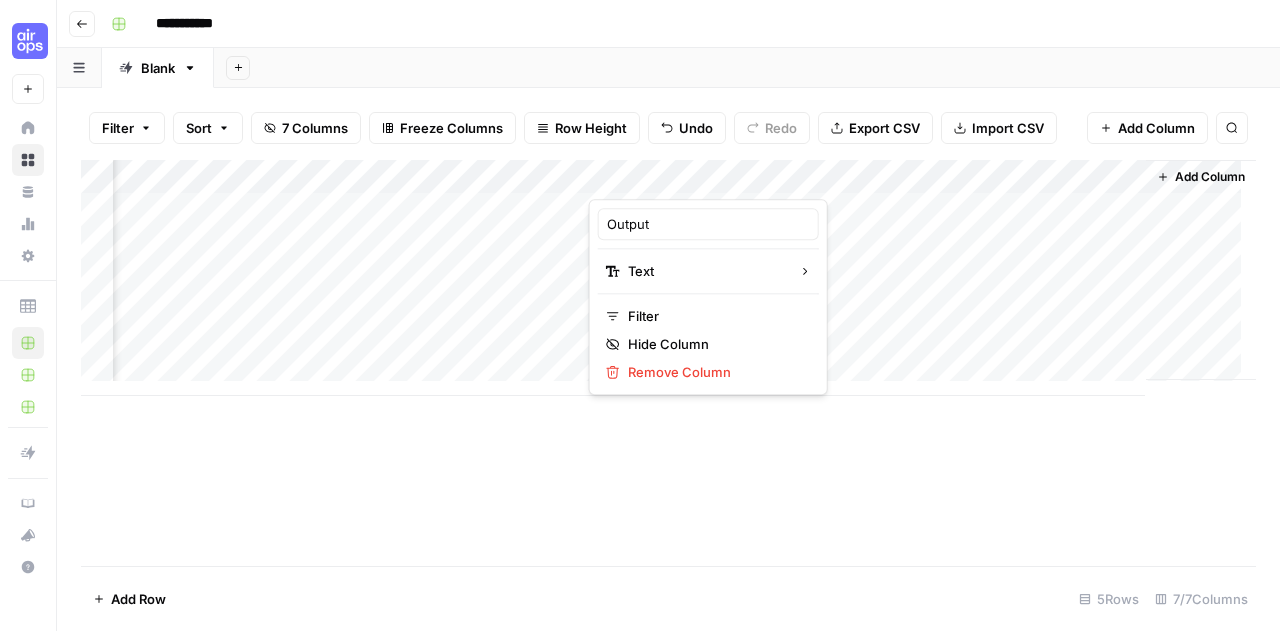 click on "Add Column" at bounding box center (668, 363) 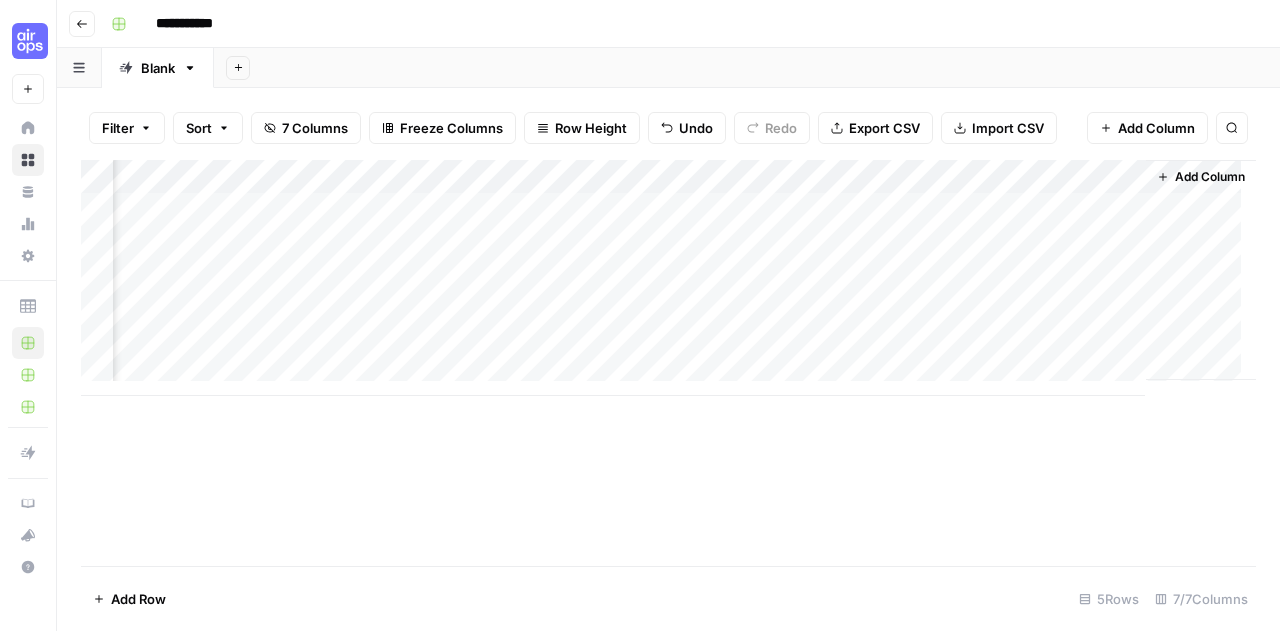 click on "Add Column" at bounding box center [668, 278] 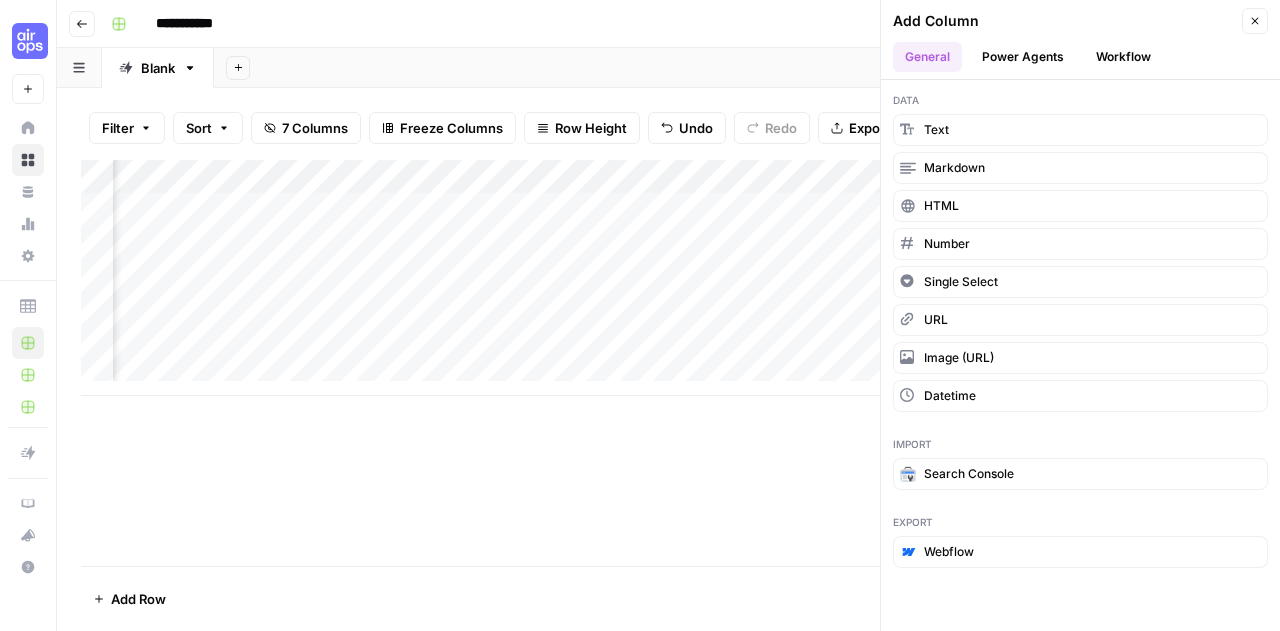 click on "Power Agents" at bounding box center (1023, 57) 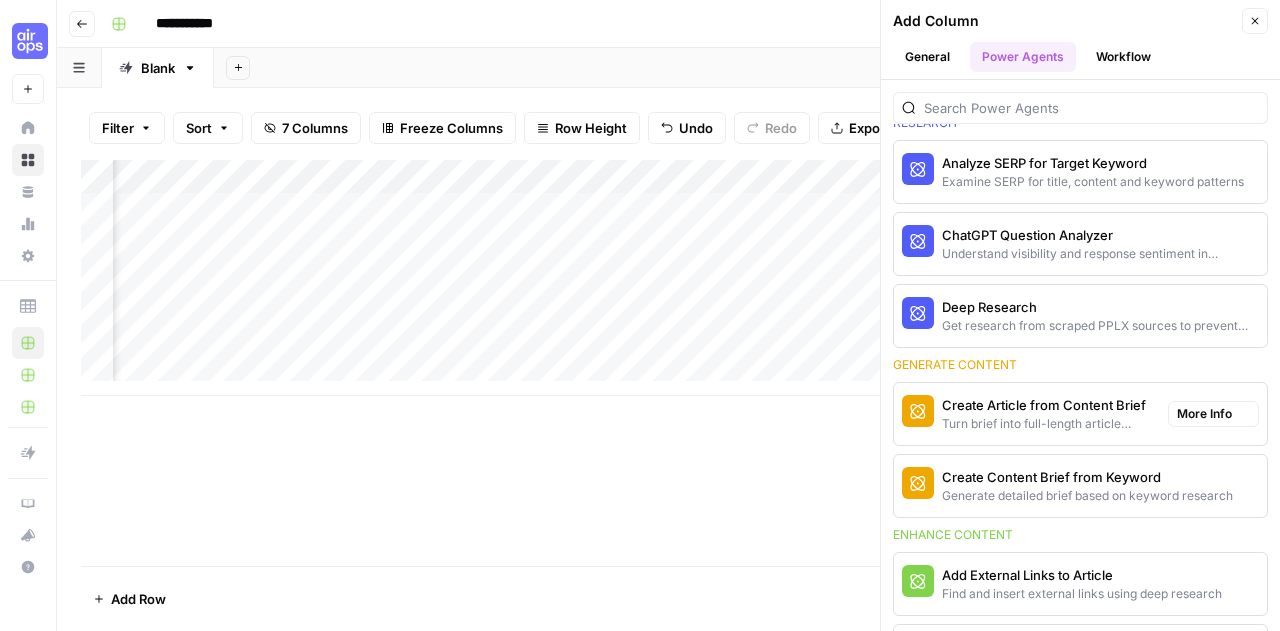 scroll, scrollTop: 92, scrollLeft: 0, axis: vertical 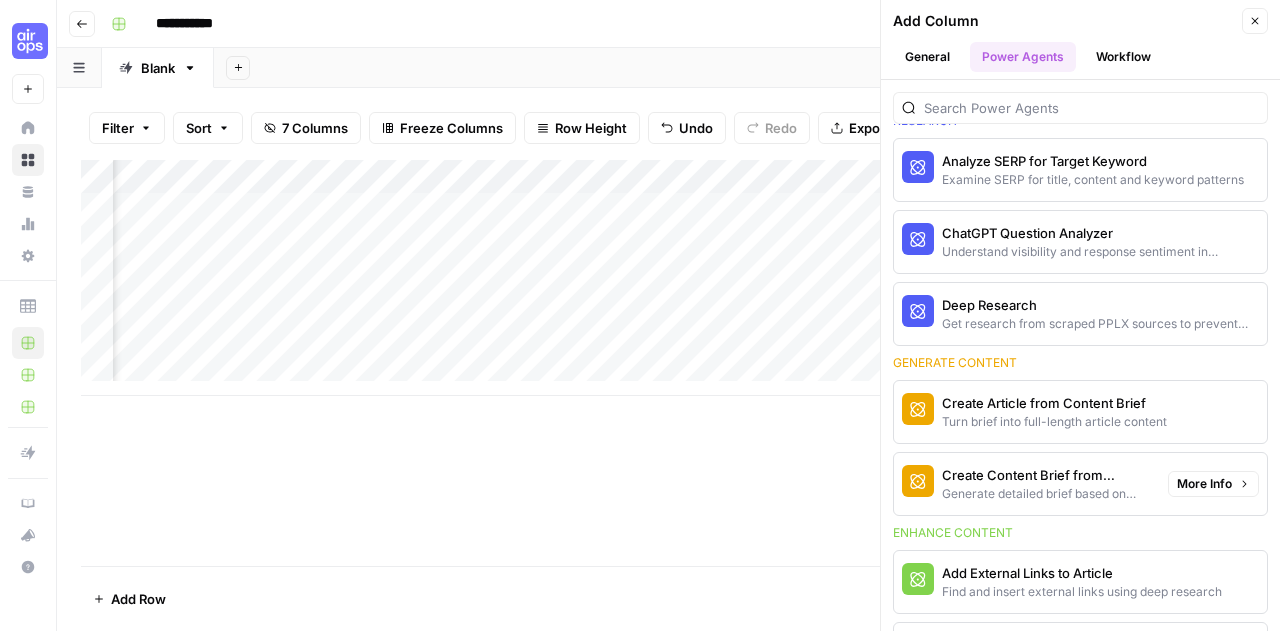 drag, startPoint x: 1182, startPoint y: 488, endPoint x: 1218, endPoint y: 467, distance: 41.677334 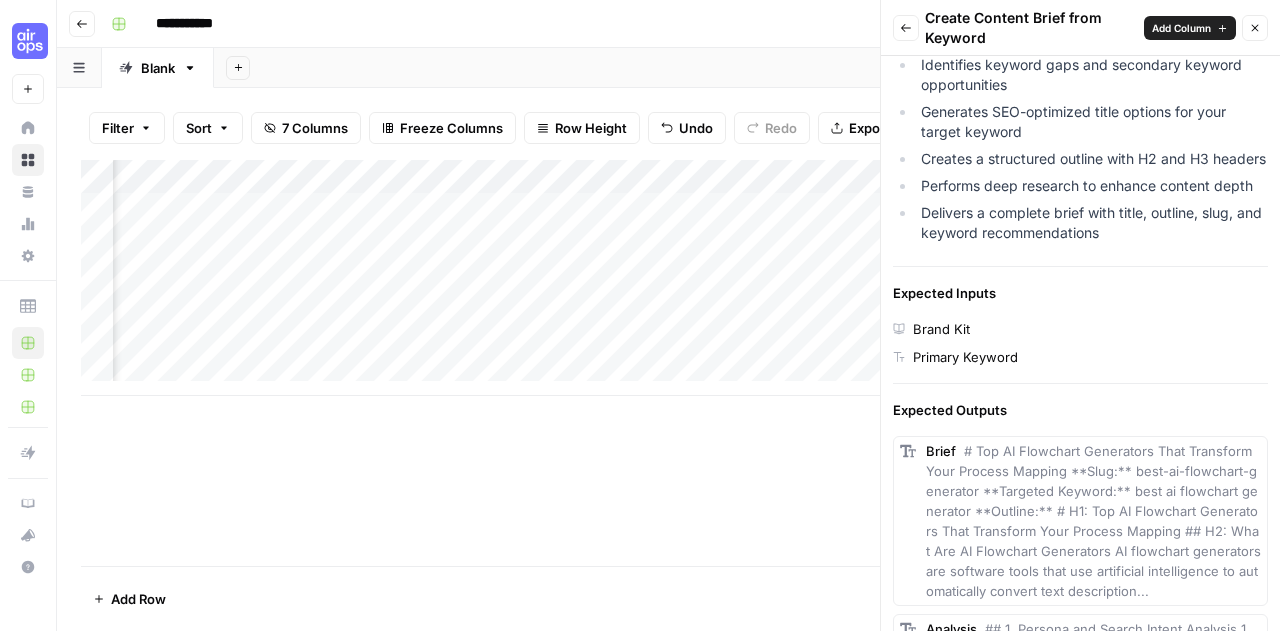 scroll, scrollTop: 434, scrollLeft: 0, axis: vertical 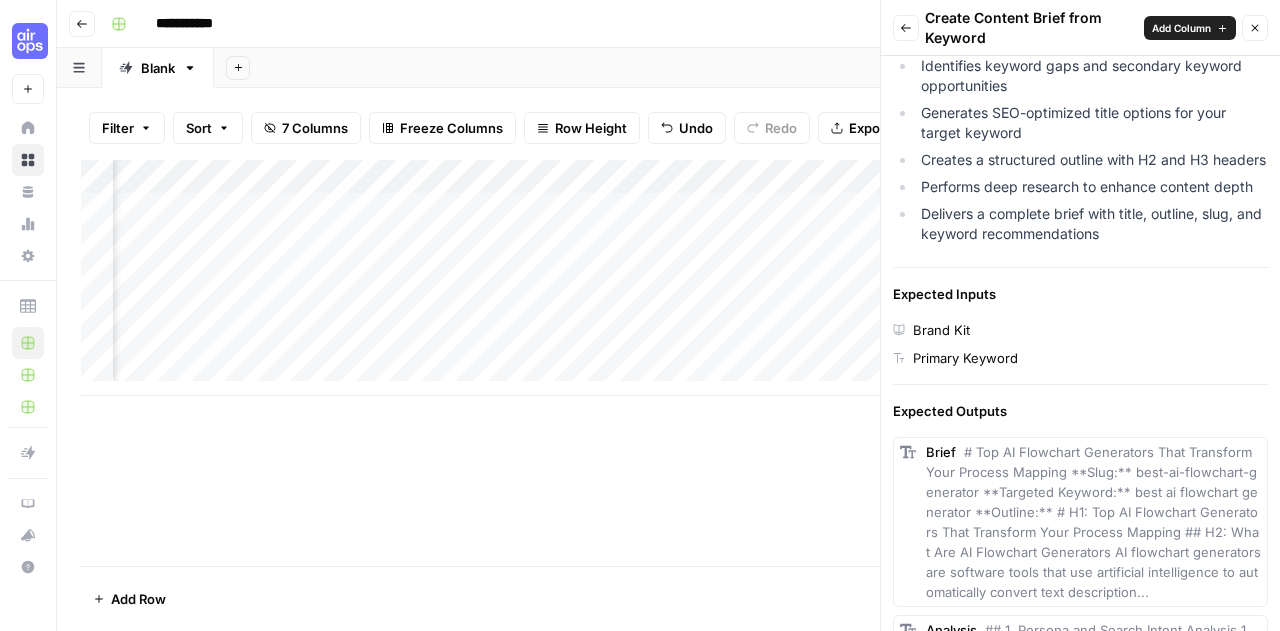 click on "Add Column" at bounding box center (1181, 28) 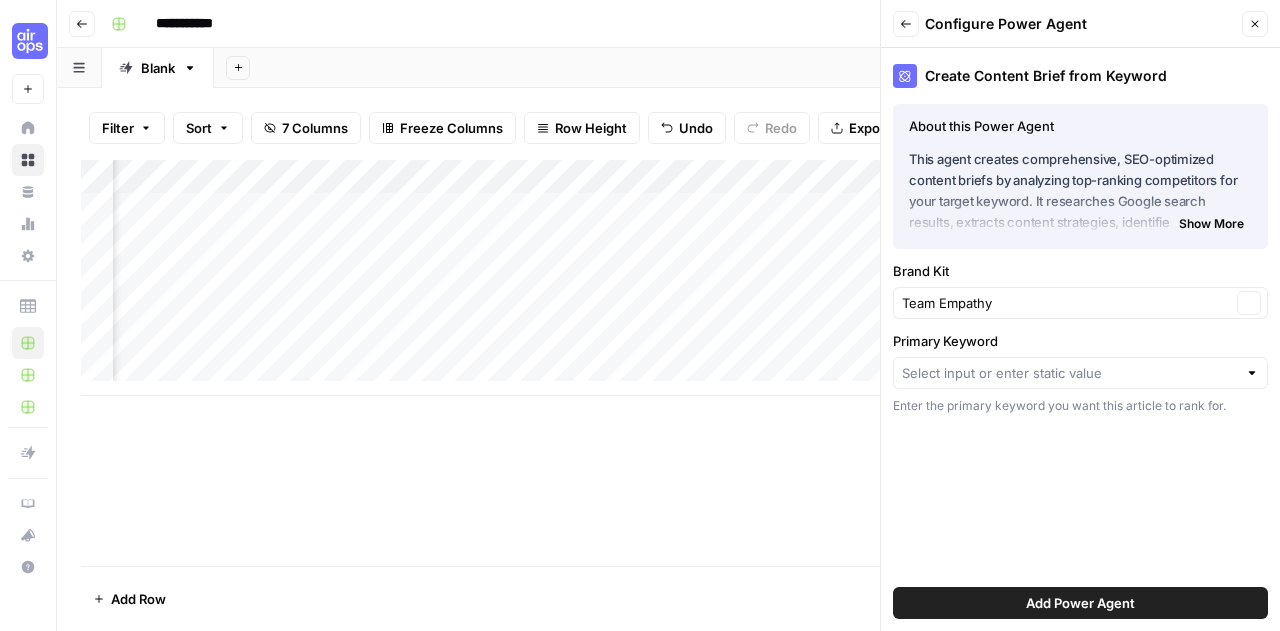 scroll, scrollTop: 0, scrollLeft: 0, axis: both 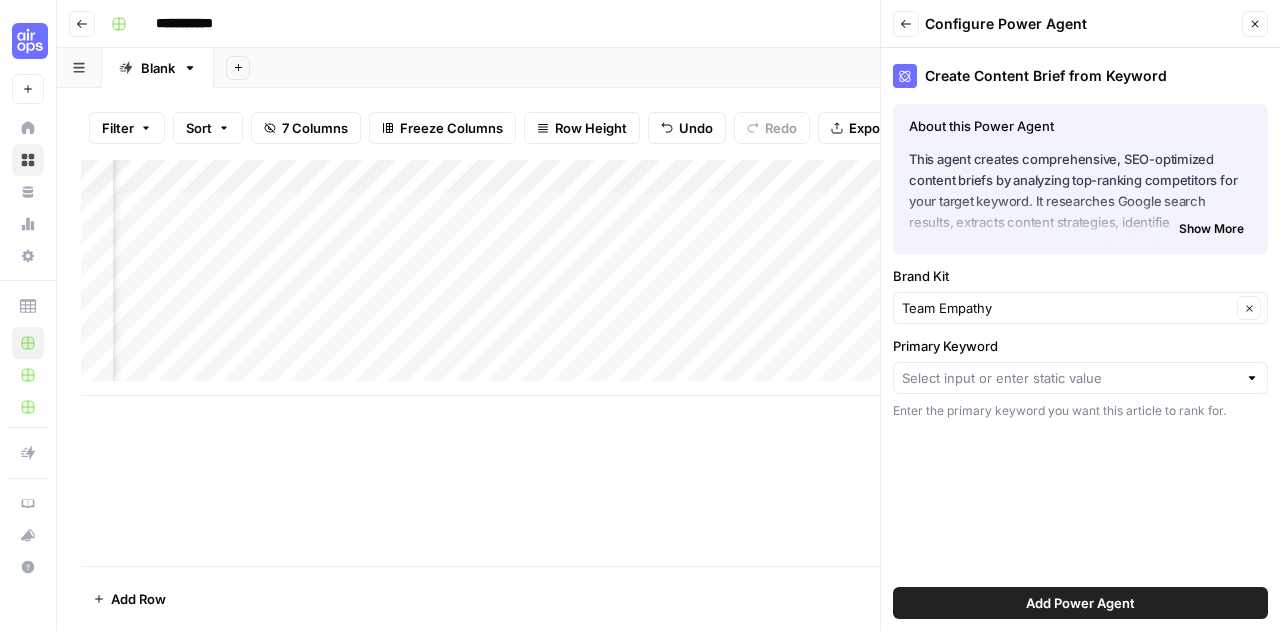 click 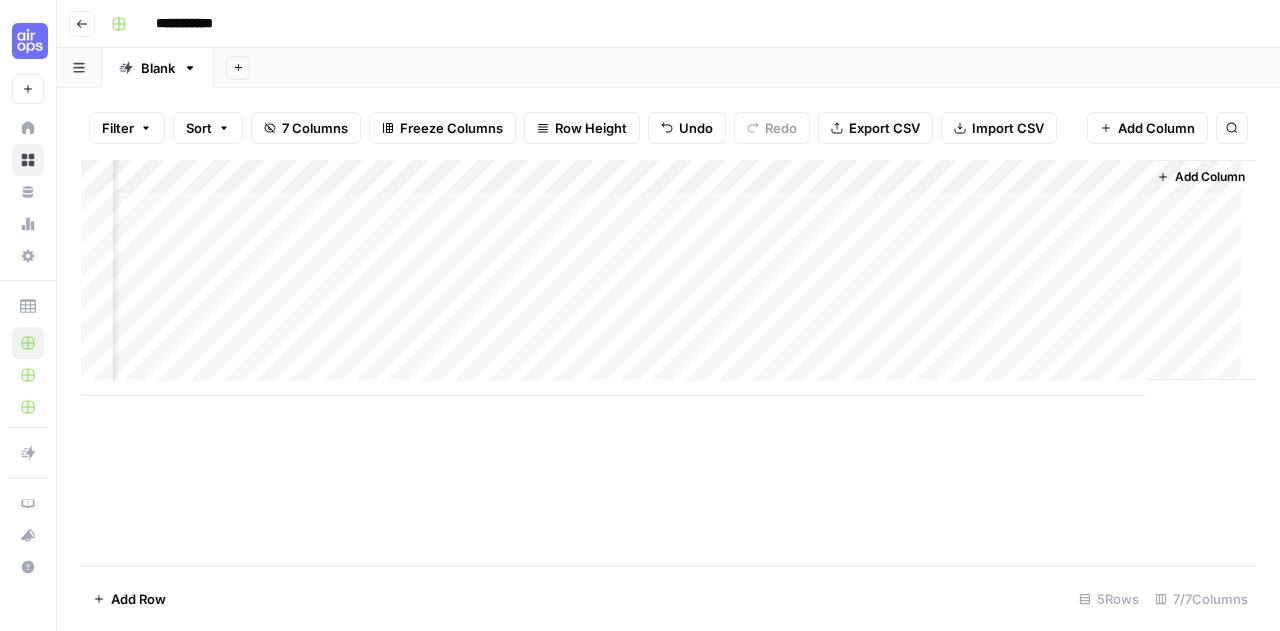 click on "Add Column" at bounding box center [668, 278] 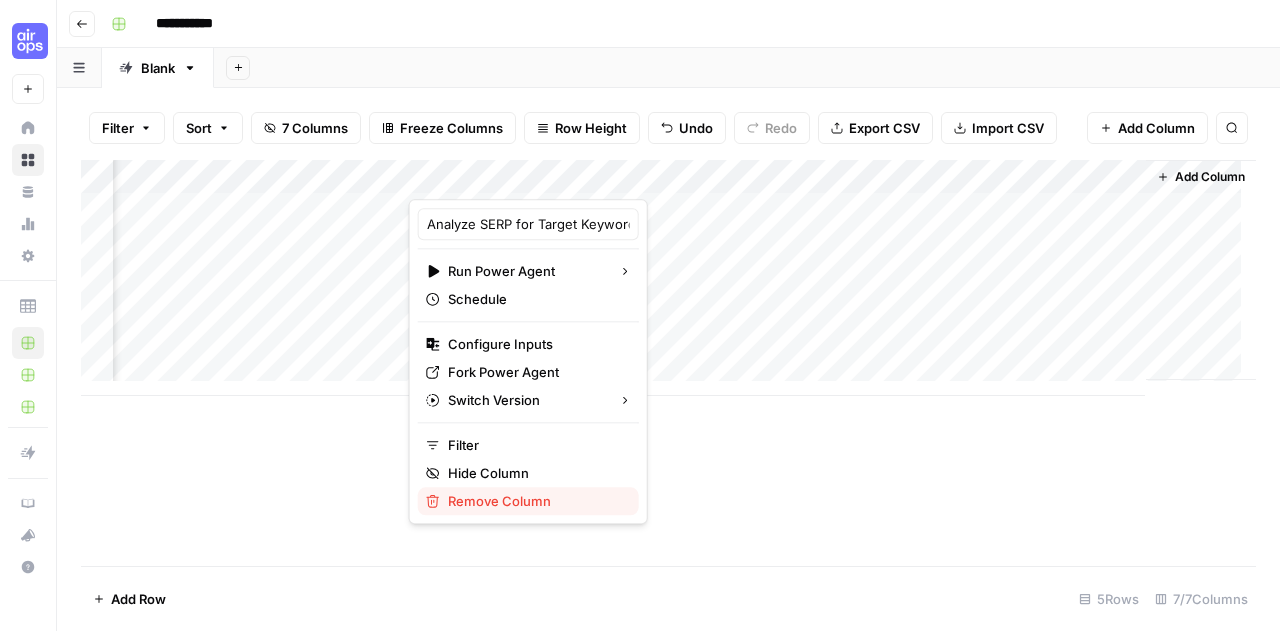 click on "Remove Column" at bounding box center (535, 501) 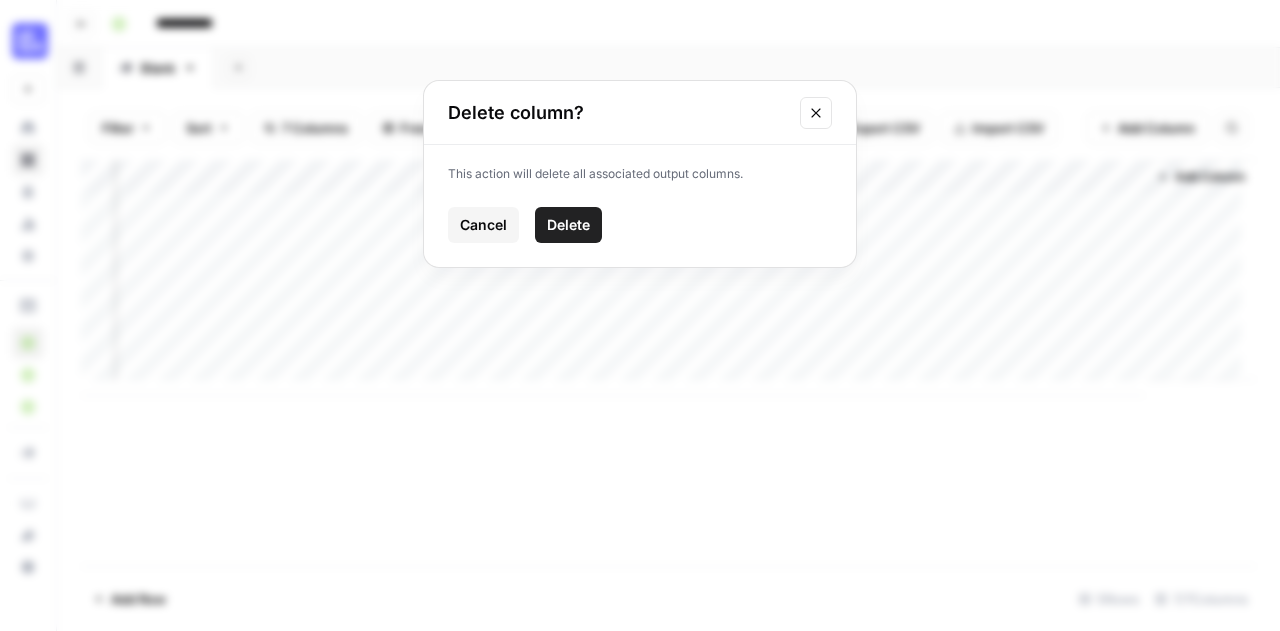 click on "Delete" at bounding box center (568, 225) 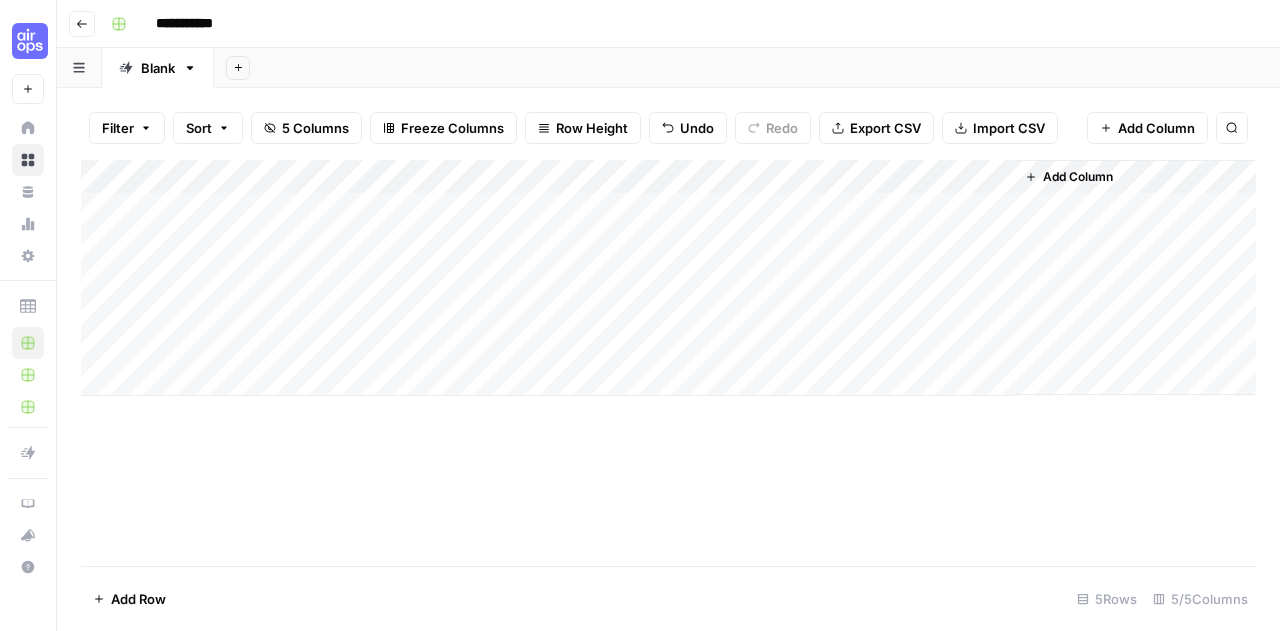 scroll, scrollTop: 0, scrollLeft: 0, axis: both 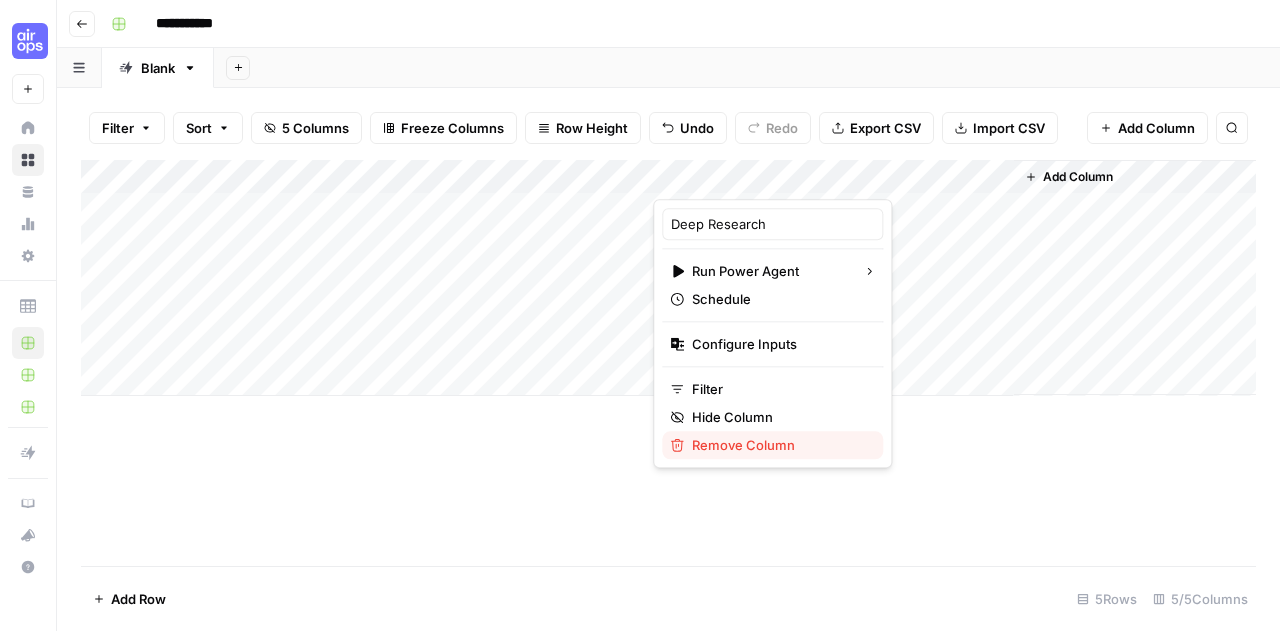 click on "Remove Column" at bounding box center (779, 445) 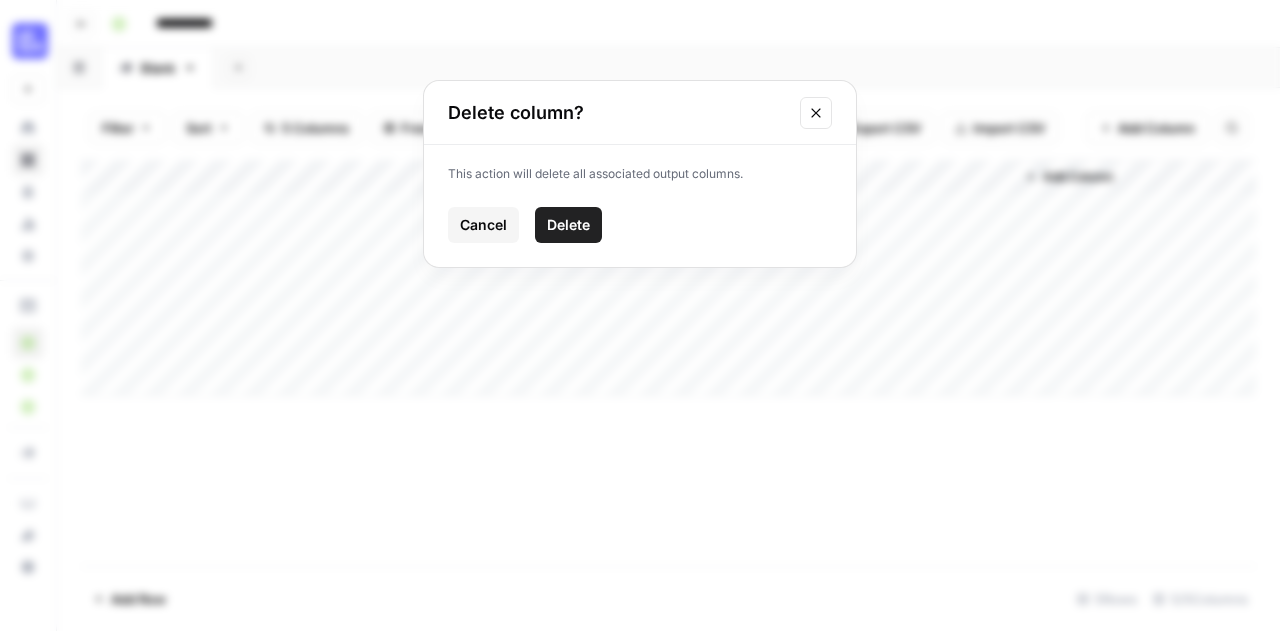click on "Delete" at bounding box center (568, 225) 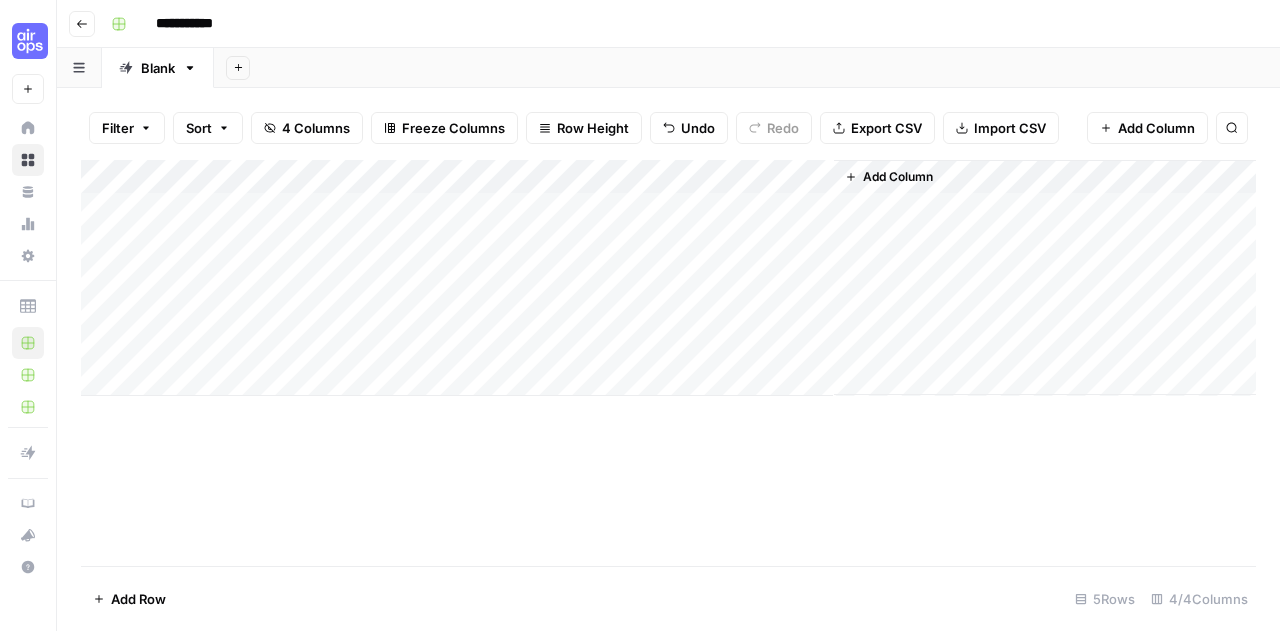 click on "Add Column" at bounding box center (668, 278) 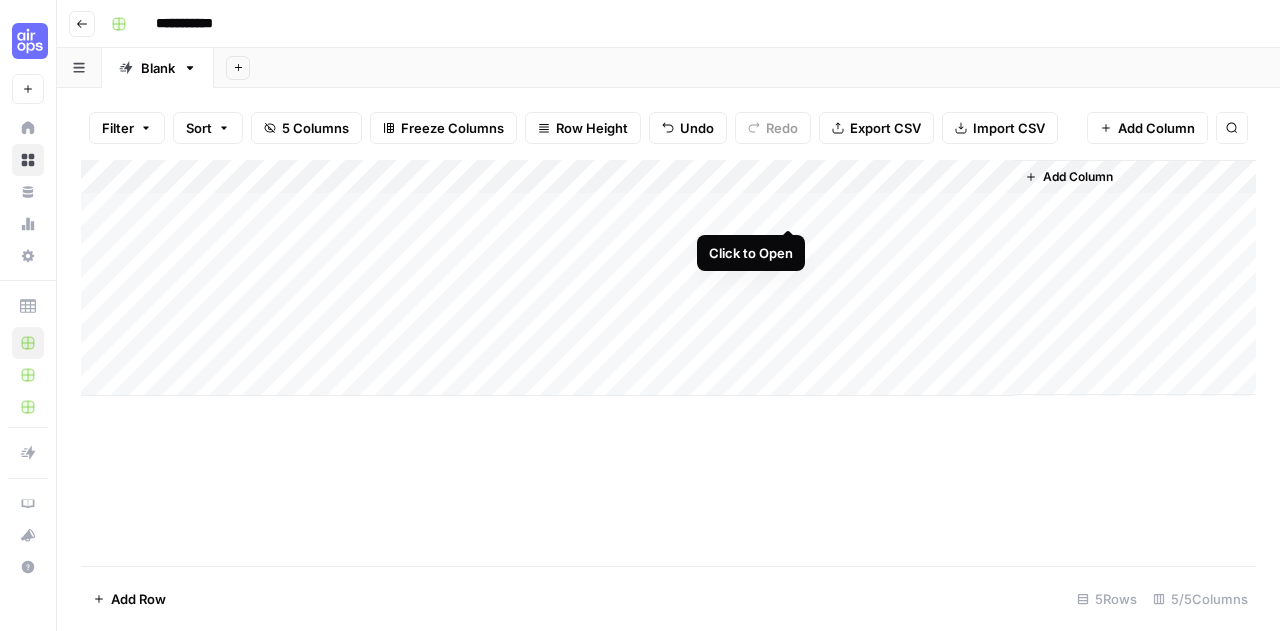 click on "Add Column" at bounding box center (668, 278) 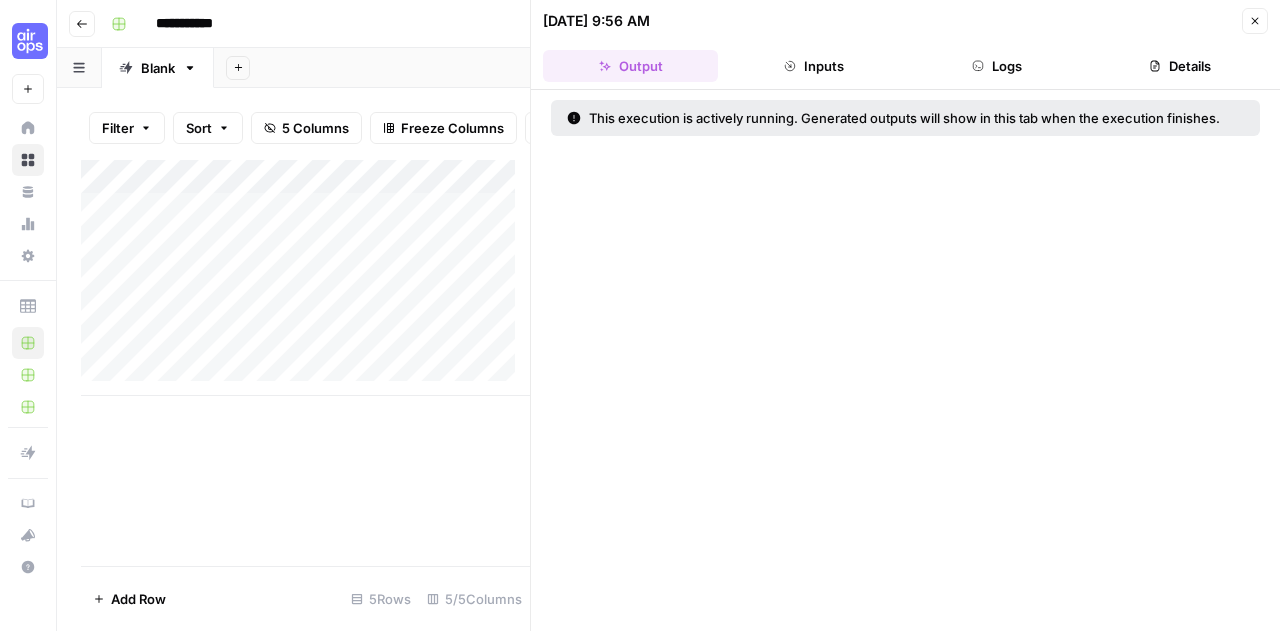 click on "Details" at bounding box center (1180, 66) 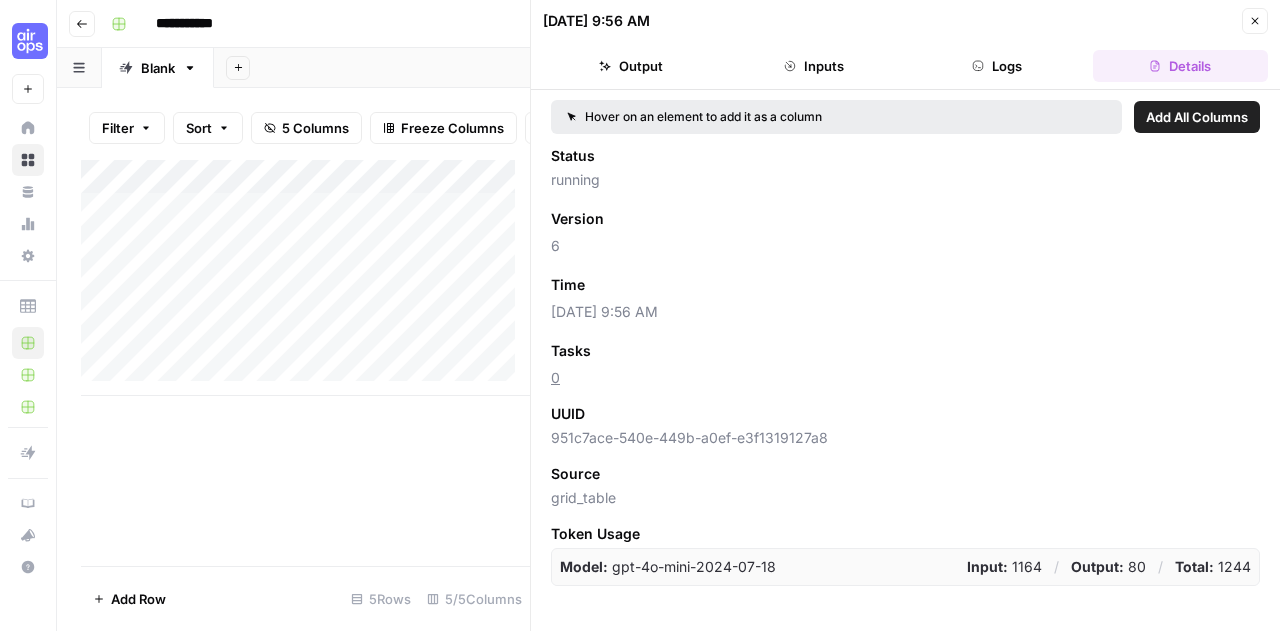 click on "Logs" at bounding box center [997, 66] 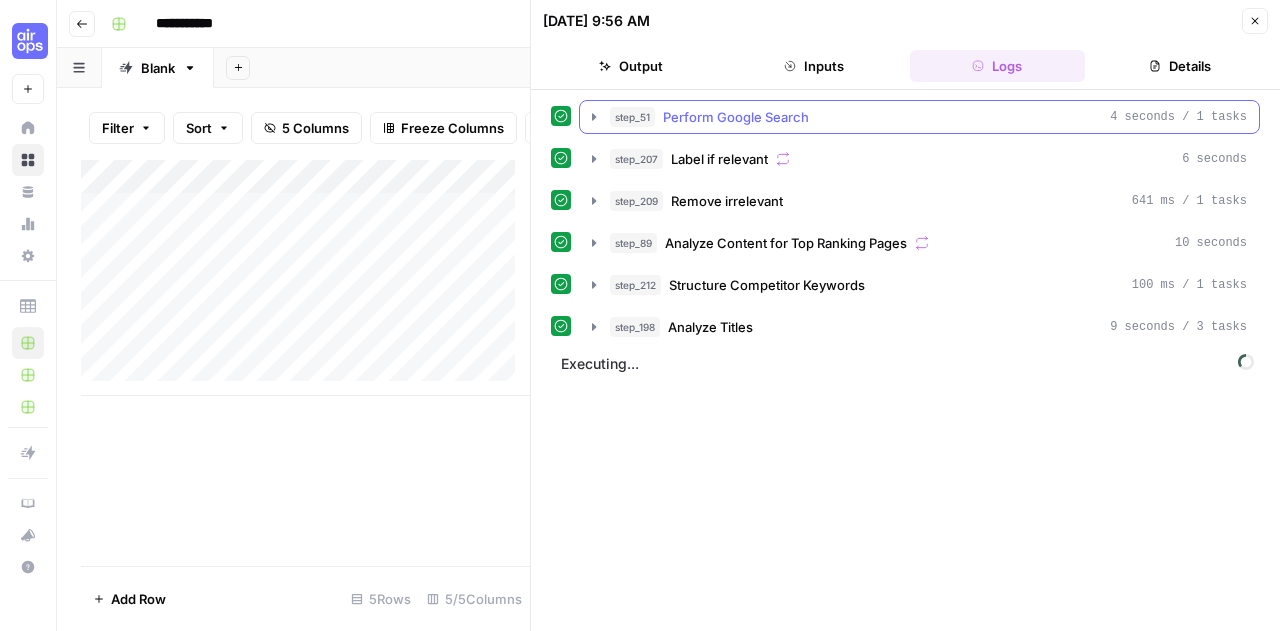 click 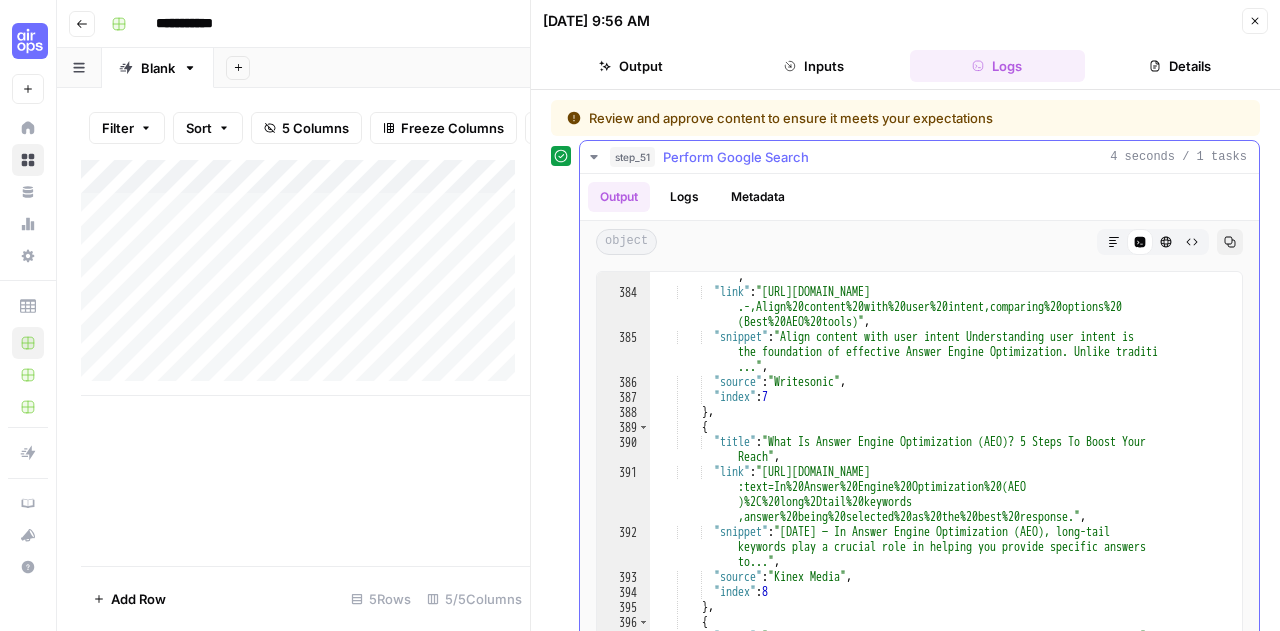 scroll, scrollTop: 7354, scrollLeft: 0, axis: vertical 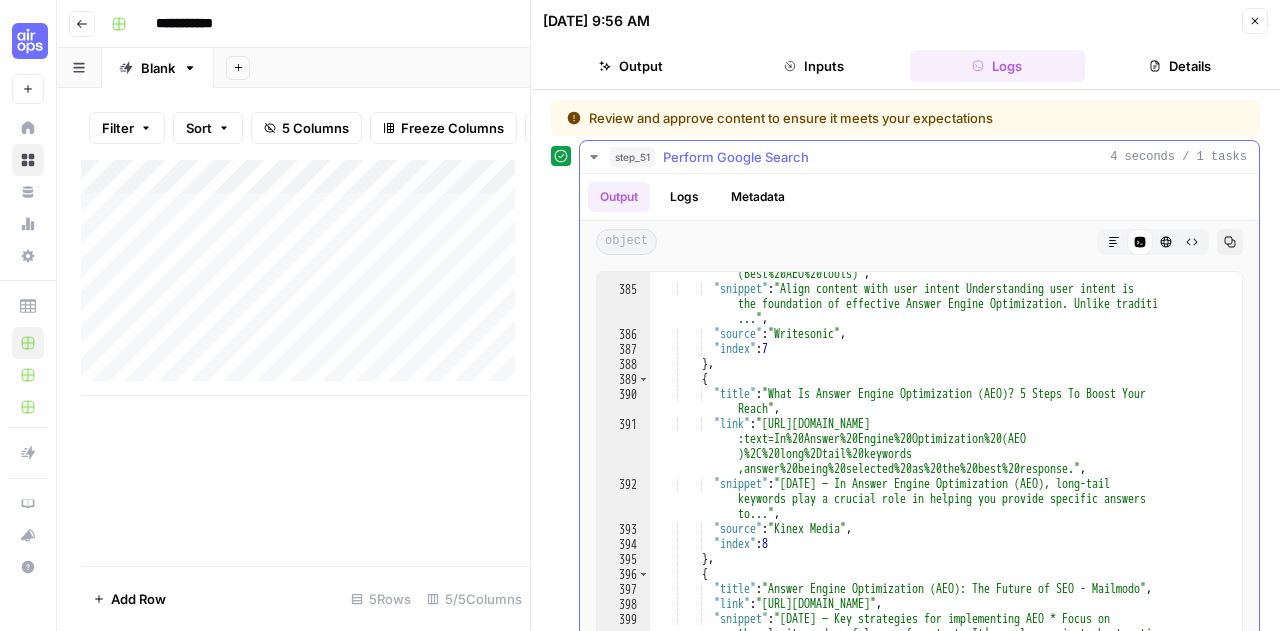 click on "step_51 Perform Google Search 4 seconds / 1 tasks" at bounding box center (919, 157) 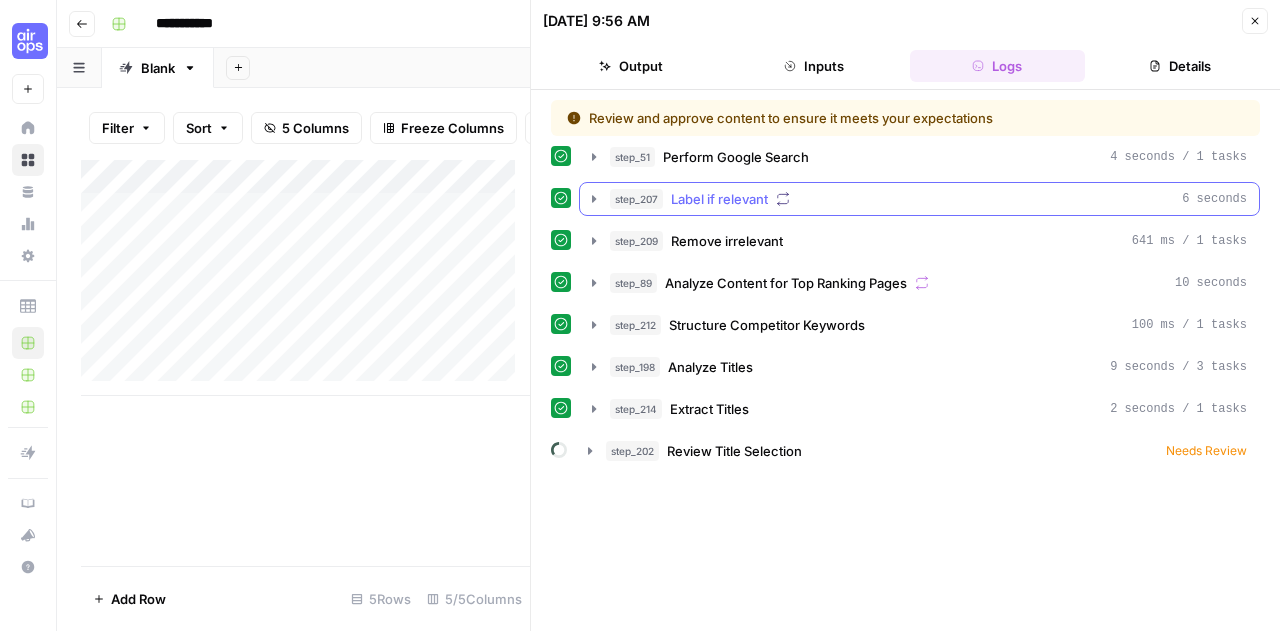 click 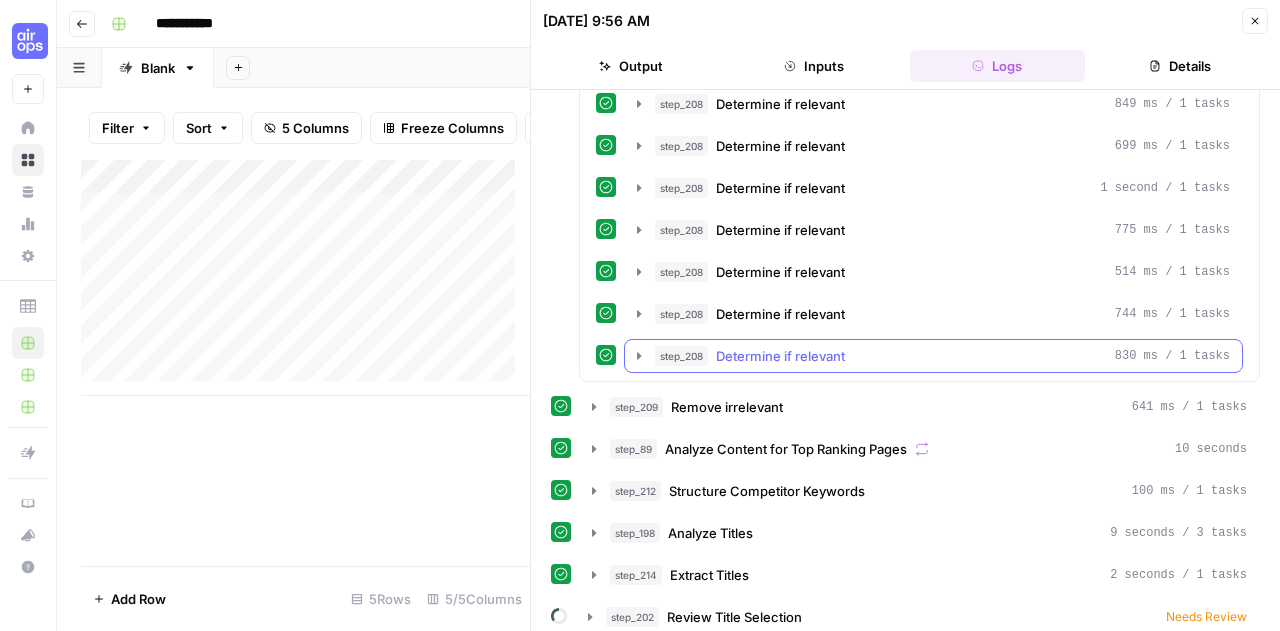 scroll, scrollTop: 0, scrollLeft: 0, axis: both 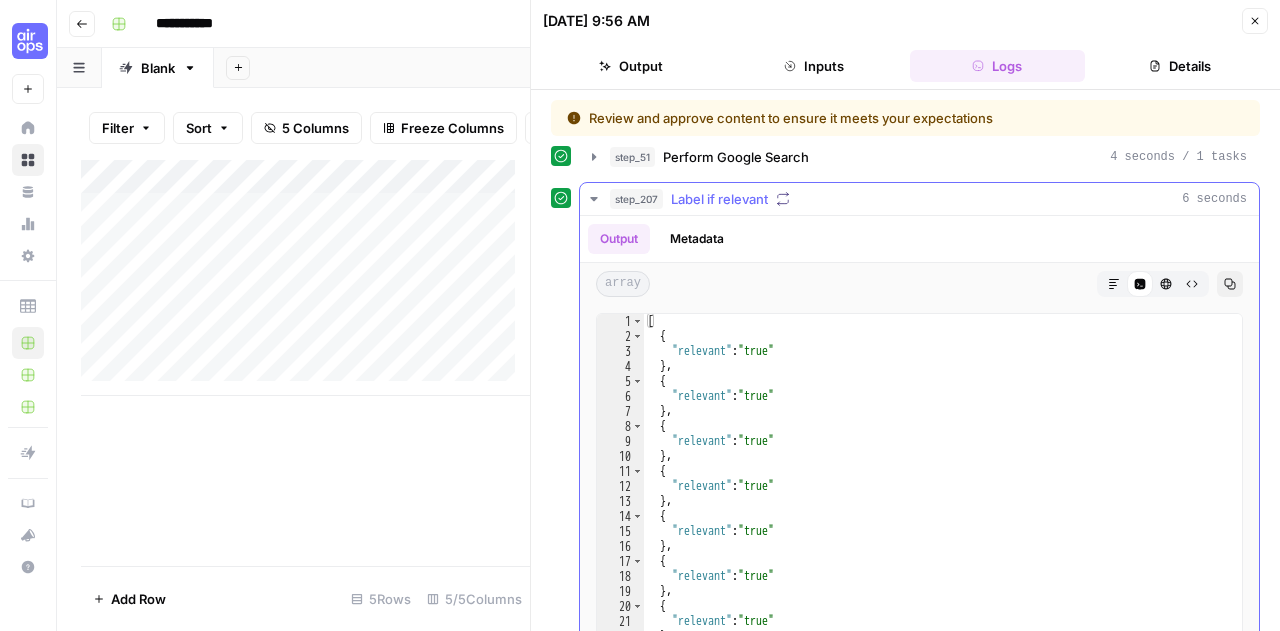 click 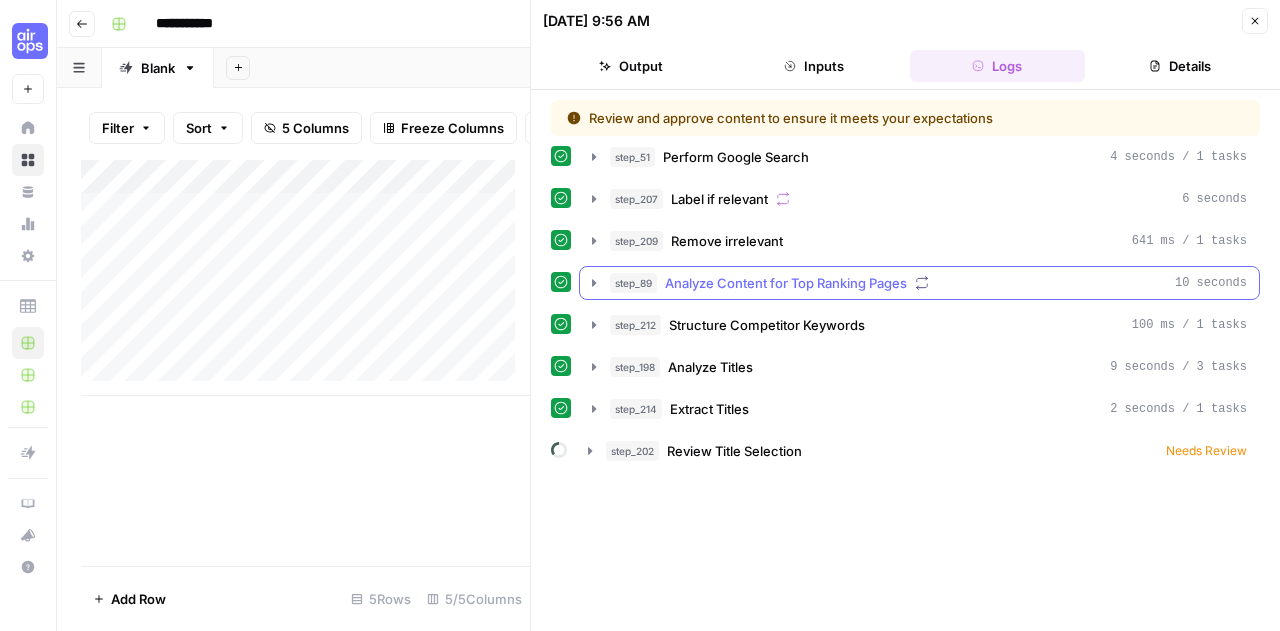 click 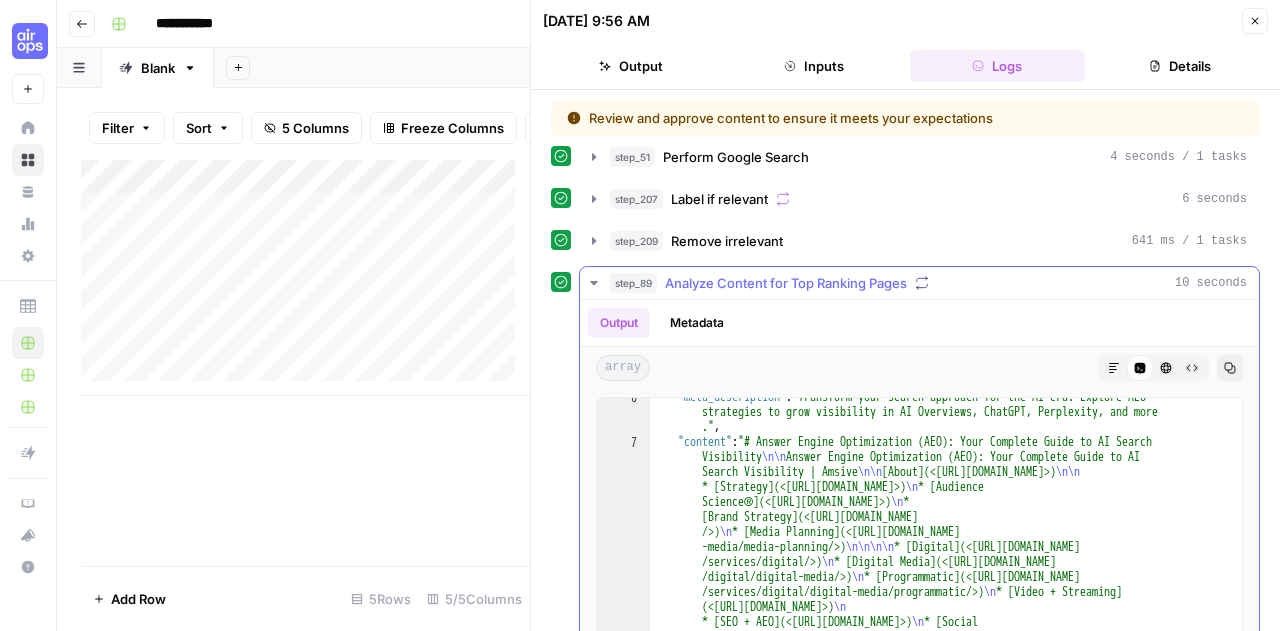 scroll, scrollTop: 227, scrollLeft: 0, axis: vertical 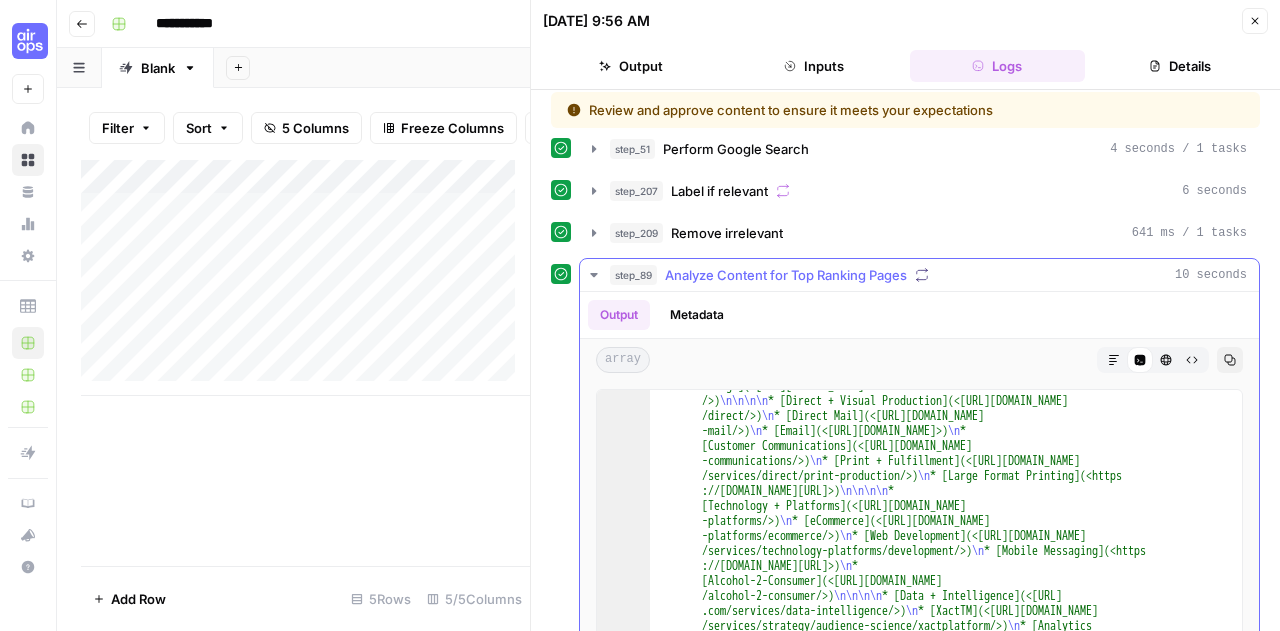 click 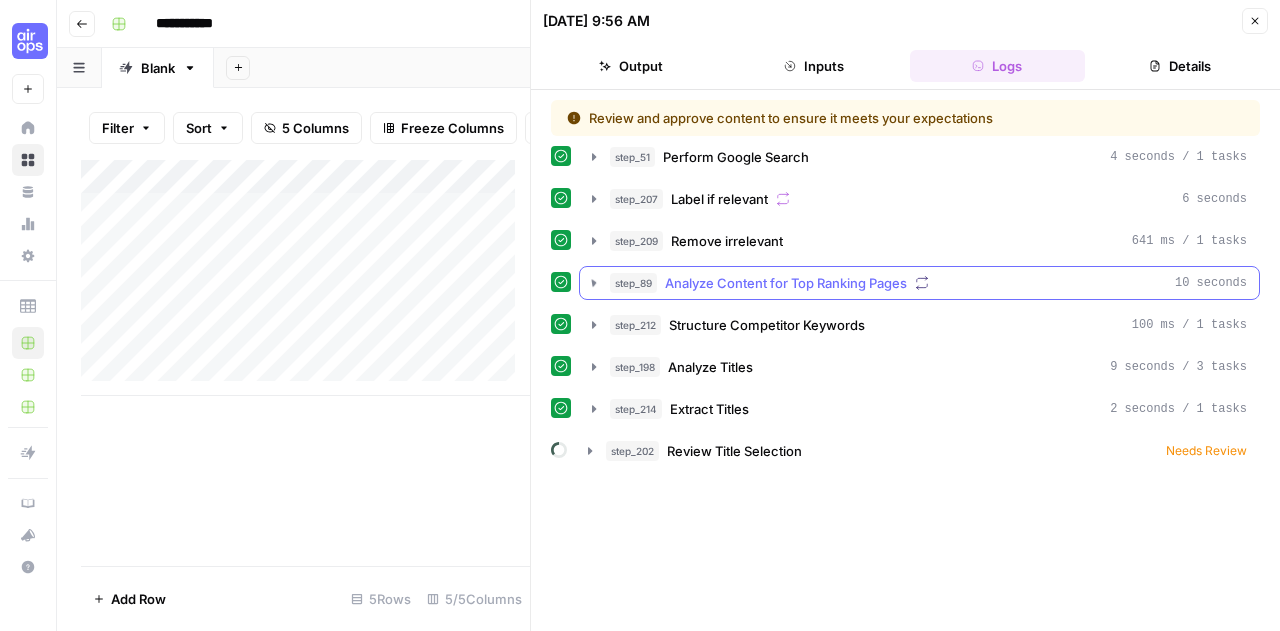 scroll, scrollTop: 0, scrollLeft: 0, axis: both 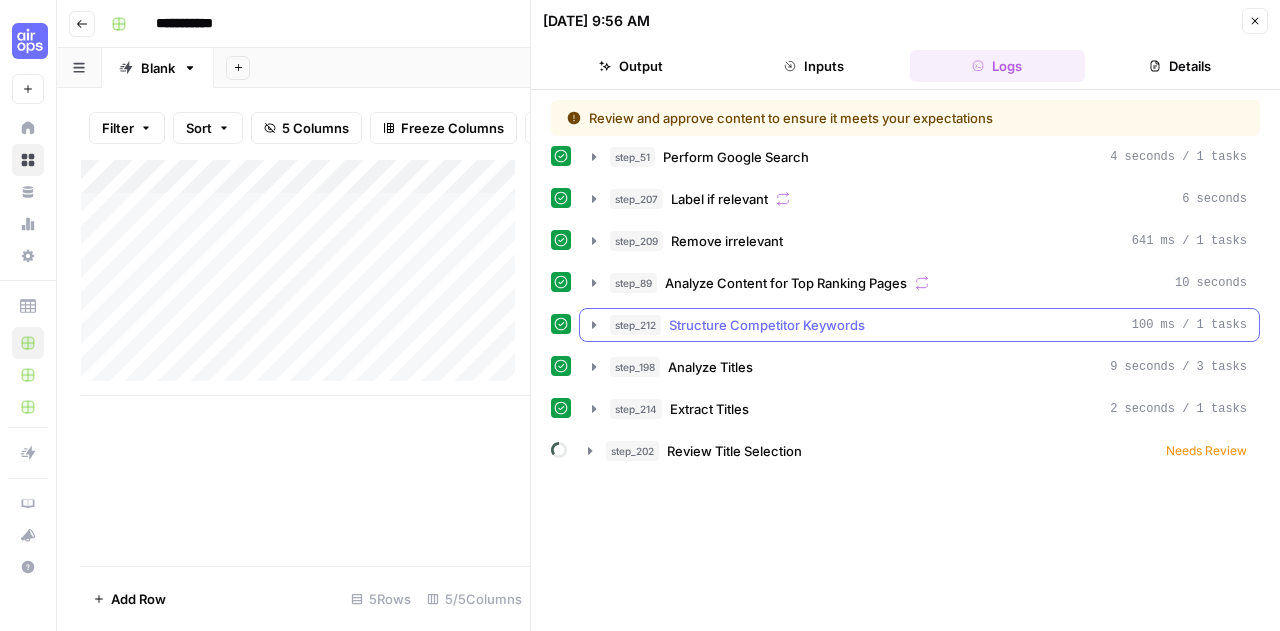 click 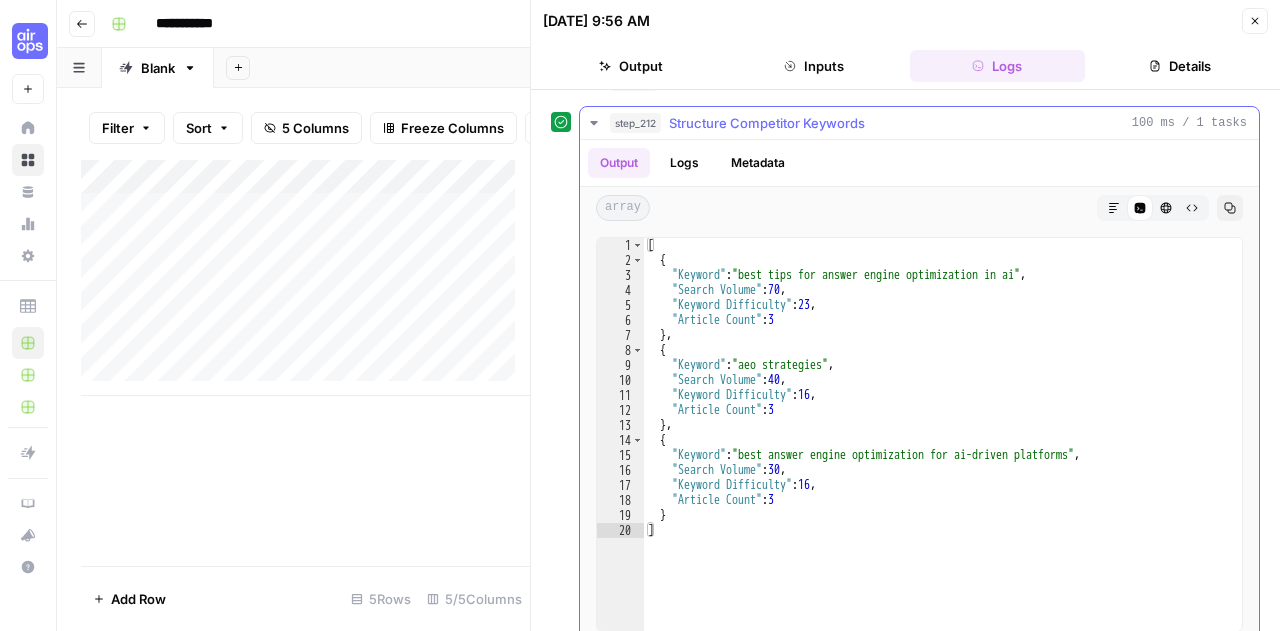 scroll, scrollTop: 207, scrollLeft: 0, axis: vertical 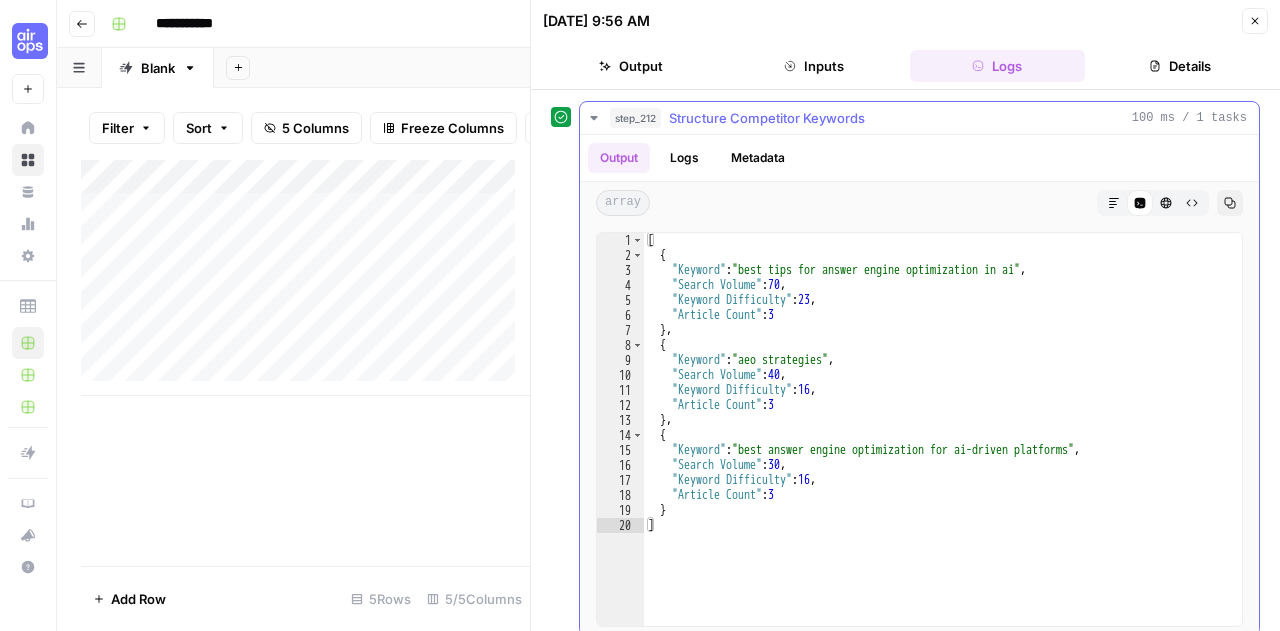 click 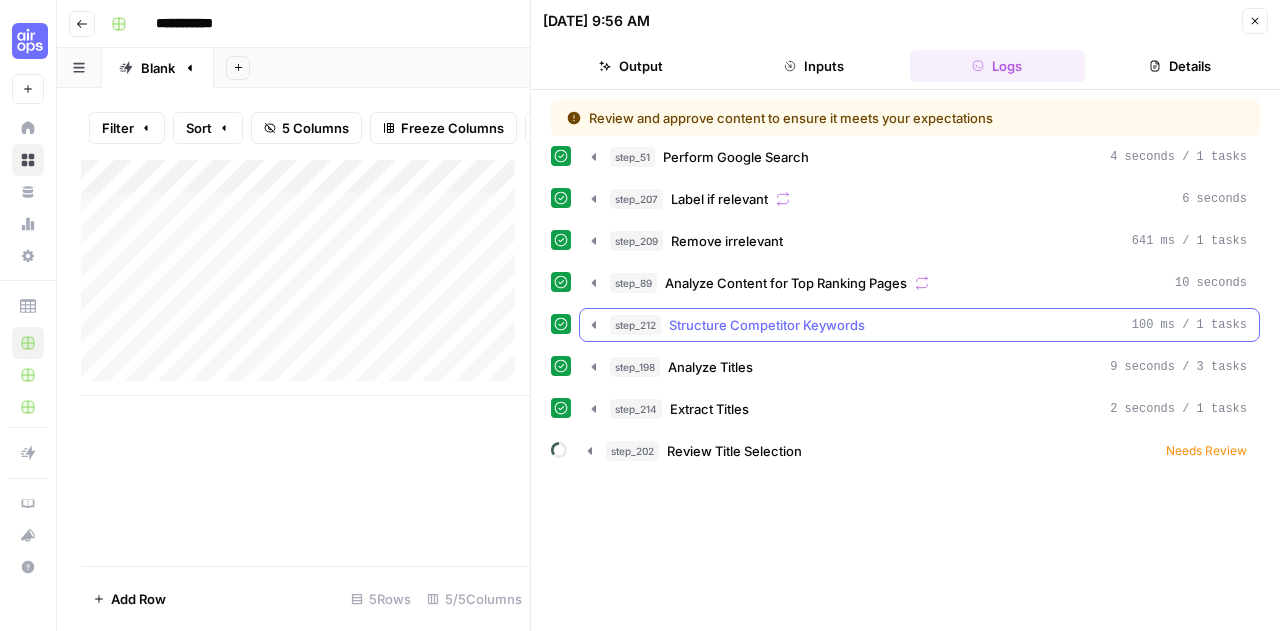 scroll, scrollTop: 0, scrollLeft: 0, axis: both 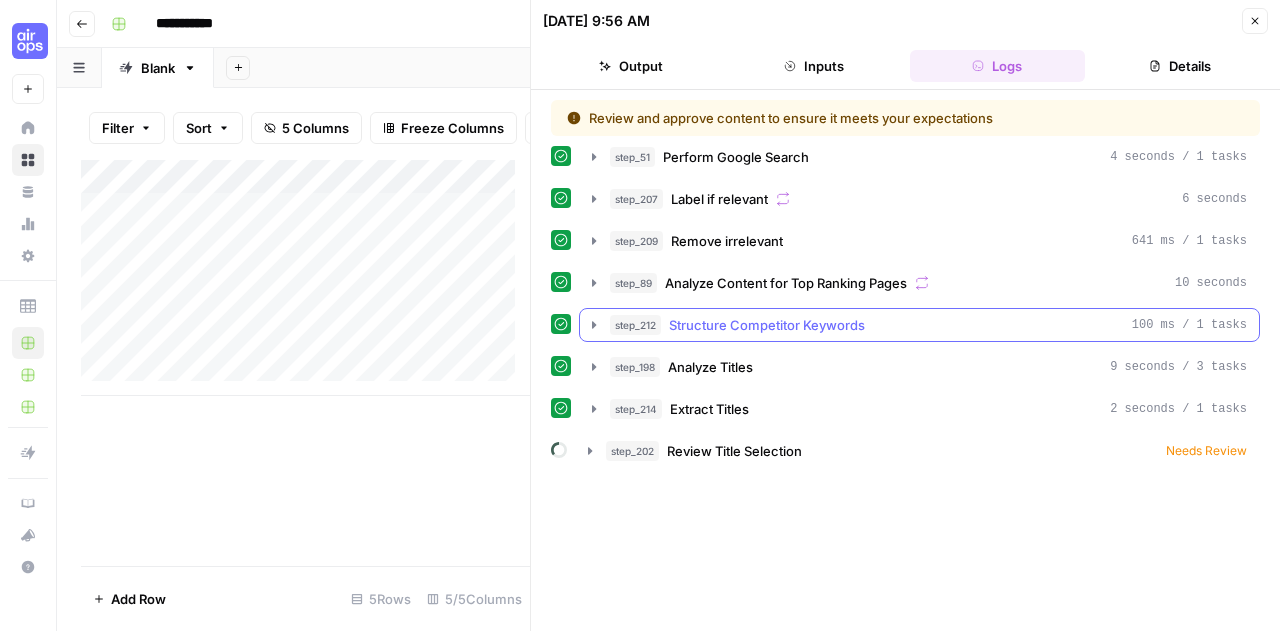 click on "step_212 Structure Competitor Keywords 100 ms / 1 tasks" at bounding box center (919, 325) 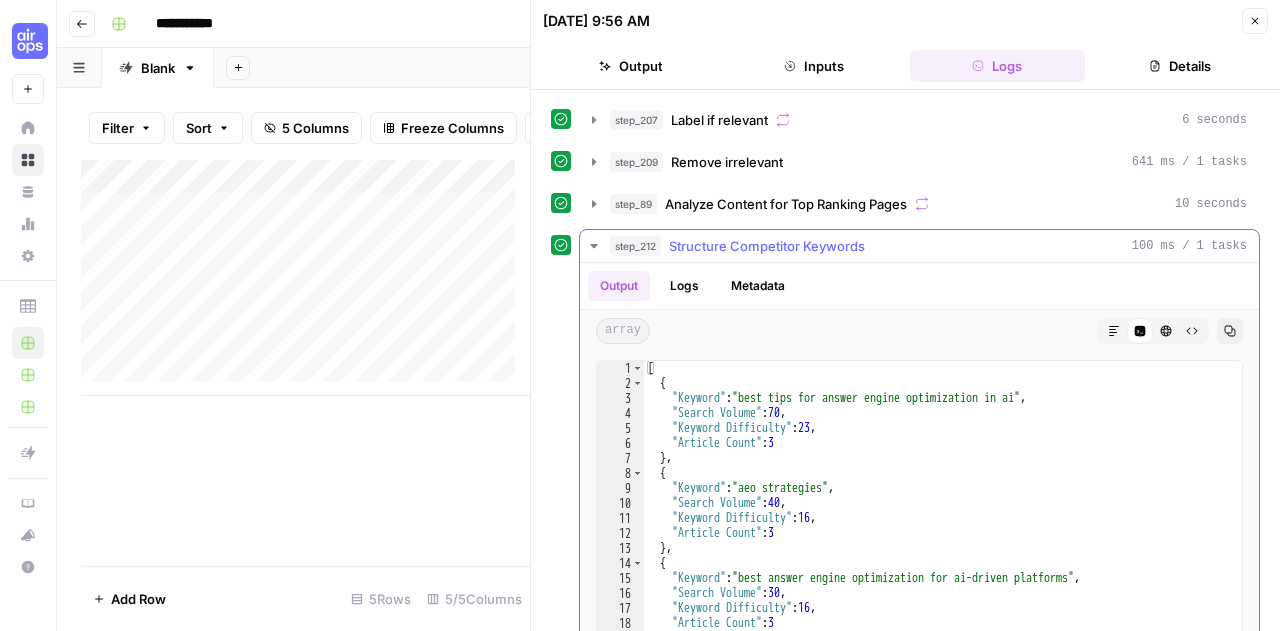 scroll, scrollTop: 65, scrollLeft: 0, axis: vertical 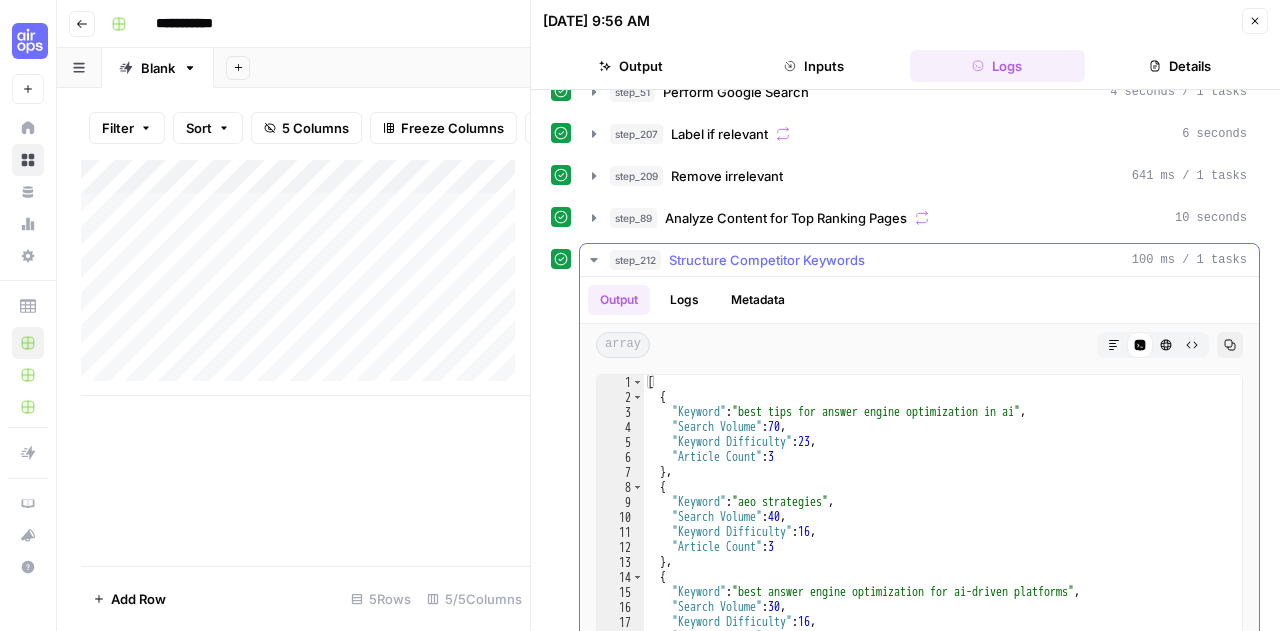 click 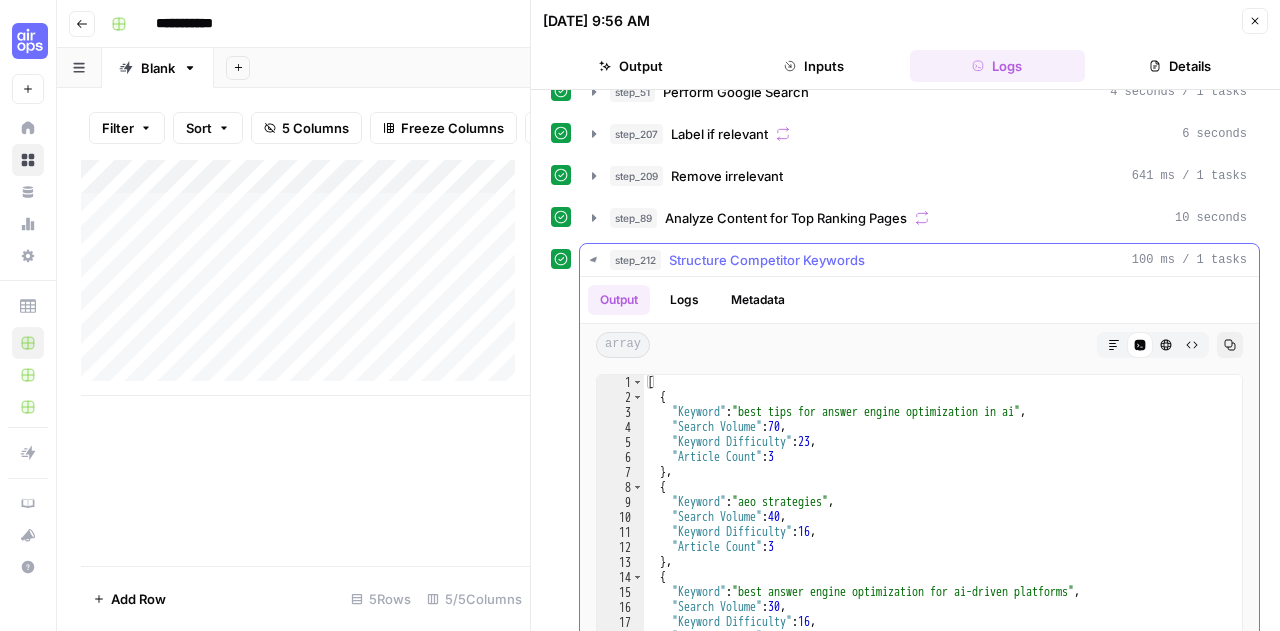 scroll, scrollTop: 0, scrollLeft: 0, axis: both 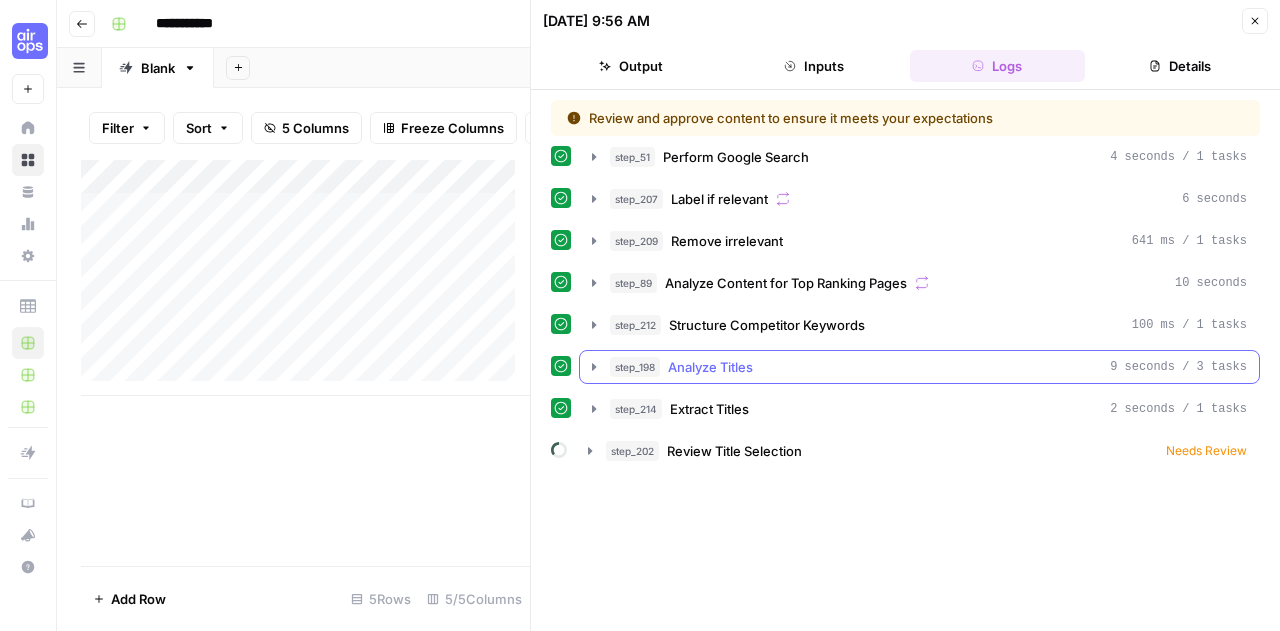 click 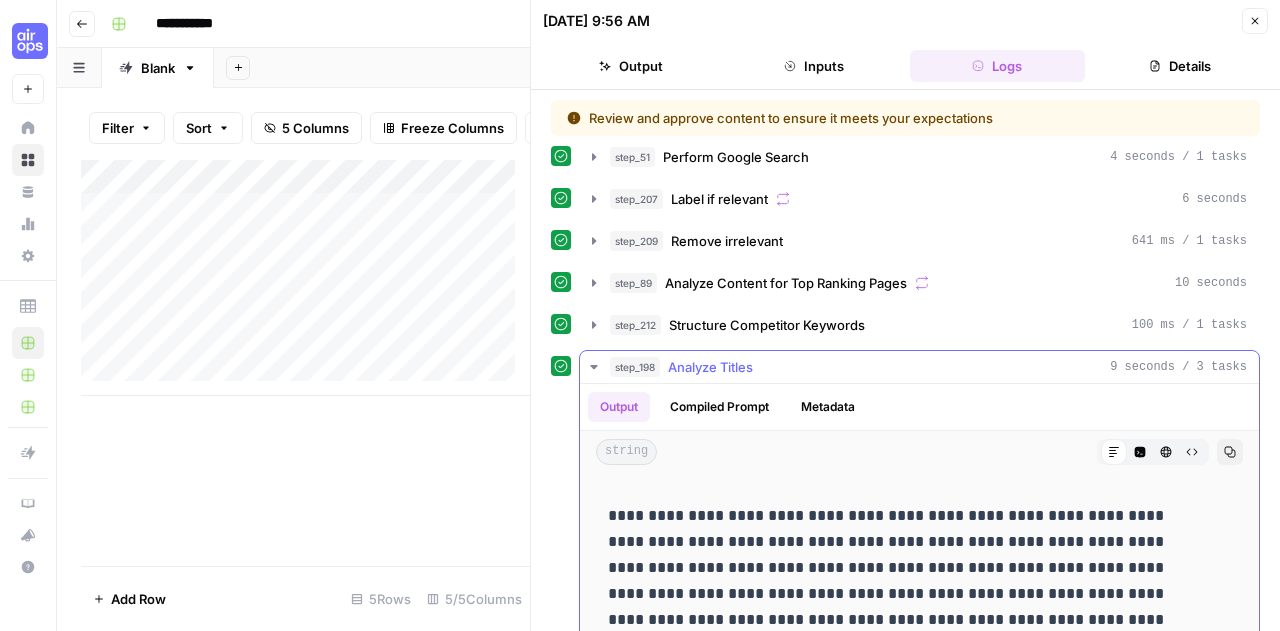 scroll, scrollTop: 91, scrollLeft: 0, axis: vertical 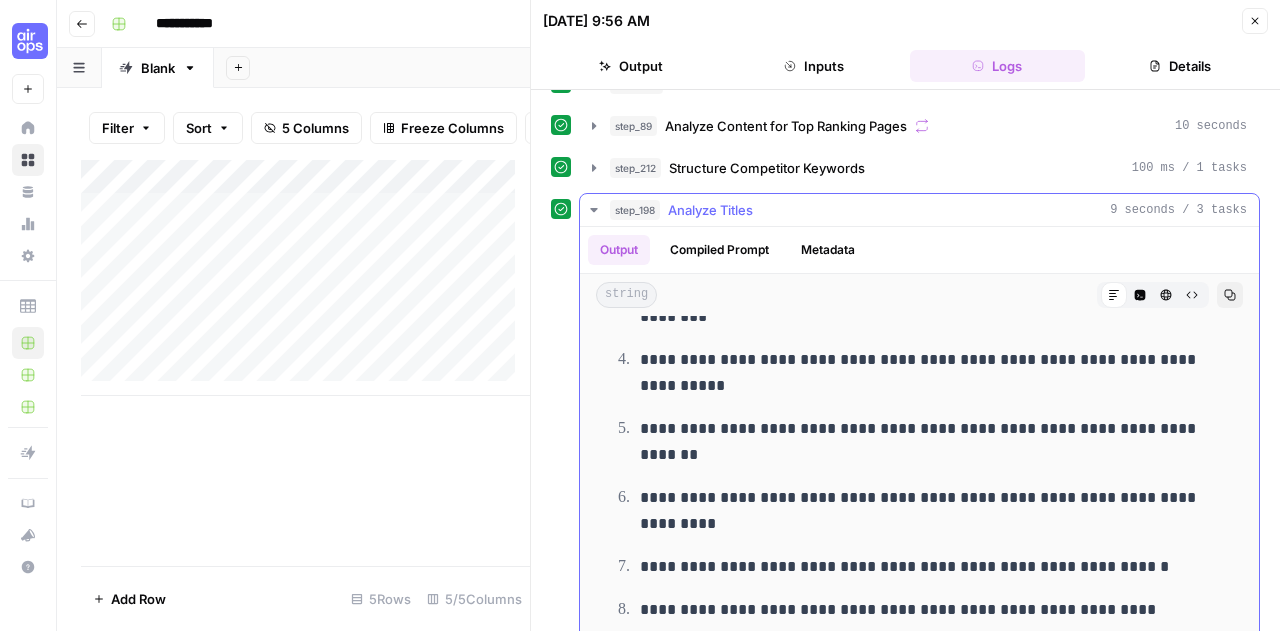 click 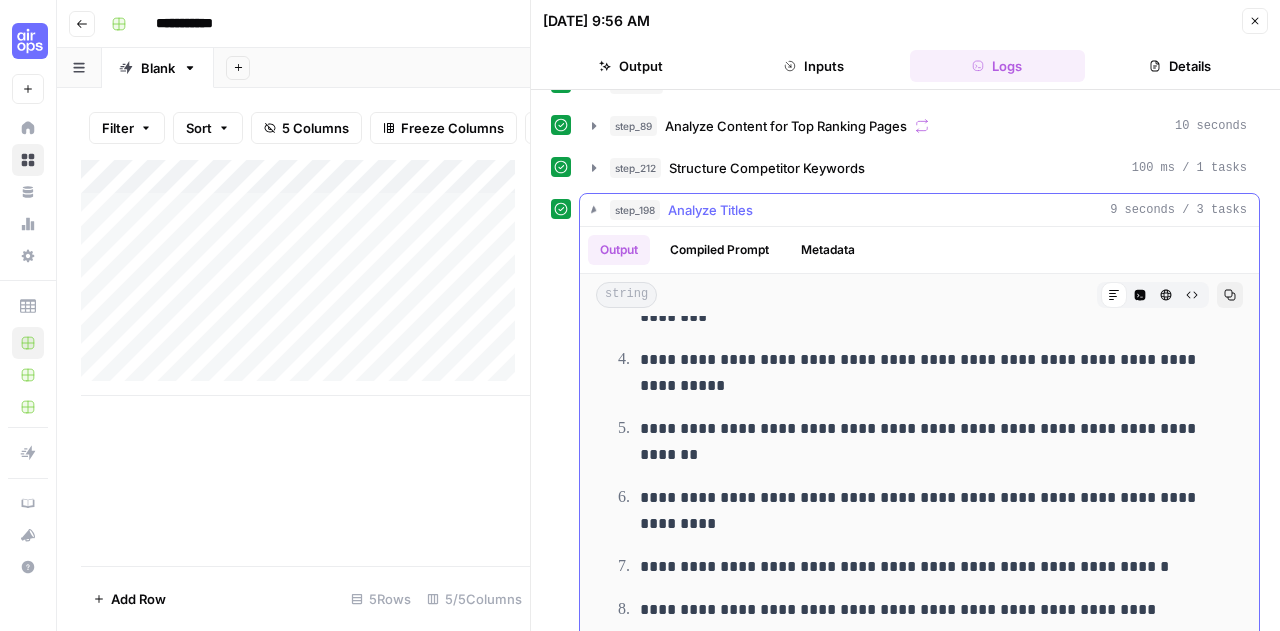 scroll, scrollTop: 0, scrollLeft: 0, axis: both 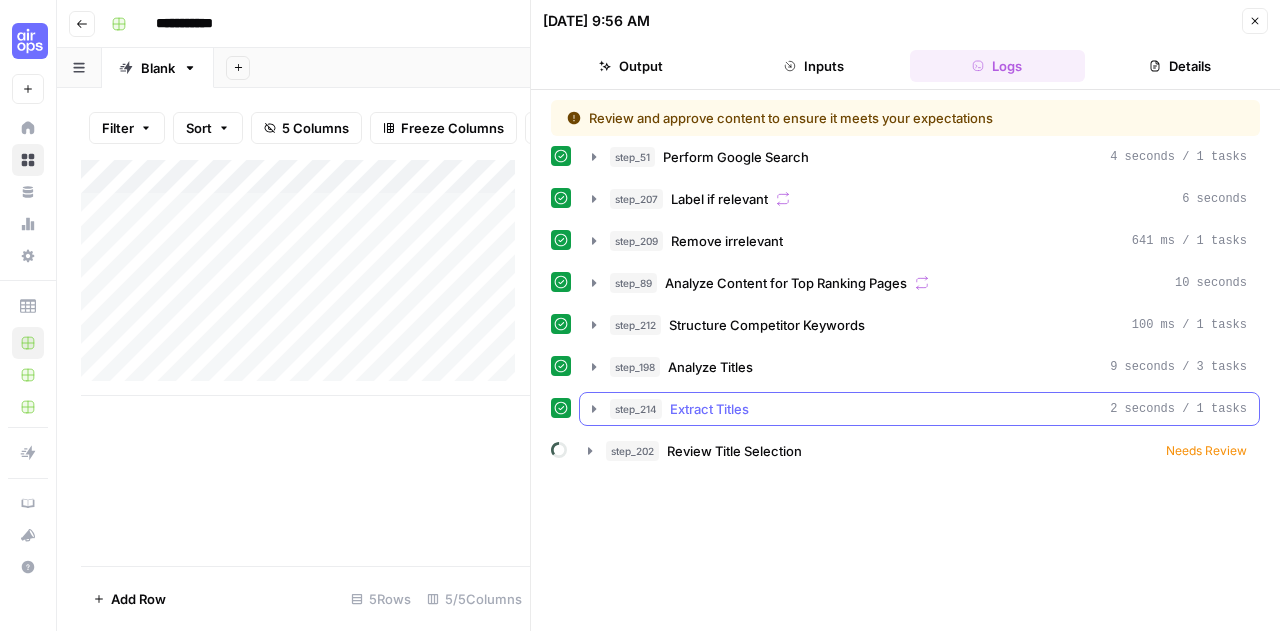 click 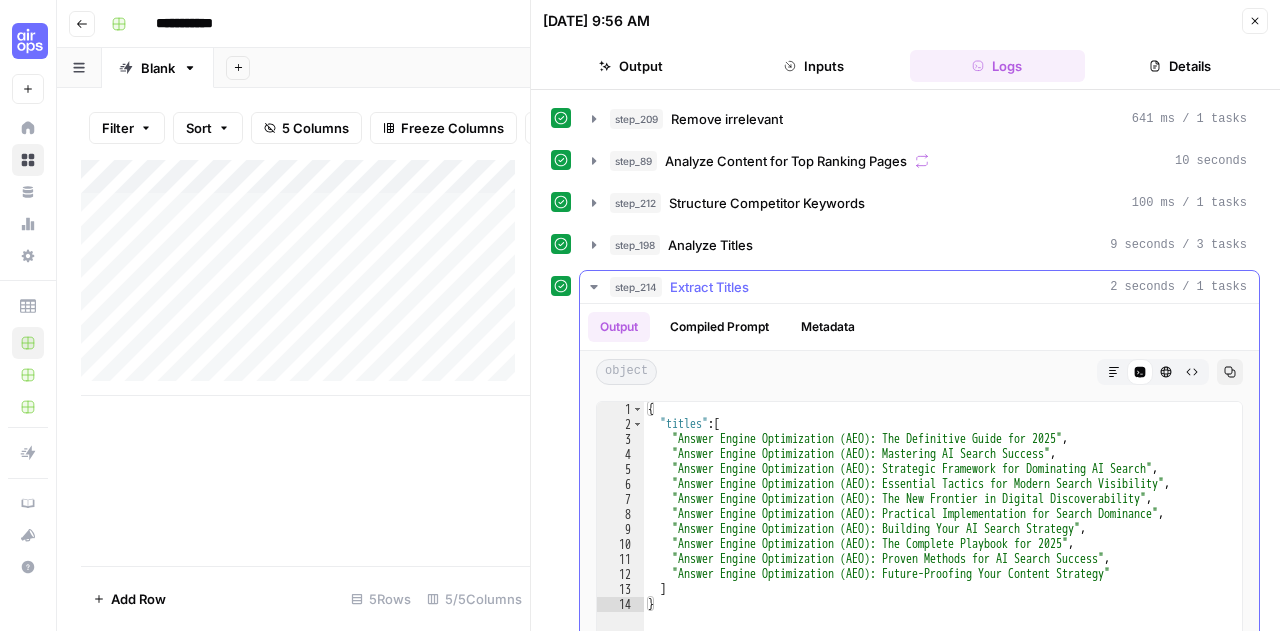 scroll, scrollTop: 130, scrollLeft: 0, axis: vertical 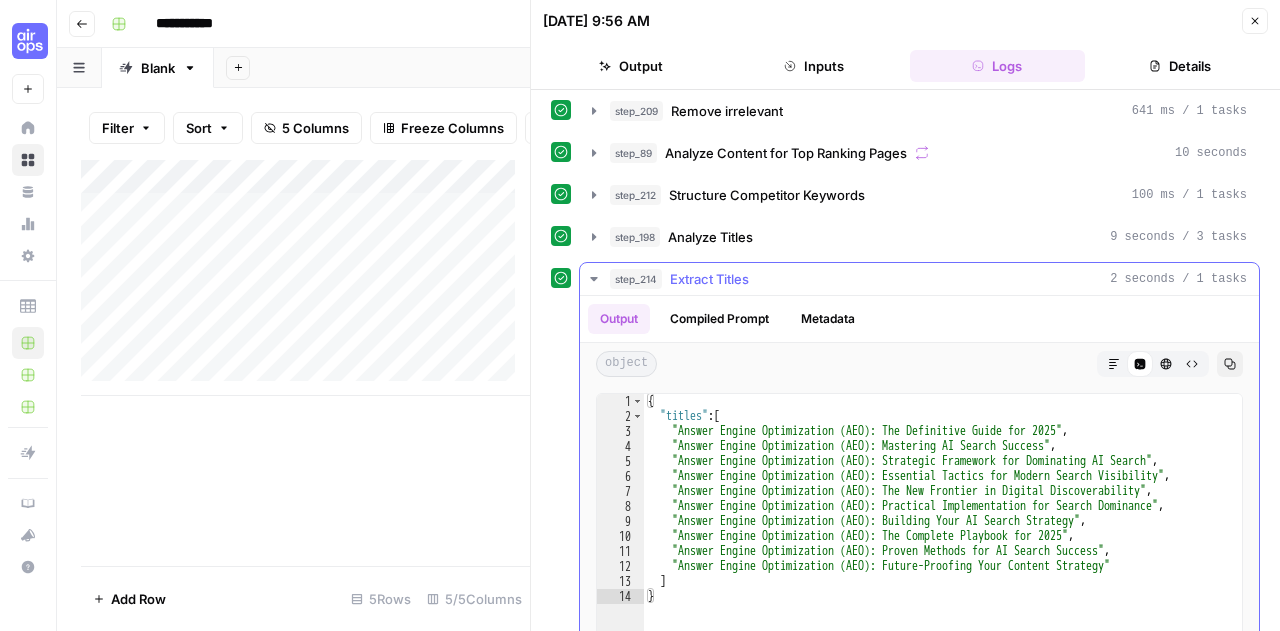 click 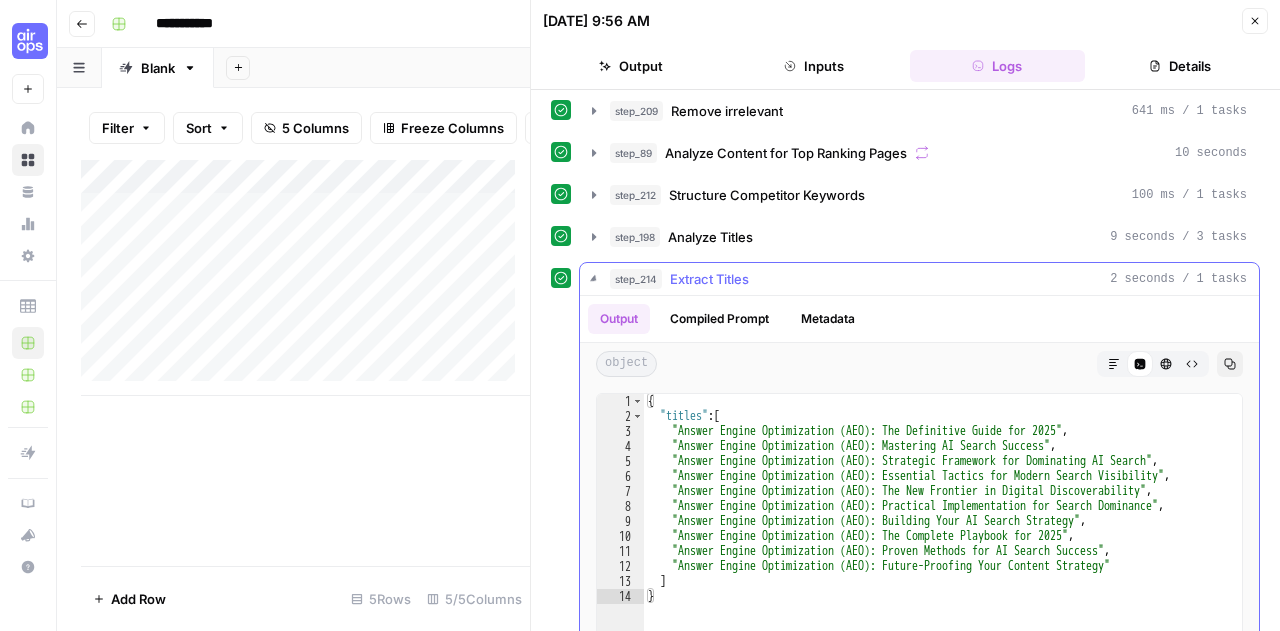 scroll 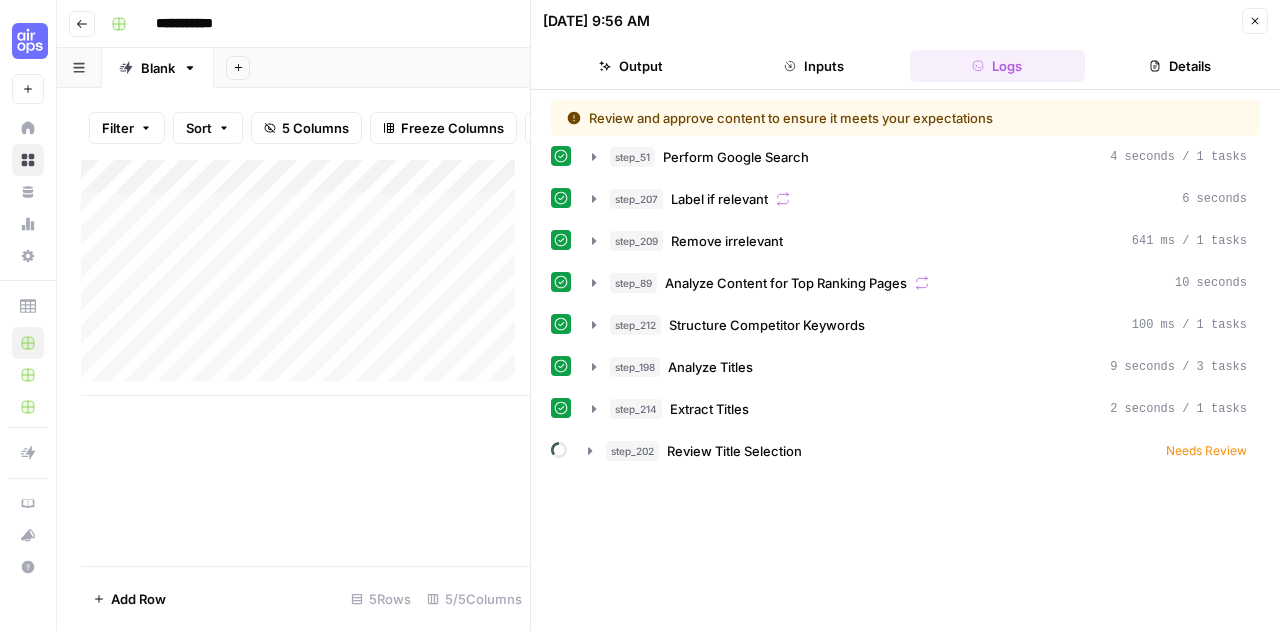 click 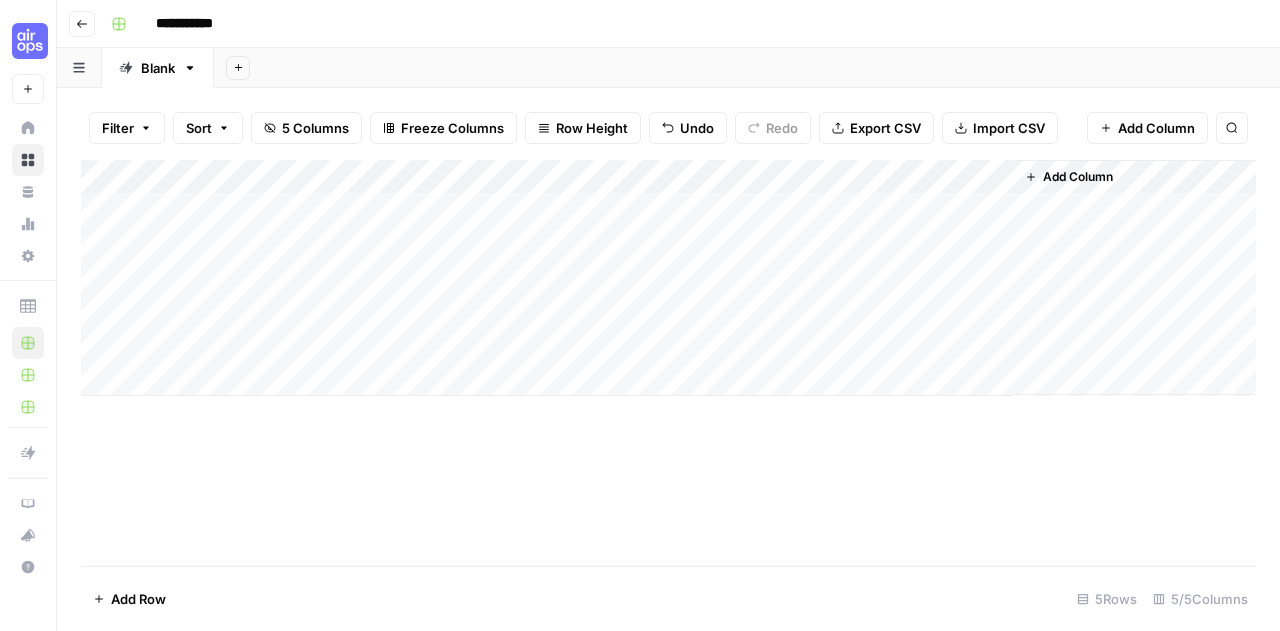 click on "Add Column" at bounding box center [668, 278] 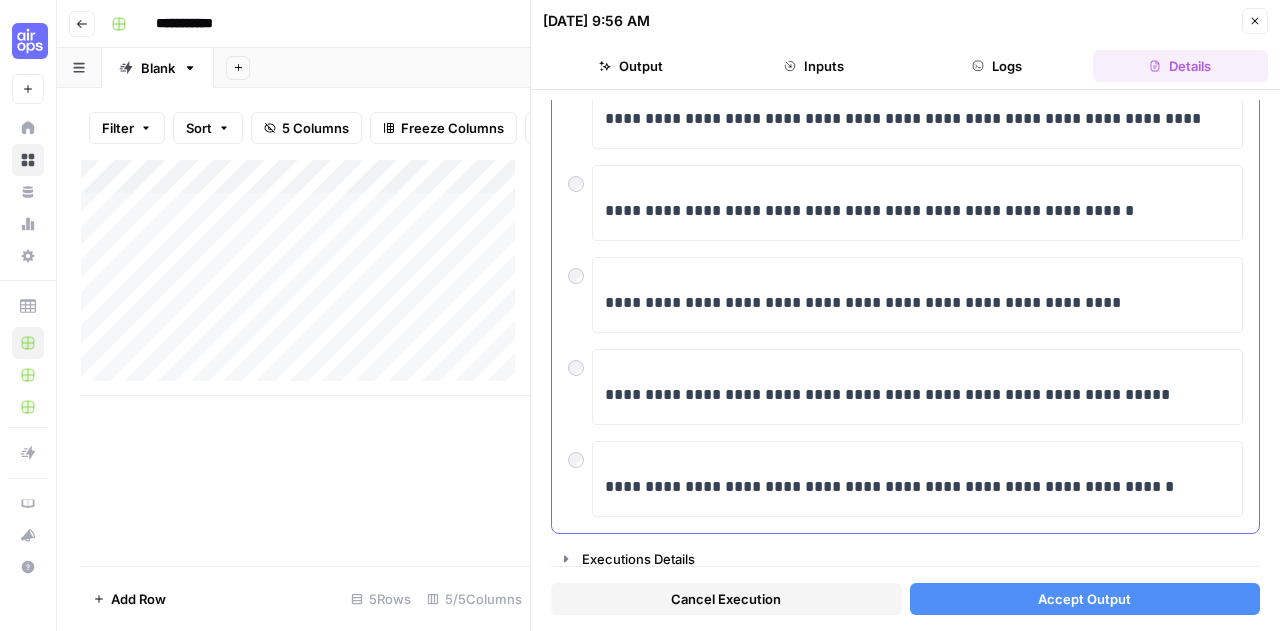 scroll, scrollTop: 0, scrollLeft: 0, axis: both 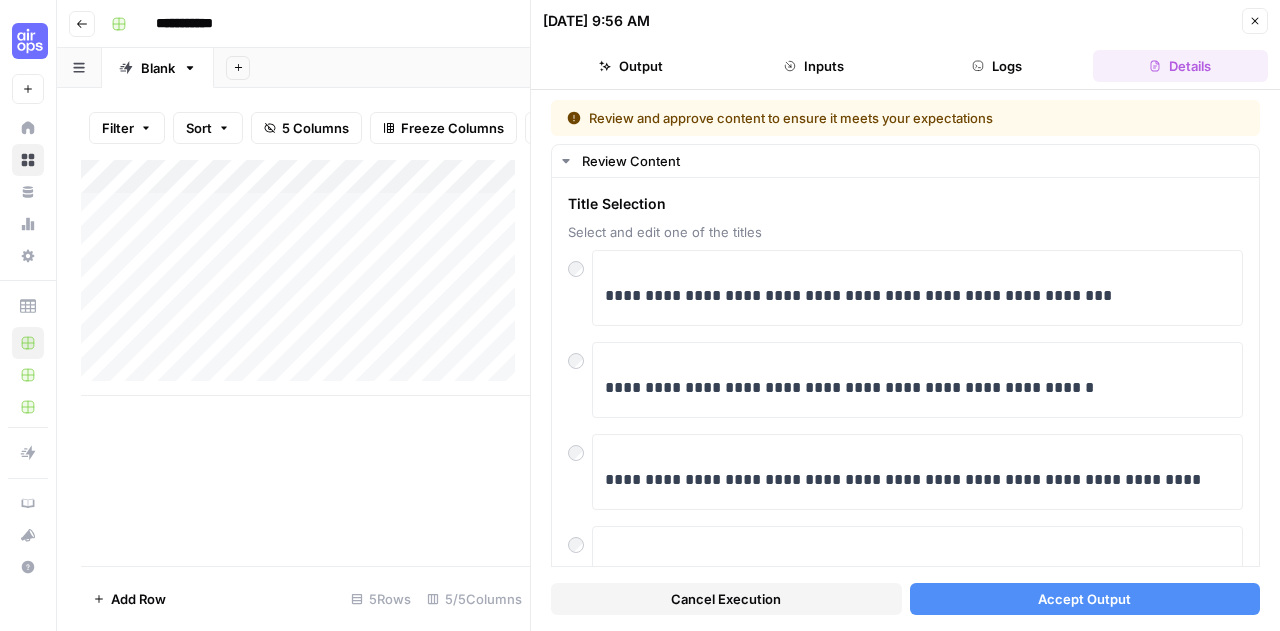 click on "Accept Output" at bounding box center [1084, 599] 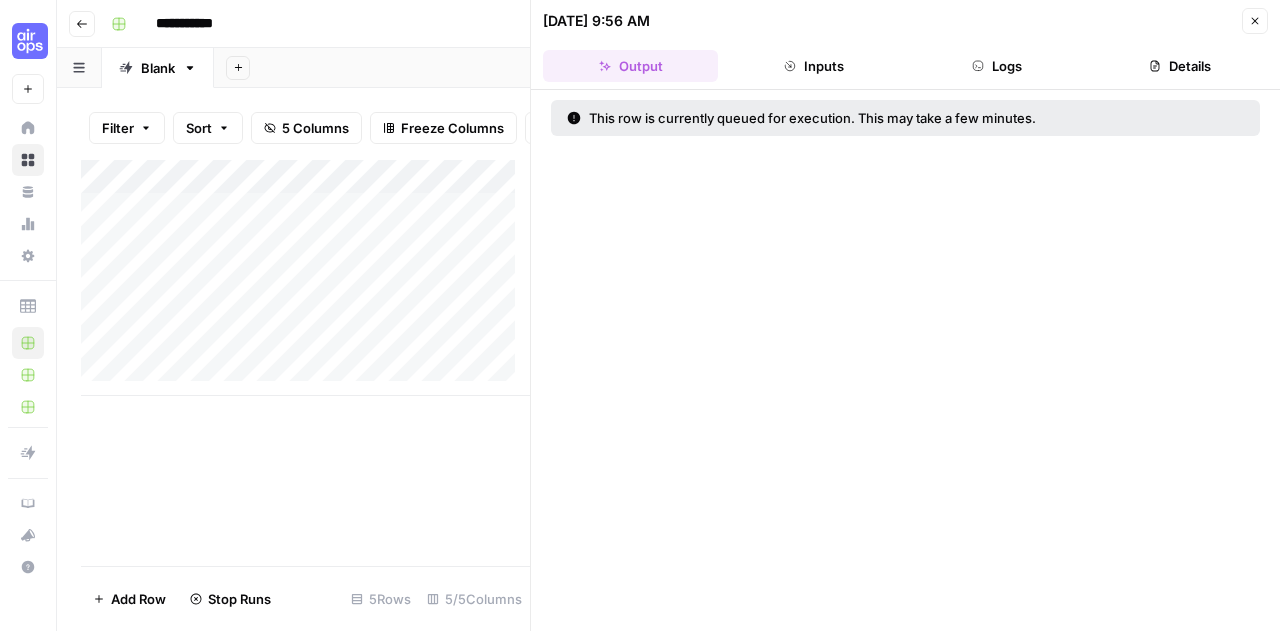 click on "Logs" at bounding box center (997, 66) 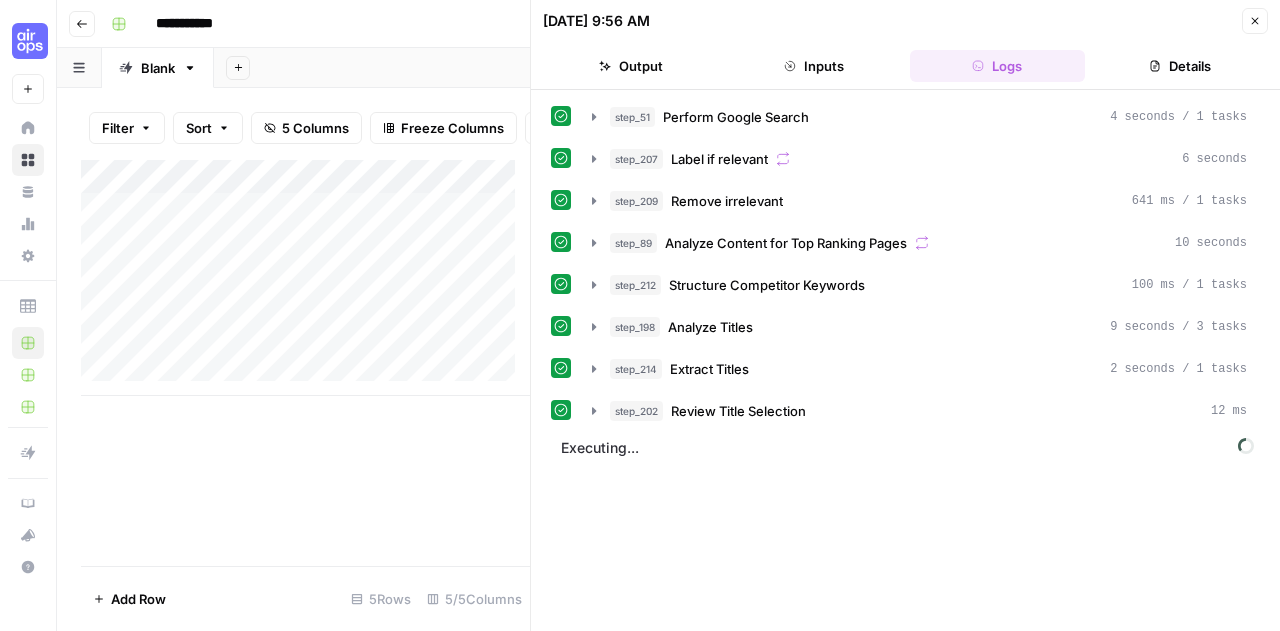 click 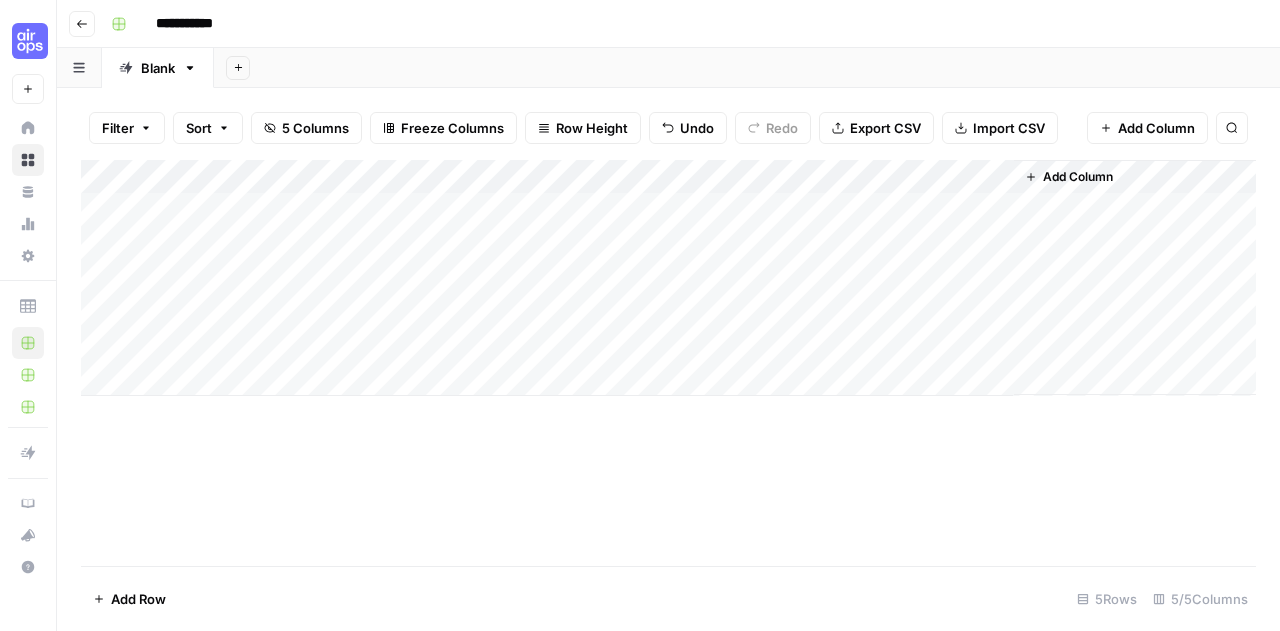 click on "Add Column" at bounding box center [668, 278] 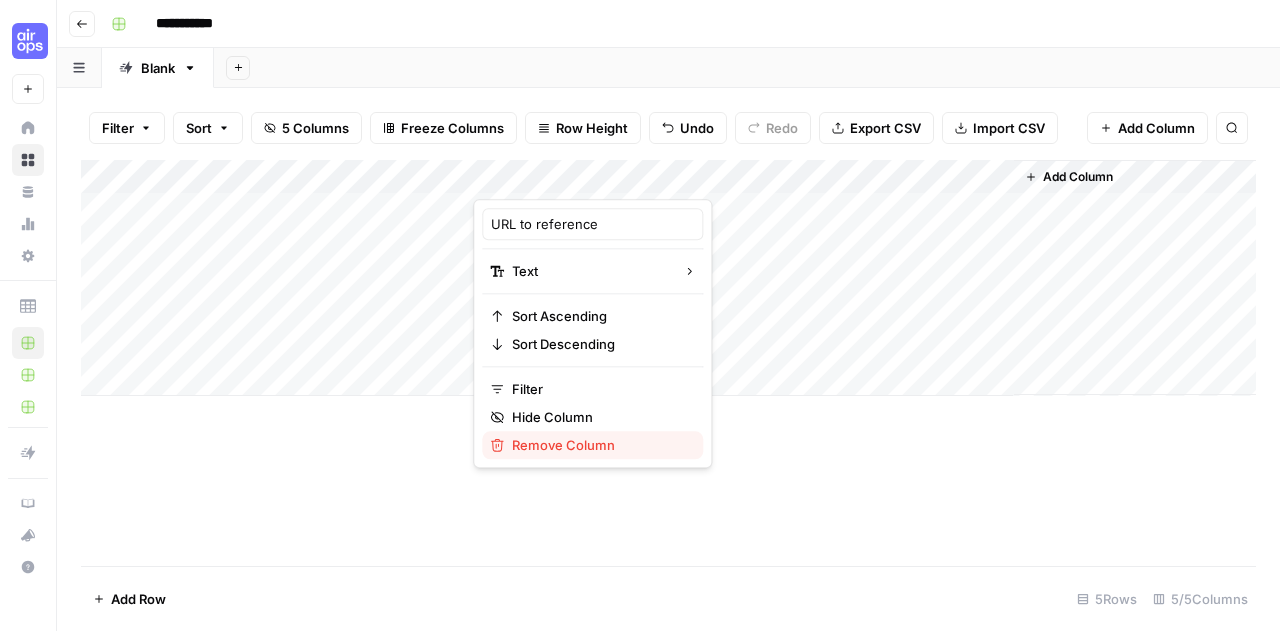 click on "Remove Column" at bounding box center [599, 445] 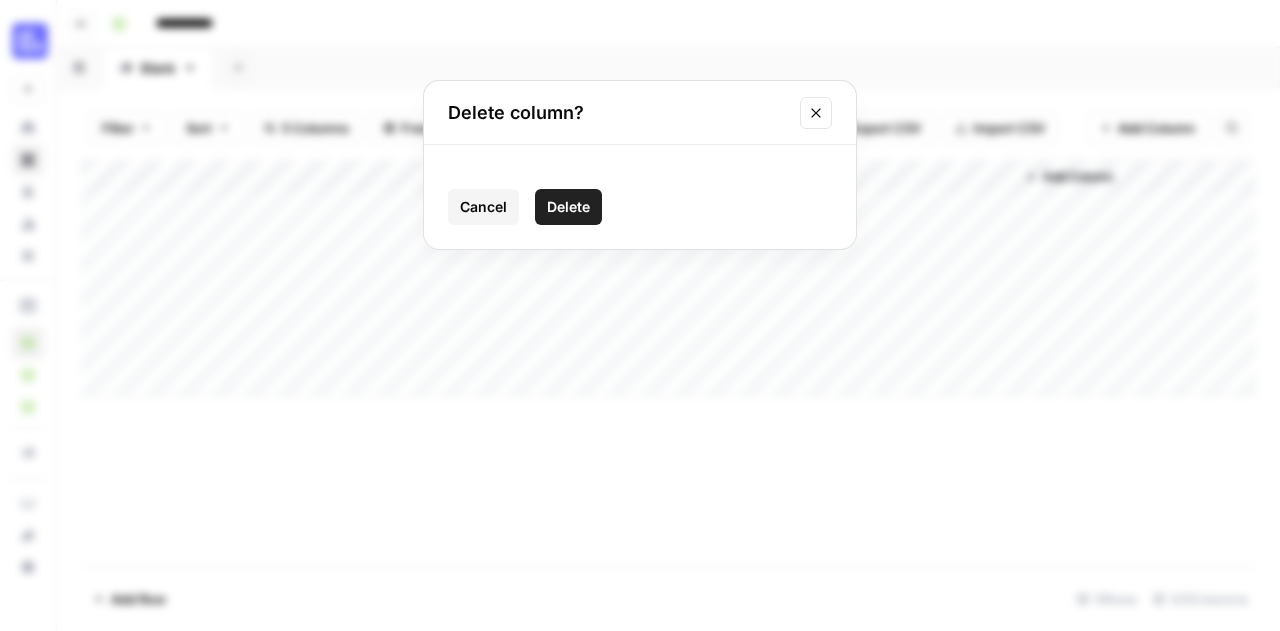 click on "Delete" at bounding box center (568, 207) 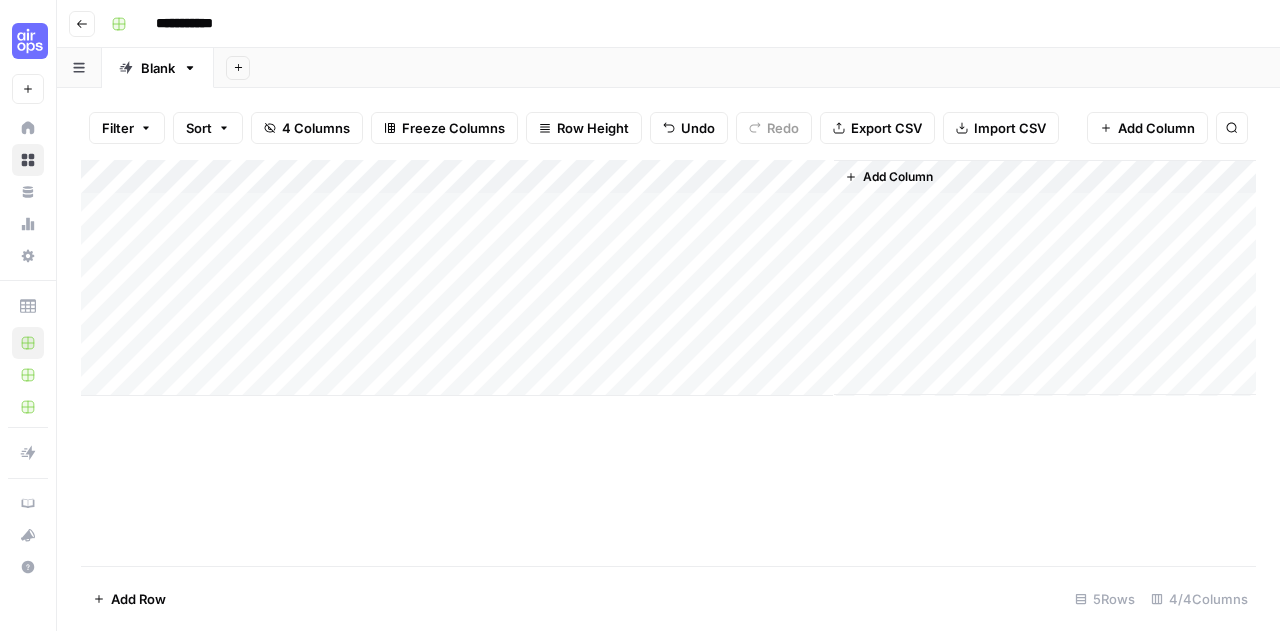 click on "Add Column" at bounding box center [668, 278] 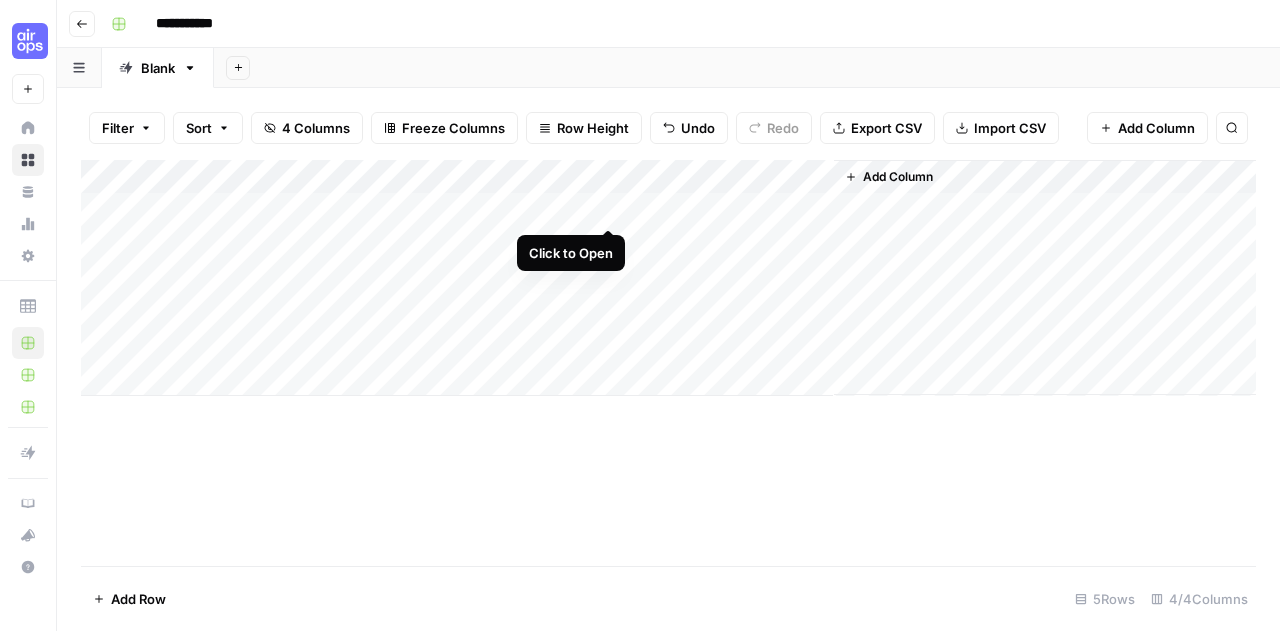click on "Add Column" at bounding box center [668, 278] 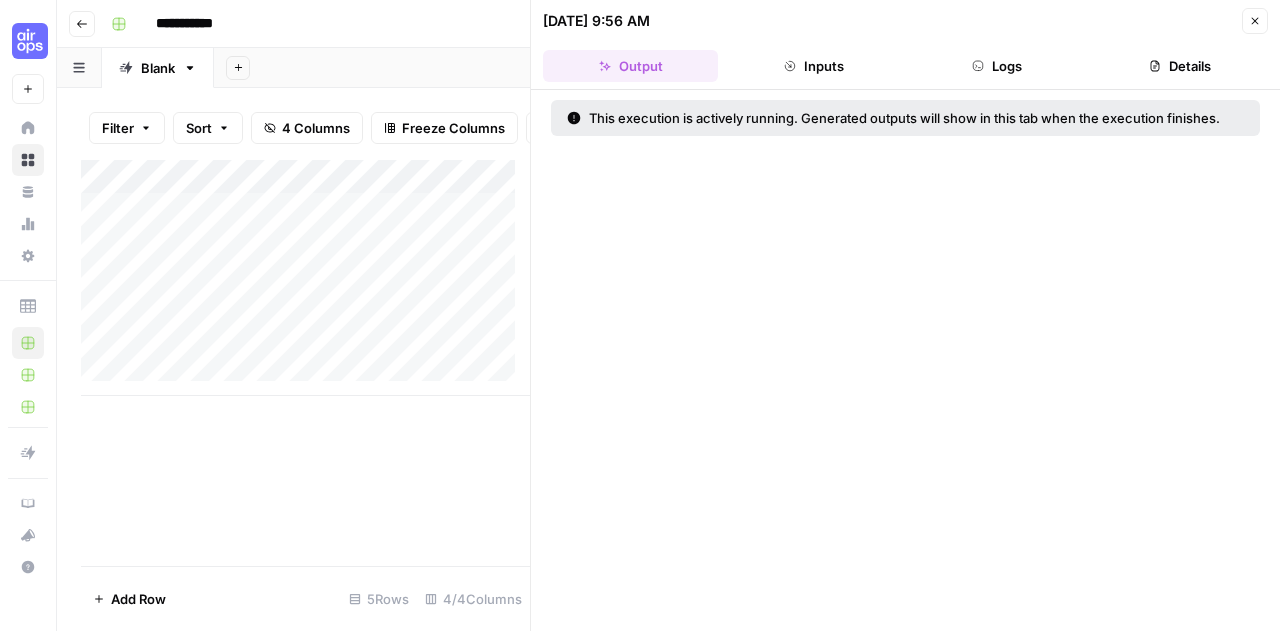 click on "Logs" at bounding box center [997, 66] 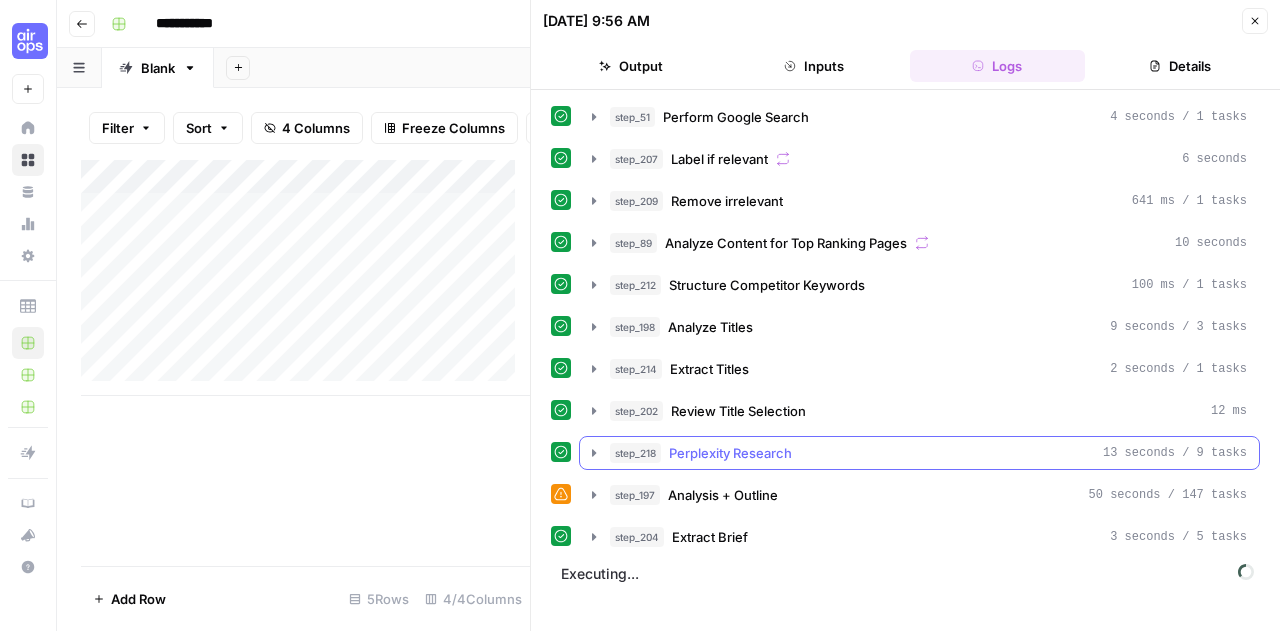 click 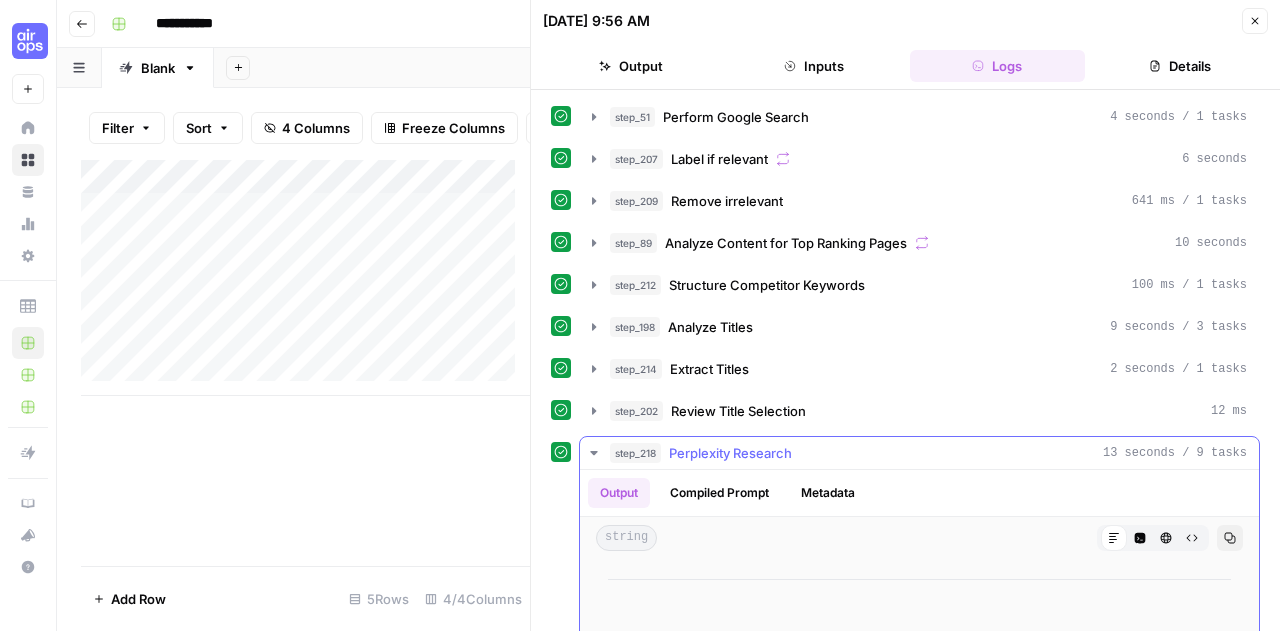 scroll, scrollTop: 304, scrollLeft: 0, axis: vertical 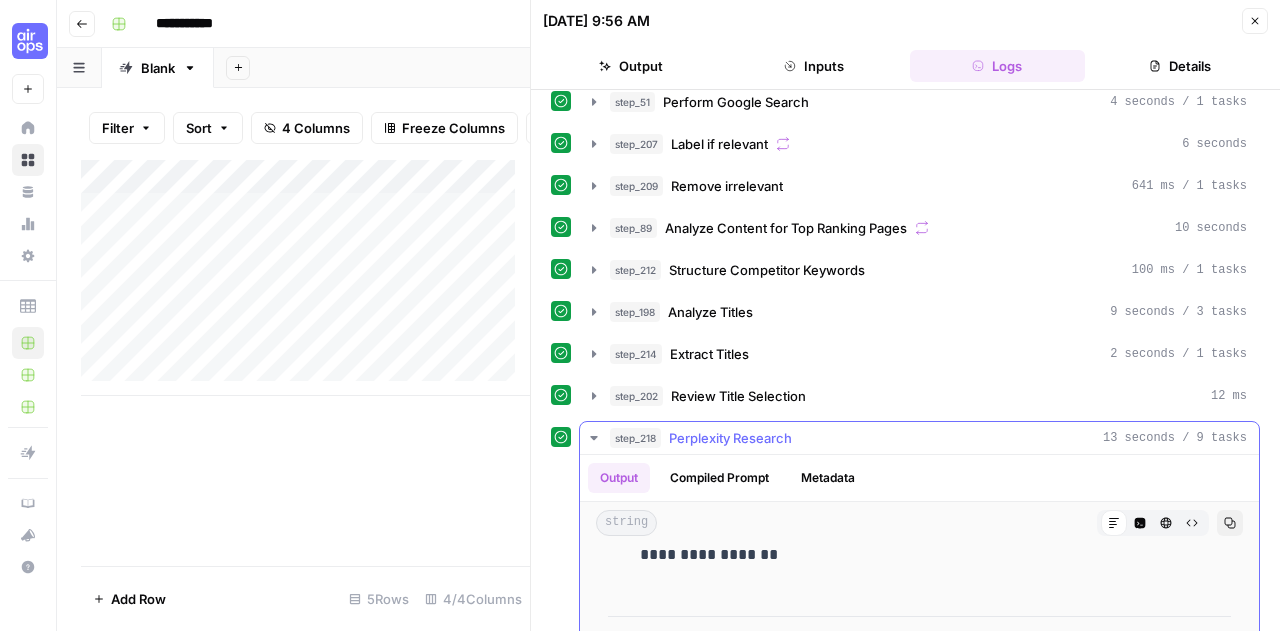 click 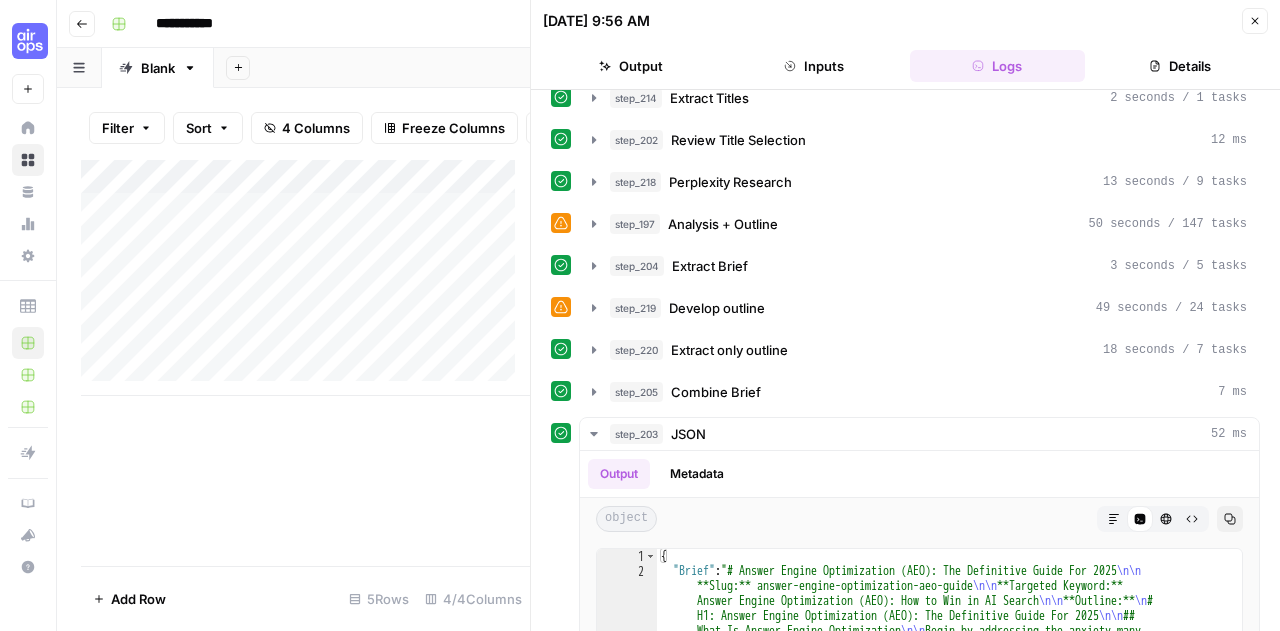 scroll, scrollTop: 276, scrollLeft: 0, axis: vertical 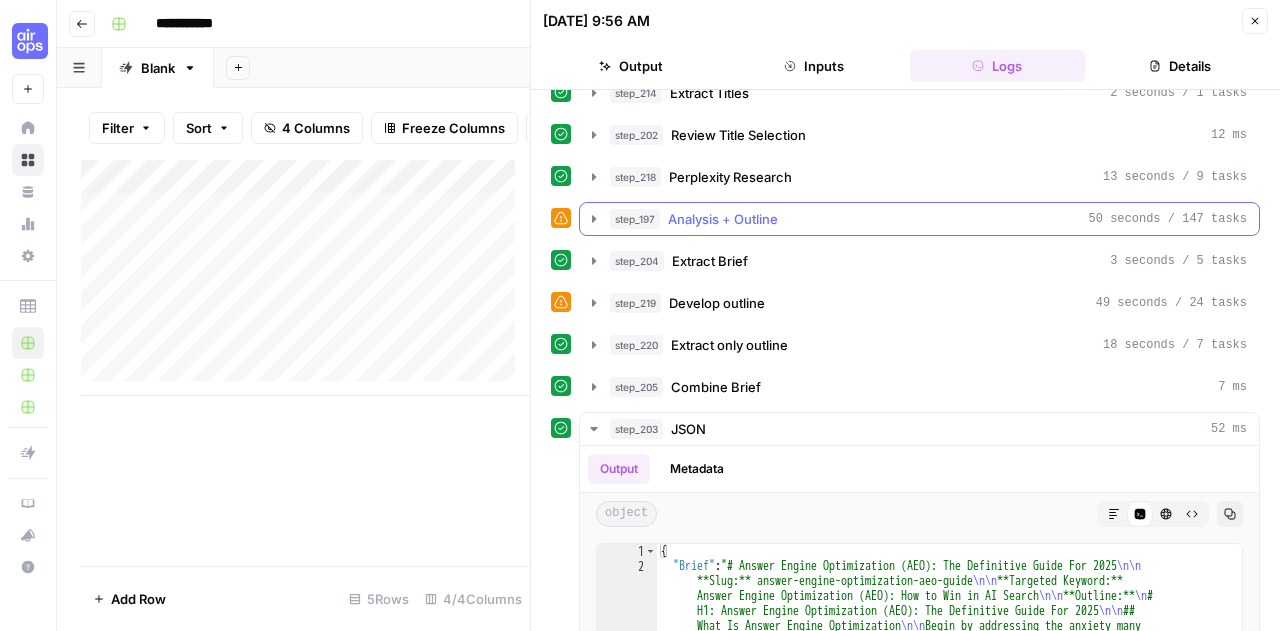 click 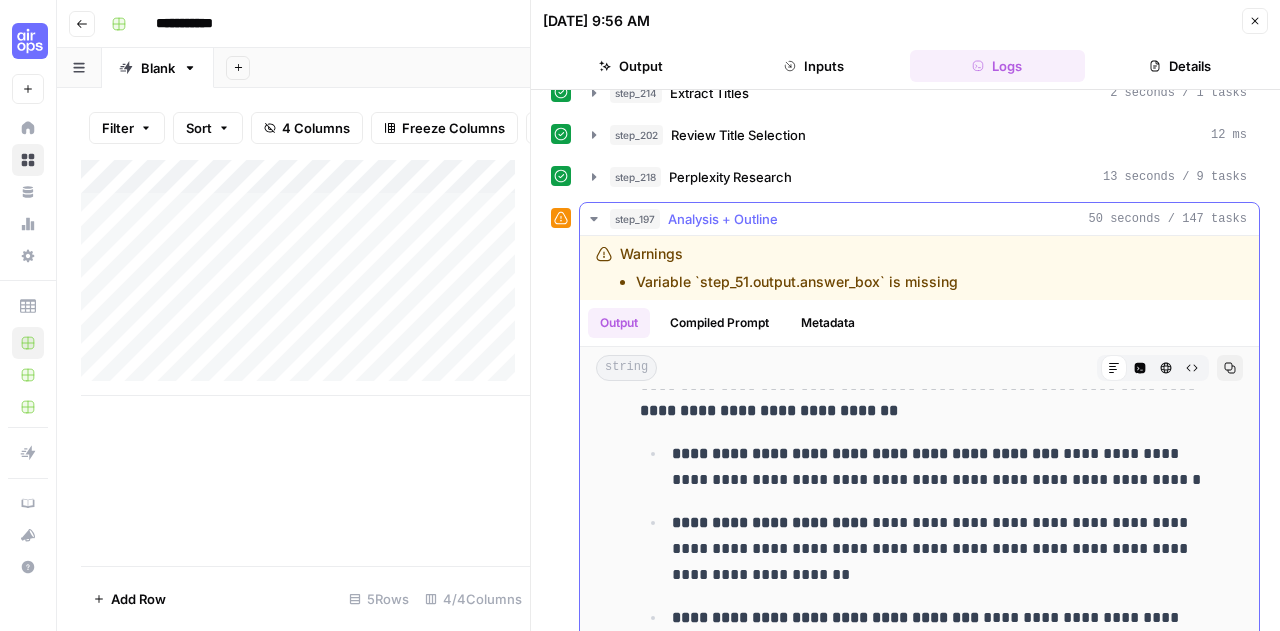 scroll, scrollTop: 0, scrollLeft: 0, axis: both 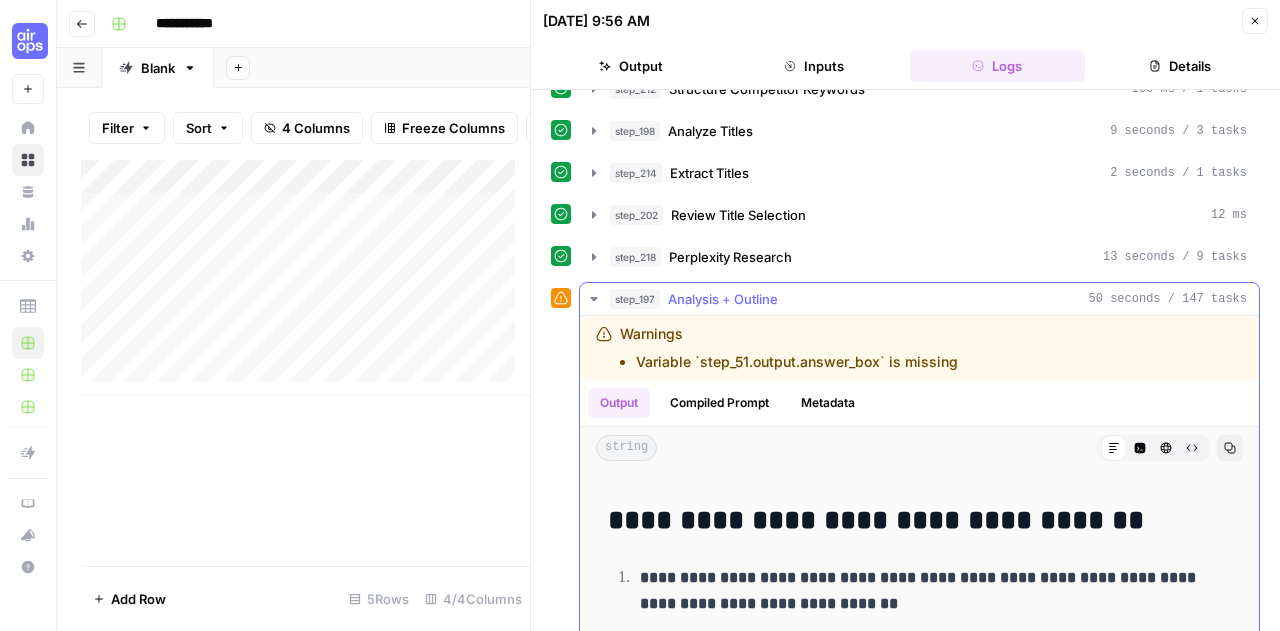 click 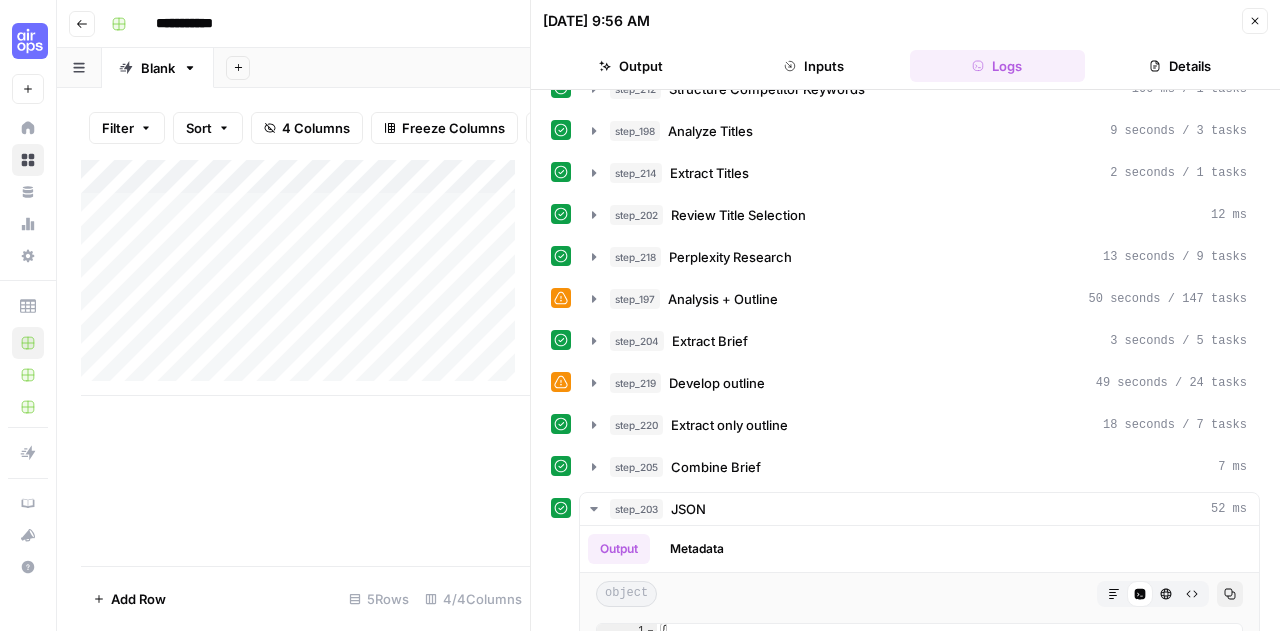 click on "Close" at bounding box center [1255, 21] 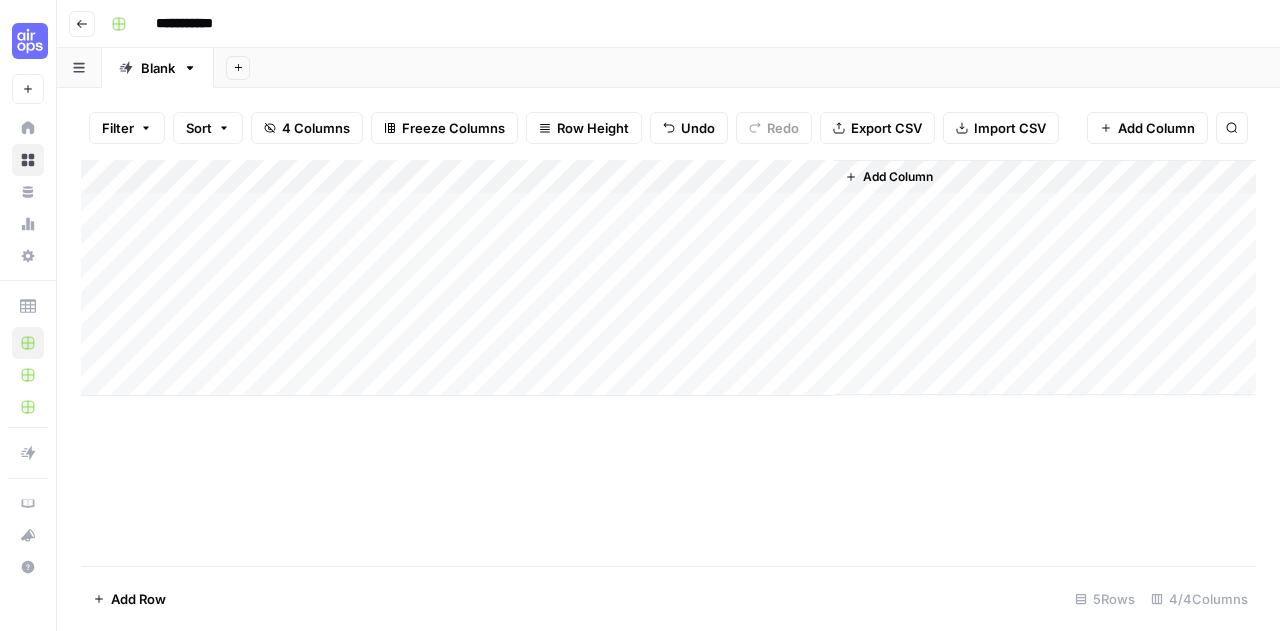 click on "Add Column" at bounding box center (668, 278) 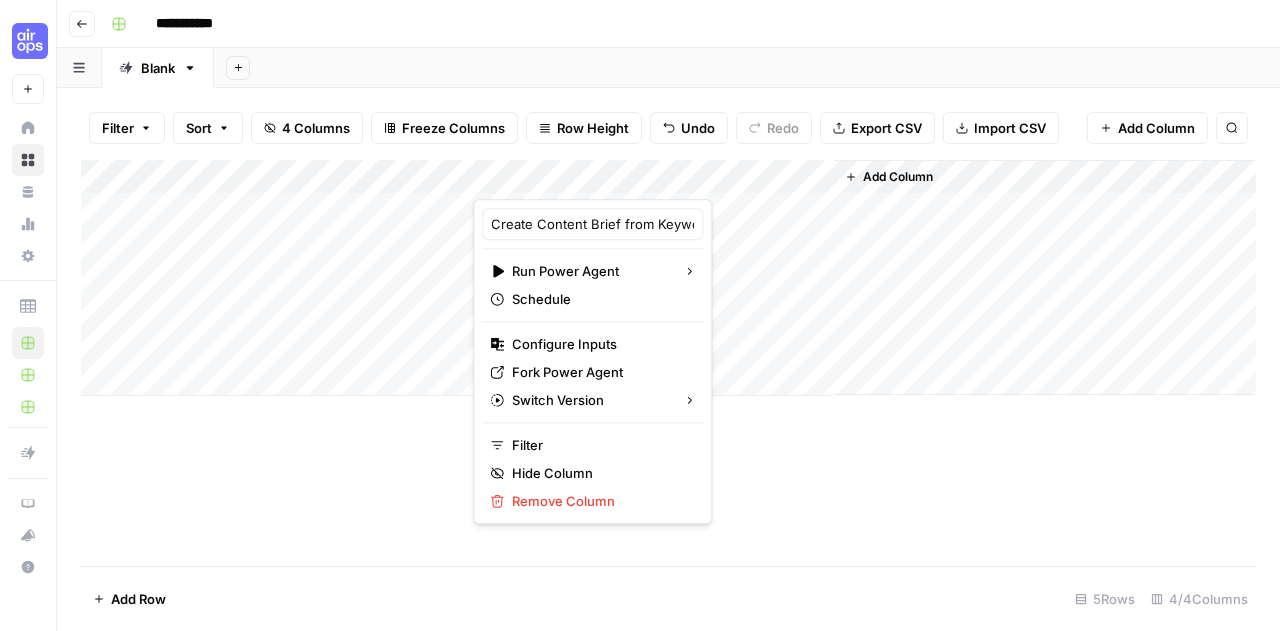 click at bounding box center (563, 179) 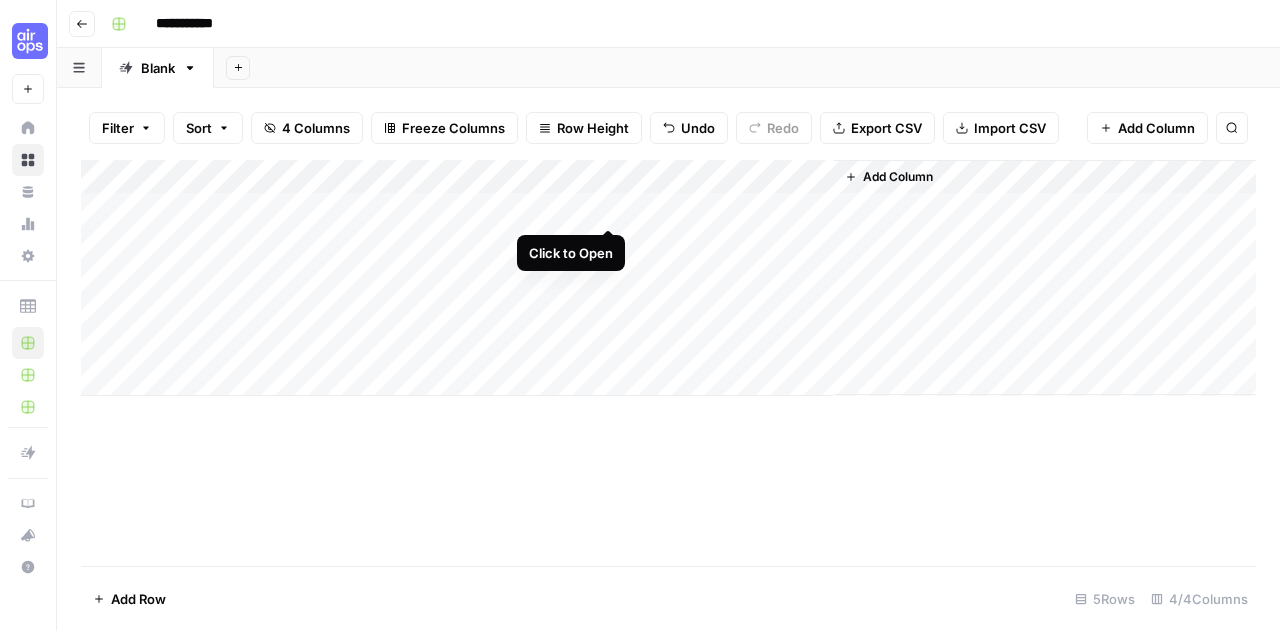 click on "Add Column" at bounding box center [668, 278] 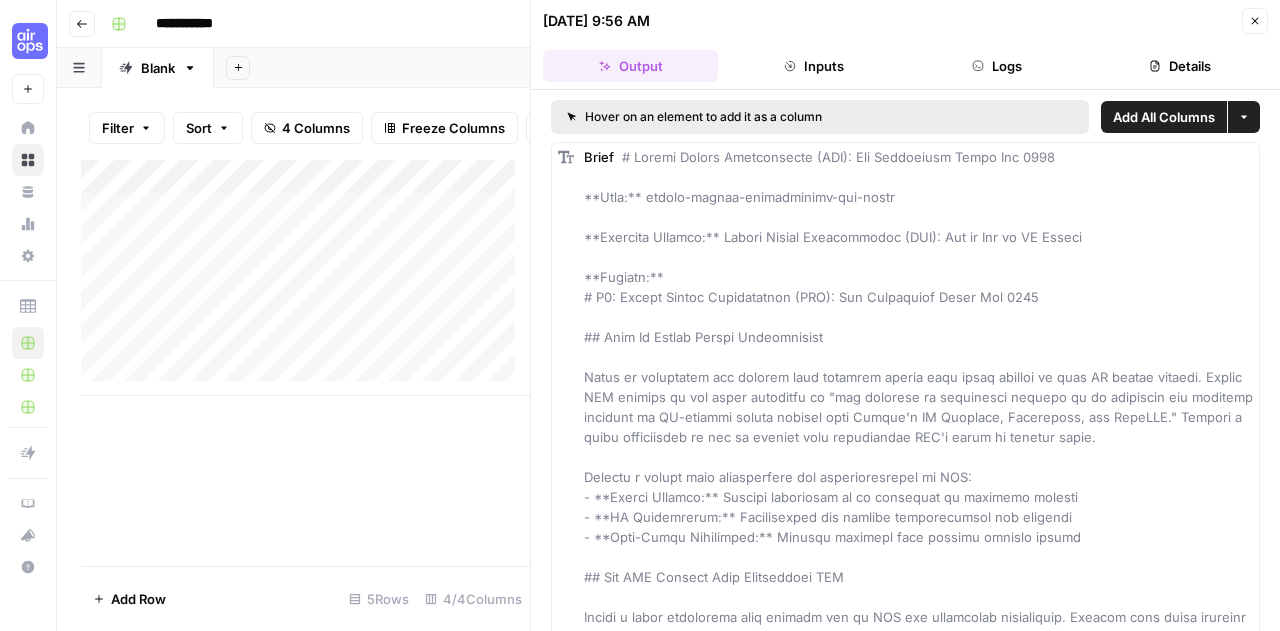 click on "Logs" at bounding box center [997, 66] 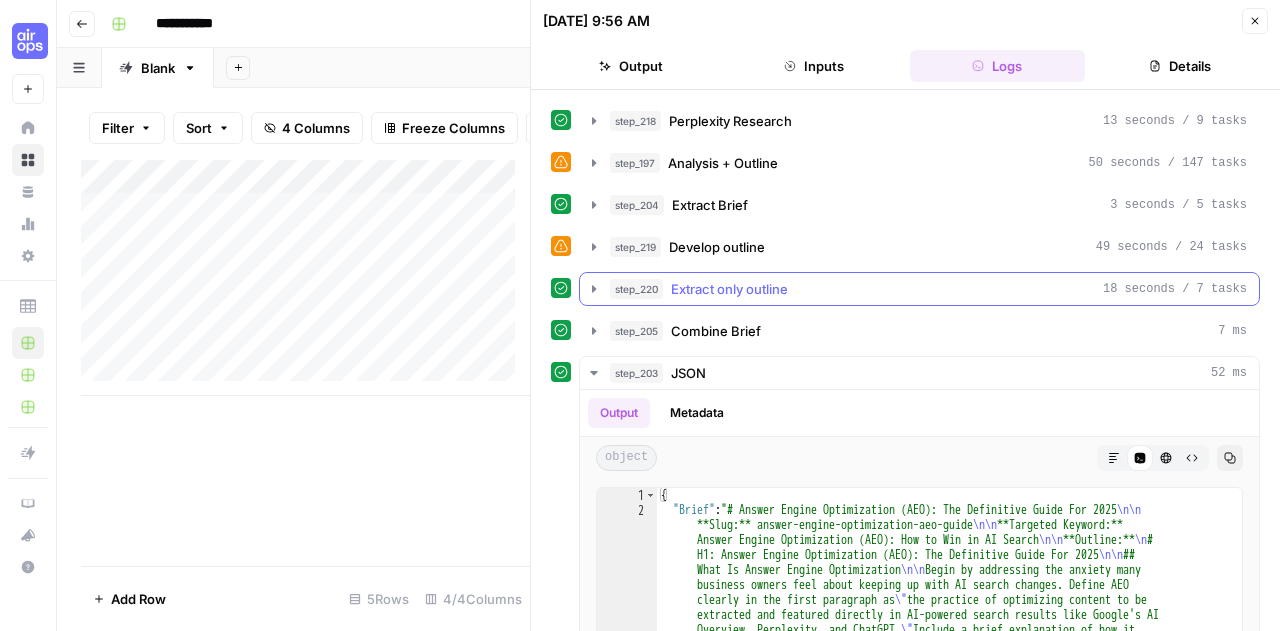 scroll, scrollTop: 409, scrollLeft: 0, axis: vertical 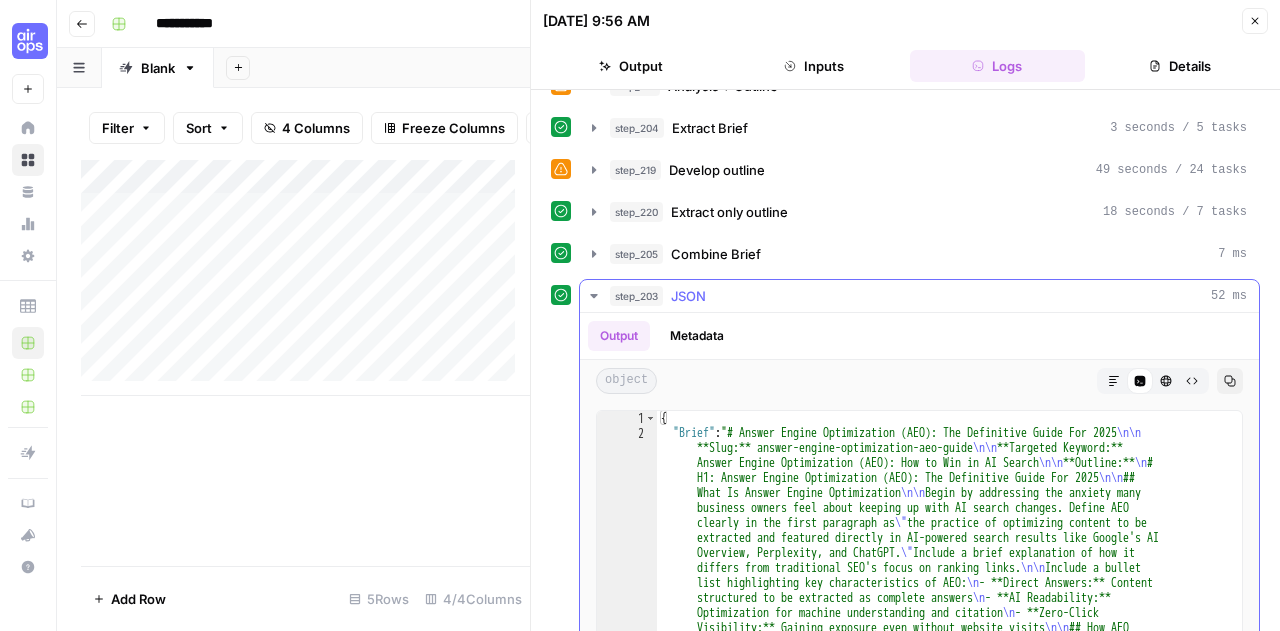 click 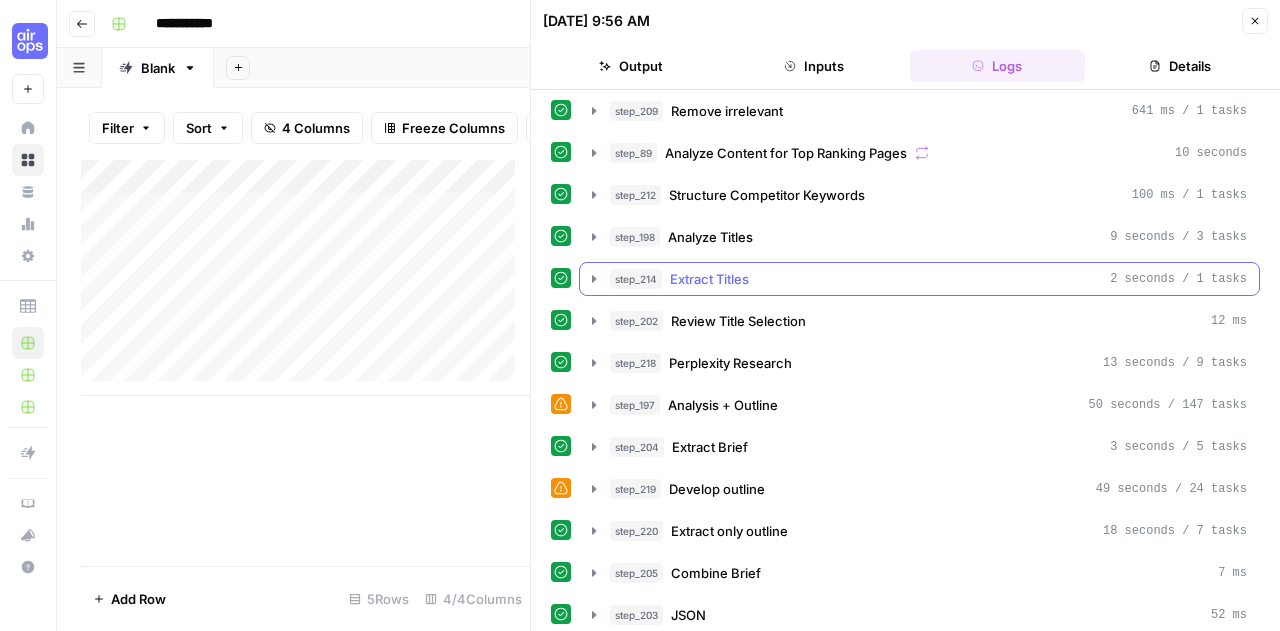 scroll, scrollTop: 0, scrollLeft: 0, axis: both 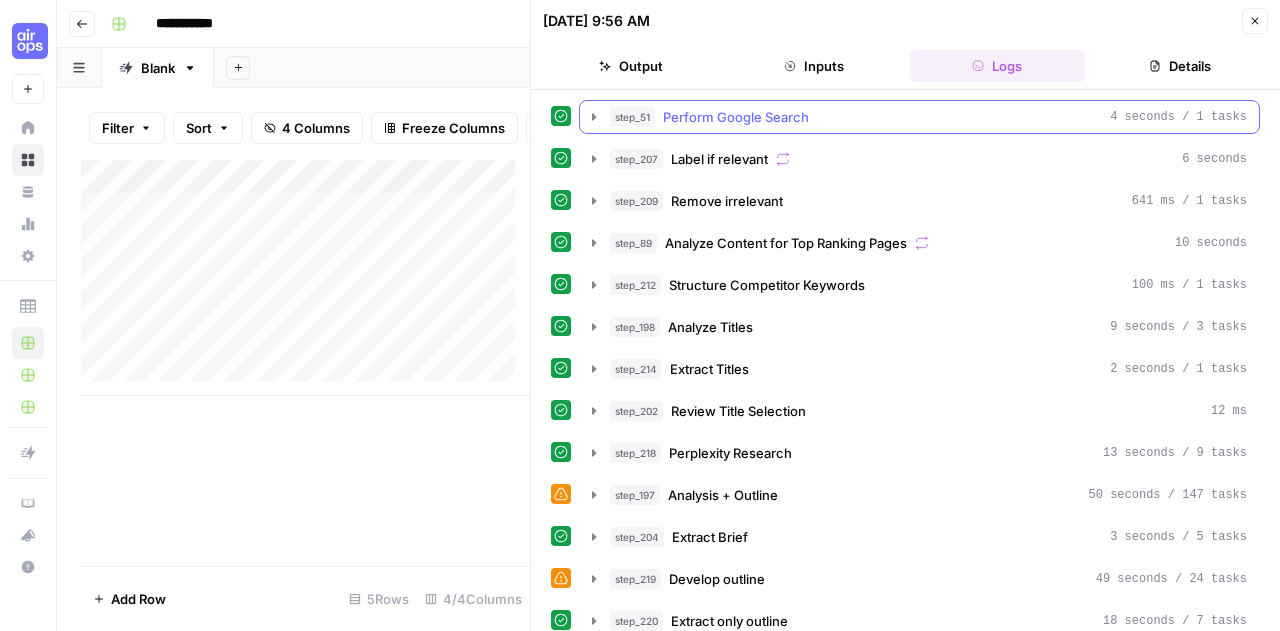 click 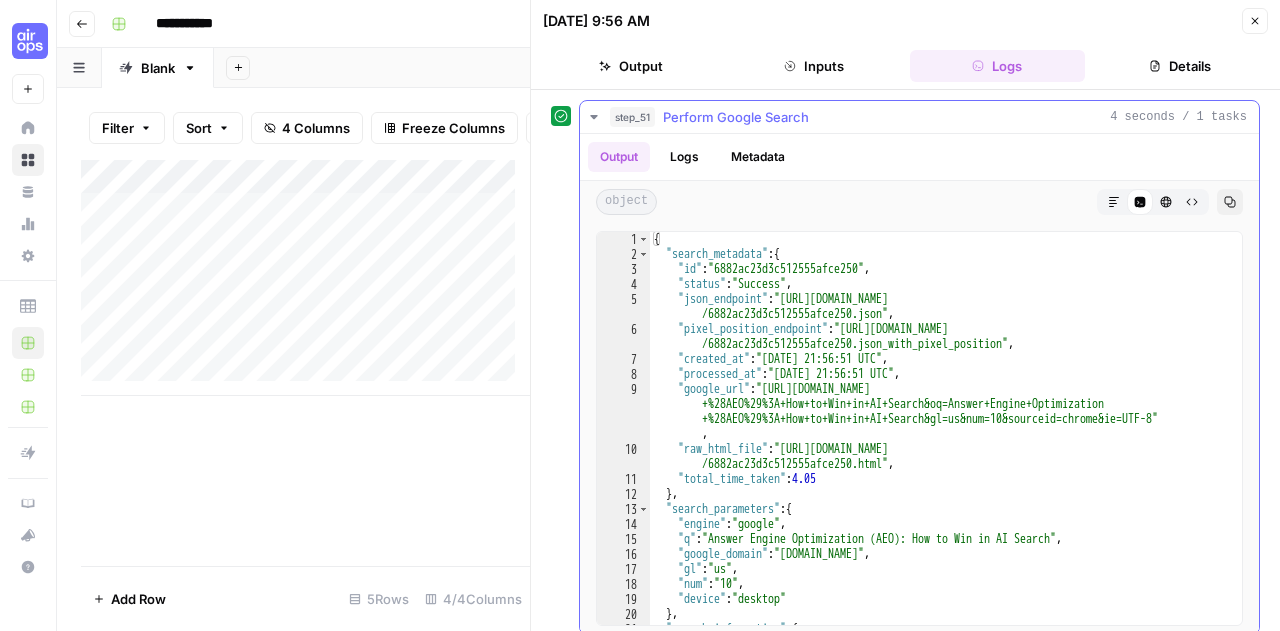 click 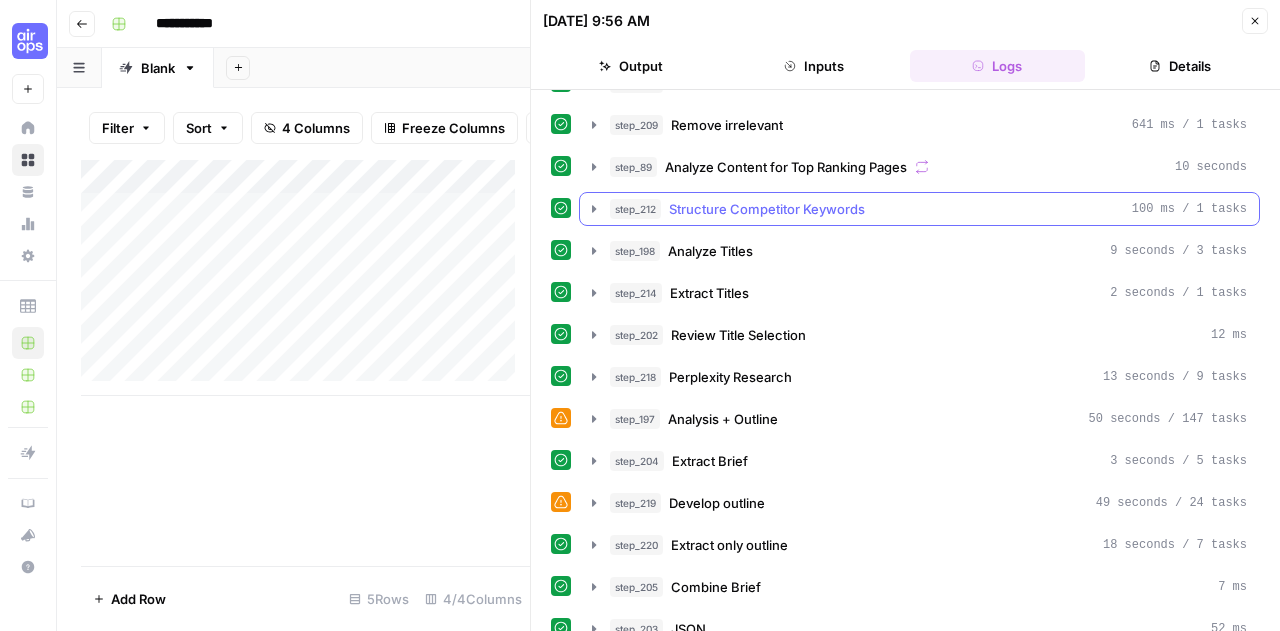 scroll, scrollTop: 90, scrollLeft: 0, axis: vertical 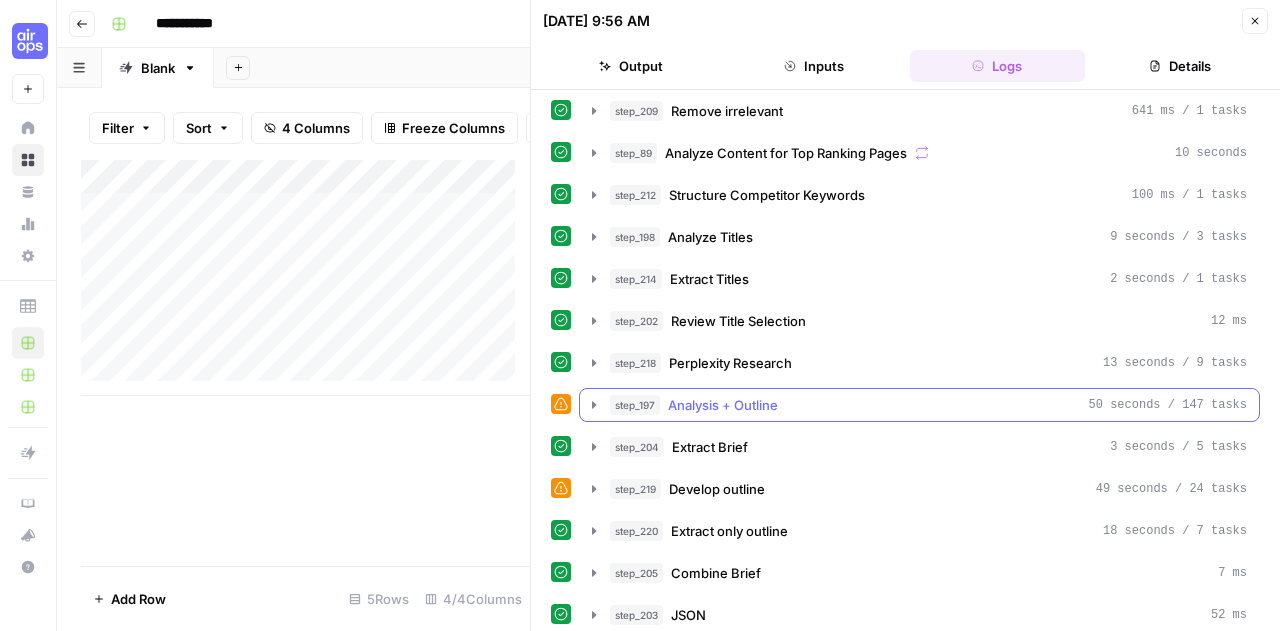 click on "step_197 Analysis + Outline 50 seconds / 147 tasks" at bounding box center (919, 405) 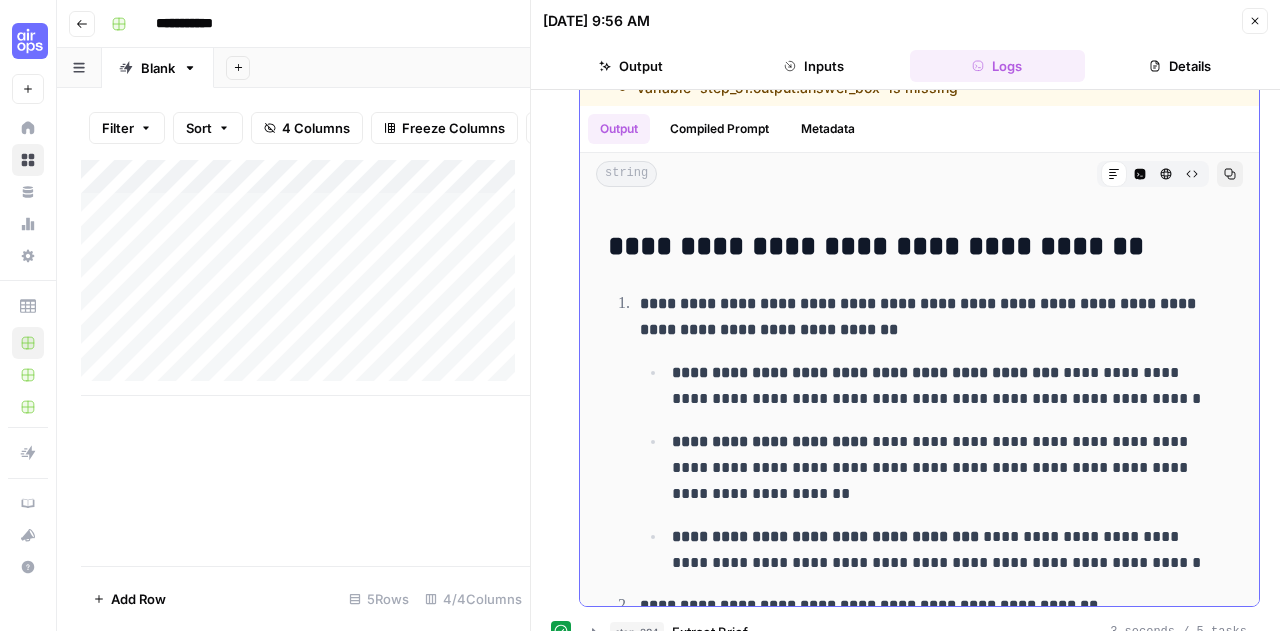 scroll, scrollTop: 466, scrollLeft: 0, axis: vertical 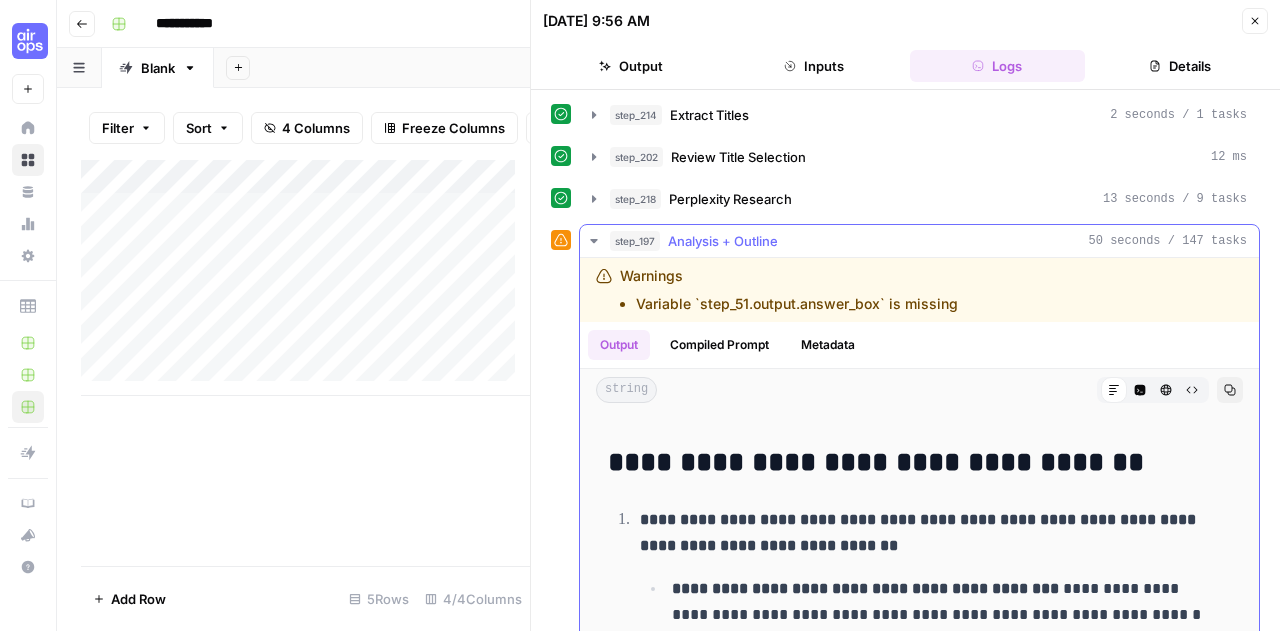 click 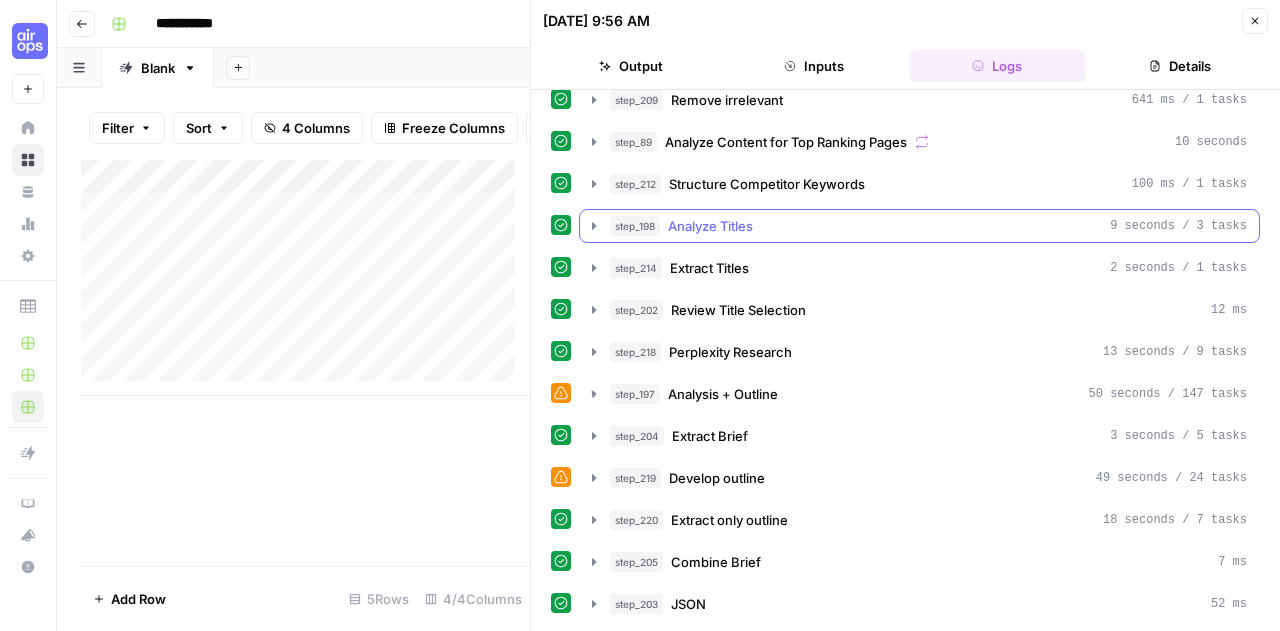 scroll, scrollTop: 90, scrollLeft: 0, axis: vertical 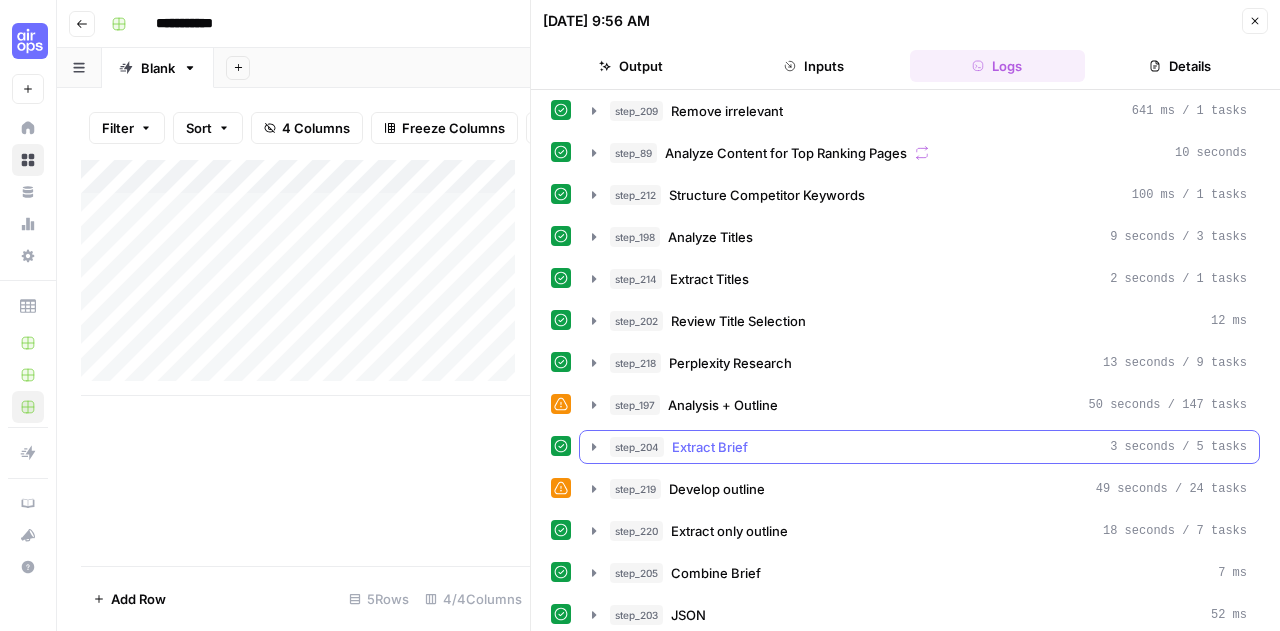 click 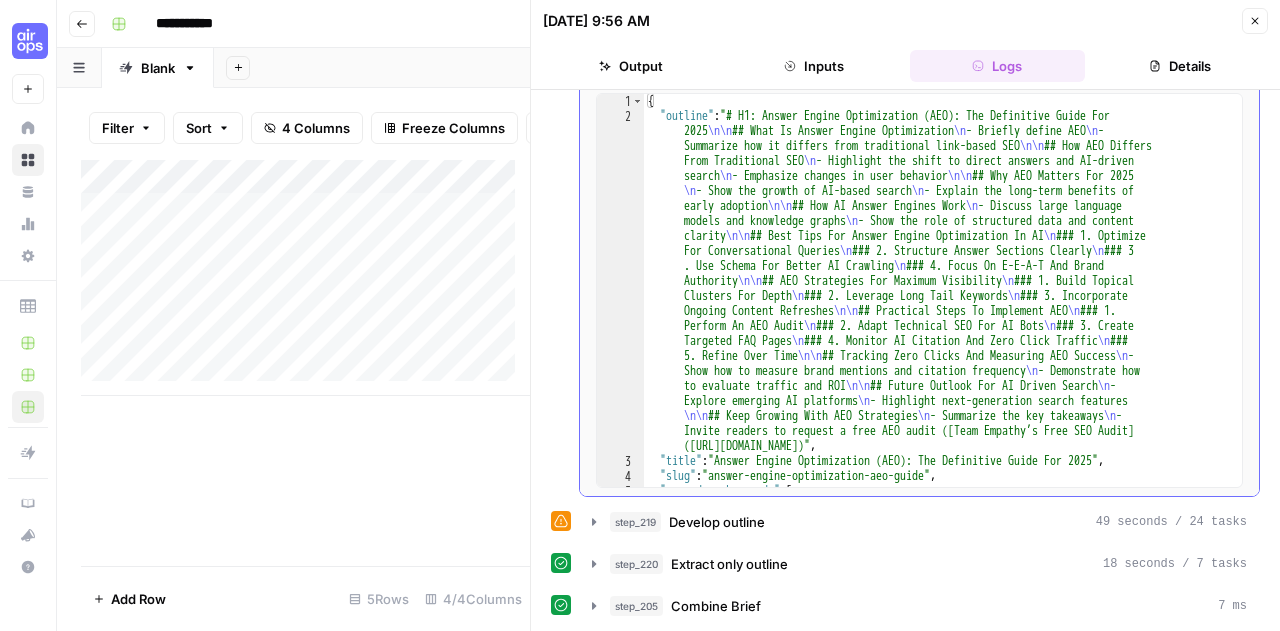 scroll, scrollTop: 590, scrollLeft: 0, axis: vertical 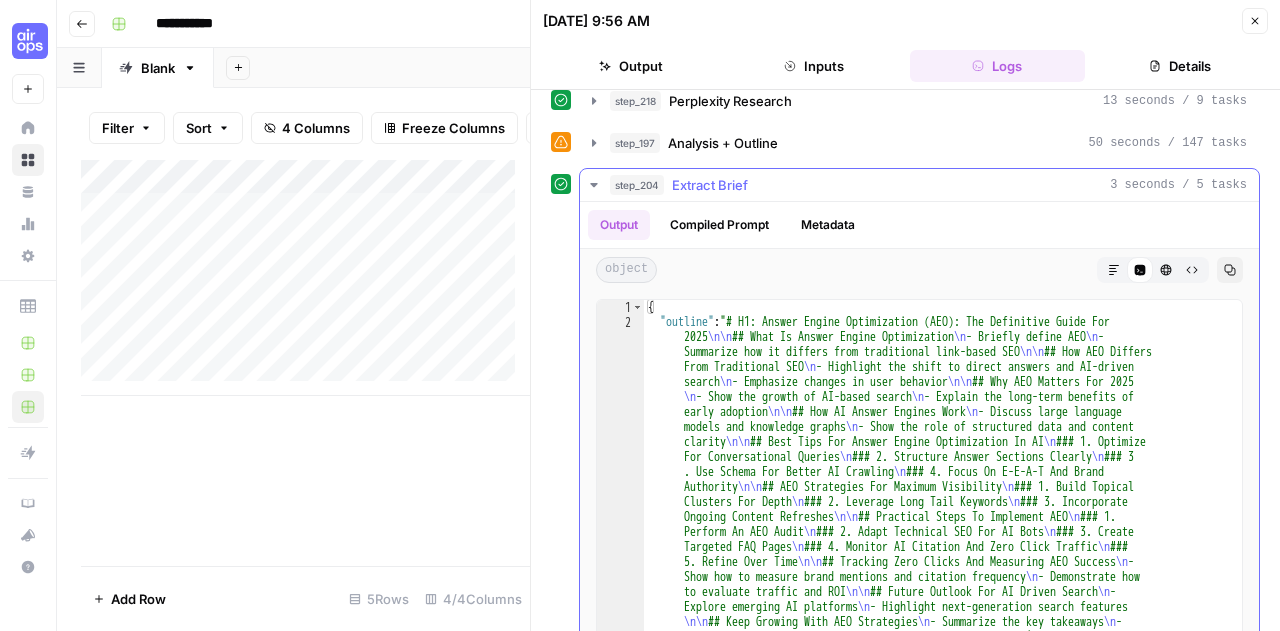 click 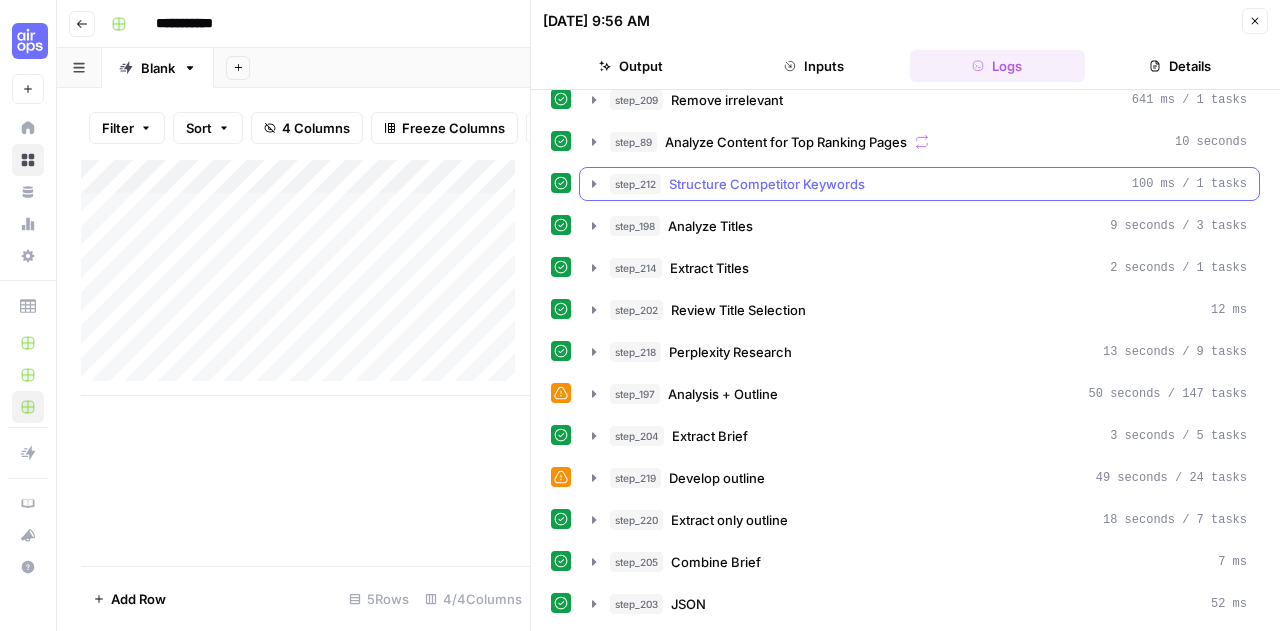 scroll, scrollTop: 90, scrollLeft: 0, axis: vertical 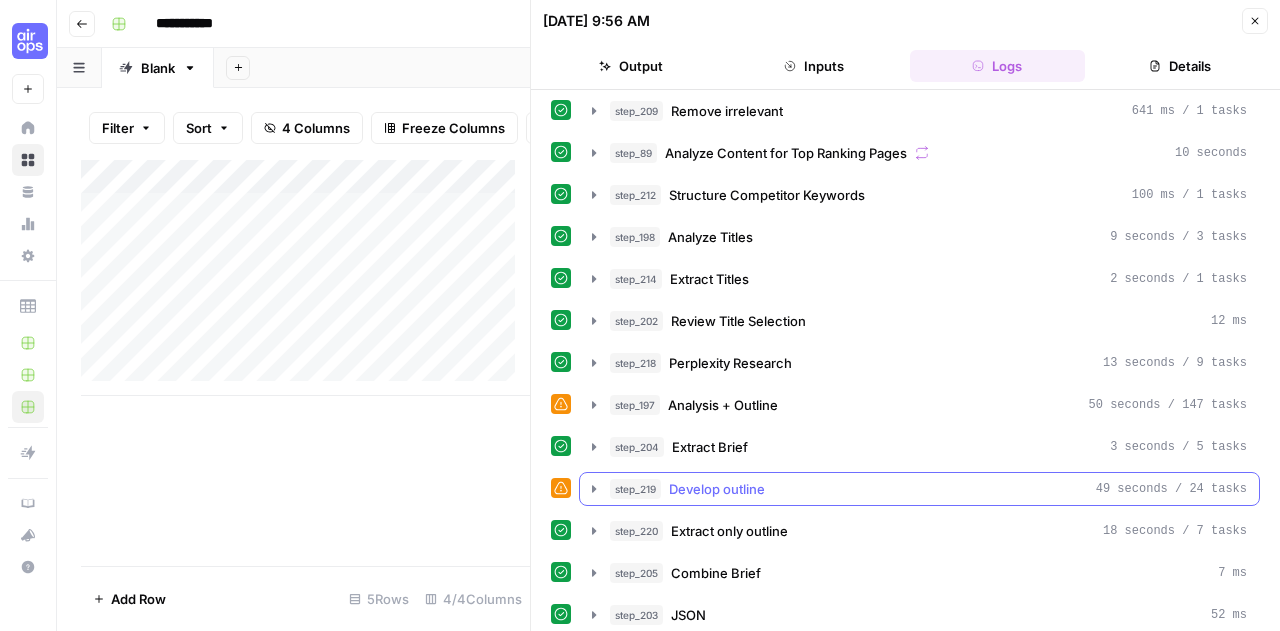 click 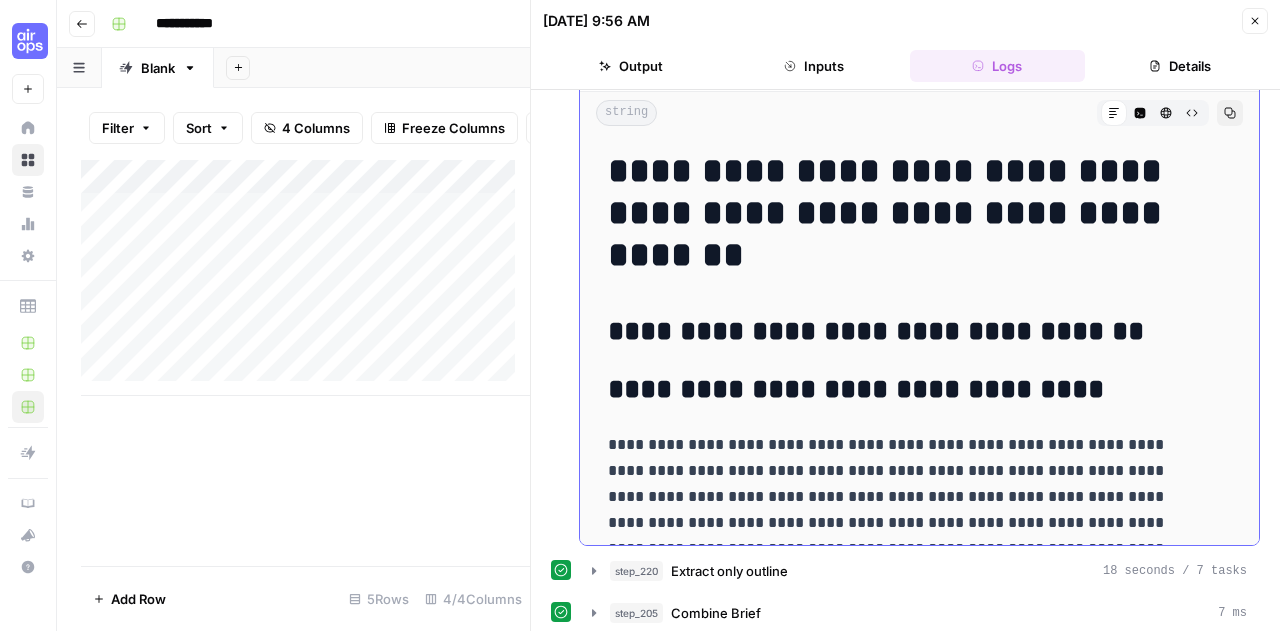 scroll, scrollTop: 616, scrollLeft: 0, axis: vertical 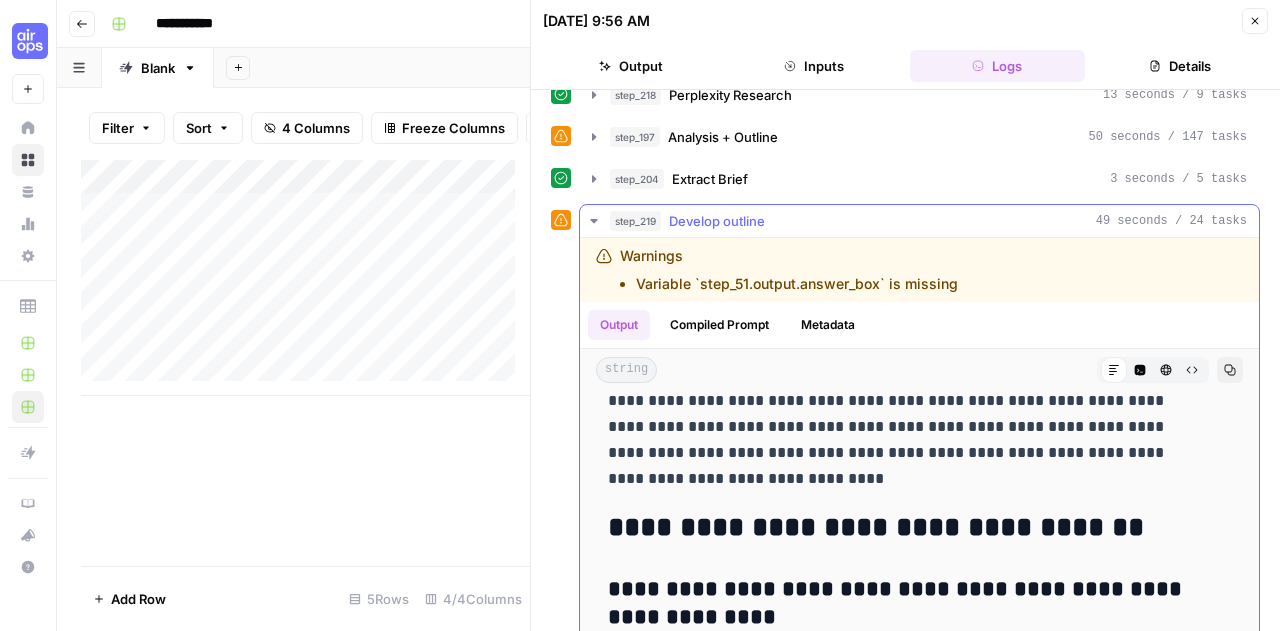 click on "step_219 Develop outline 49 seconds / 24 tasks" at bounding box center (919, 221) 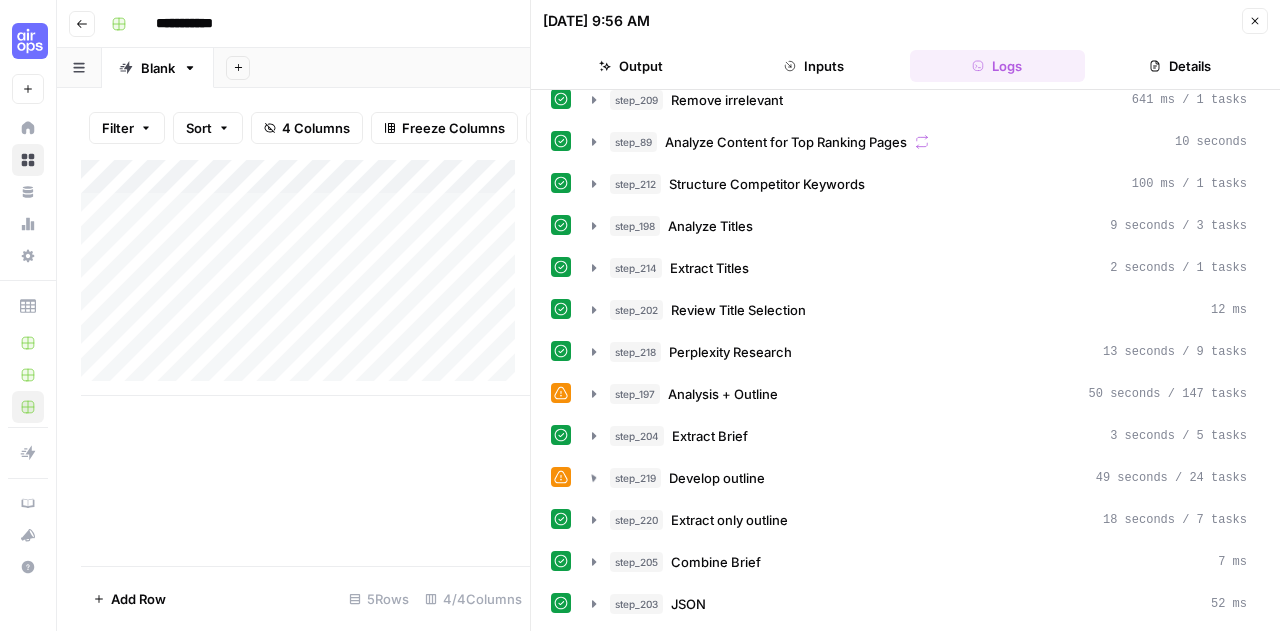 scroll, scrollTop: 90, scrollLeft: 0, axis: vertical 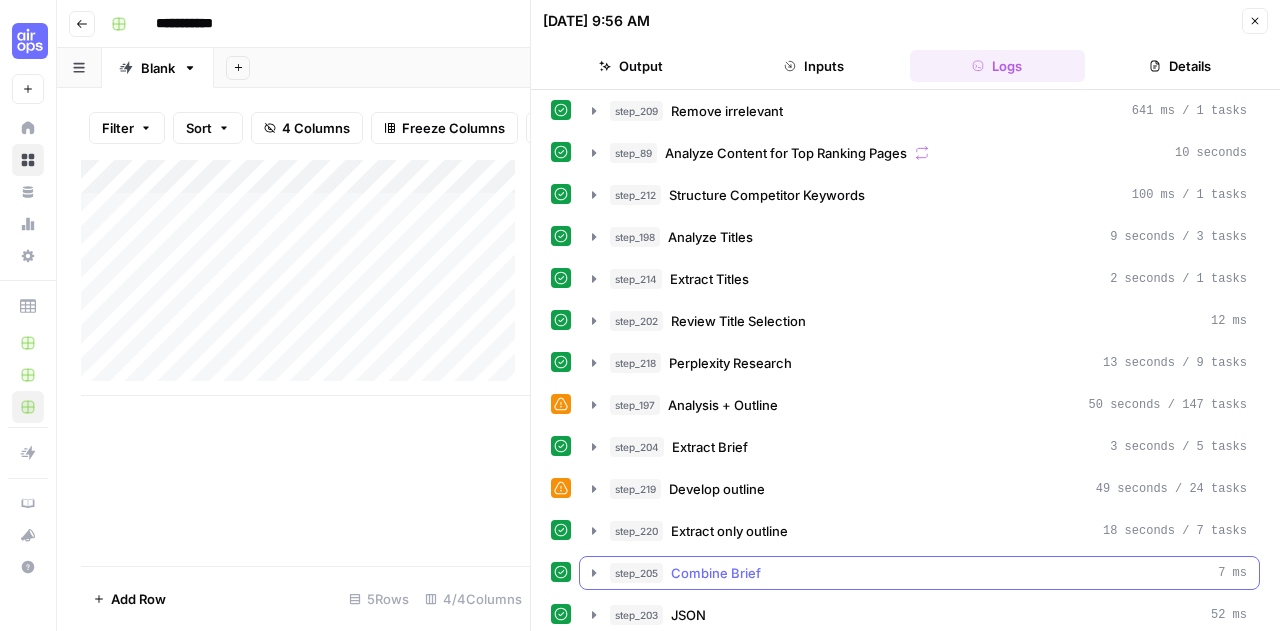 click 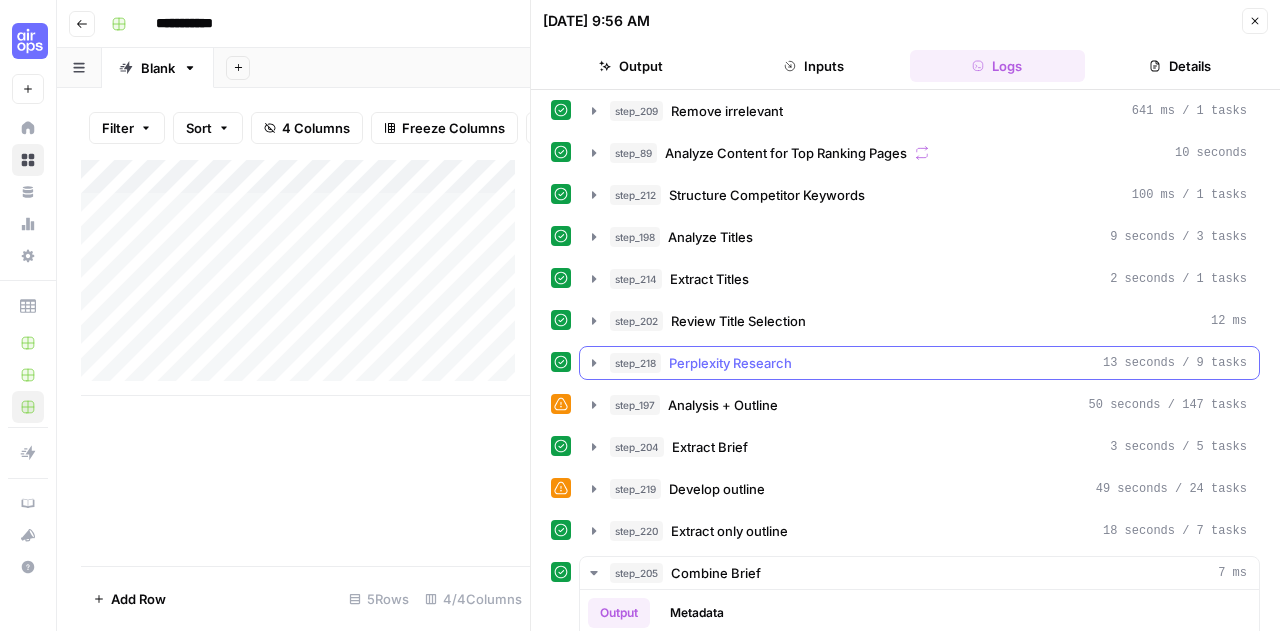 scroll, scrollTop: 590, scrollLeft: 0, axis: vertical 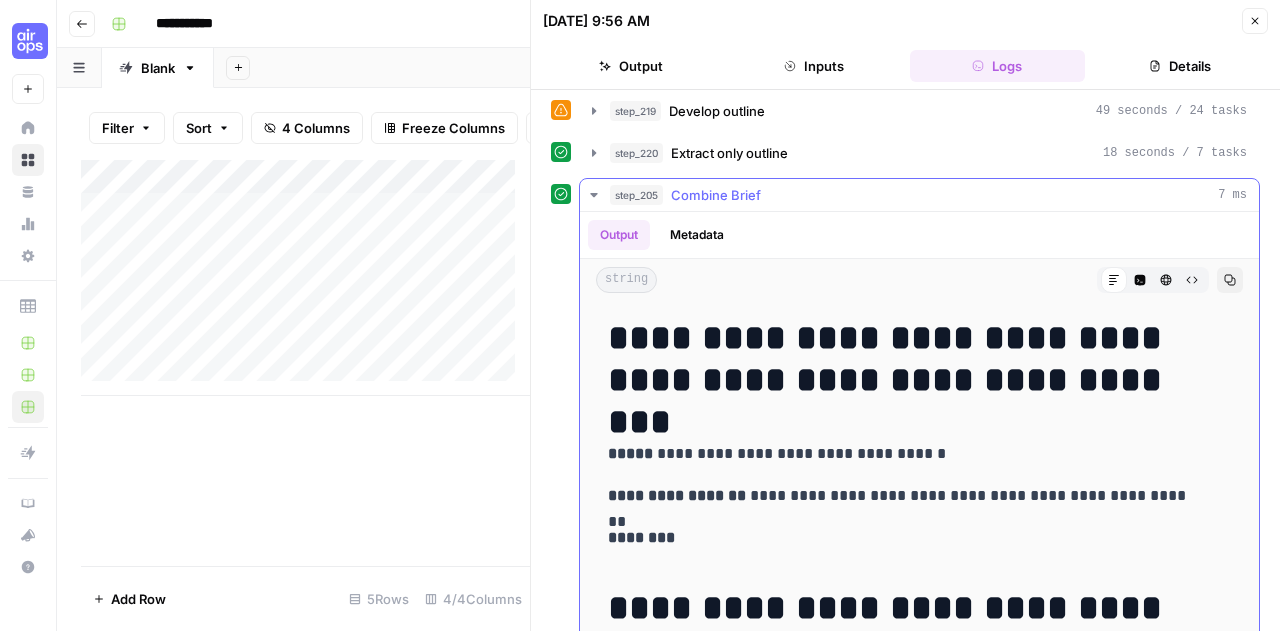 click 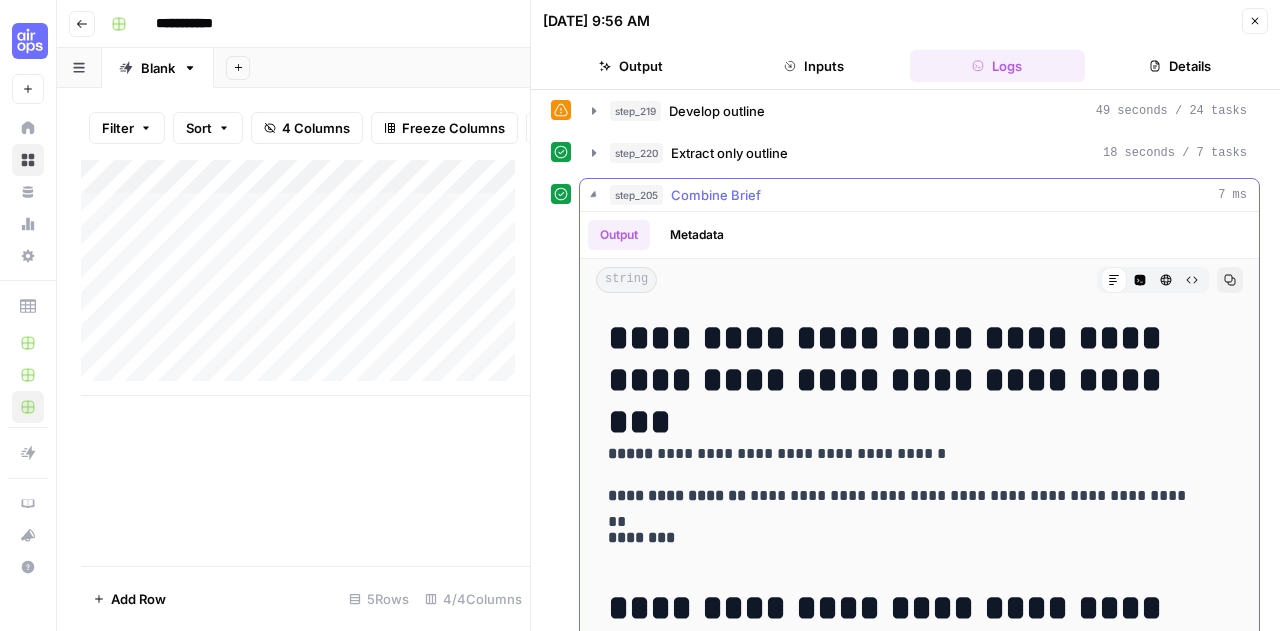 scroll, scrollTop: 90, scrollLeft: 0, axis: vertical 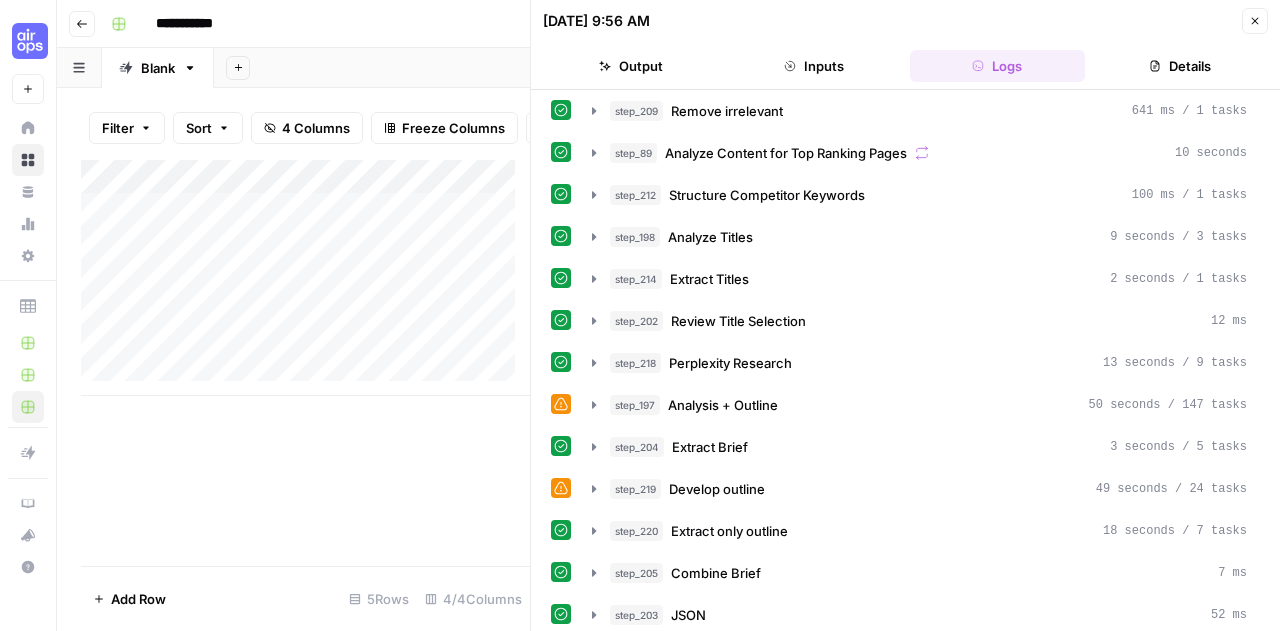 click 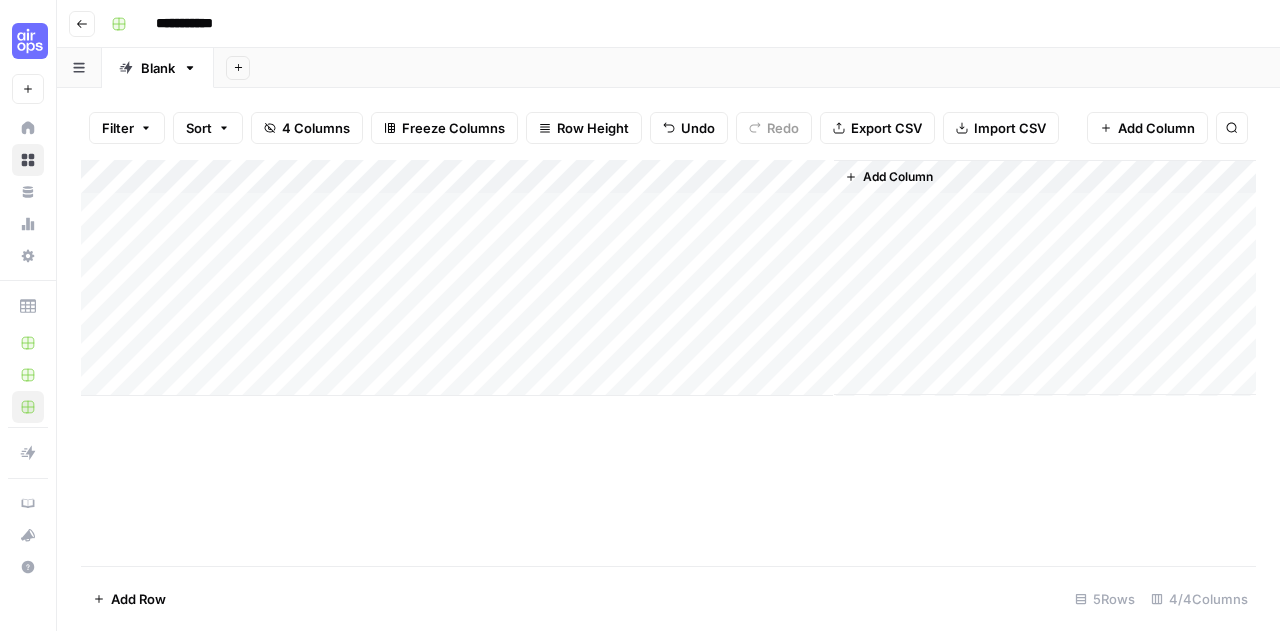 click on "Add Column" at bounding box center [668, 278] 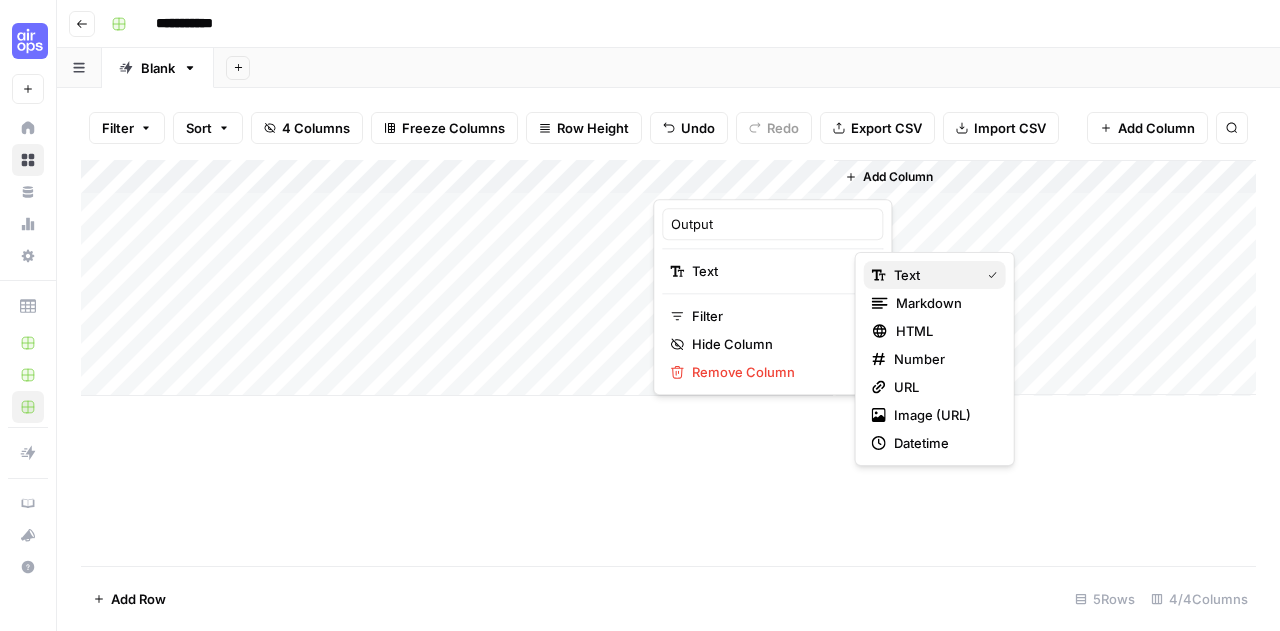 click on "text" at bounding box center [935, 275] 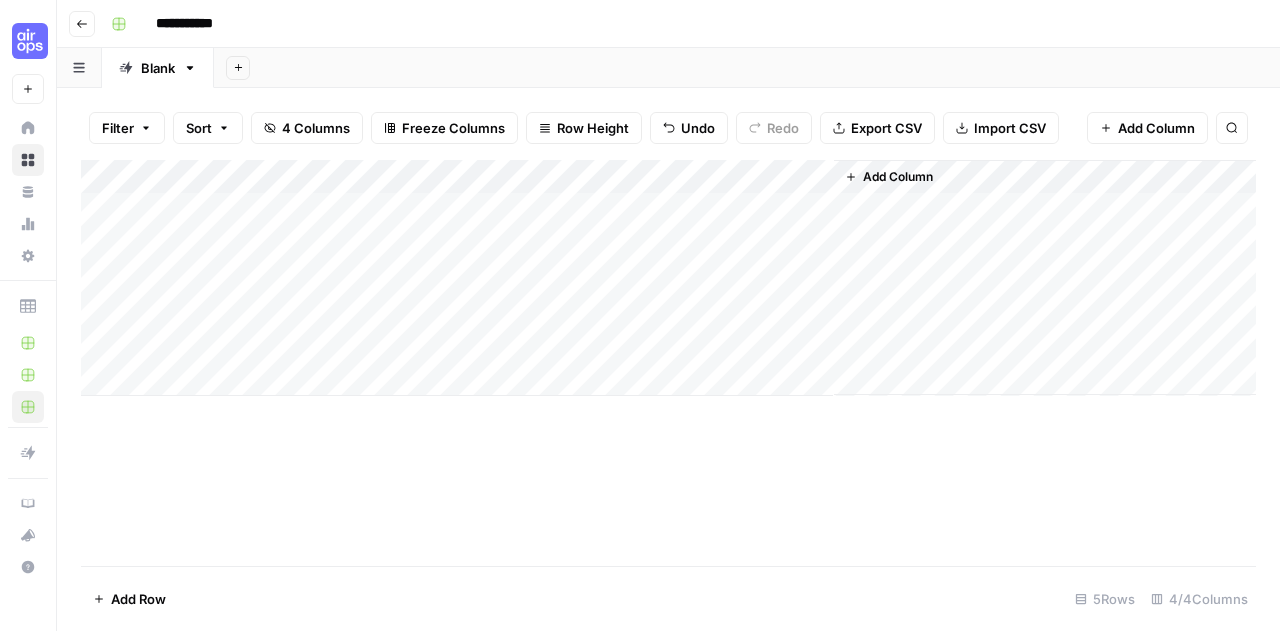 click on "Add Column" at bounding box center [668, 278] 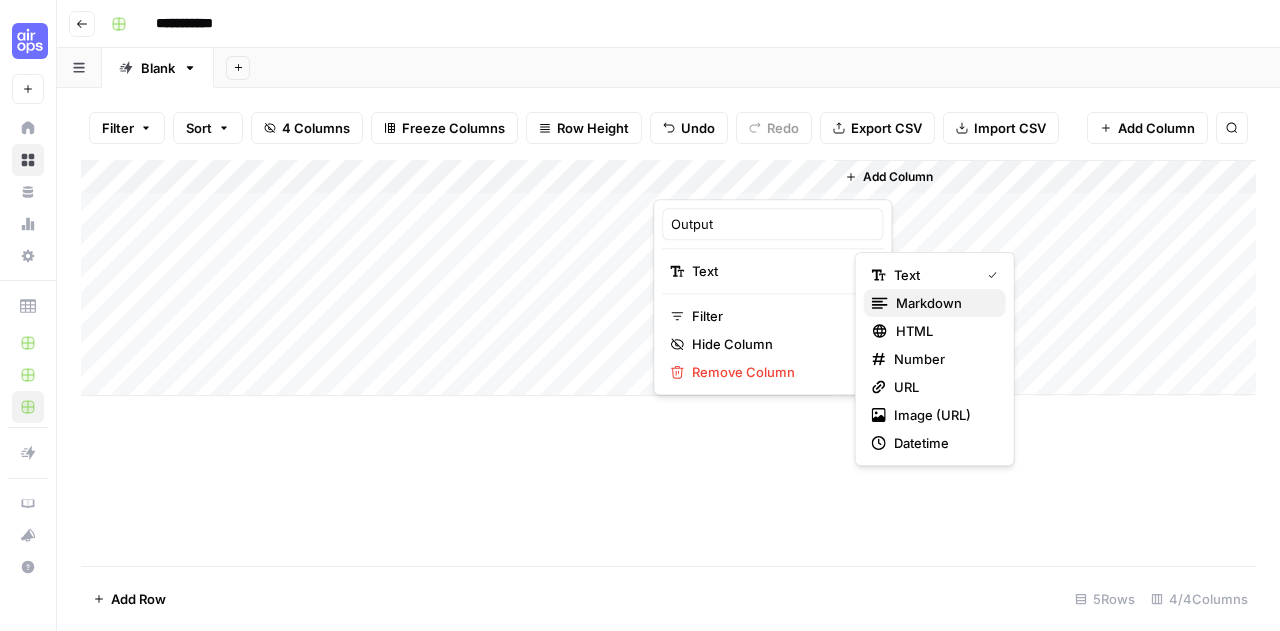 click on "markdown" at bounding box center [943, 303] 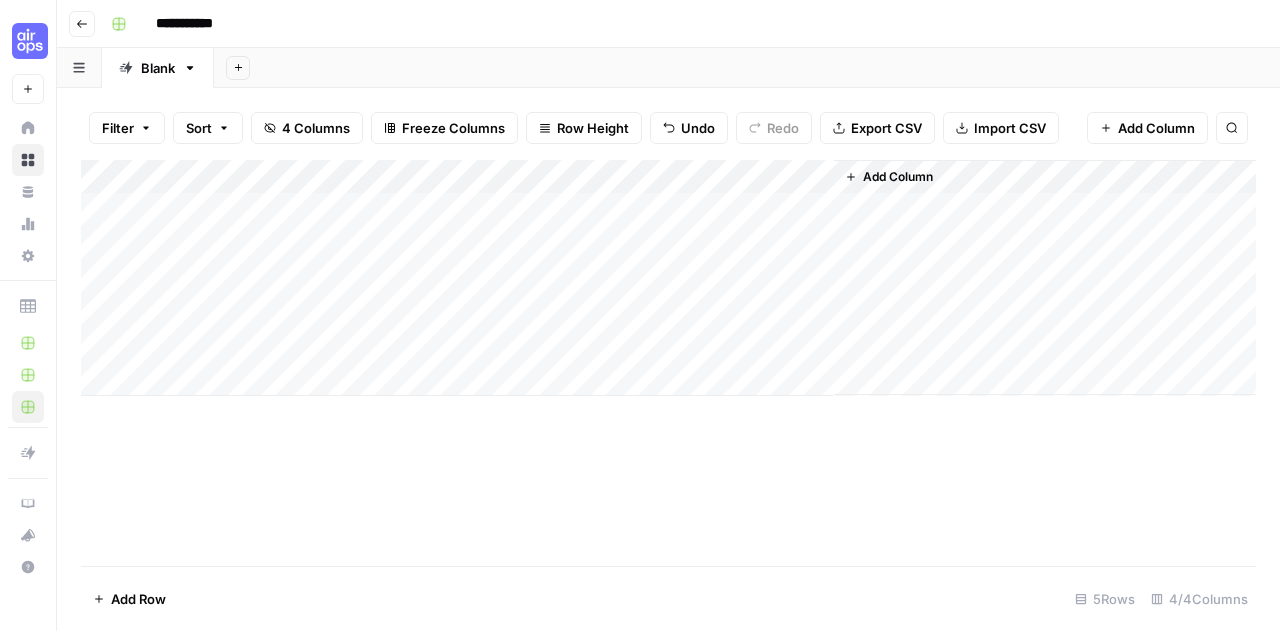 click on "Add Column" at bounding box center (668, 278) 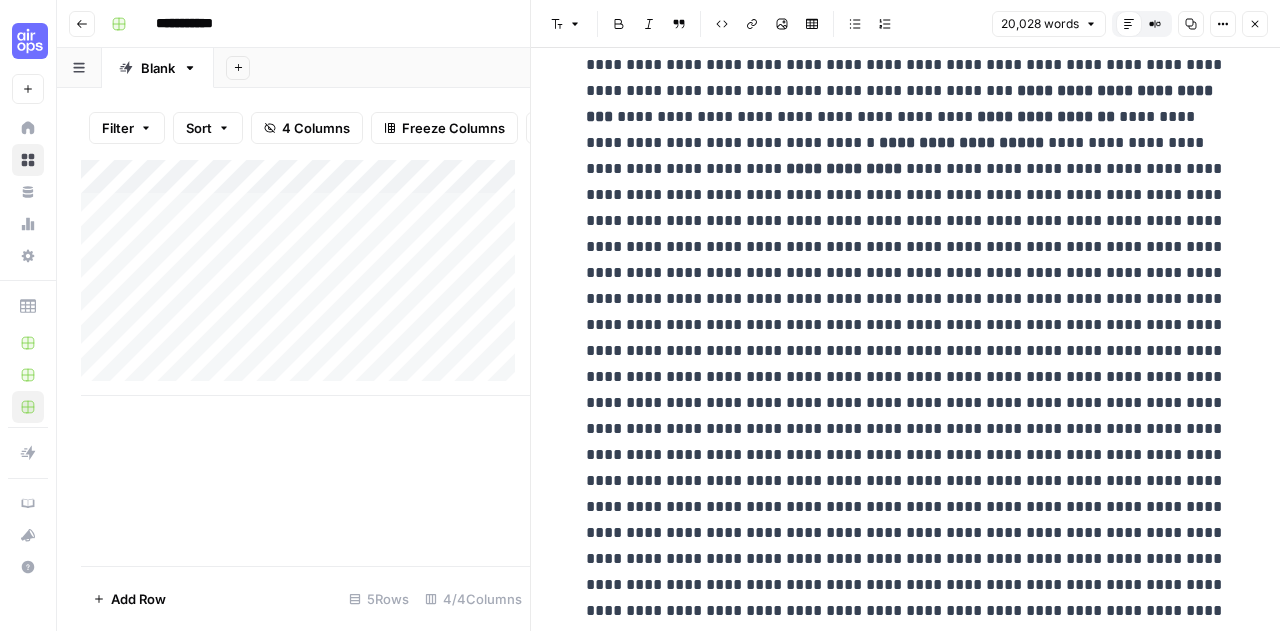 scroll, scrollTop: 554, scrollLeft: 0, axis: vertical 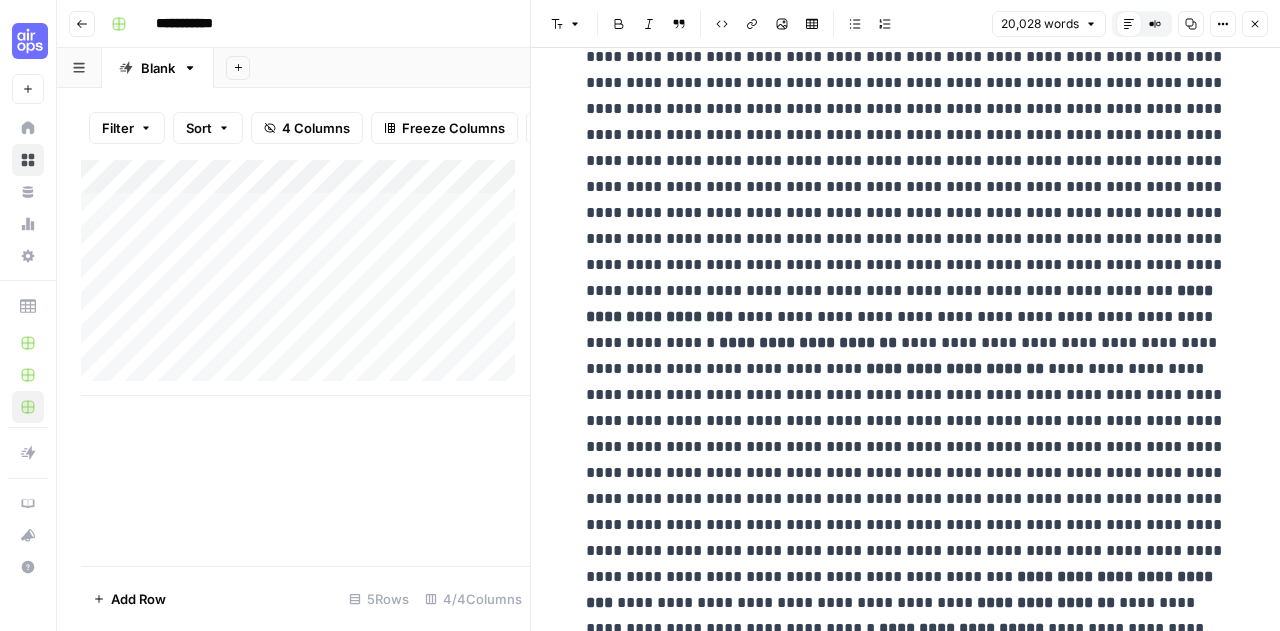 click on "Close" at bounding box center [1255, 24] 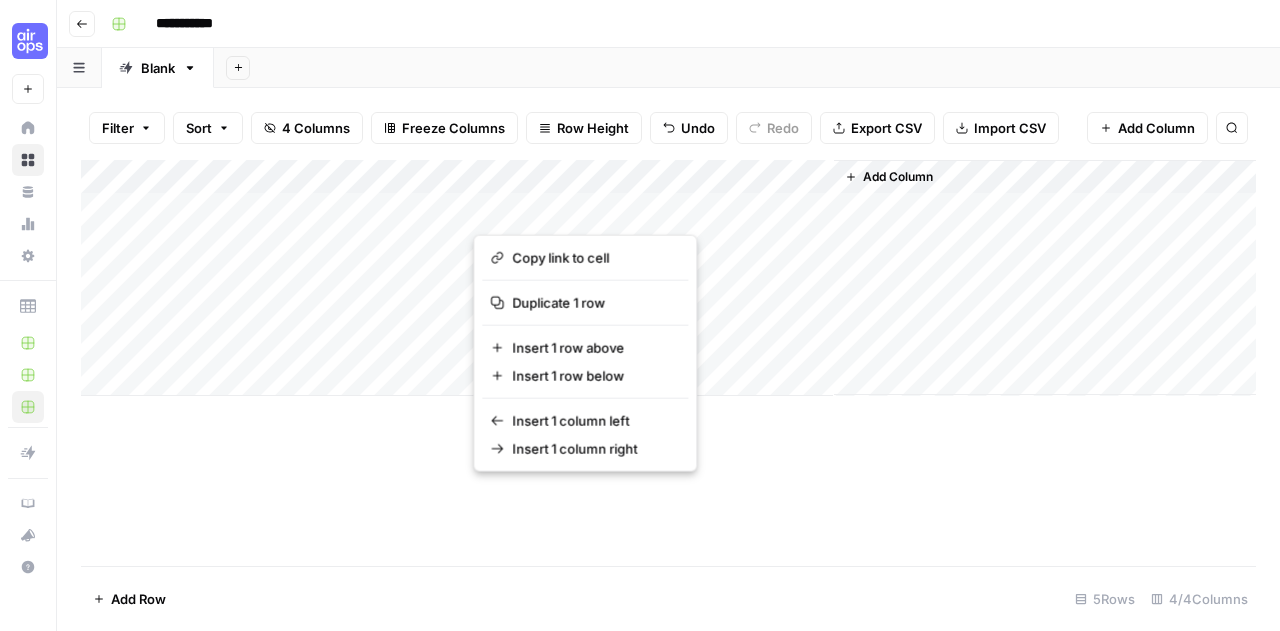 click at bounding box center (563, 208) 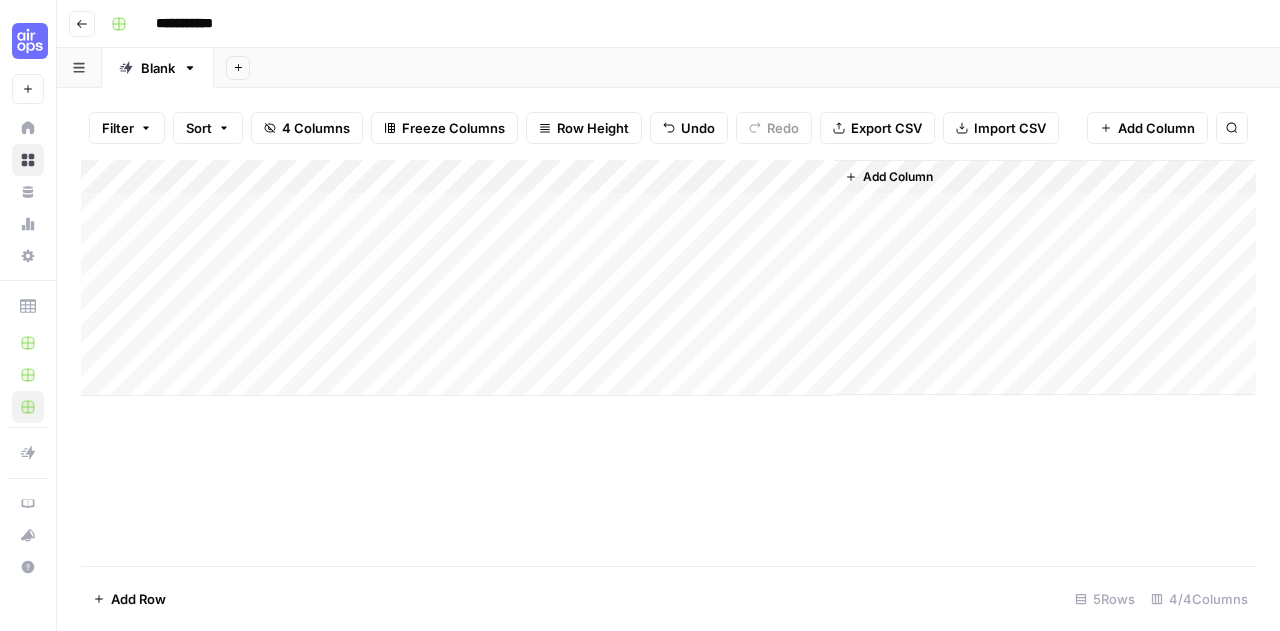 click on "Add Column" at bounding box center [668, 278] 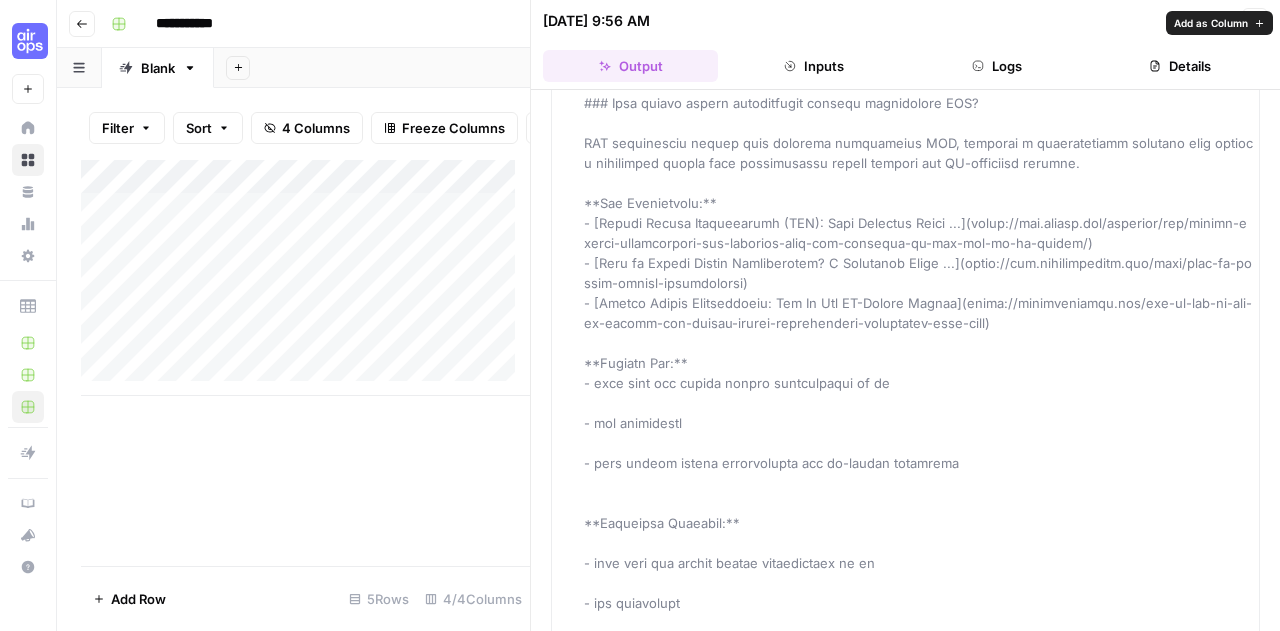 scroll, scrollTop: 4966, scrollLeft: 0, axis: vertical 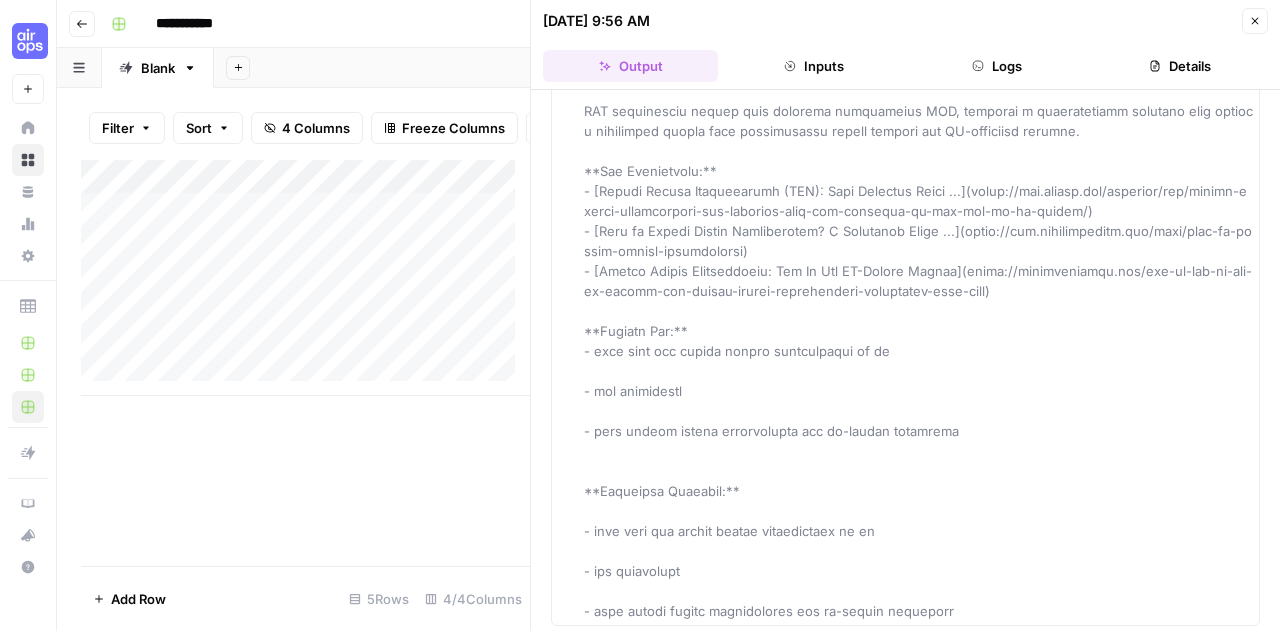 click on "Add Column" at bounding box center (305, 363) 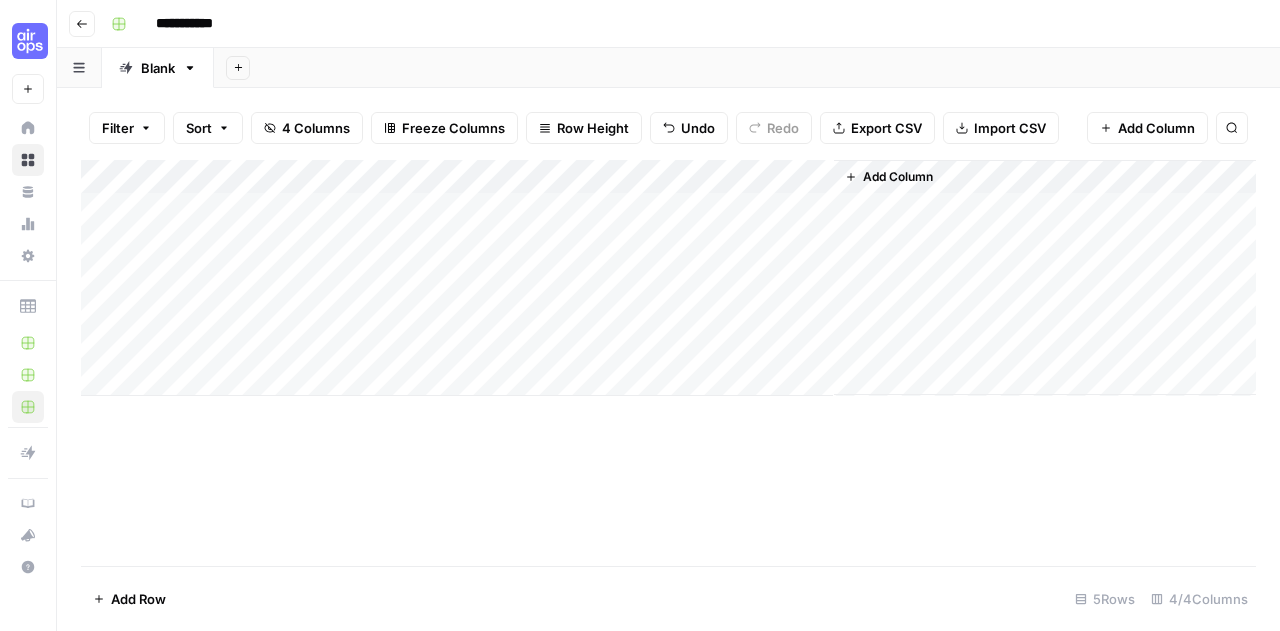 click on "Add Column" at bounding box center [898, 177] 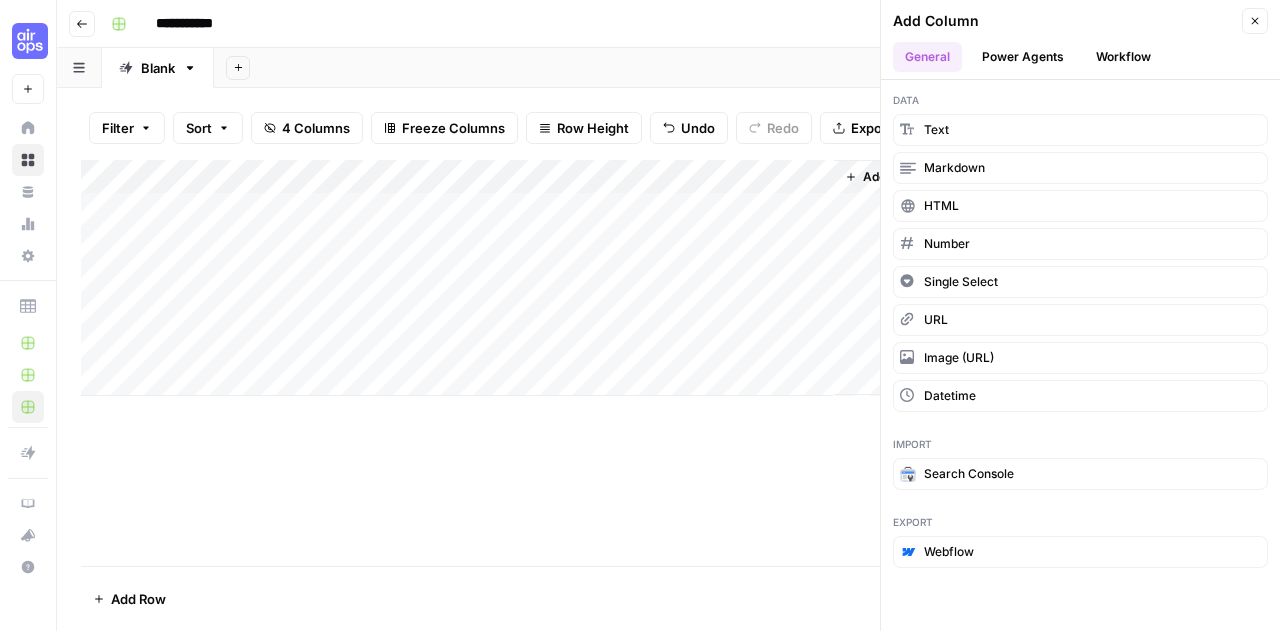 click on "Add Column" at bounding box center (668, 278) 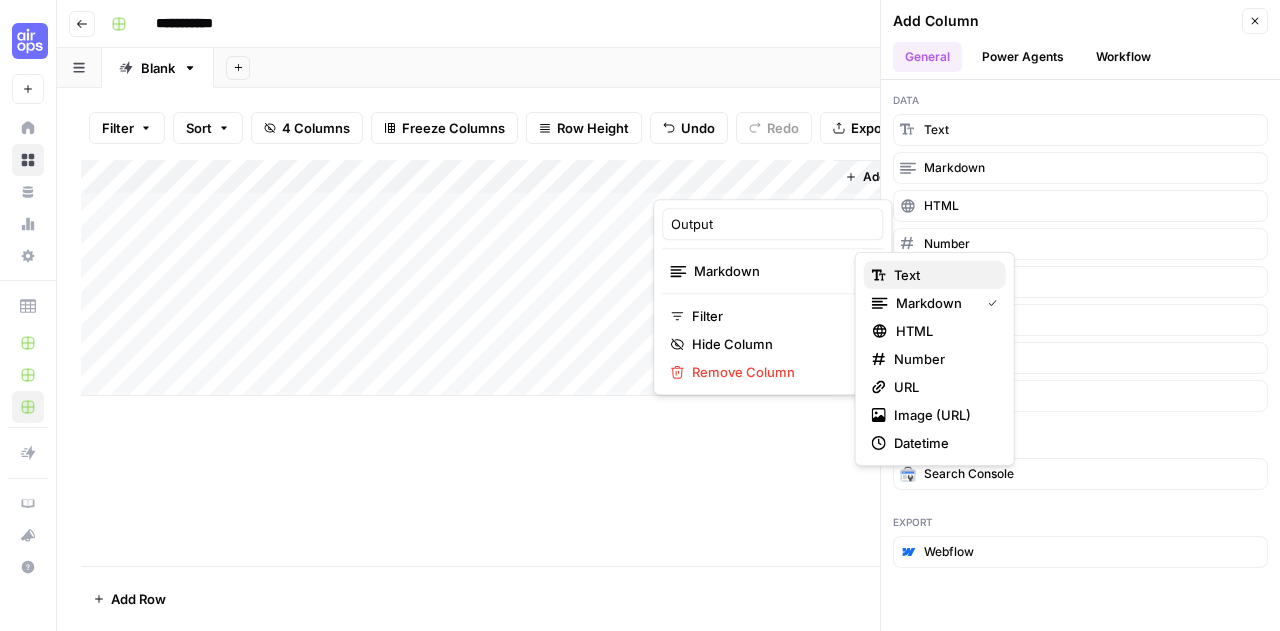 click on "text" at bounding box center [942, 275] 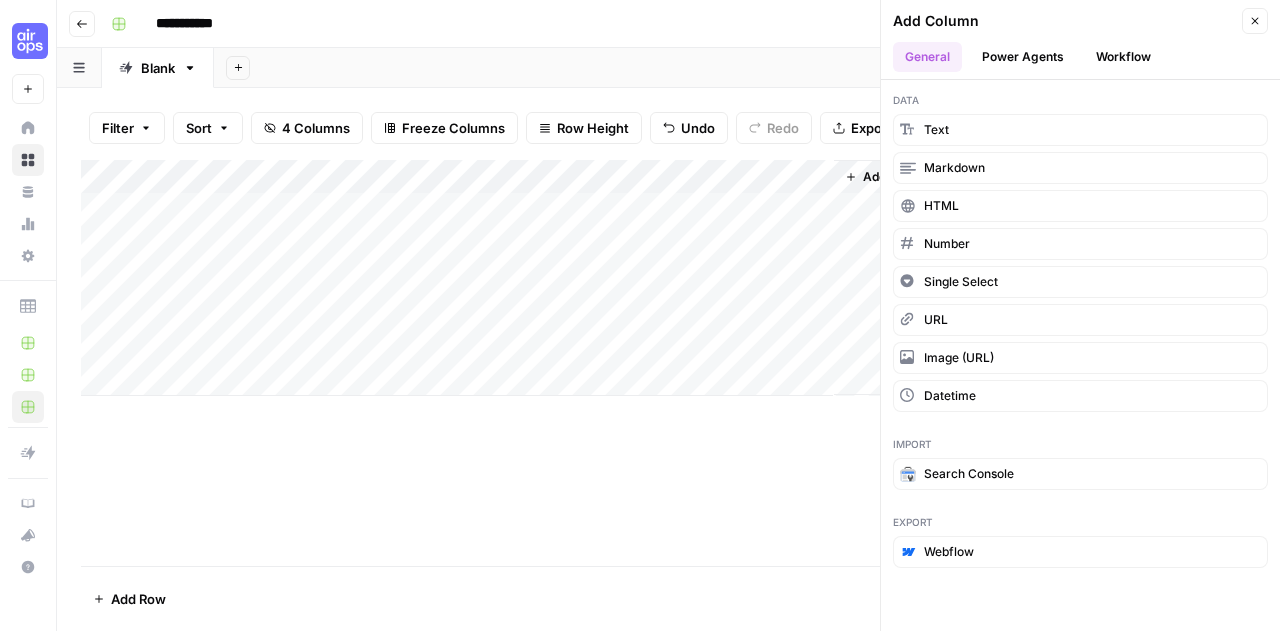 click on "Add Column" at bounding box center [668, 363] 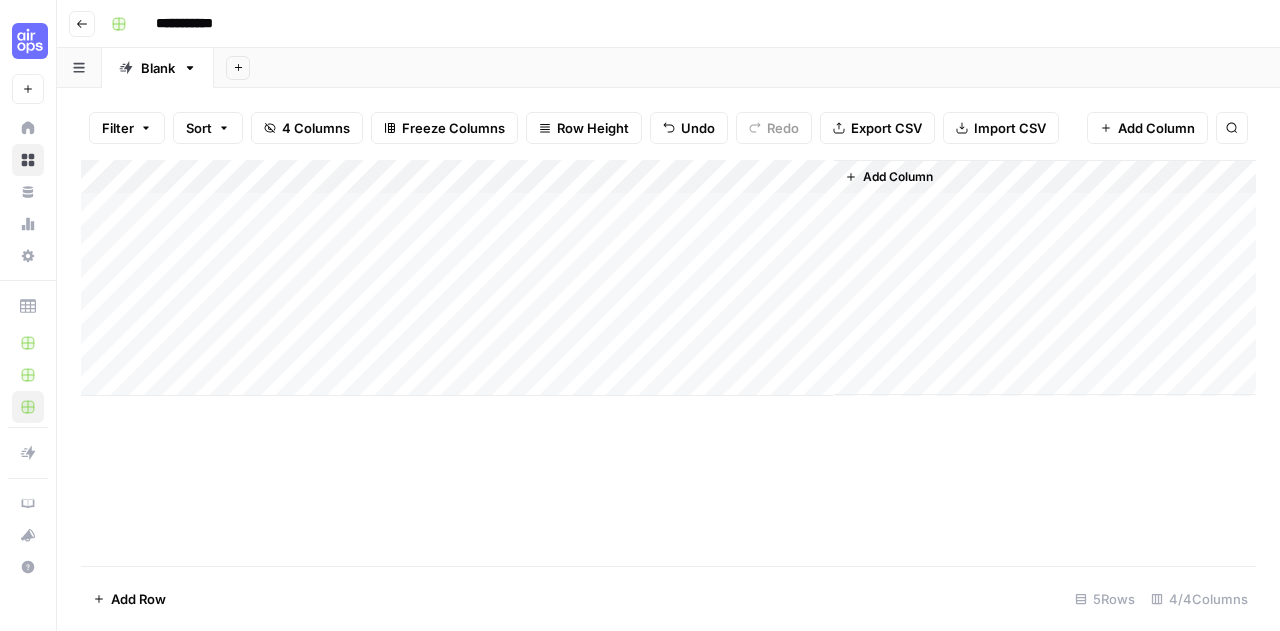 click on "Add Column" at bounding box center [668, 278] 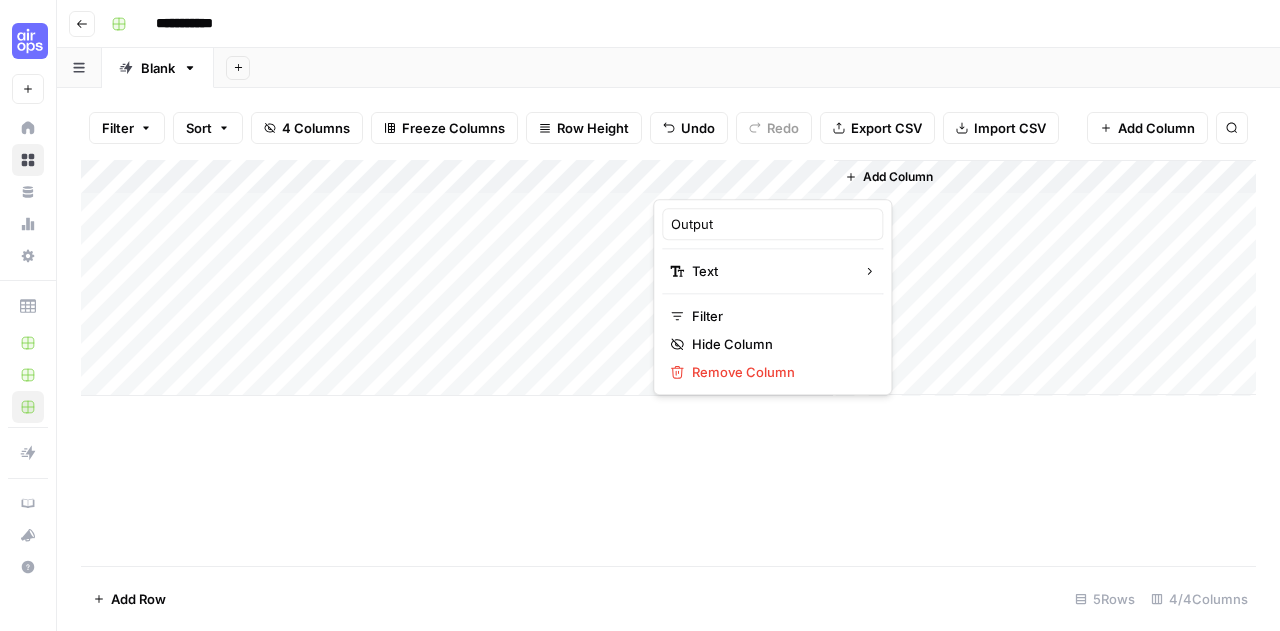 click on "Add Column" at bounding box center [1045, 277] 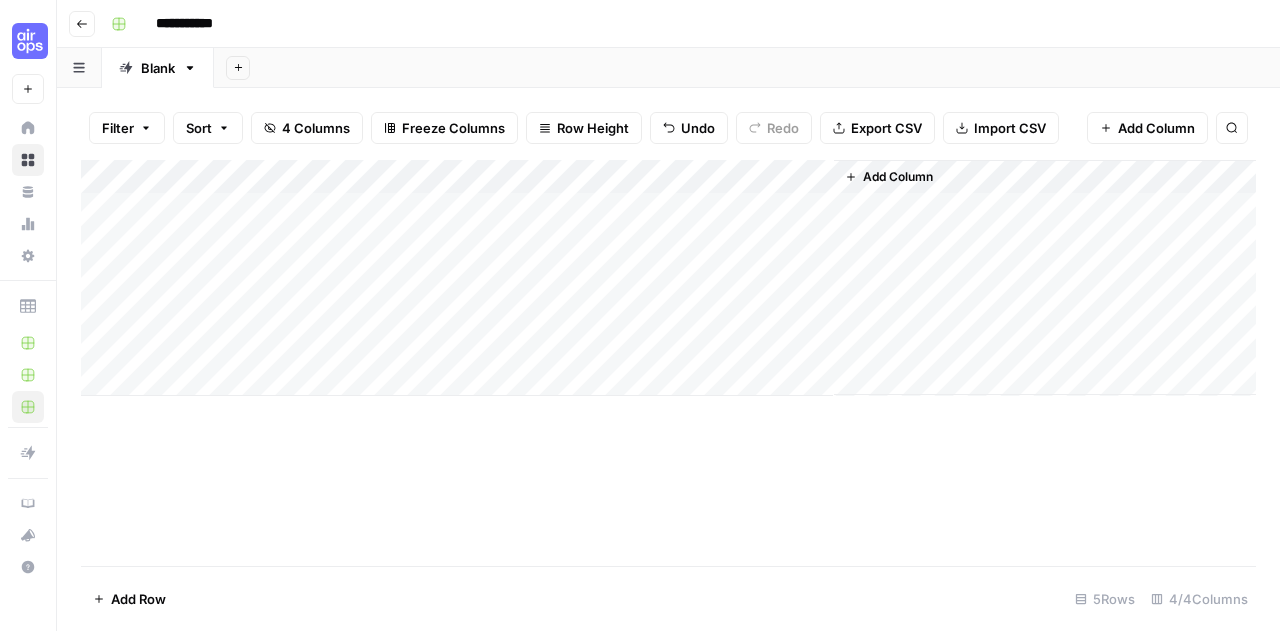 click on "Add Column" at bounding box center [898, 177] 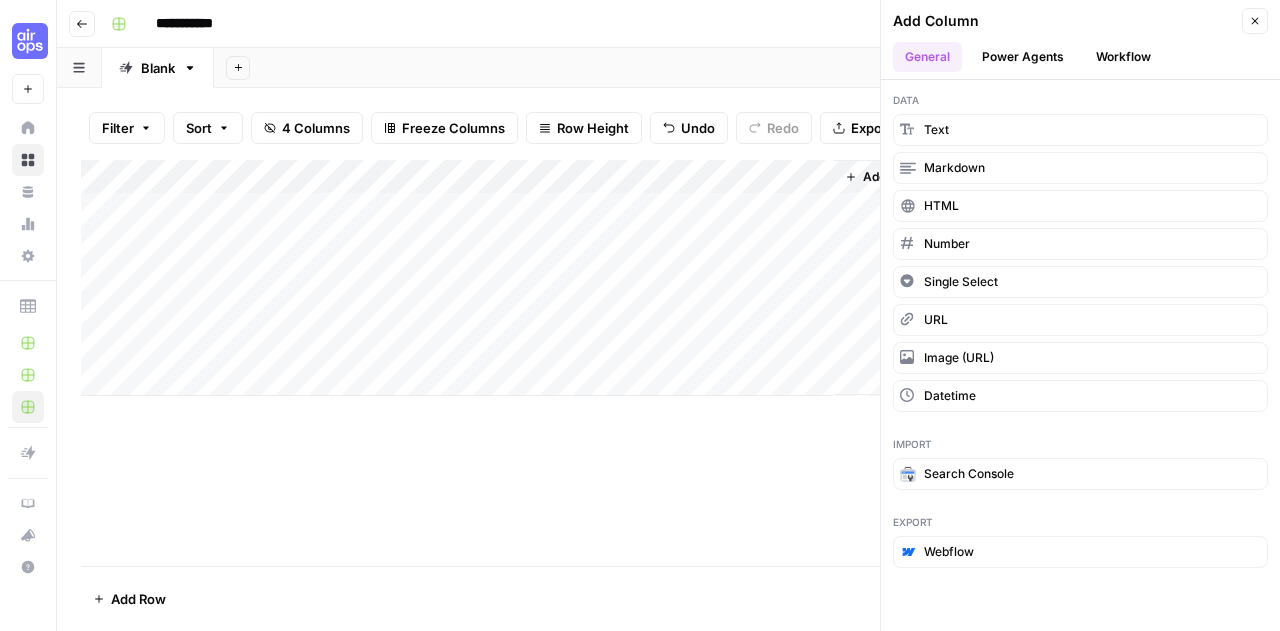 click on "Add Column Close General Power Agents Workflow" at bounding box center (1080, 40) 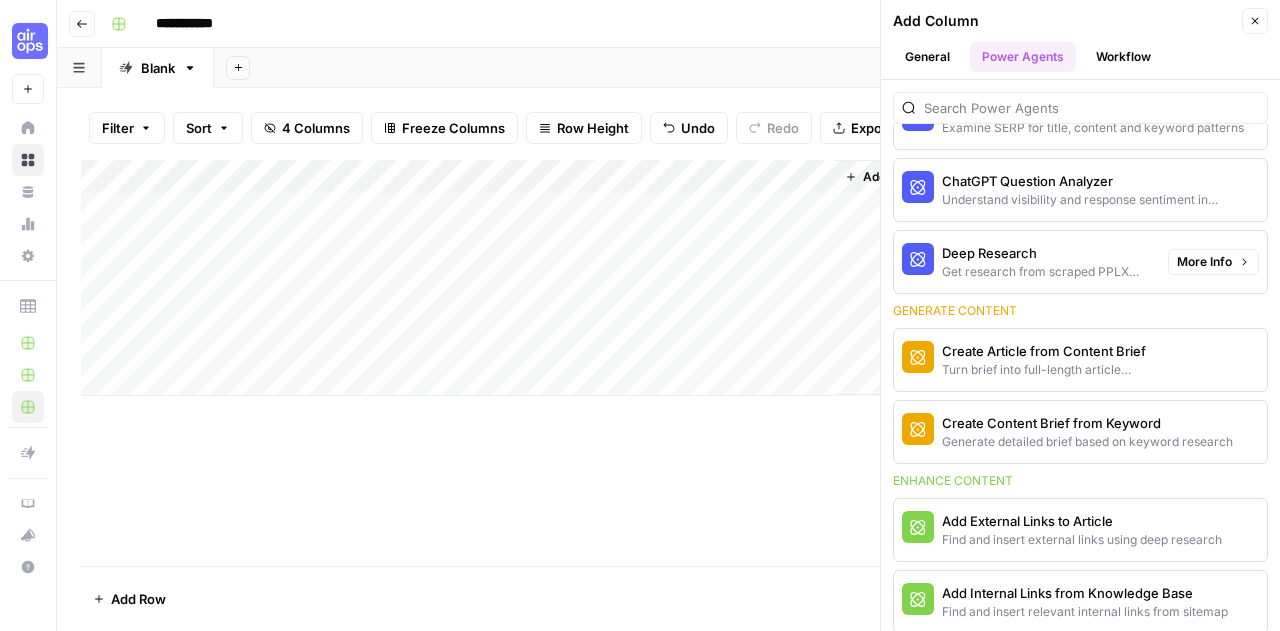 scroll, scrollTop: 148, scrollLeft: 0, axis: vertical 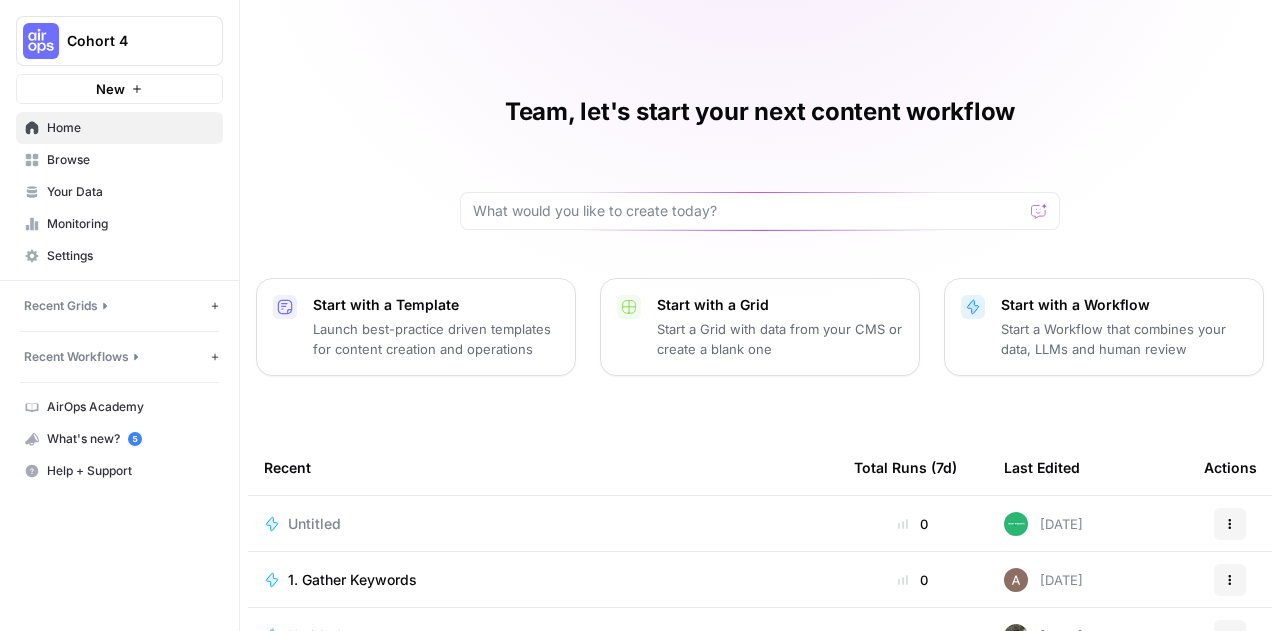click on "Cohort 4" at bounding box center (127, 41) 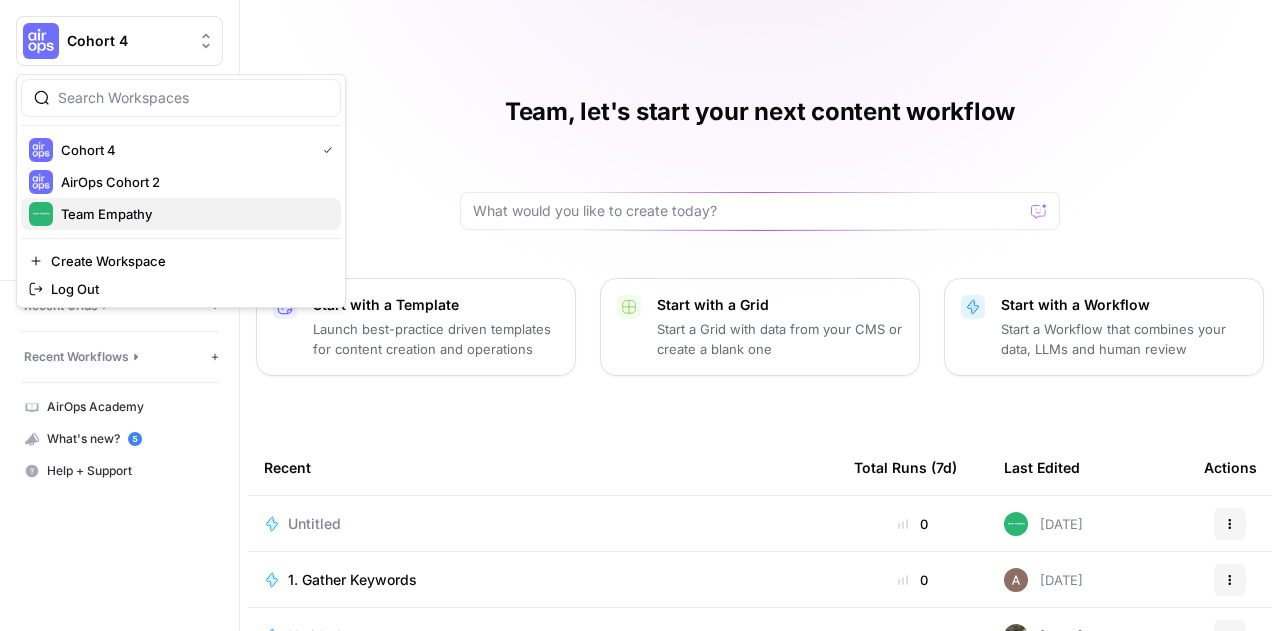 click on "Team Empathy" at bounding box center (193, 214) 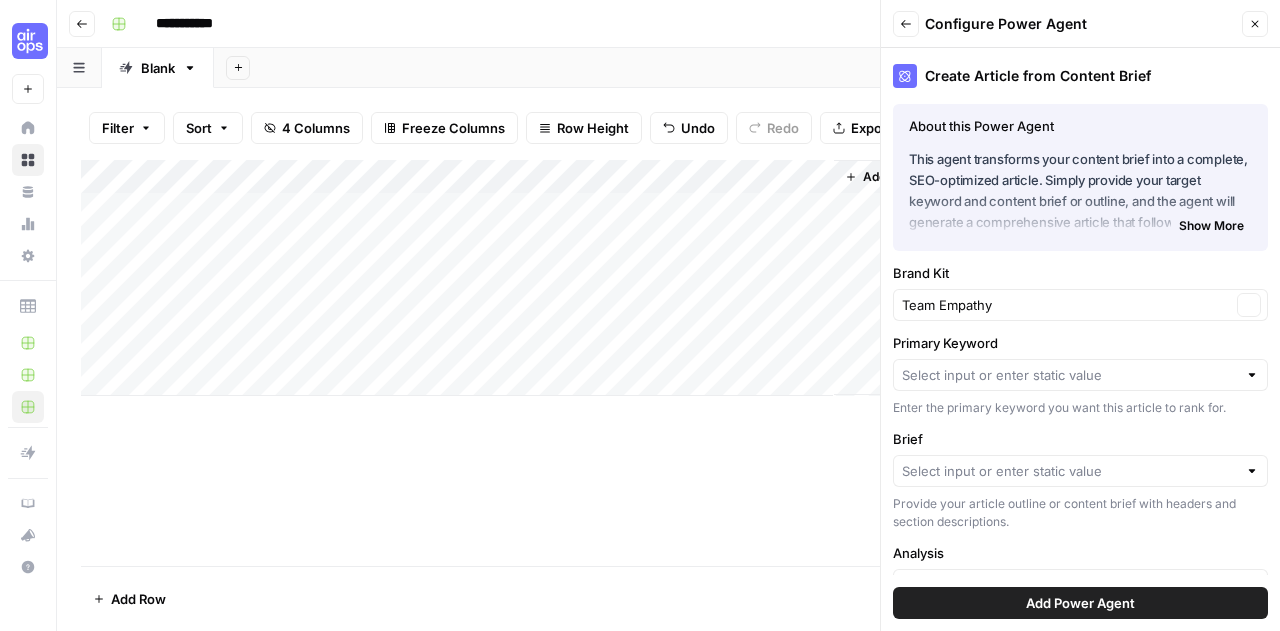 scroll, scrollTop: 0, scrollLeft: 0, axis: both 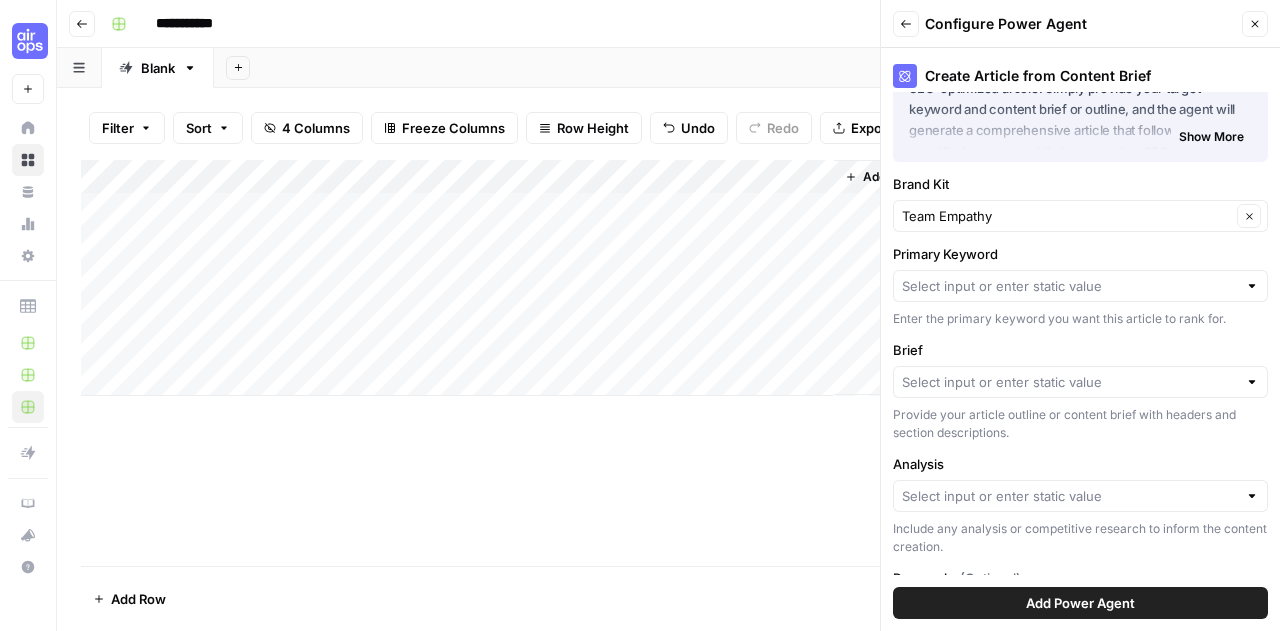 click at bounding box center [1080, 286] 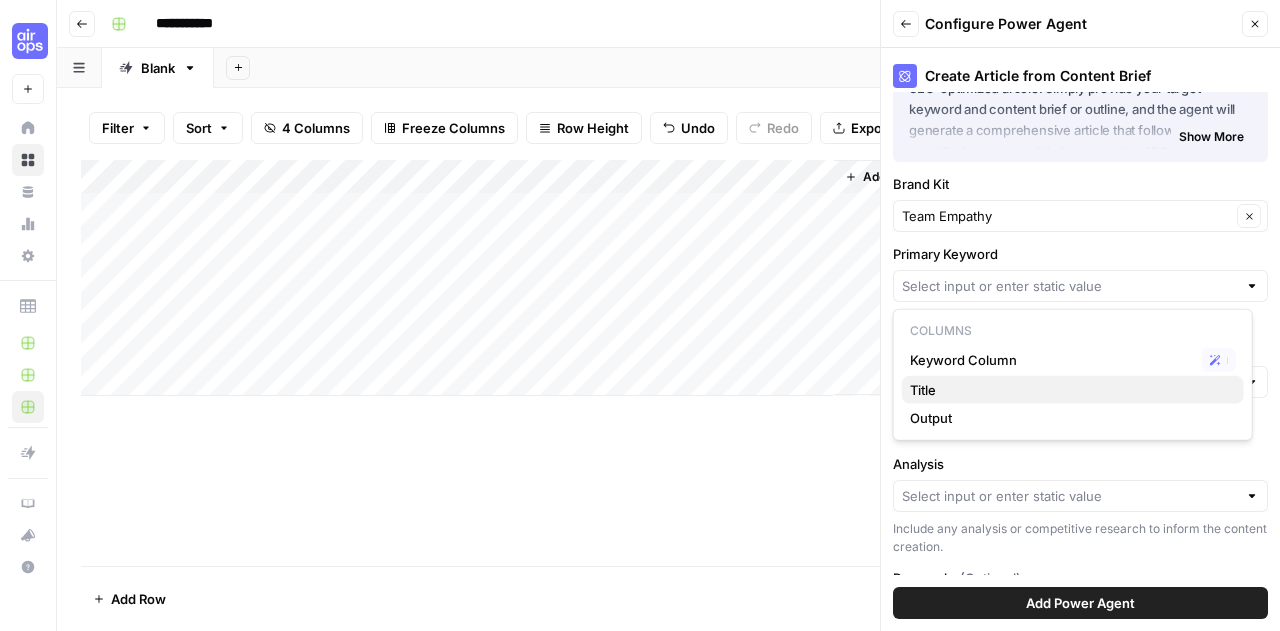 click on "Title" at bounding box center (1069, 390) 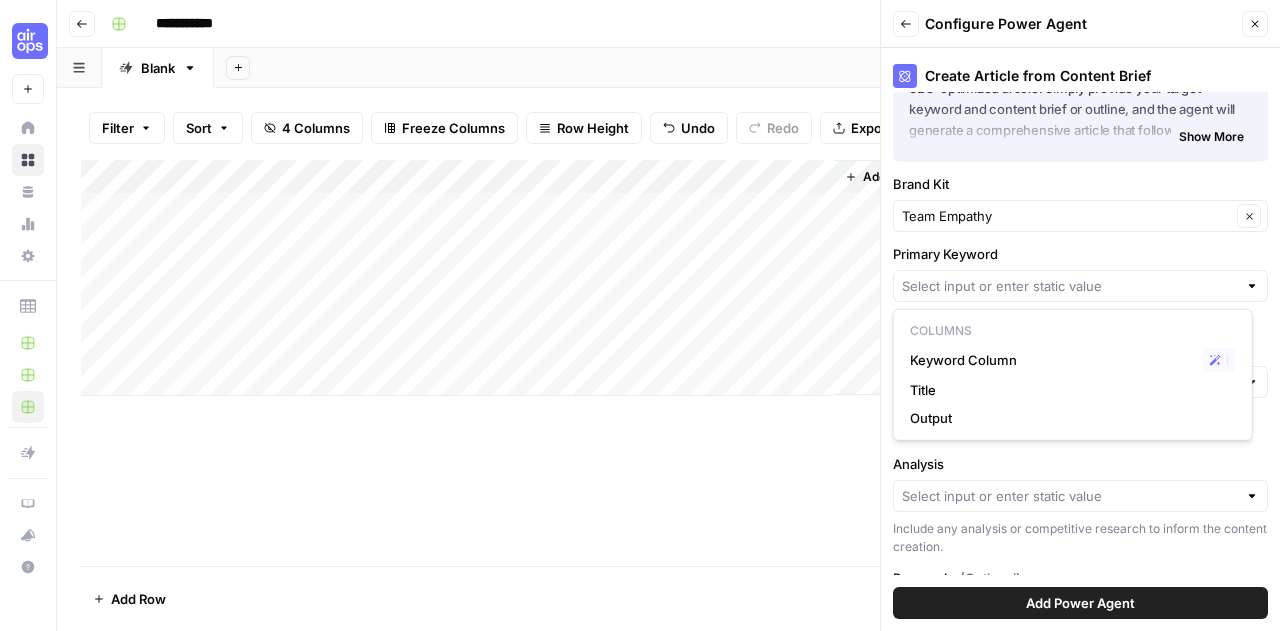 type on "Title" 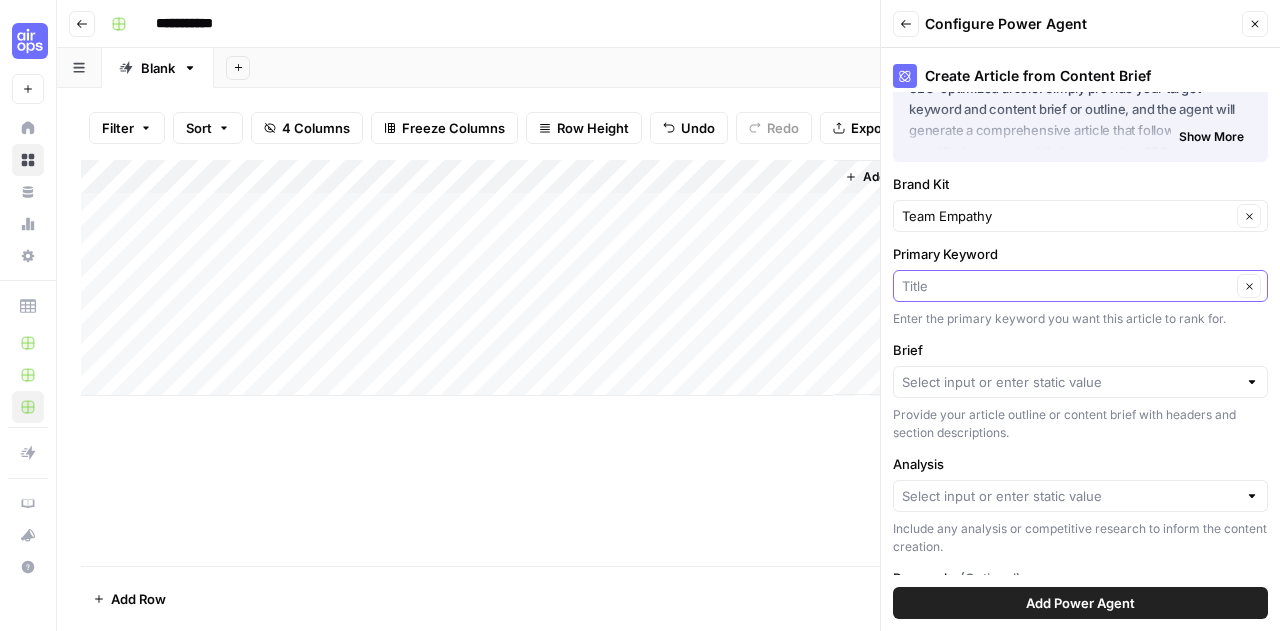 click on "Primary Keyword" at bounding box center [1066, 286] 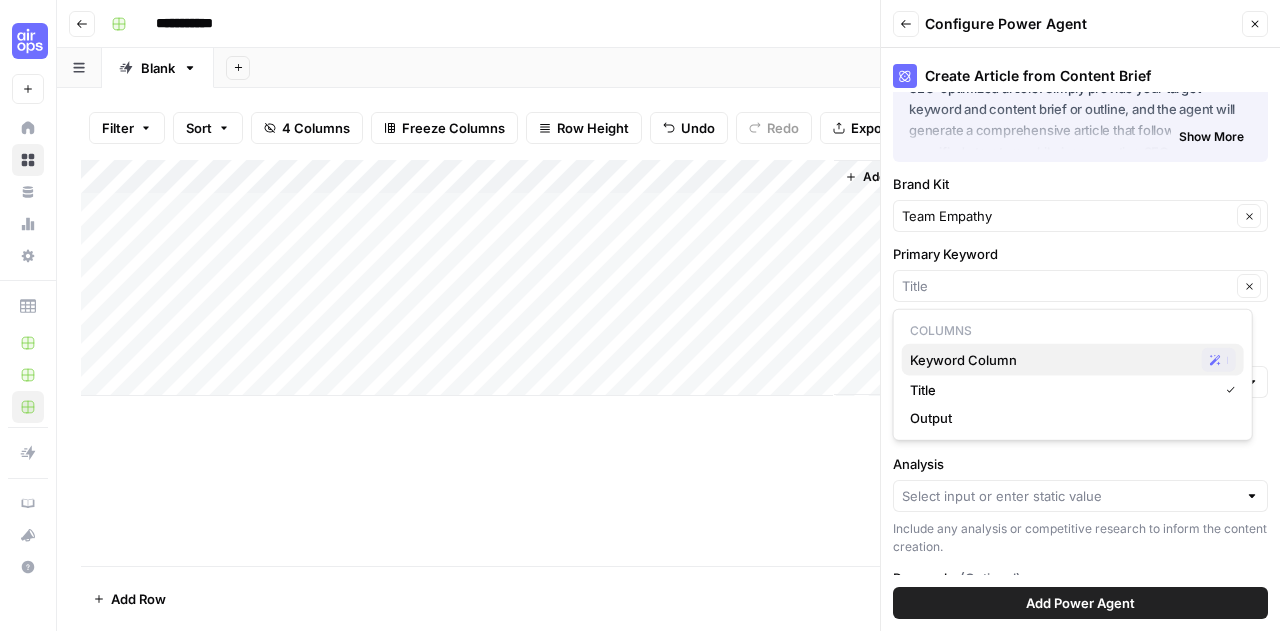 click on "Keyword Column" at bounding box center [1052, 360] 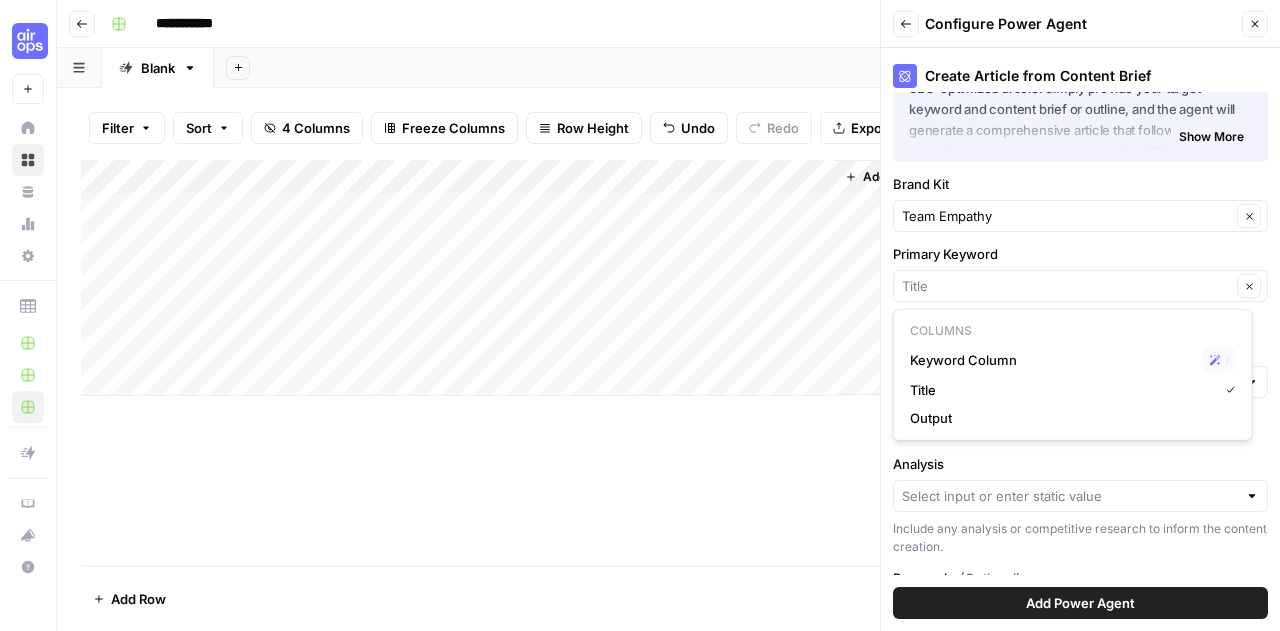 type on "Keyword Column" 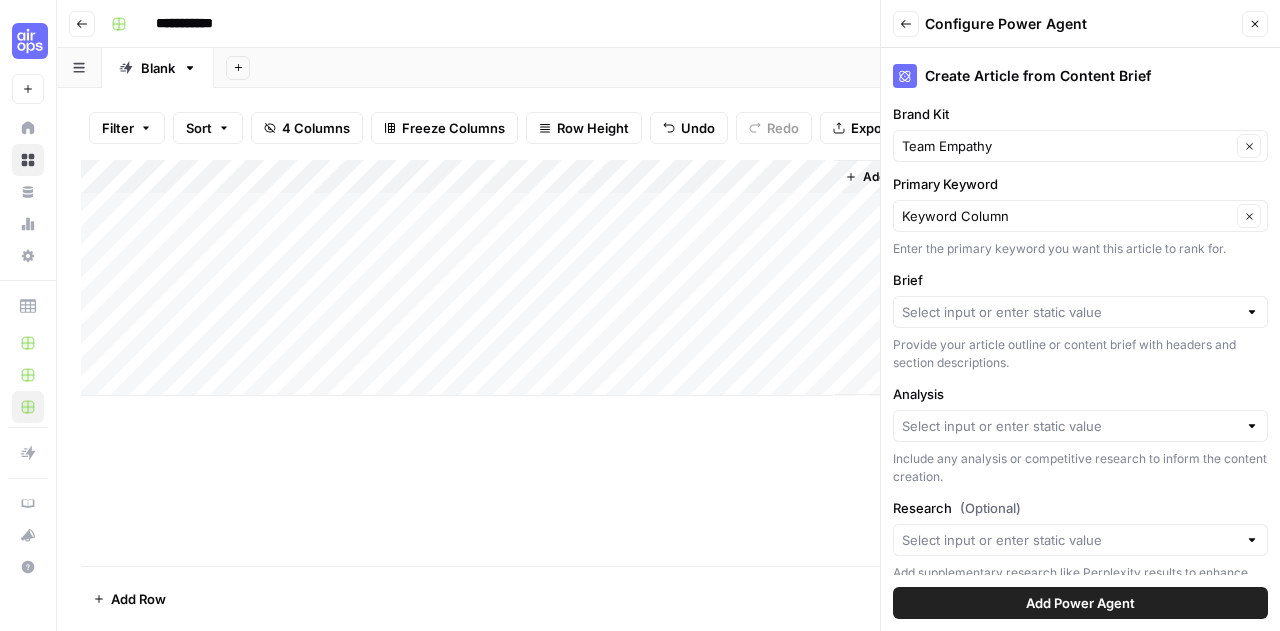 scroll, scrollTop: 165, scrollLeft: 0, axis: vertical 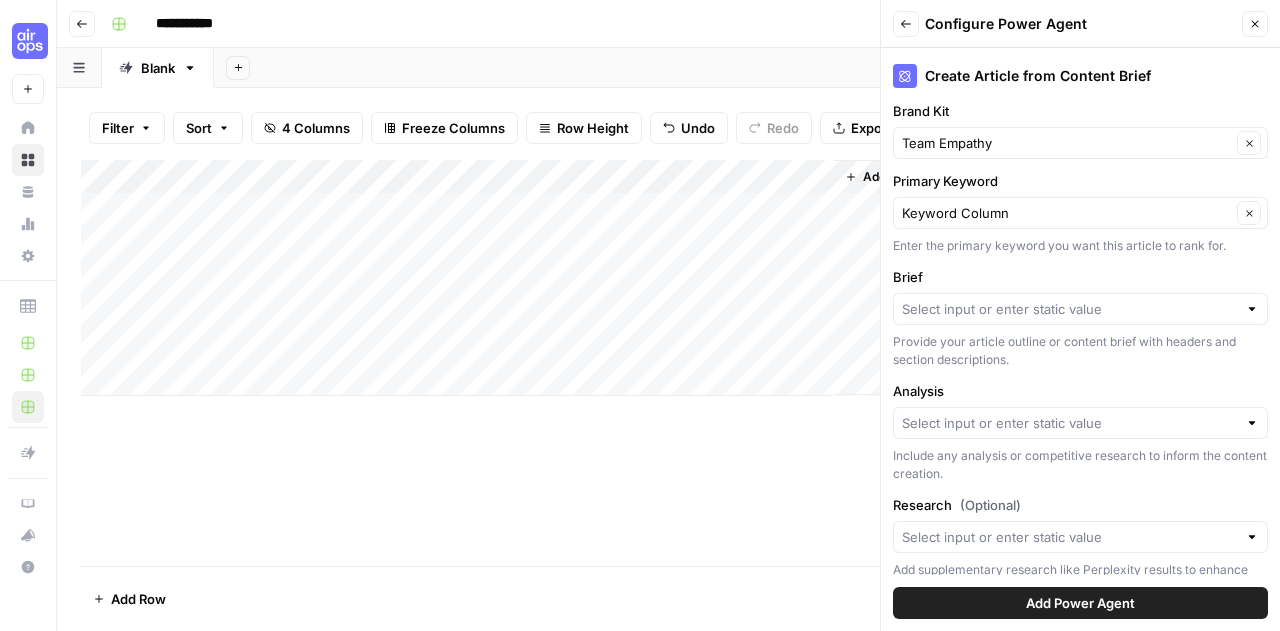 click on "Add Column" at bounding box center (668, 278) 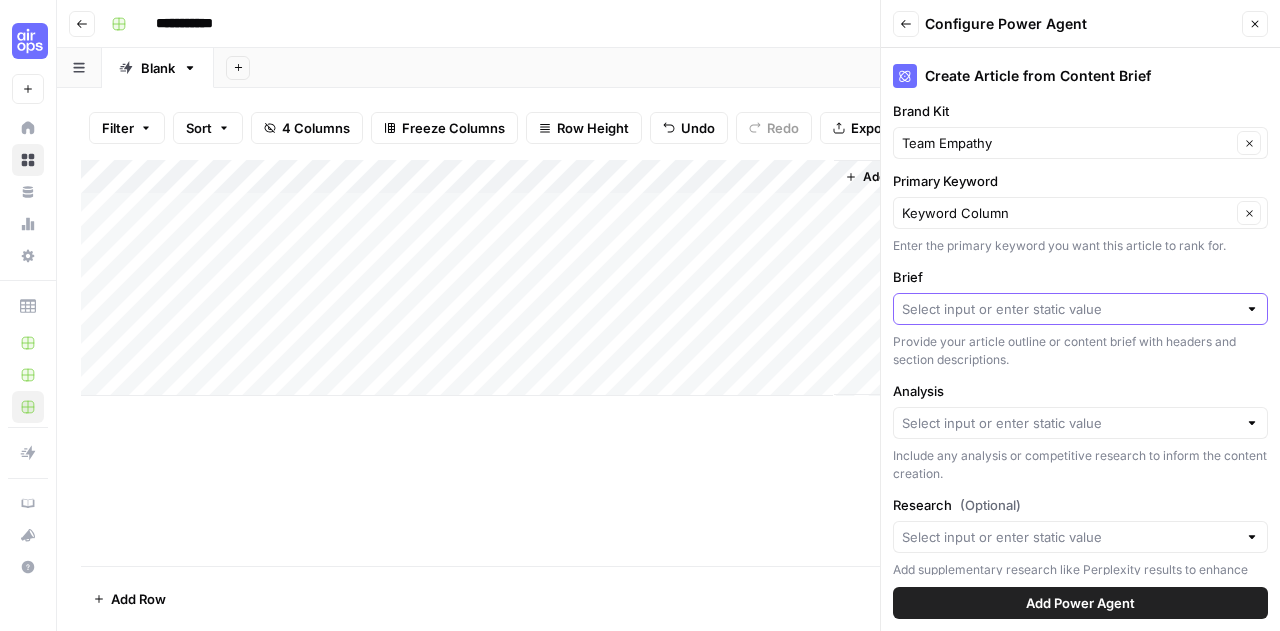 click on "Brief" at bounding box center (1069, 309) 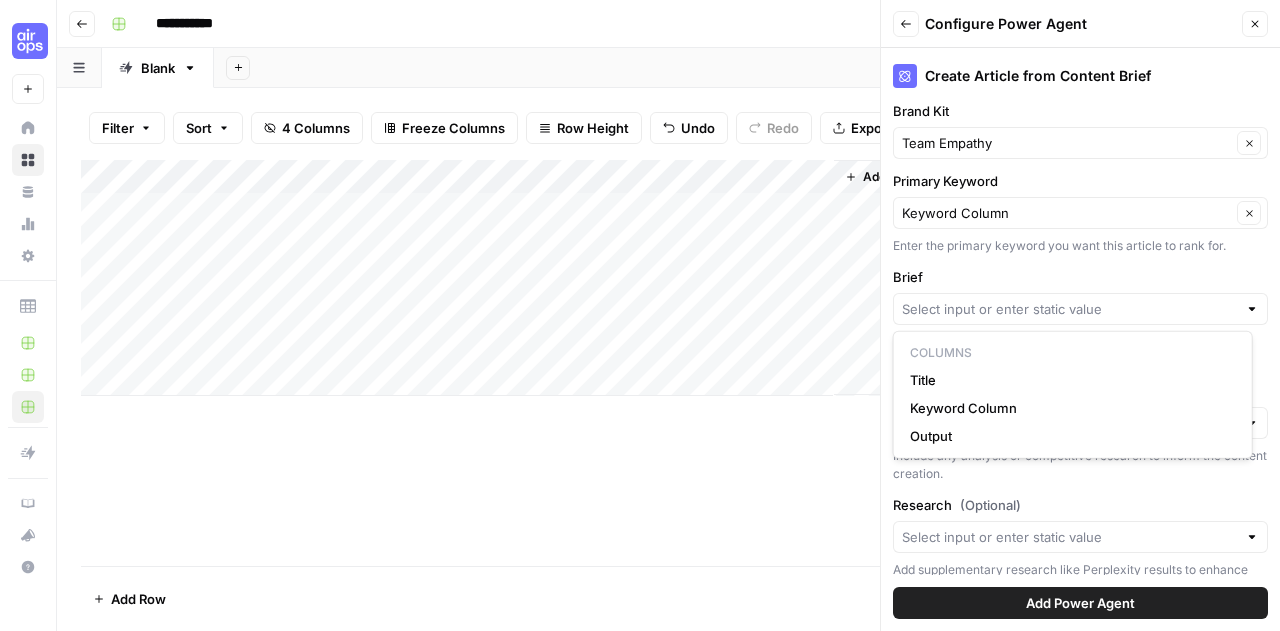 click on "Brief" at bounding box center (1080, 277) 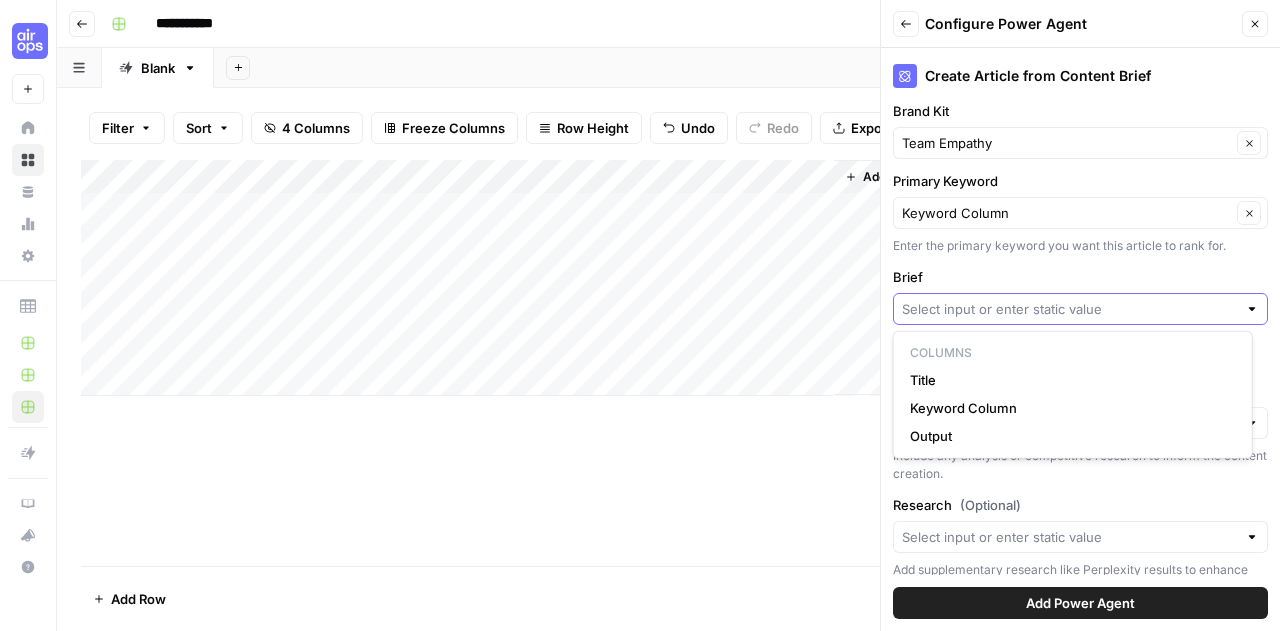 click on "Brief" at bounding box center (1069, 309) 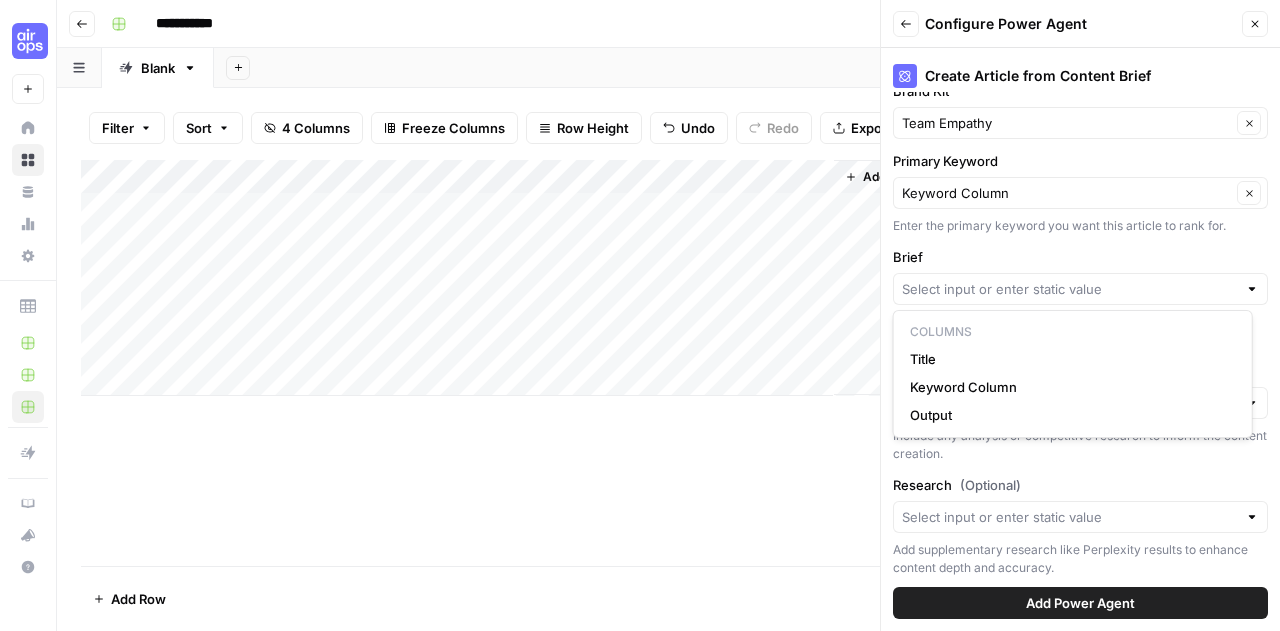 scroll, scrollTop: 186, scrollLeft: 0, axis: vertical 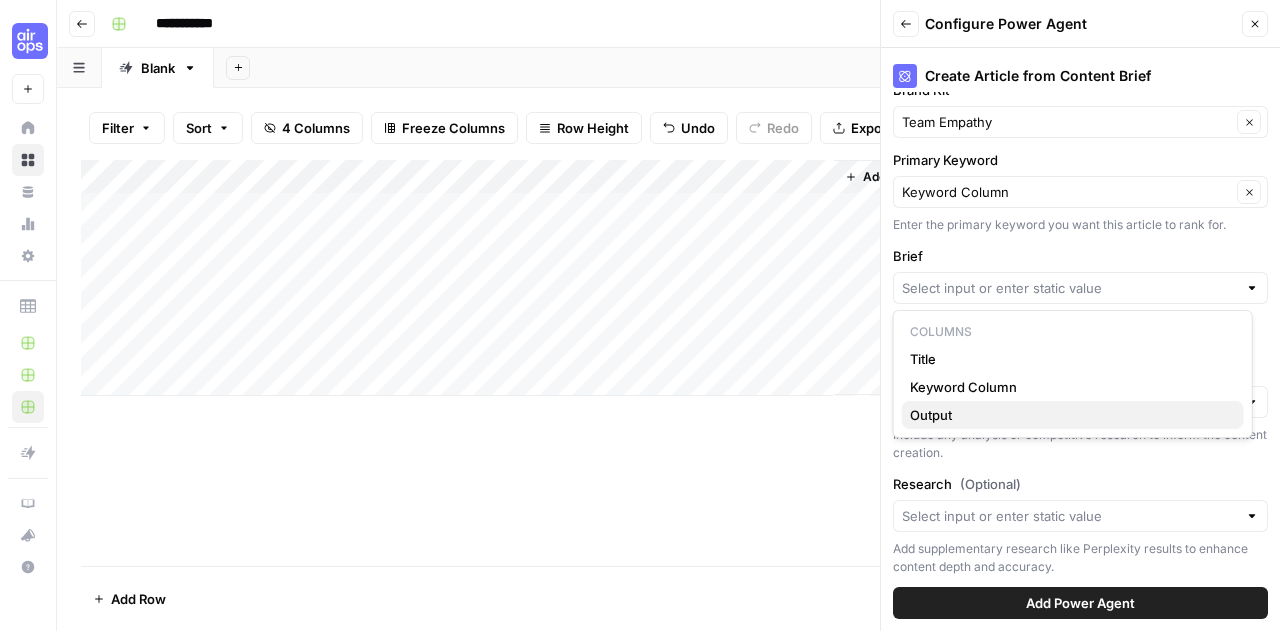 click on "Output" at bounding box center [1069, 415] 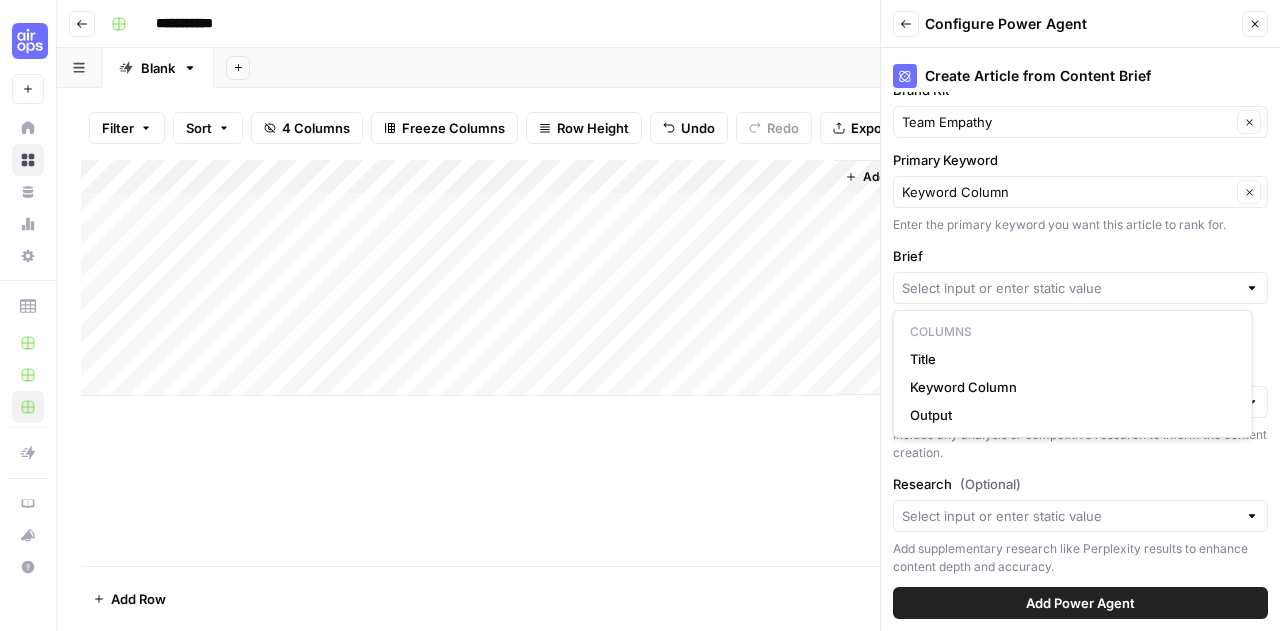 type on "Output" 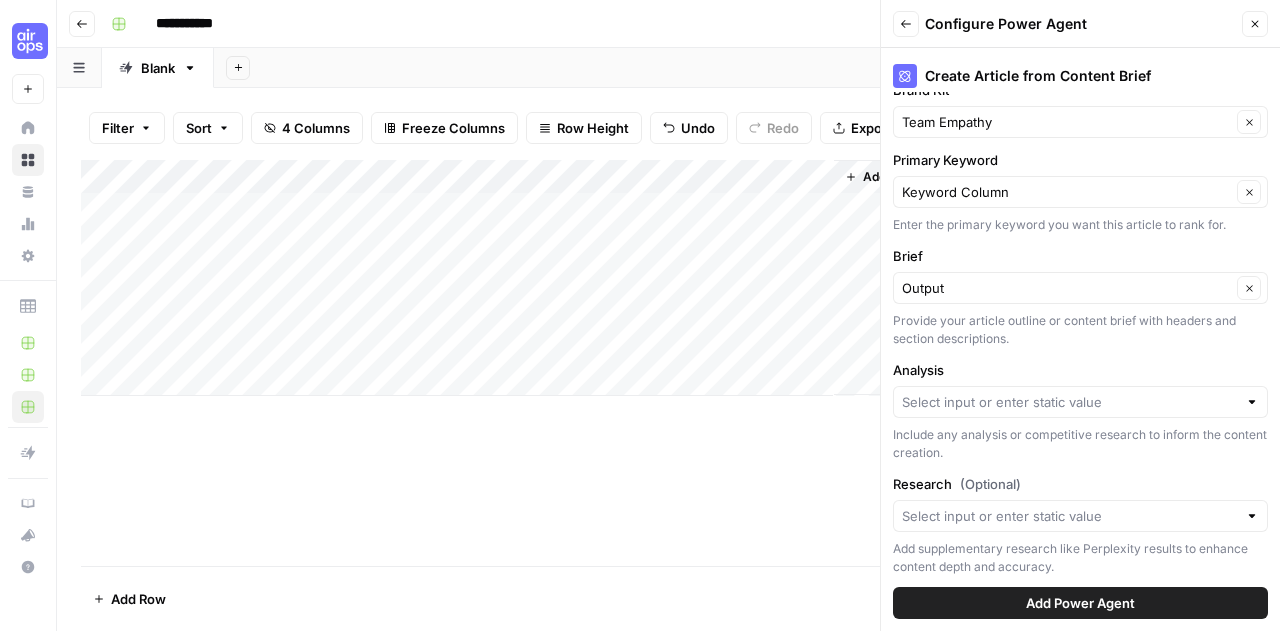 scroll, scrollTop: 195, scrollLeft: 0, axis: vertical 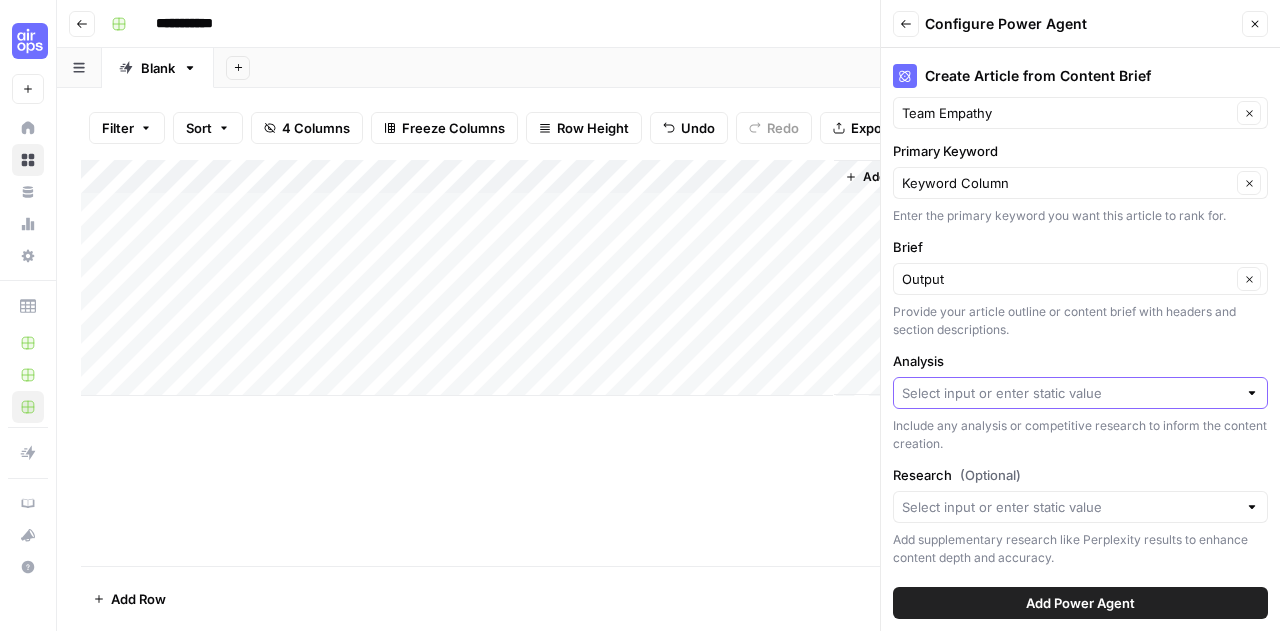 click on "Analysis" at bounding box center (1069, 393) 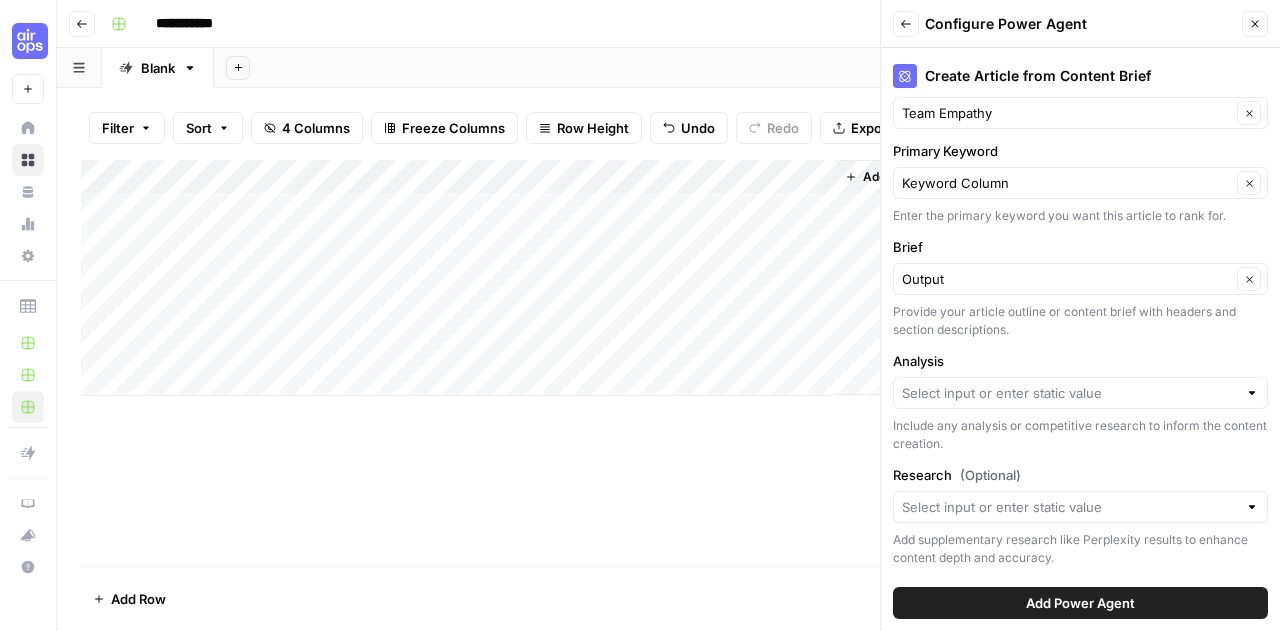 click on "Analysis" at bounding box center [1080, 361] 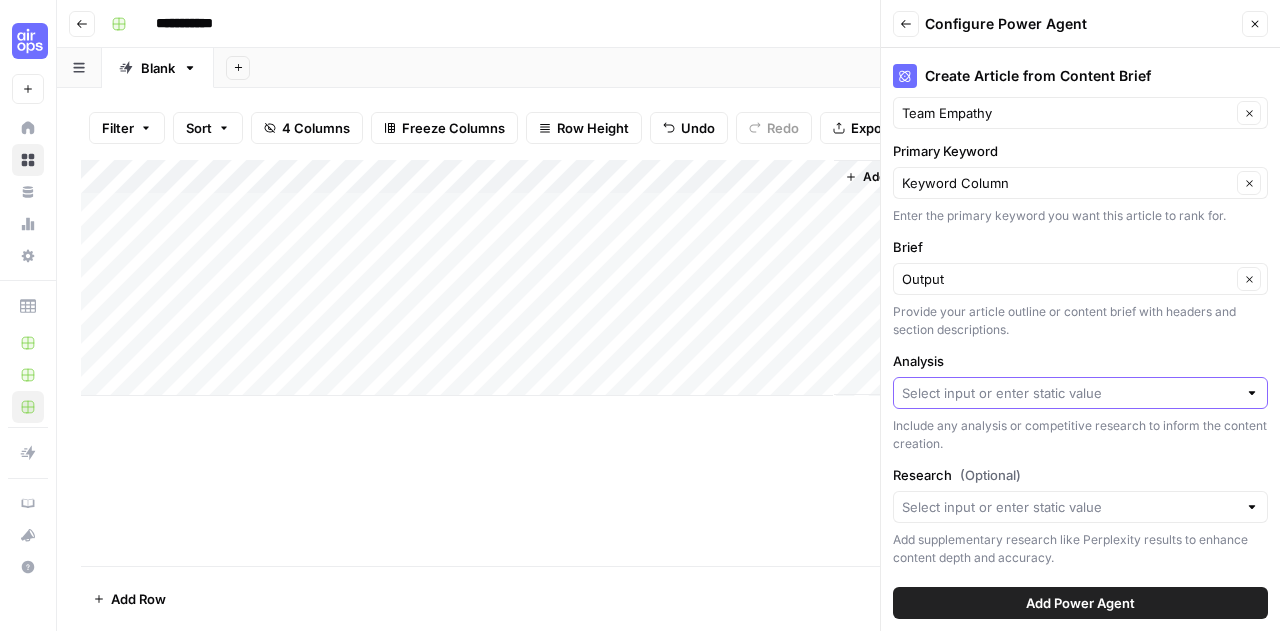 click on "Analysis" at bounding box center [1069, 393] 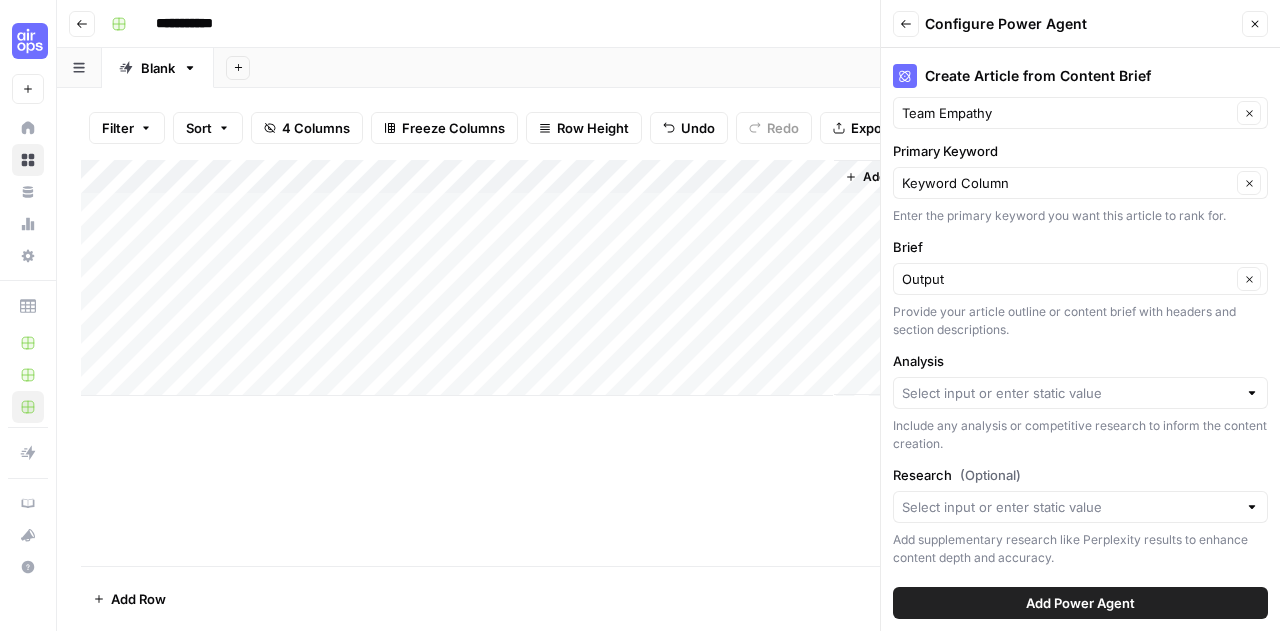 click on "Analysis" at bounding box center [1080, 361] 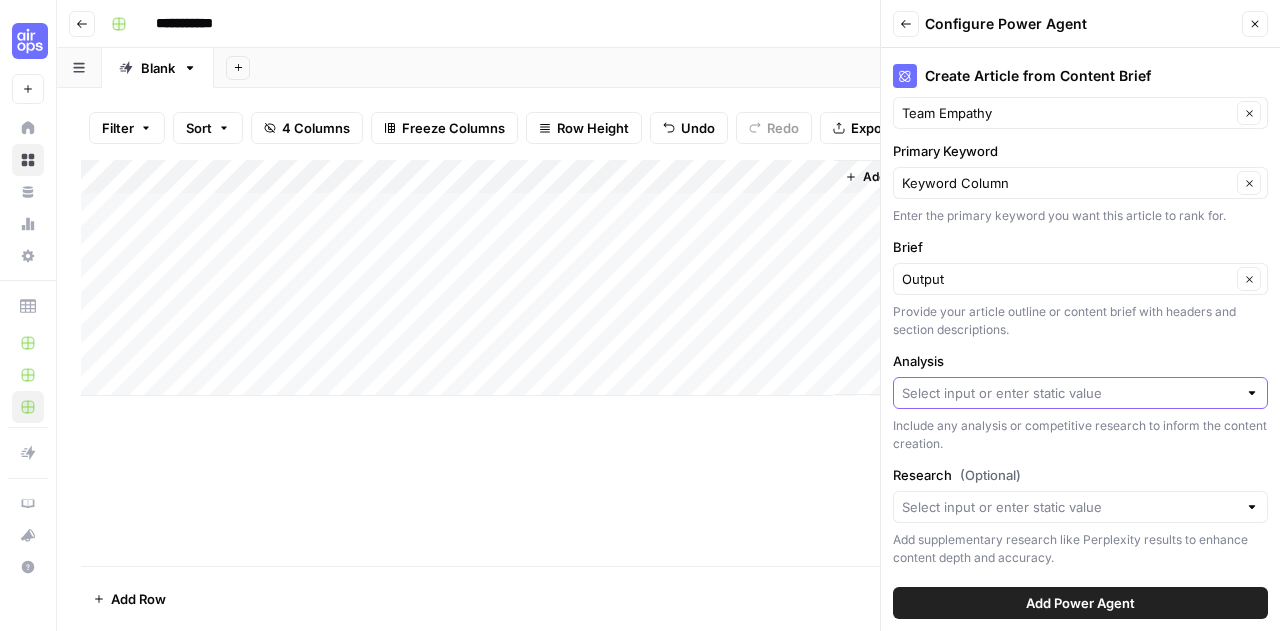 click on "Analysis" at bounding box center (1069, 393) 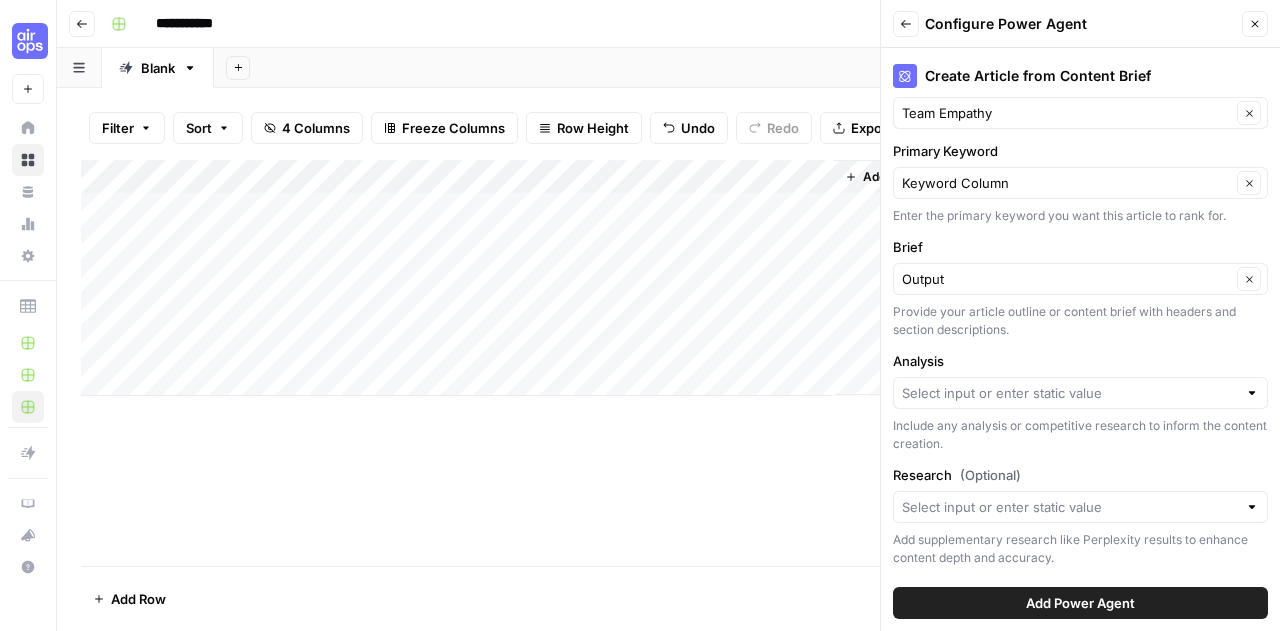 drag, startPoint x: 1026, startPoint y: 359, endPoint x: 1099, endPoint y: 341, distance: 75.18643 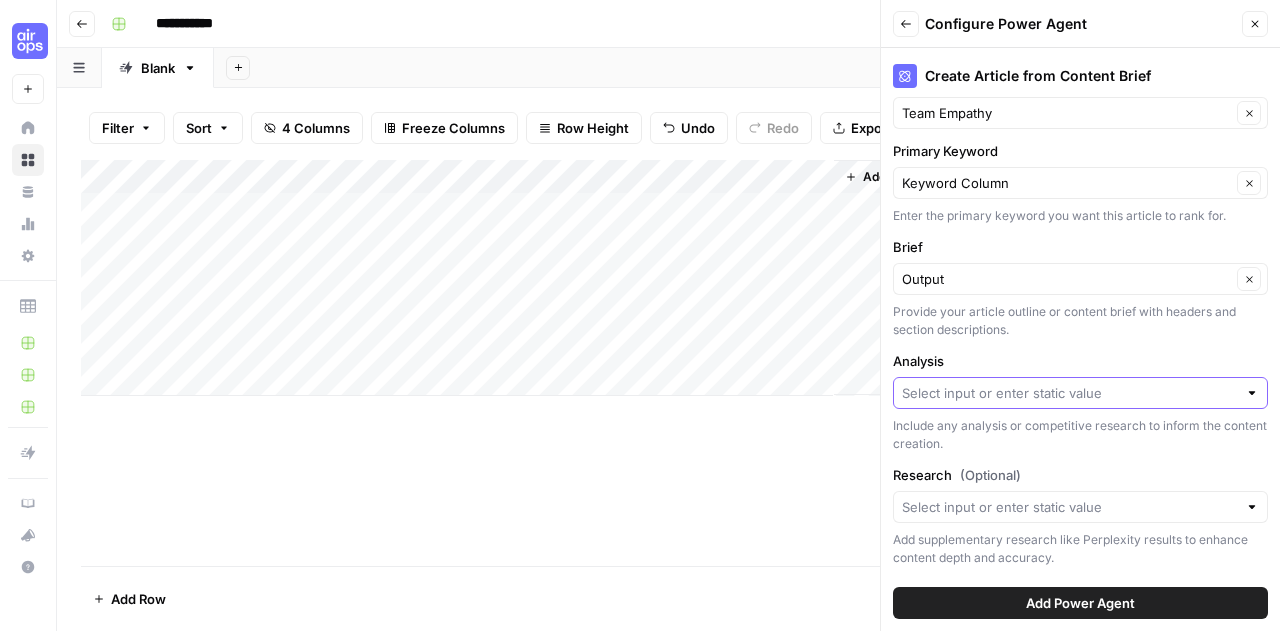 click on "Analysis" at bounding box center (1069, 393) 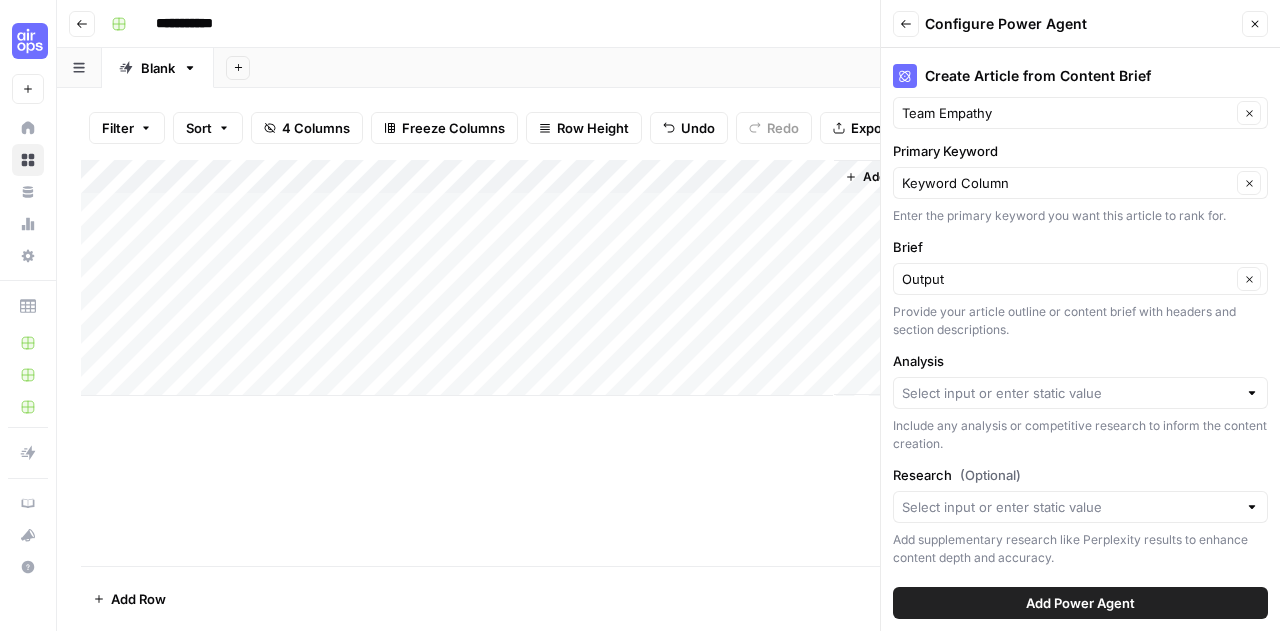 click on "Create Article from Content Brief About this Power Agent This agent transforms your content brief into a complete, SEO-optimized article. Simply provide your target keyword and content brief or outline, and the agent will generate a comprehensive article that follows your specified structure while incorporating SEO best practices. The agent analyzes search results for your keyword, extracts the optimal structure from your outline, and creates engaging content that maintains your brand's voice and style.
Key Features:
Performs keyword research to understand search intent and competitive landscape
Extracts article structure from your outline to maintain your content plan
Generates a complete article with introduction, body sections, and conclusion
Incorporates SEO best practices based on top-ranking content
Maintains consistent brand voice using your Brand Kit settings
Supports additional research integration for more comprehensive content
Show More About this Power Agent
Key Features:" at bounding box center [1080, 339] 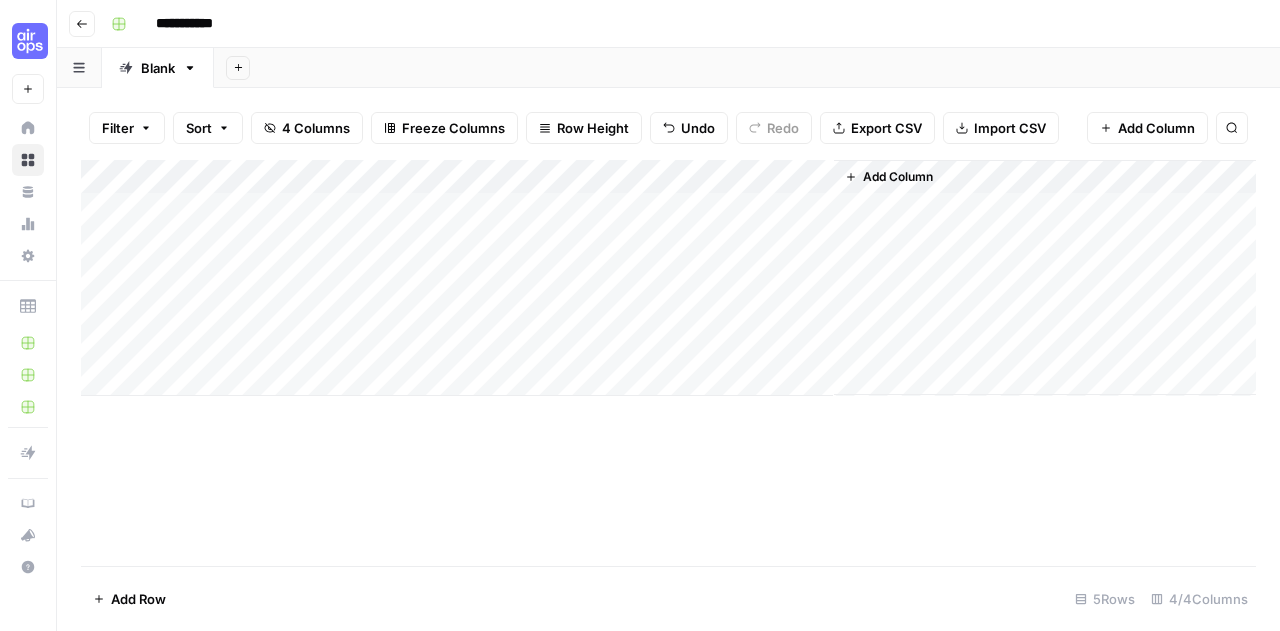 click on "Add Column" at bounding box center [898, 177] 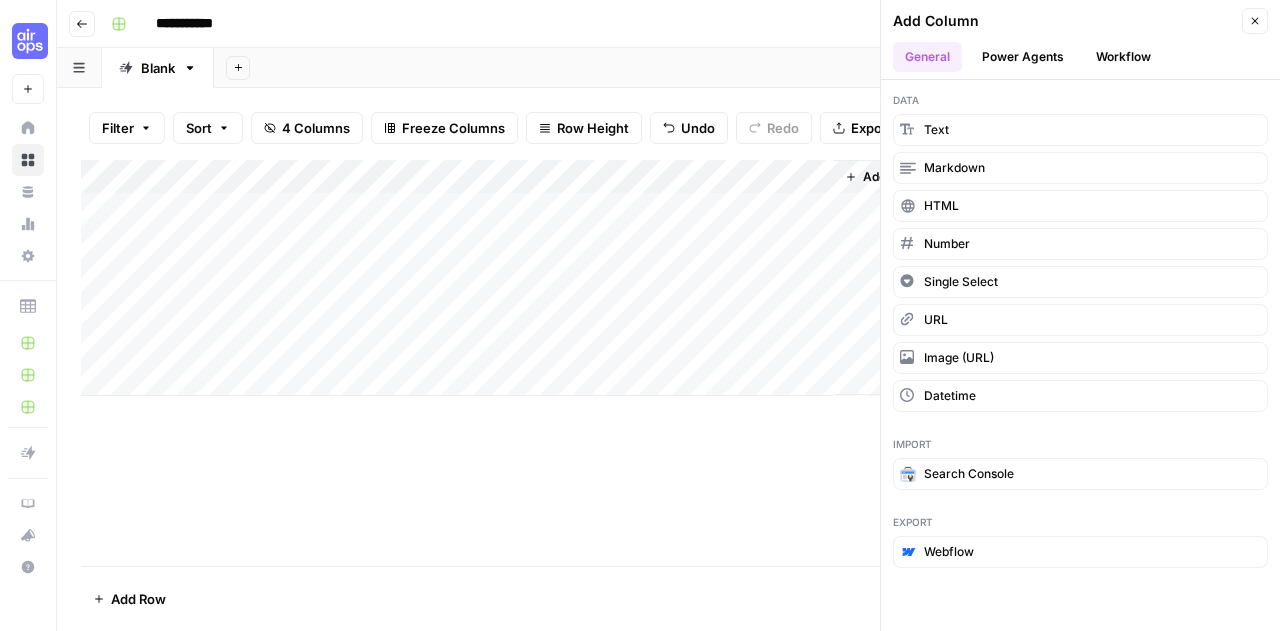 click on "Power Agents" at bounding box center (1023, 57) 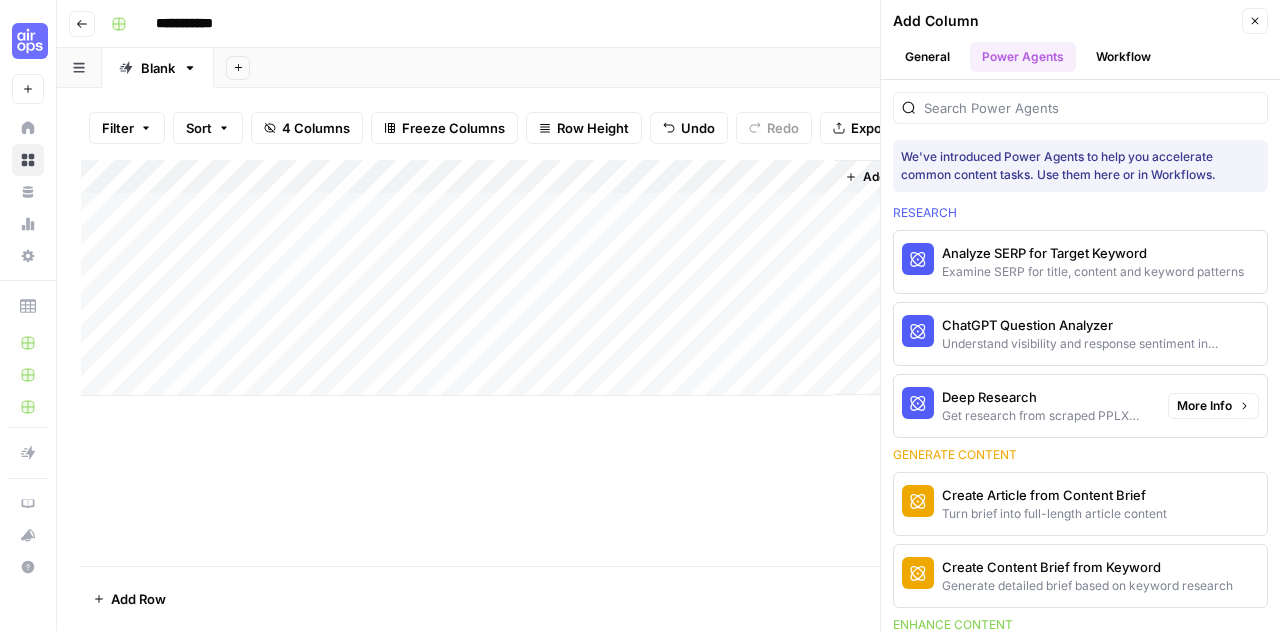 click on "Deep Research" at bounding box center (1047, 397) 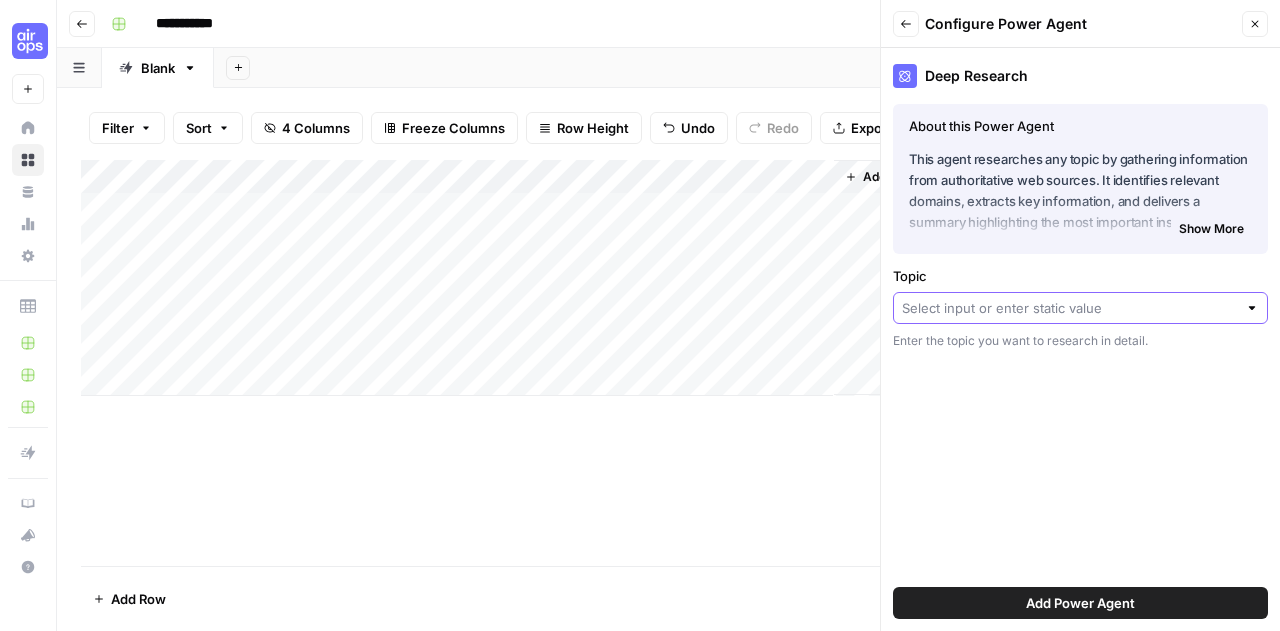 click on "Topic" at bounding box center [1069, 308] 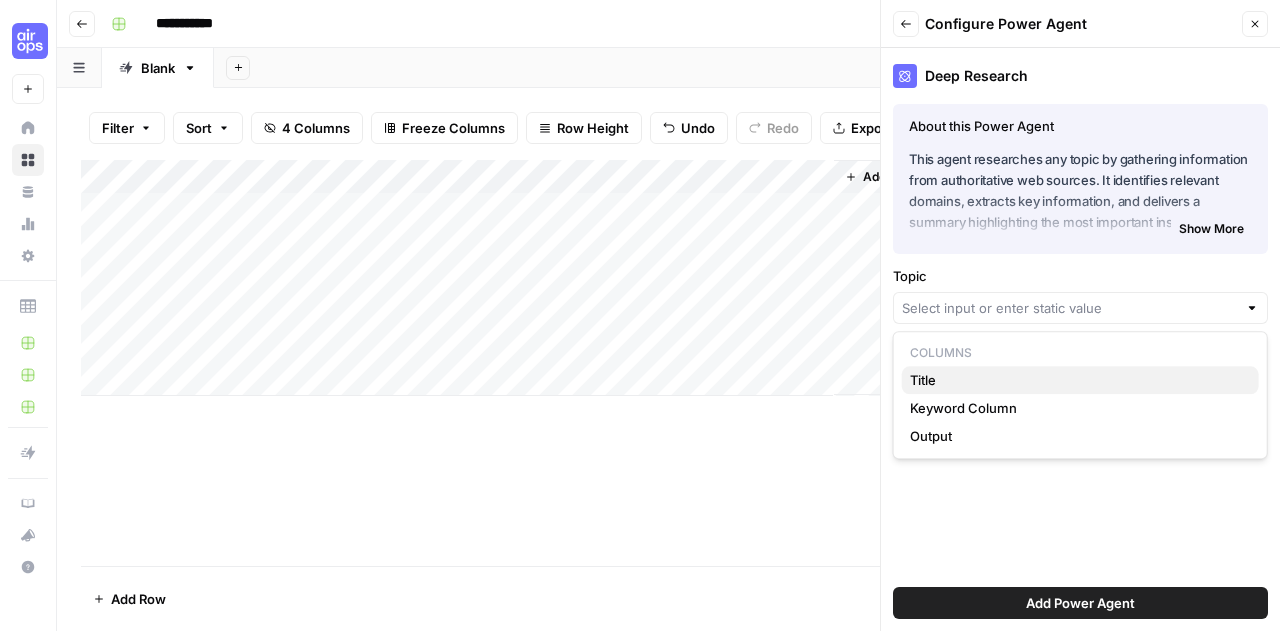 click on "Title" at bounding box center (1076, 380) 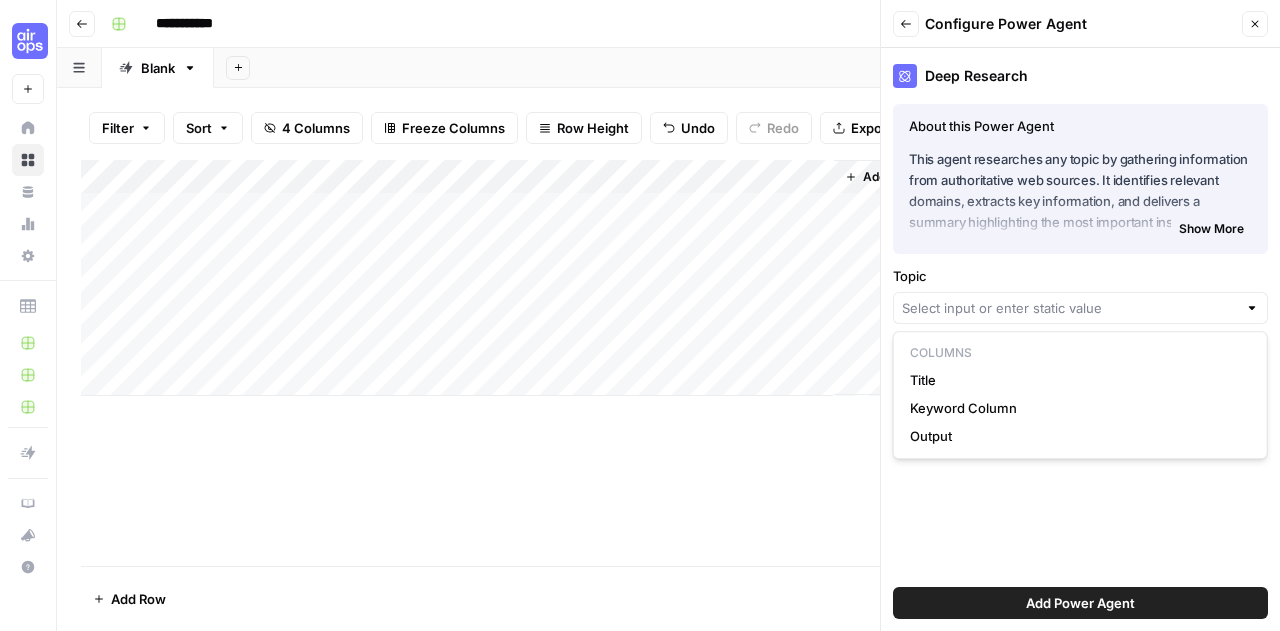 type on "Title" 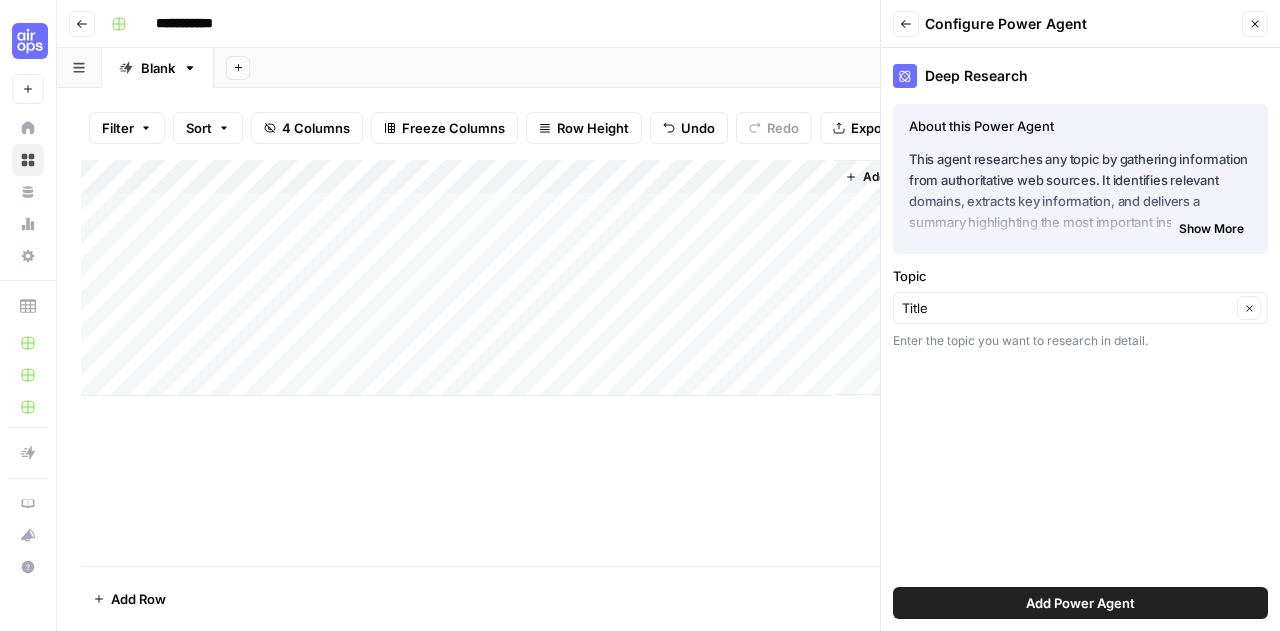 click on "Add Power Agent" at bounding box center (1080, 603) 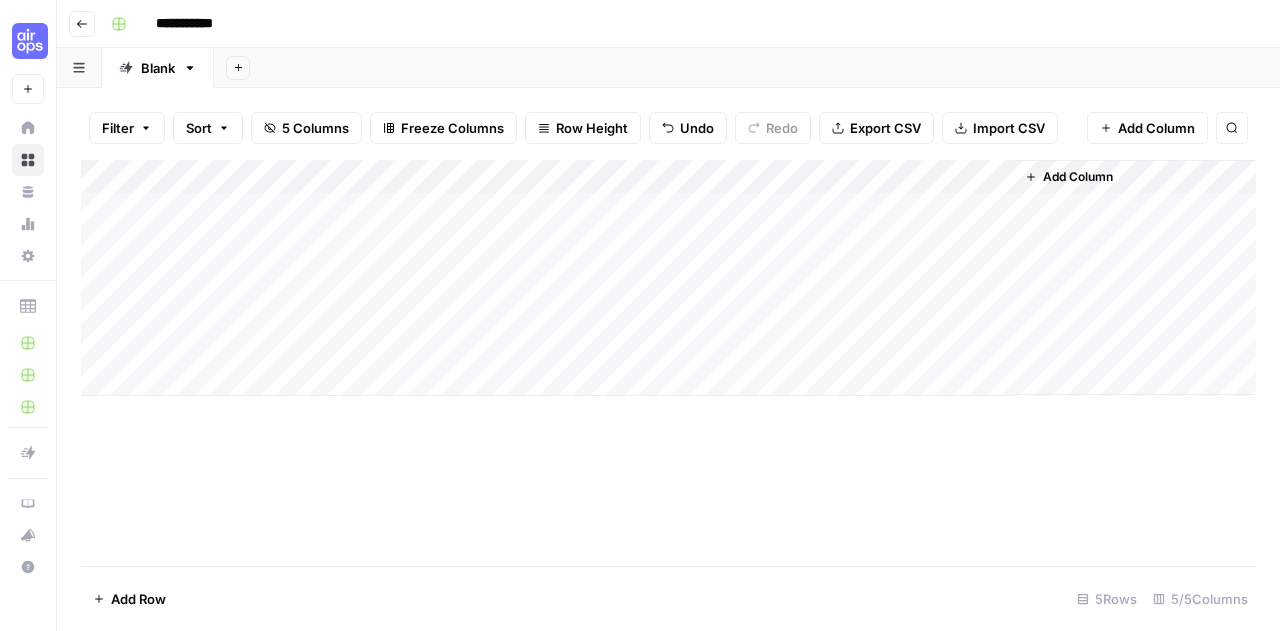 click on "Add Column" at bounding box center [668, 278] 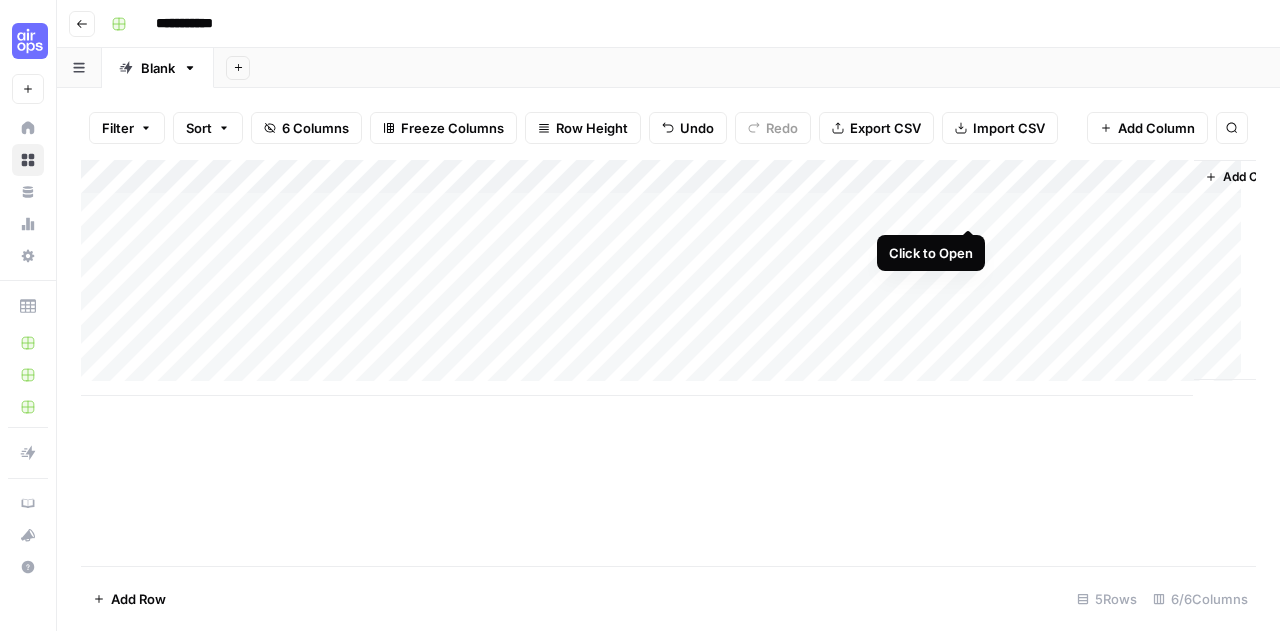 click on "Add Column" at bounding box center [668, 278] 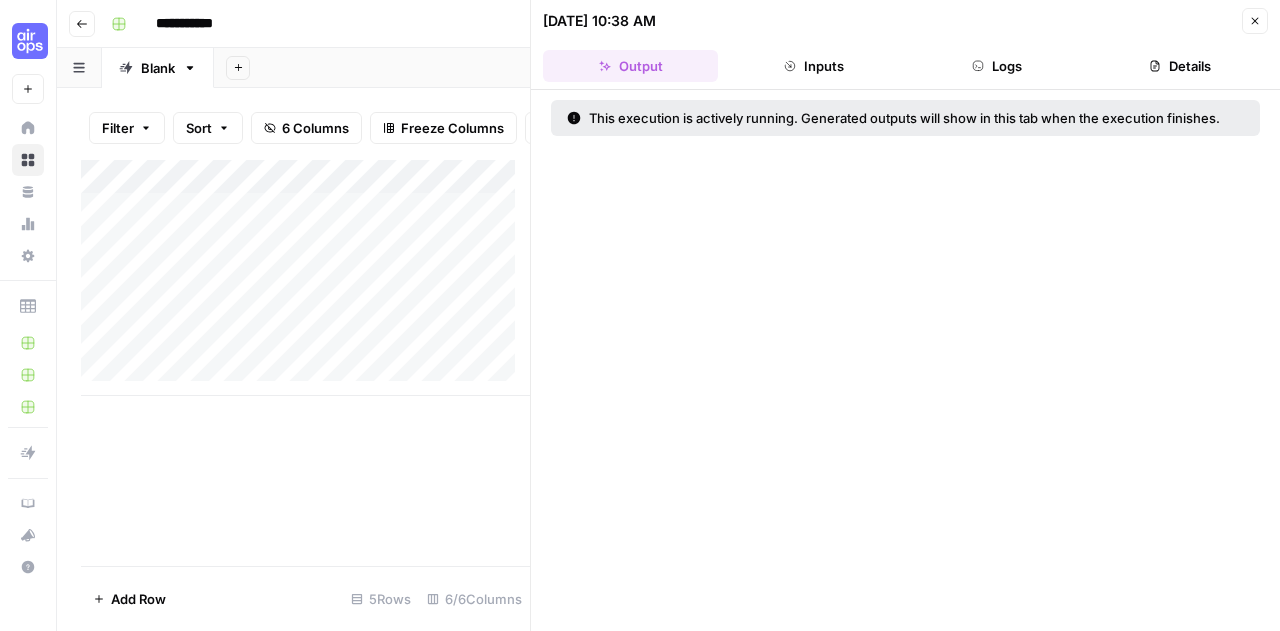 click on "Logs" at bounding box center (997, 66) 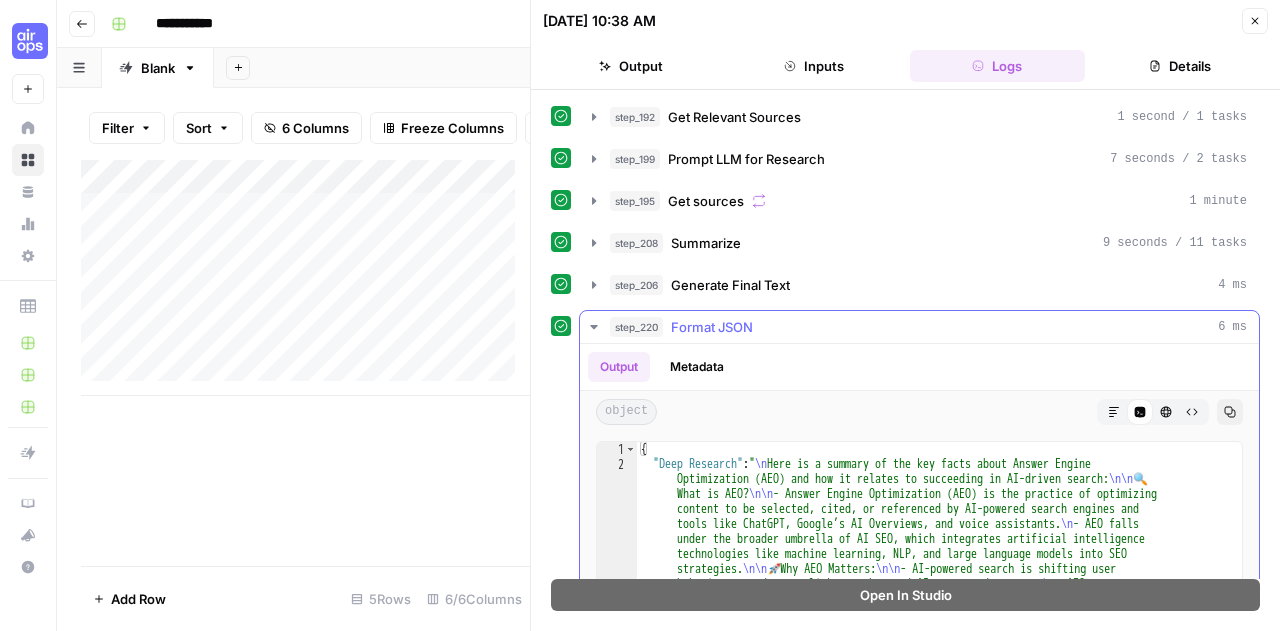 click 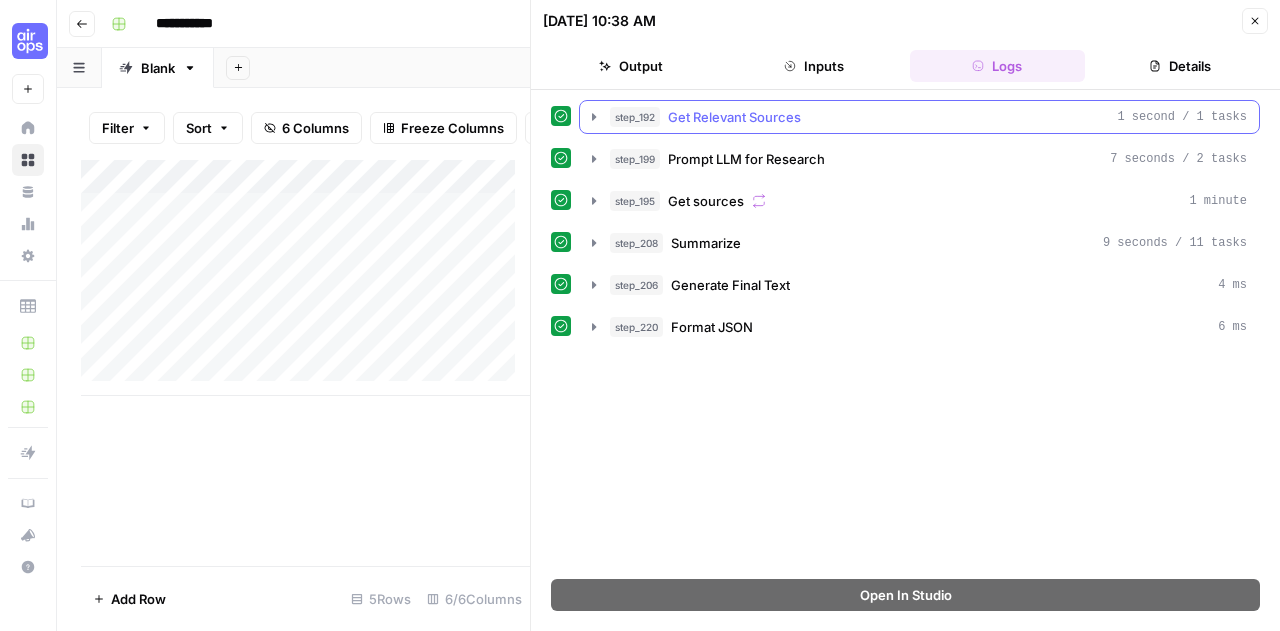 click 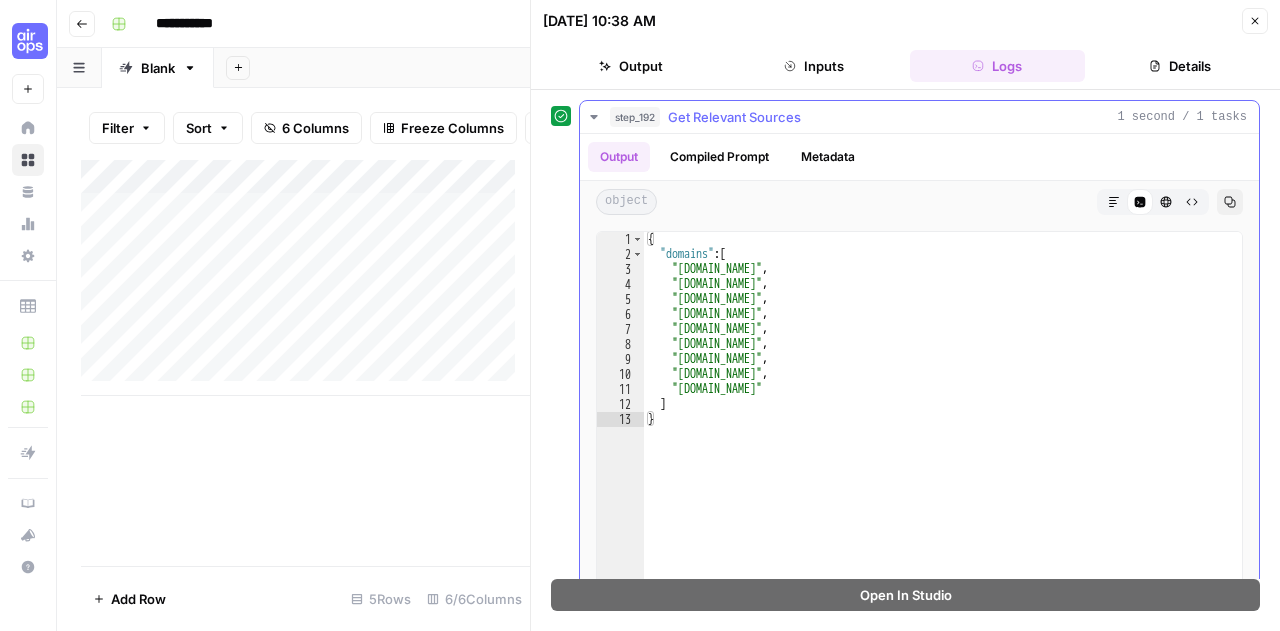 click 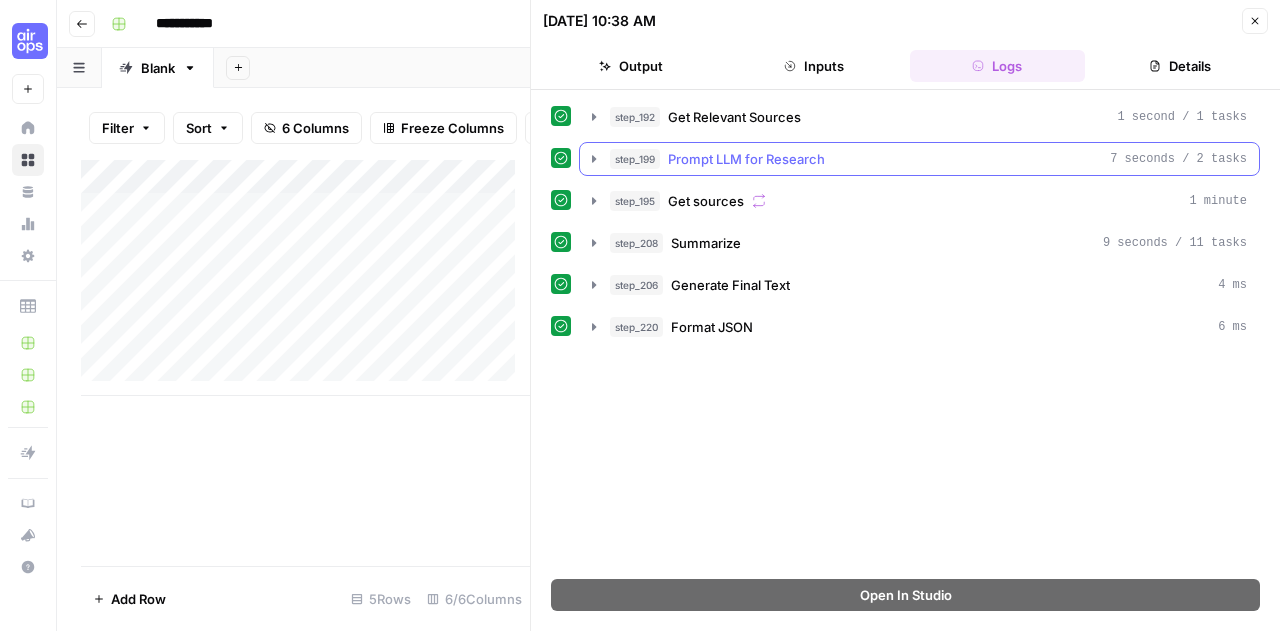 click 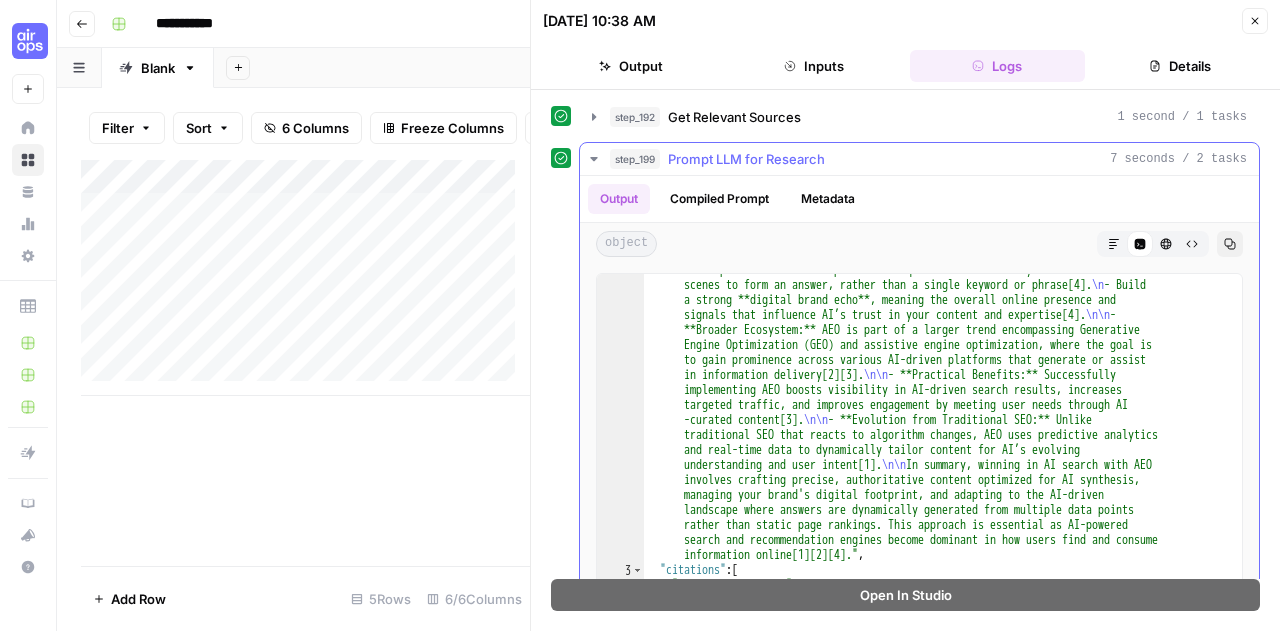 scroll, scrollTop: 311, scrollLeft: 0, axis: vertical 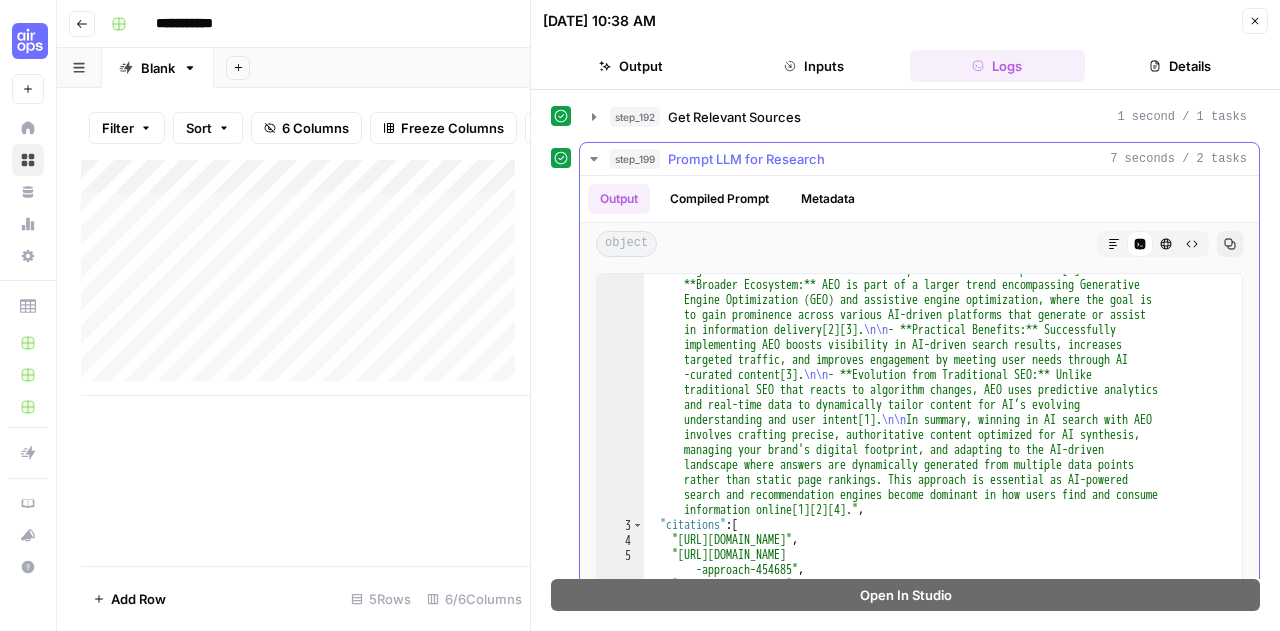 click 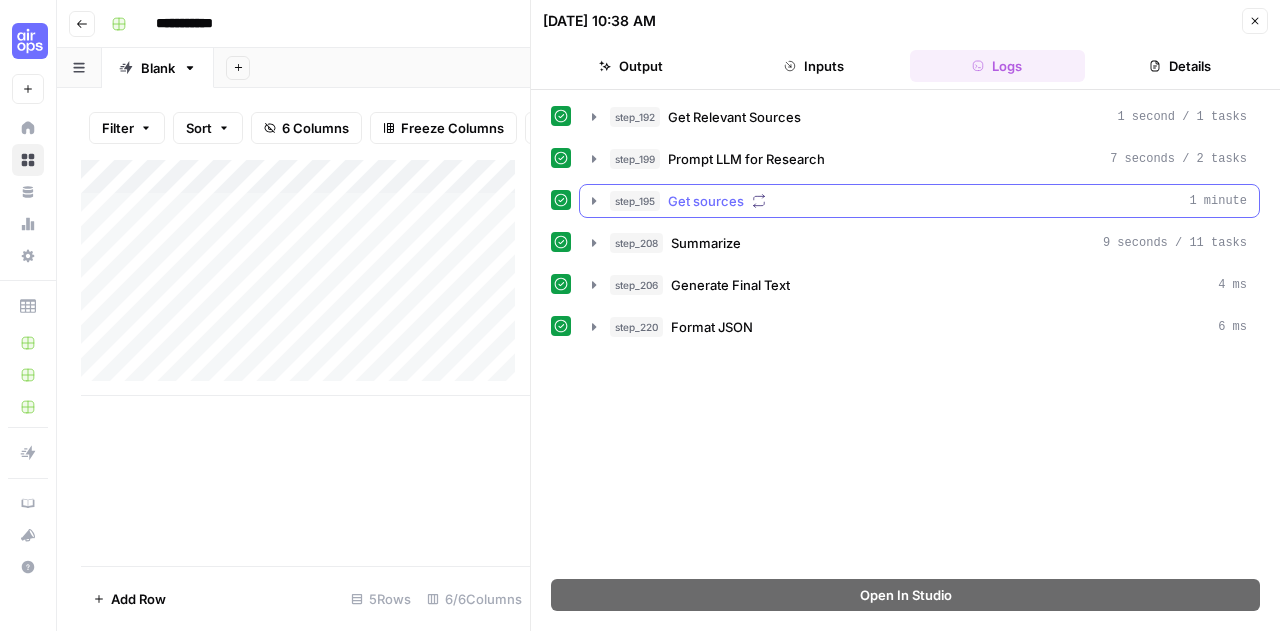 click 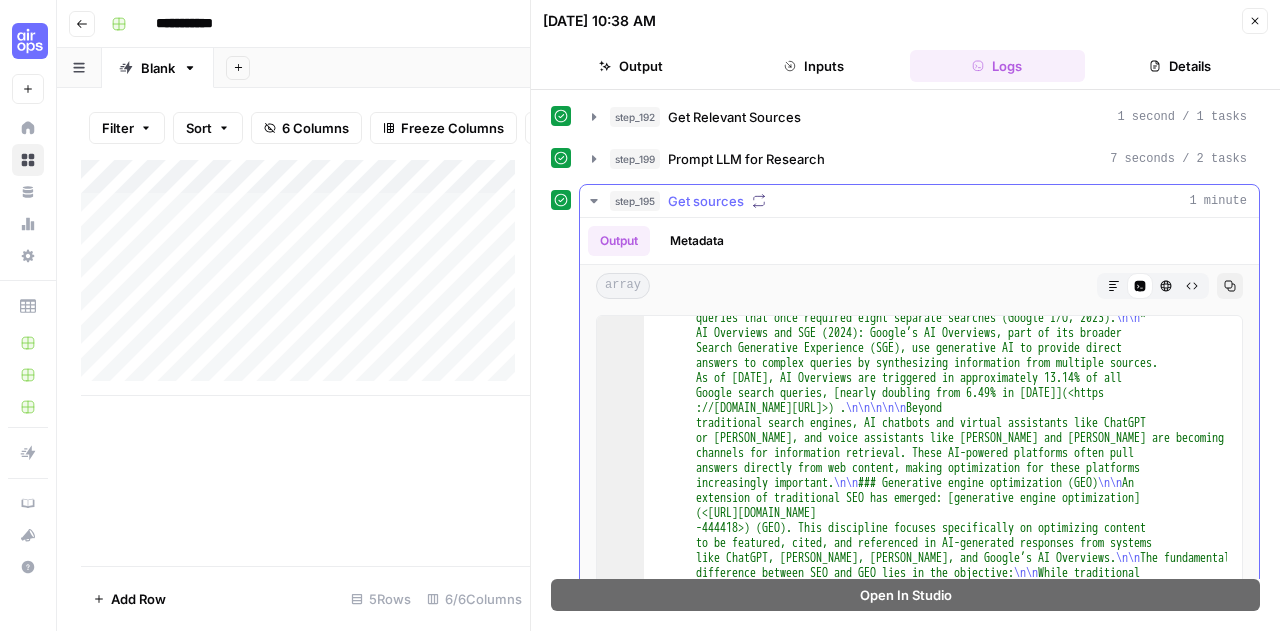 scroll, scrollTop: 1900, scrollLeft: 0, axis: vertical 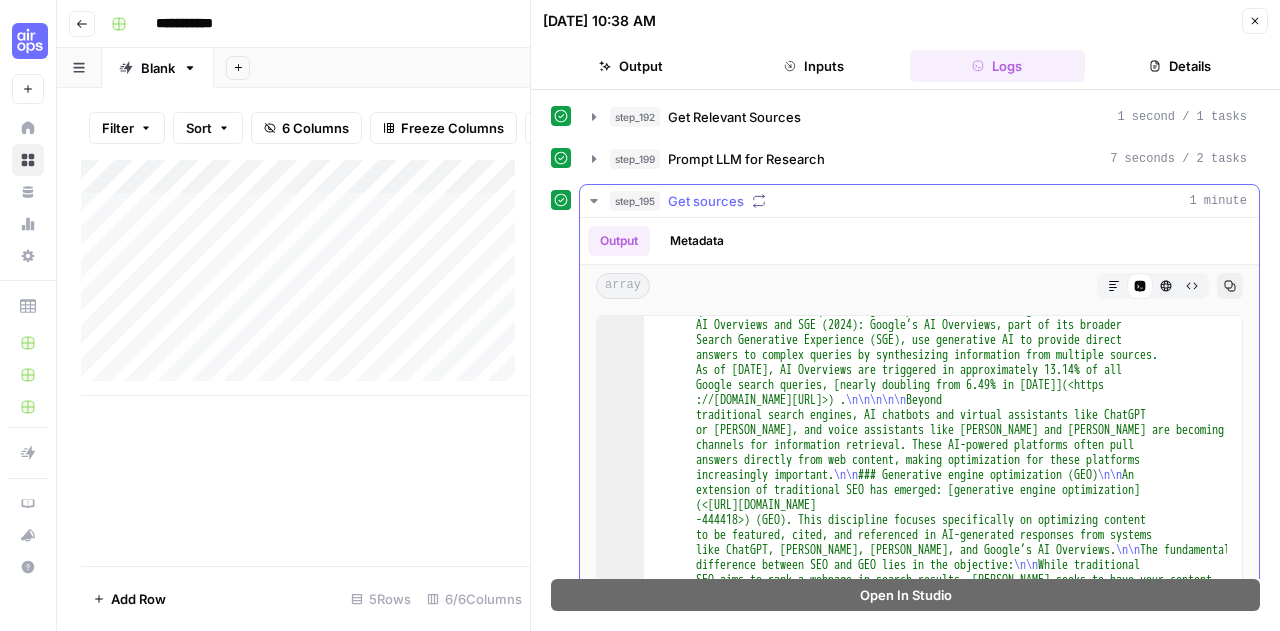 click 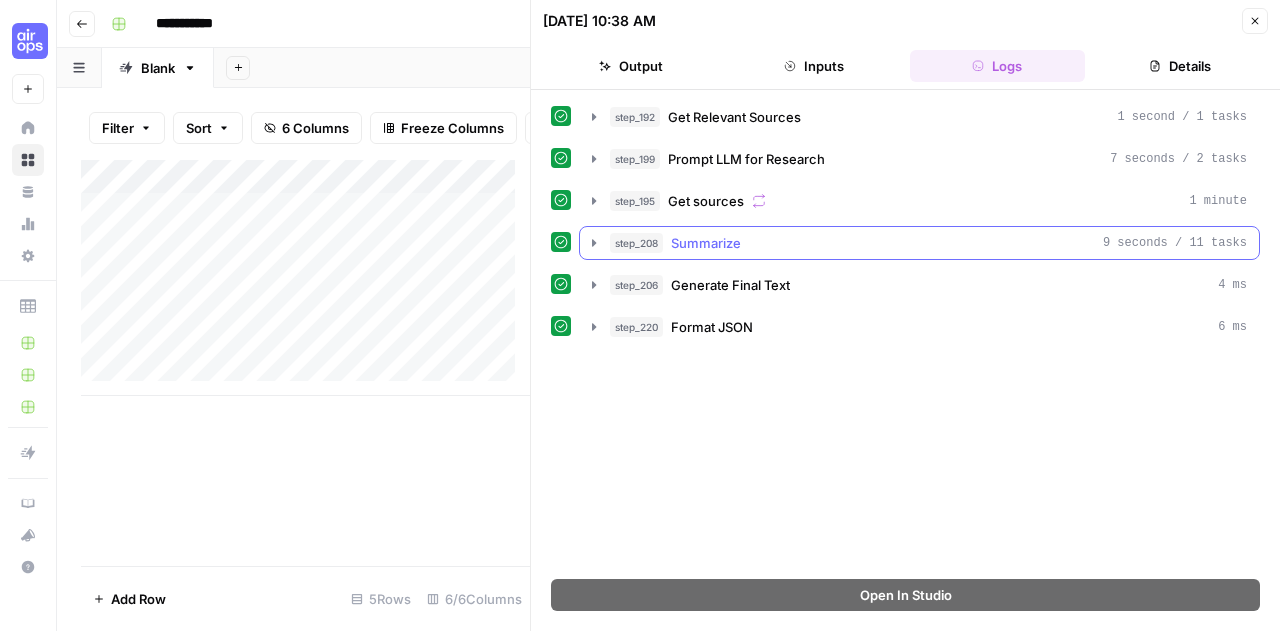 click 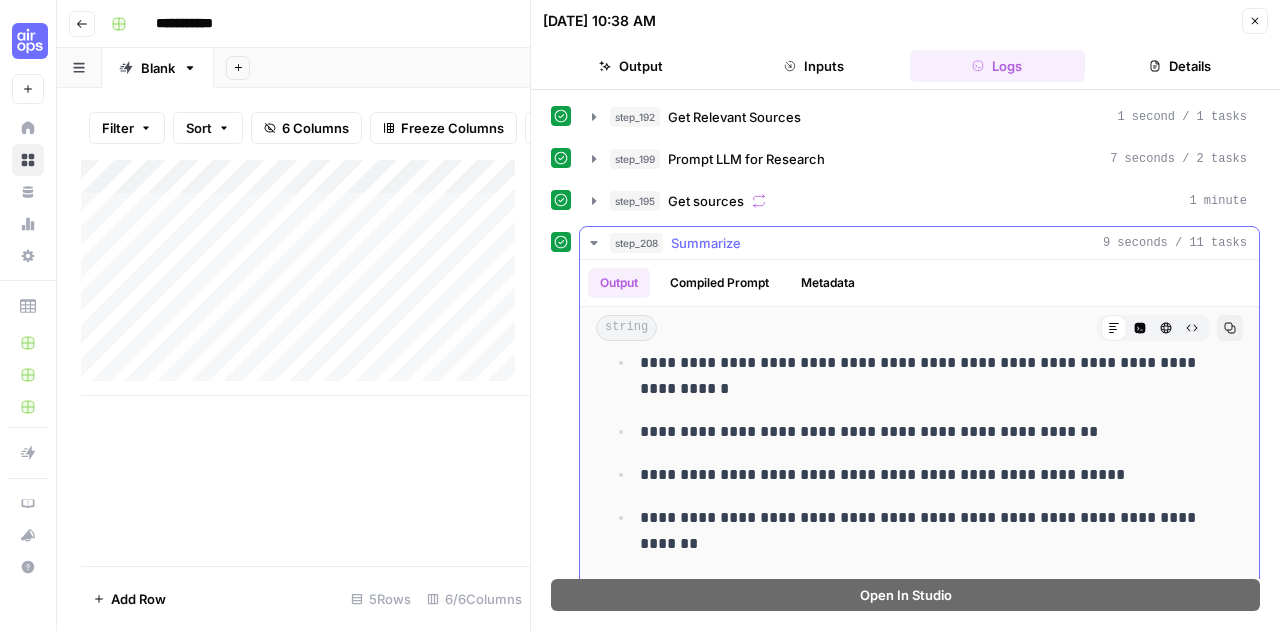 scroll, scrollTop: 2240, scrollLeft: 0, axis: vertical 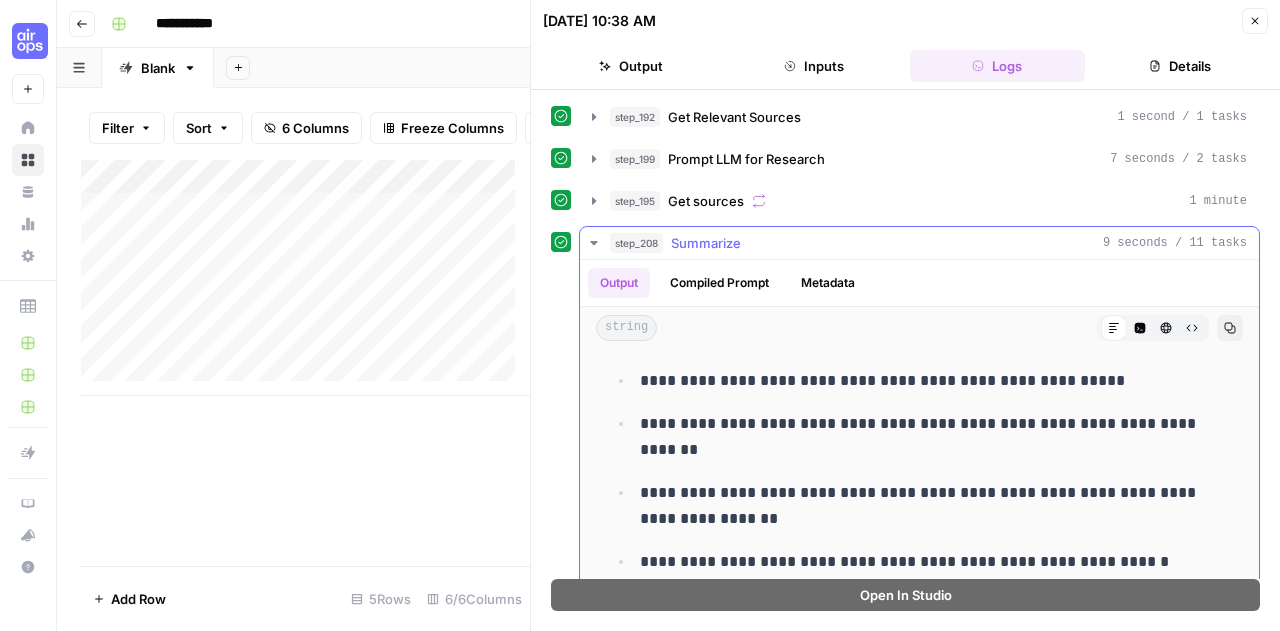 click on "step_208 Summarize 9 seconds / 11 tasks" at bounding box center [919, 243] 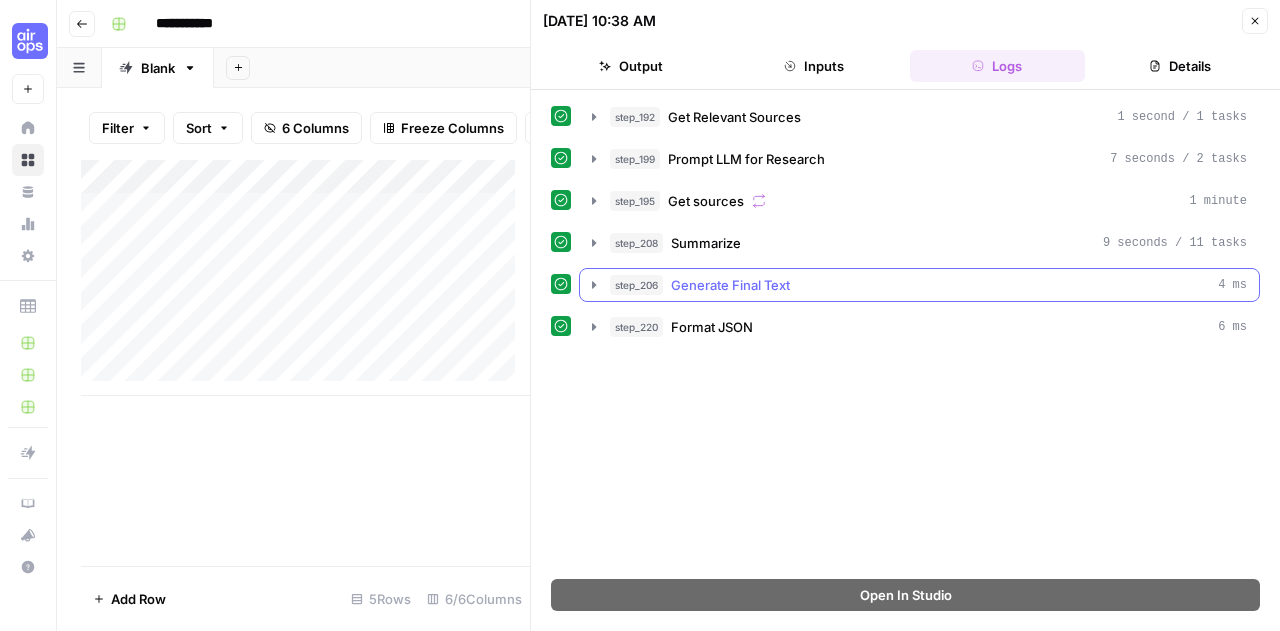 click on "step_206 Generate Final Text 4 ms" at bounding box center [919, 285] 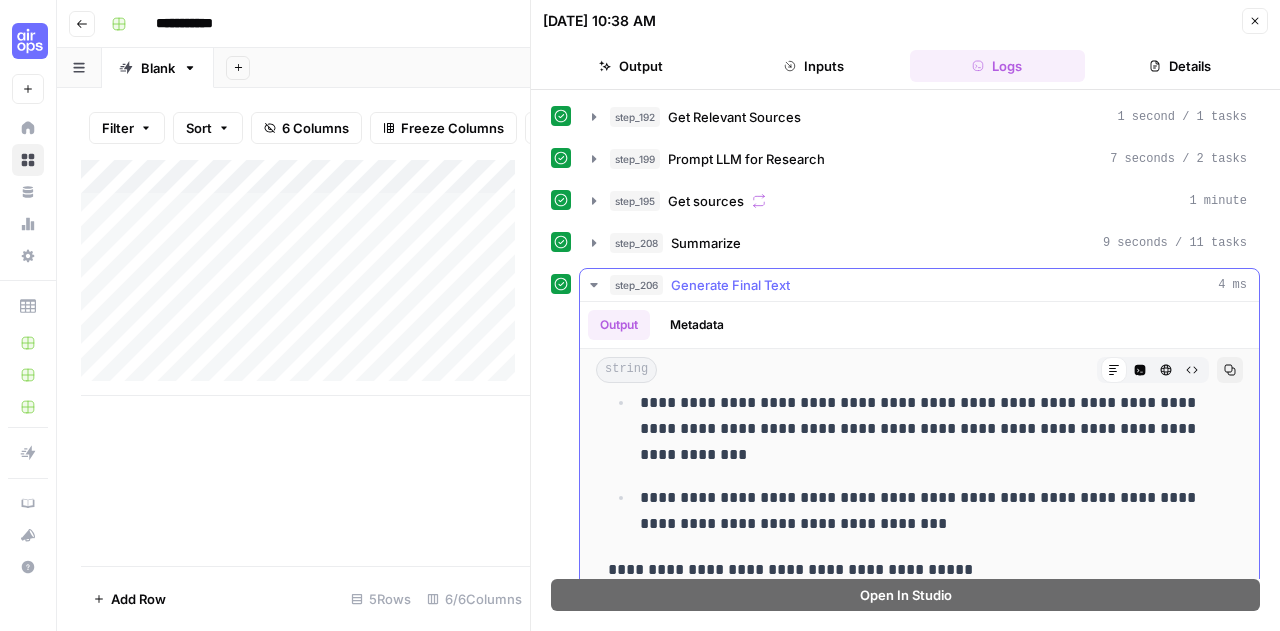 scroll, scrollTop: 2588, scrollLeft: 0, axis: vertical 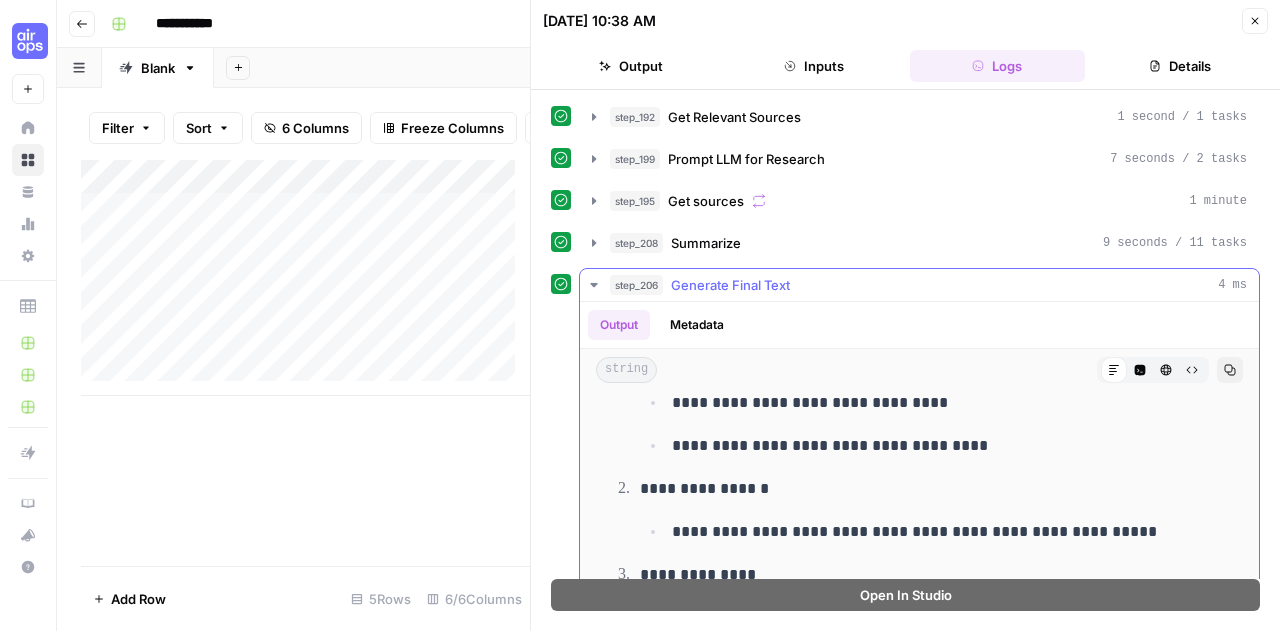 click 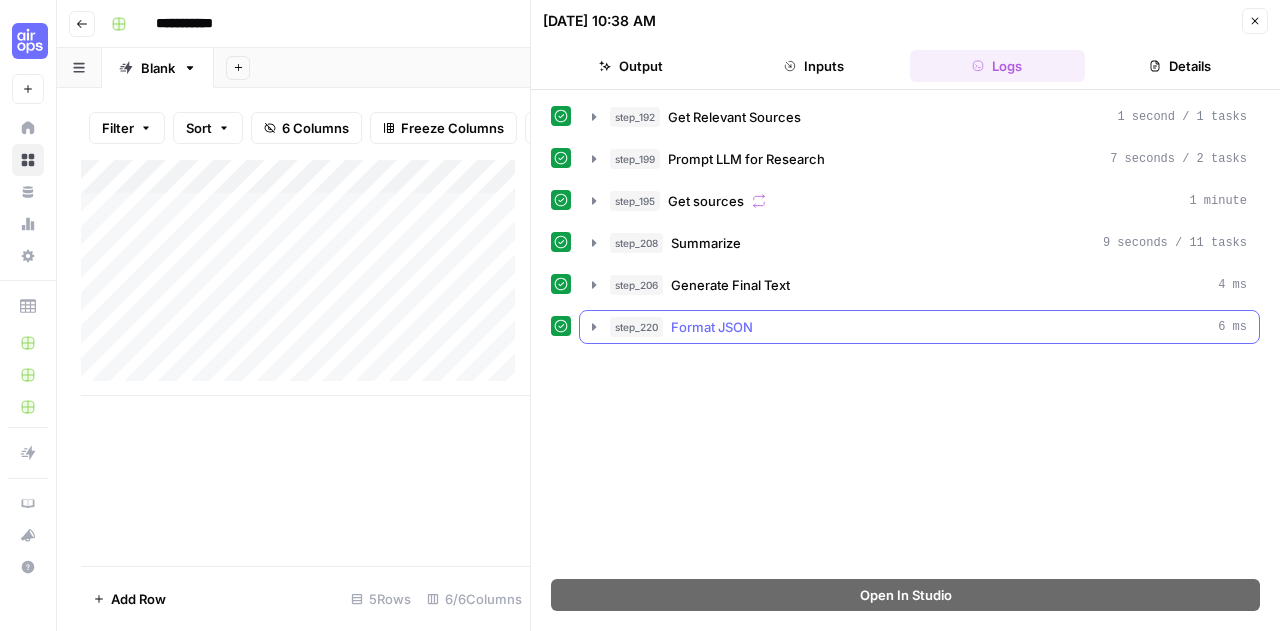 click 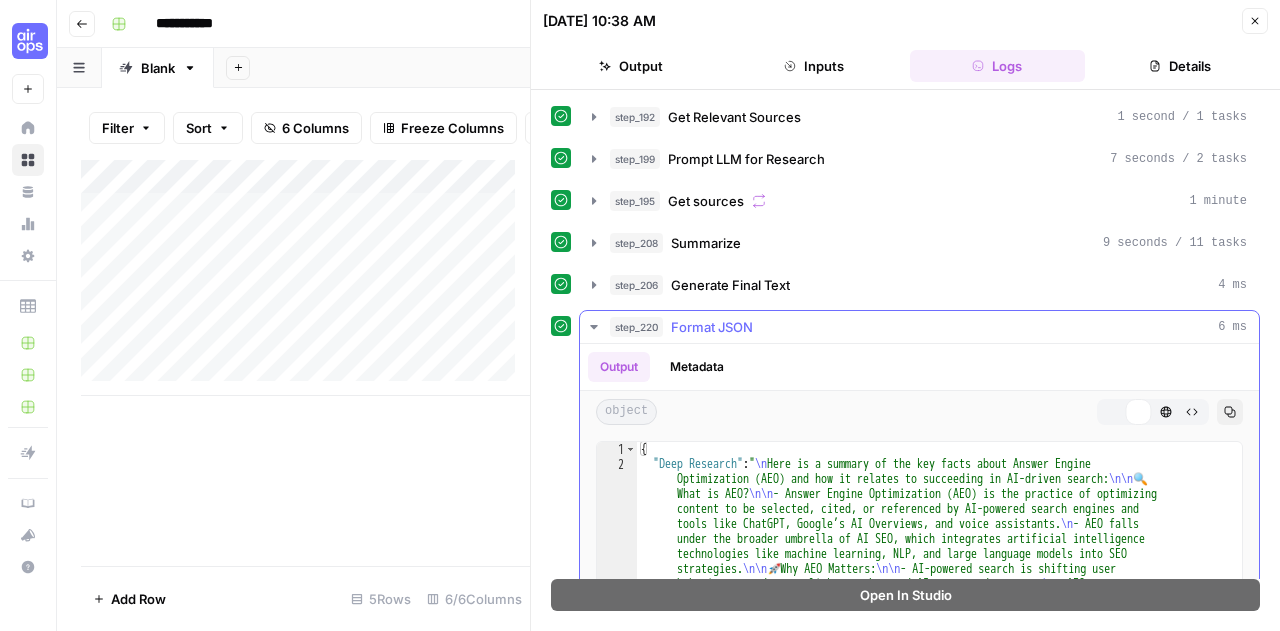 click 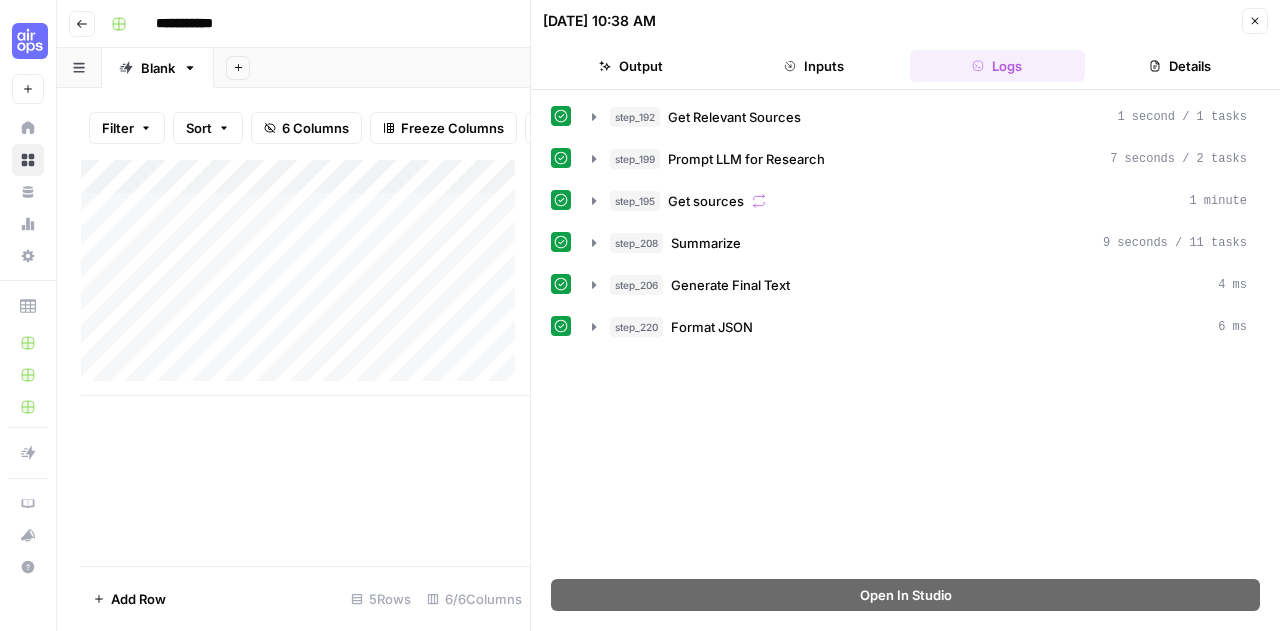 click 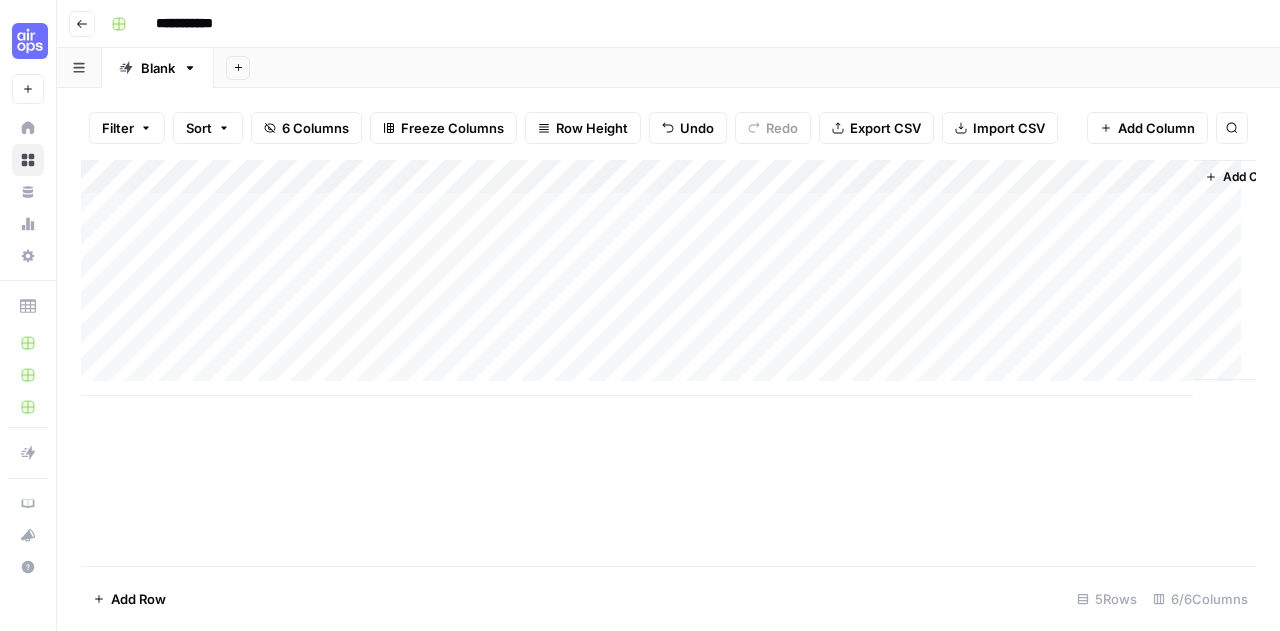 scroll, scrollTop: 0, scrollLeft: 64, axis: horizontal 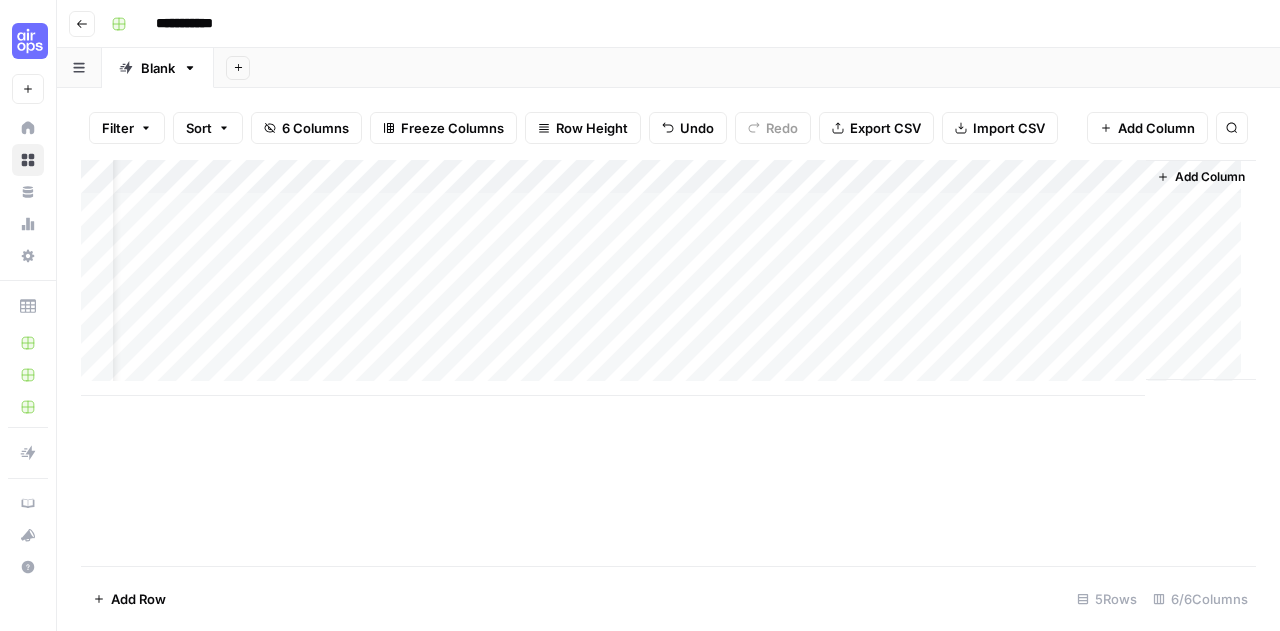 click on "Add Column" at bounding box center [1210, 177] 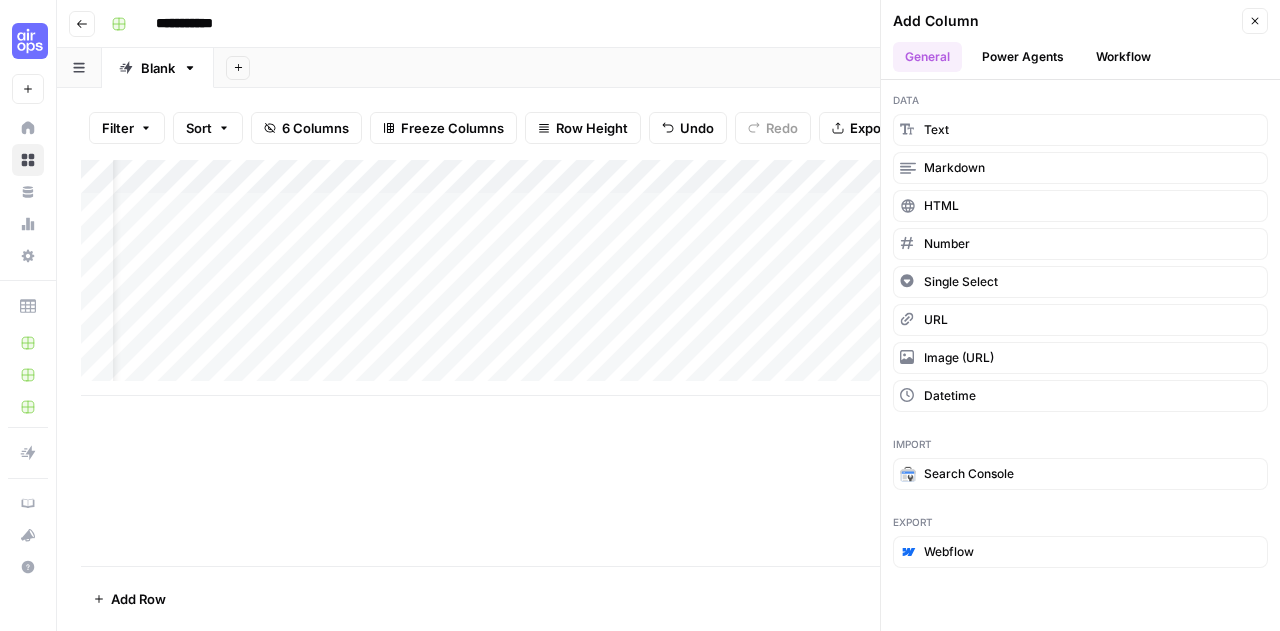 click on "Add Column Close General Power Agents Workflow" at bounding box center [1080, 40] 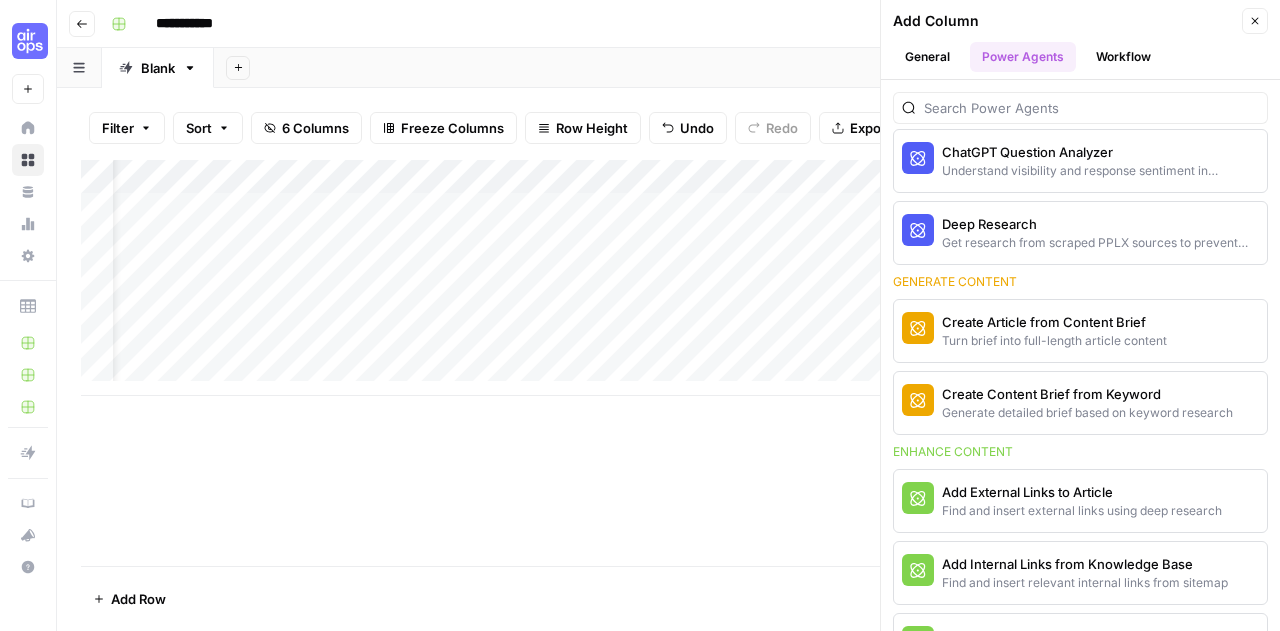 scroll, scrollTop: 182, scrollLeft: 0, axis: vertical 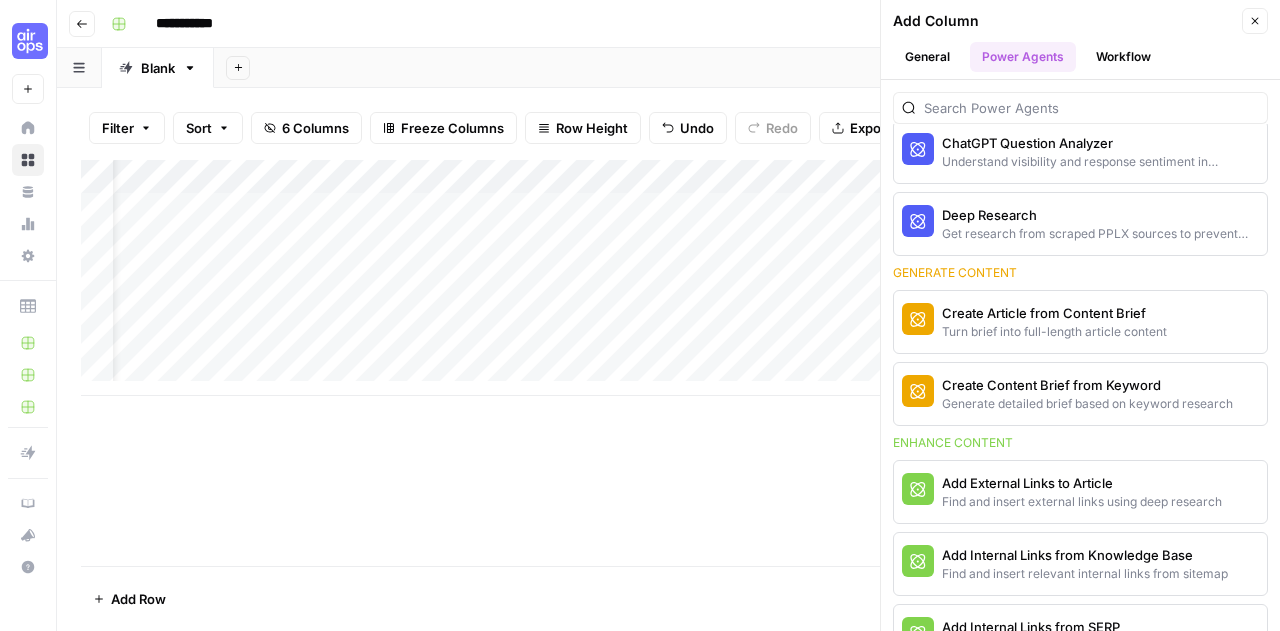 click on "Add Column" at bounding box center (668, 363) 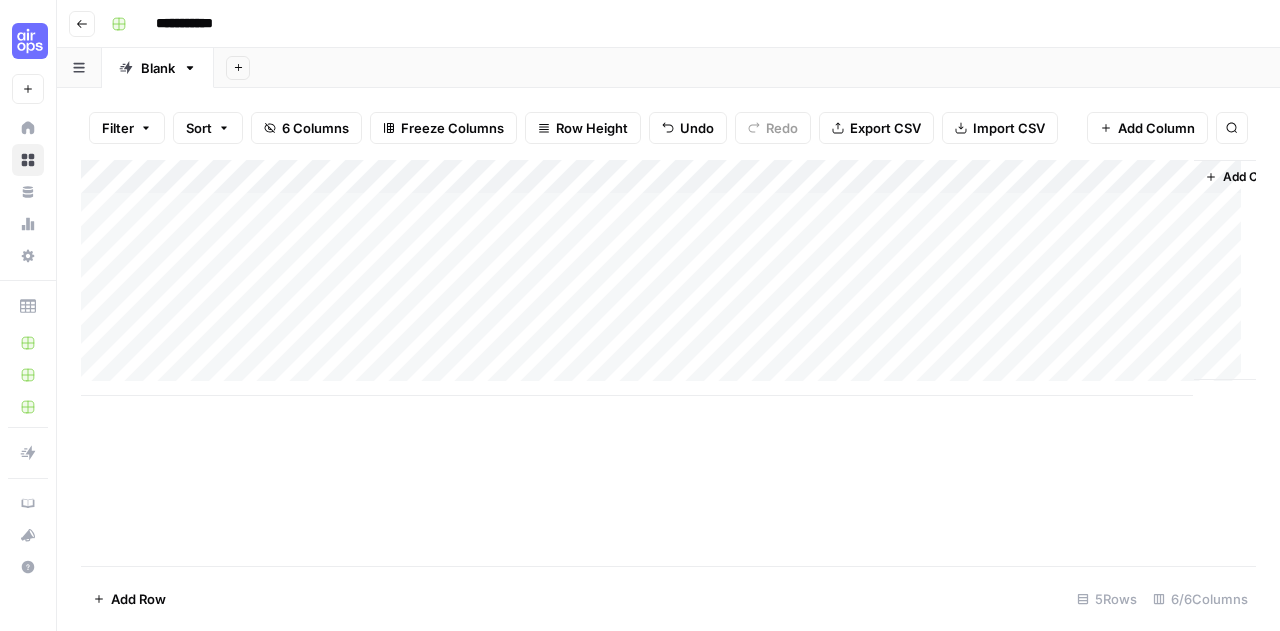 scroll, scrollTop: 0, scrollLeft: 64, axis: horizontal 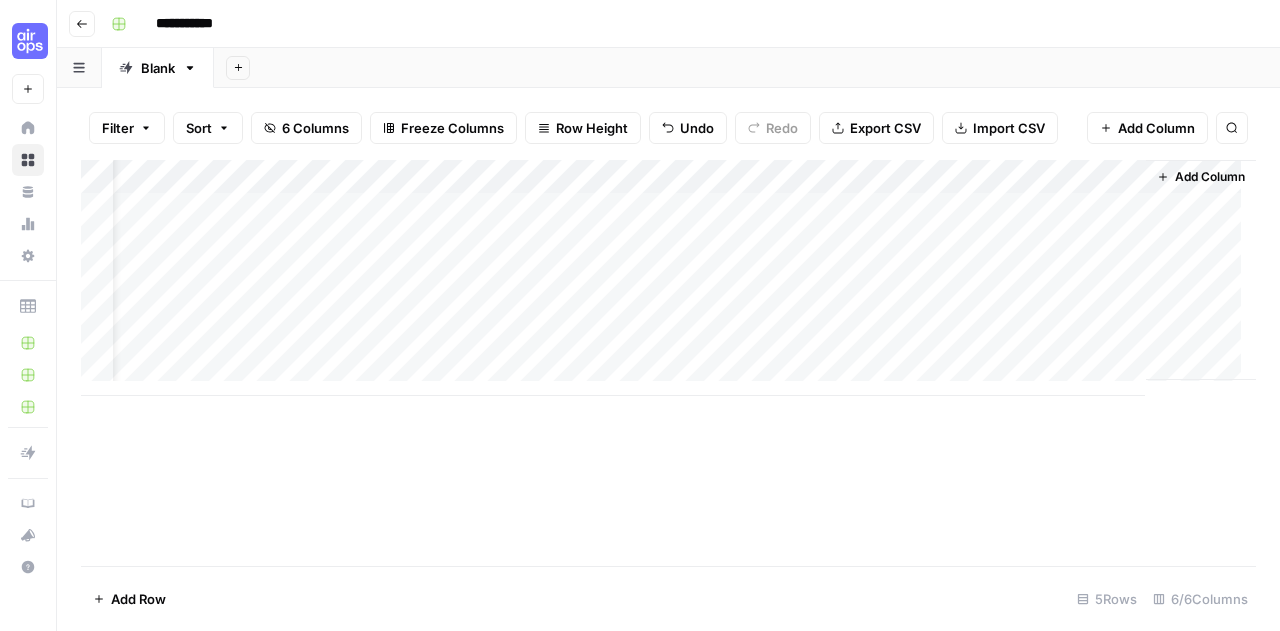click on "Add Column" at bounding box center [1210, 177] 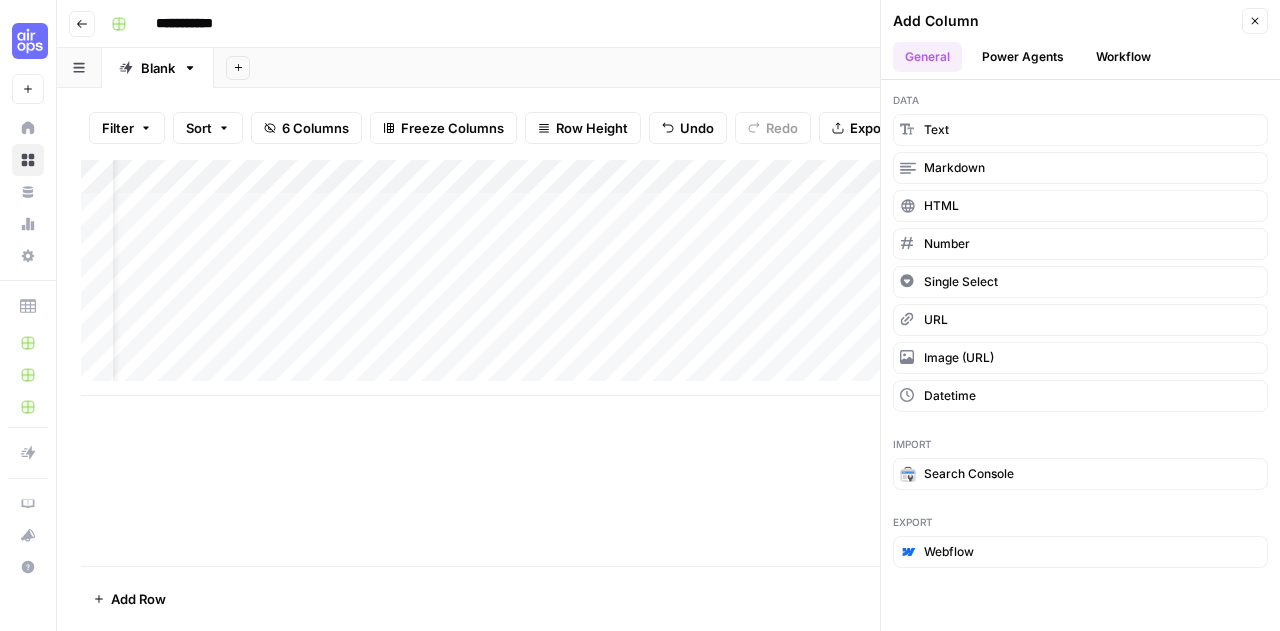 click on "Power Agents" at bounding box center [1023, 57] 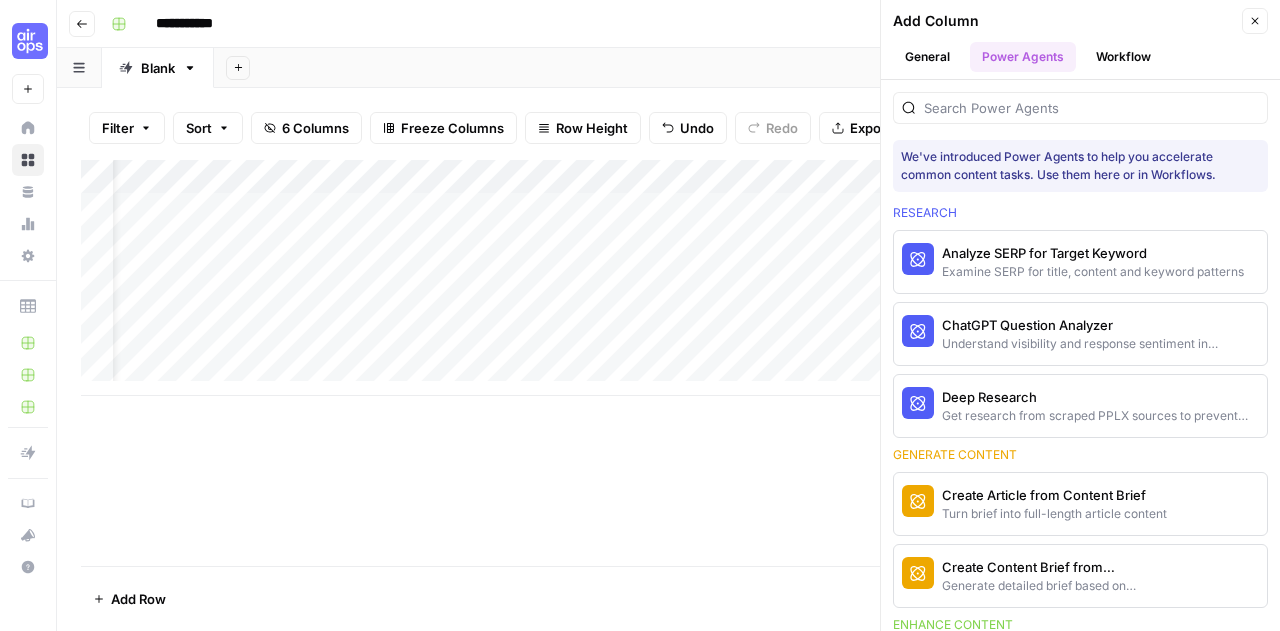 click on "Create Content Brief from Keyword" at bounding box center [1047, 567] 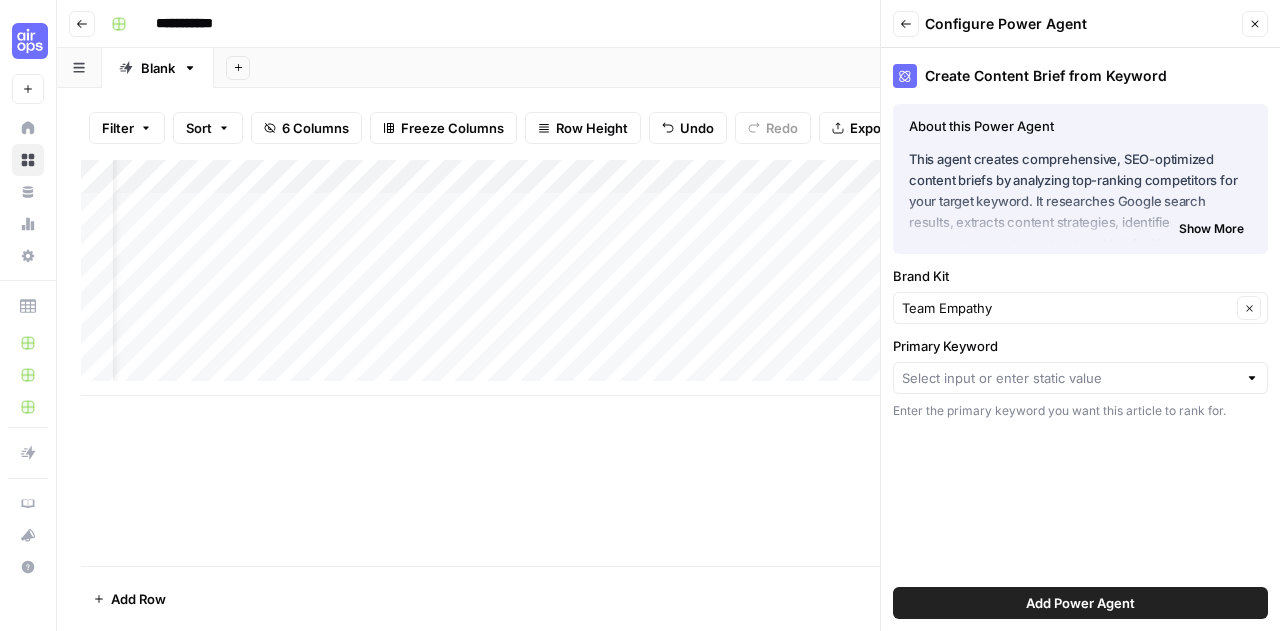 click on "Back" at bounding box center [906, 24] 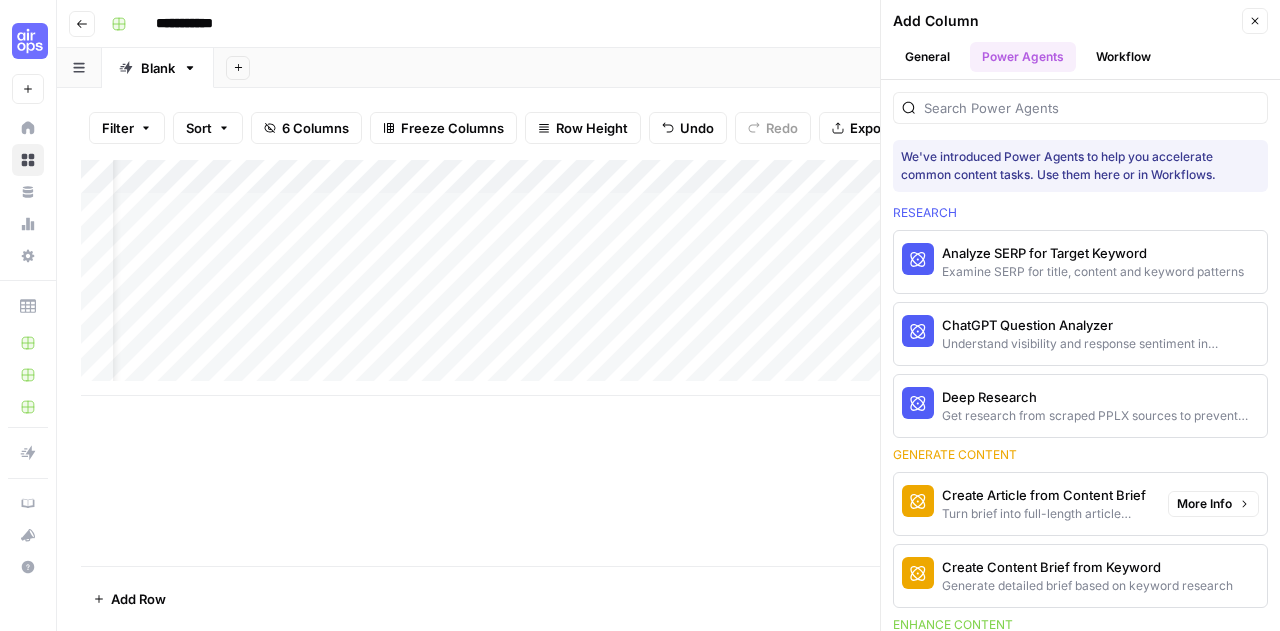 click on "Create Article from Content Brief Turn brief into full-length article content" at bounding box center (1027, 504) 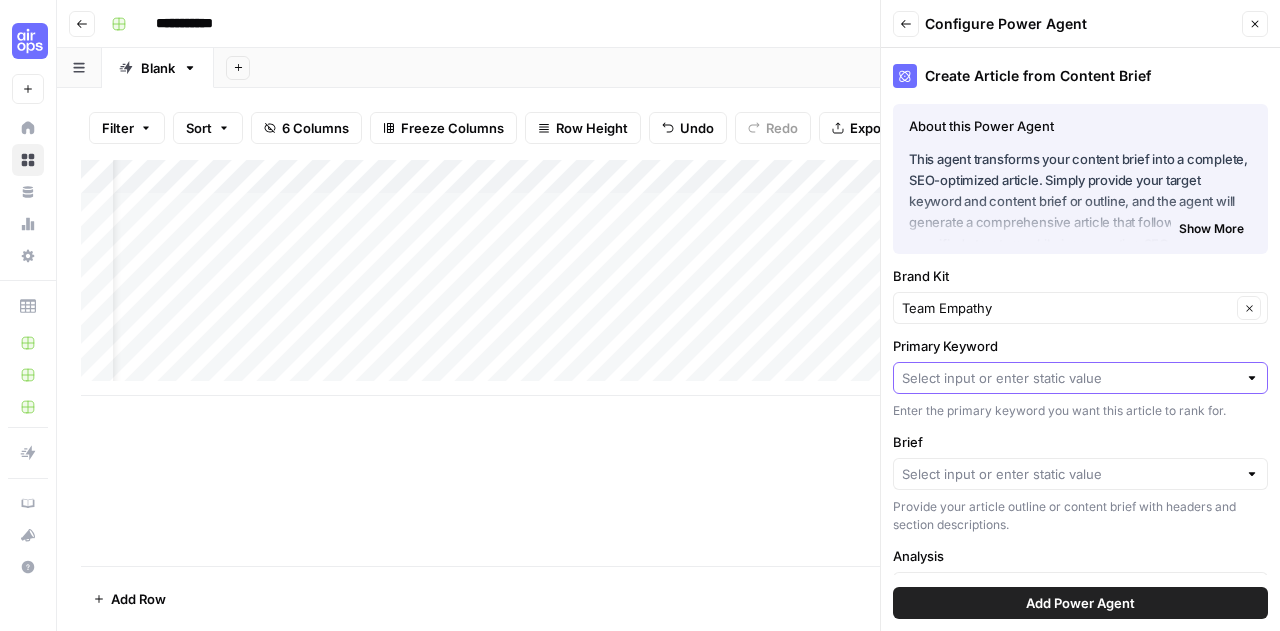 click on "Primary Keyword" at bounding box center (1069, 378) 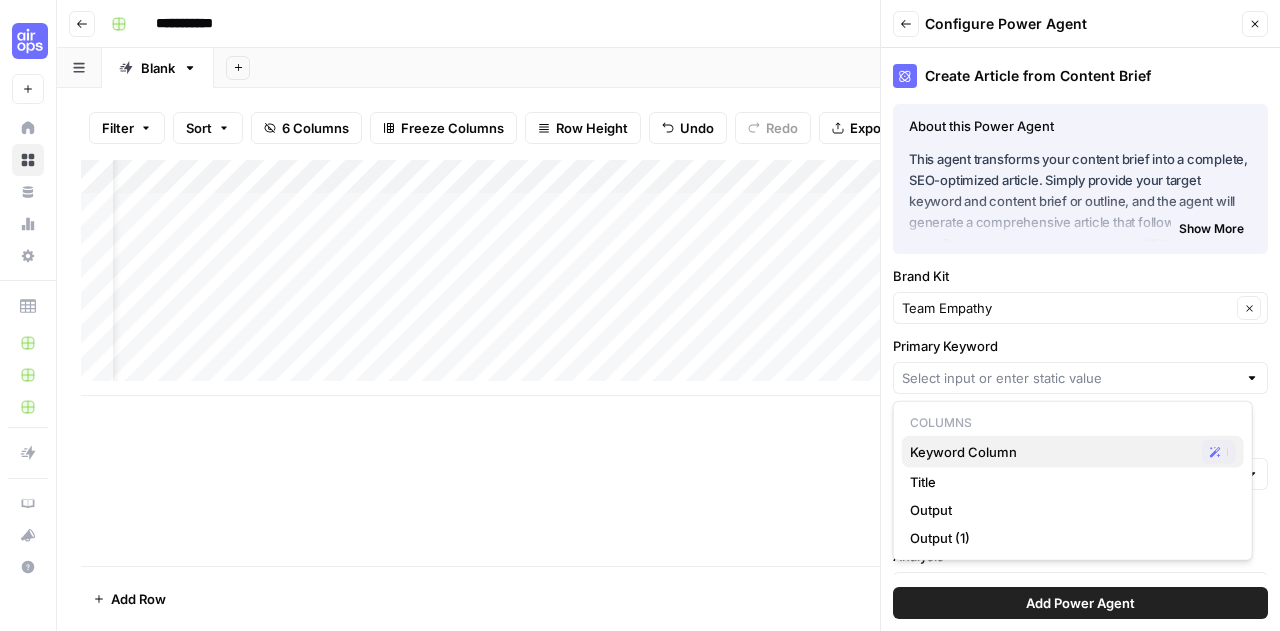 click on "Keyword Column" at bounding box center (1052, 452) 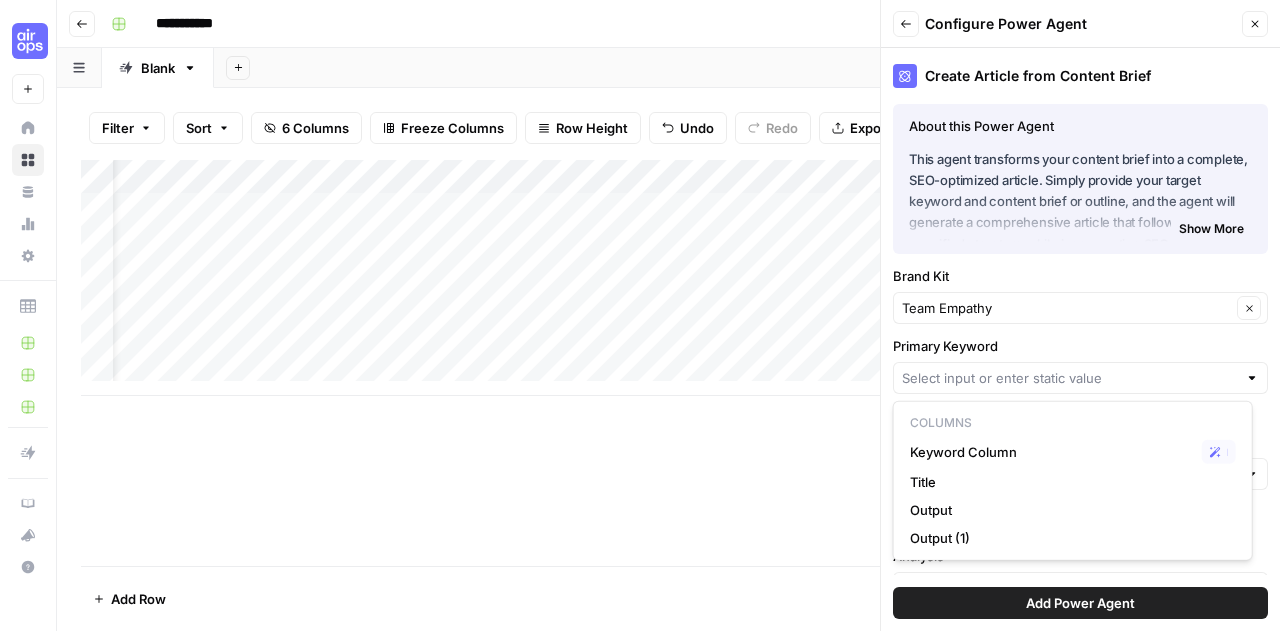 type on "Keyword Column" 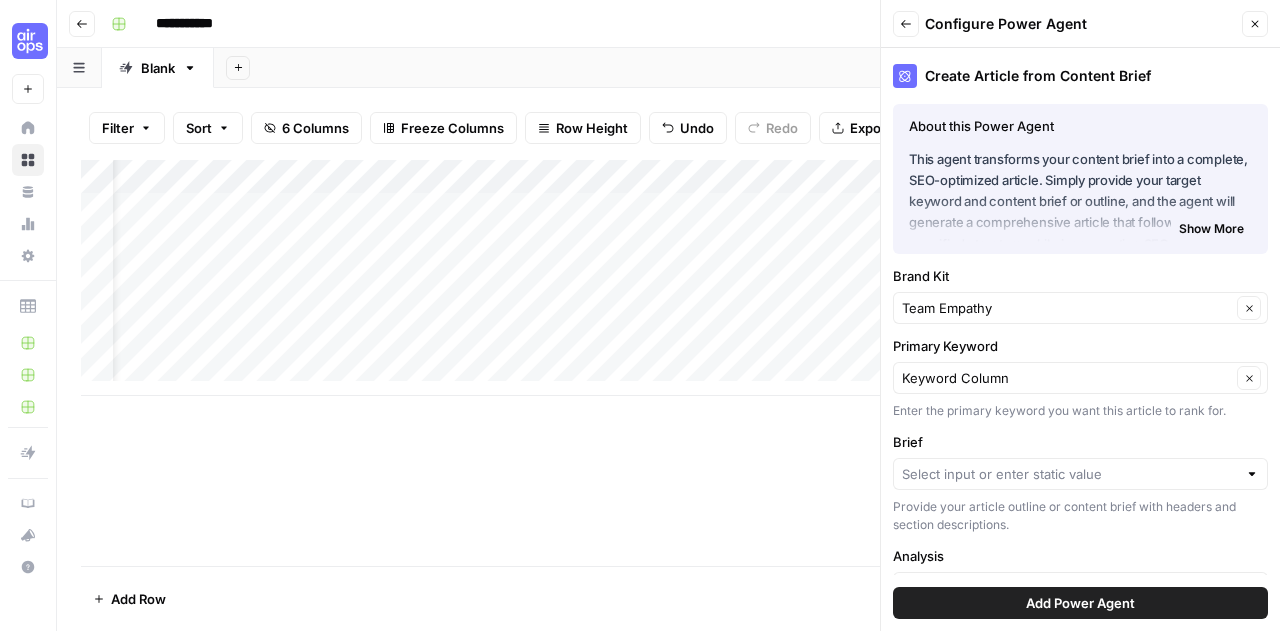 scroll, scrollTop: 195, scrollLeft: 0, axis: vertical 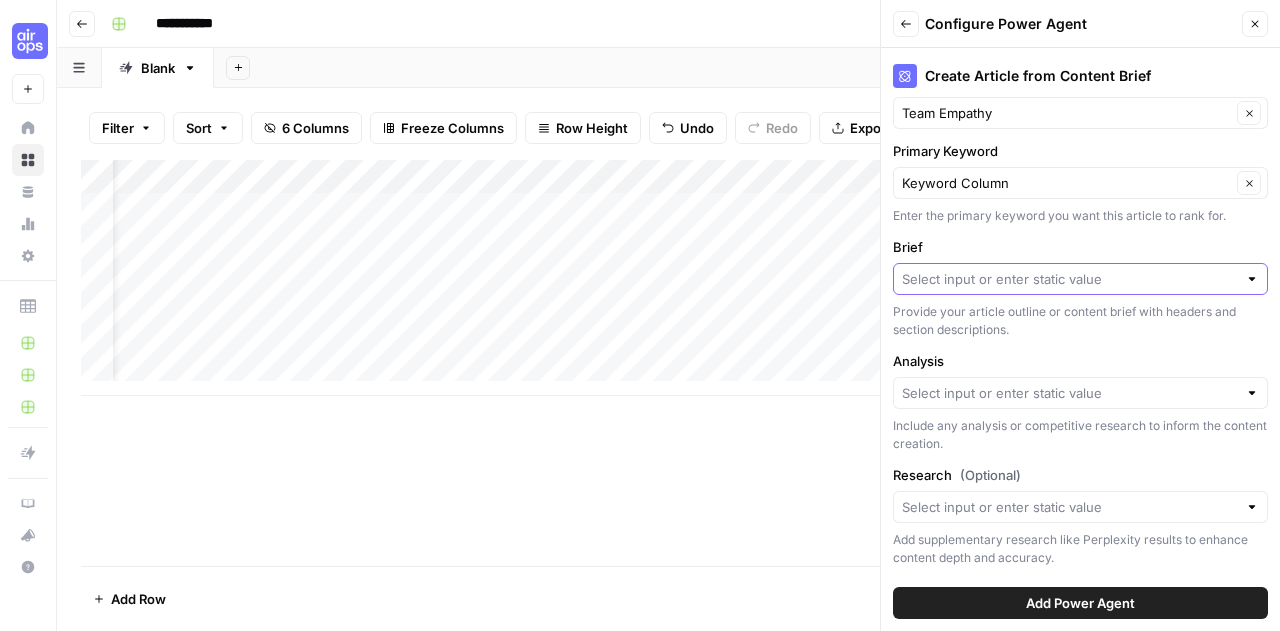 click on "Brief" at bounding box center (1069, 279) 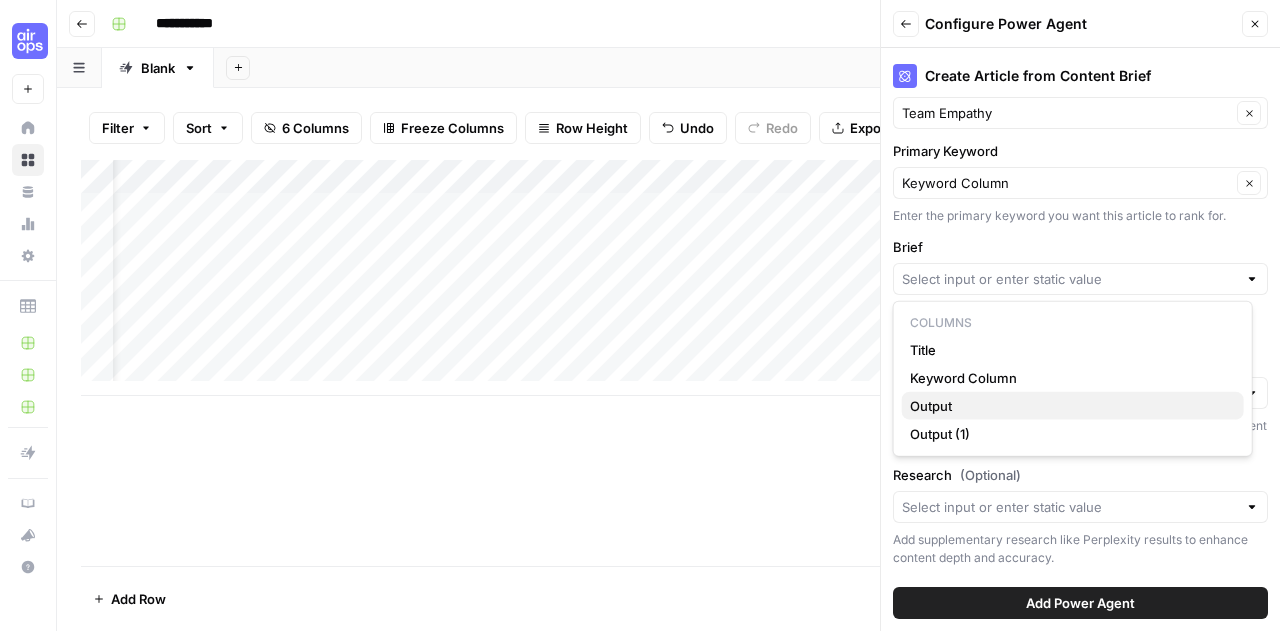 click on "Output" at bounding box center (1069, 406) 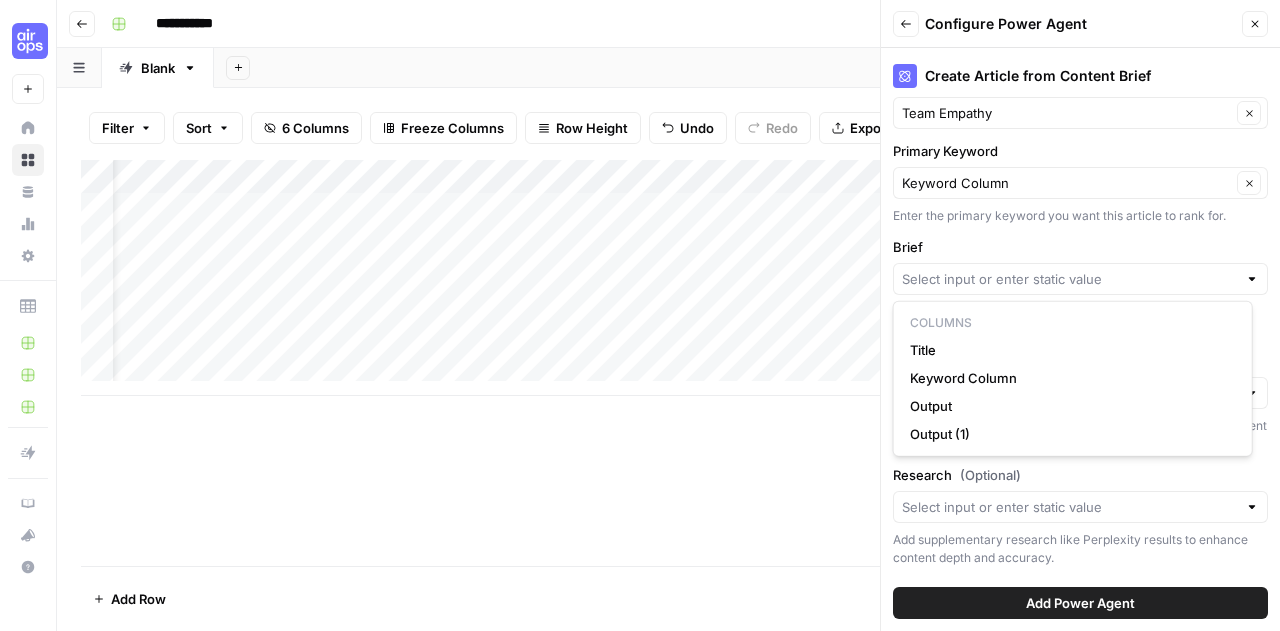 type on "Output" 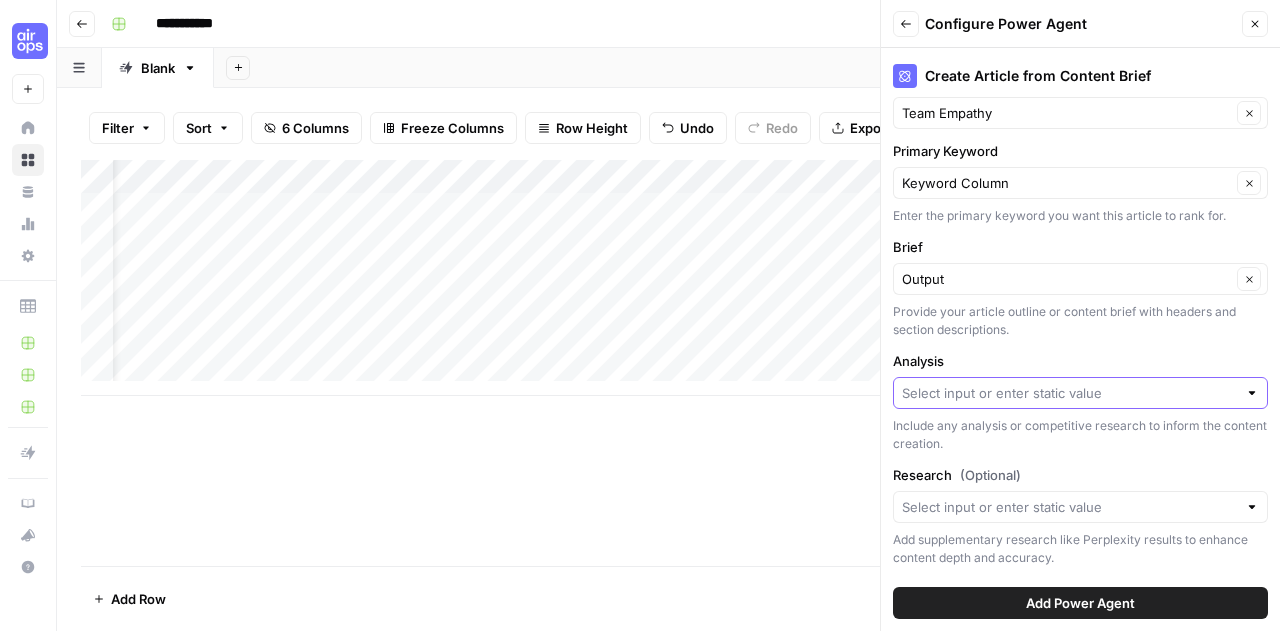 click on "Analysis" at bounding box center [1069, 393] 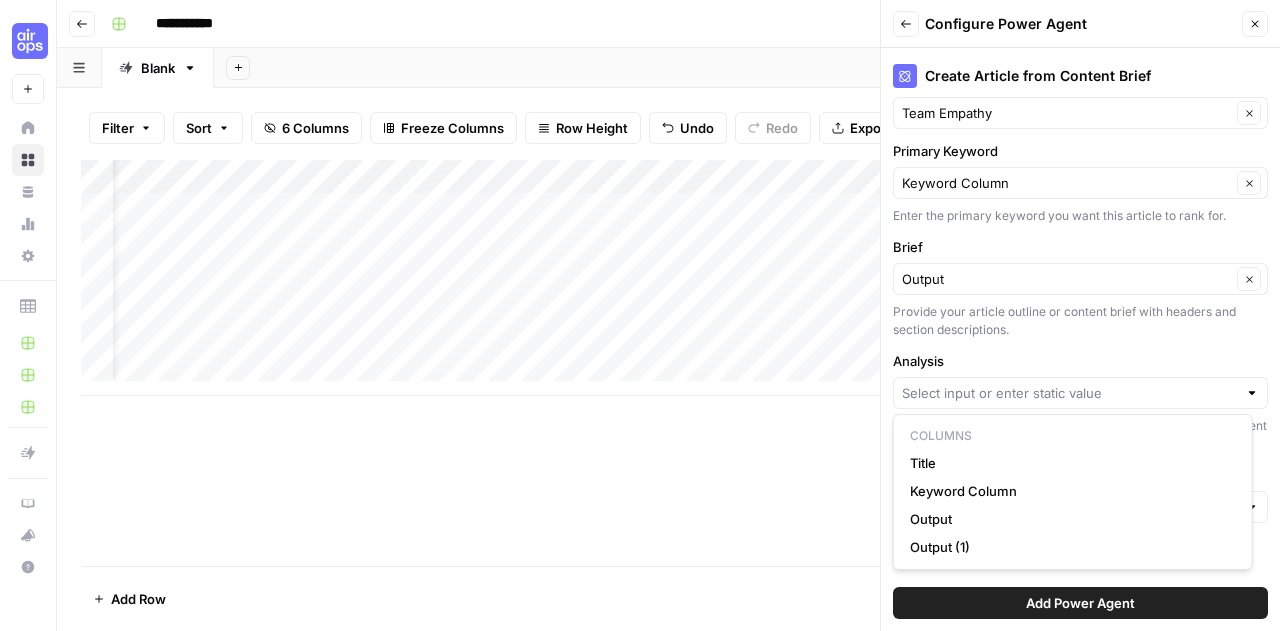 click on "Analysis" at bounding box center [1080, 361] 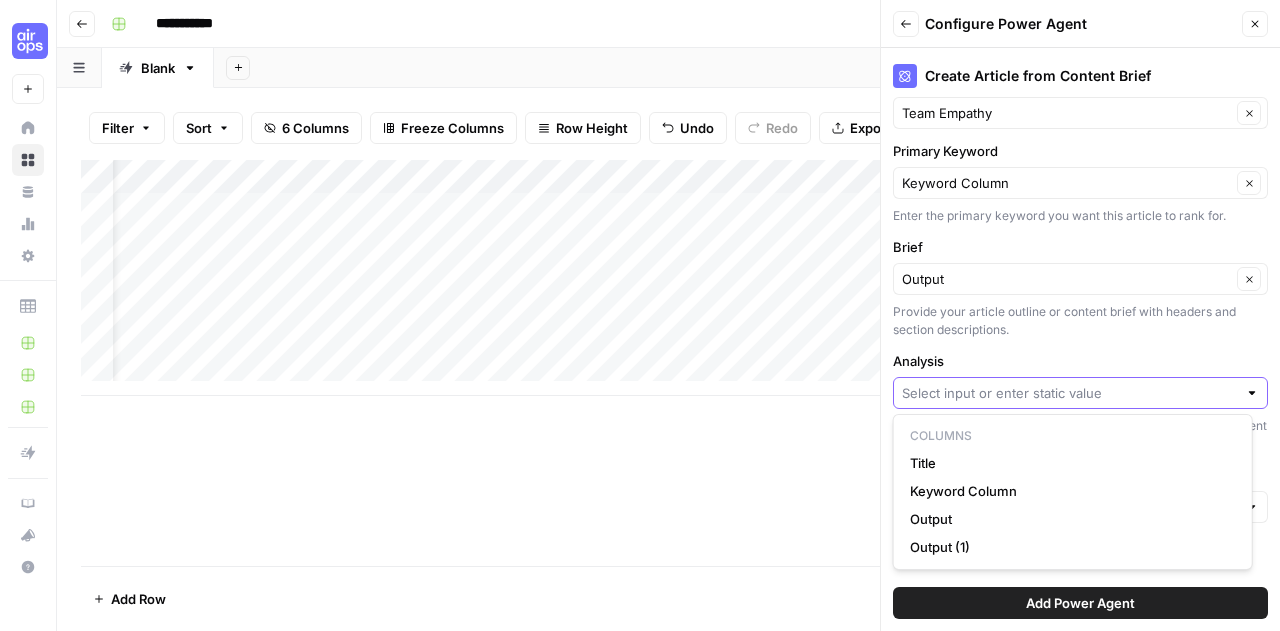 click on "Analysis" at bounding box center (1069, 393) 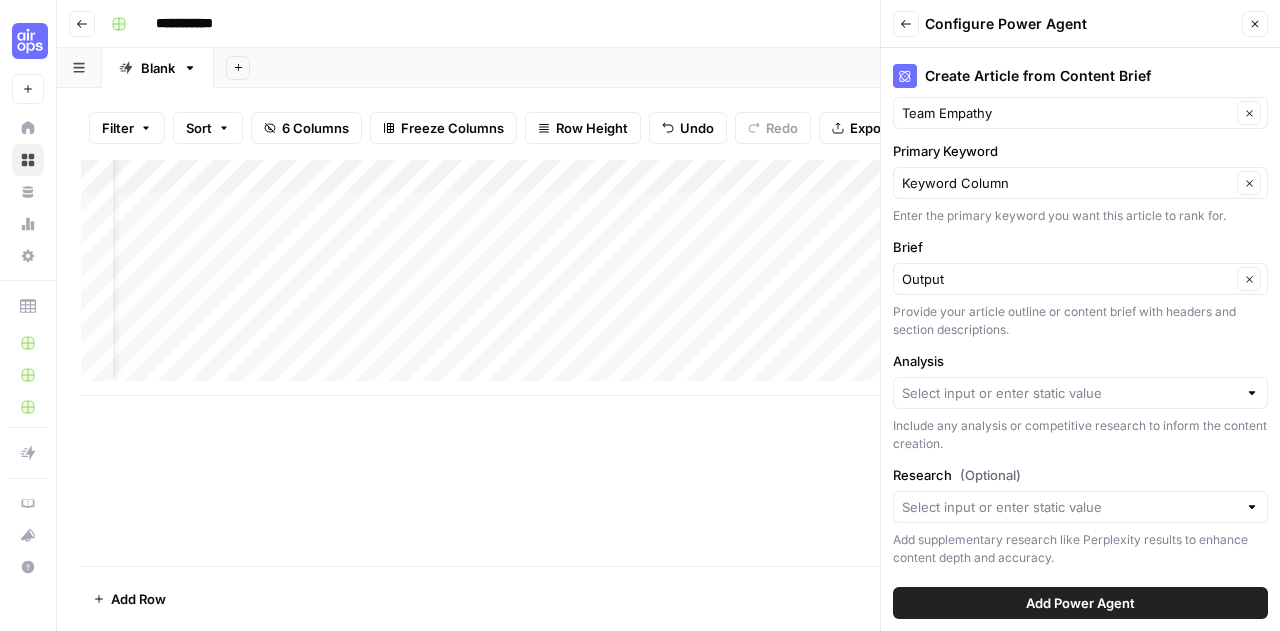 click on "Analysis" at bounding box center [1080, 361] 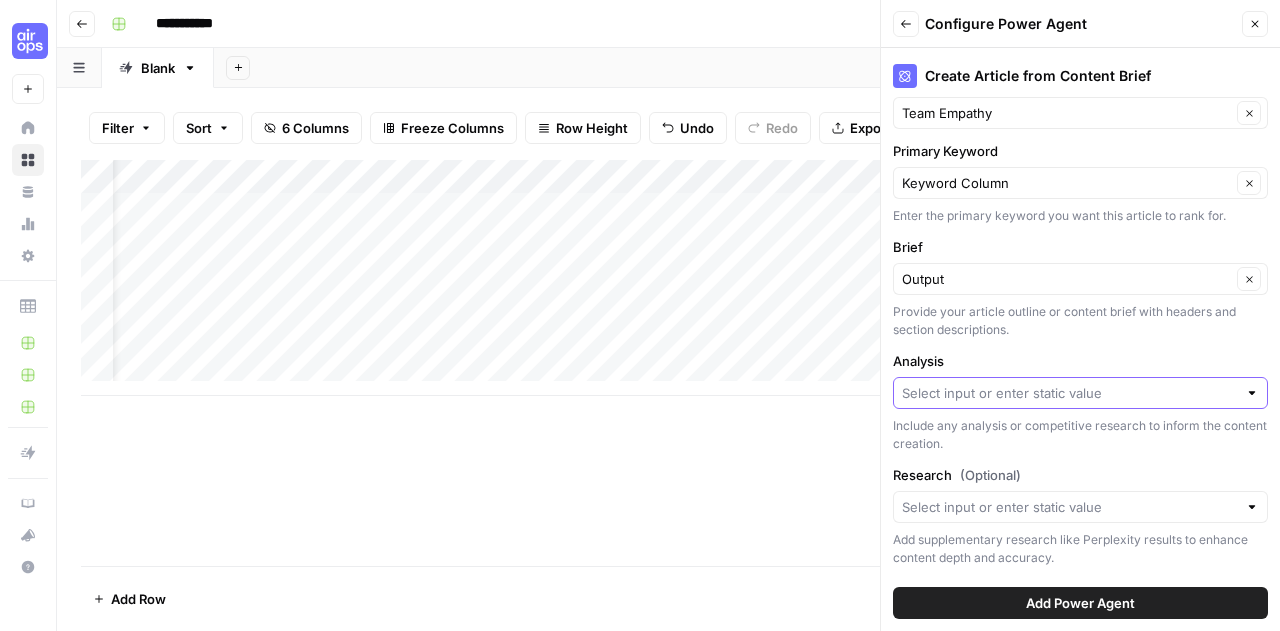 click on "Analysis" at bounding box center (1069, 393) 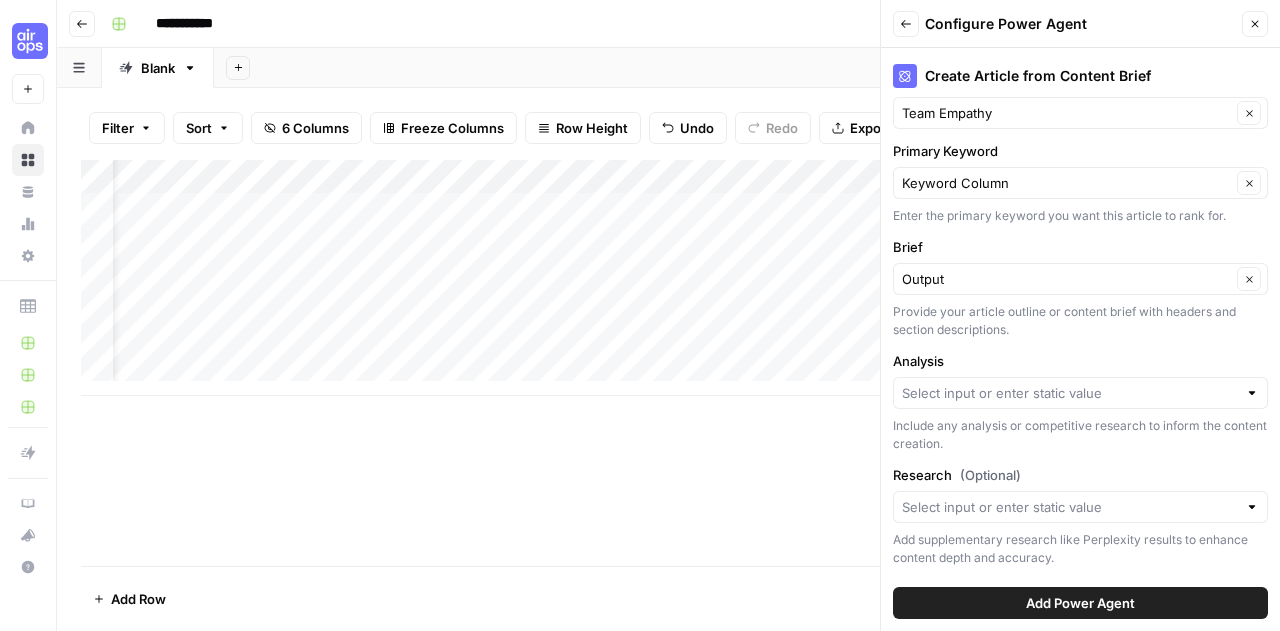click on "Analysis" at bounding box center [1080, 361] 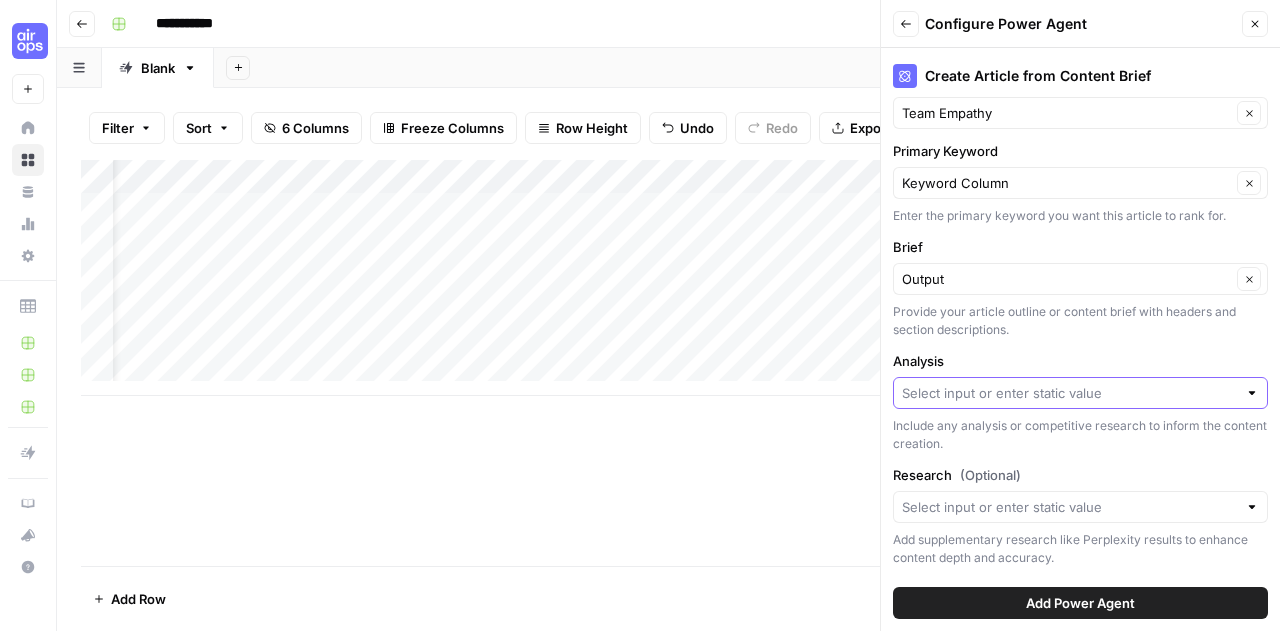 click on "Analysis" at bounding box center [1069, 393] 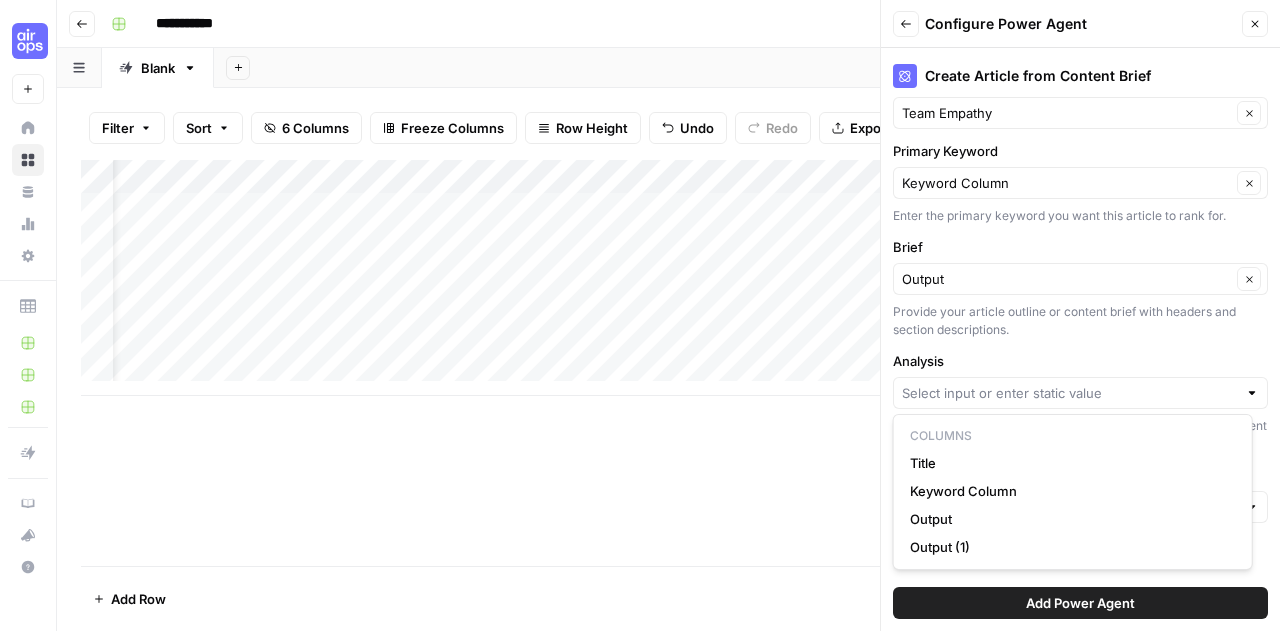 click on "Analysis" at bounding box center [1080, 361] 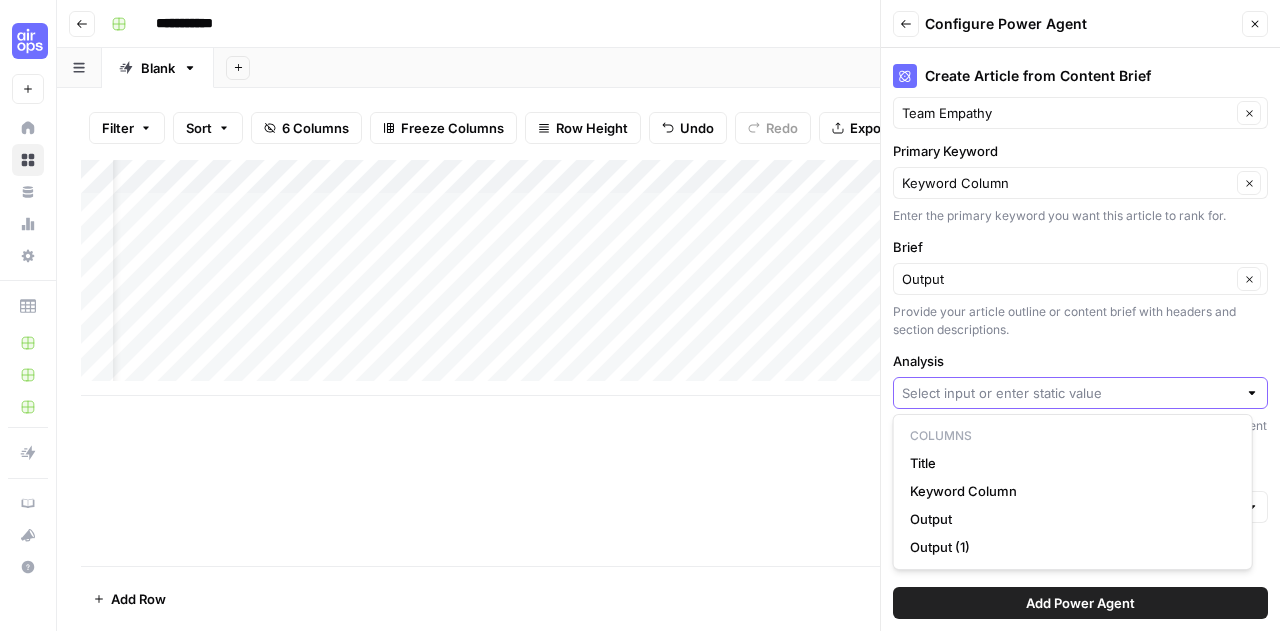 click on "Analysis" at bounding box center [1069, 393] 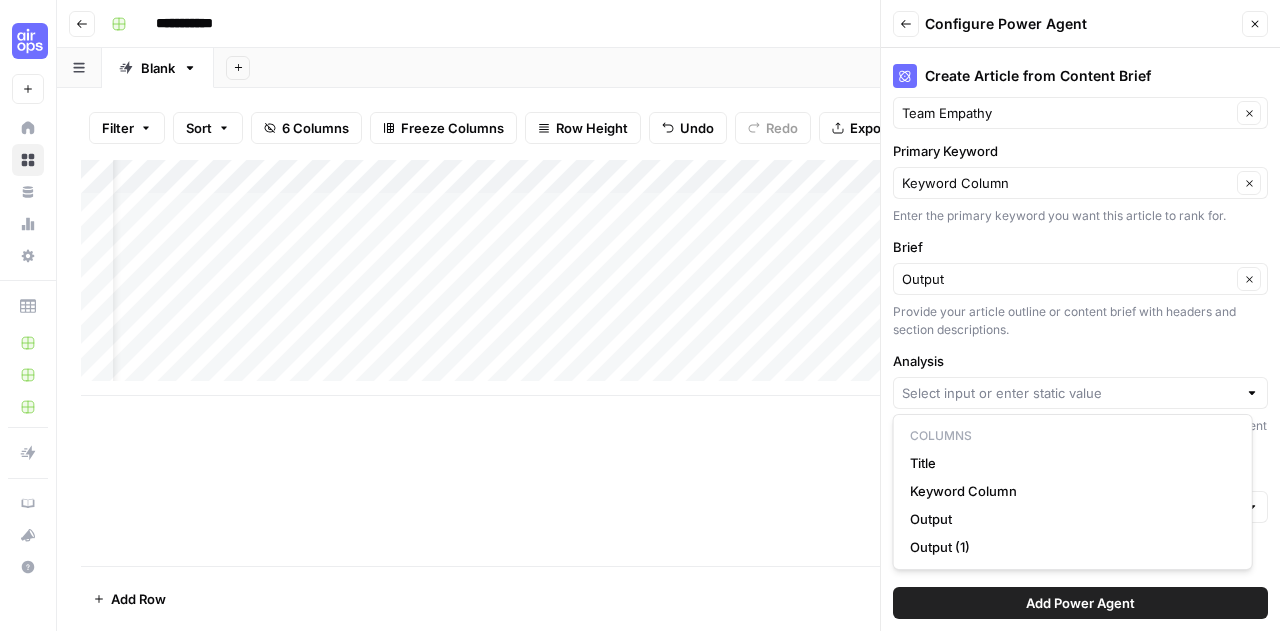 click on "Create Article from Content Brief About this Power Agent This agent transforms your content brief into a complete, SEO-optimized article. Simply provide your target keyword and content brief or outline, and the agent will generate a comprehensive article that follows your specified structure while incorporating SEO best practices. The agent analyzes search results for your keyword, extracts the optimal structure from your outline, and creates engaging content that maintains your brand's voice and style.
Key Features:
Performs keyword research to understand search intent and competitive landscape
Extracts article structure from your outline to maintain your content plan
Generates a complete article with introduction, body sections, and conclusion
Incorporates SEO best practices based on top-ranking content
Maintains consistent brand voice using your Brand Kit settings
Supports additional research integration for more comprehensive content
Show More About this Power Agent
Key Features:" at bounding box center [1080, 339] 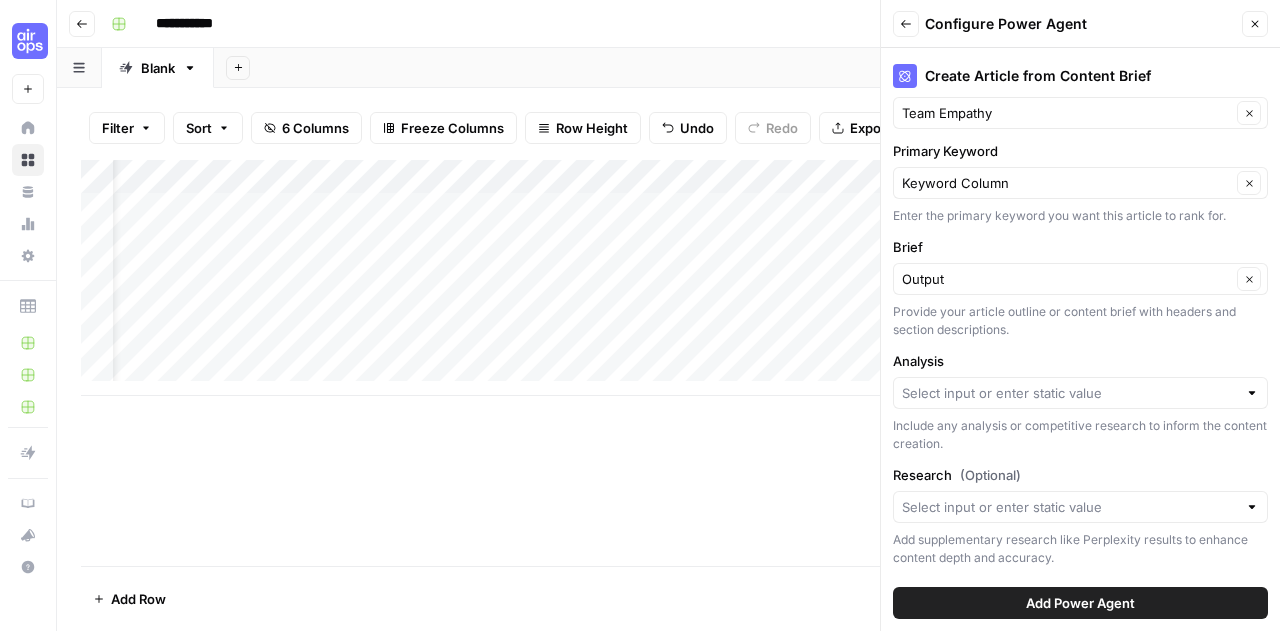 click at bounding box center [1080, 507] 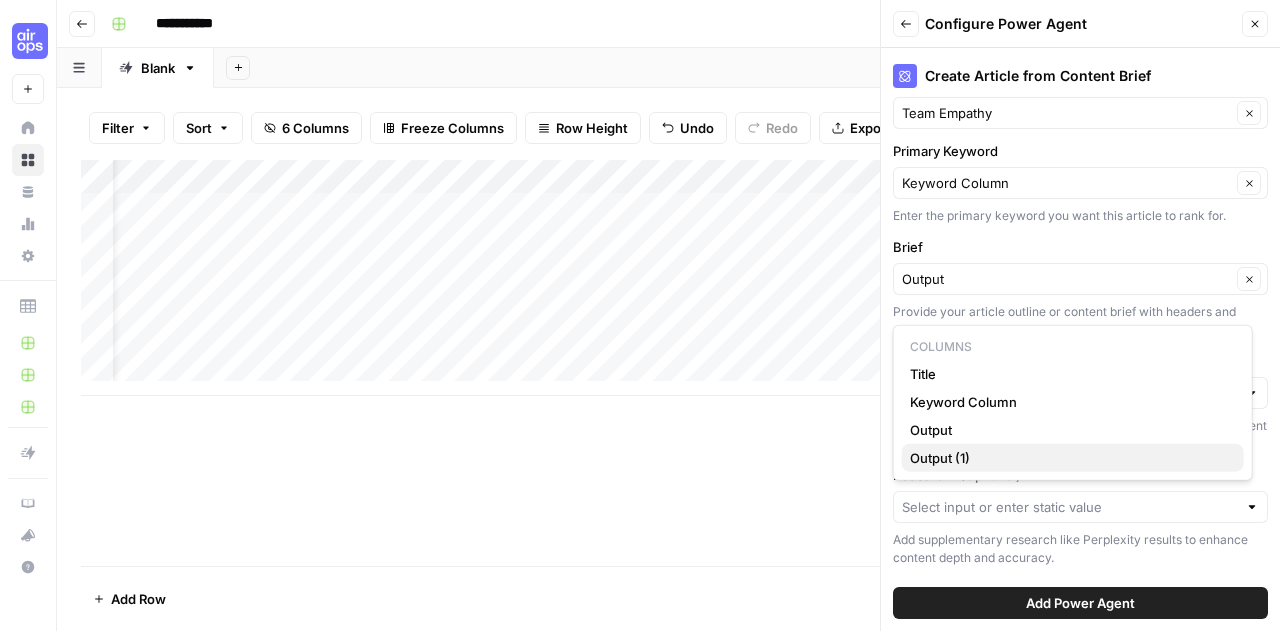 click on "Output (1)" at bounding box center [1069, 458] 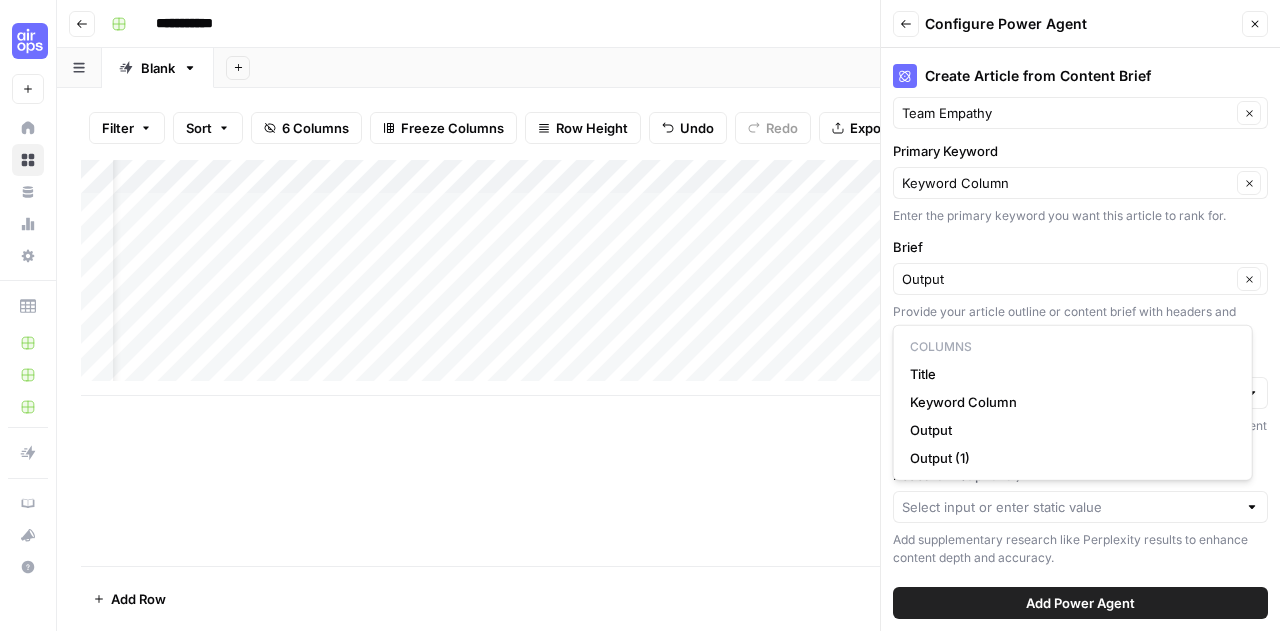type on "Output (1)" 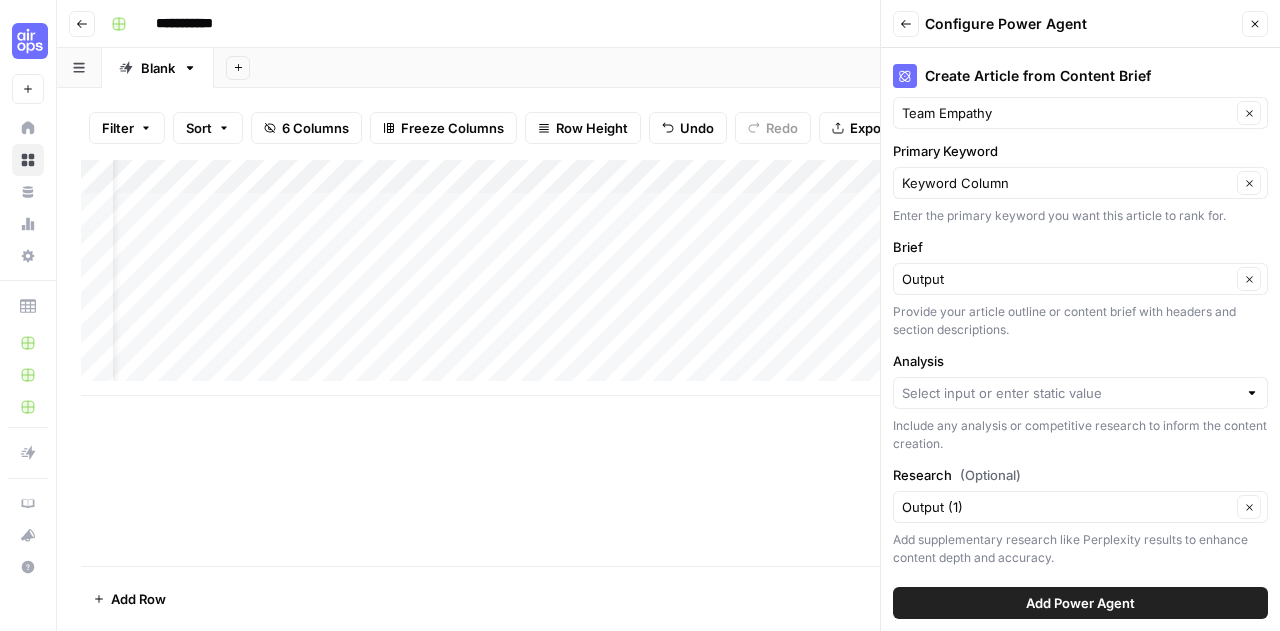 click on "Add Power Agent" at bounding box center [1080, 603] 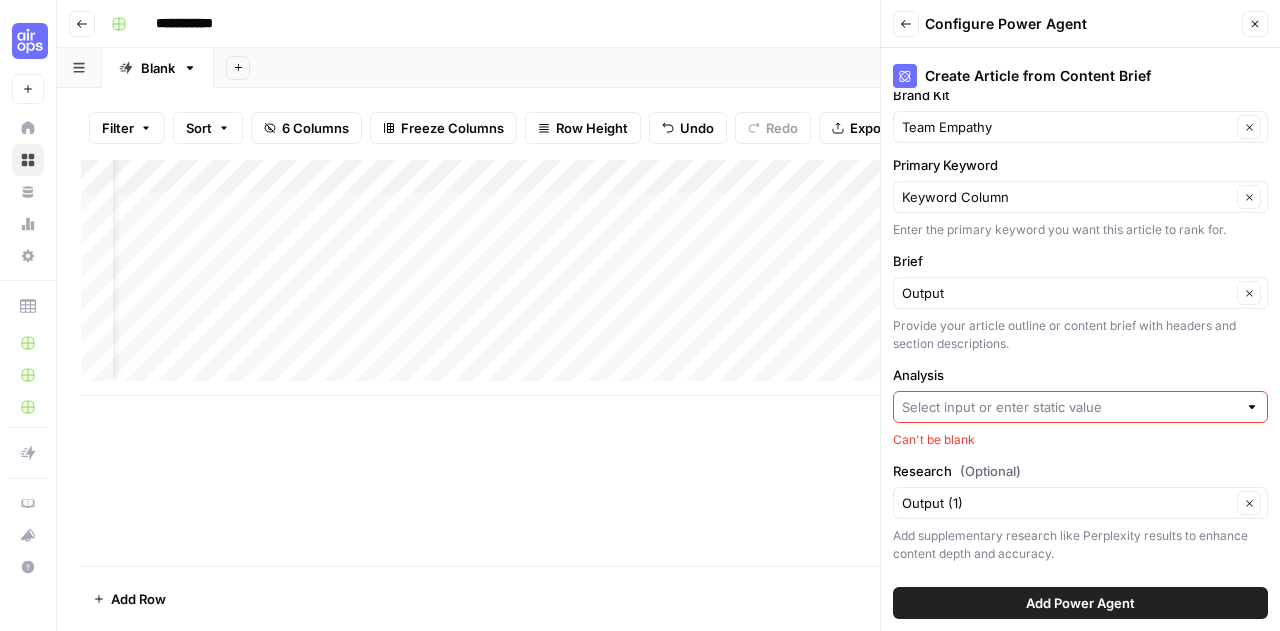 scroll, scrollTop: 177, scrollLeft: 0, axis: vertical 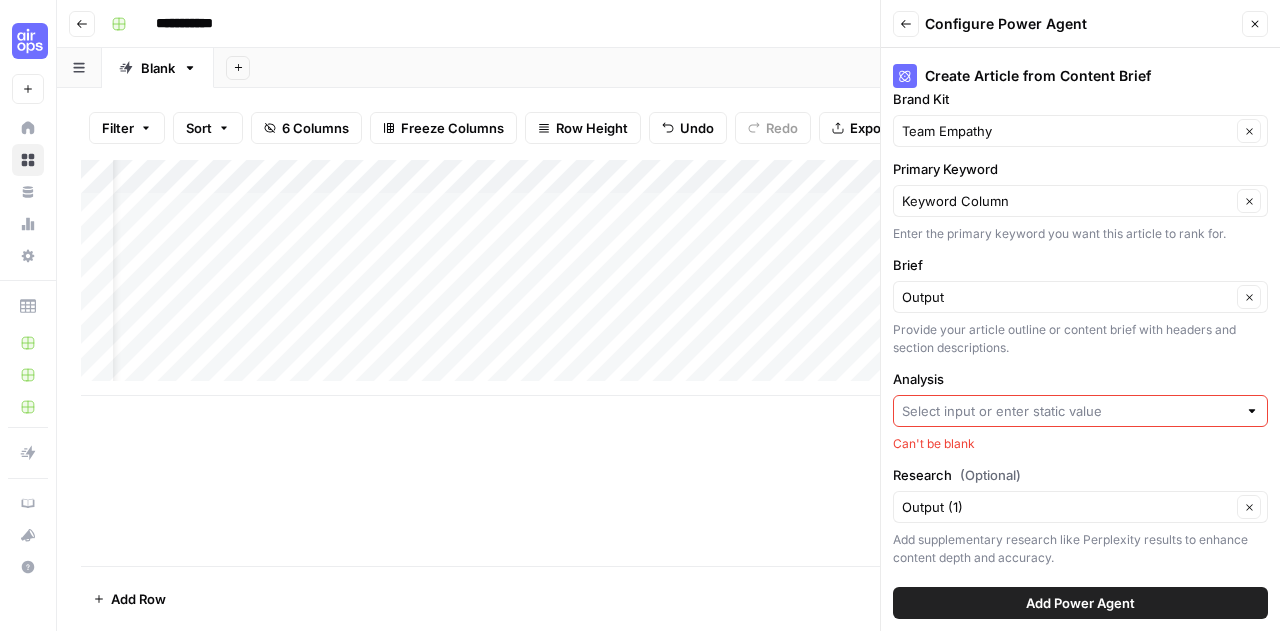 click at bounding box center (1080, 411) 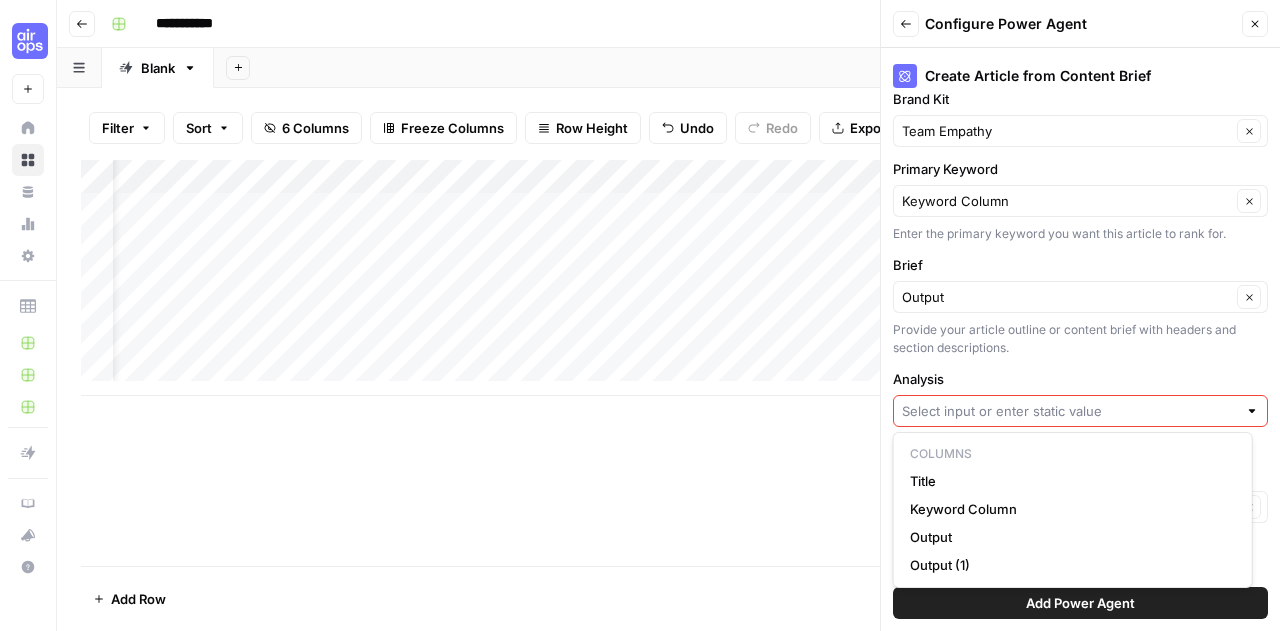 click on "Analysis" at bounding box center (1080, 379) 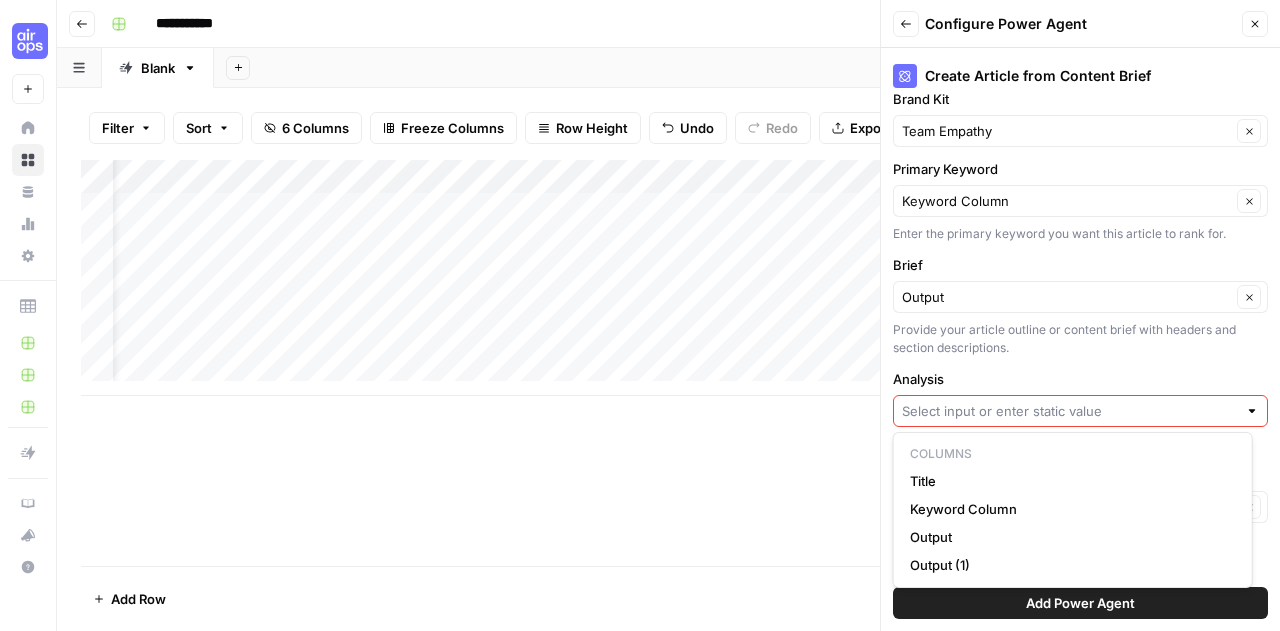 click on "Analysis" at bounding box center [1069, 411] 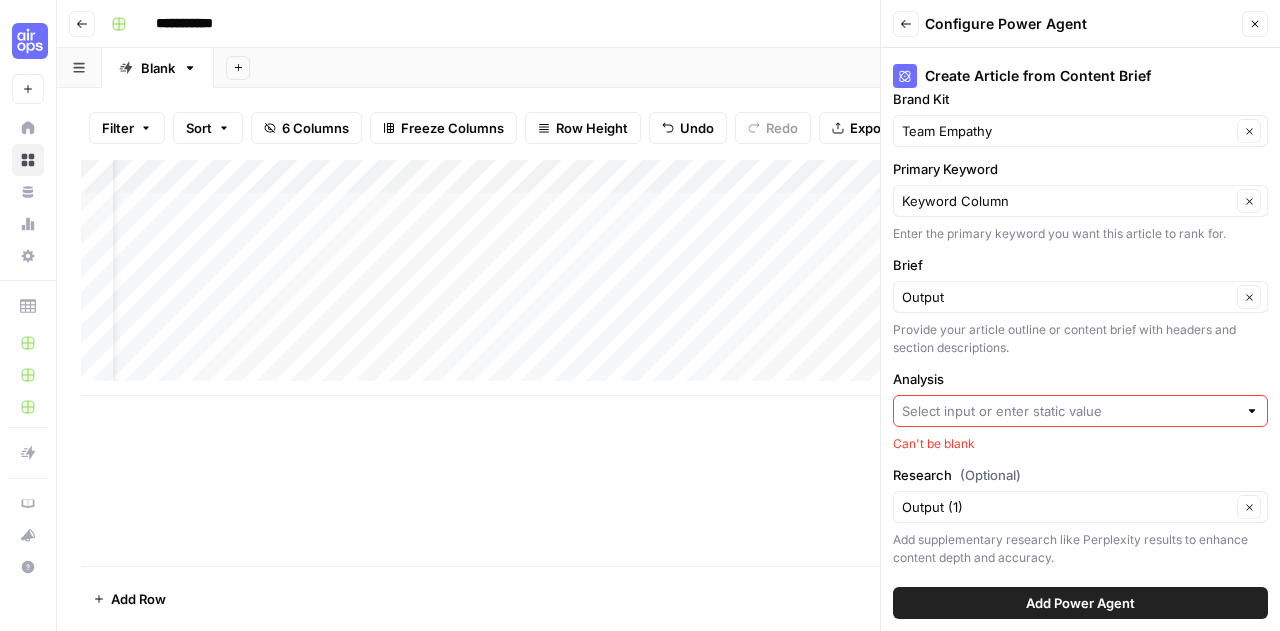 click on "Provide your article outline or content brief with headers and section descriptions." at bounding box center [1080, 339] 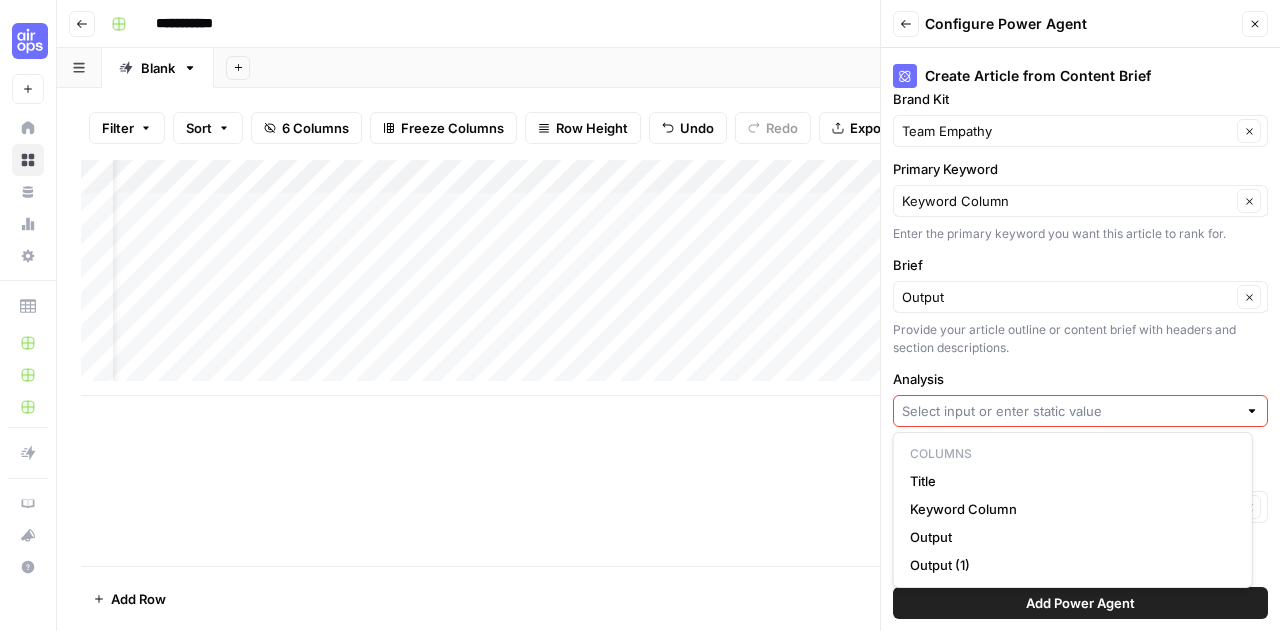 click 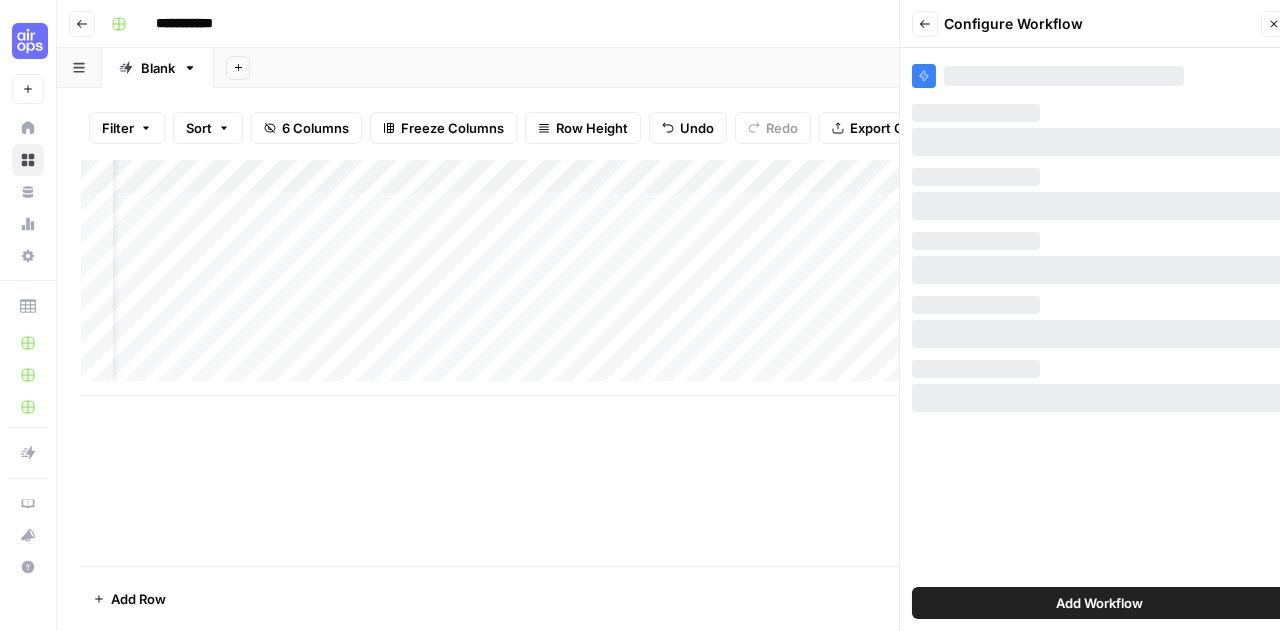 scroll, scrollTop: 0, scrollLeft: 0, axis: both 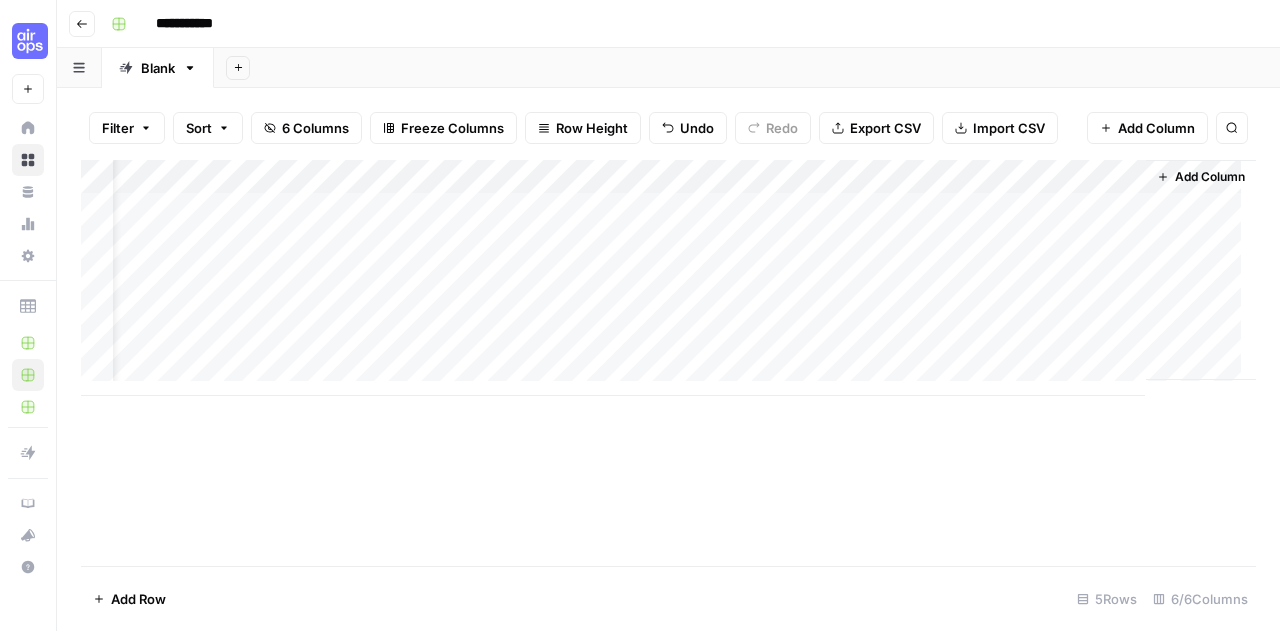 click on "Add Column" at bounding box center [1210, 177] 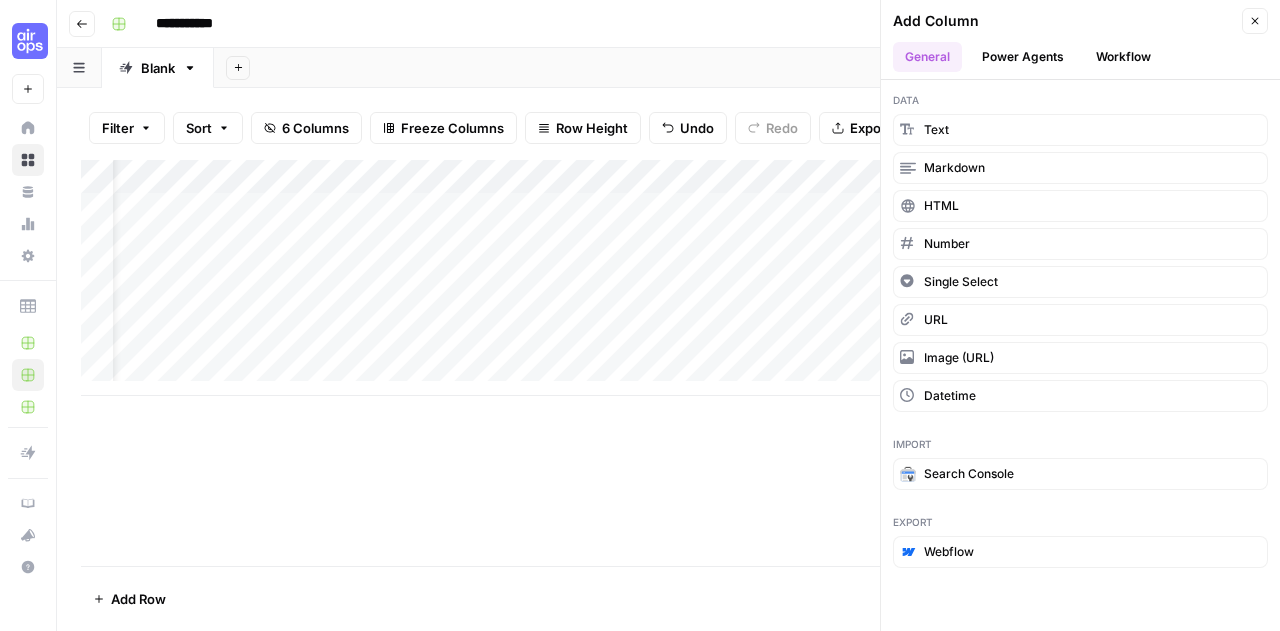 click on "Power Agents" at bounding box center [1023, 57] 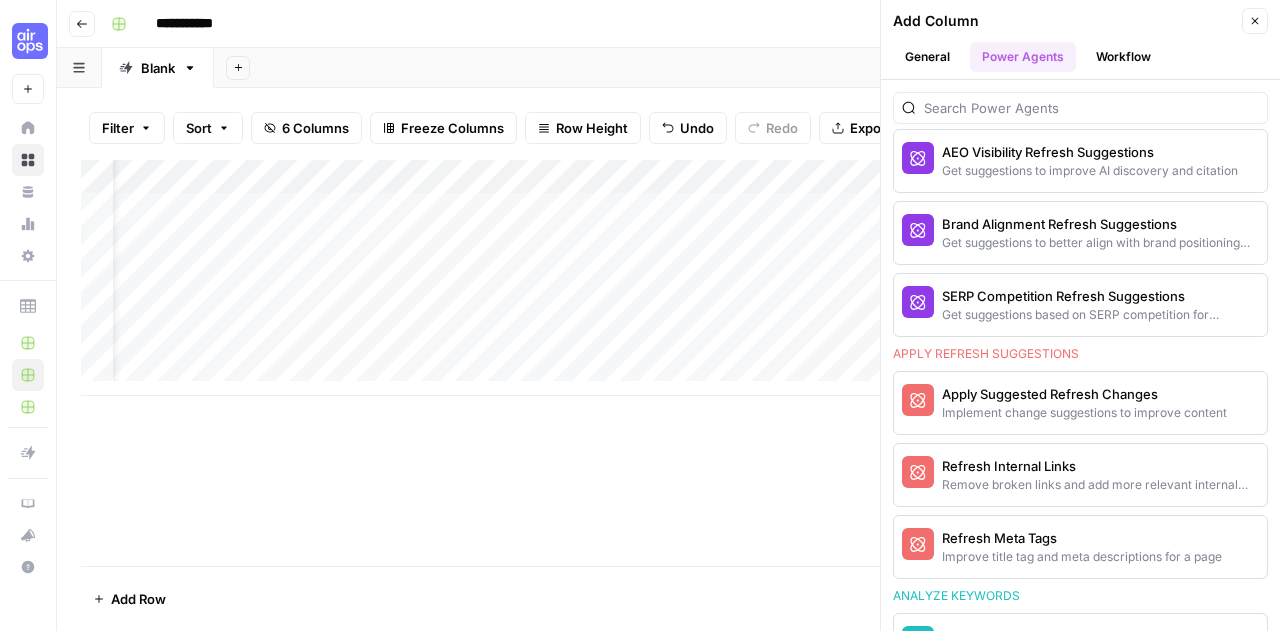 scroll, scrollTop: 1142, scrollLeft: 0, axis: vertical 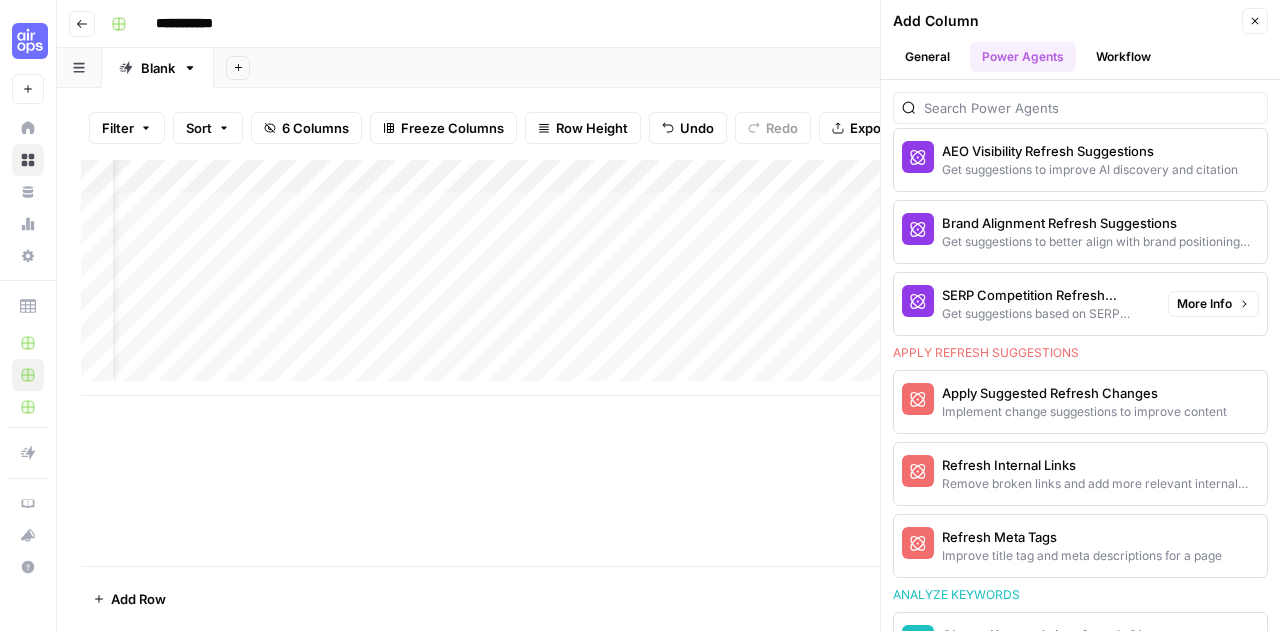 click on "More Info" at bounding box center [1204, 304] 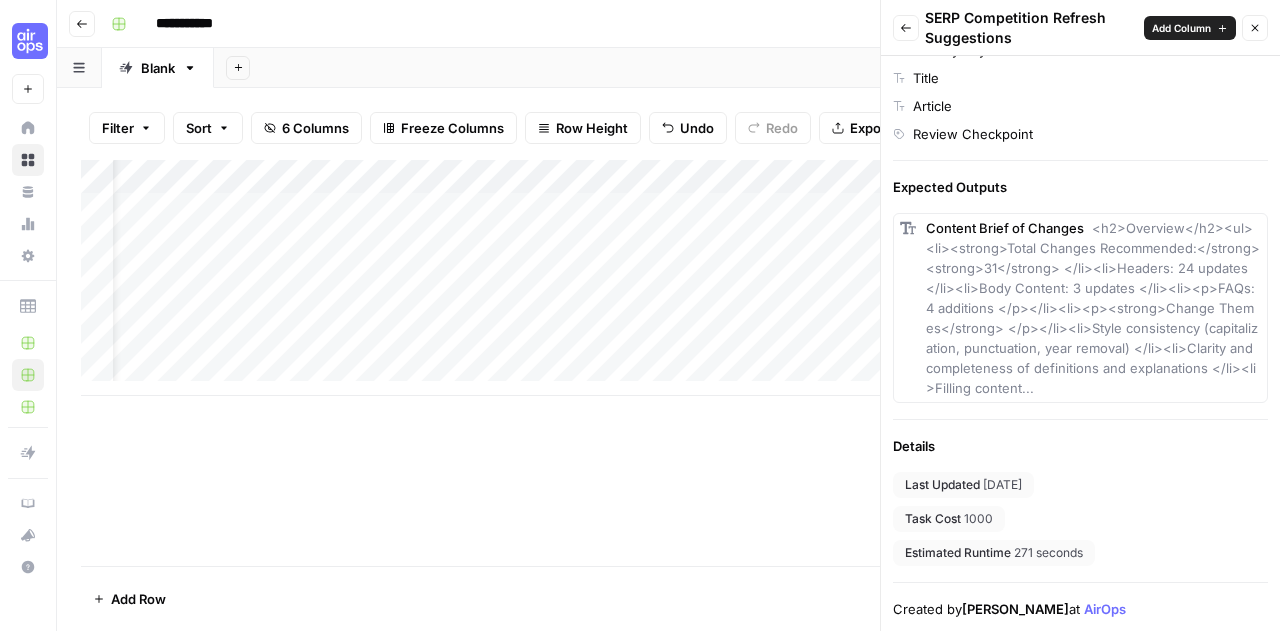 scroll, scrollTop: 573, scrollLeft: 0, axis: vertical 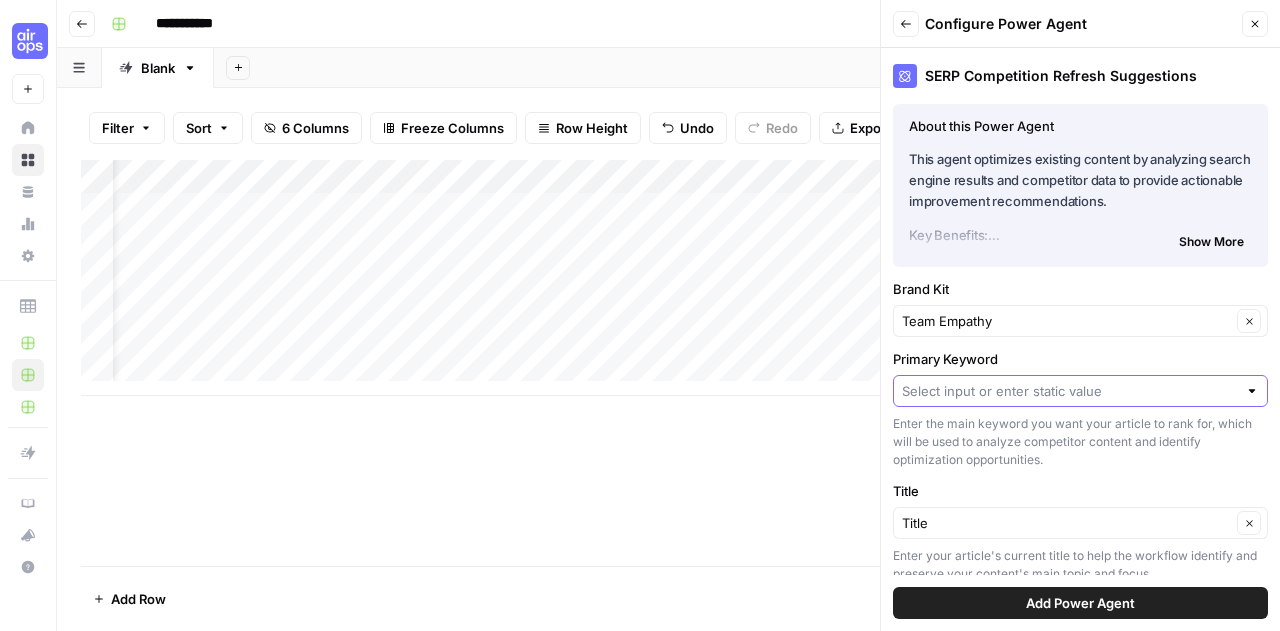 click on "Primary Keyword" at bounding box center [1069, 391] 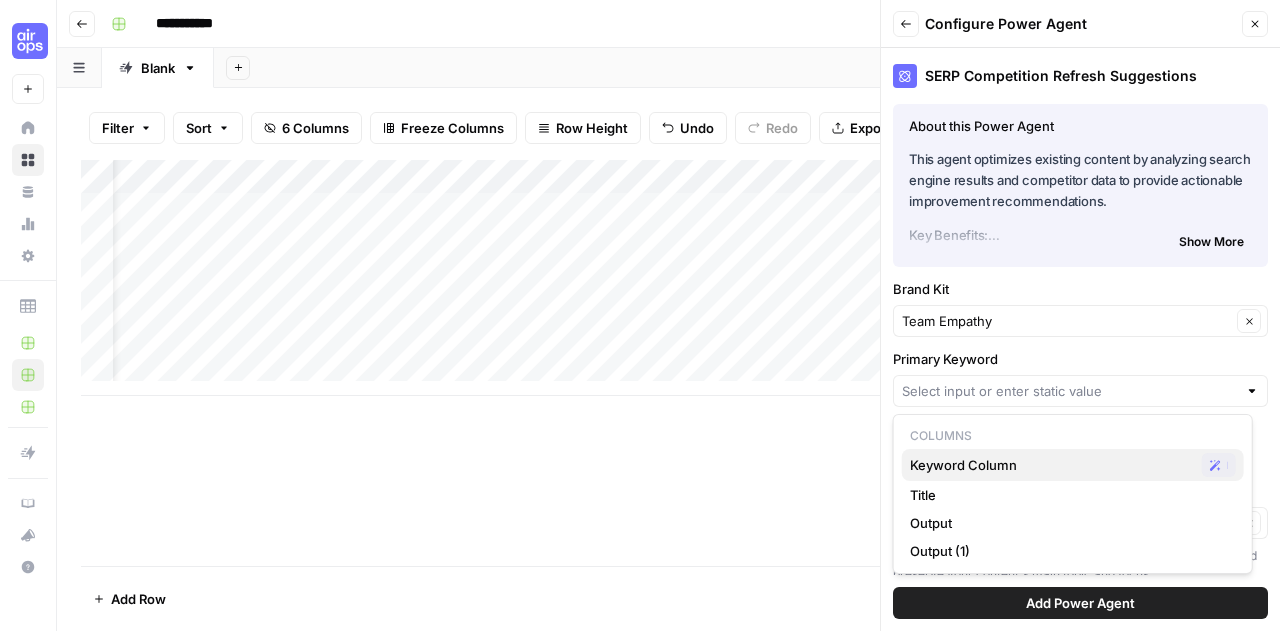 click on "Keyword Column" at bounding box center (1052, 465) 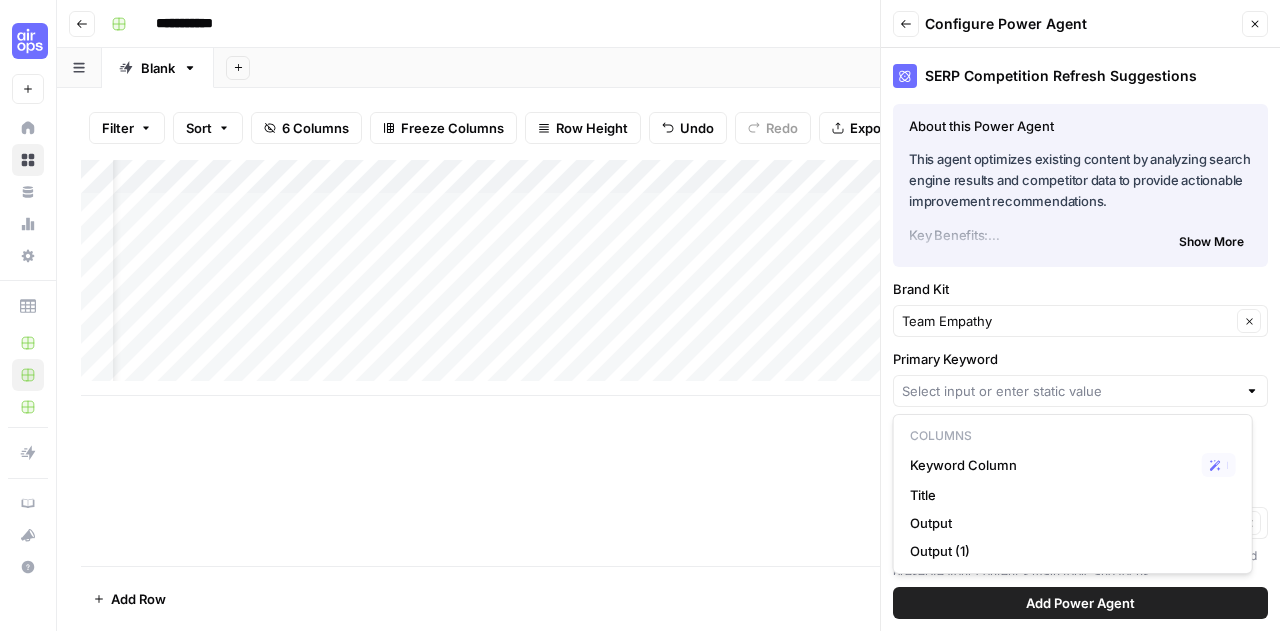 type on "Keyword Column" 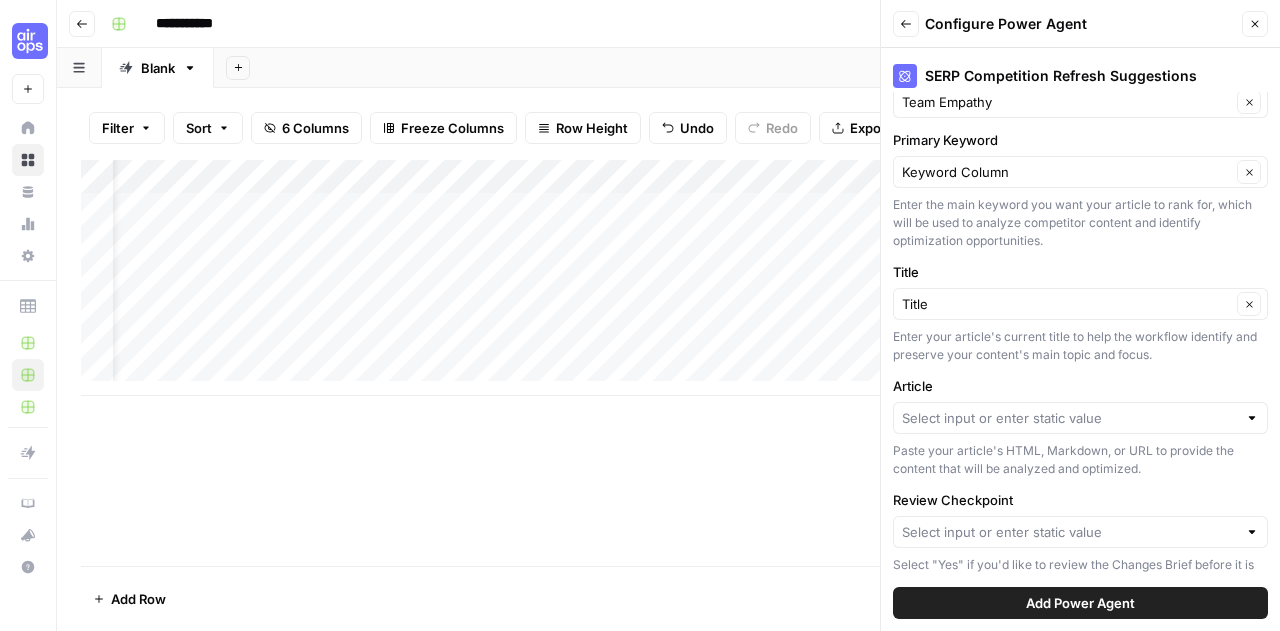 scroll, scrollTop: 232, scrollLeft: 0, axis: vertical 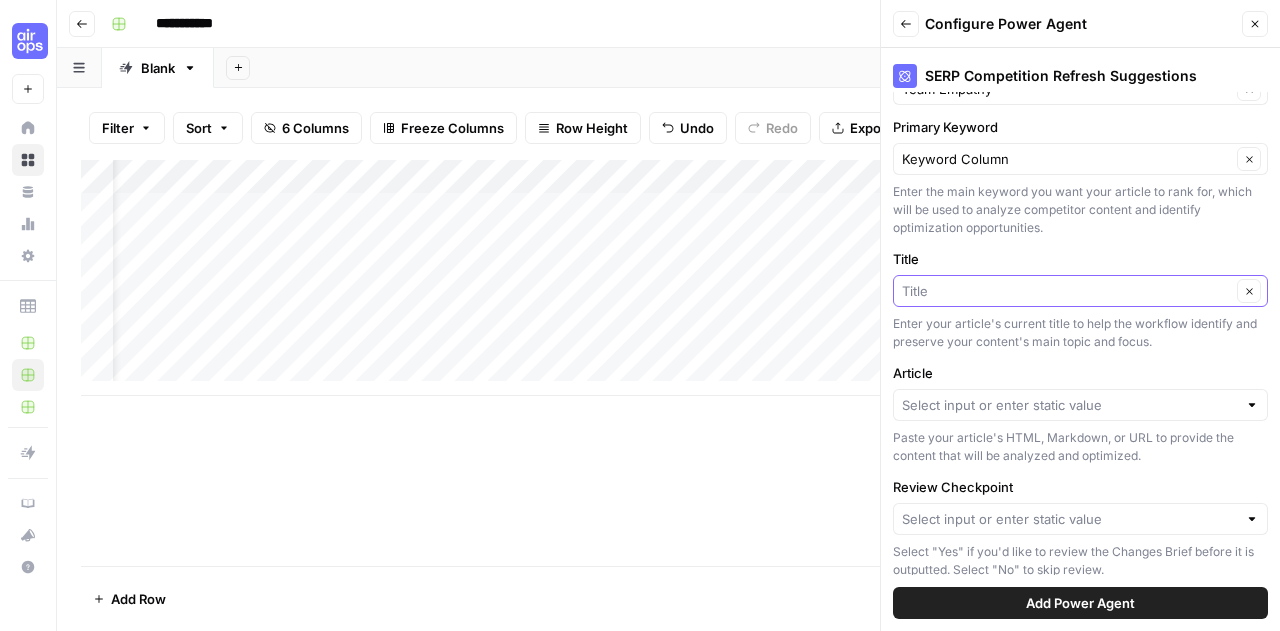 click on "Title" at bounding box center [1066, 291] 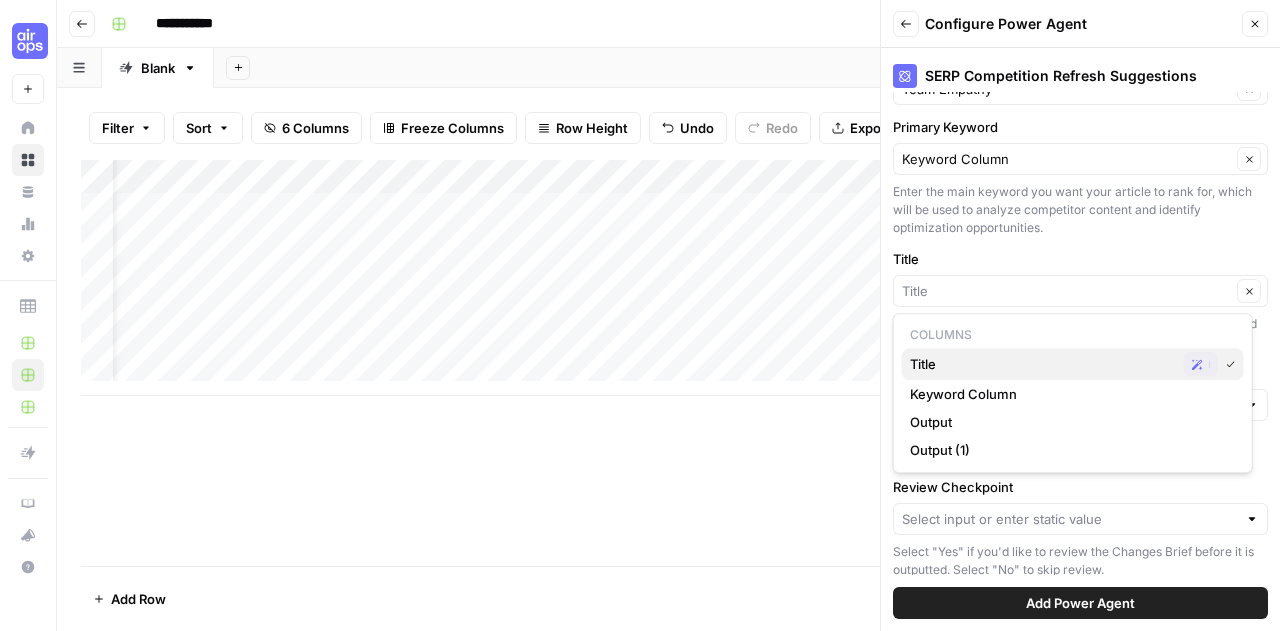 click on "Title" at bounding box center (1043, 364) 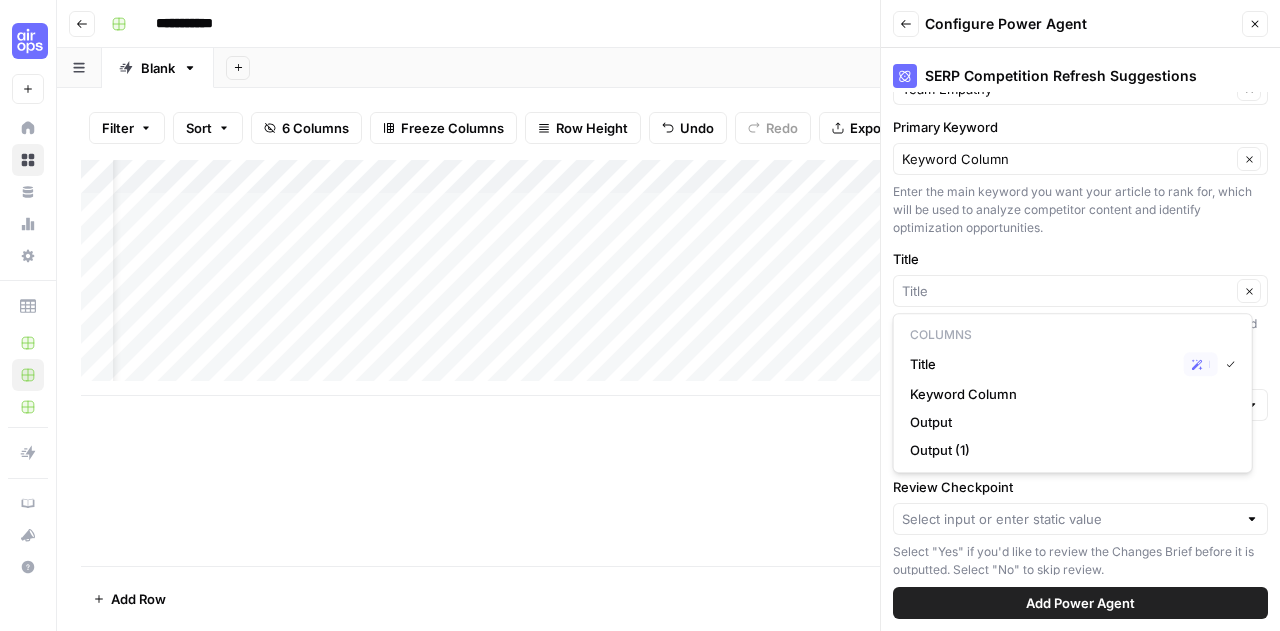 type on "Title" 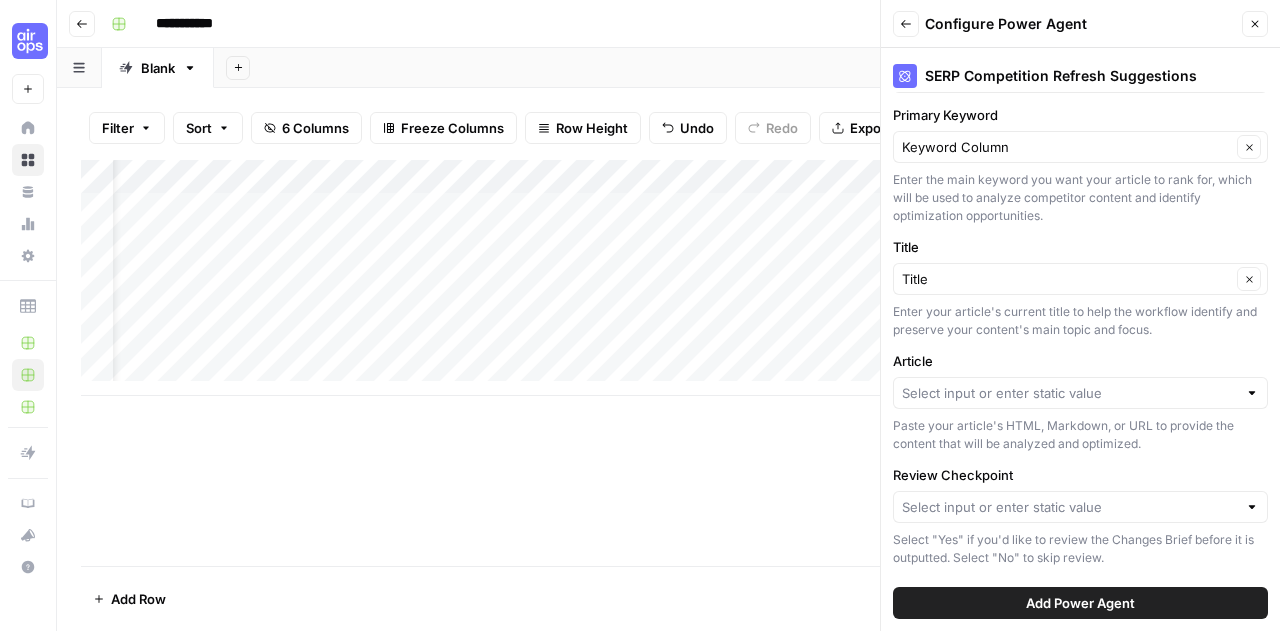 scroll, scrollTop: 0, scrollLeft: 0, axis: both 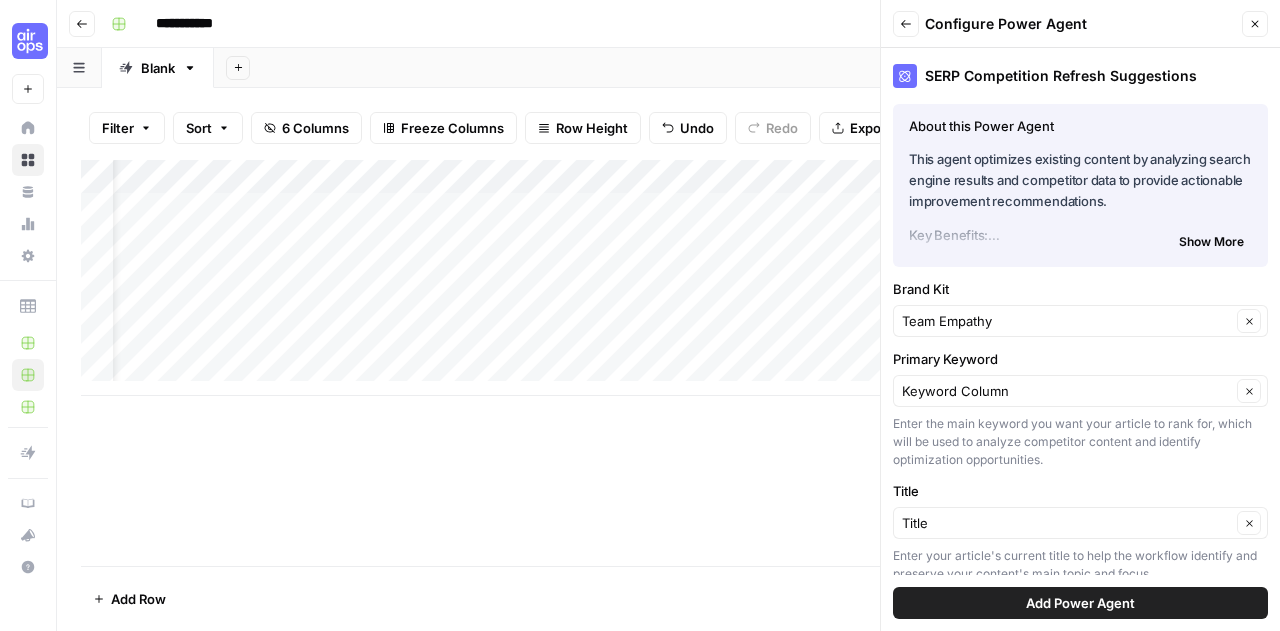 click on "Show More" at bounding box center [1211, 242] 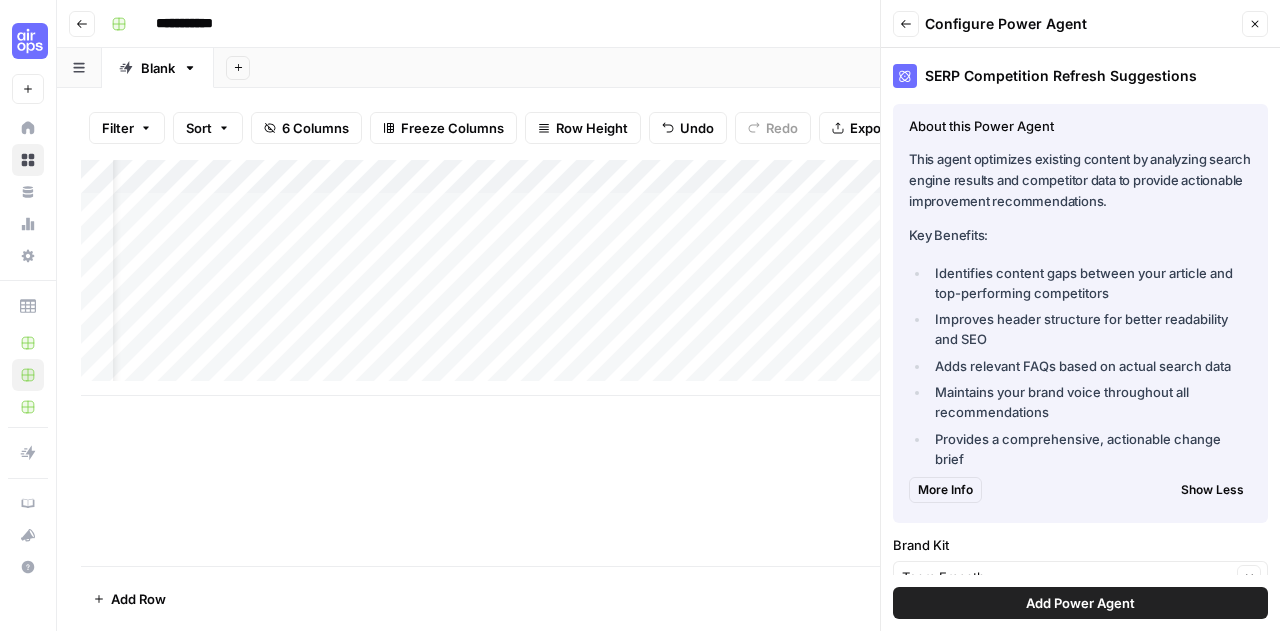 click on "Close" at bounding box center [1255, 24] 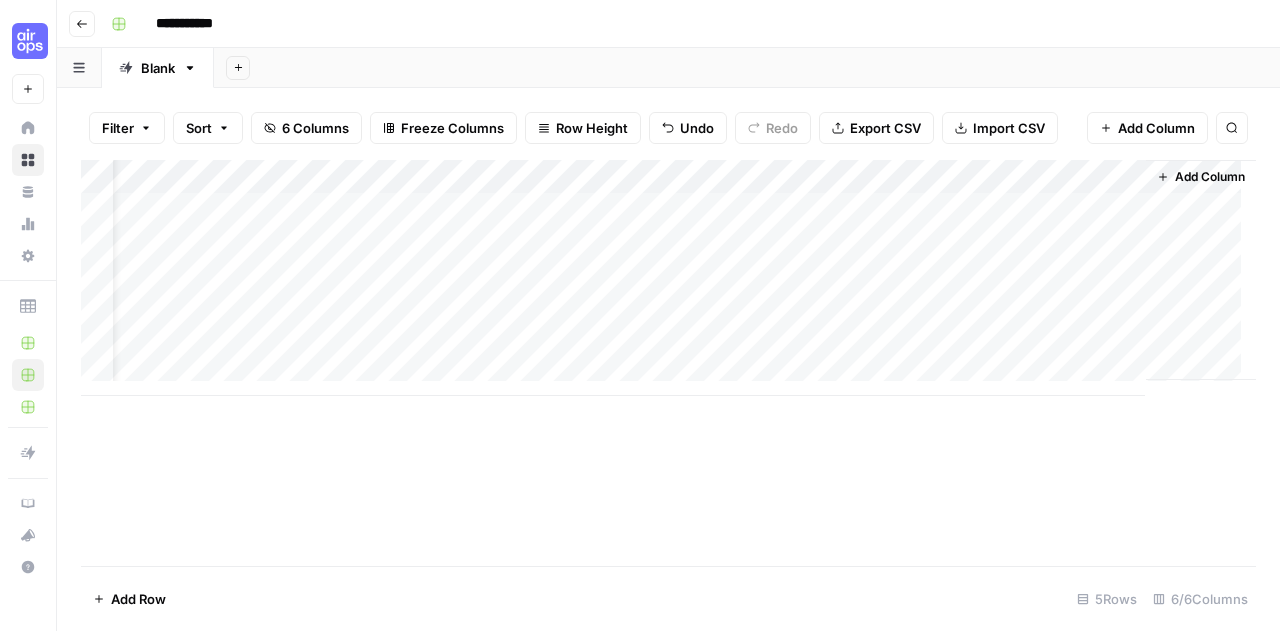 click on "Add Column" at bounding box center (1210, 177) 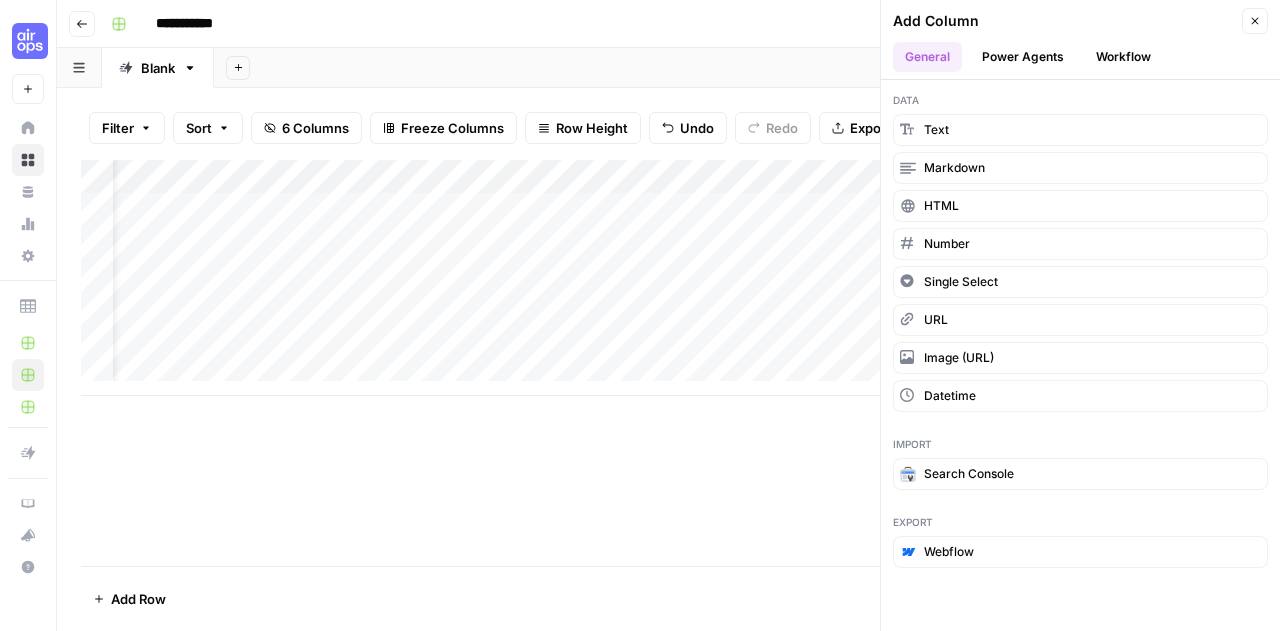 click on "Power Agents" at bounding box center (1023, 57) 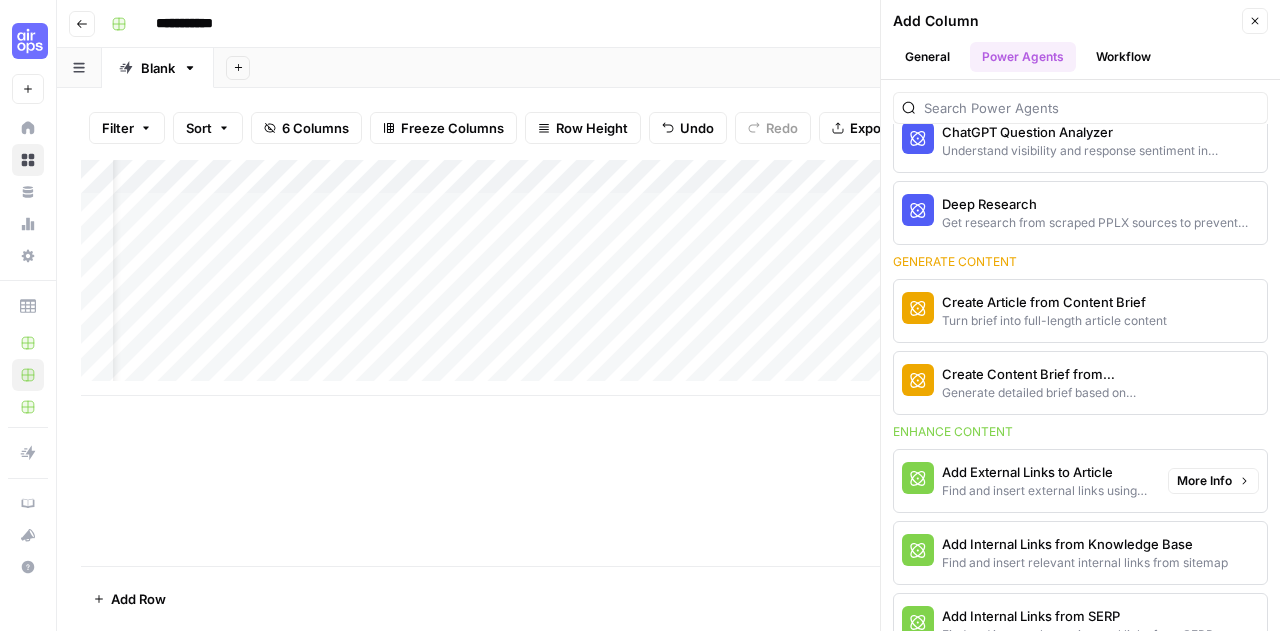 scroll, scrollTop: 186, scrollLeft: 0, axis: vertical 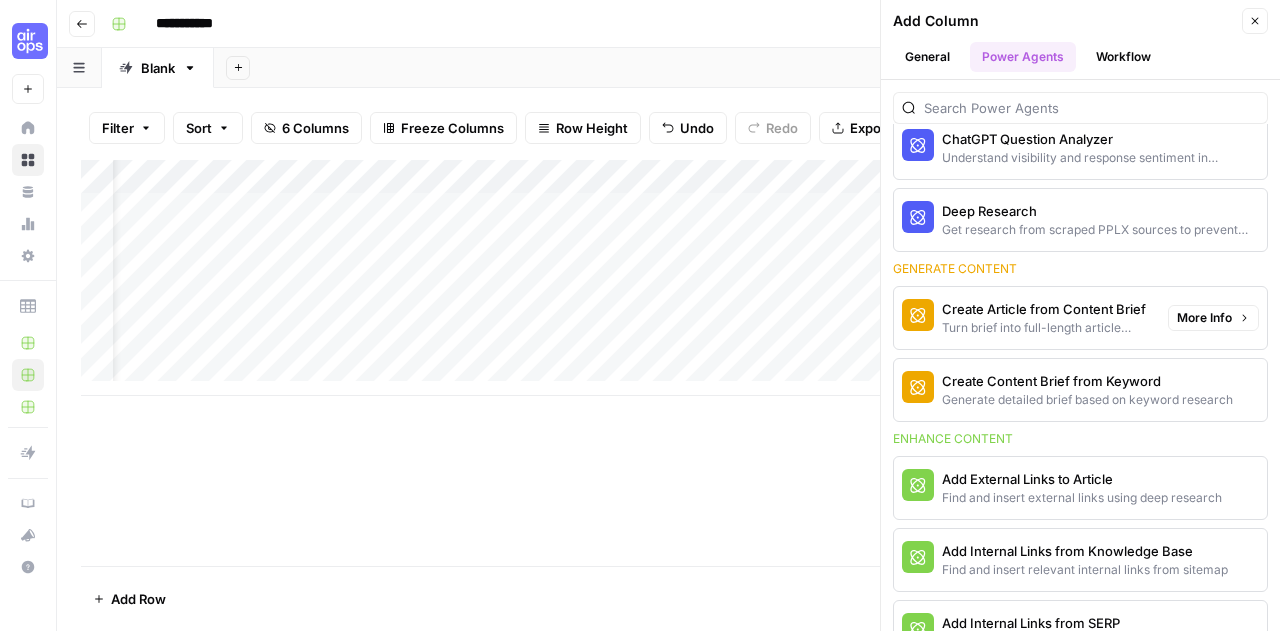 click on "Create Article from Content Brief" at bounding box center (1047, 309) 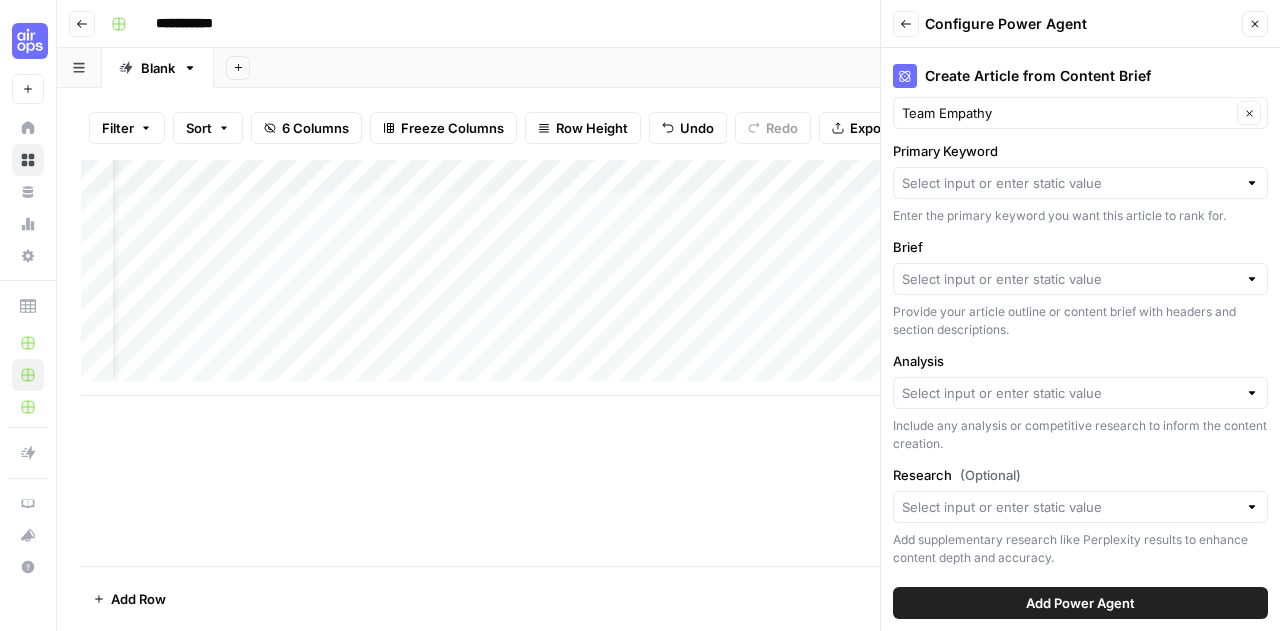 scroll, scrollTop: 0, scrollLeft: 0, axis: both 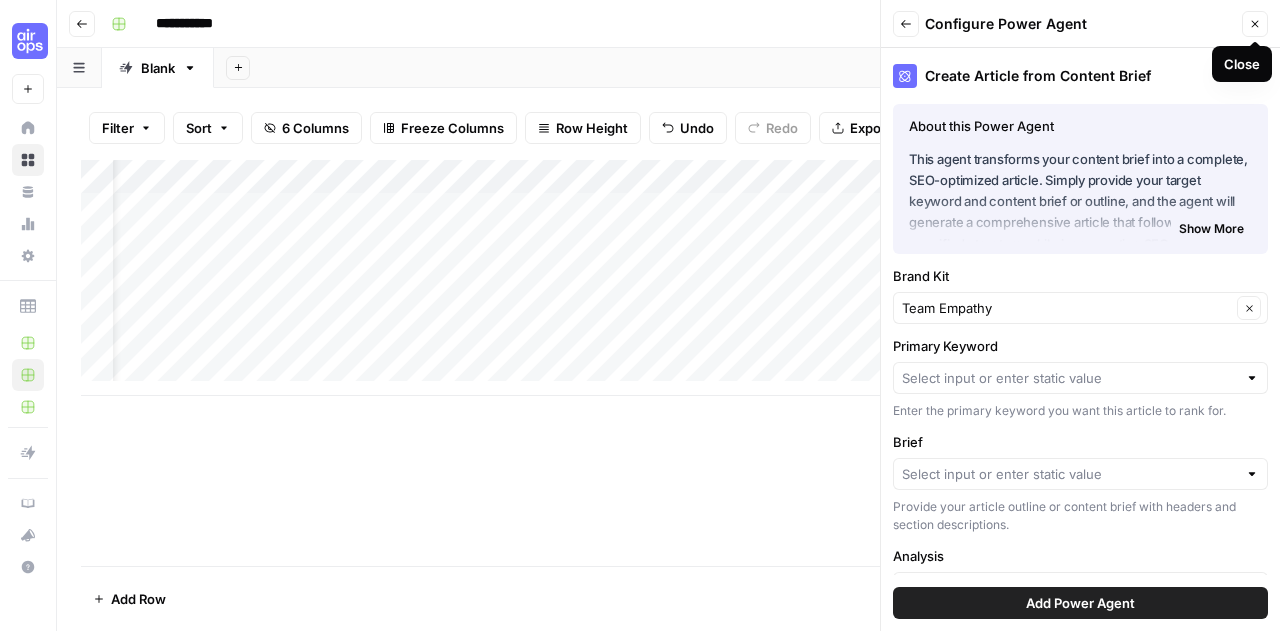 click 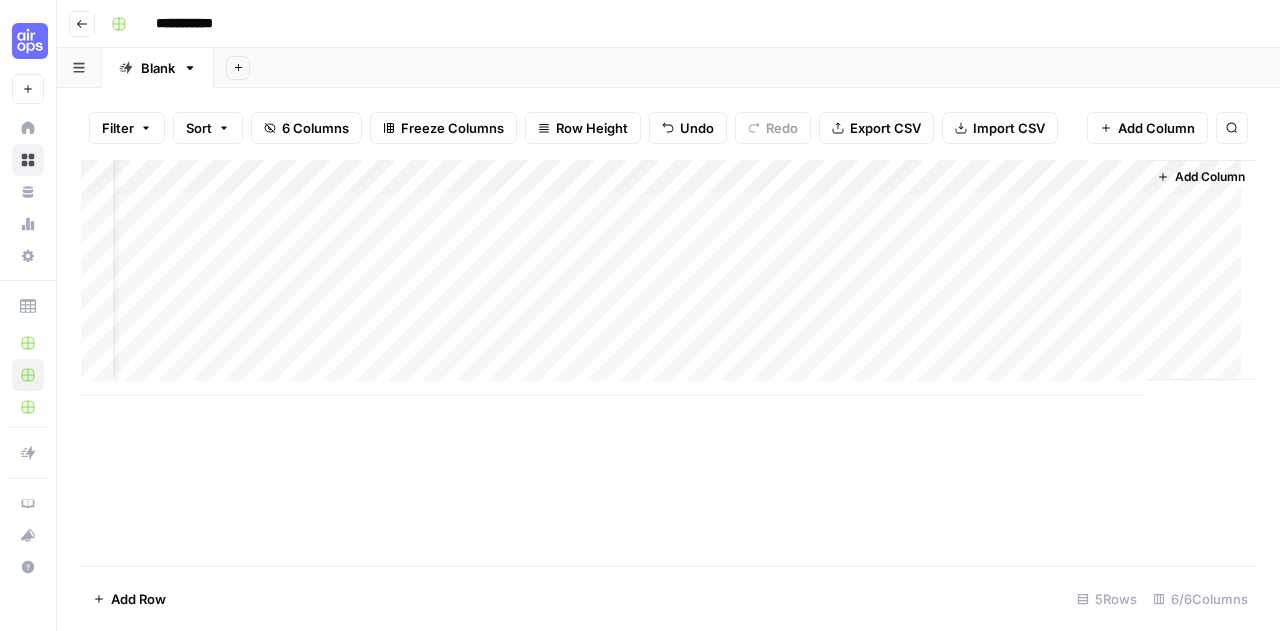 click on "Add Column" at bounding box center [1210, 177] 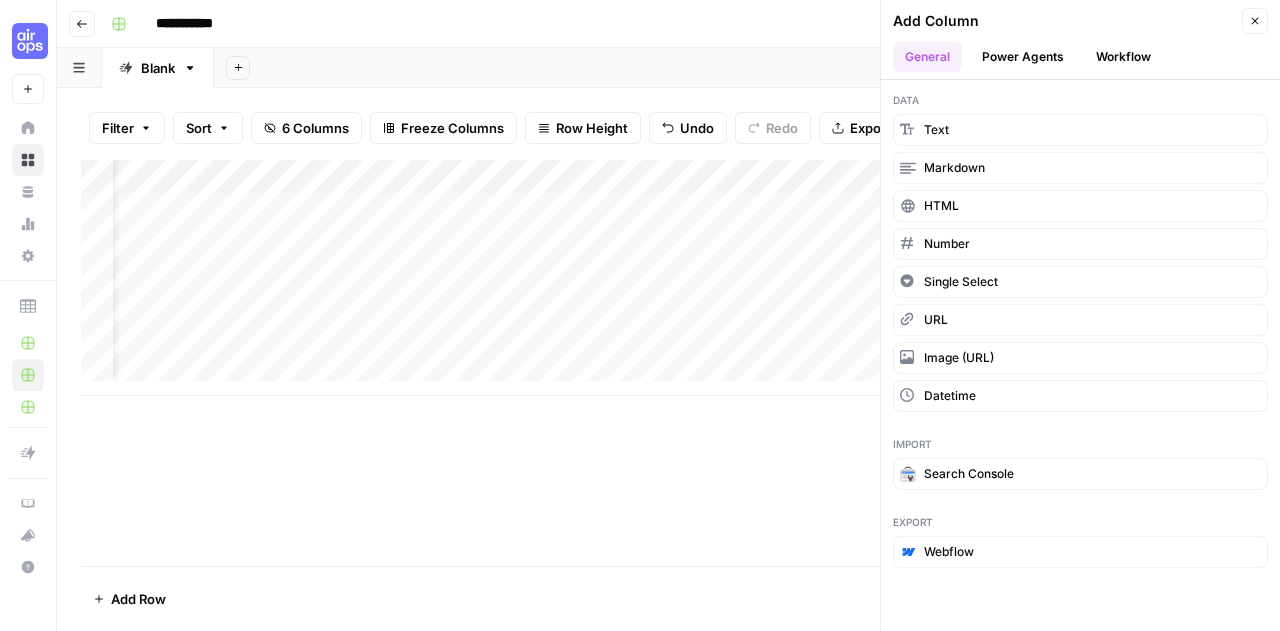 click on "Power Agents" at bounding box center (1023, 57) 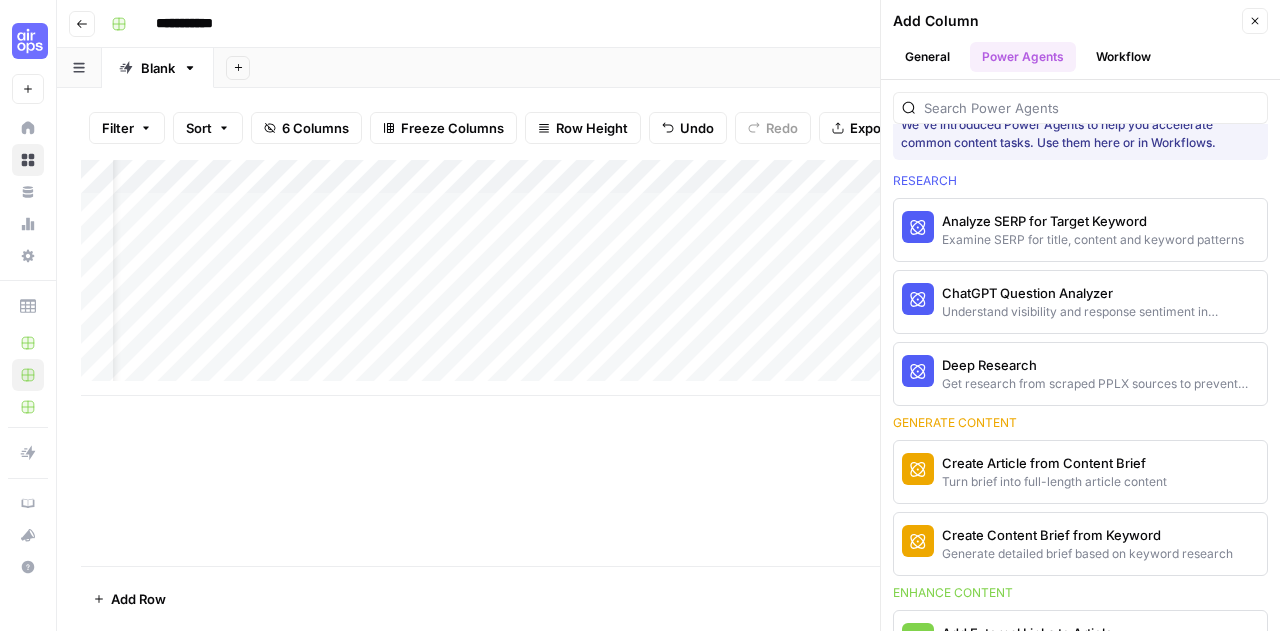scroll, scrollTop: 41, scrollLeft: 0, axis: vertical 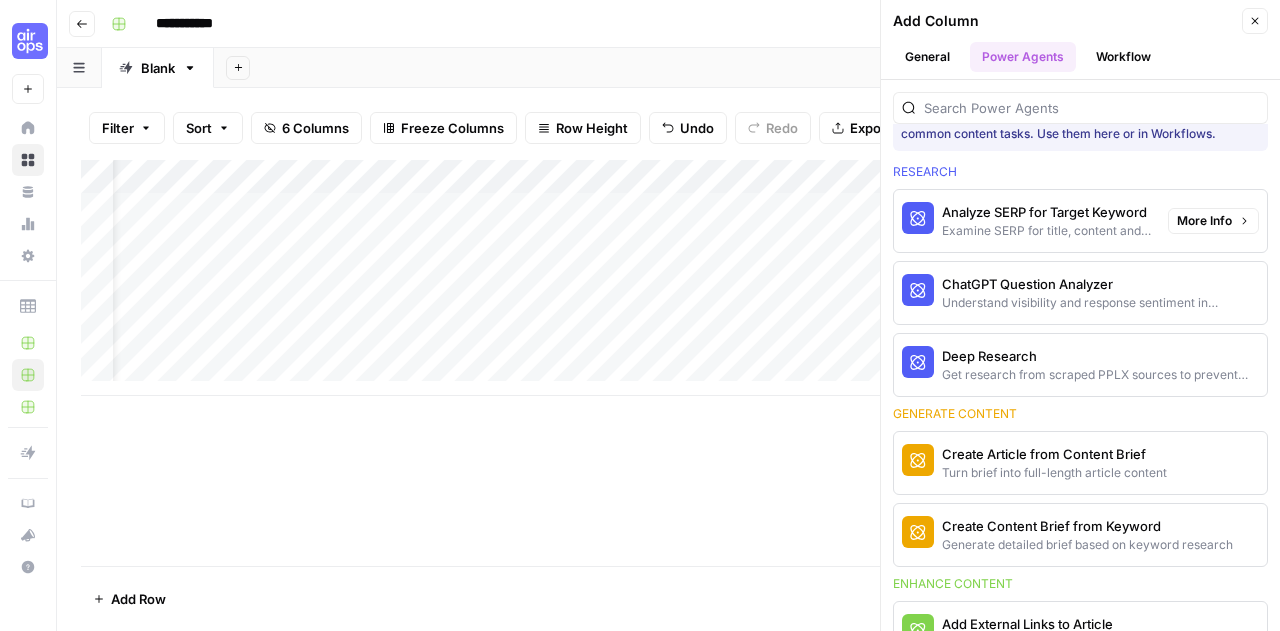 click on "More Info" at bounding box center [1204, 221] 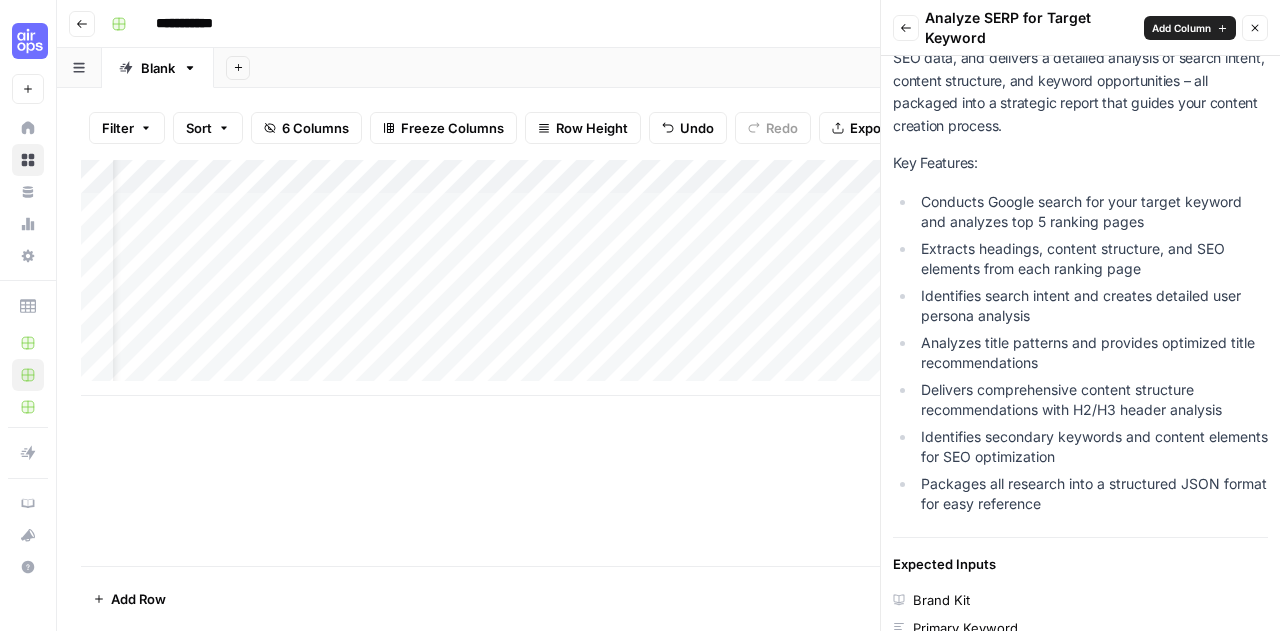 scroll, scrollTop: 0, scrollLeft: 0, axis: both 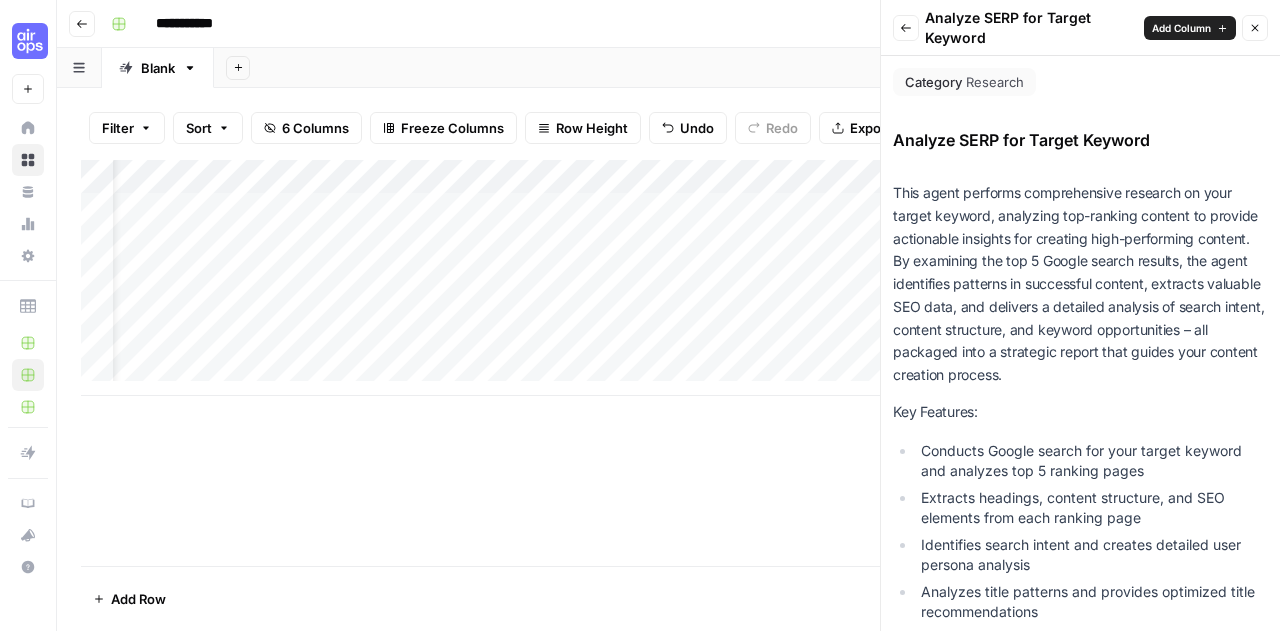 click on "Add Column" at bounding box center (1181, 28) 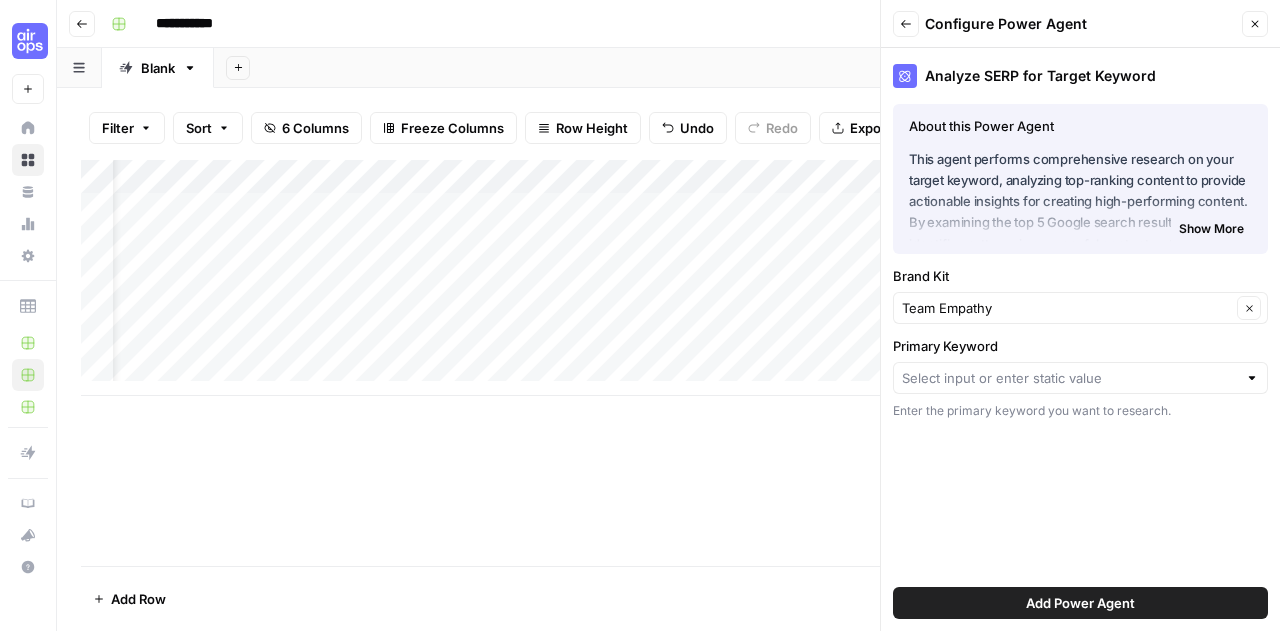 click at bounding box center [1080, 378] 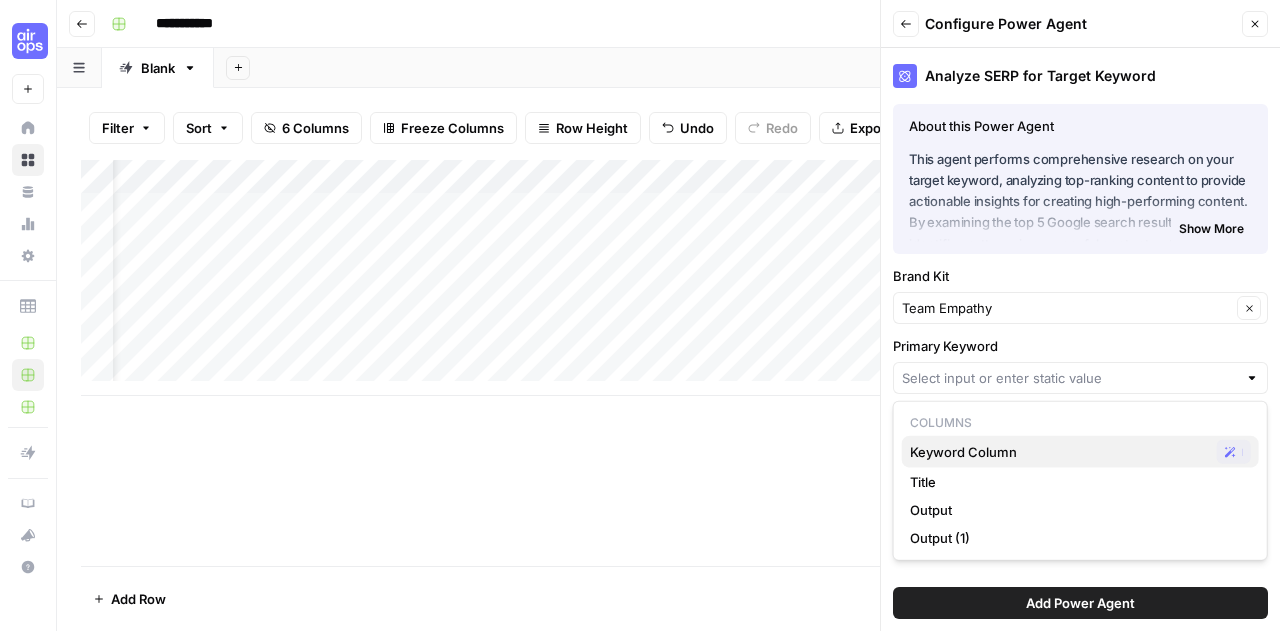 click on "Keyword Column" at bounding box center (1059, 452) 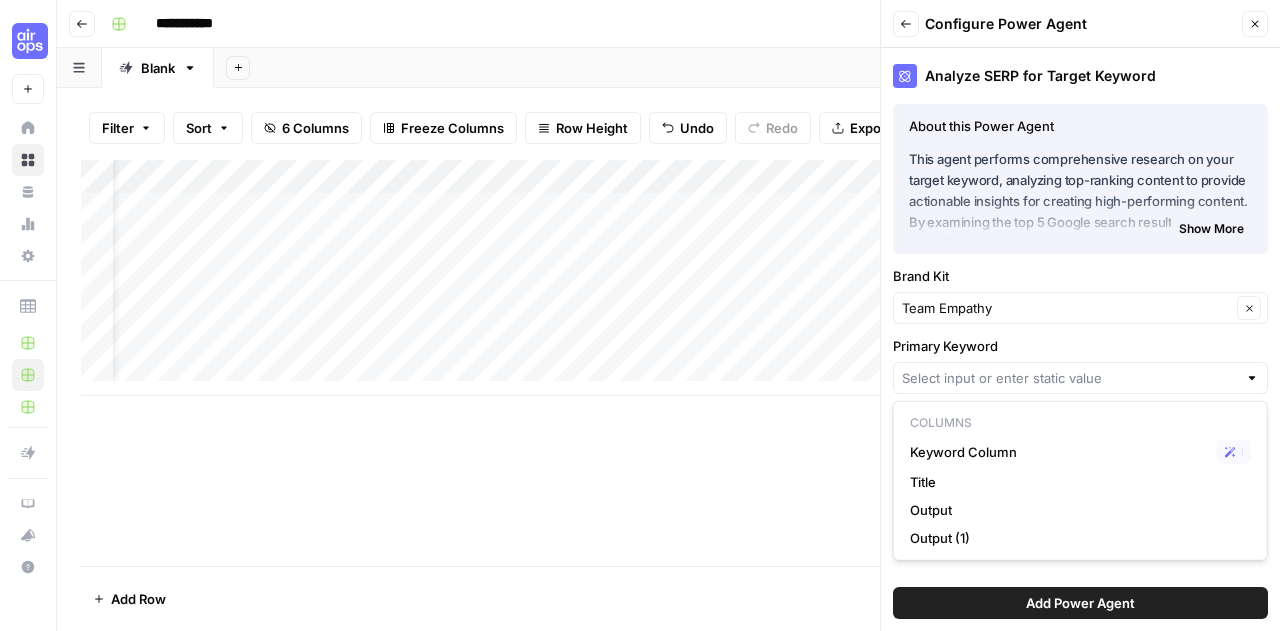 type on "Keyword Column" 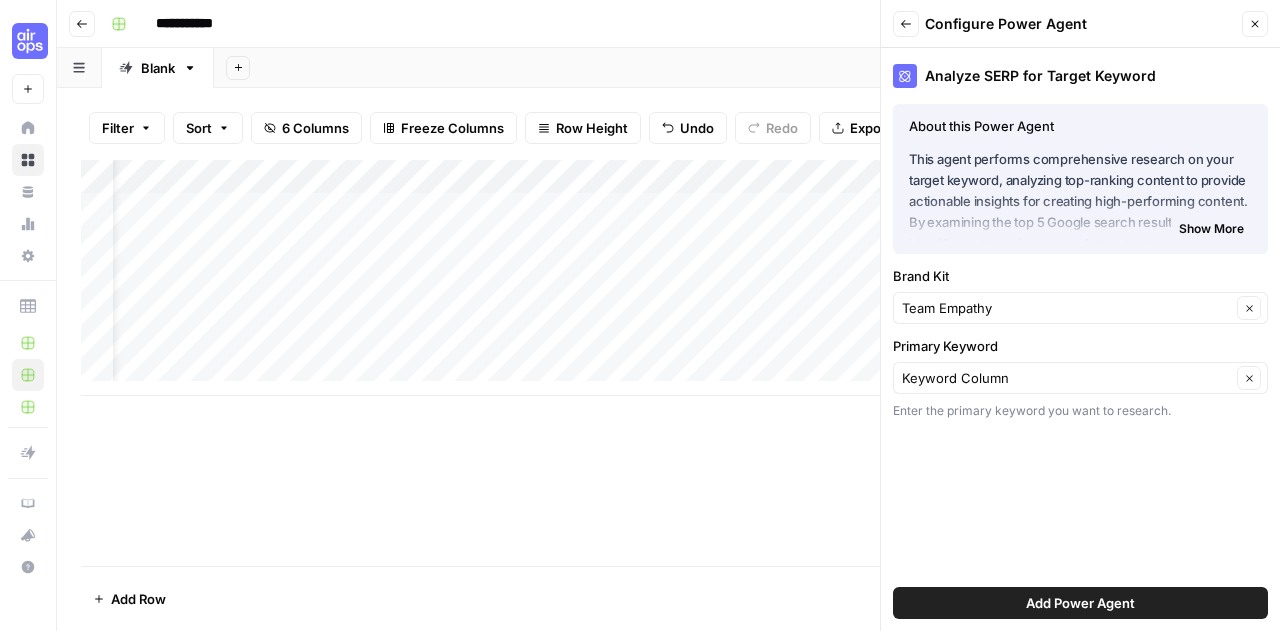 click on "Add Power Agent" at bounding box center [1080, 603] 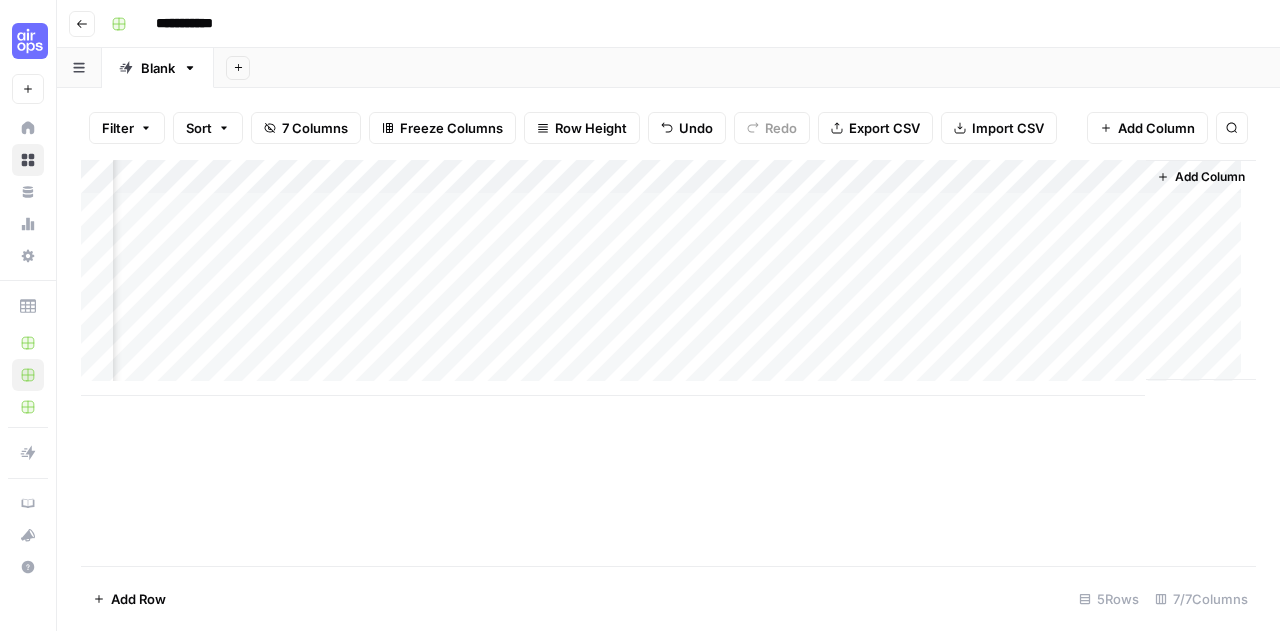 scroll, scrollTop: 0, scrollLeft: 244, axis: horizontal 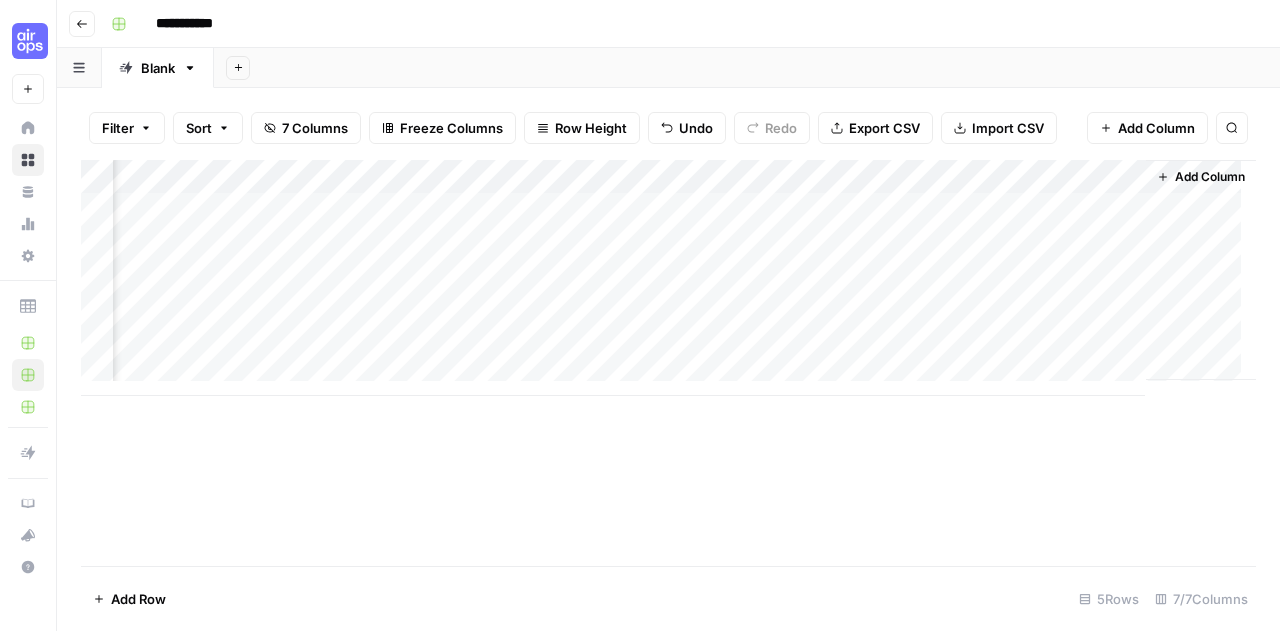 click on "Add Column" at bounding box center [668, 278] 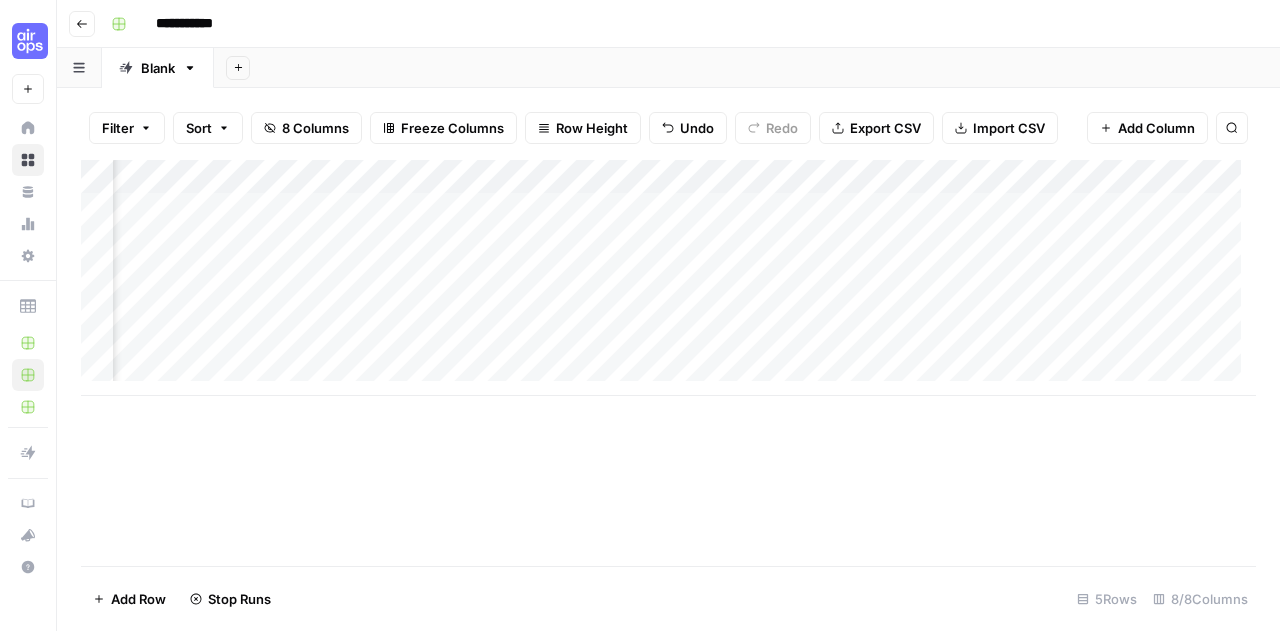 click on "Add Column" at bounding box center (668, 278) 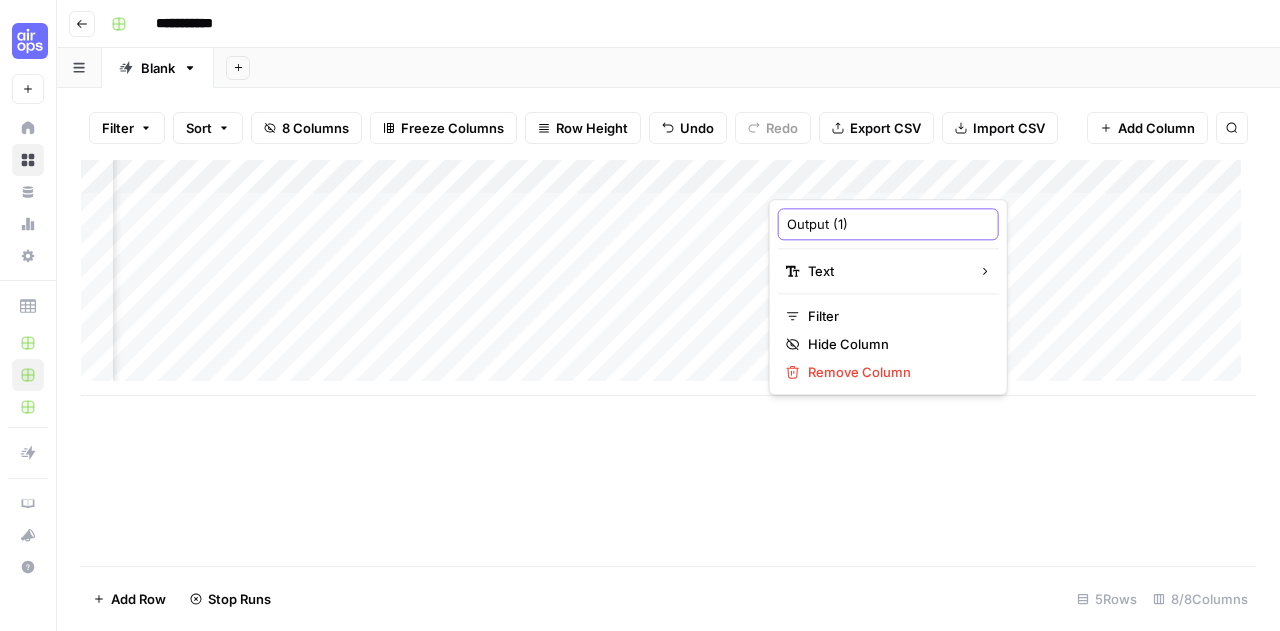 click on "Output (1)" at bounding box center [888, 224] 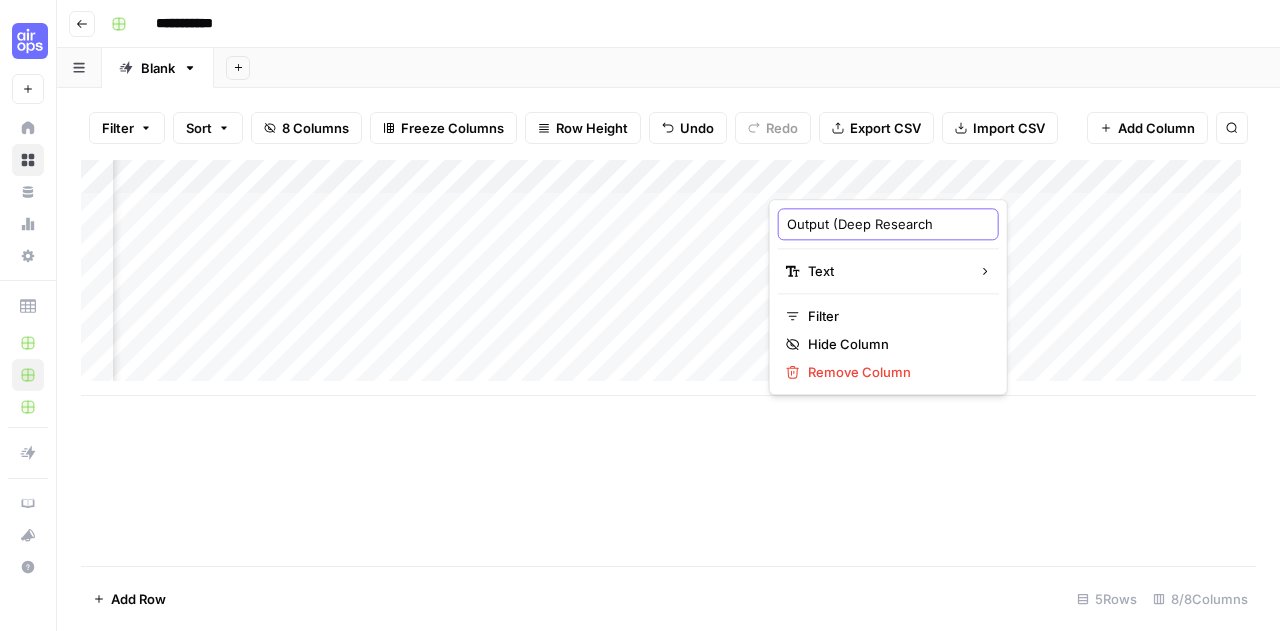 type on "Output (Deep Research)" 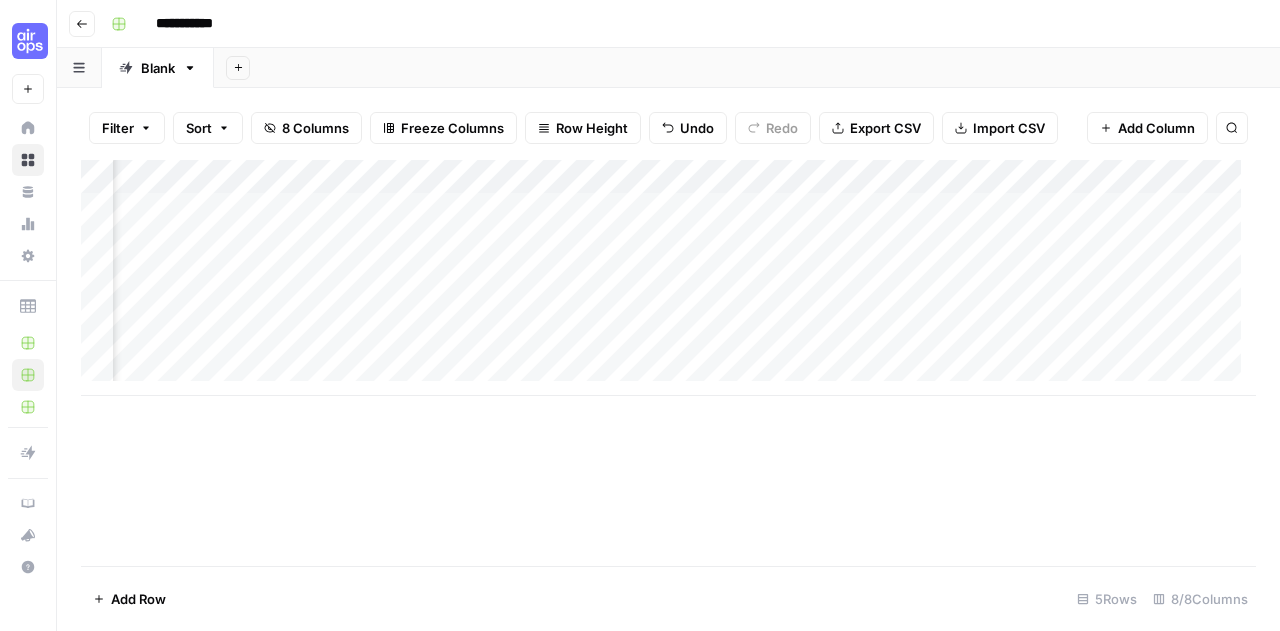 click on "Add Column" at bounding box center (668, 278) 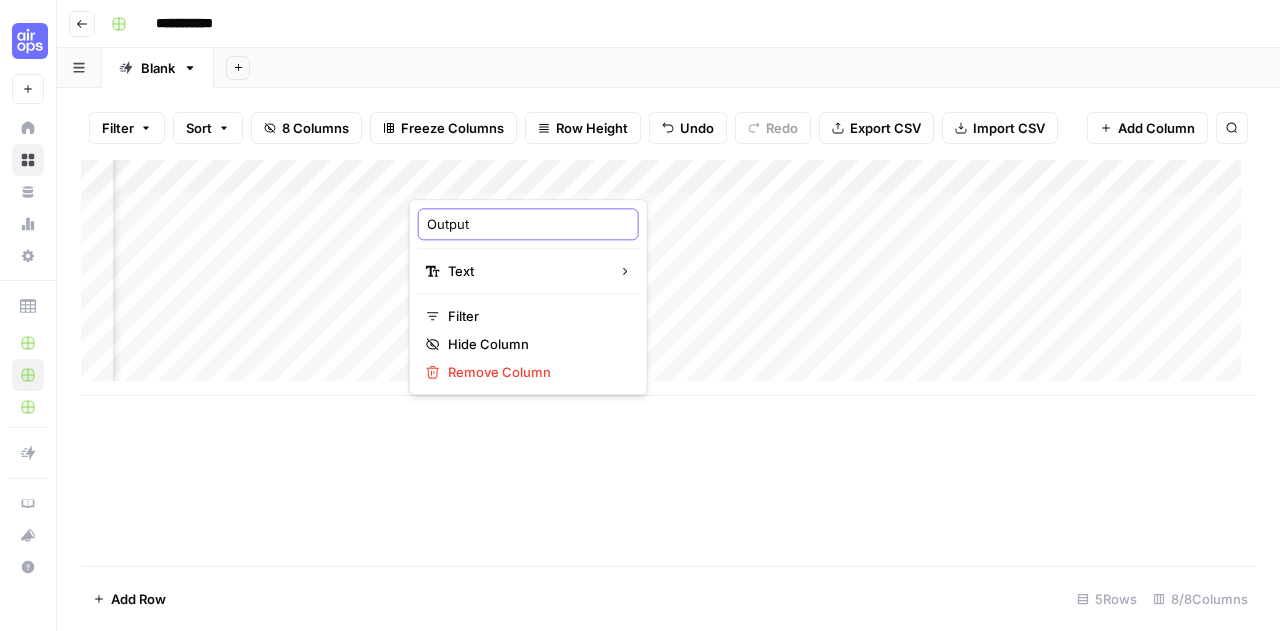click on "Output" at bounding box center [528, 224] 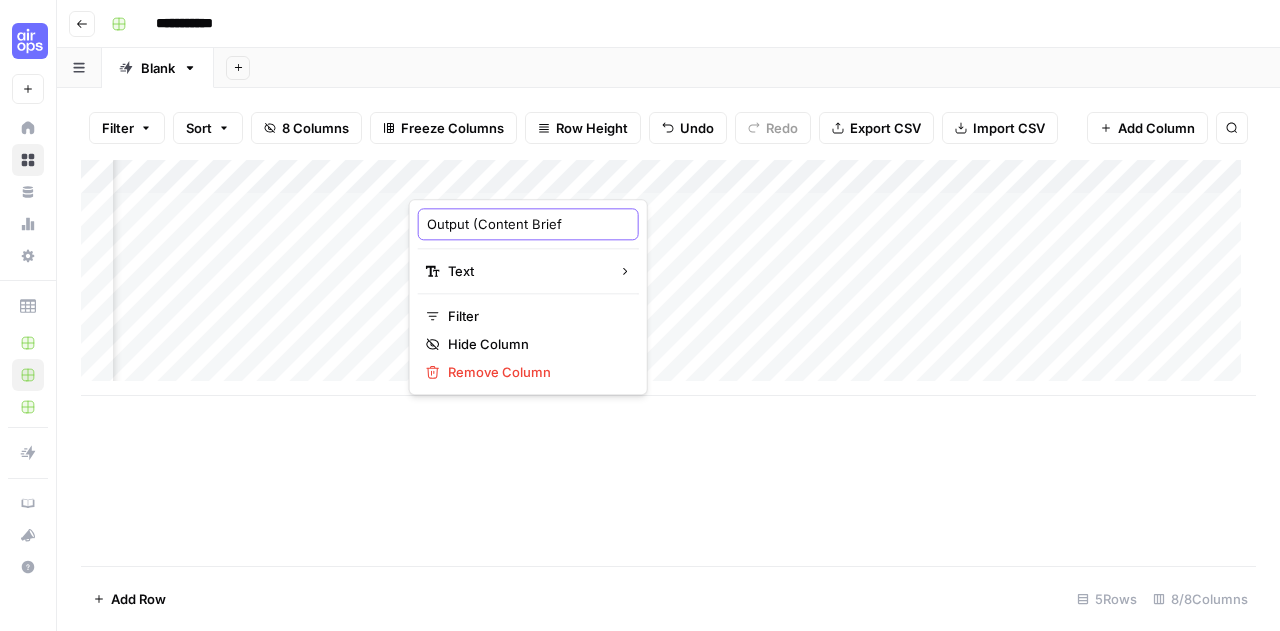 type on "Output (Content Brief)" 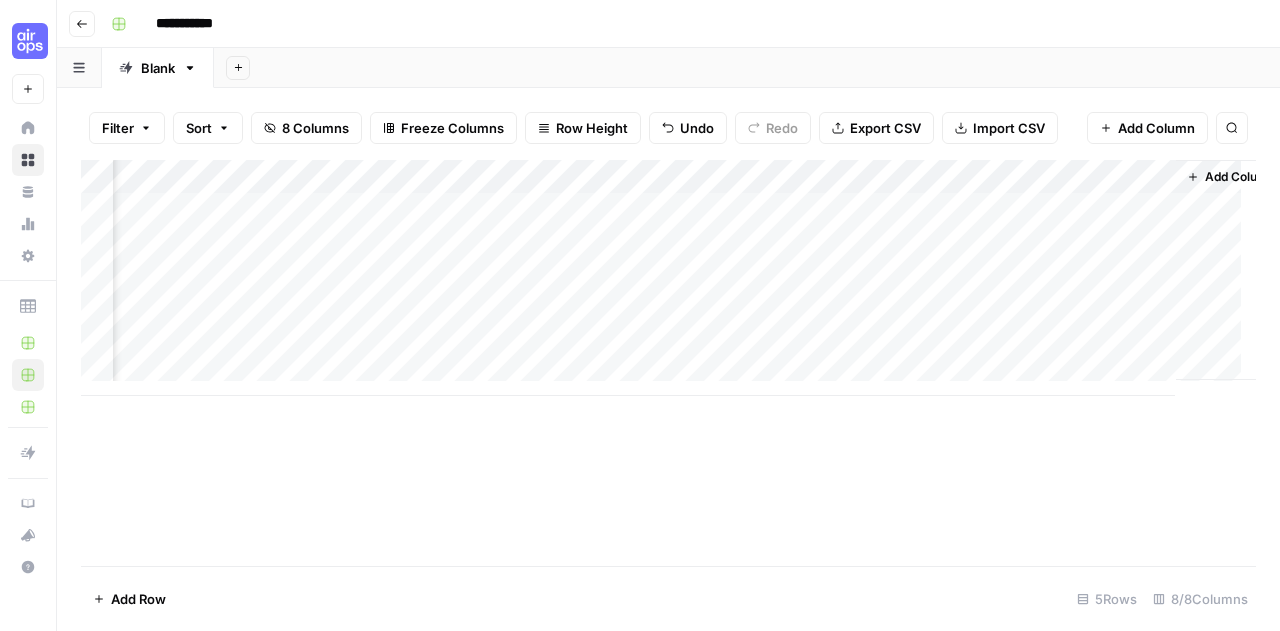 scroll, scrollTop: 0, scrollLeft: 424, axis: horizontal 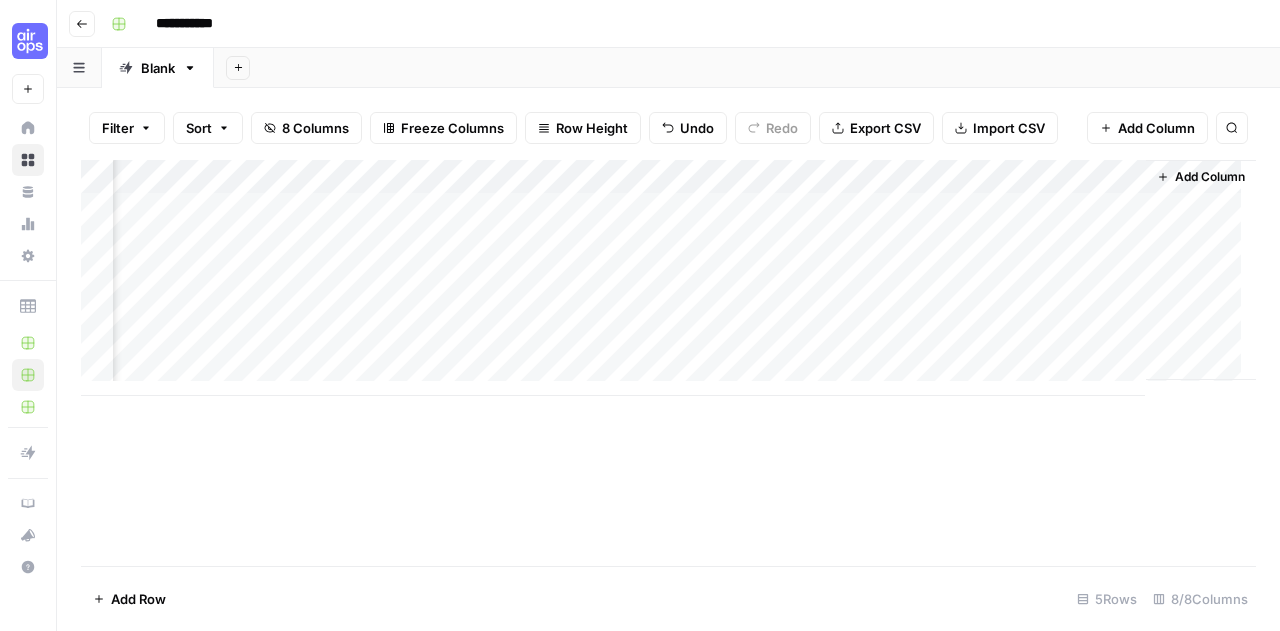 click on "Add Column" at bounding box center (668, 278) 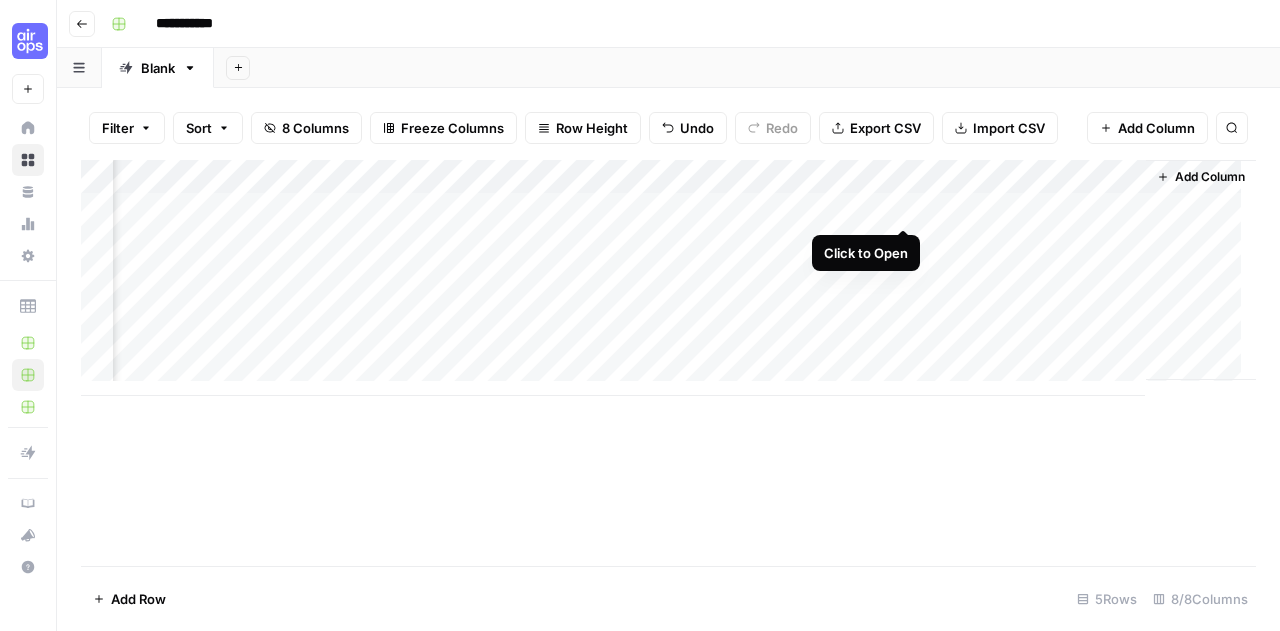 click on "Add Column" at bounding box center [668, 278] 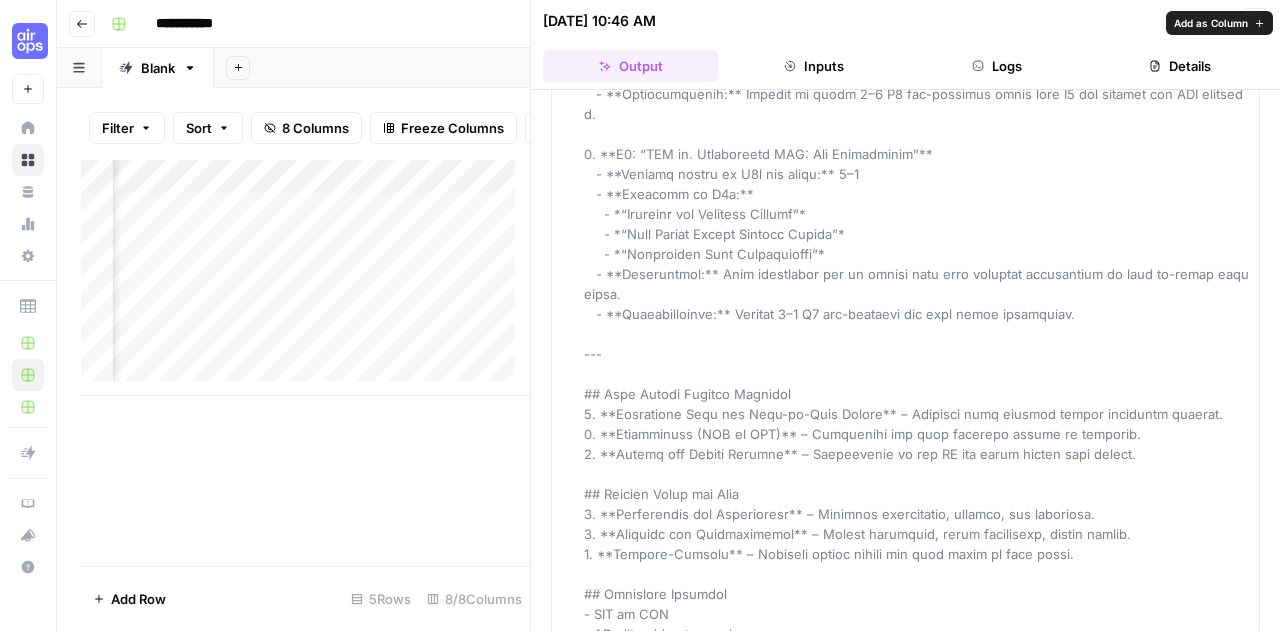 scroll, scrollTop: 3169, scrollLeft: 0, axis: vertical 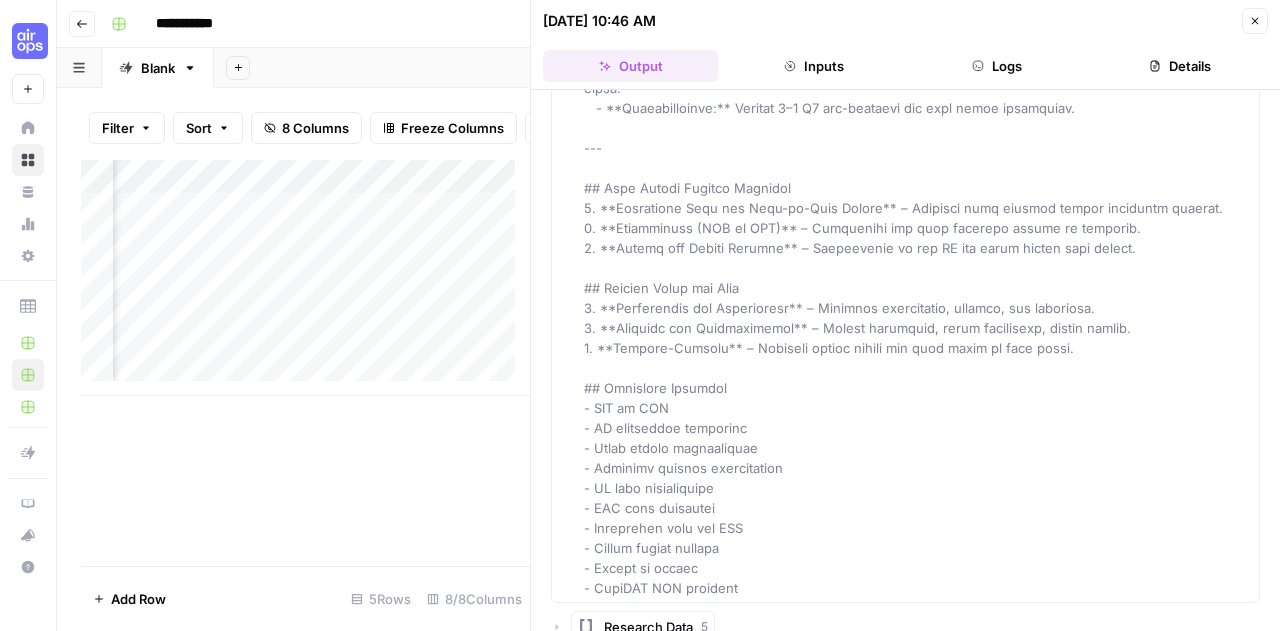 click on "Add Column" at bounding box center [305, 363] 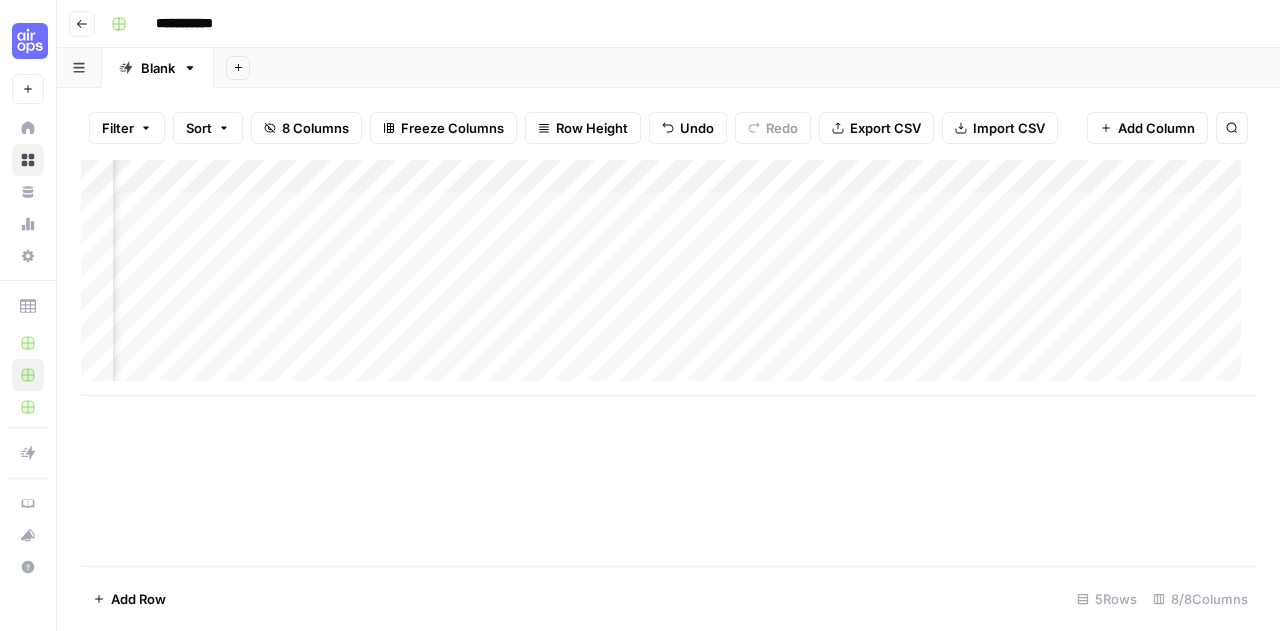 scroll, scrollTop: 0, scrollLeft: 424, axis: horizontal 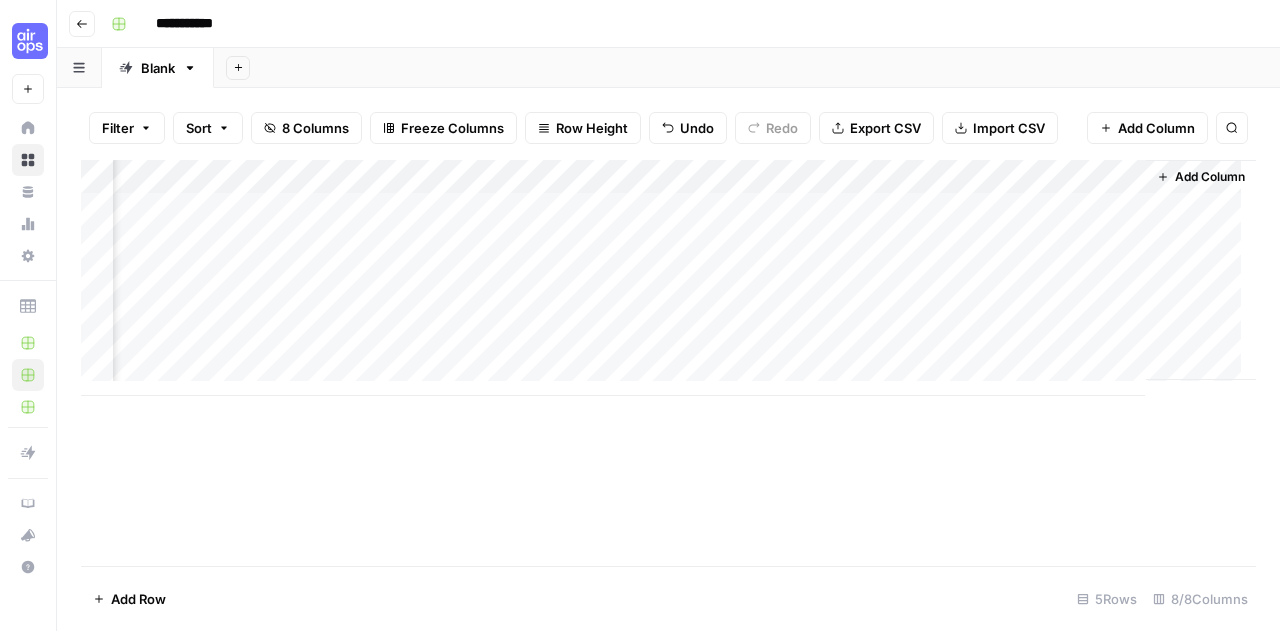 click on "Add Column" at bounding box center [1210, 177] 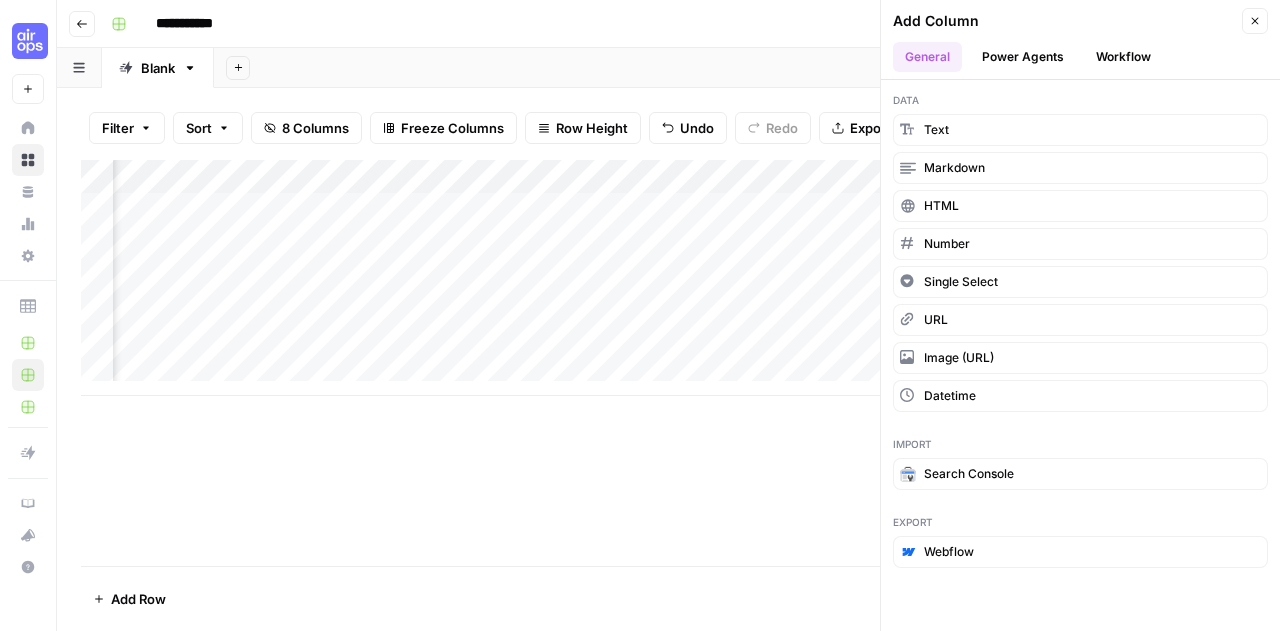click on "Power Agents" at bounding box center (1023, 57) 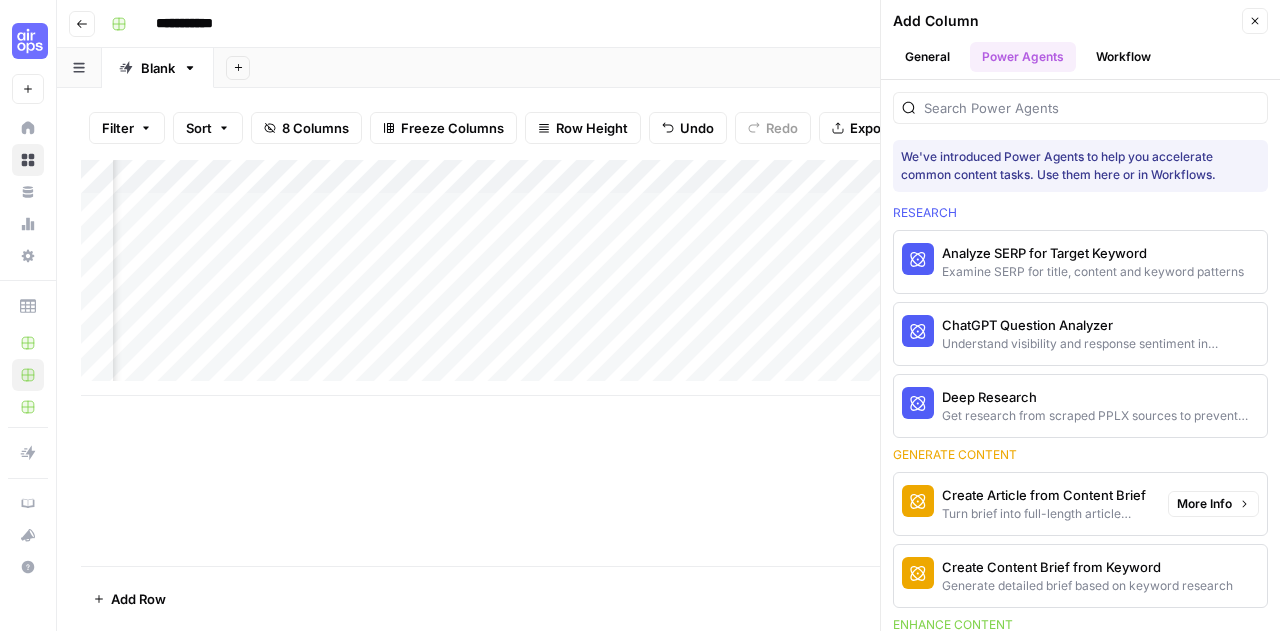 click on "Create Article from Content Brief" at bounding box center (1047, 495) 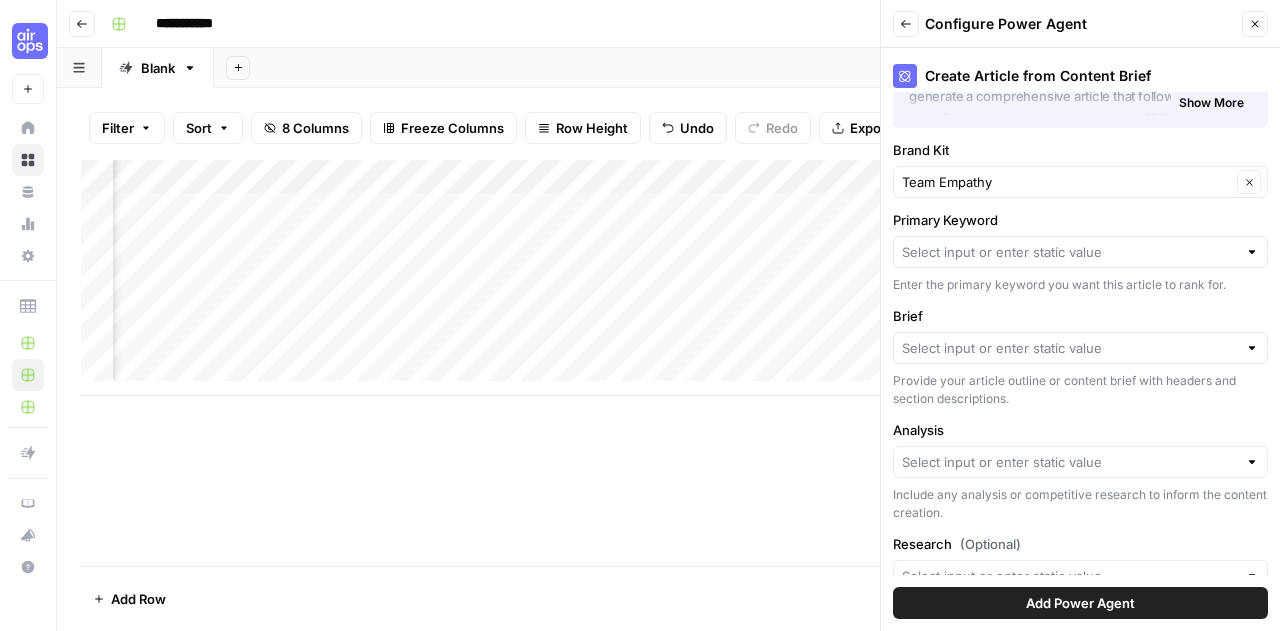 scroll, scrollTop: 132, scrollLeft: 0, axis: vertical 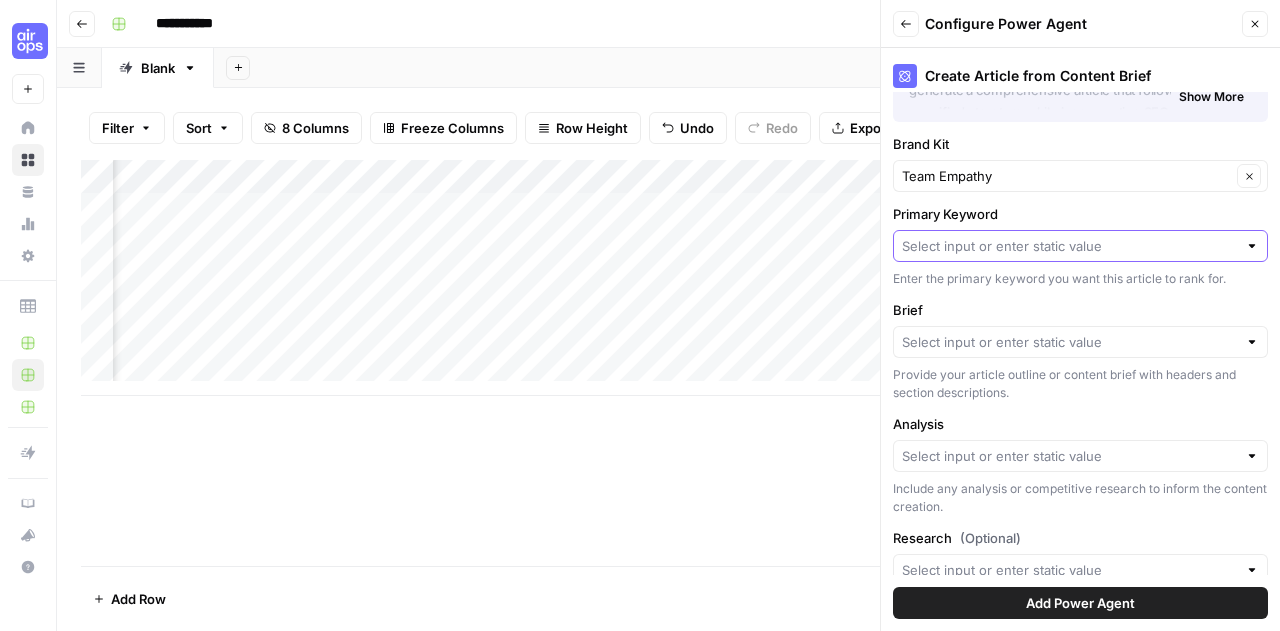 click on "Primary Keyword" at bounding box center (1069, 246) 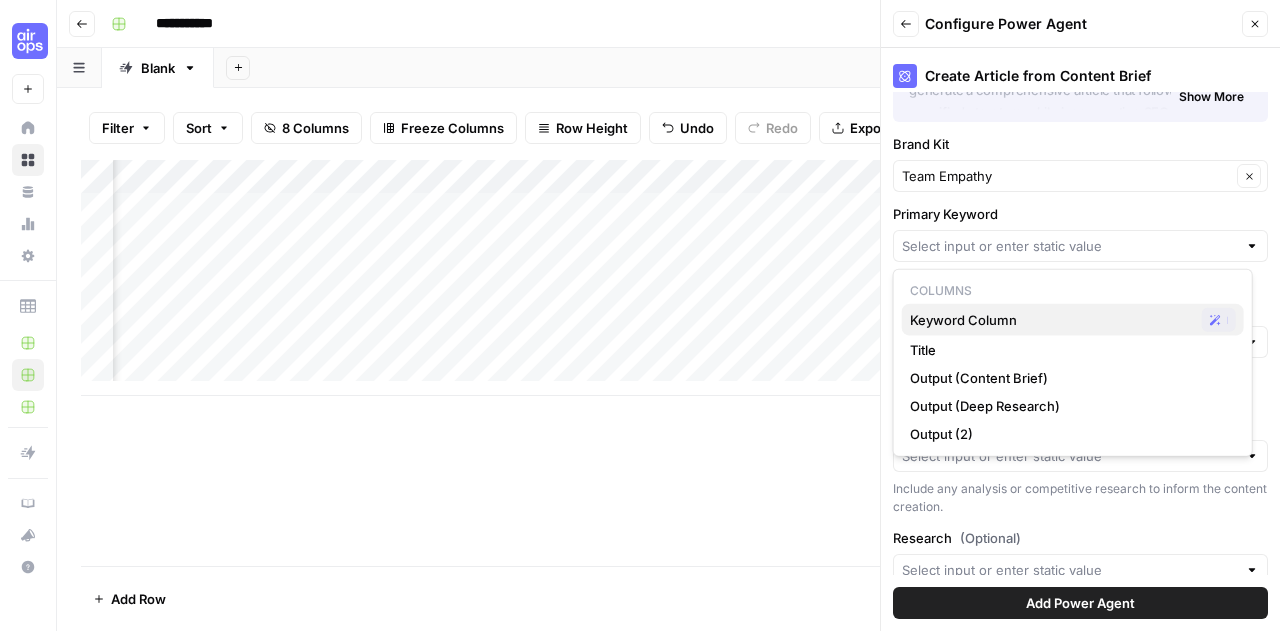 click on "Keyword Column" at bounding box center [1052, 320] 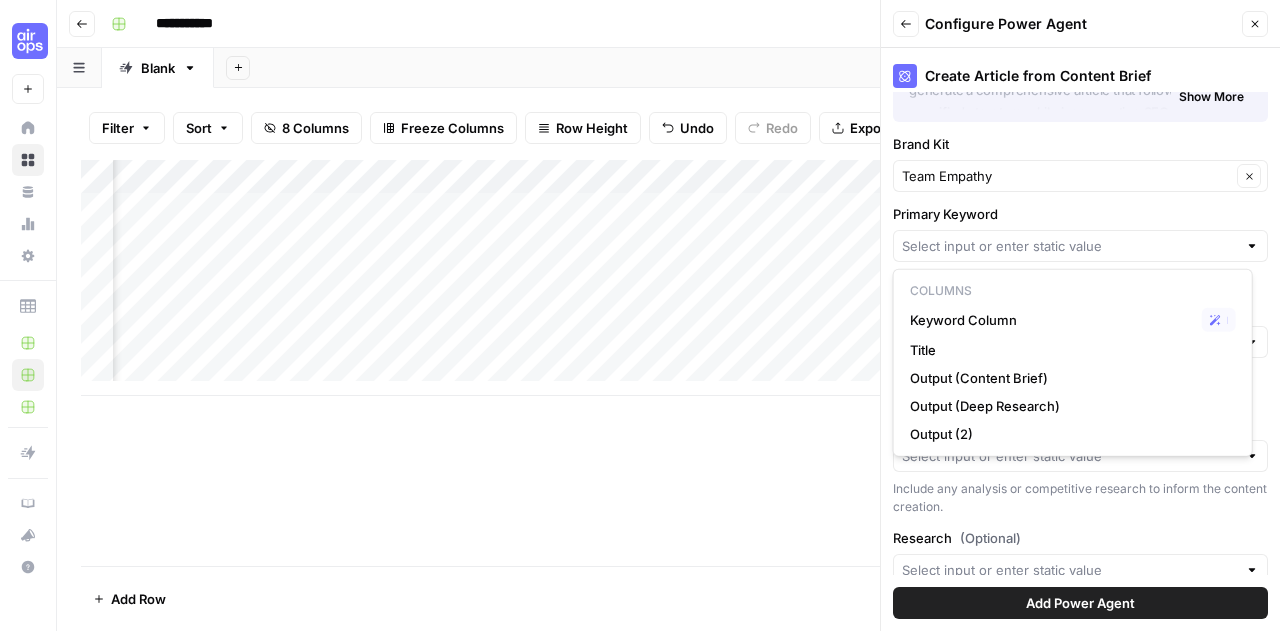 type on "Keyword Column" 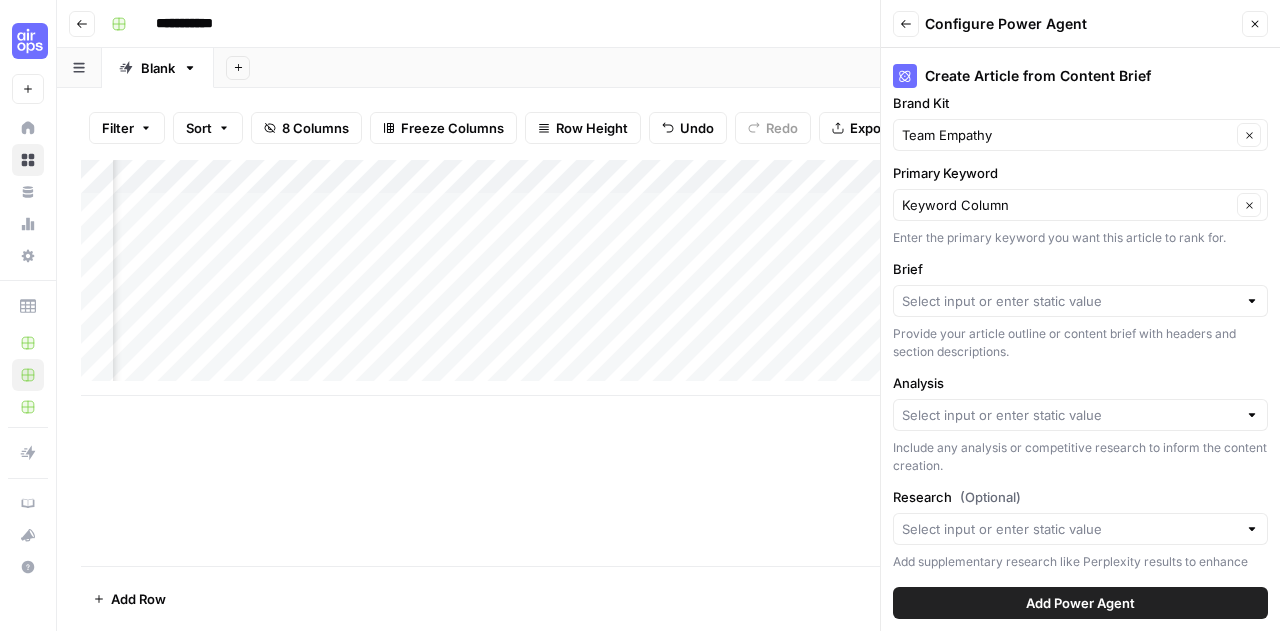 scroll, scrollTop: 176, scrollLeft: 0, axis: vertical 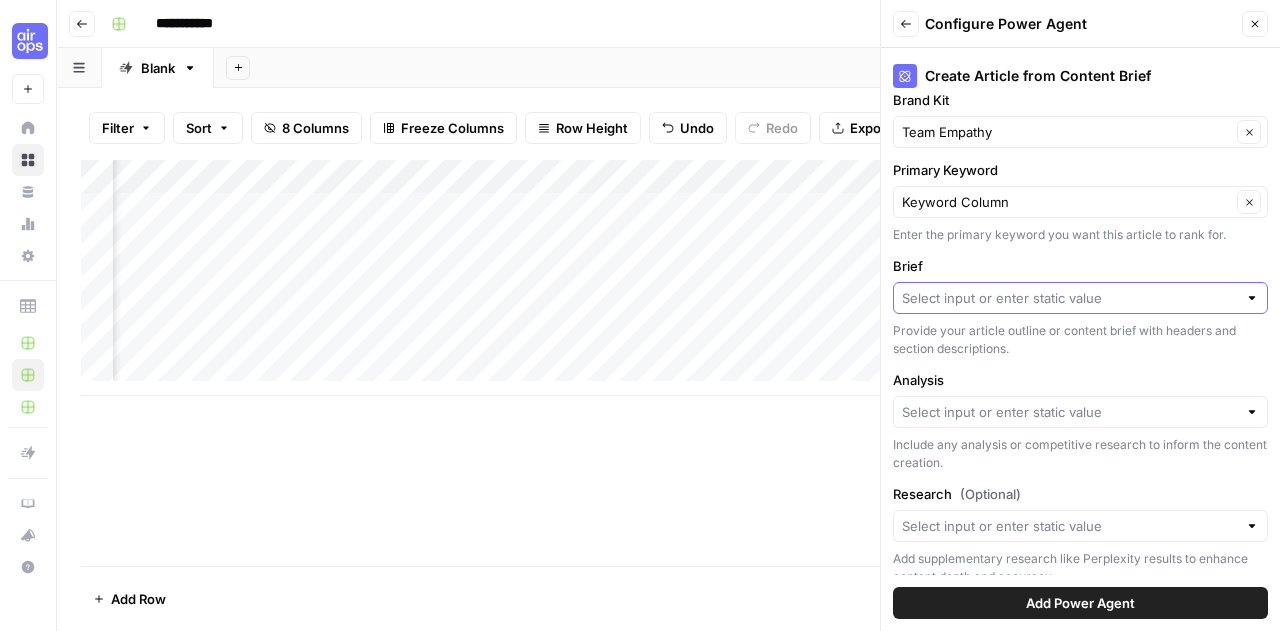 click on "Brief" at bounding box center [1069, 298] 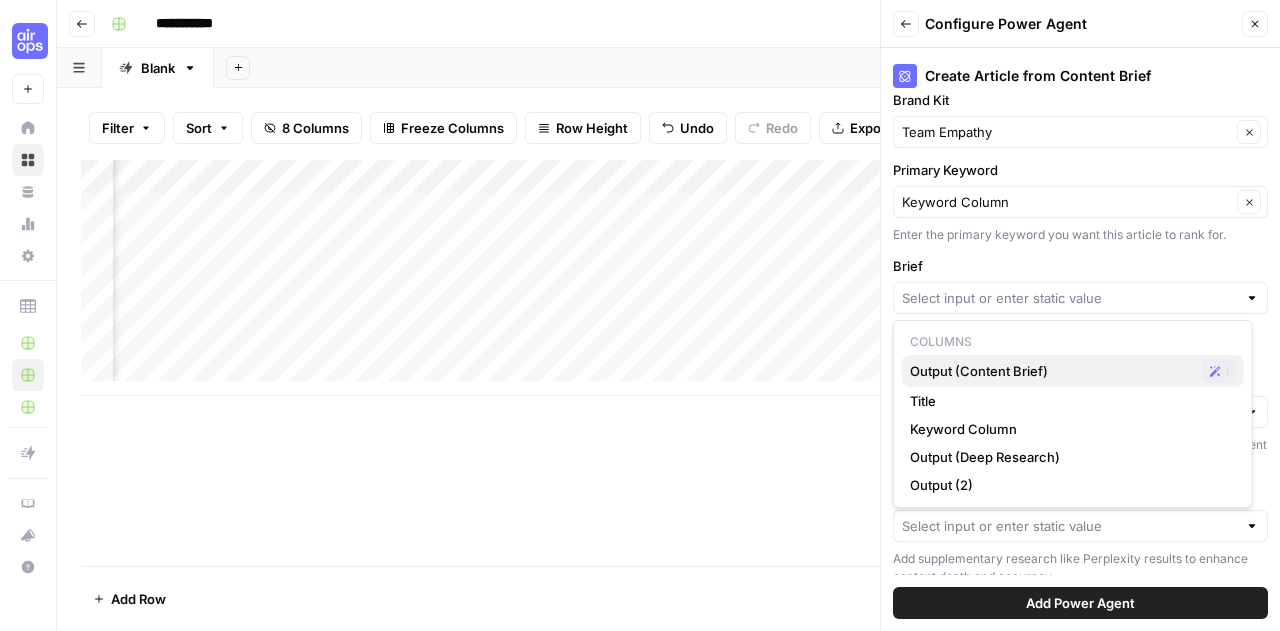 click on "Output (Content Brief)" at bounding box center [1052, 371] 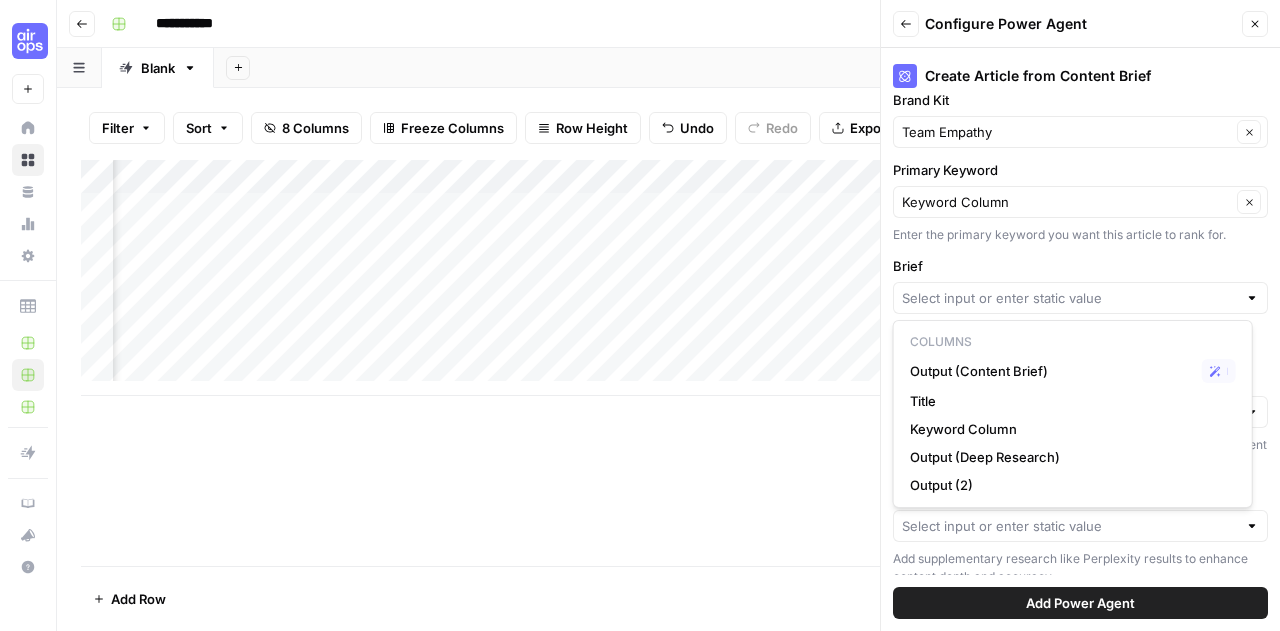 type on "Output (Content Brief)" 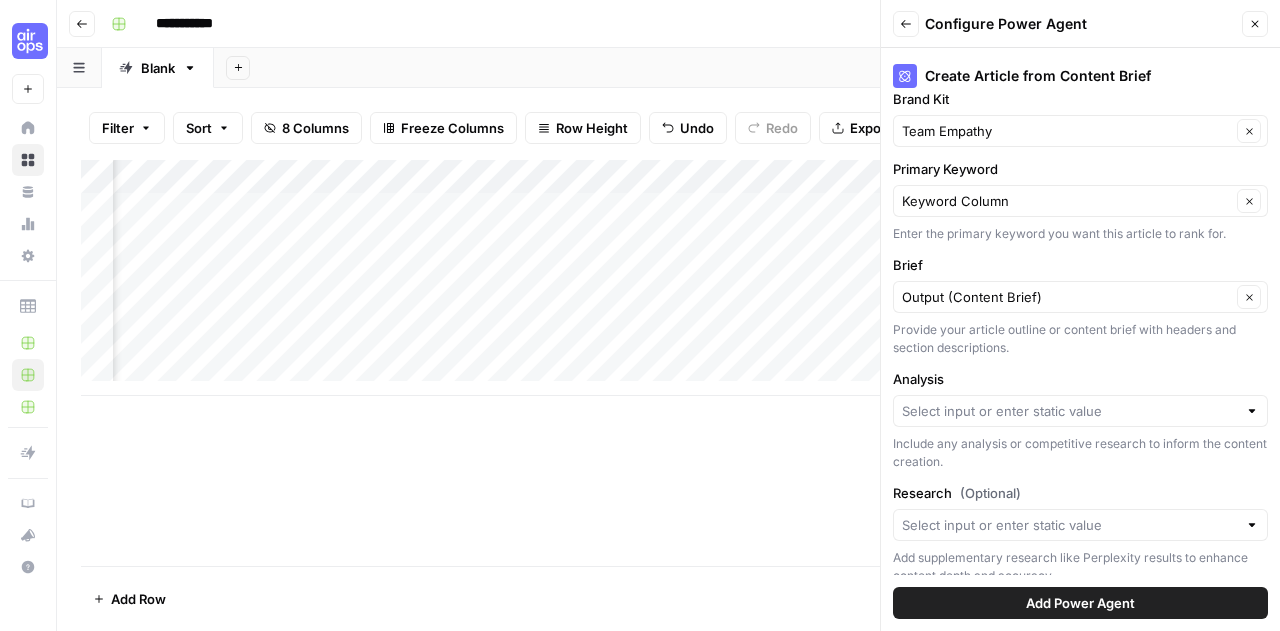 scroll, scrollTop: 195, scrollLeft: 0, axis: vertical 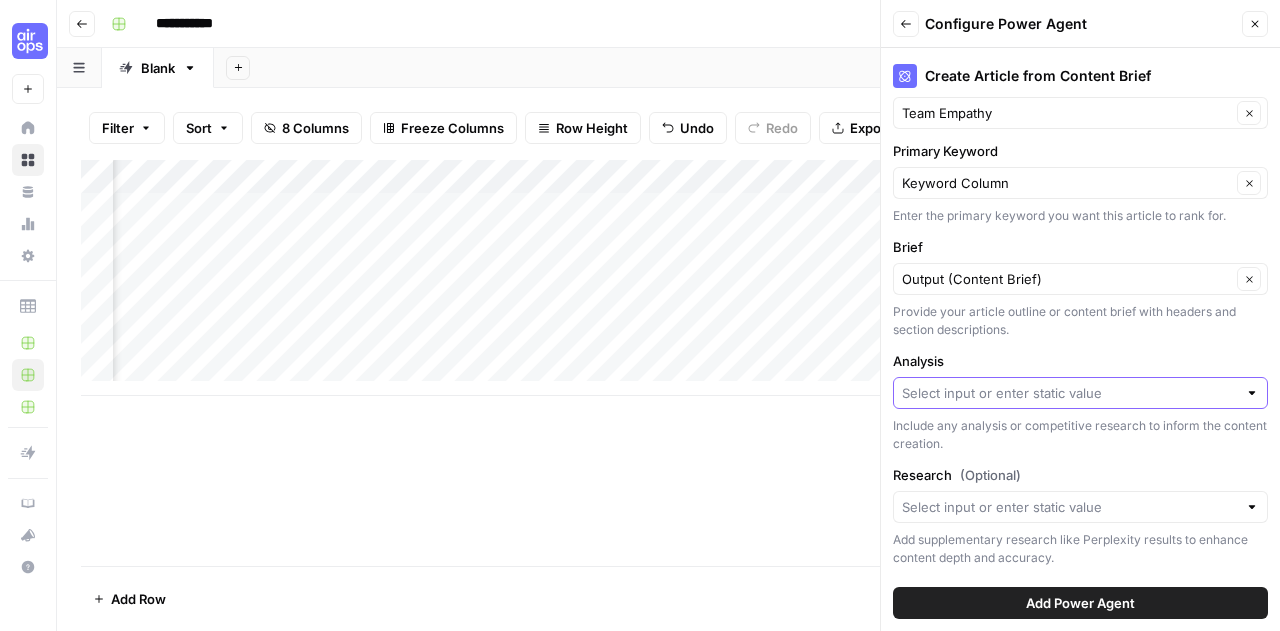 click on "Analysis" at bounding box center (1069, 393) 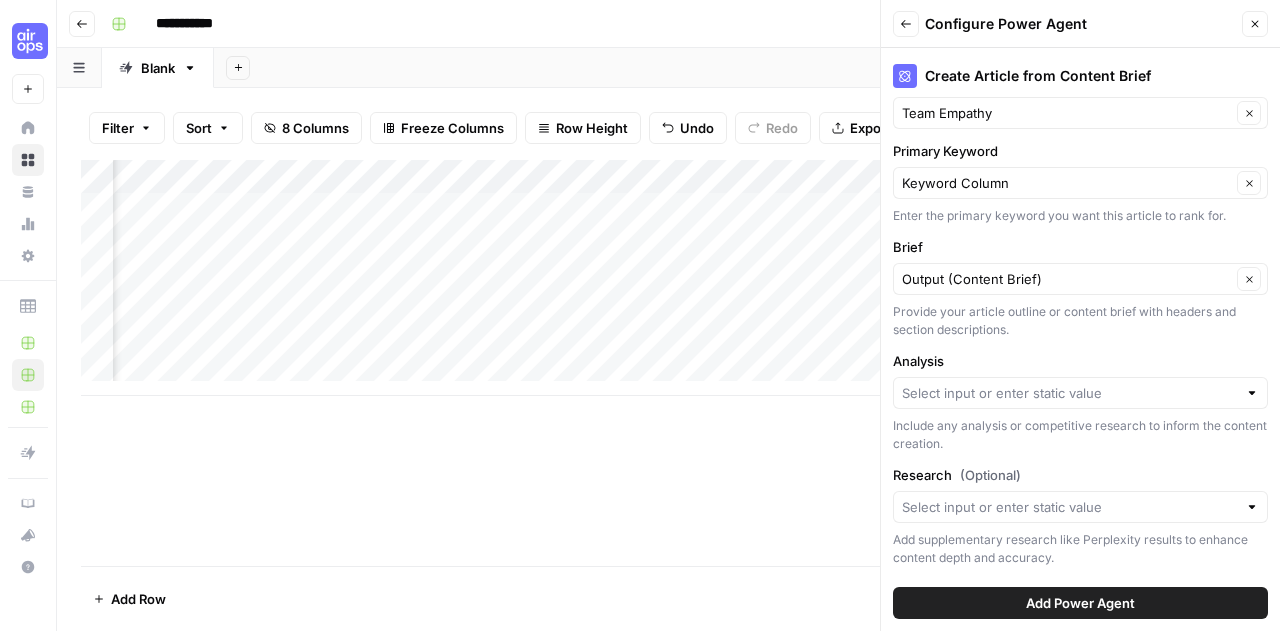 click on "Analysis" at bounding box center (1080, 361) 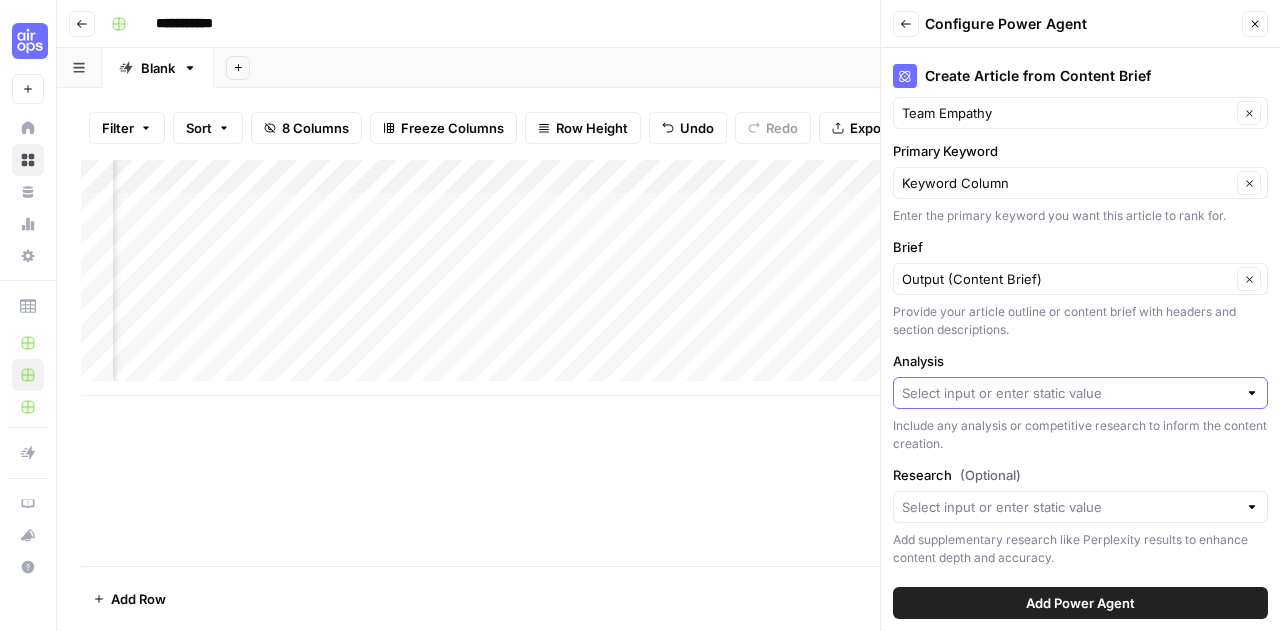 click on "Analysis" at bounding box center (1069, 393) 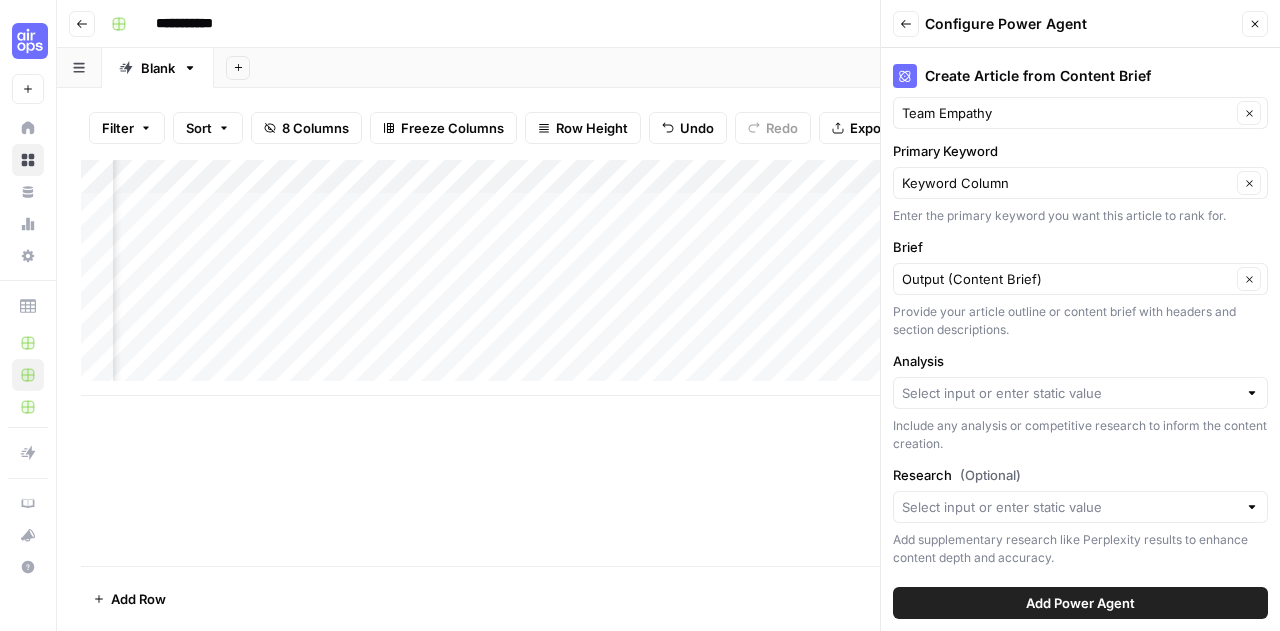 click on "Analysis Include any analysis or competitive research to inform the content creation." at bounding box center (1080, 402) 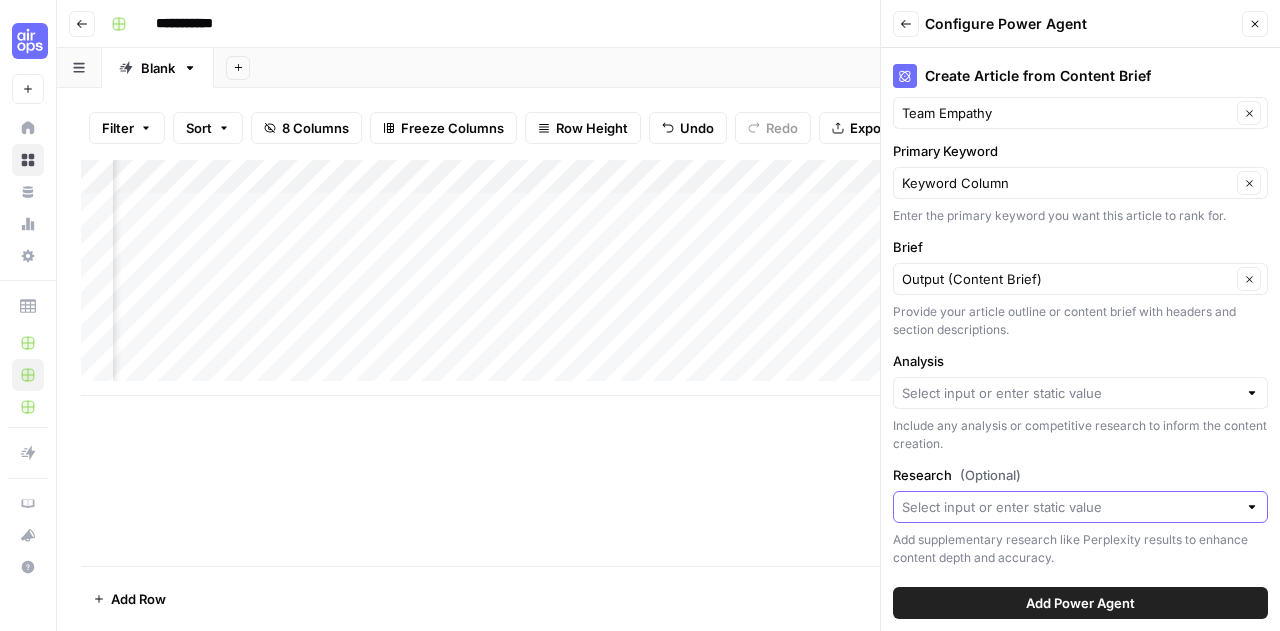 click on "Research   (Optional)" at bounding box center (1069, 507) 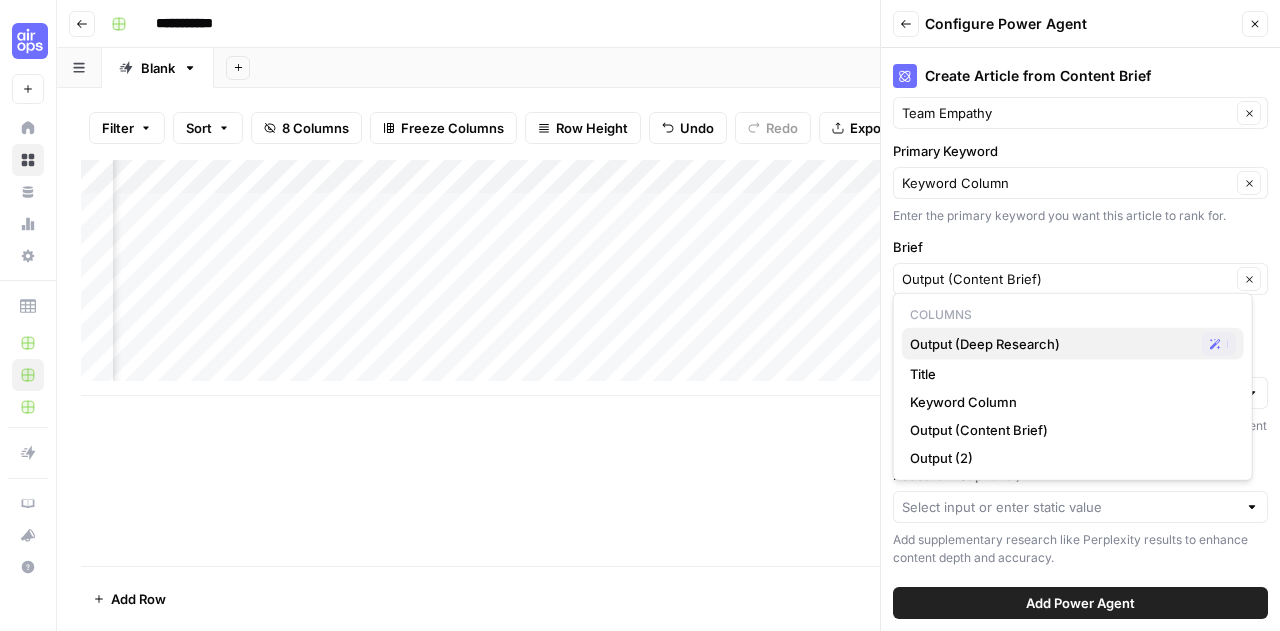 click on "Output (Deep Research)" at bounding box center [1052, 344] 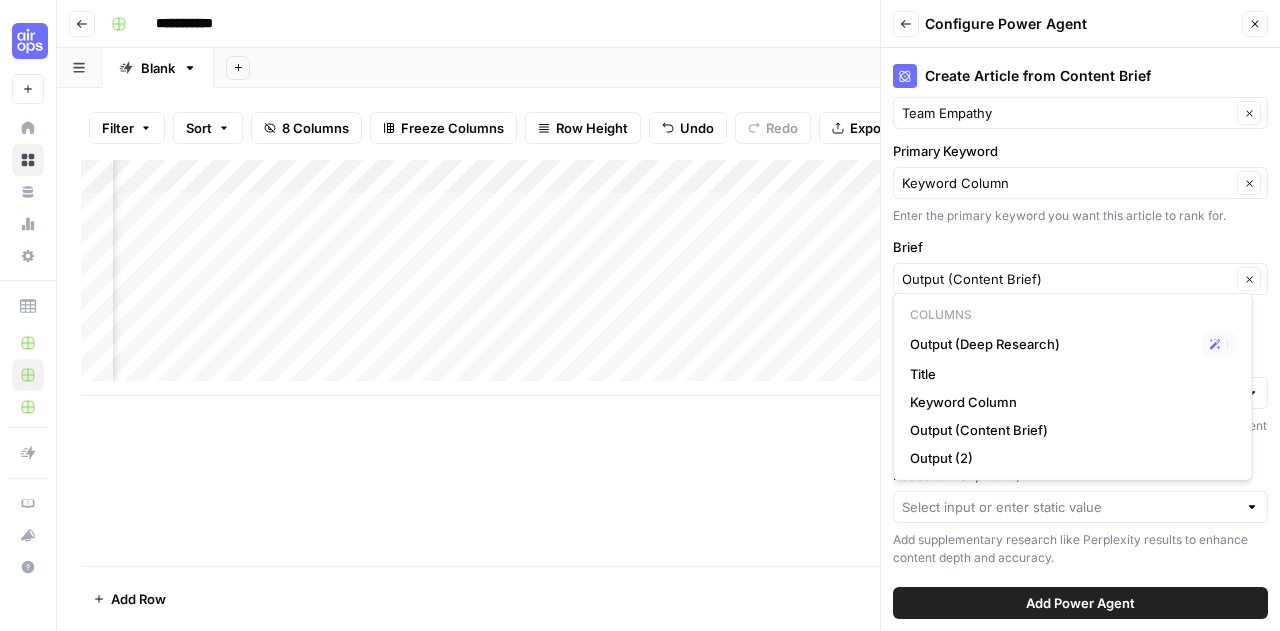 type on "Output (Deep Research)" 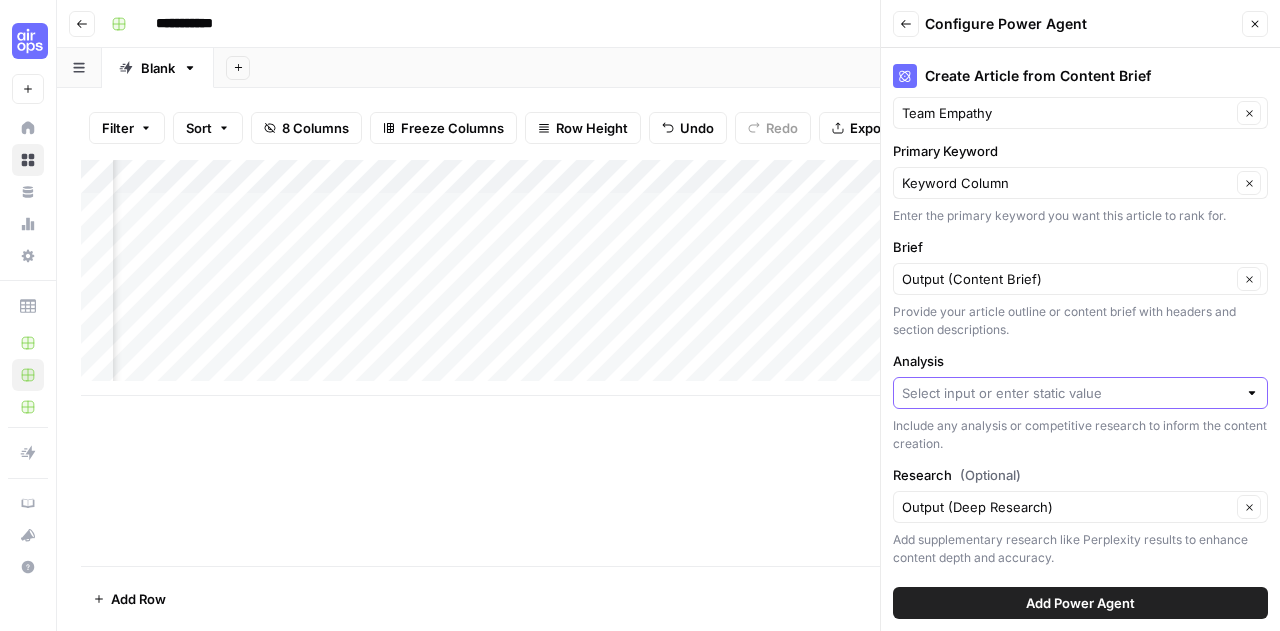 click on "Analysis" at bounding box center (1069, 393) 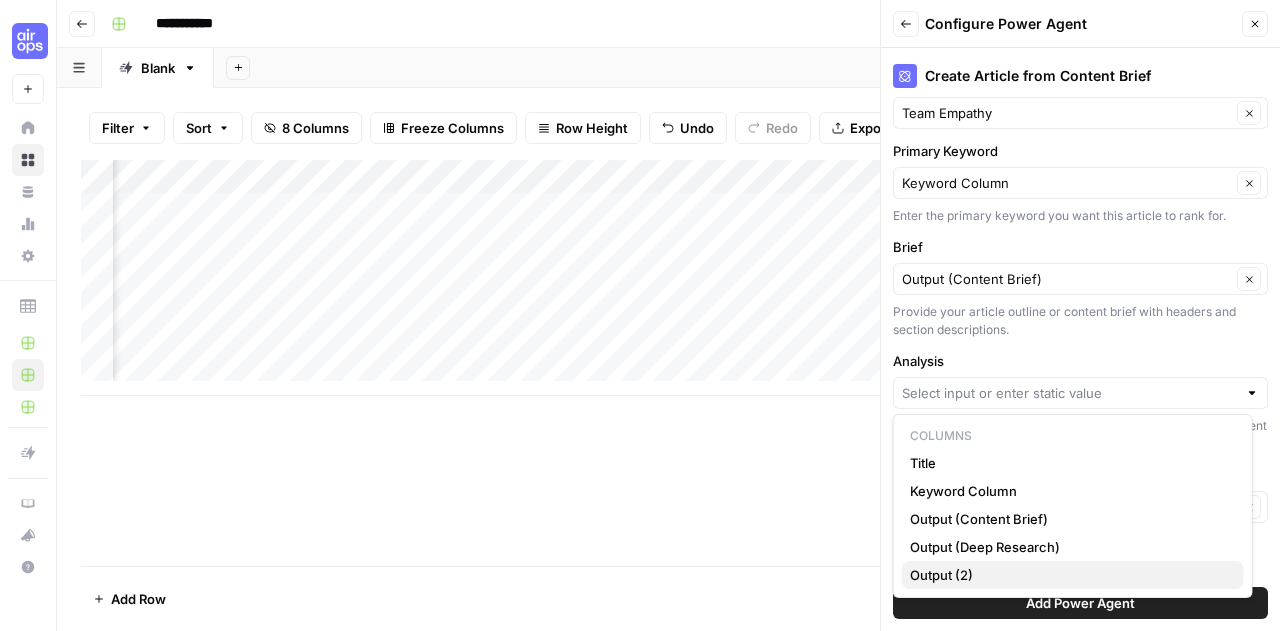 click on "Output (2)" at bounding box center [1069, 575] 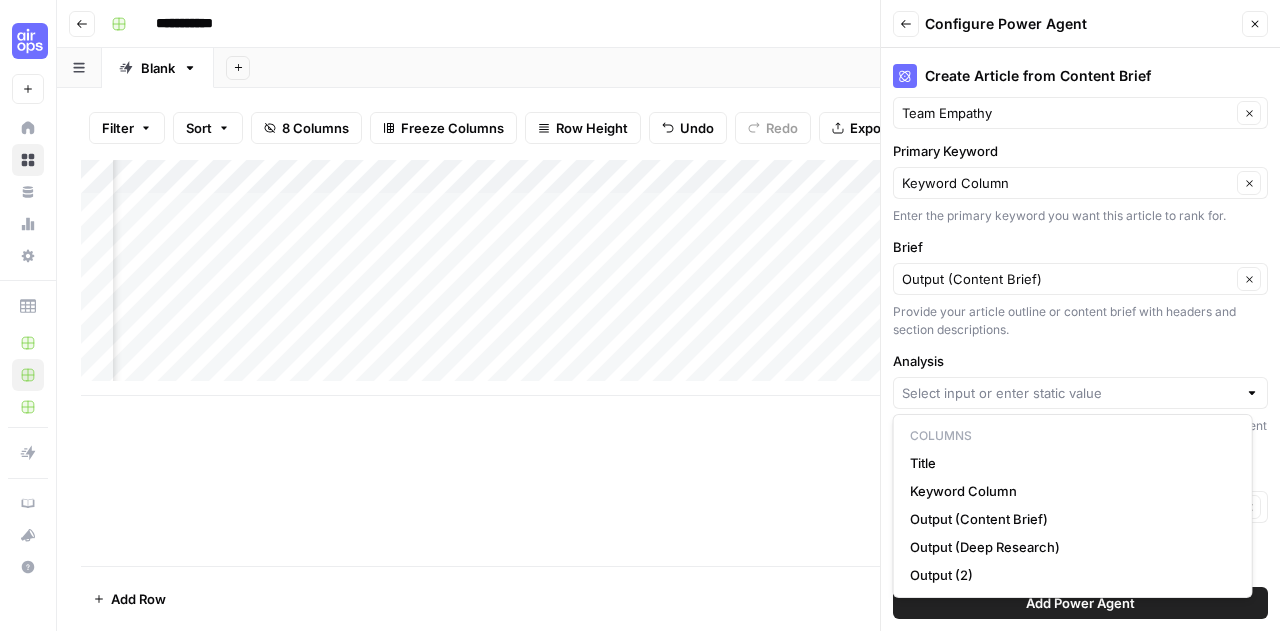 type on "Output (2)" 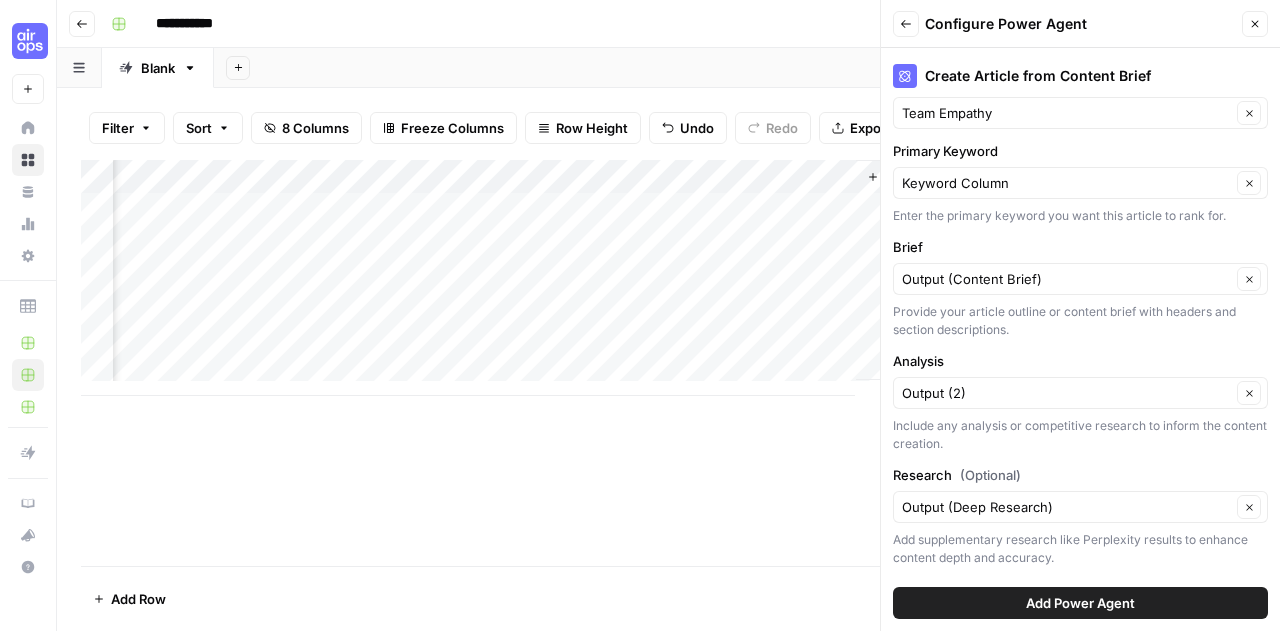 scroll, scrollTop: 0, scrollLeft: 713, axis: horizontal 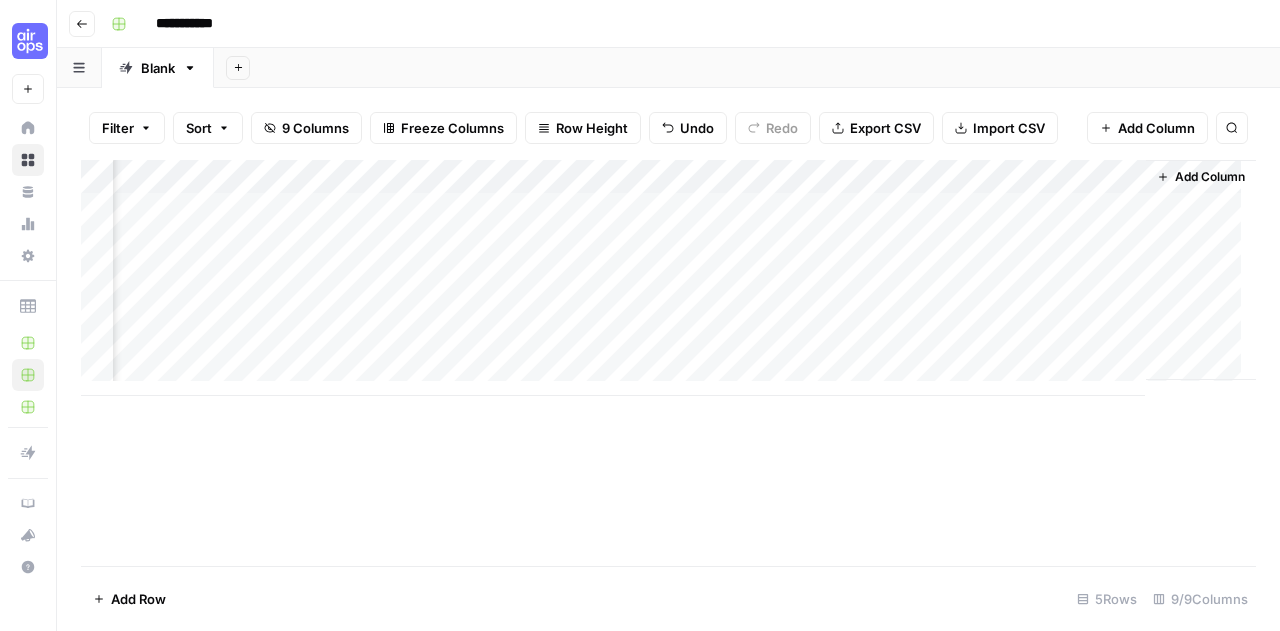 click on "Add Column" at bounding box center [668, 278] 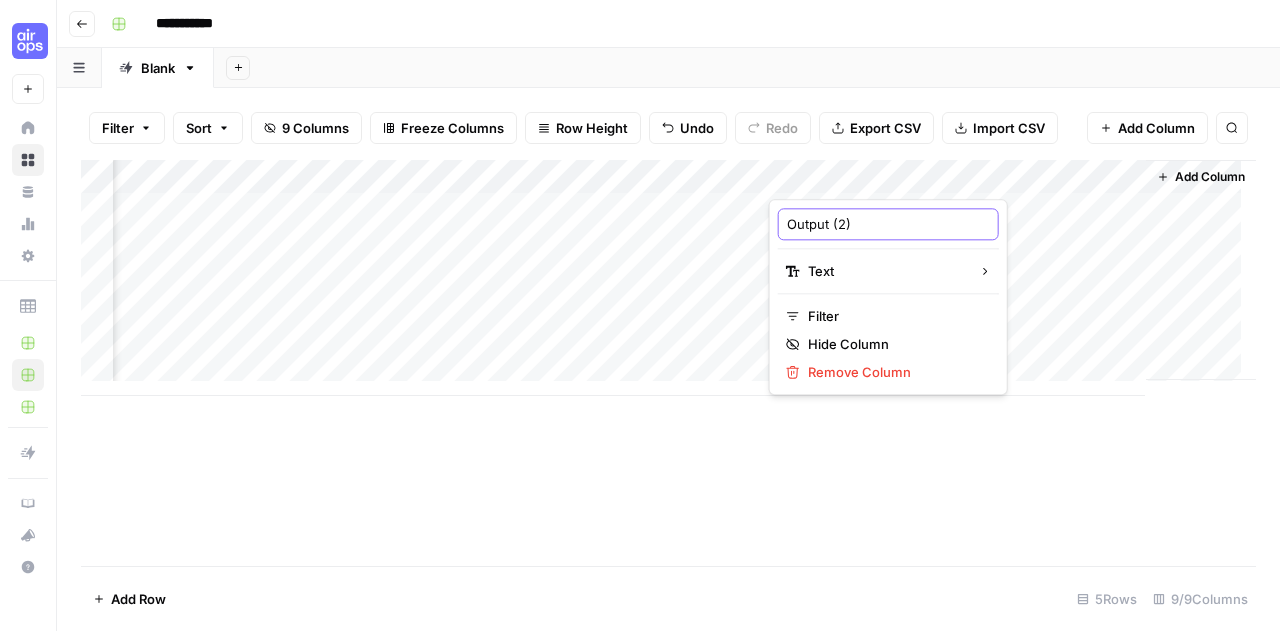 click on "Output (2)" at bounding box center (888, 224) 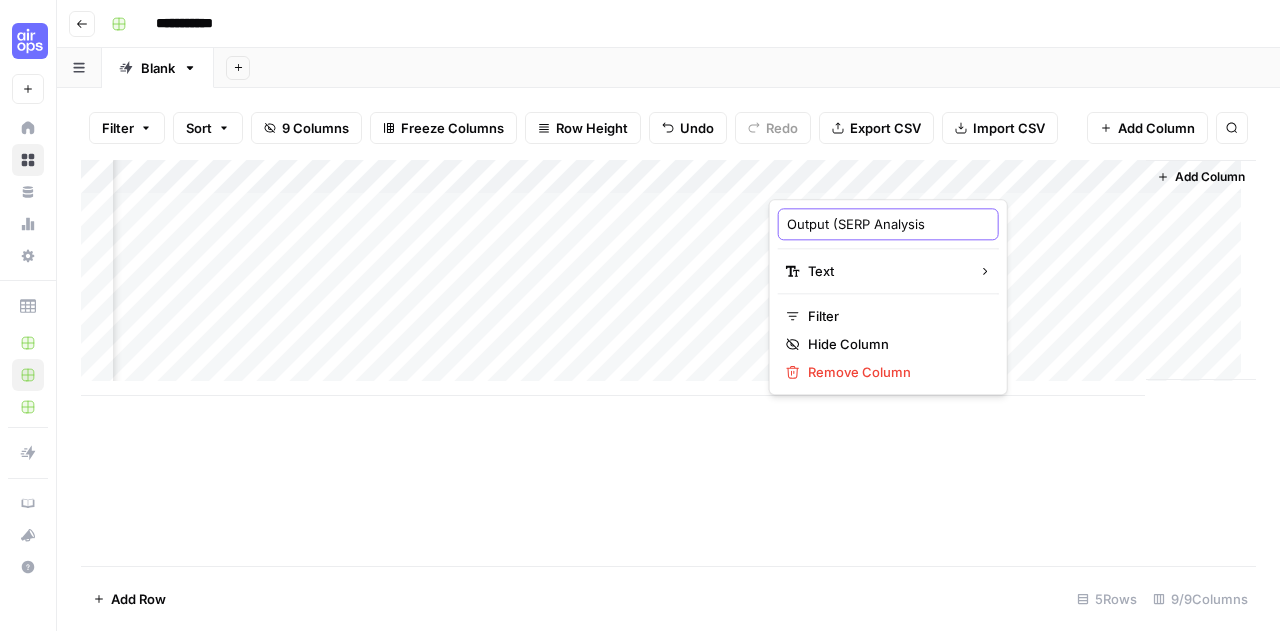 type on "Output (SERP Analysis)" 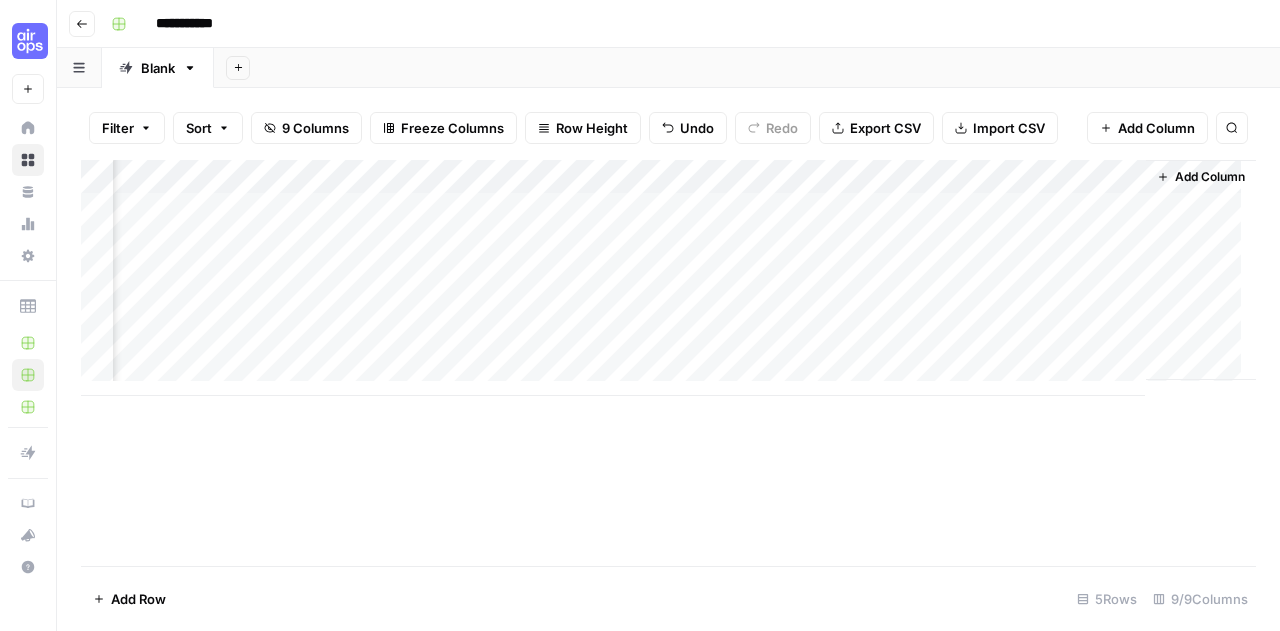 click on "Add Column" at bounding box center (668, 278) 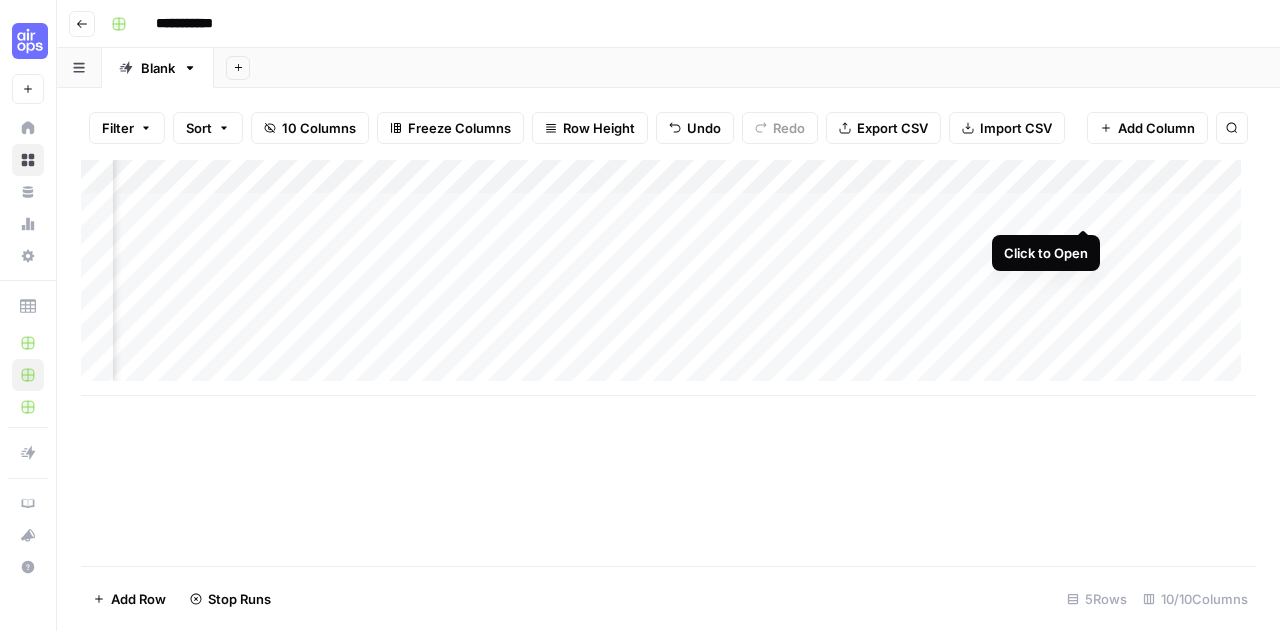 click on "Add Column" at bounding box center [668, 278] 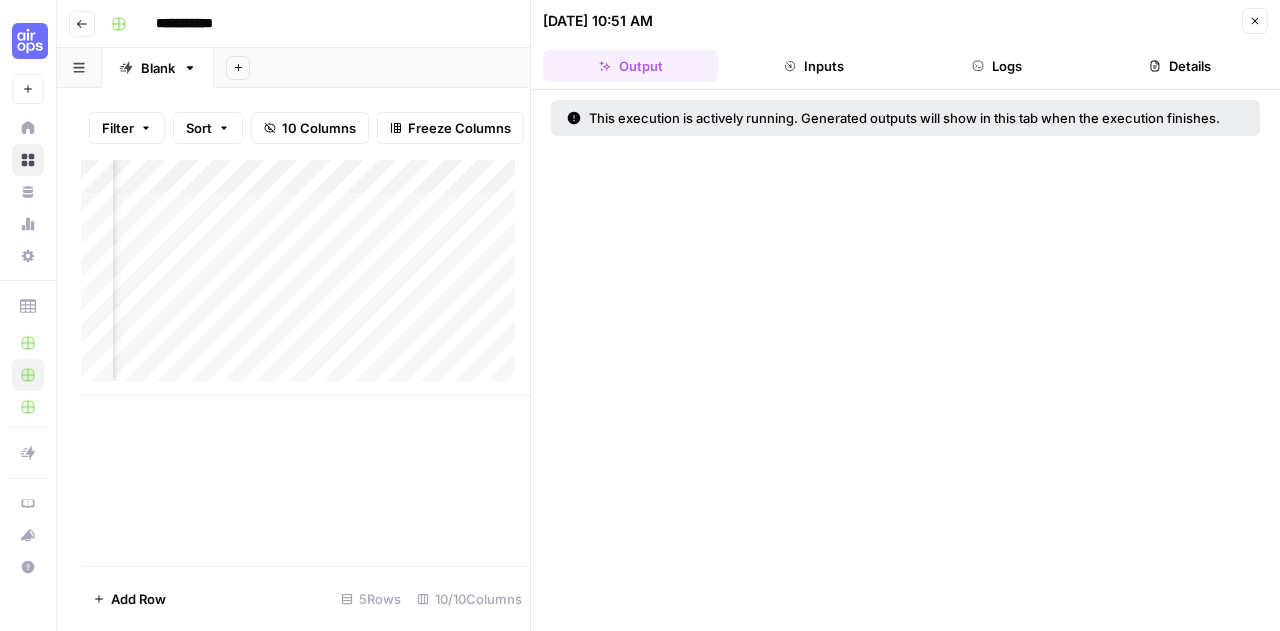 click on "Logs" at bounding box center [997, 66] 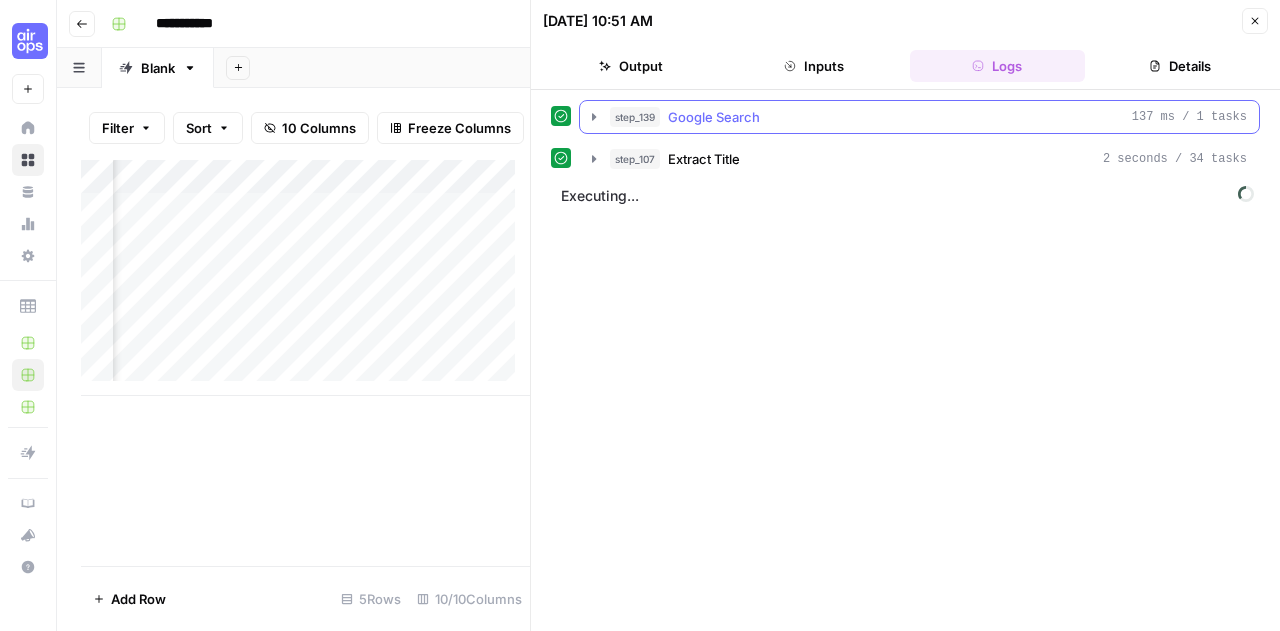 click on "step_139 Google Search 137 ms / 1 tasks" at bounding box center [919, 117] 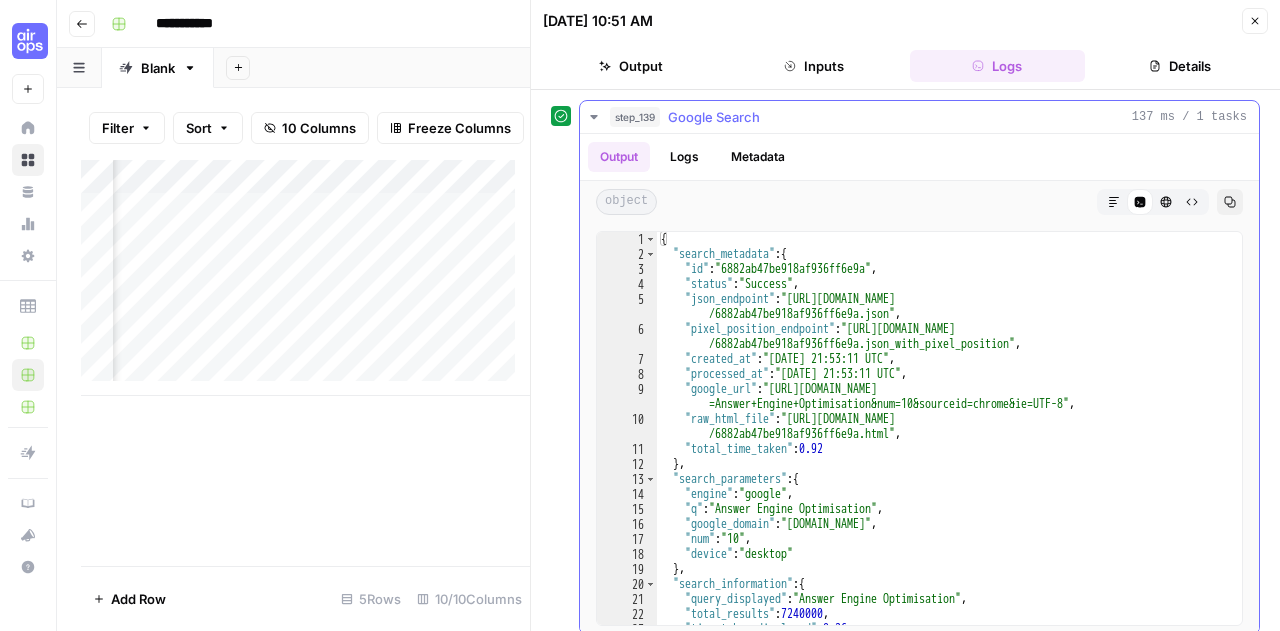 click 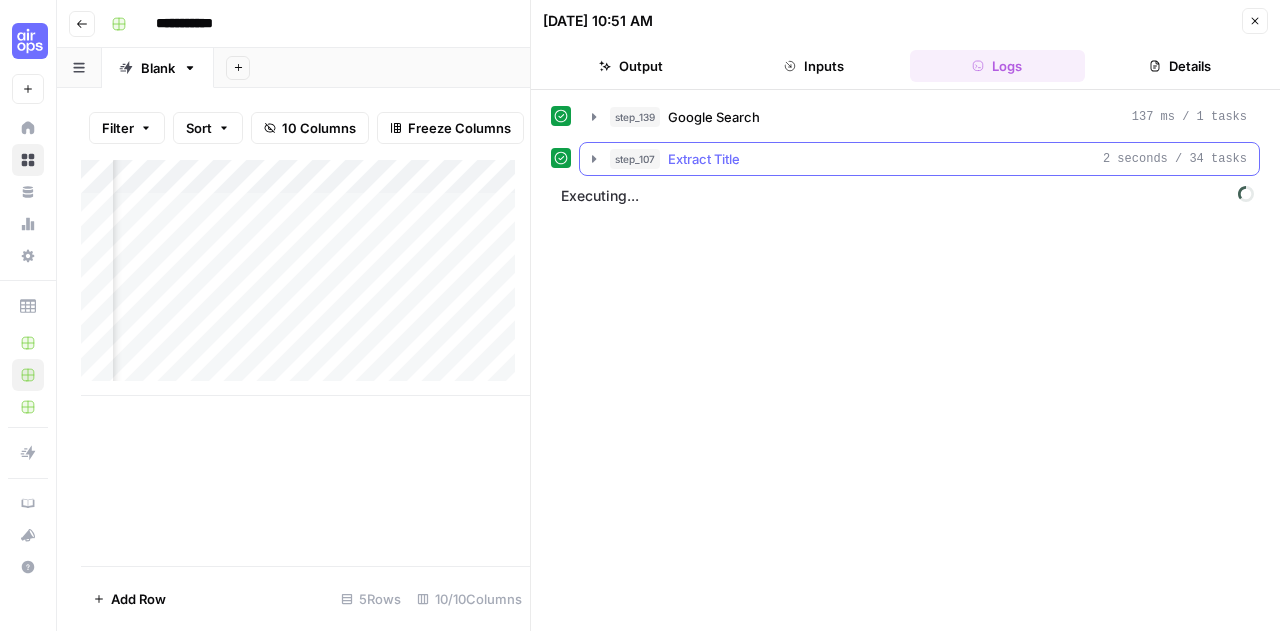click 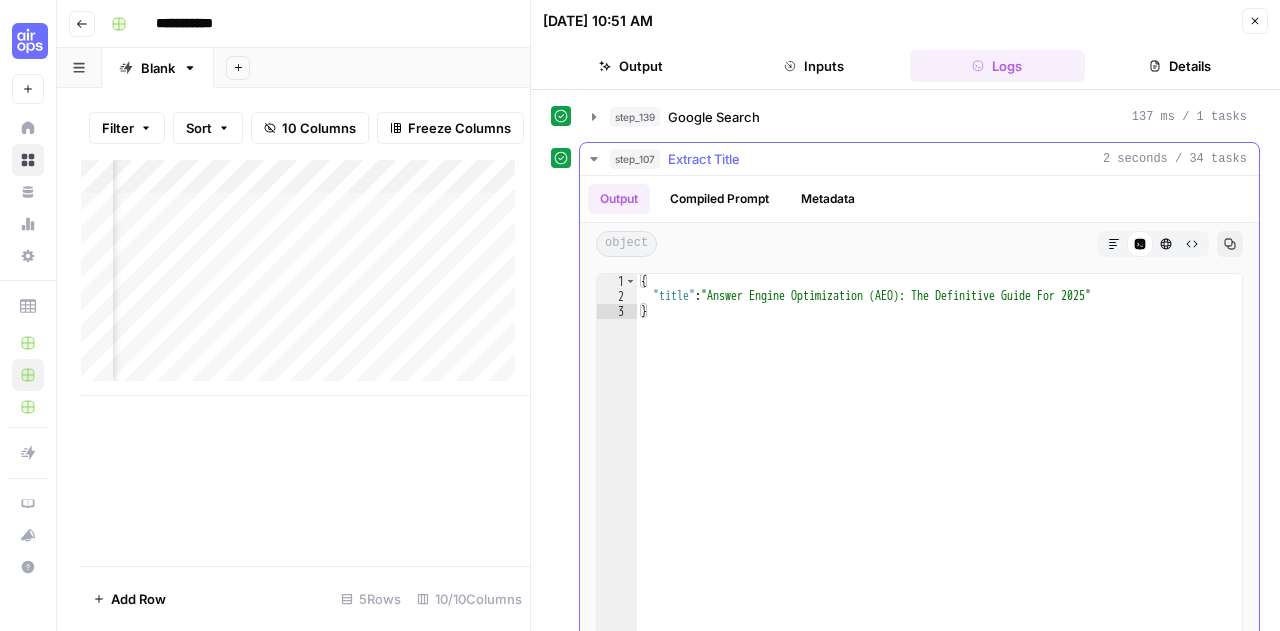 click 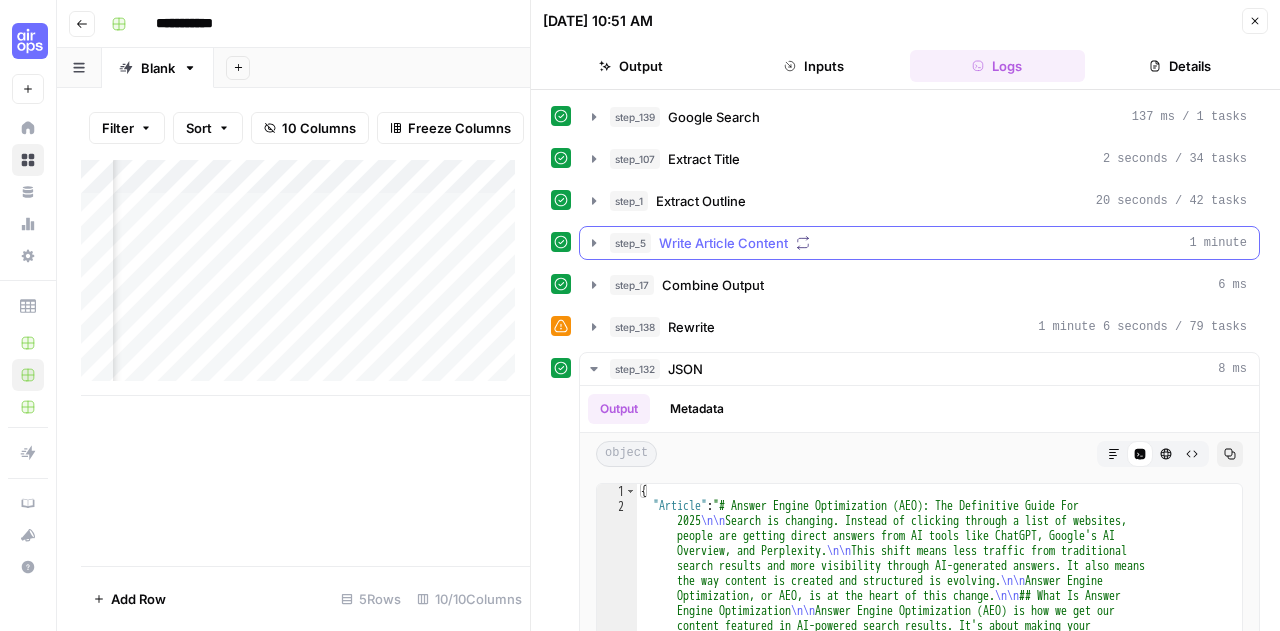 click 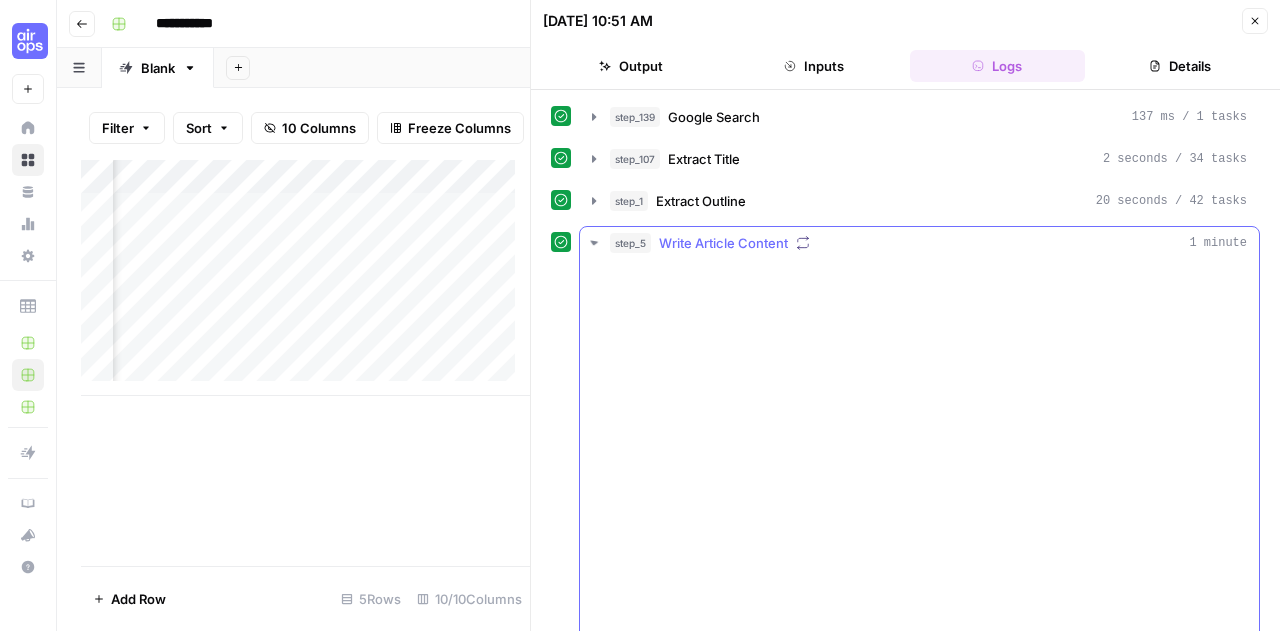 click 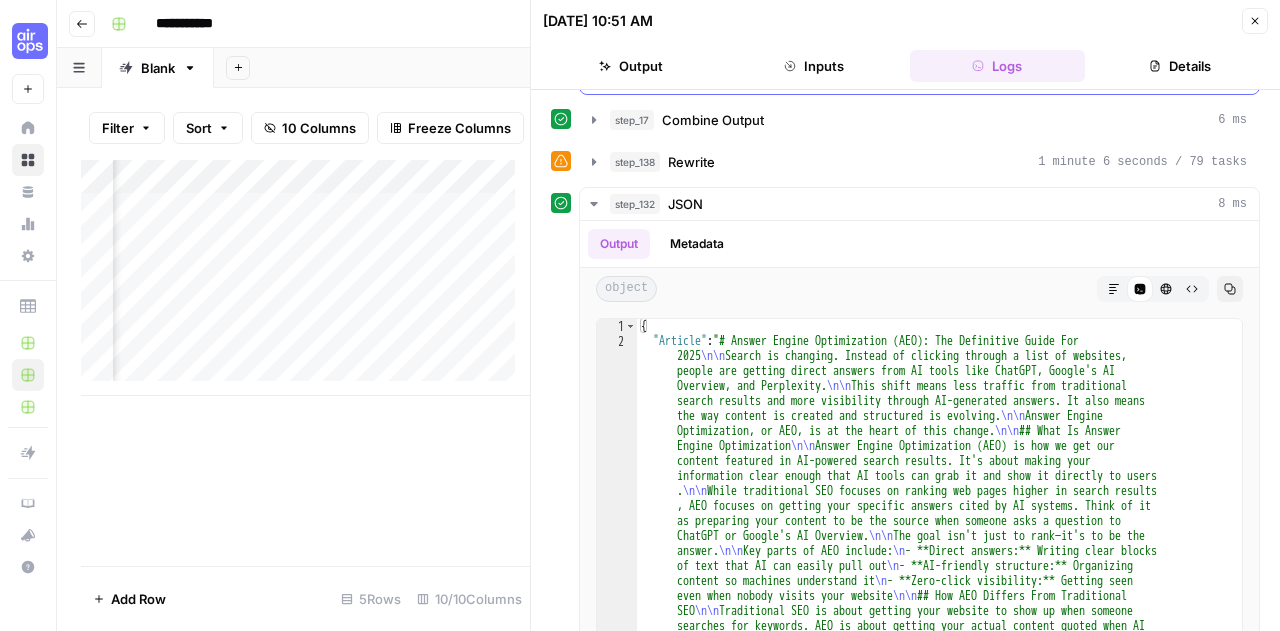 scroll, scrollTop: 175, scrollLeft: 0, axis: vertical 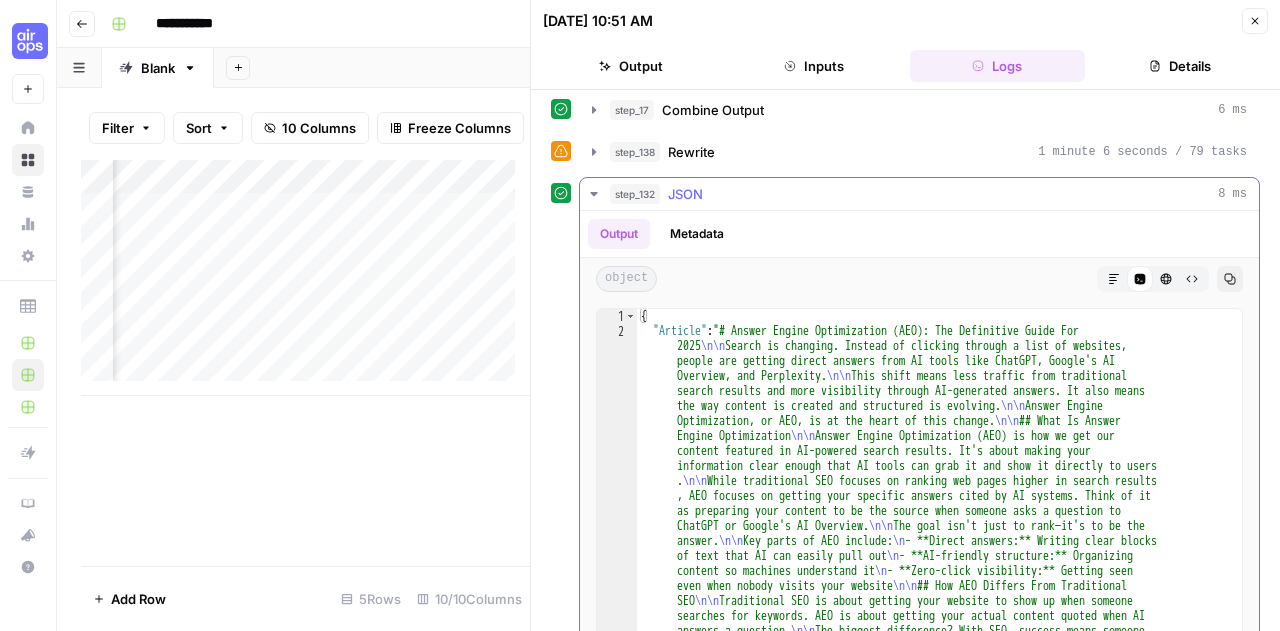 click 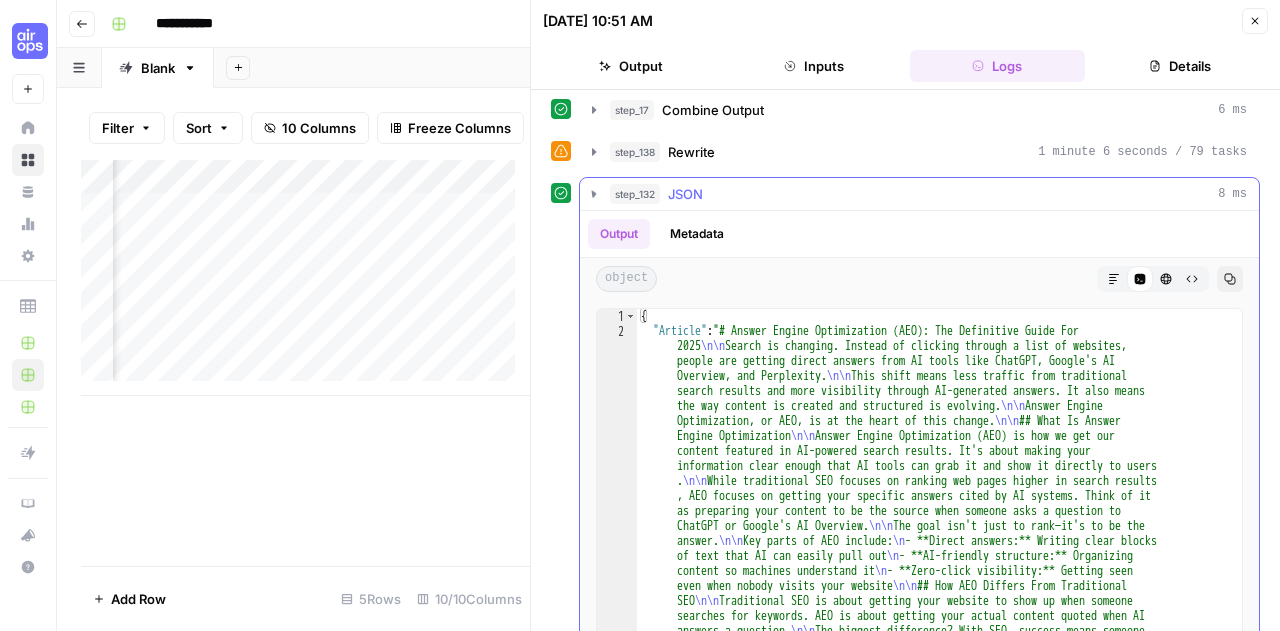 scroll, scrollTop: 0, scrollLeft: 0, axis: both 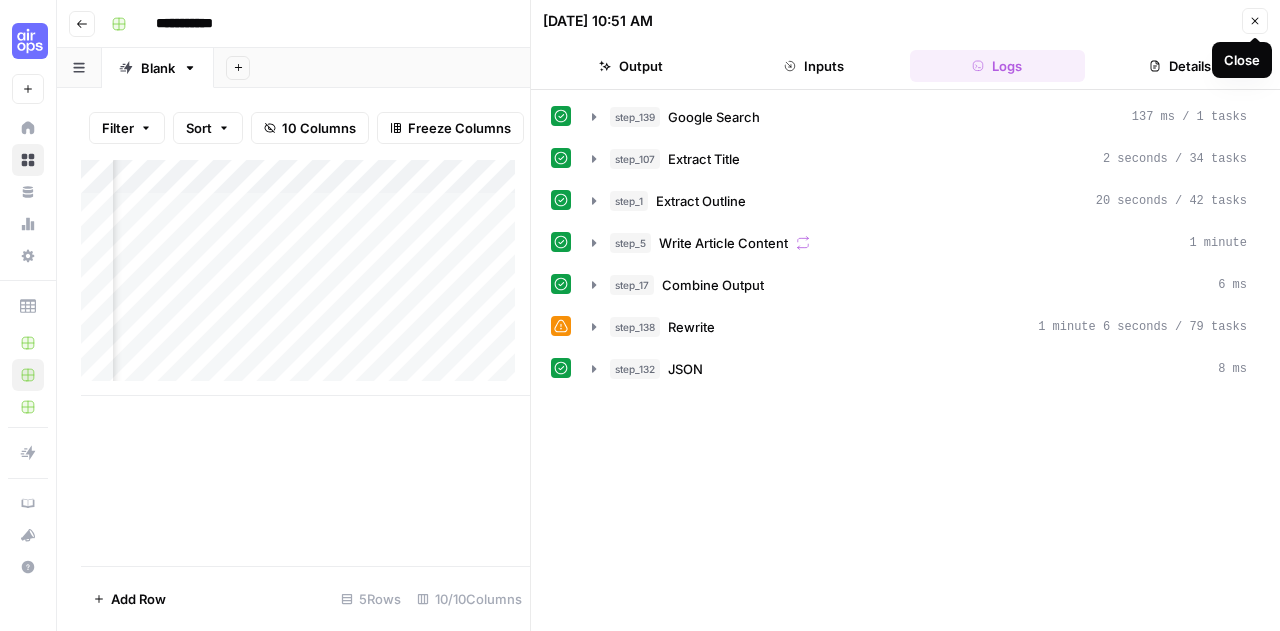 click 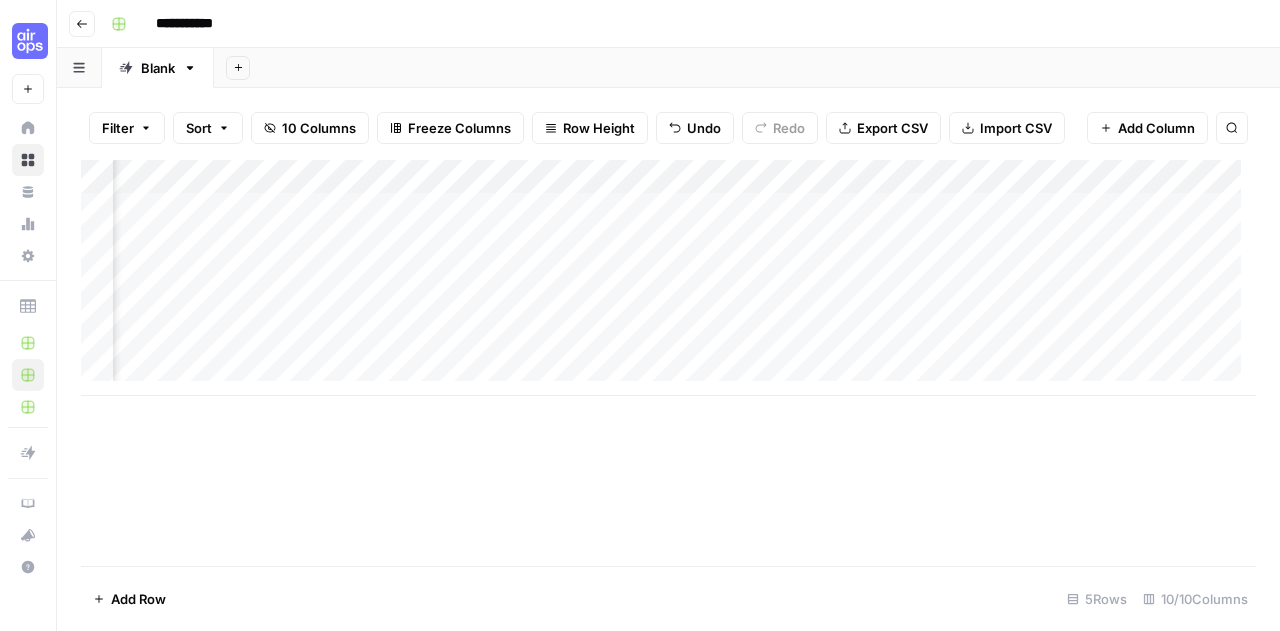 scroll, scrollTop: 0, scrollLeft: 784, axis: horizontal 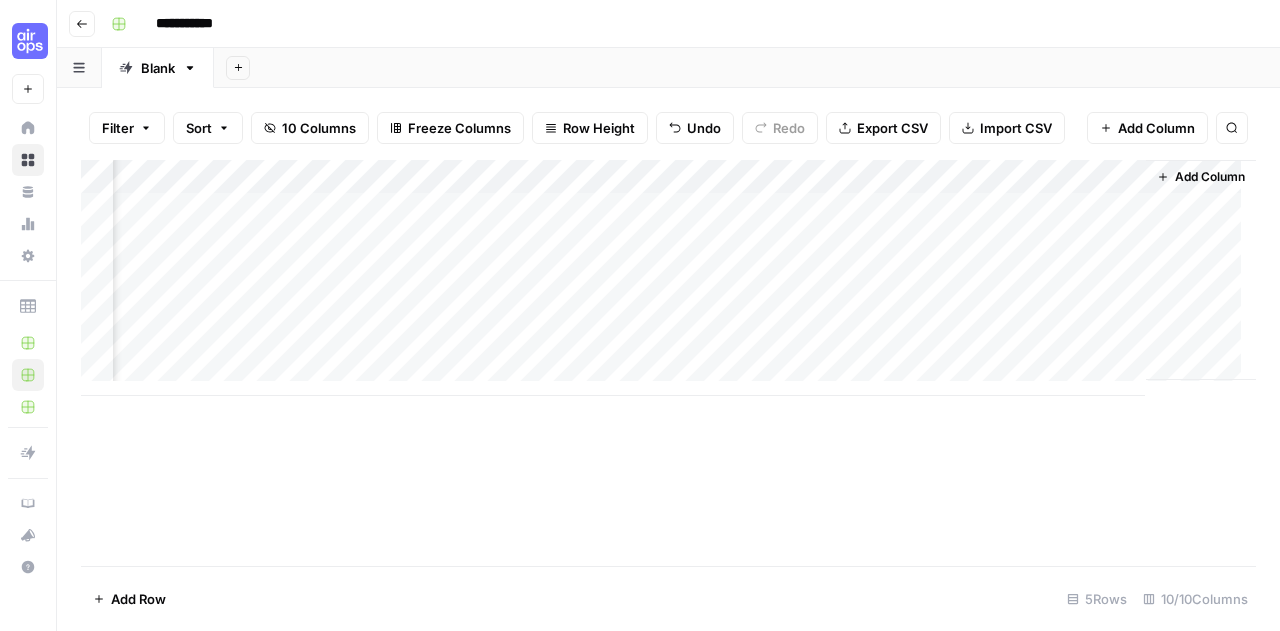 click on "Add Column" at bounding box center (668, 278) 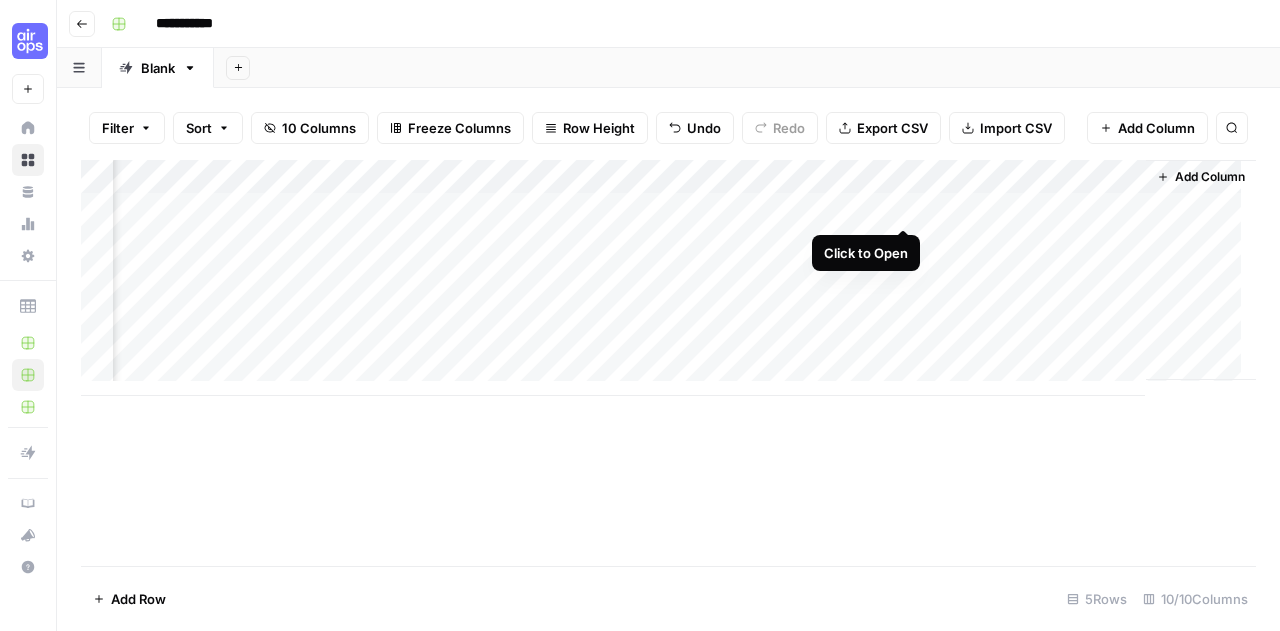 click on "Add Column" at bounding box center [668, 278] 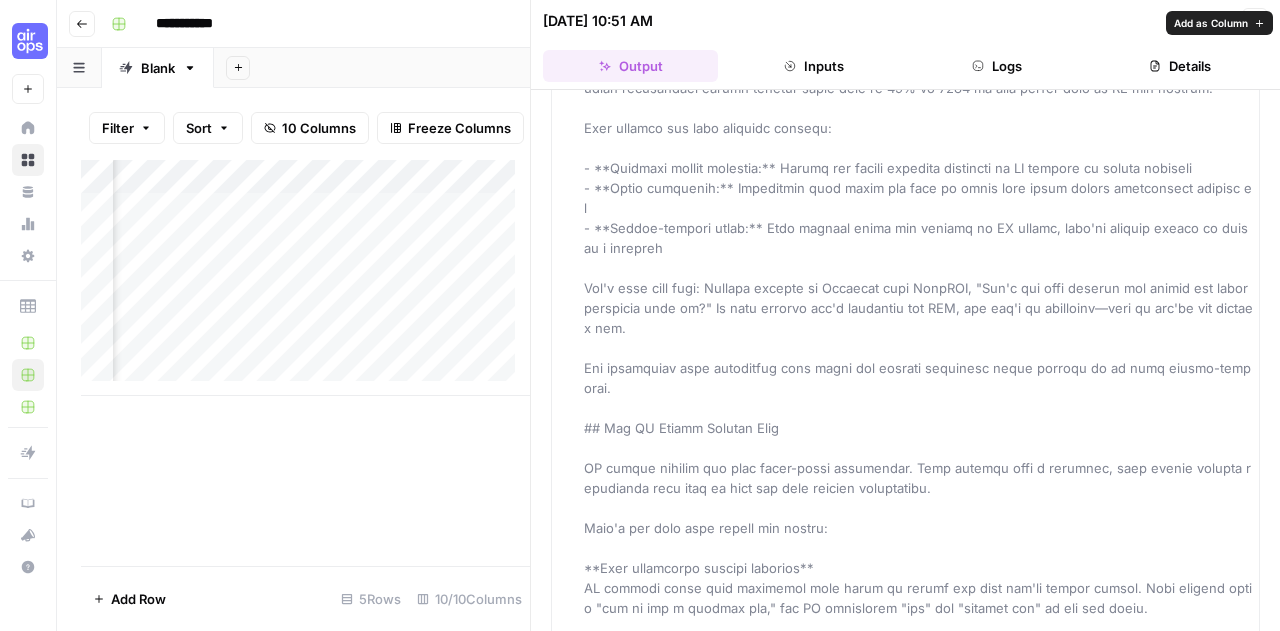 scroll, scrollTop: 0, scrollLeft: 0, axis: both 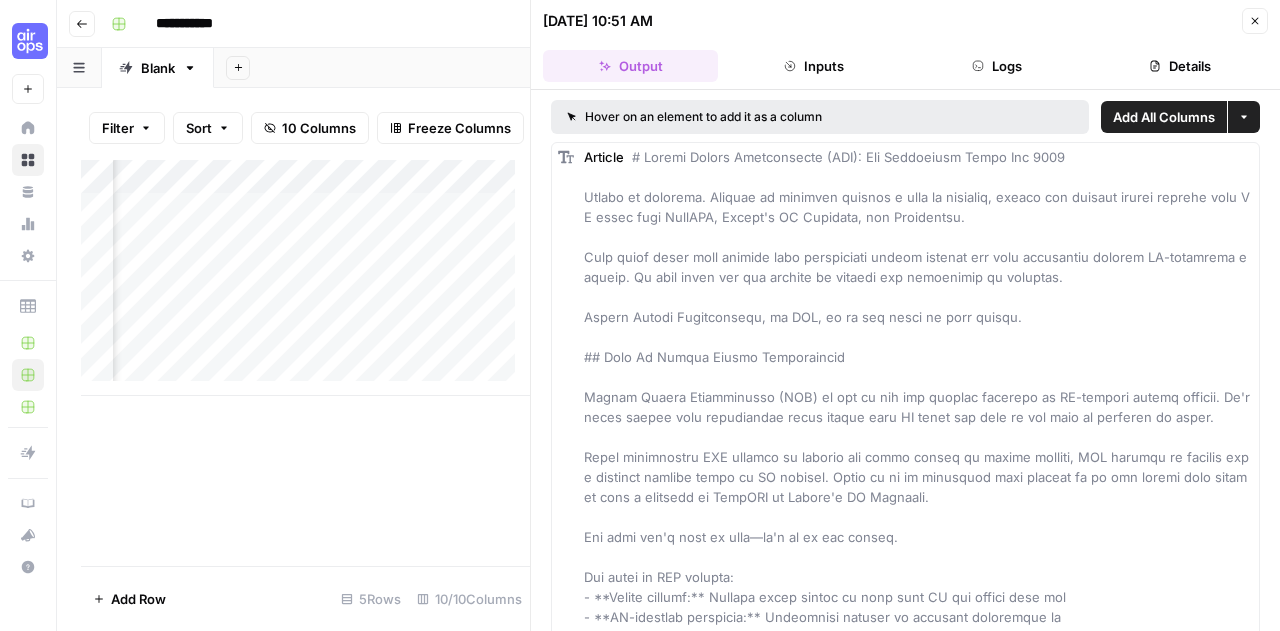 click on "Inputs" at bounding box center [813, 66] 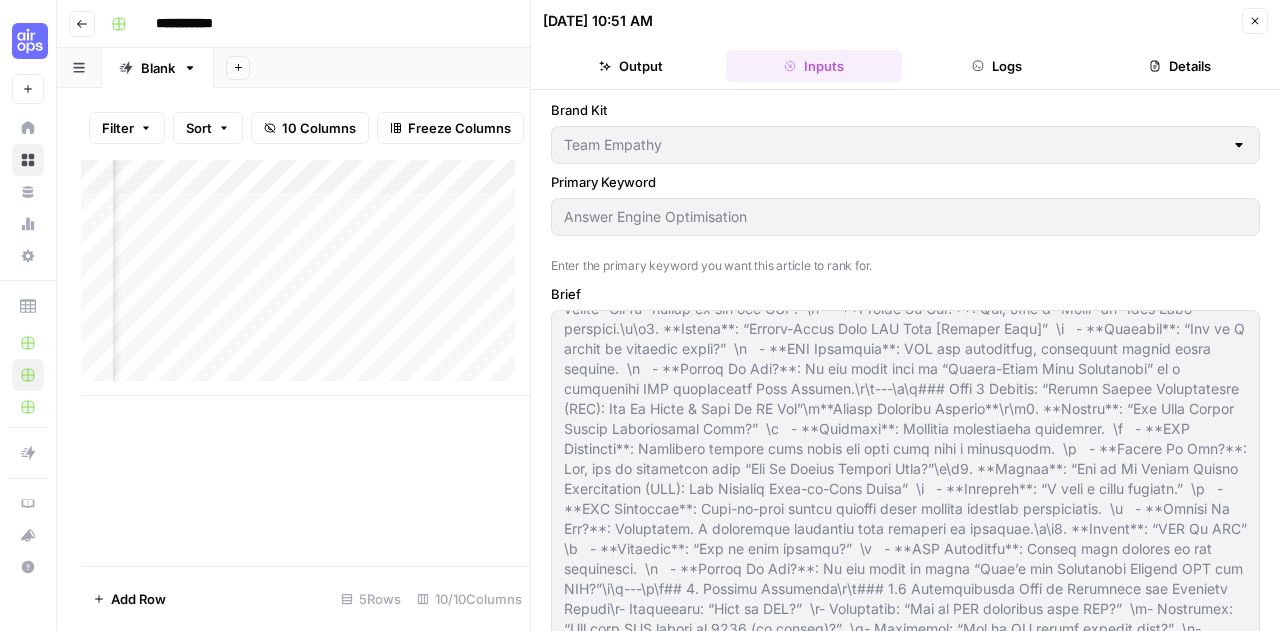 scroll, scrollTop: 3885, scrollLeft: 0, axis: vertical 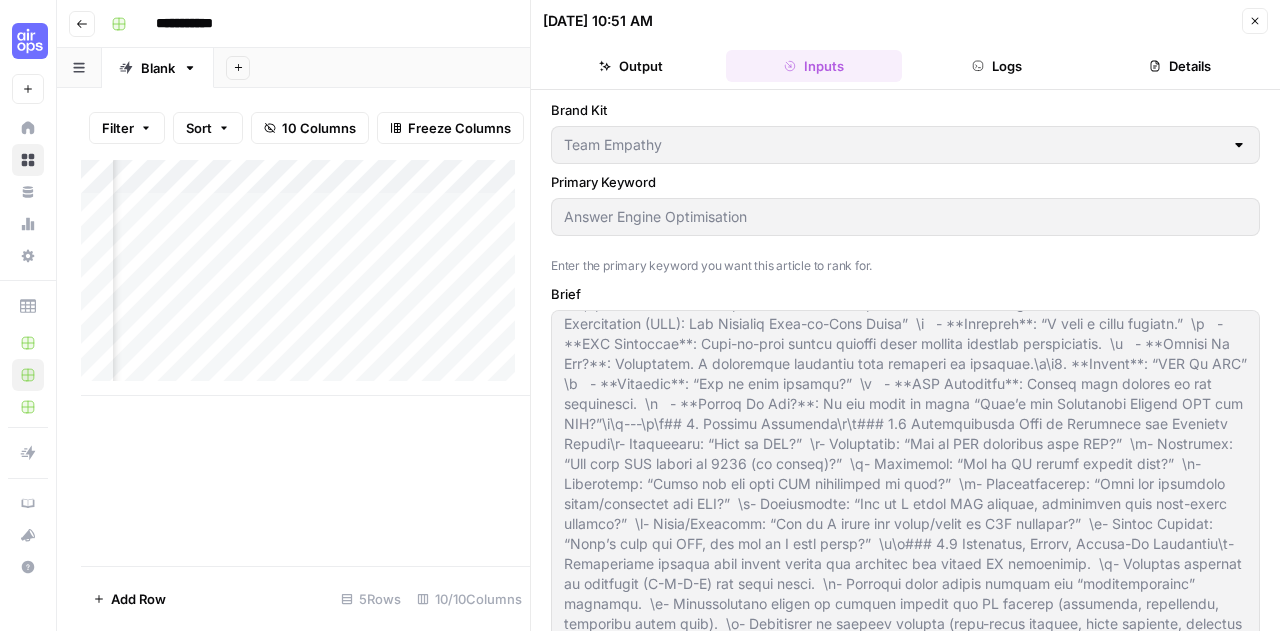 click on "Logs" at bounding box center (997, 66) 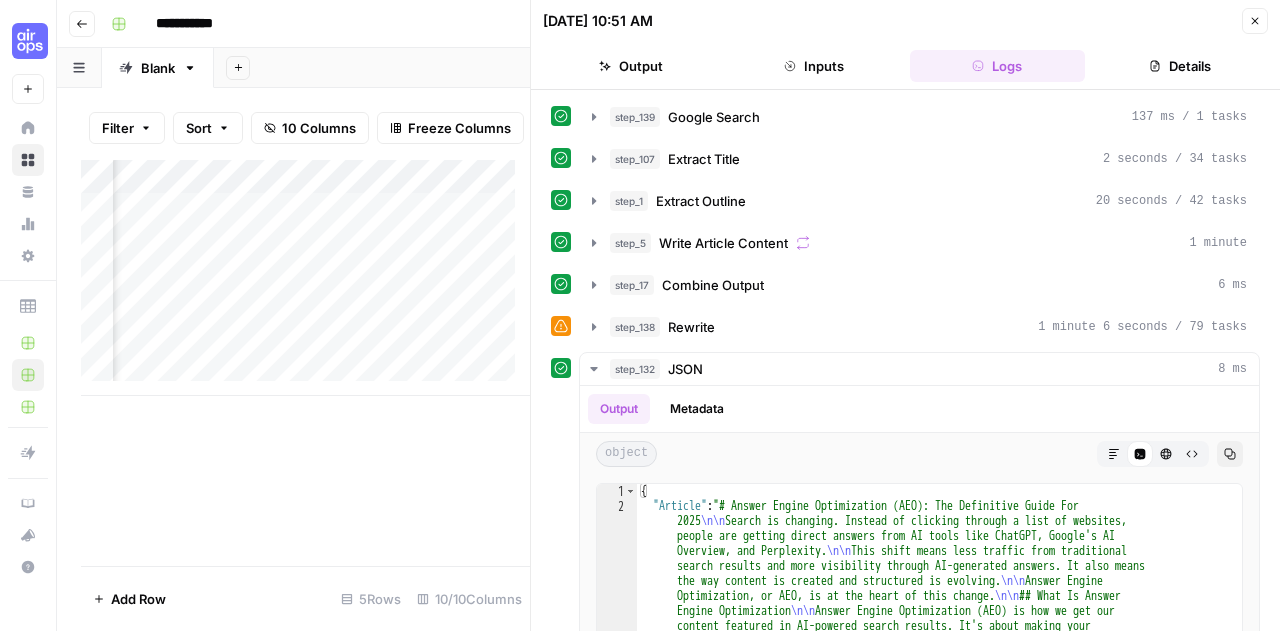 click on "Details" at bounding box center (1180, 66) 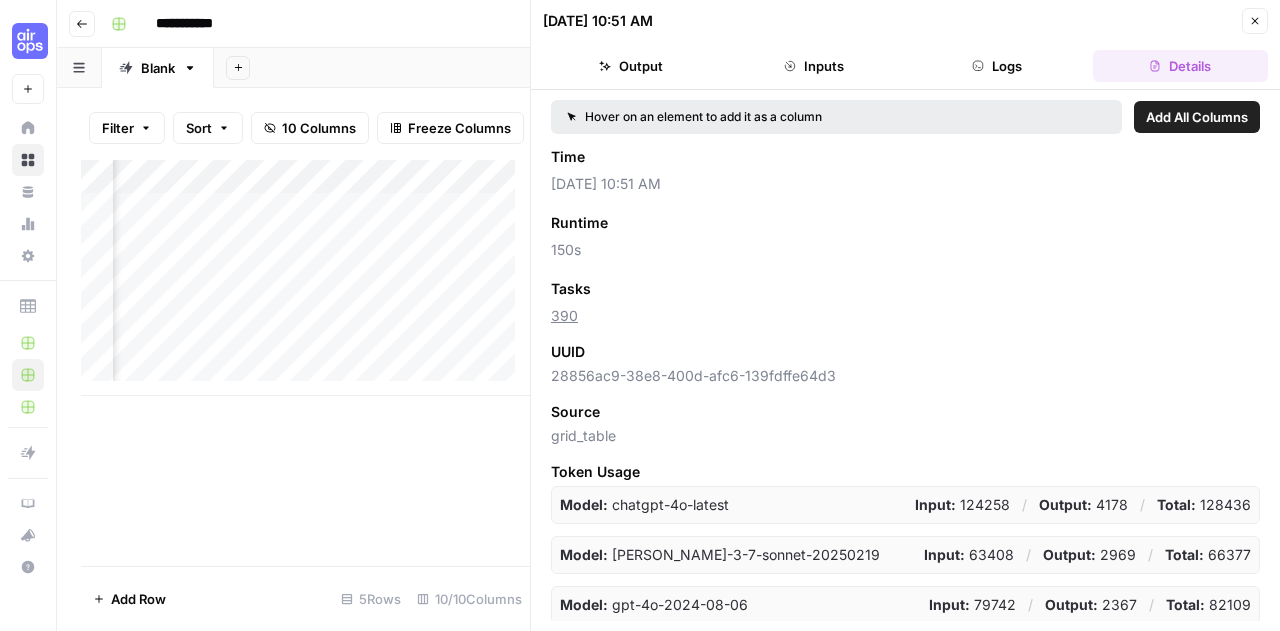 scroll, scrollTop: 0, scrollLeft: 0, axis: both 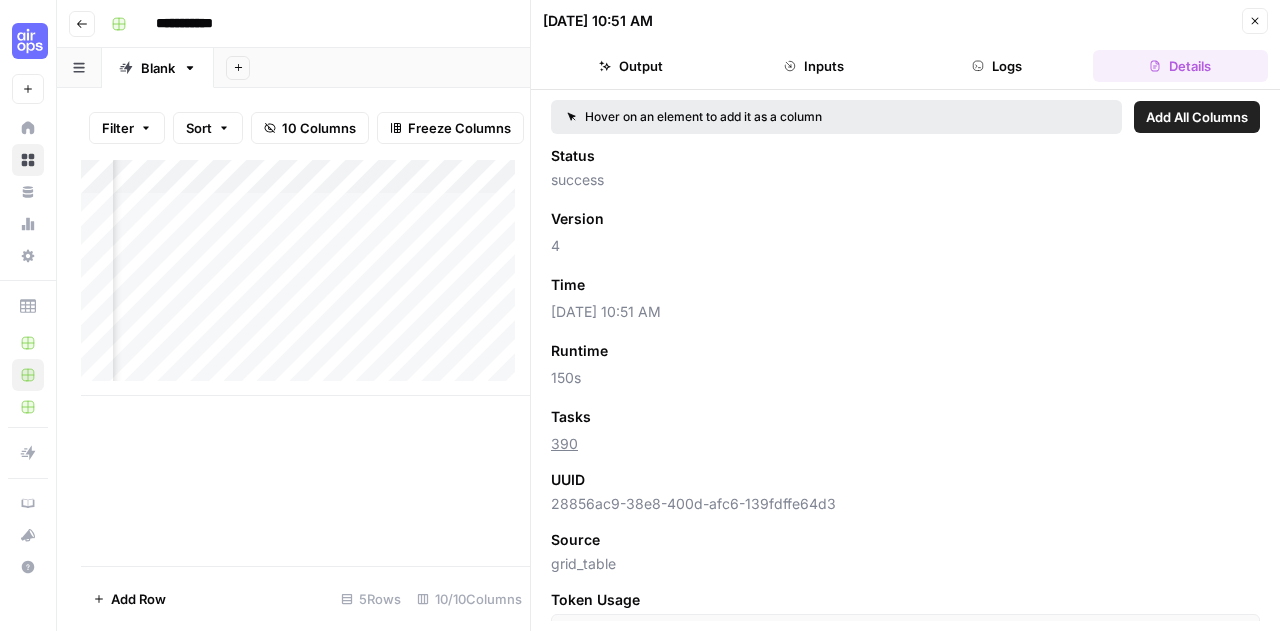 drag, startPoint x: 628, startPoint y: 76, endPoint x: 1264, endPoint y: 15, distance: 638.91864 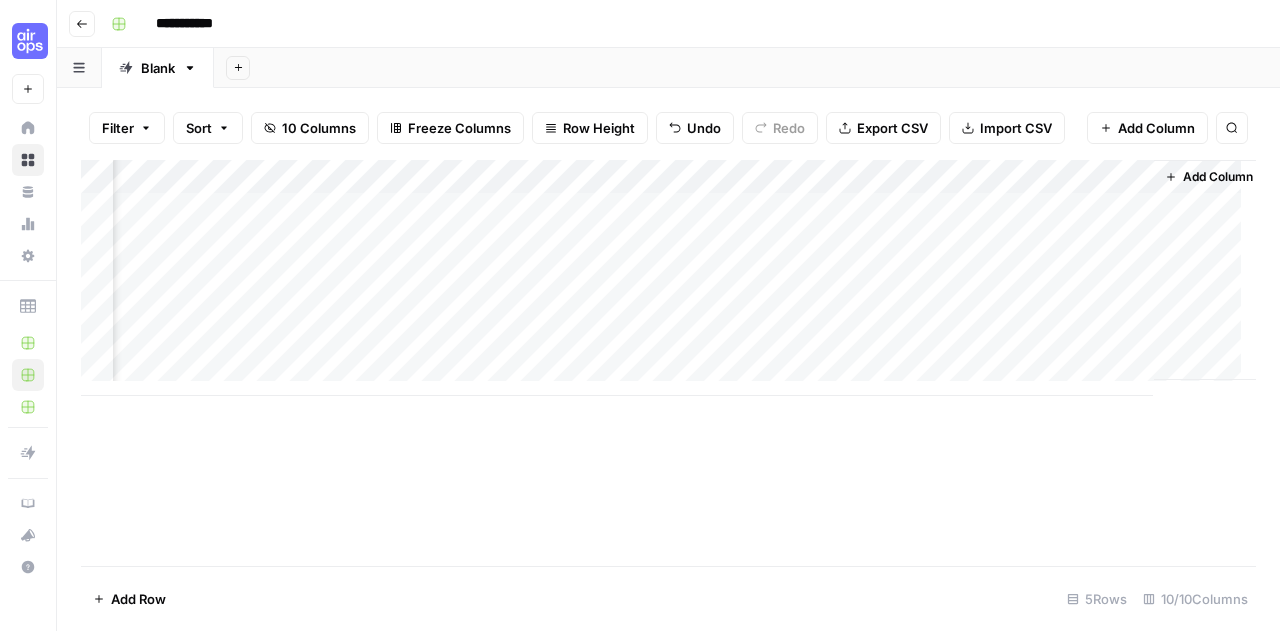 scroll, scrollTop: 0, scrollLeft: 784, axis: horizontal 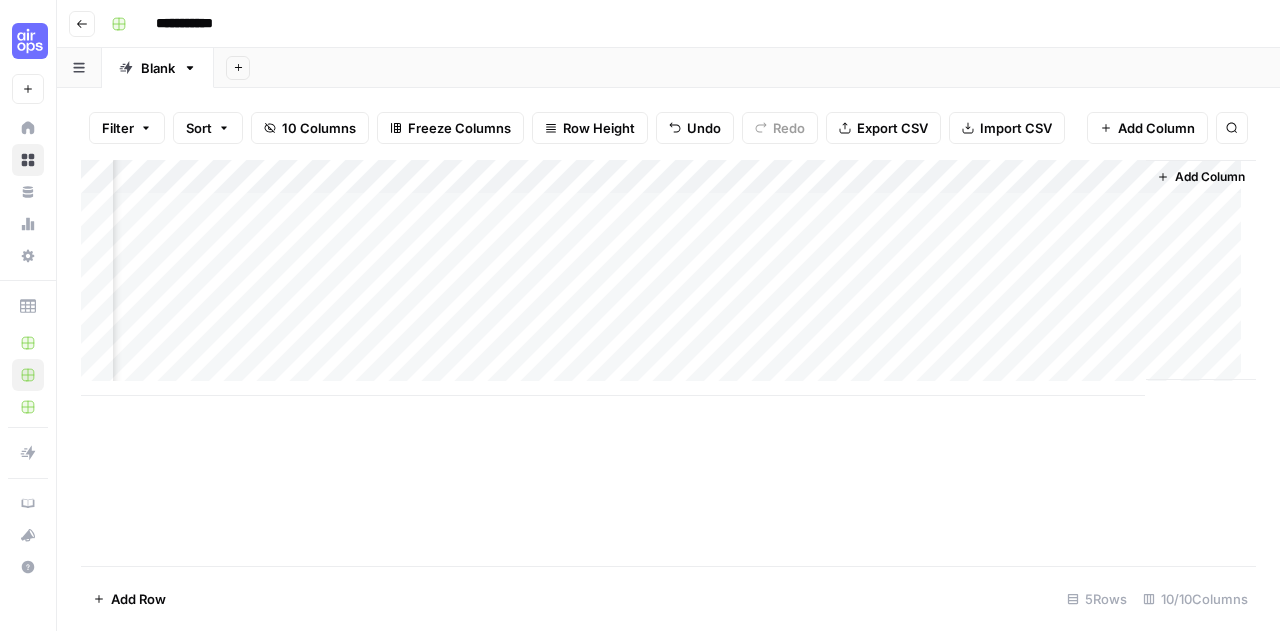 click on "Add Column" at bounding box center [1210, 177] 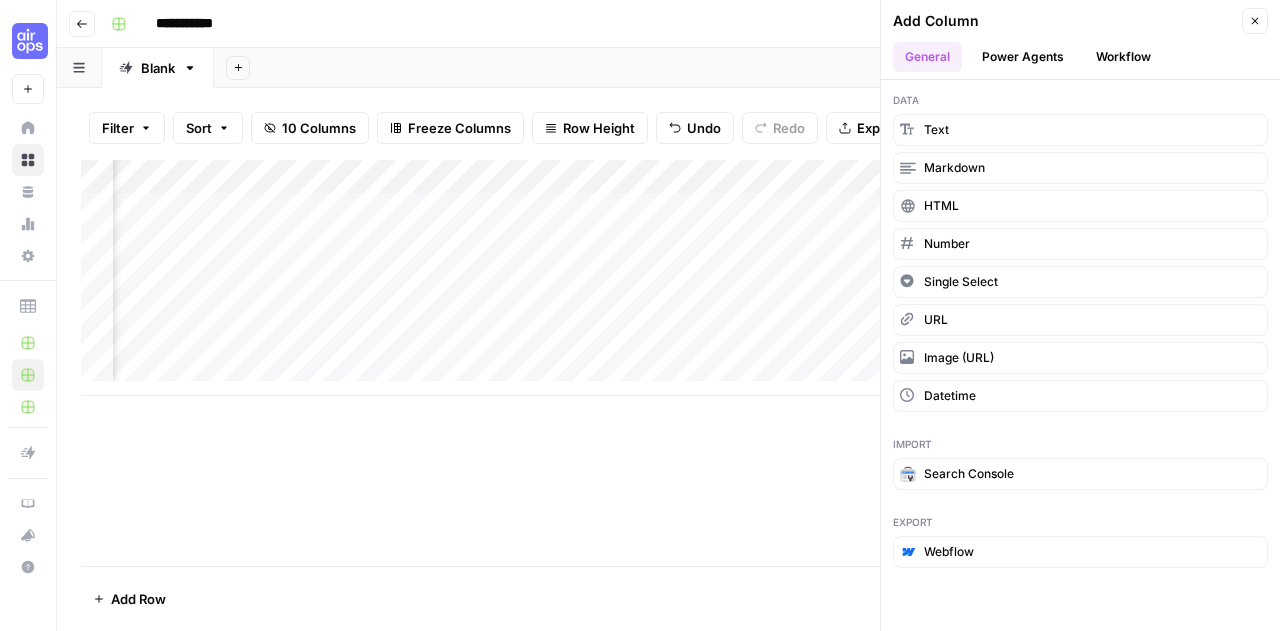 click on "Power Agents" at bounding box center [1023, 57] 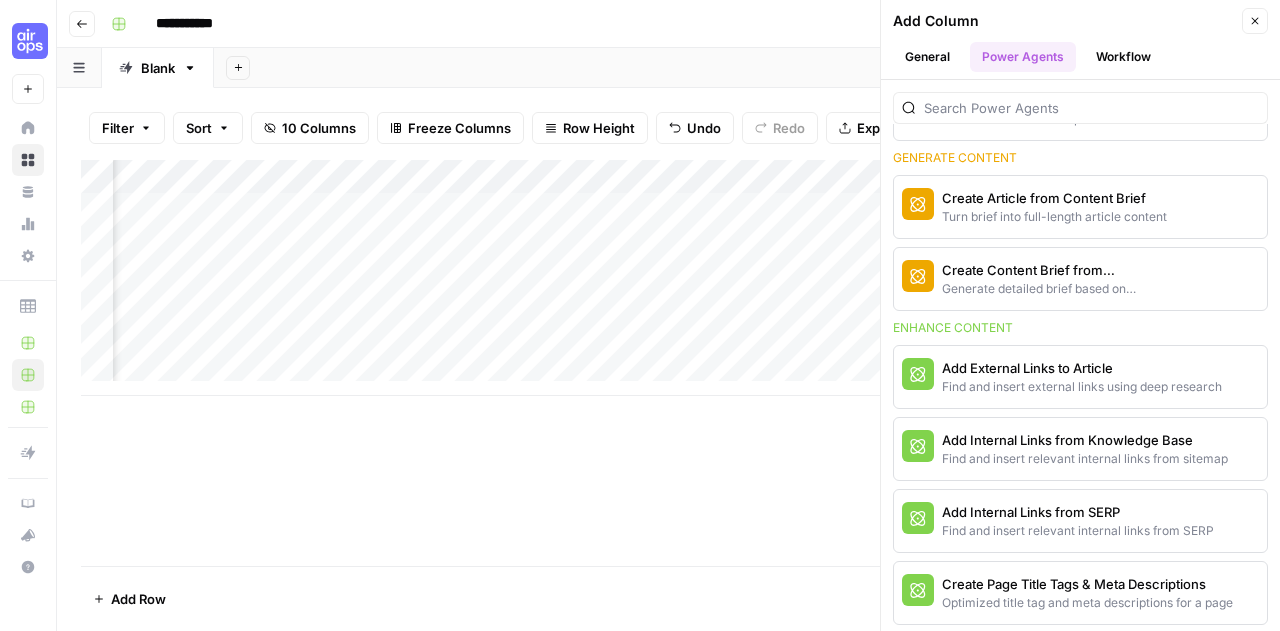 scroll, scrollTop: 334, scrollLeft: 0, axis: vertical 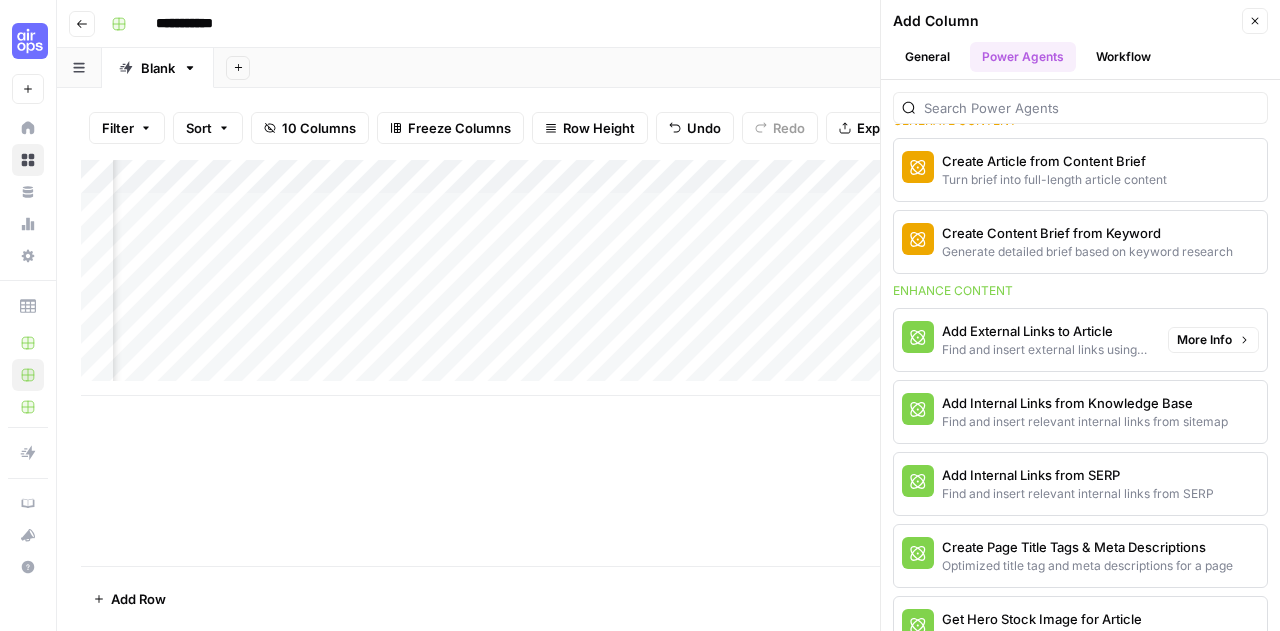 click on "More Info" at bounding box center (1204, 340) 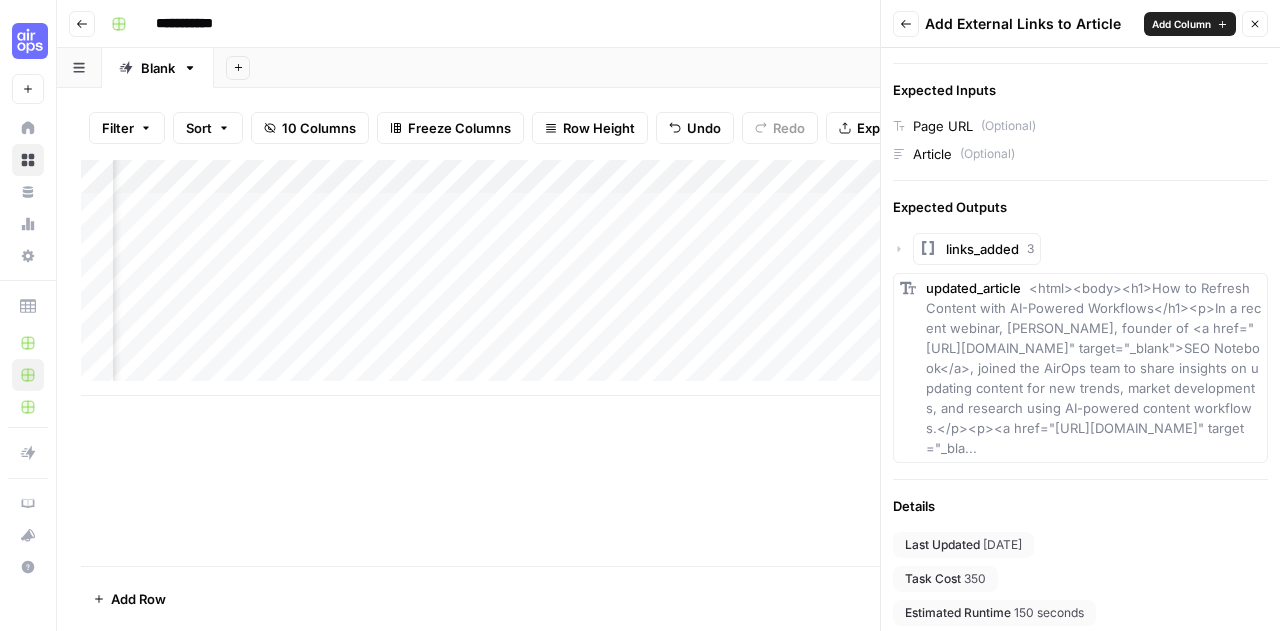 scroll, scrollTop: 720, scrollLeft: 0, axis: vertical 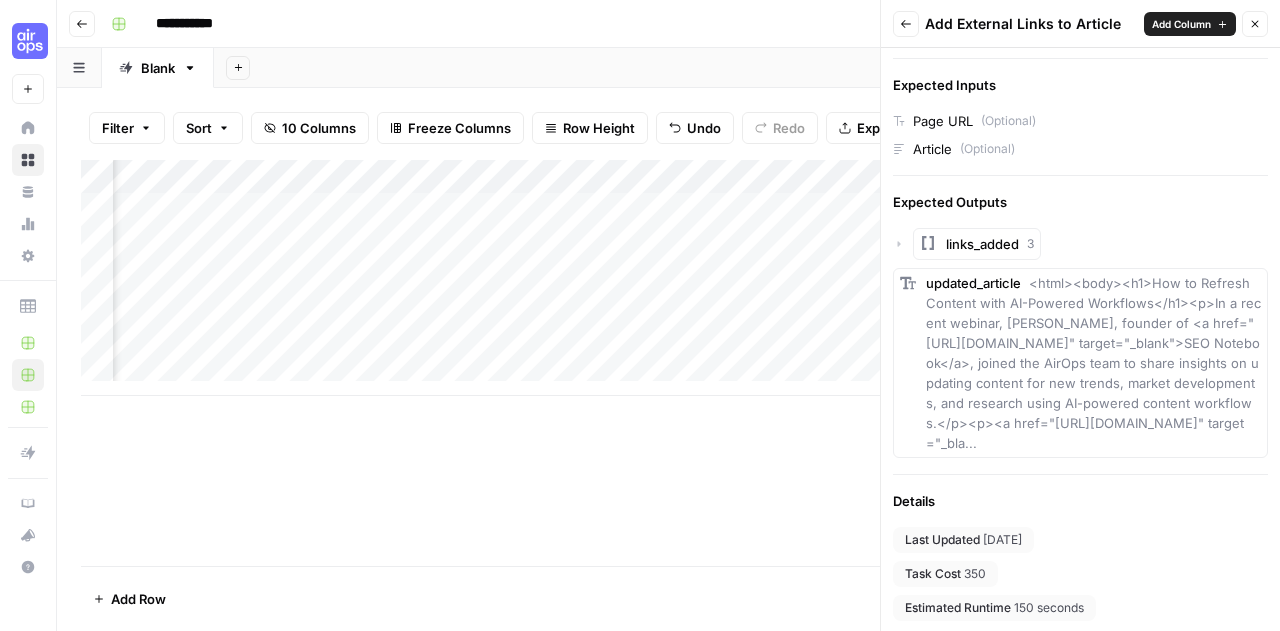 click on "Add Column" at bounding box center [1181, 24] 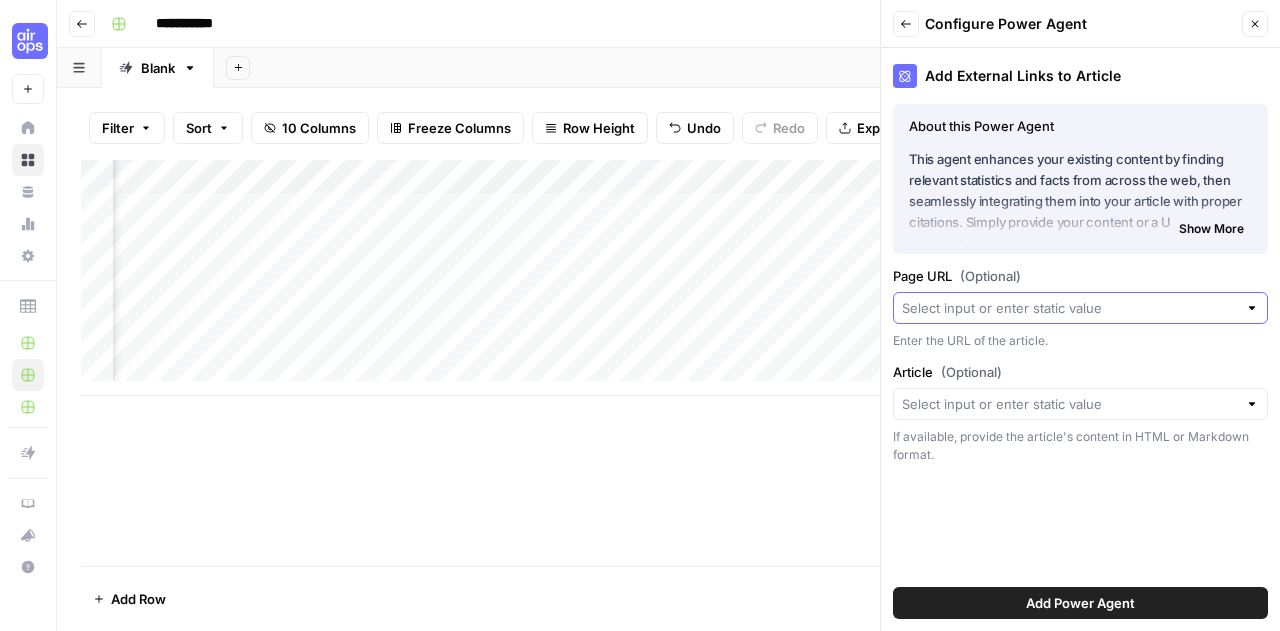 click on "Page URL   (Optional)" at bounding box center (1069, 308) 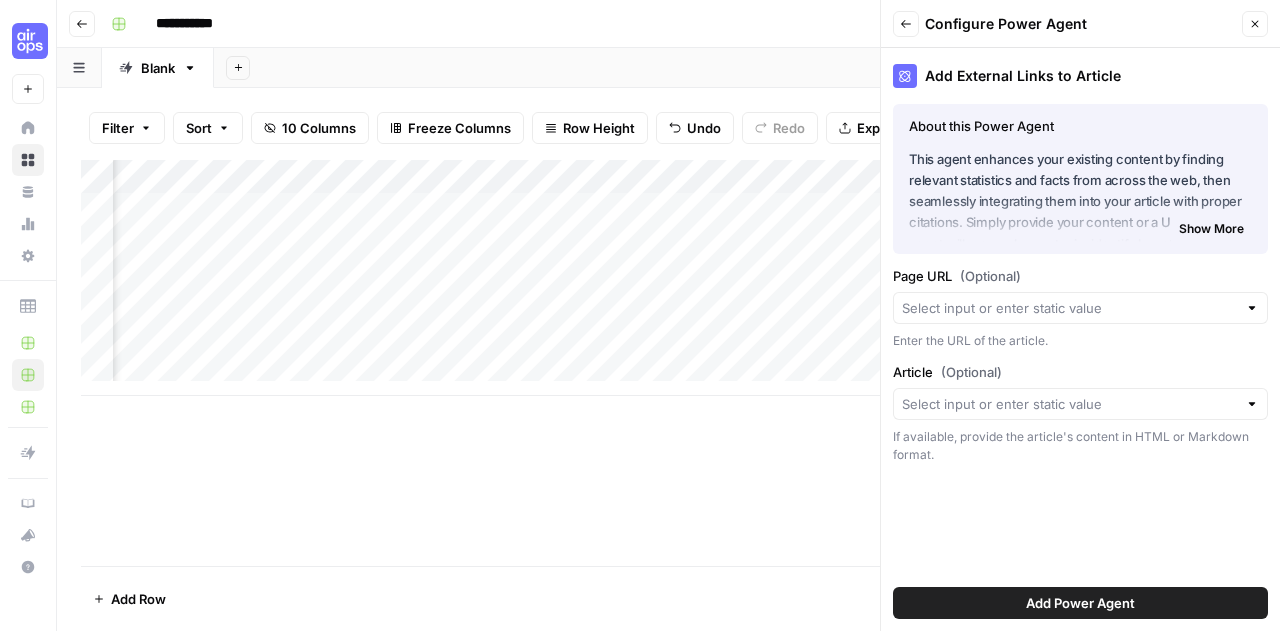 click on "Add External Links to Article About this Power Agent This agent enhances your existing content by finding relevant statistics and facts from across the web, then seamlessly integrating them into your article with proper citations. Simply provide your content or a URL, and the agent will research your topic, identify key statistics, and strategically insert them as hyperlinked references throughout your article – making your content more authoritative, engaging, and SEO-friendly without requiring hours of manual research.
Key Features:
Processes content from either a direct URL or pasted HTML/Markdown
Performs deep research to find relevant statistics and facts related to your content
Extracts the most interesting and valuable information with proper source attribution
Intelligently identifies the most appropriate locations to insert new information
Integrates statistics and facts with hyperlinked citations
Returns both the enhanced article and a list of all links added for your reference" at bounding box center (1080, 339) 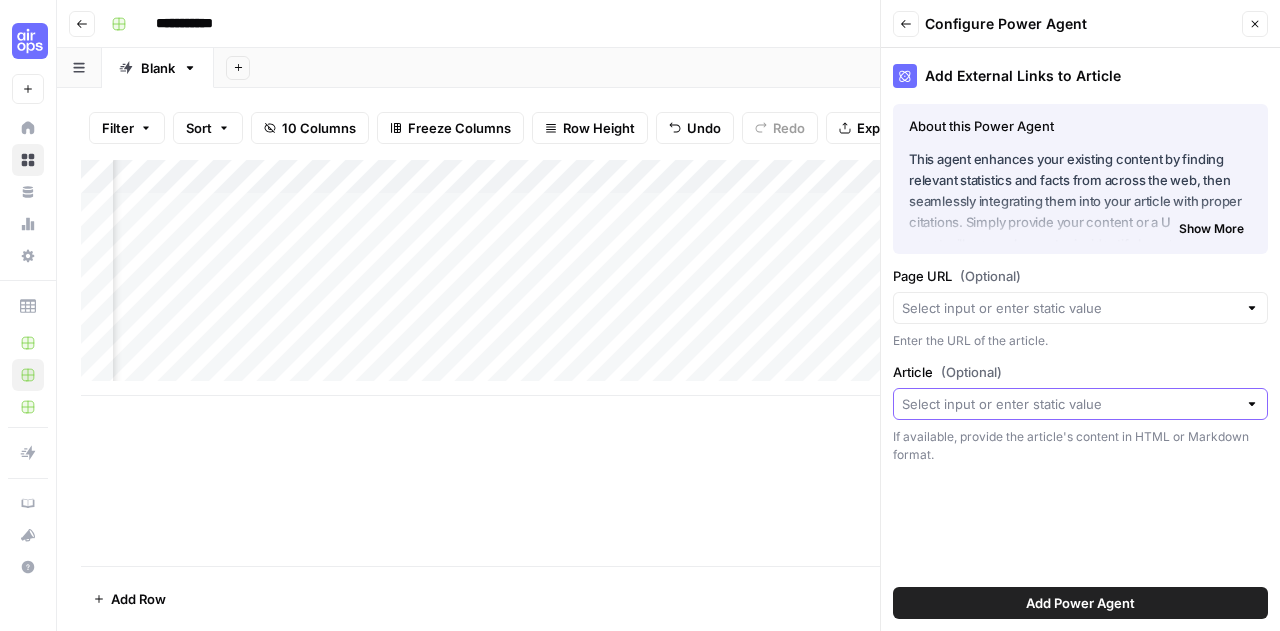 click on "Article   (Optional)" at bounding box center (1069, 404) 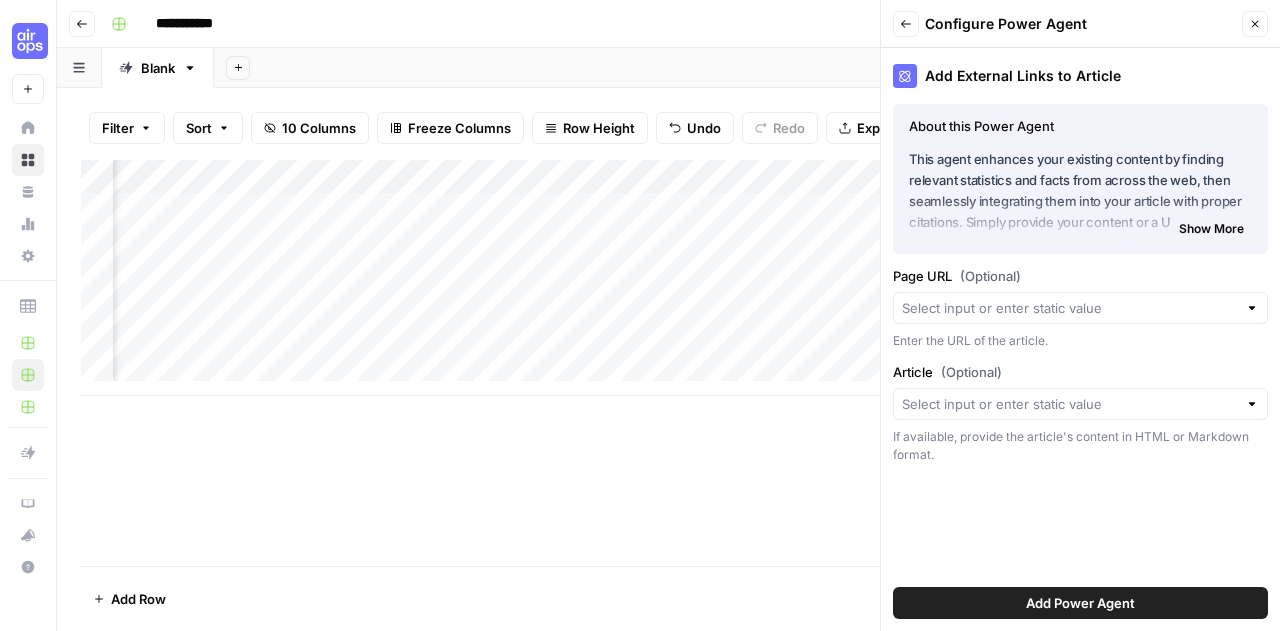 click on "If available, provide the article's content in HTML or Markdown format." at bounding box center (1080, 446) 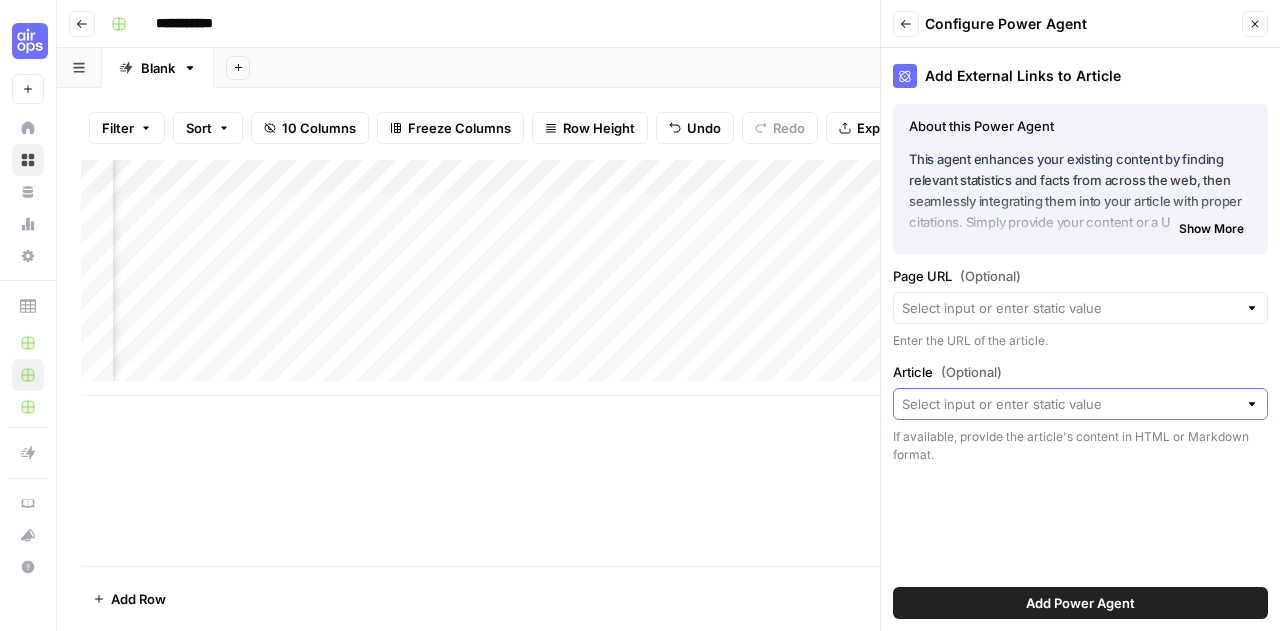 click on "Article   (Optional)" at bounding box center (1069, 404) 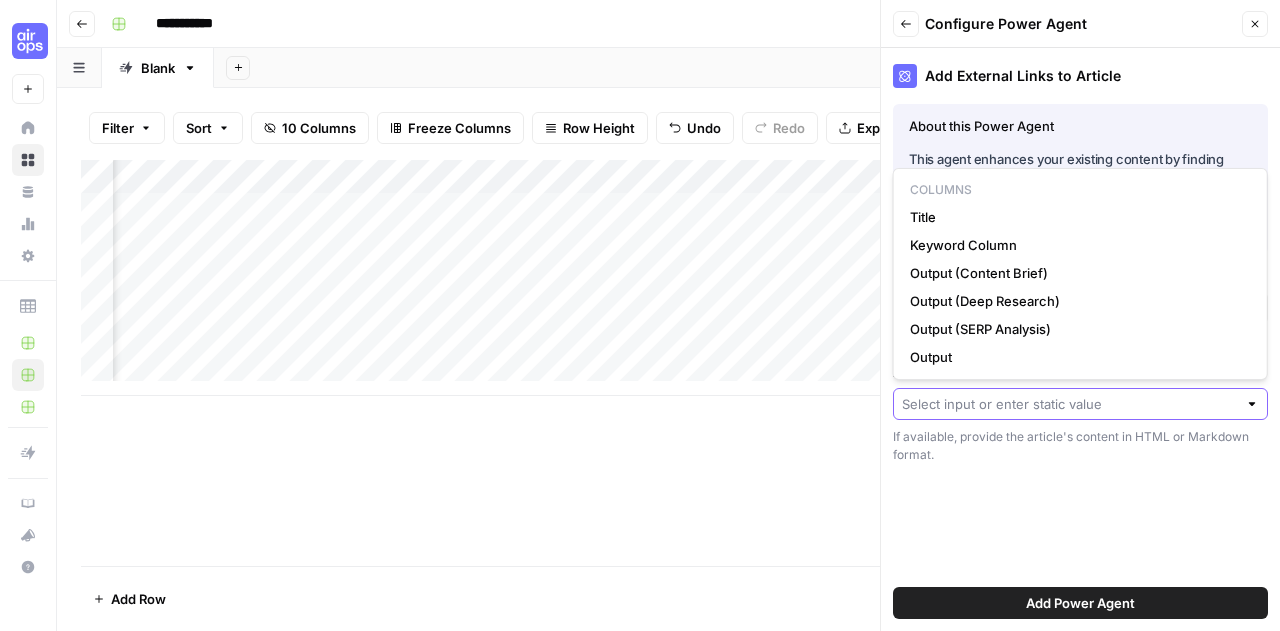 scroll, scrollTop: 0, scrollLeft: 1073, axis: horizontal 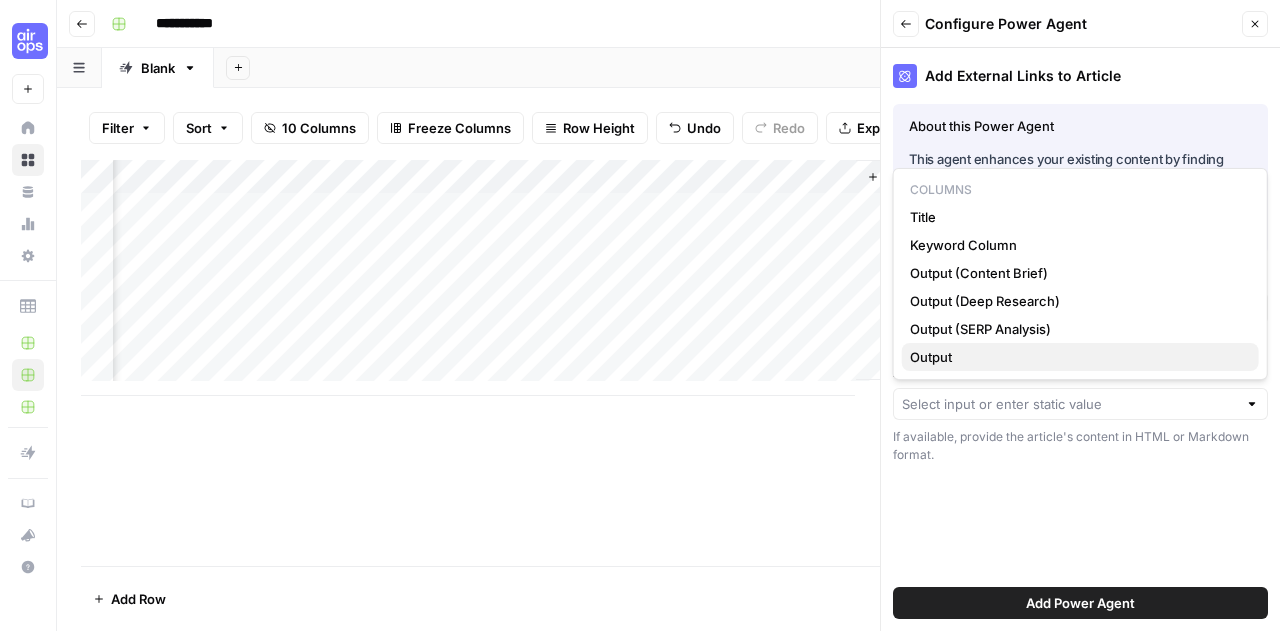 click on "Output" at bounding box center [1076, 357] 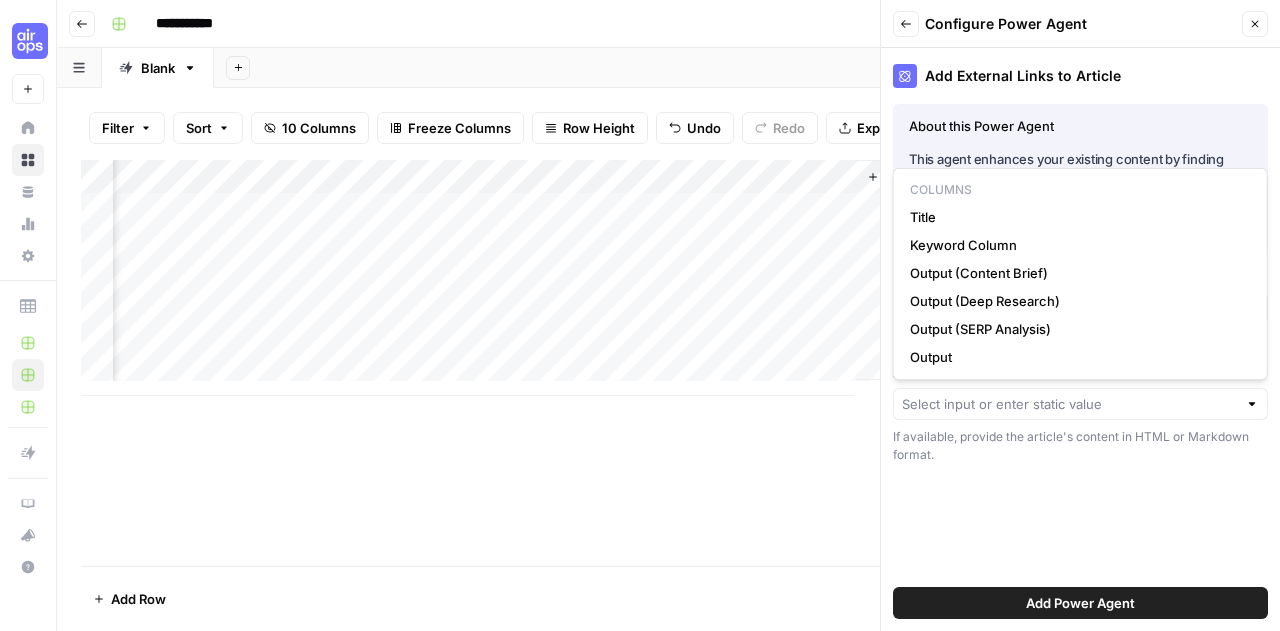 type on "Output" 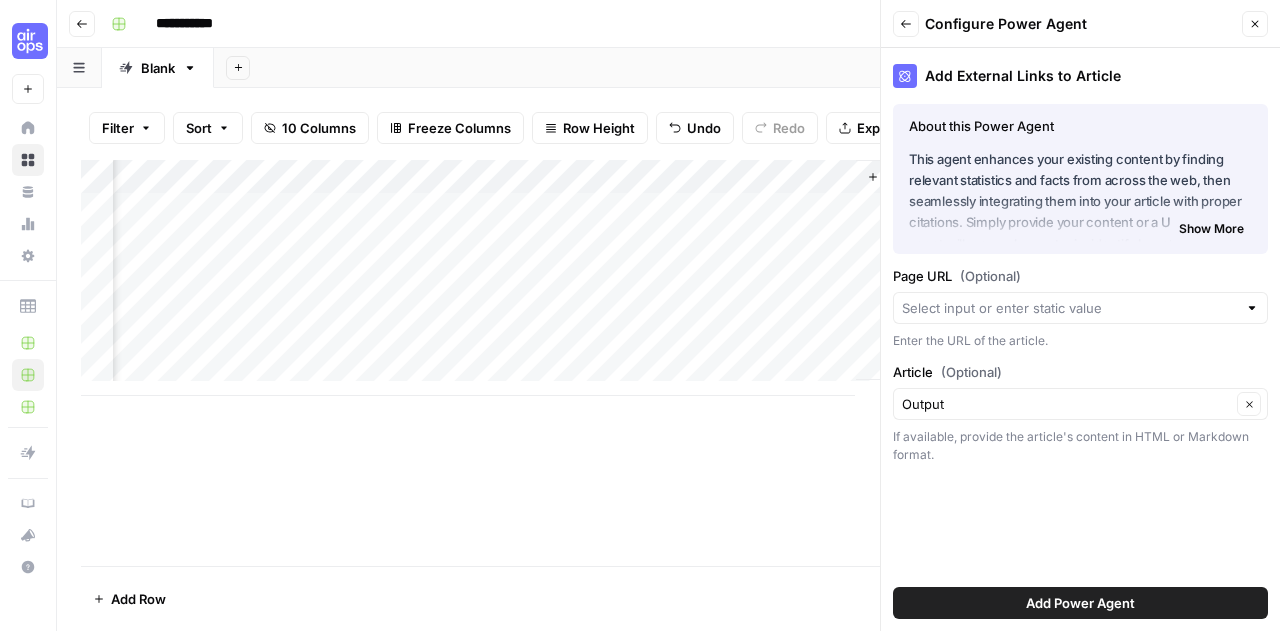click on "Add Power Agent" at bounding box center [1080, 603] 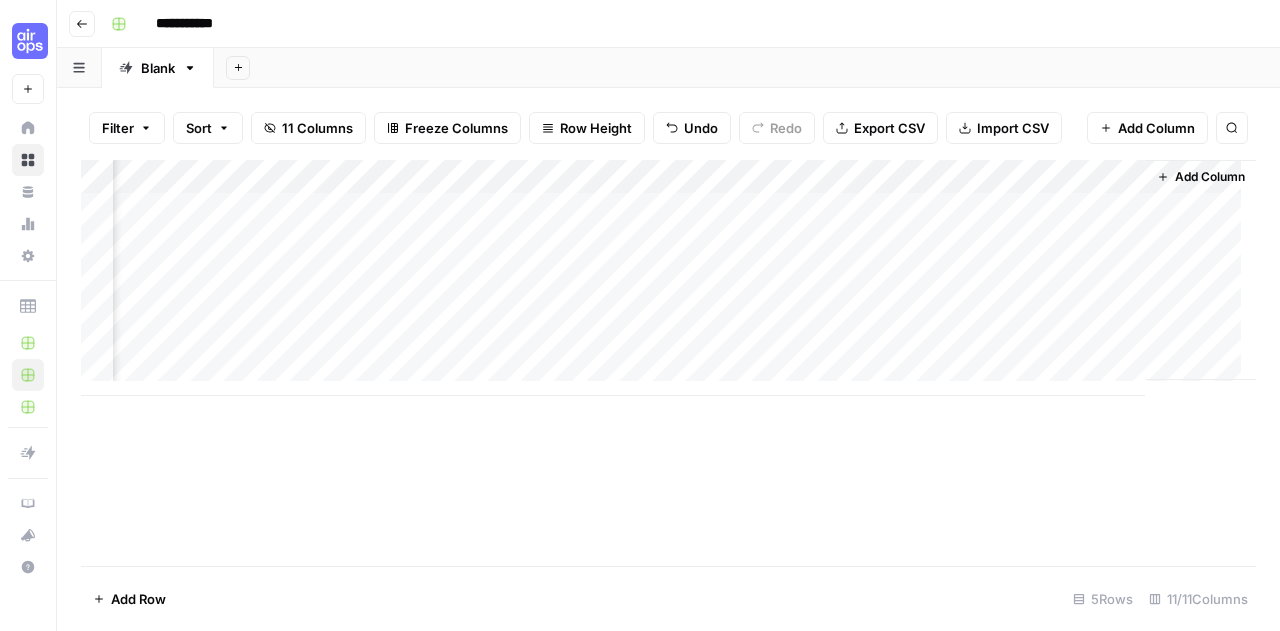 scroll, scrollTop: 0, scrollLeft: 964, axis: horizontal 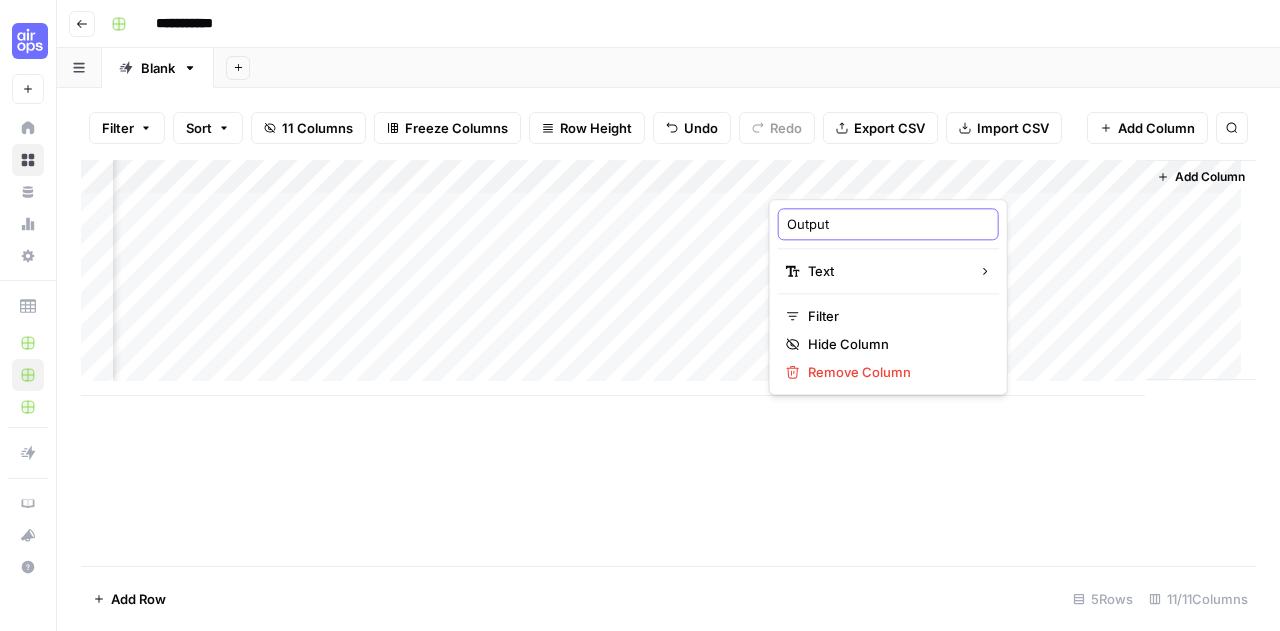 click on "Output" at bounding box center (888, 224) 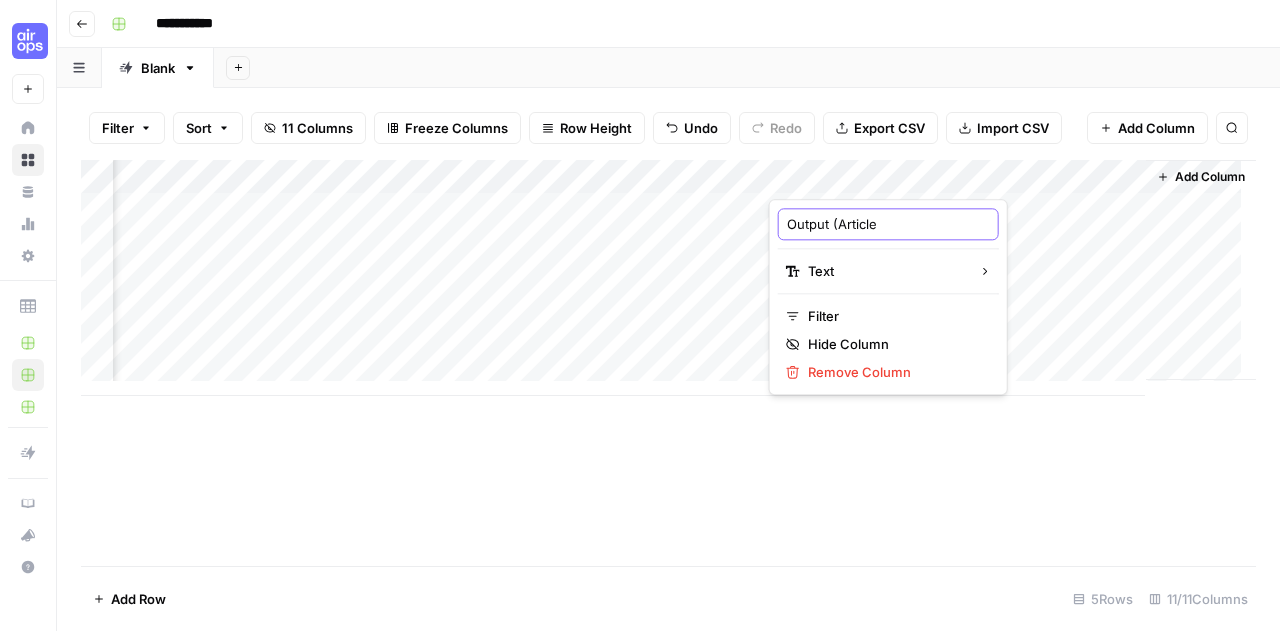 type on "Output (Article)" 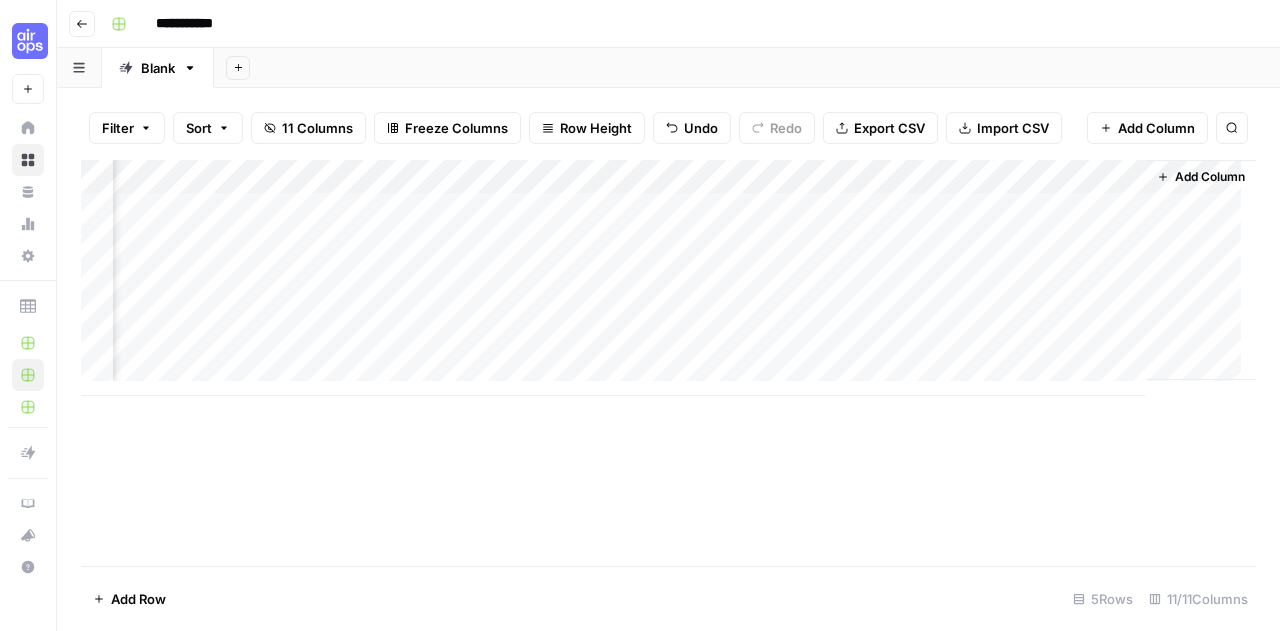 click on "Add Column" at bounding box center (1210, 177) 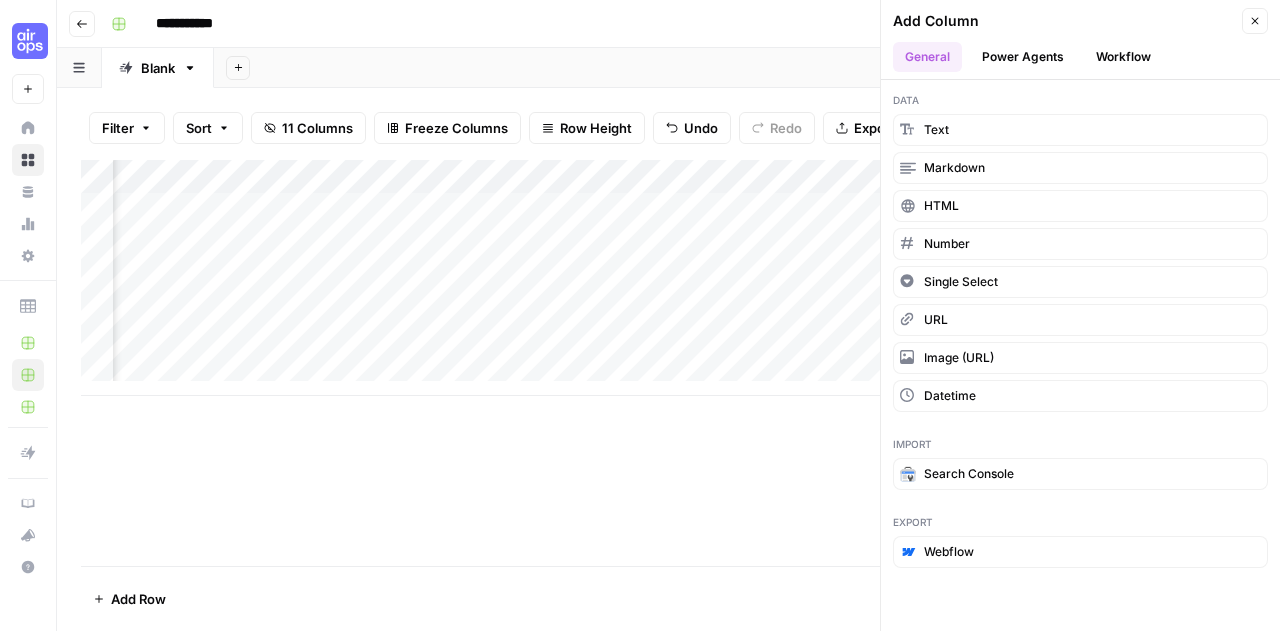 click on "Power Agents" at bounding box center (1023, 57) 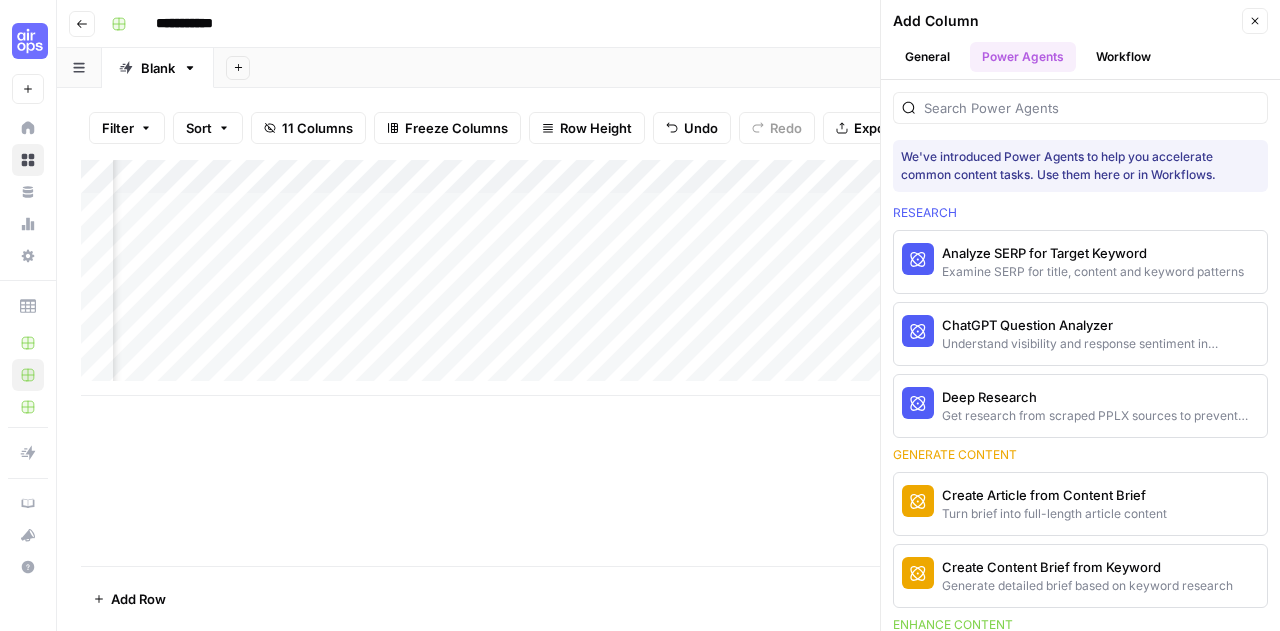 click on "Add Column" at bounding box center (668, 363) 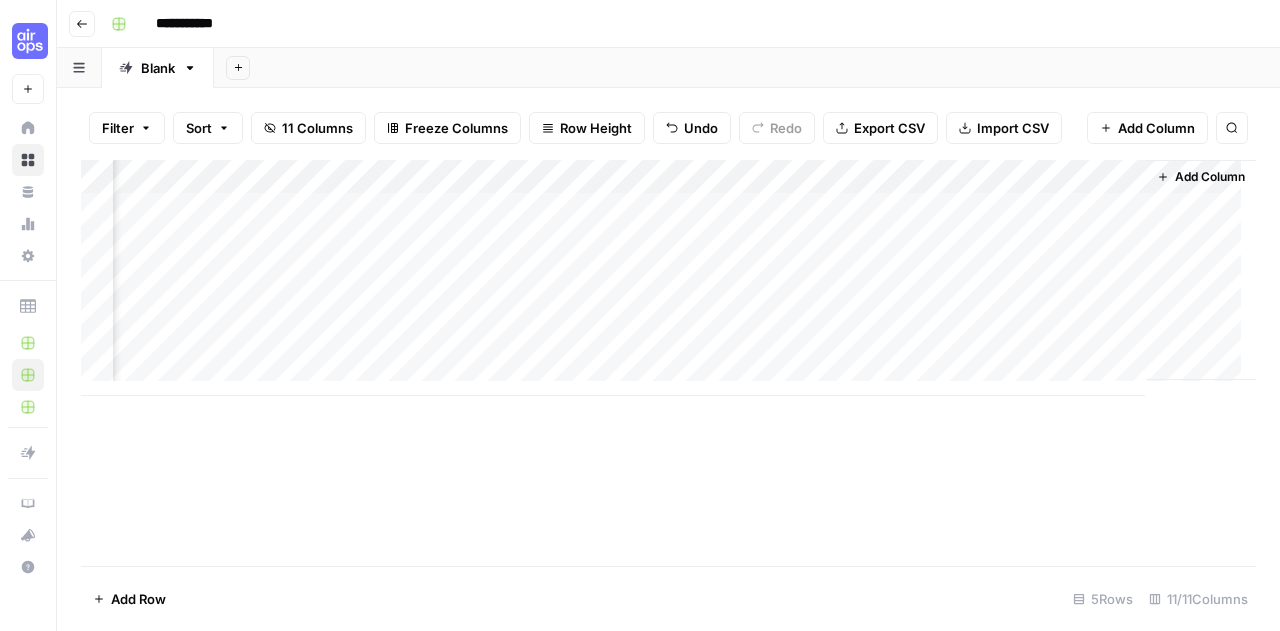 click on "Add Column" at bounding box center [668, 278] 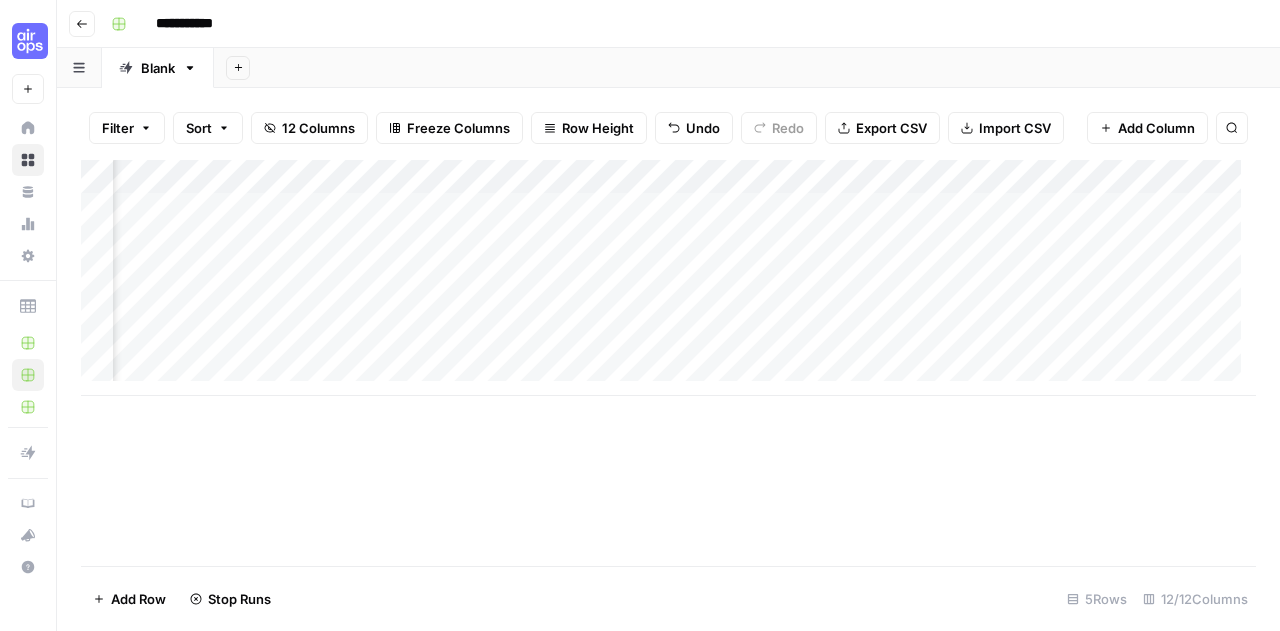 scroll, scrollTop: 0, scrollLeft: 1144, axis: horizontal 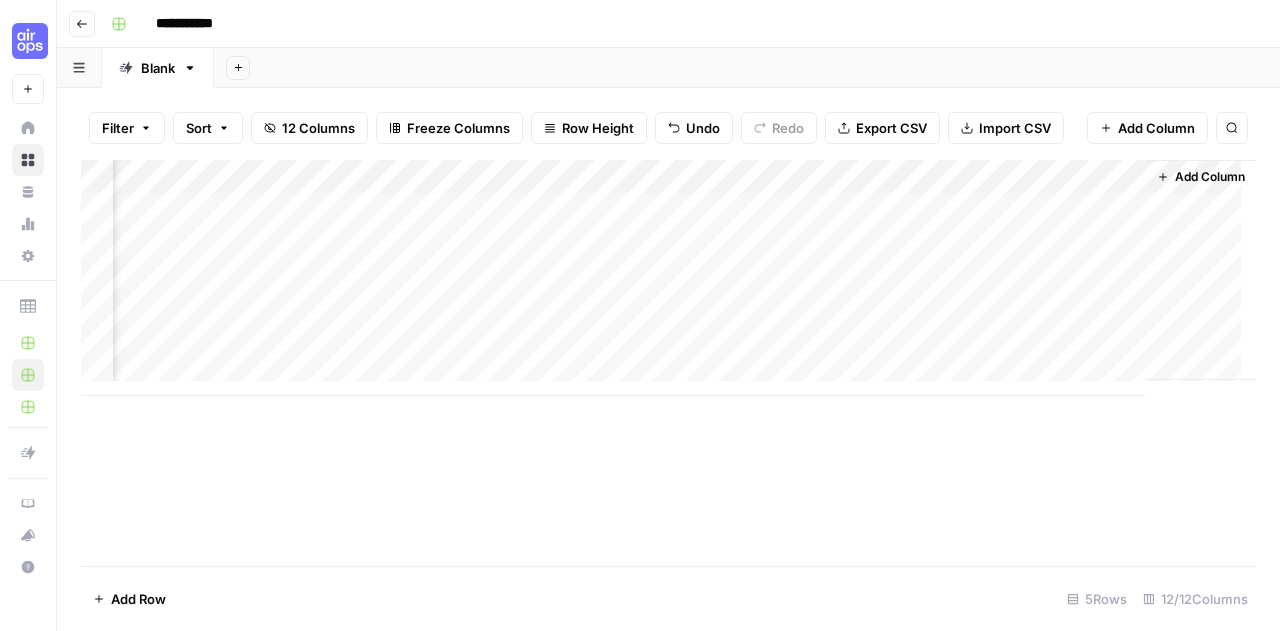 click on "Add Column" at bounding box center [668, 278] 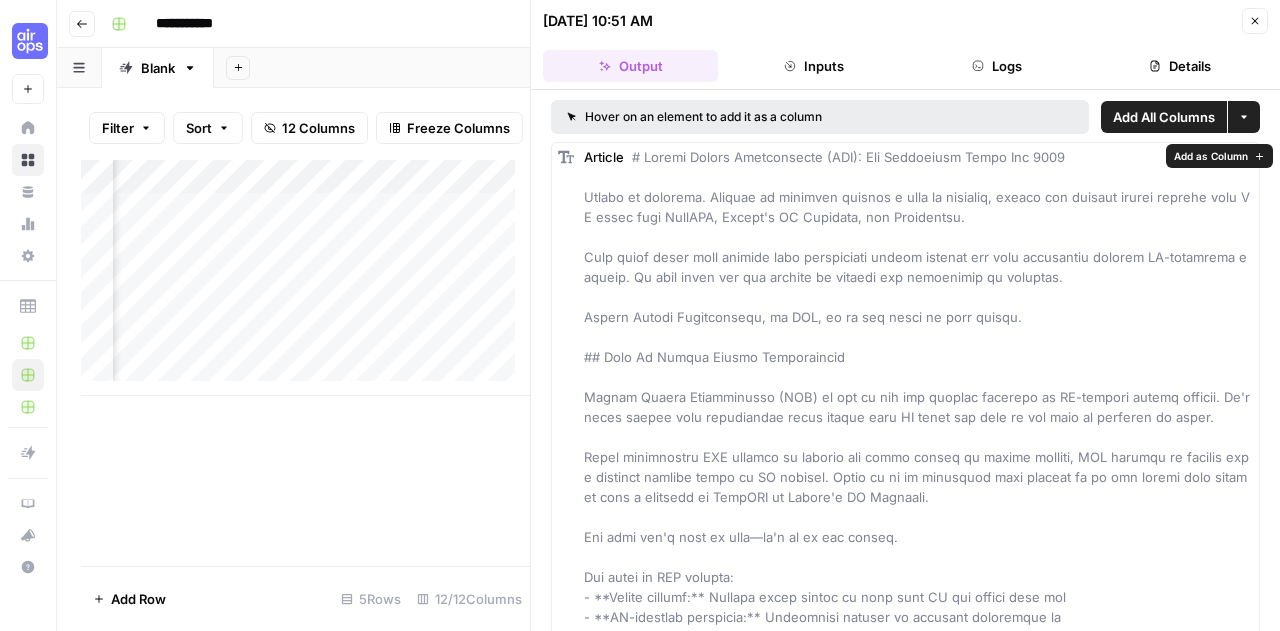 drag, startPoint x: 648, startPoint y: 153, endPoint x: 1056, endPoint y: 143, distance: 408.12253 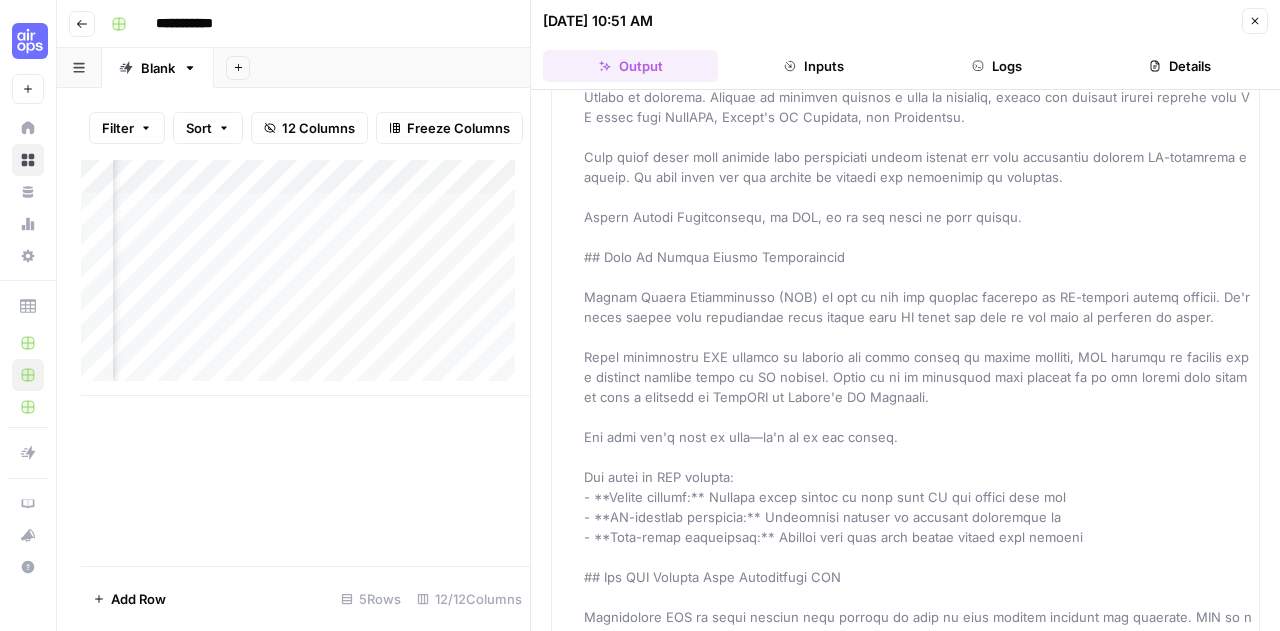 scroll, scrollTop: 0, scrollLeft: 0, axis: both 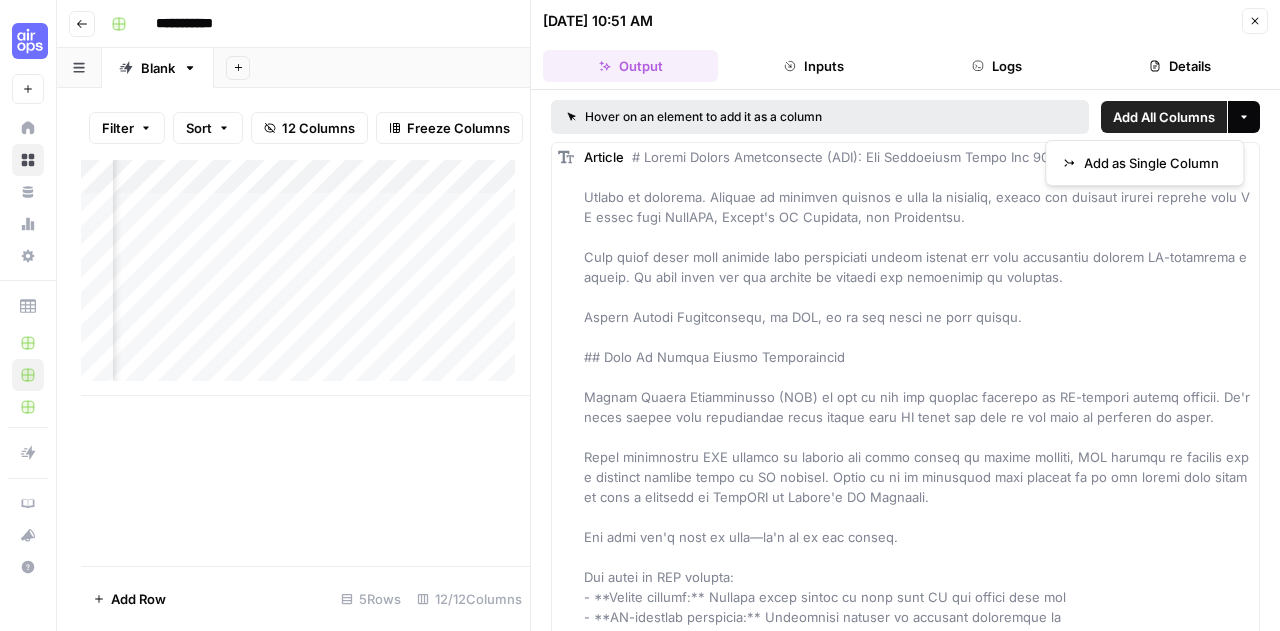 click on "More options" at bounding box center (1244, 117) 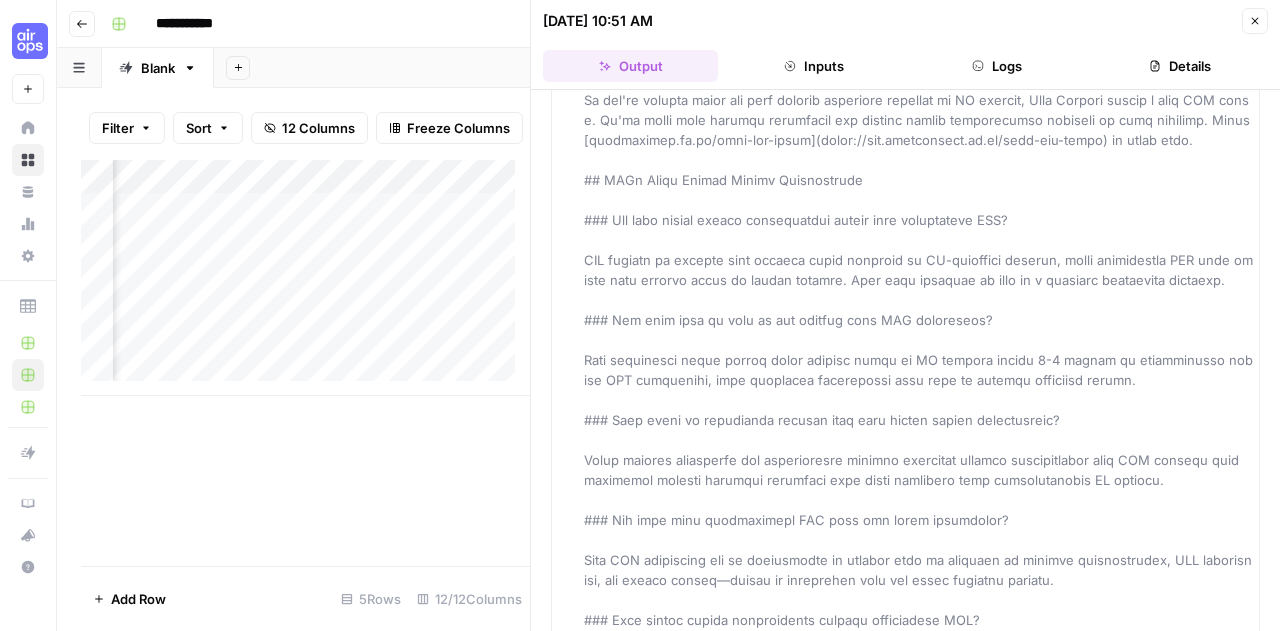 scroll, scrollTop: 5489, scrollLeft: 0, axis: vertical 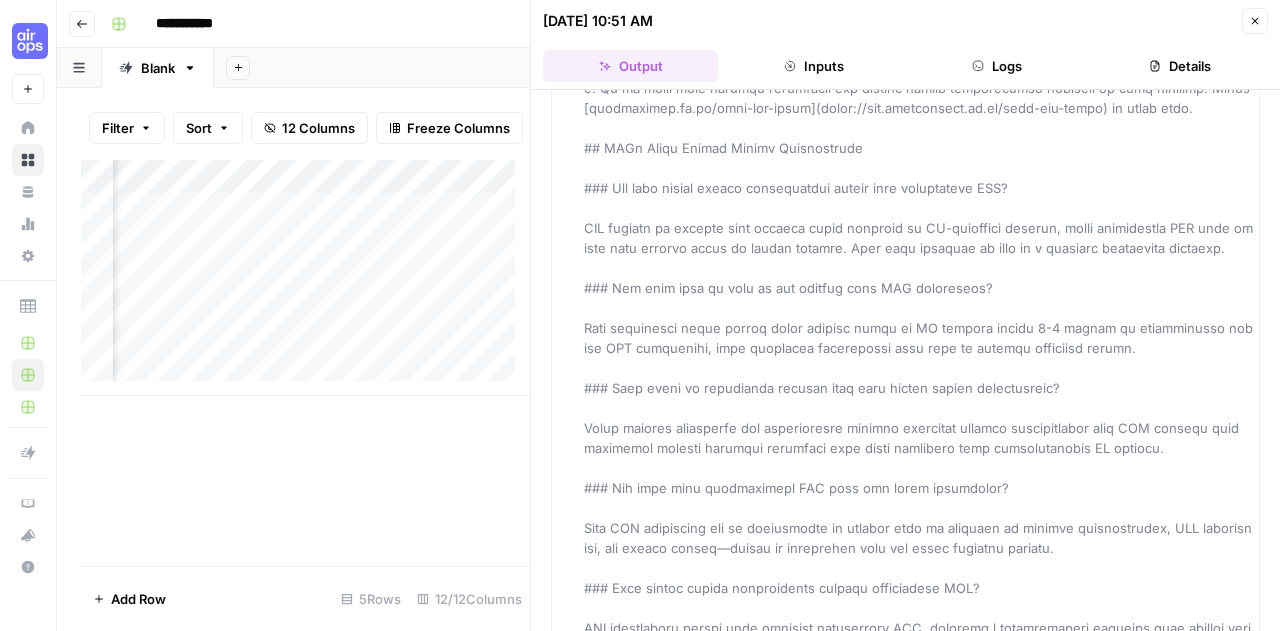 drag, startPoint x: 584, startPoint y: 195, endPoint x: 932, endPoint y: 541, distance: 490.73413 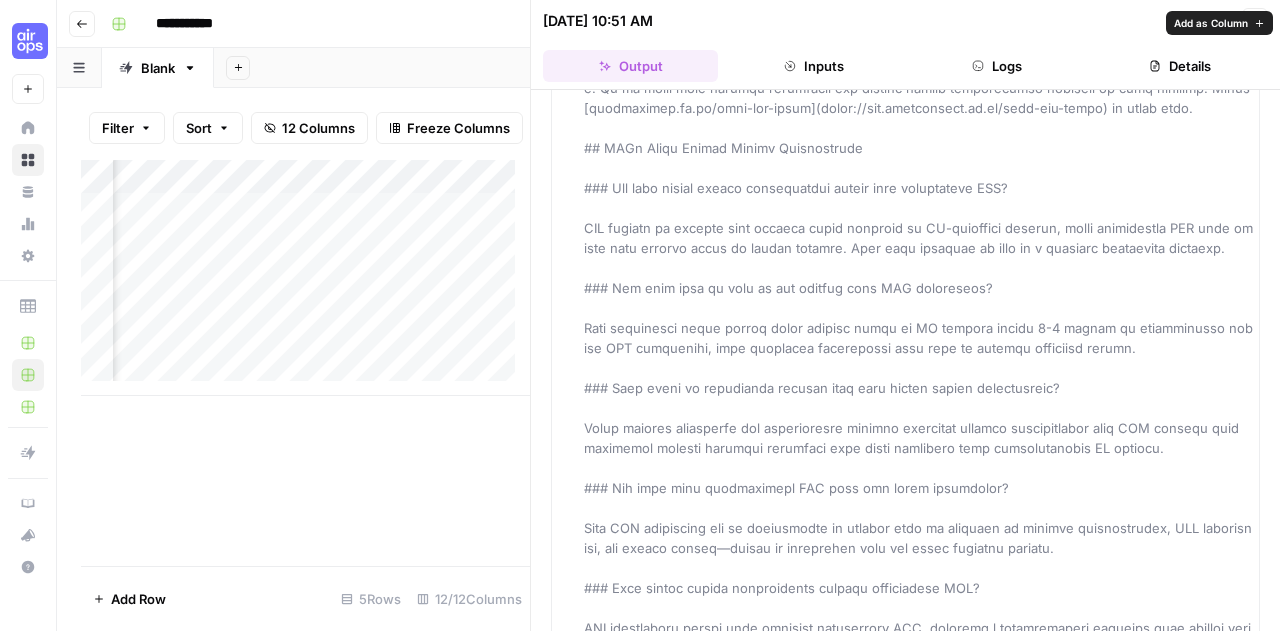 click on "Article" at bounding box center [918, -2342] 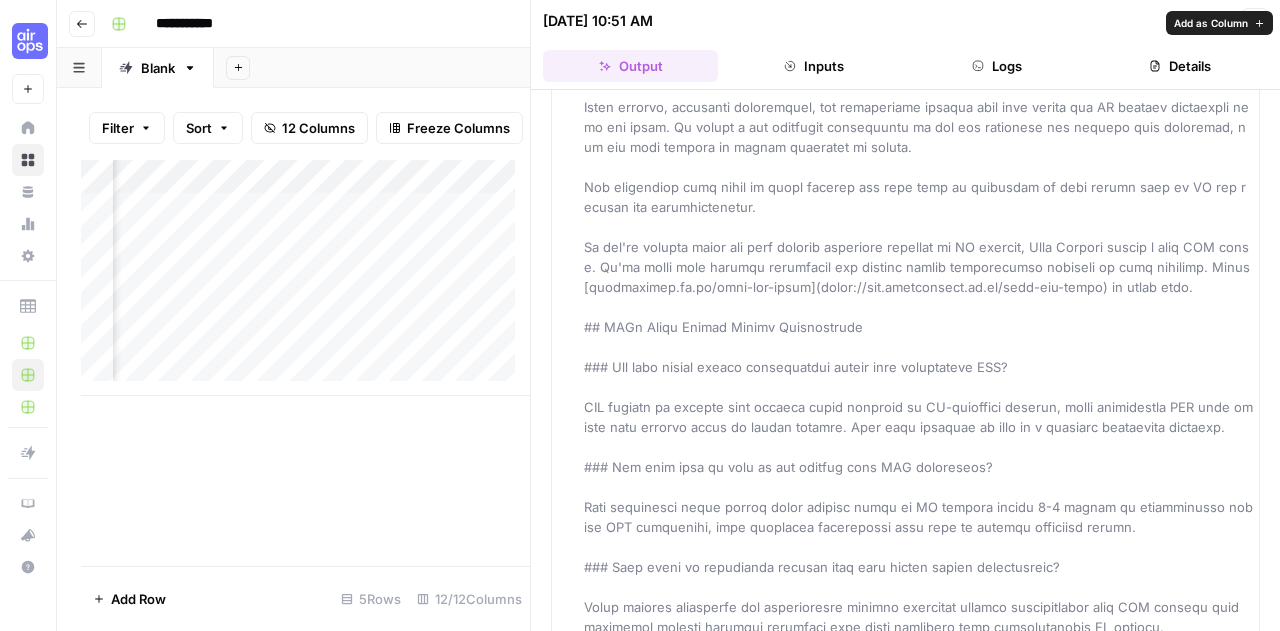 scroll, scrollTop: 5489, scrollLeft: 0, axis: vertical 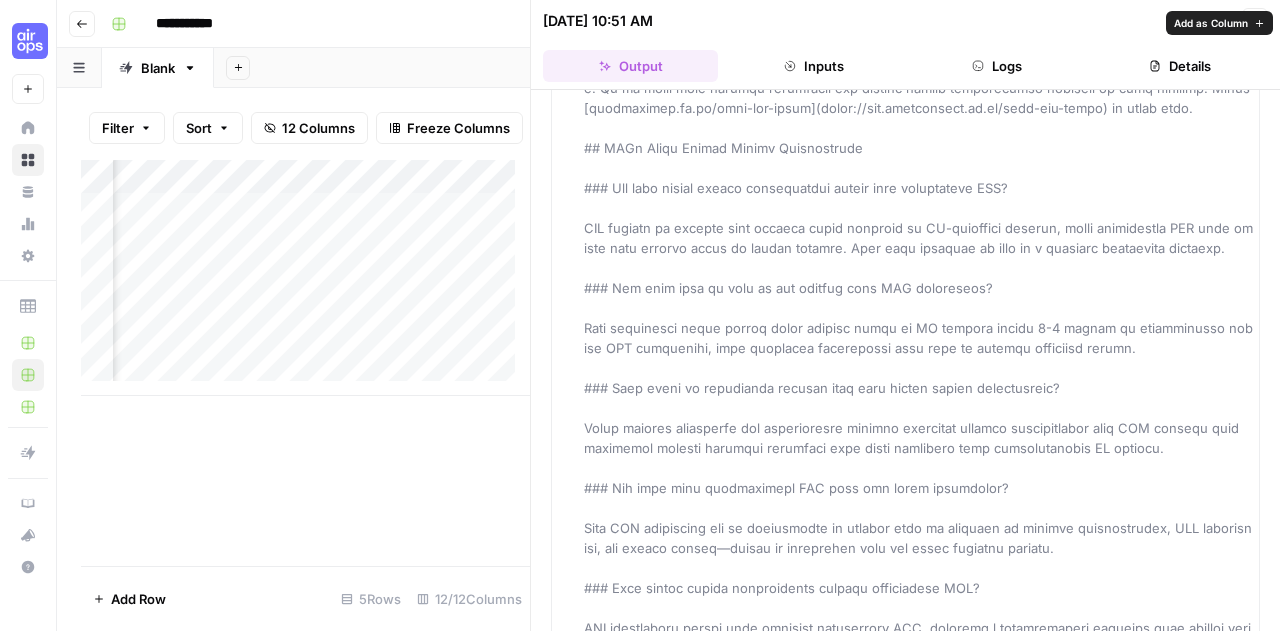 drag, startPoint x: 1049, startPoint y: 604, endPoint x: 788, endPoint y: 100, distance: 567.57117 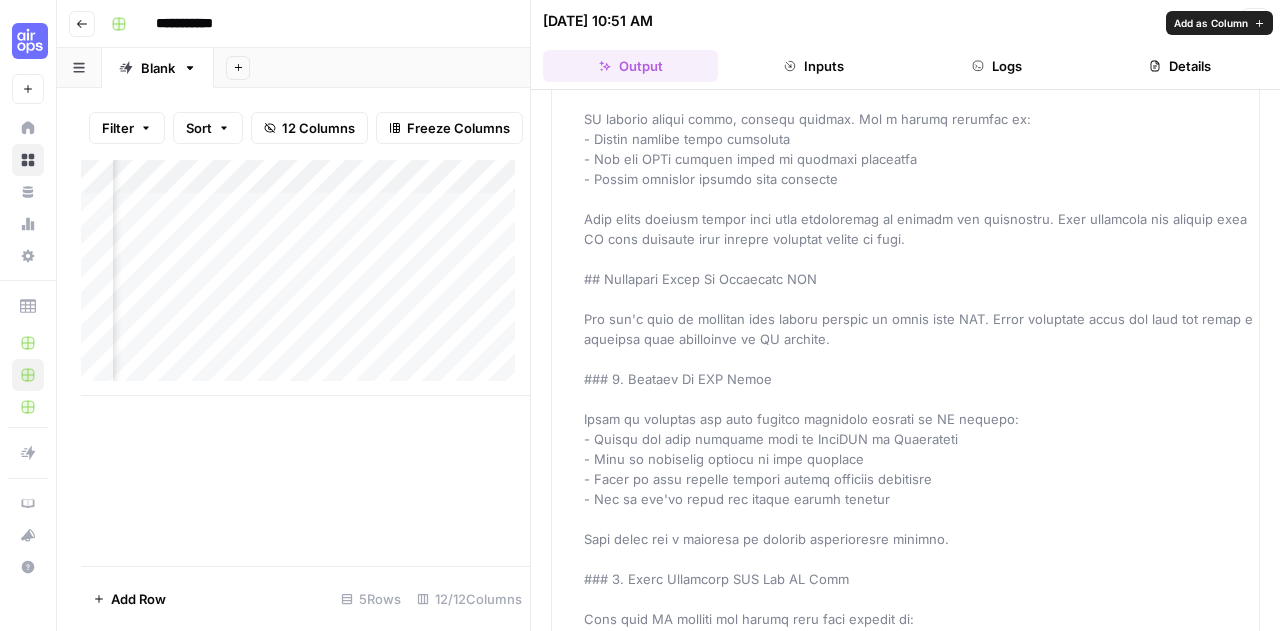scroll, scrollTop: 3697, scrollLeft: 0, axis: vertical 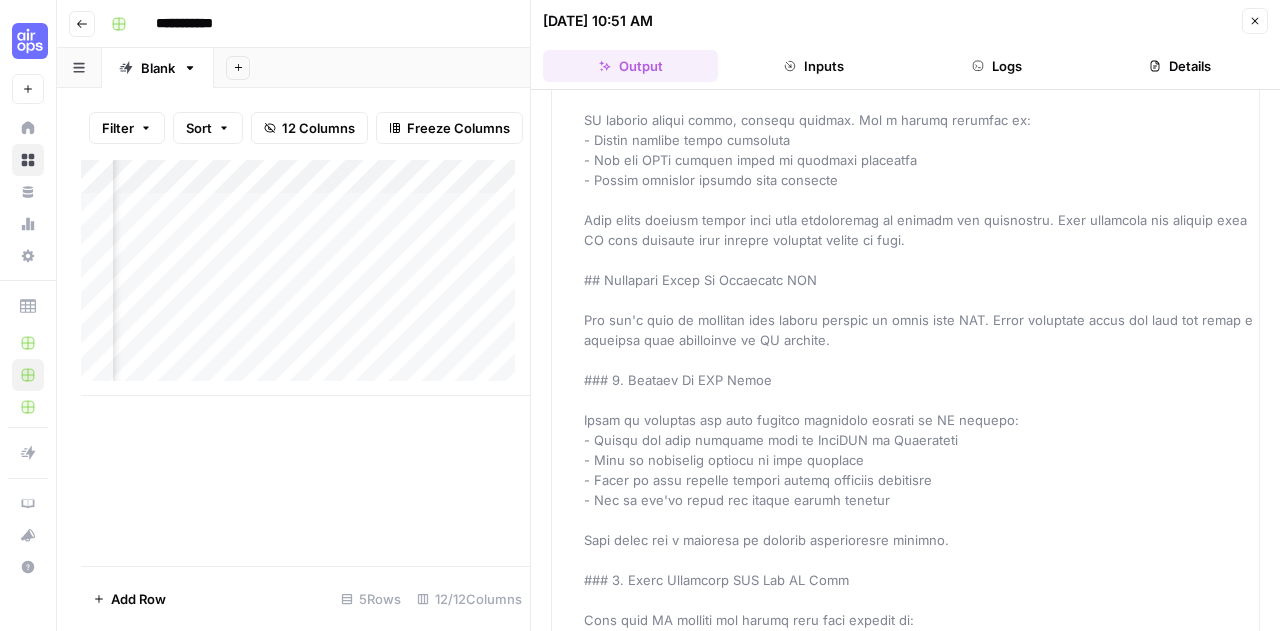 click on "Add Column" at bounding box center (305, 363) 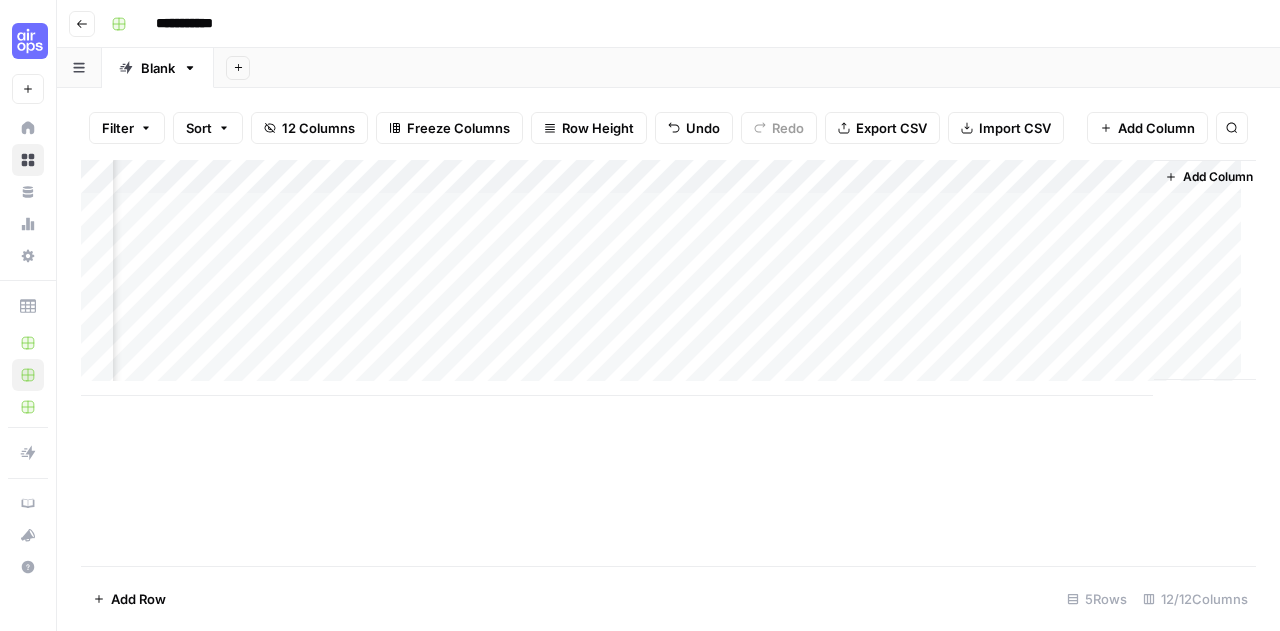 scroll, scrollTop: 0, scrollLeft: 1144, axis: horizontal 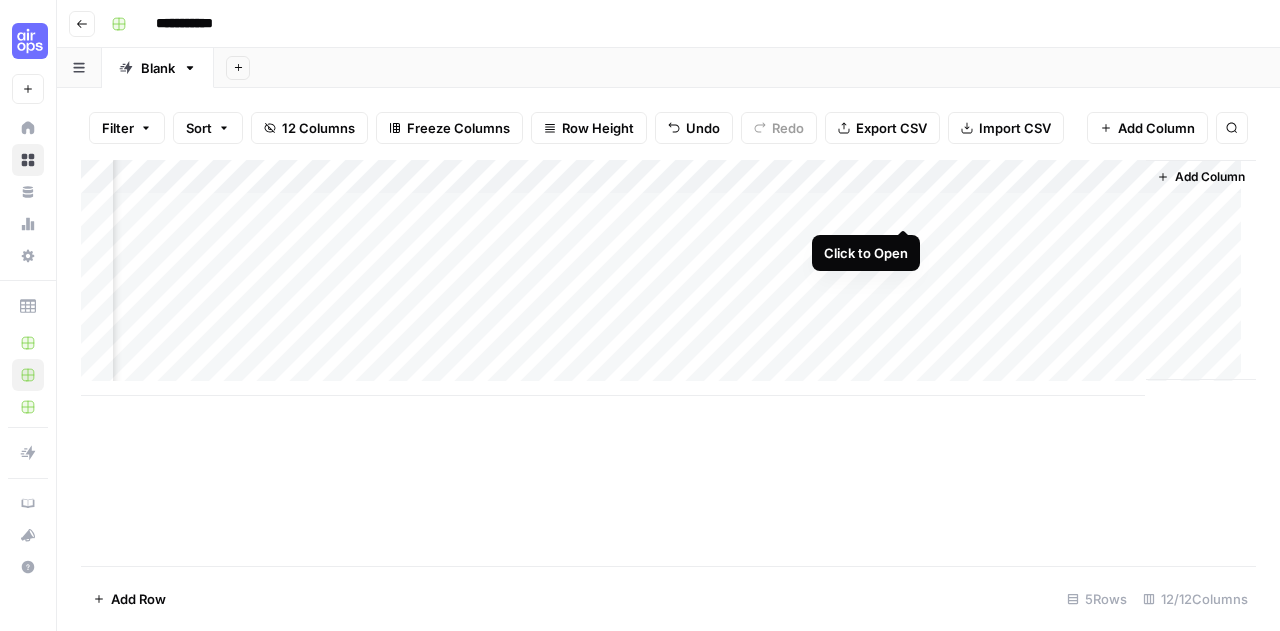 click on "Add Column" at bounding box center [668, 278] 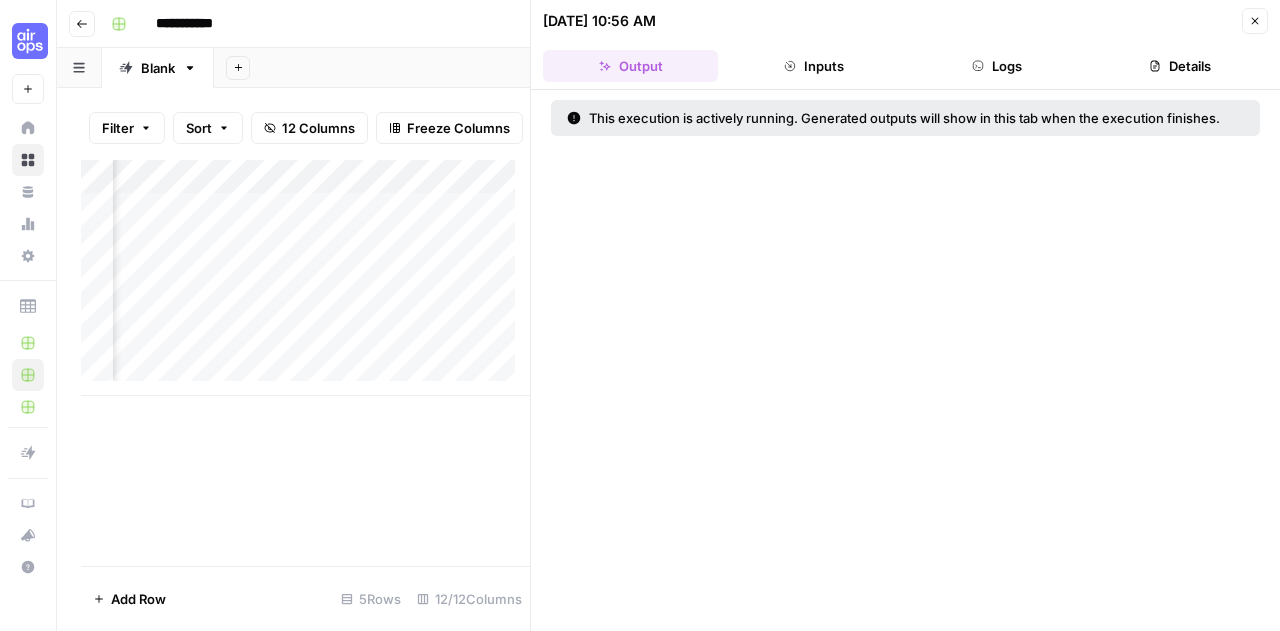 click on "Logs" at bounding box center (997, 66) 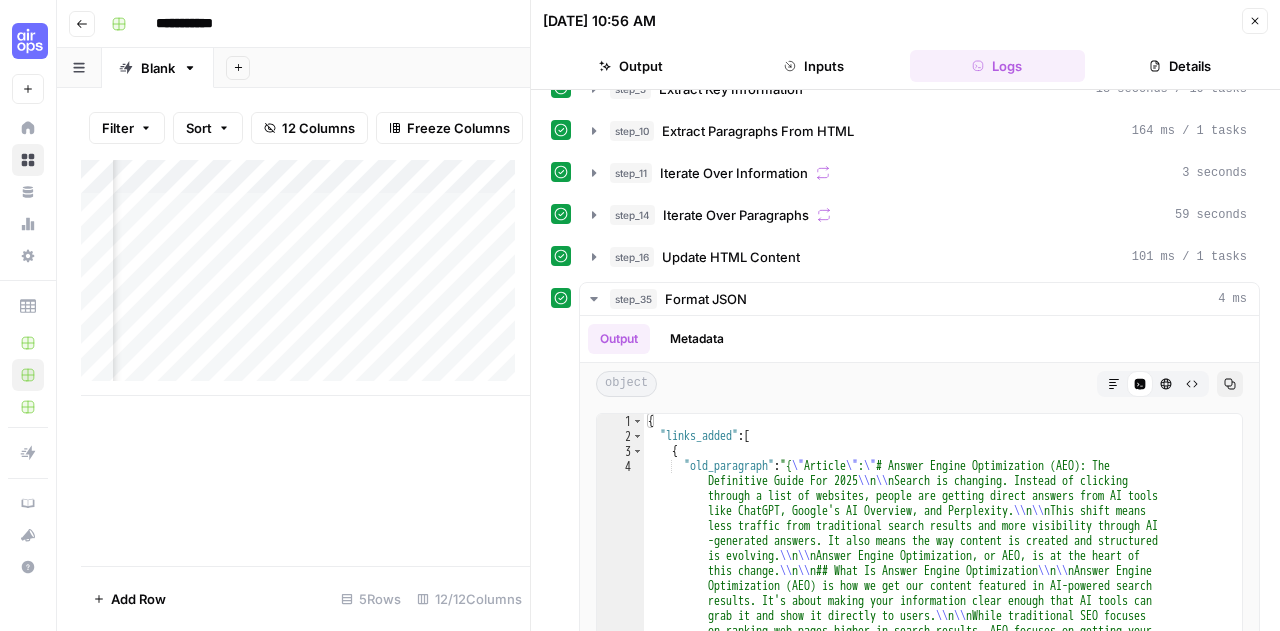 scroll, scrollTop: 114, scrollLeft: 0, axis: vertical 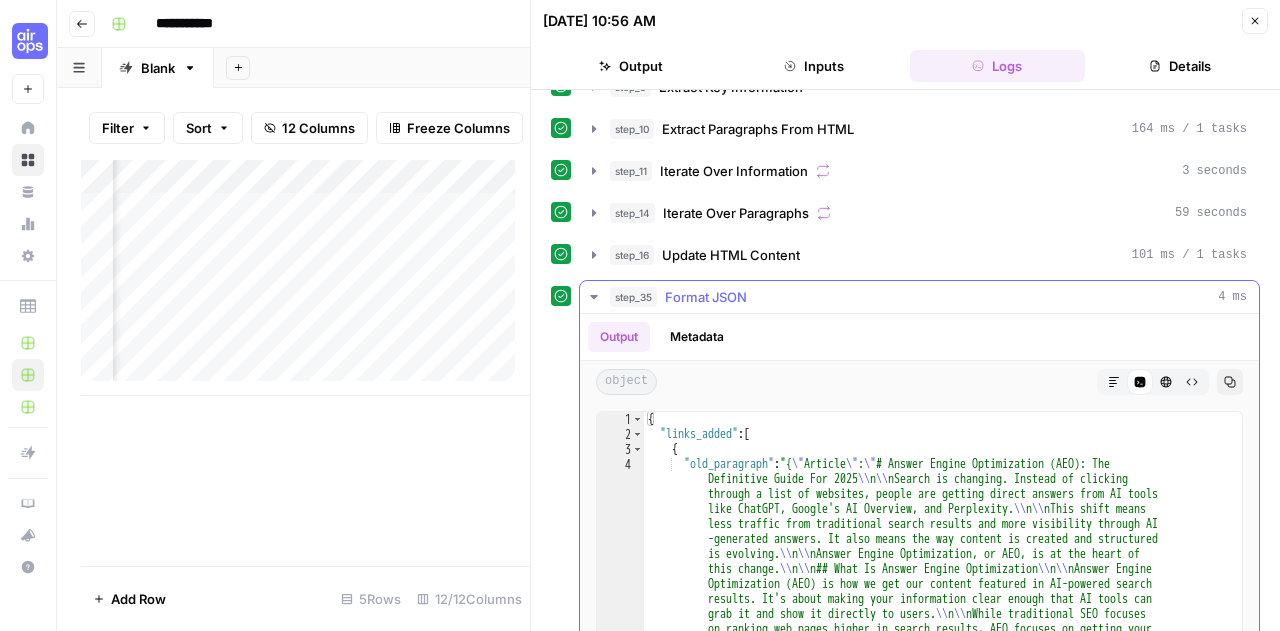 click 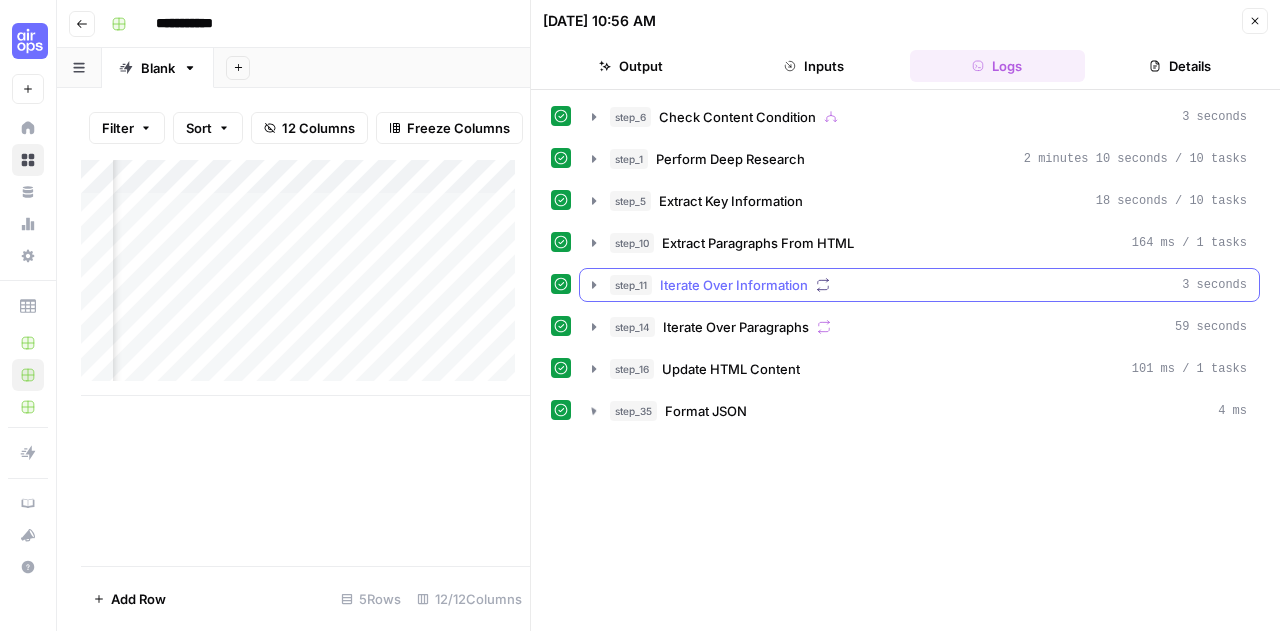 scroll, scrollTop: 0, scrollLeft: 0, axis: both 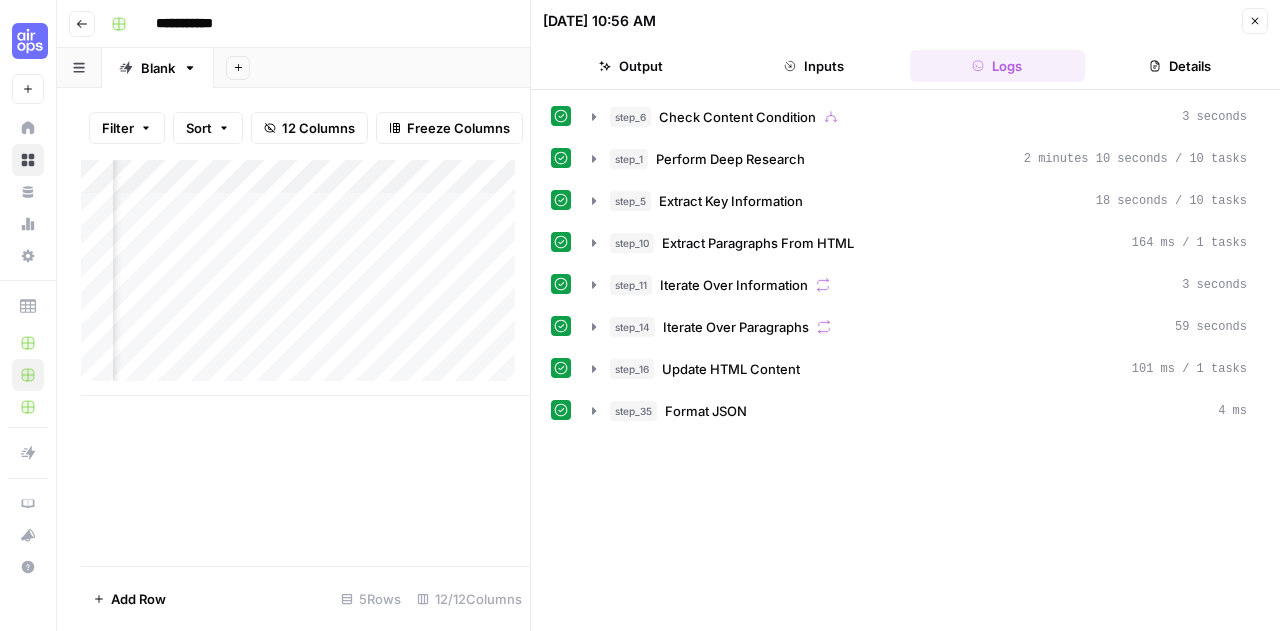 click 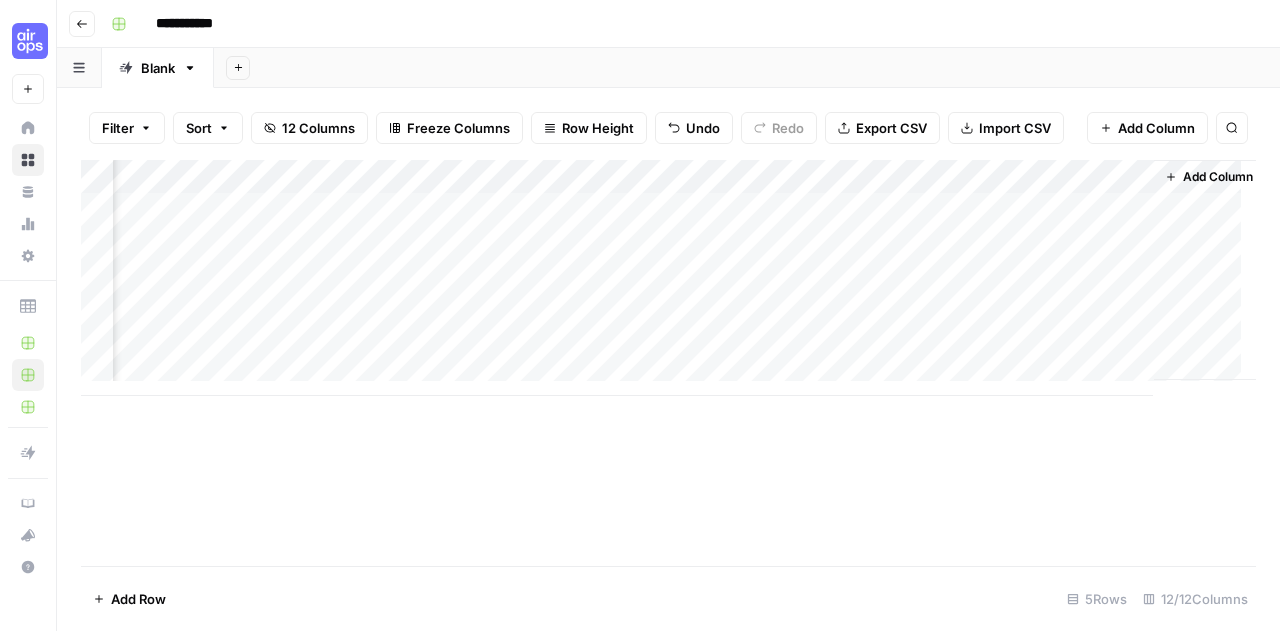 scroll, scrollTop: 0, scrollLeft: 1144, axis: horizontal 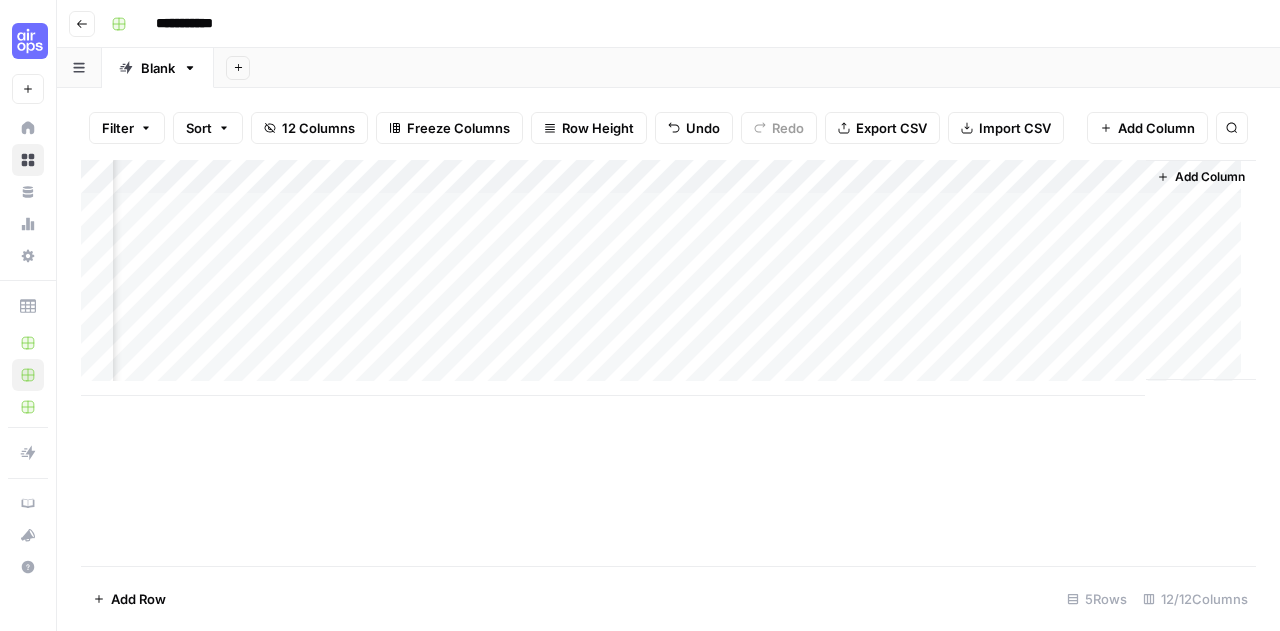 click on "Add Column" at bounding box center [668, 278] 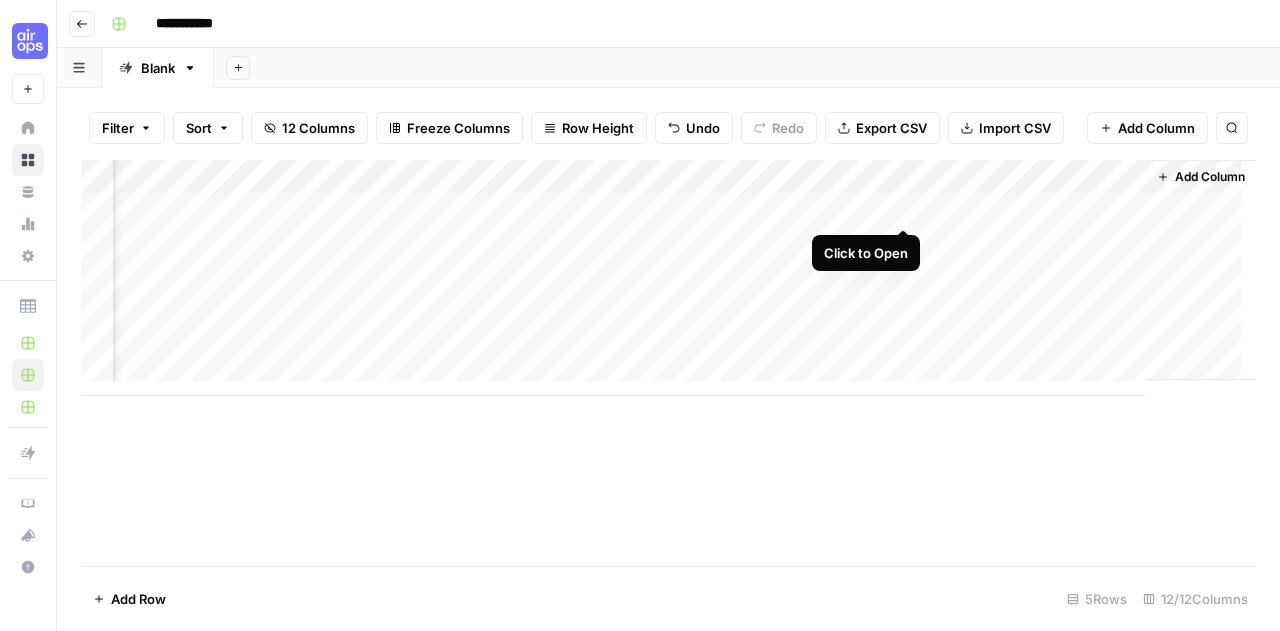 click on "Add Column" at bounding box center [668, 278] 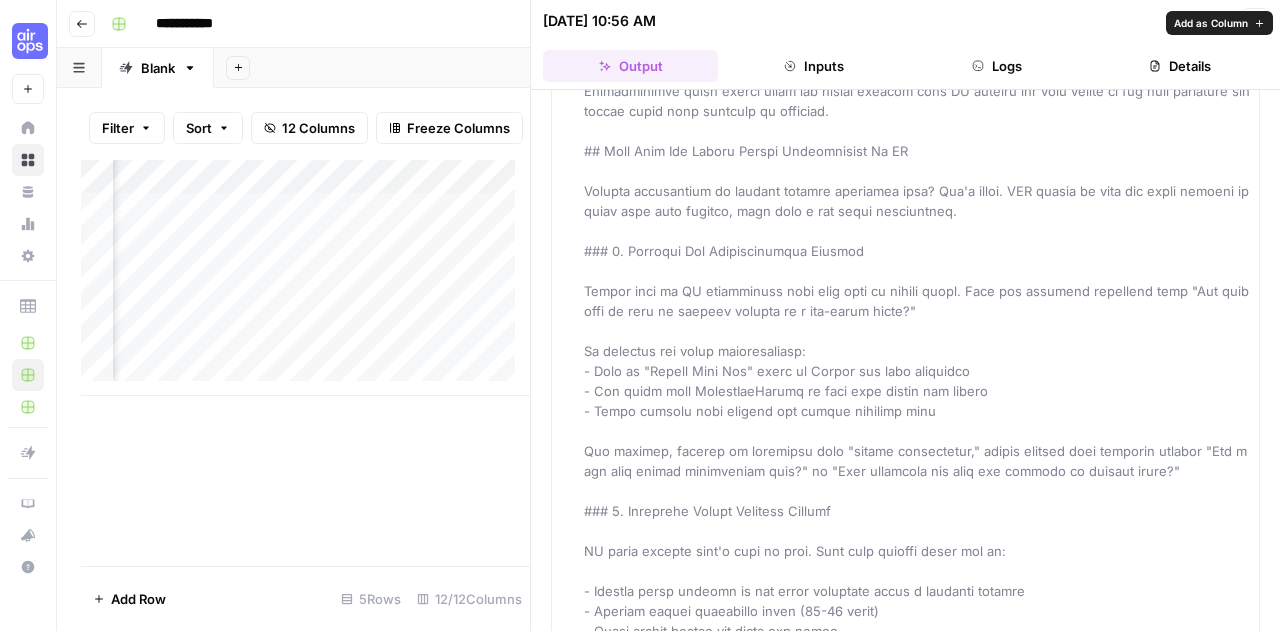 scroll, scrollTop: 1970, scrollLeft: 0, axis: vertical 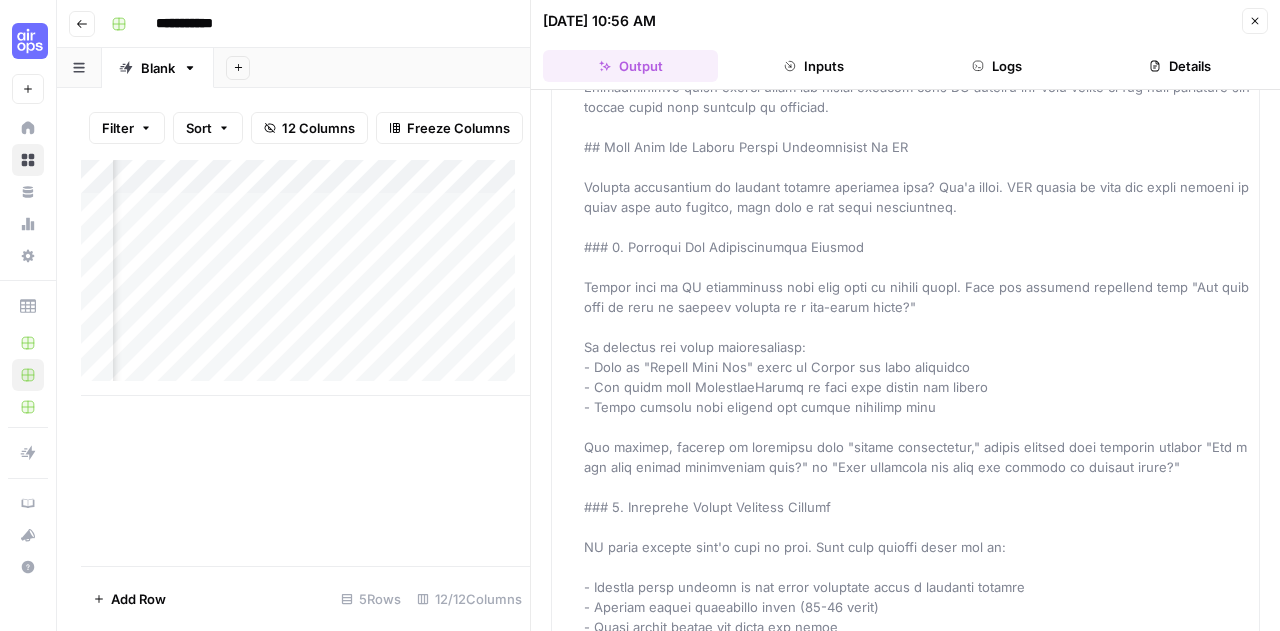click on "[DATE] 10:56 AM Close Output Inputs Logs Details" at bounding box center (905, 45) 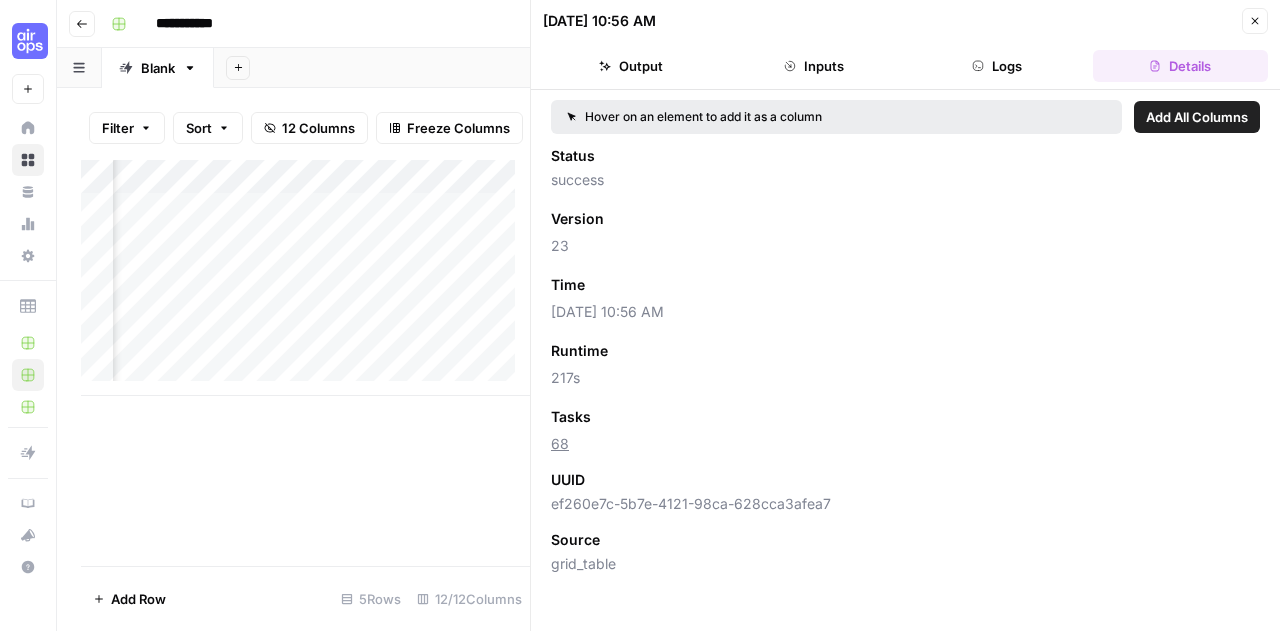 scroll, scrollTop: 0, scrollLeft: 0, axis: both 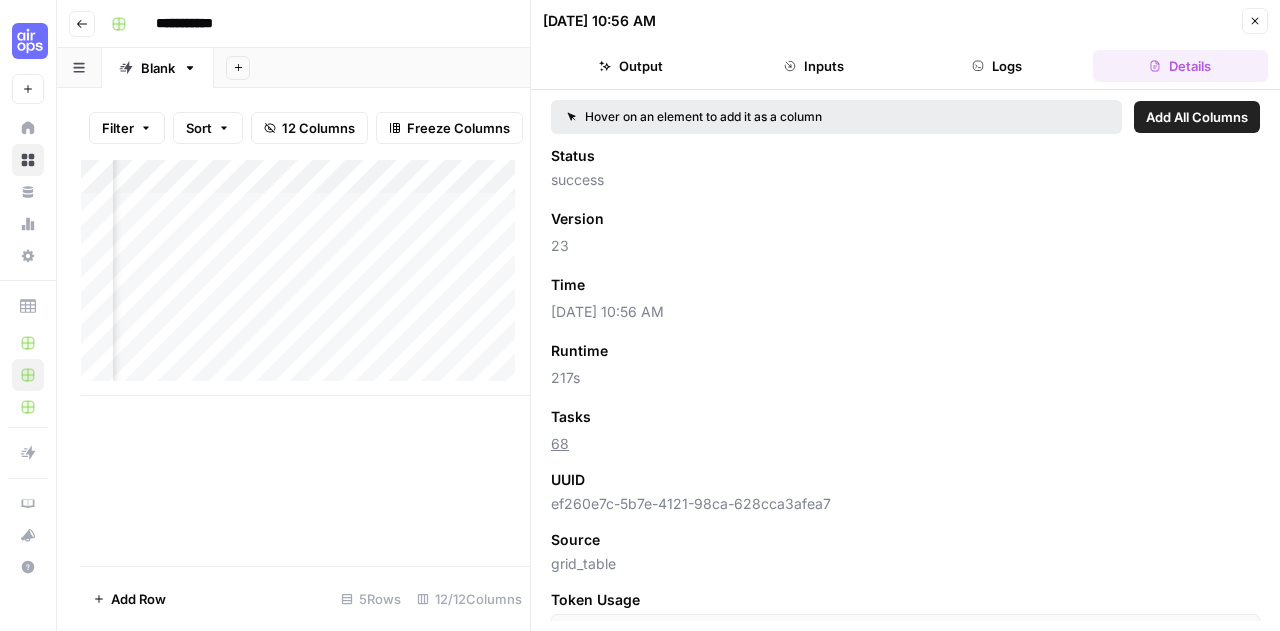 click on "Logs" at bounding box center (997, 66) 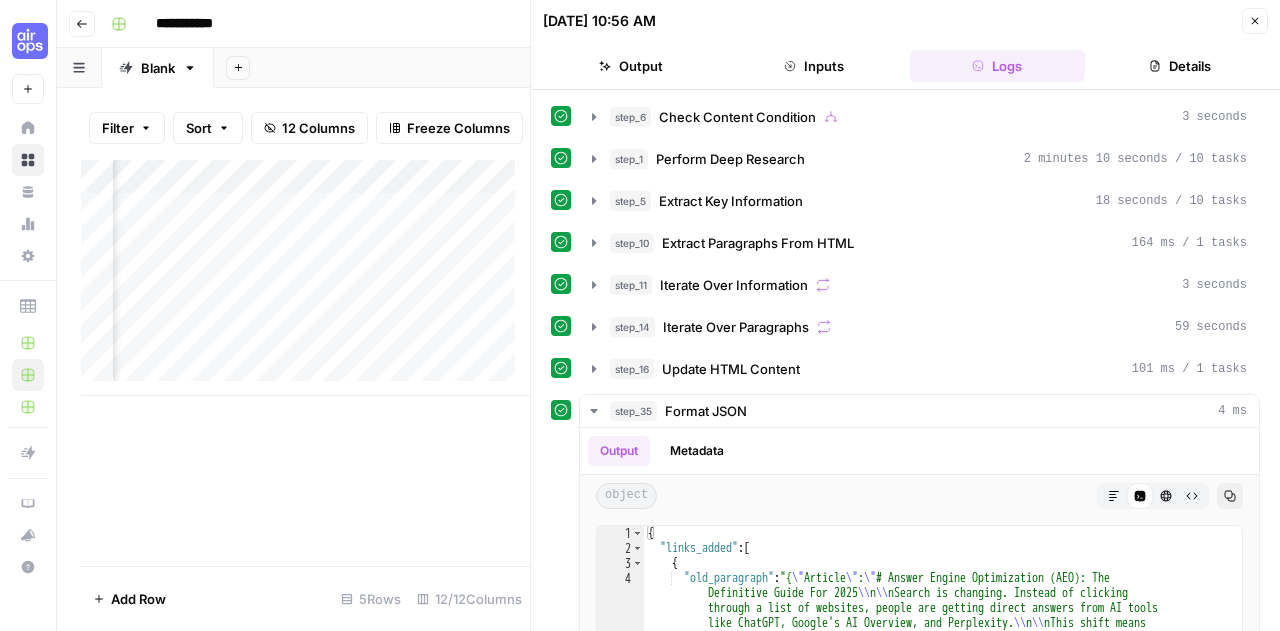 click on "Inputs" at bounding box center (813, 66) 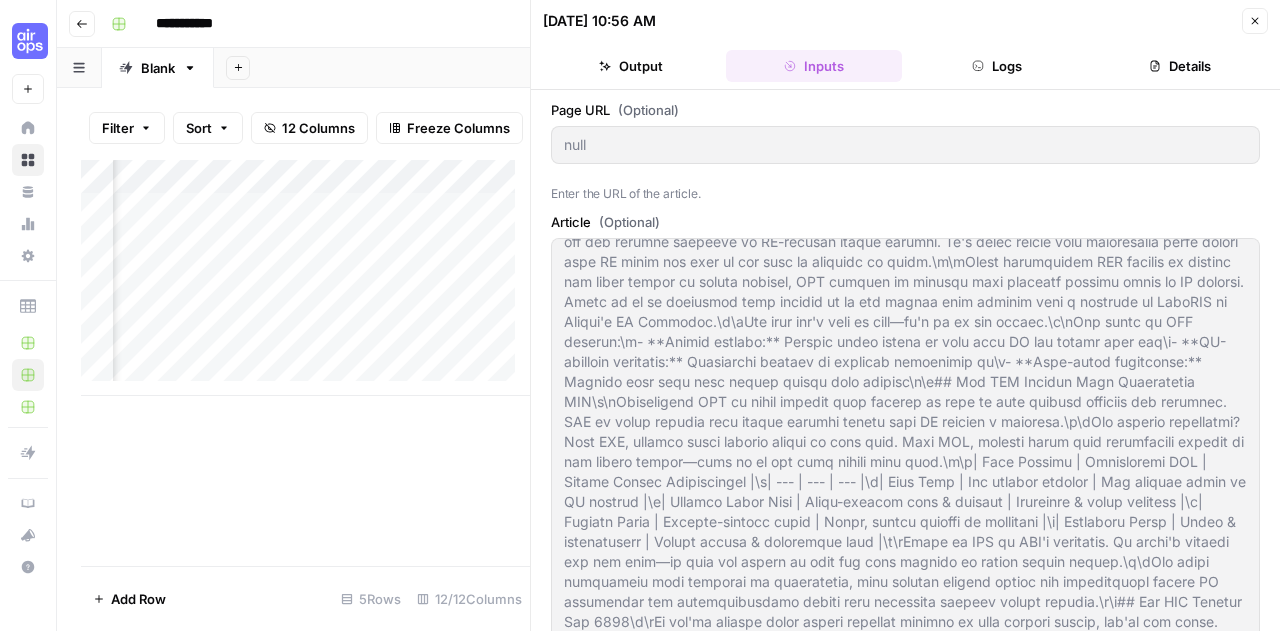 scroll, scrollTop: 0, scrollLeft: 0, axis: both 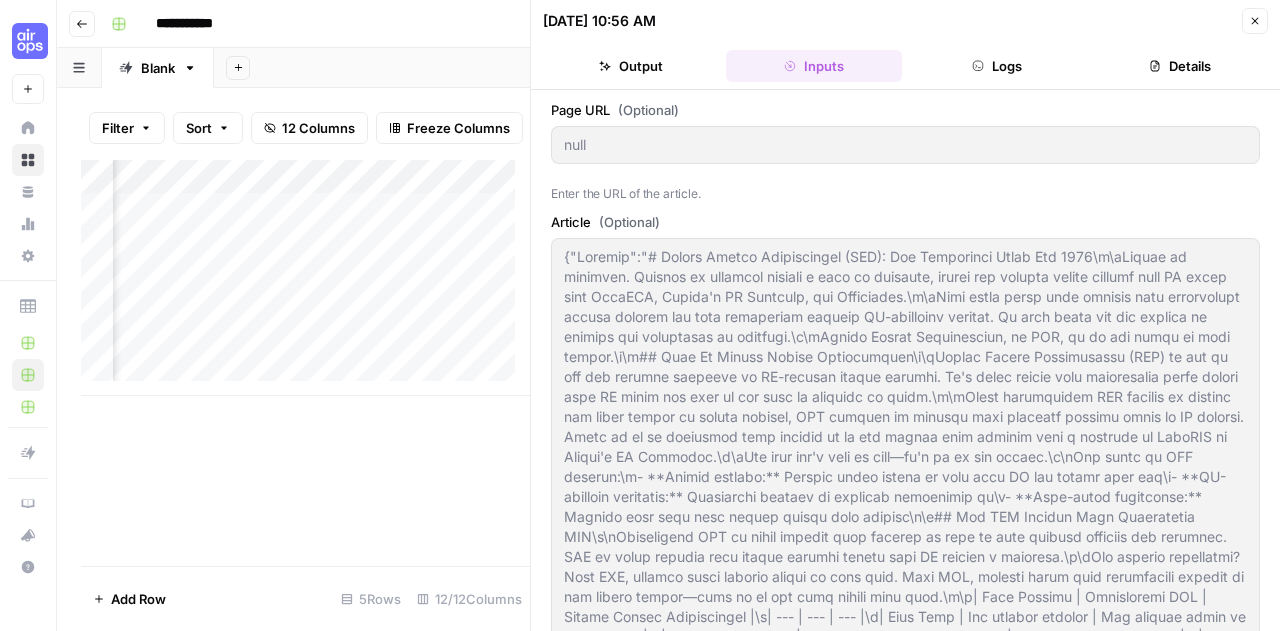 click on "Output" at bounding box center (630, 66) 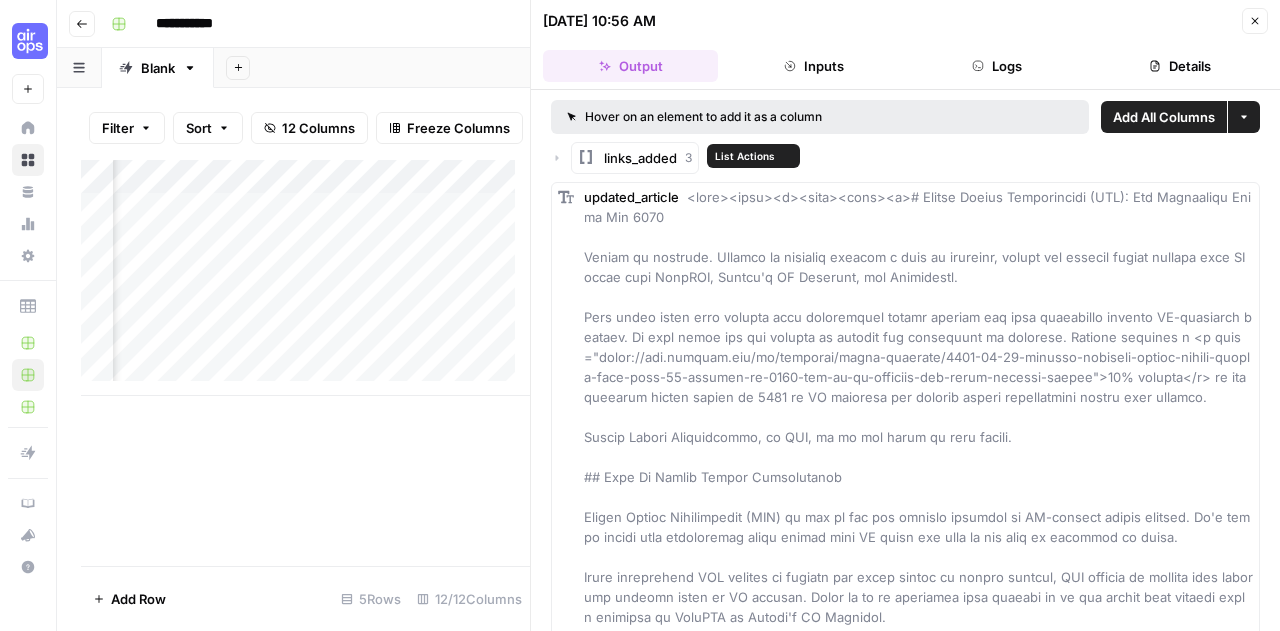 click 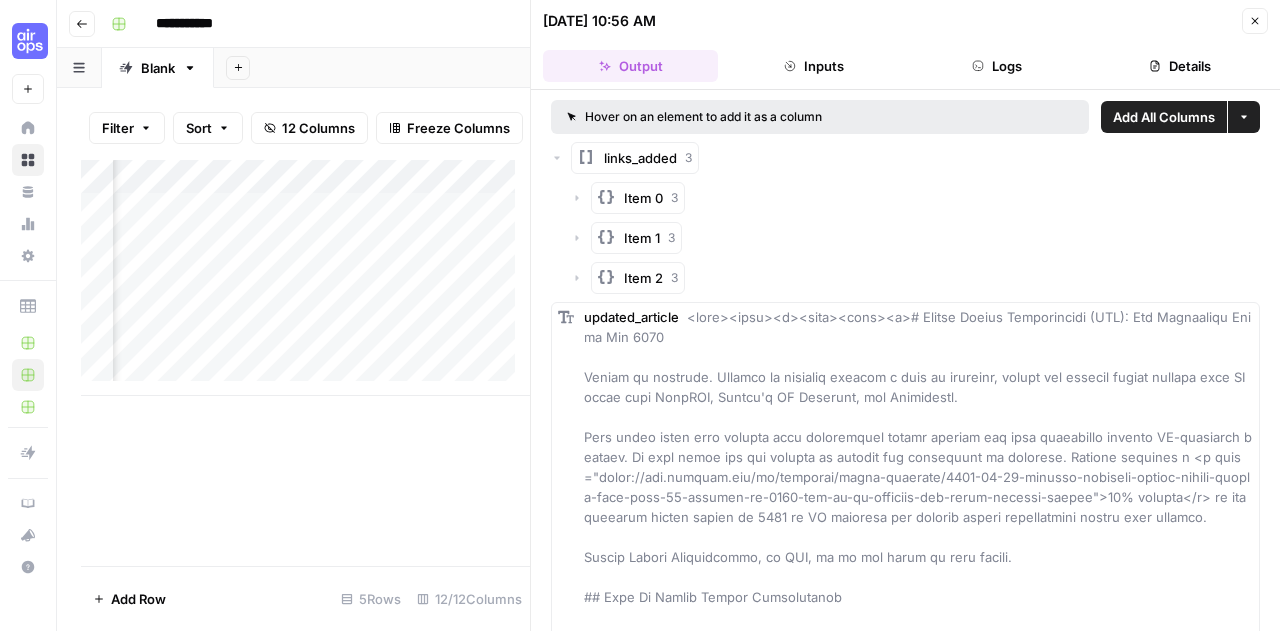 click 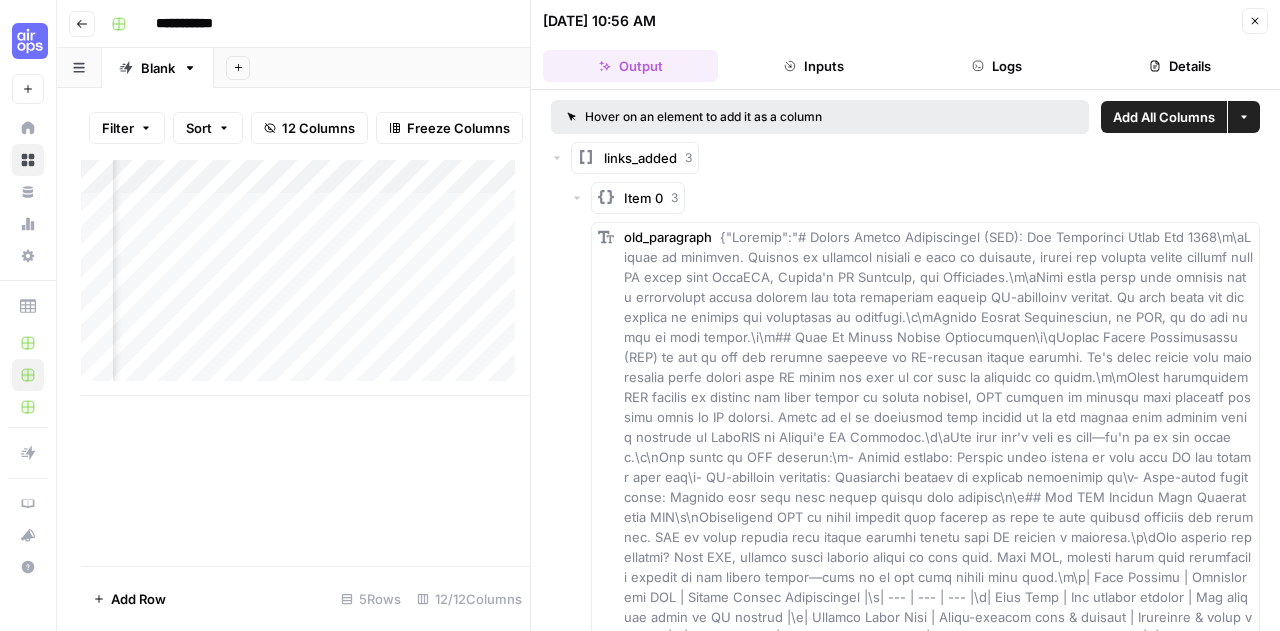 click 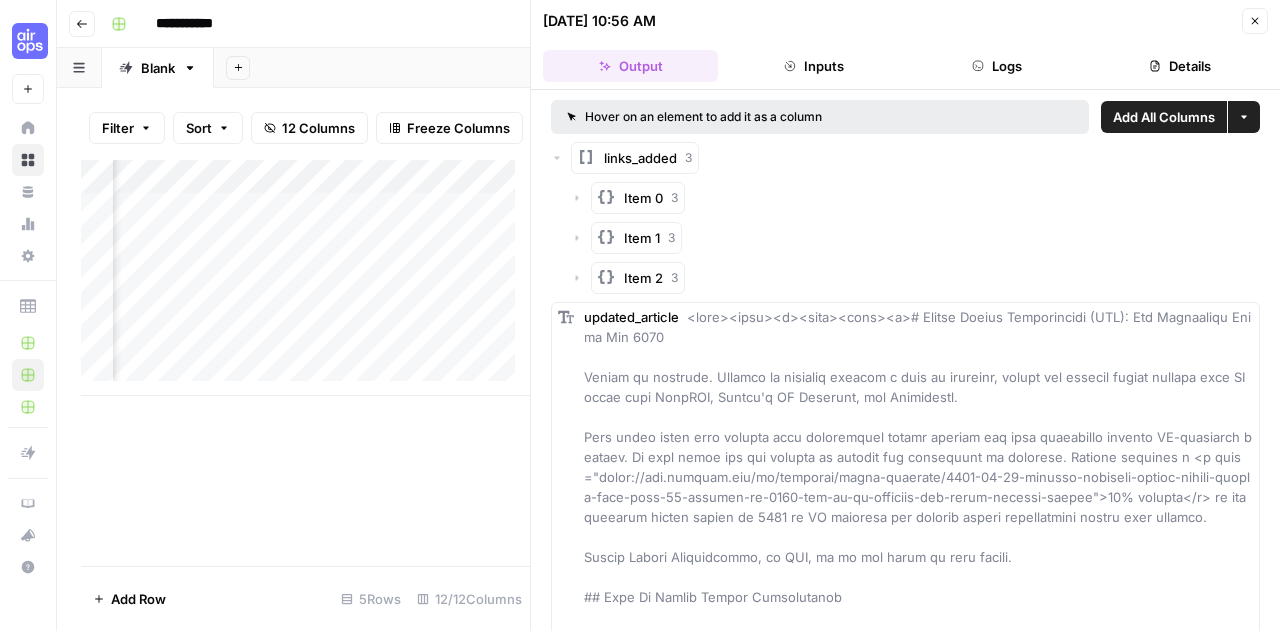 click 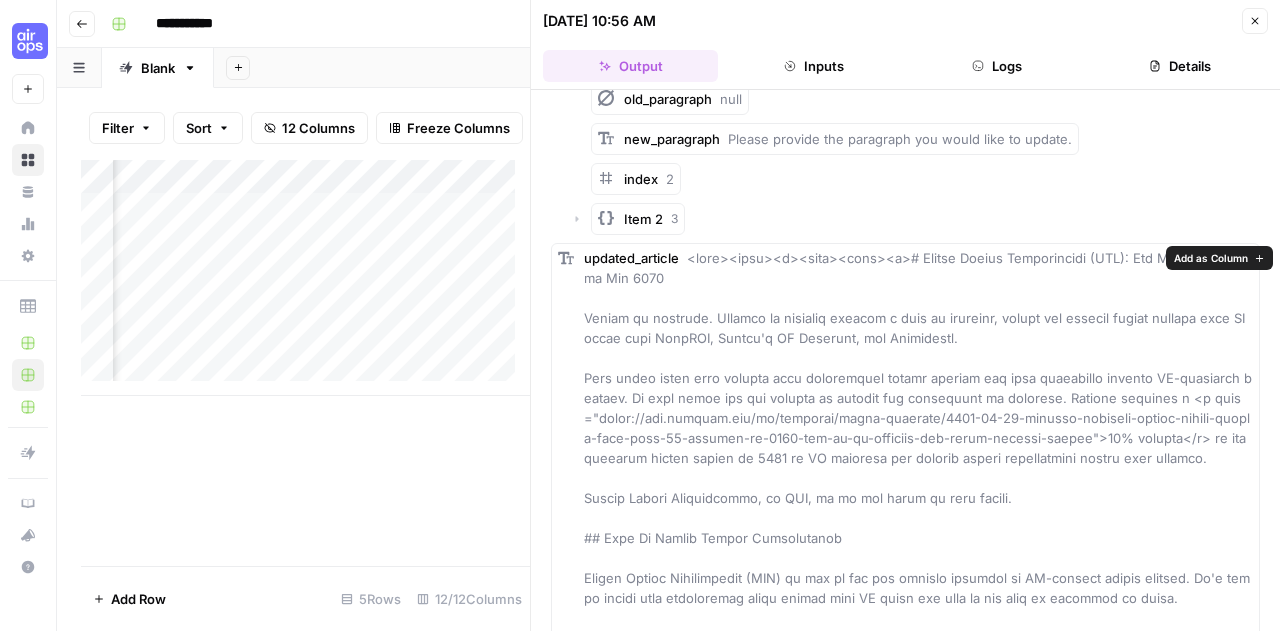 scroll, scrollTop: 180, scrollLeft: 0, axis: vertical 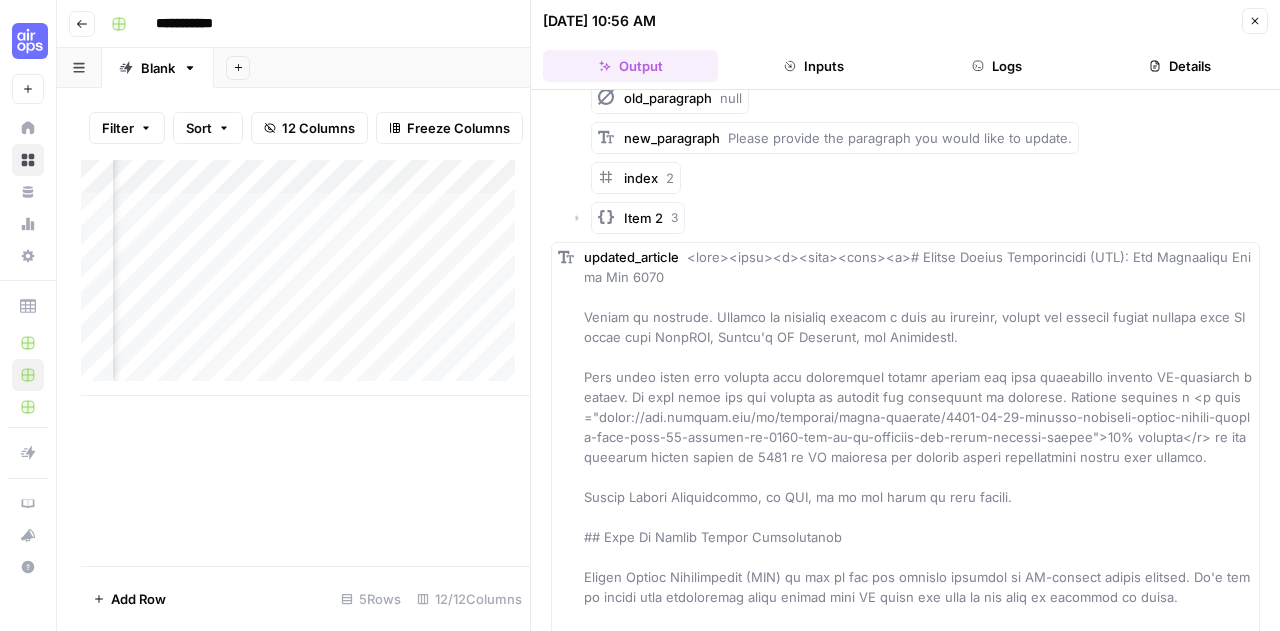 click 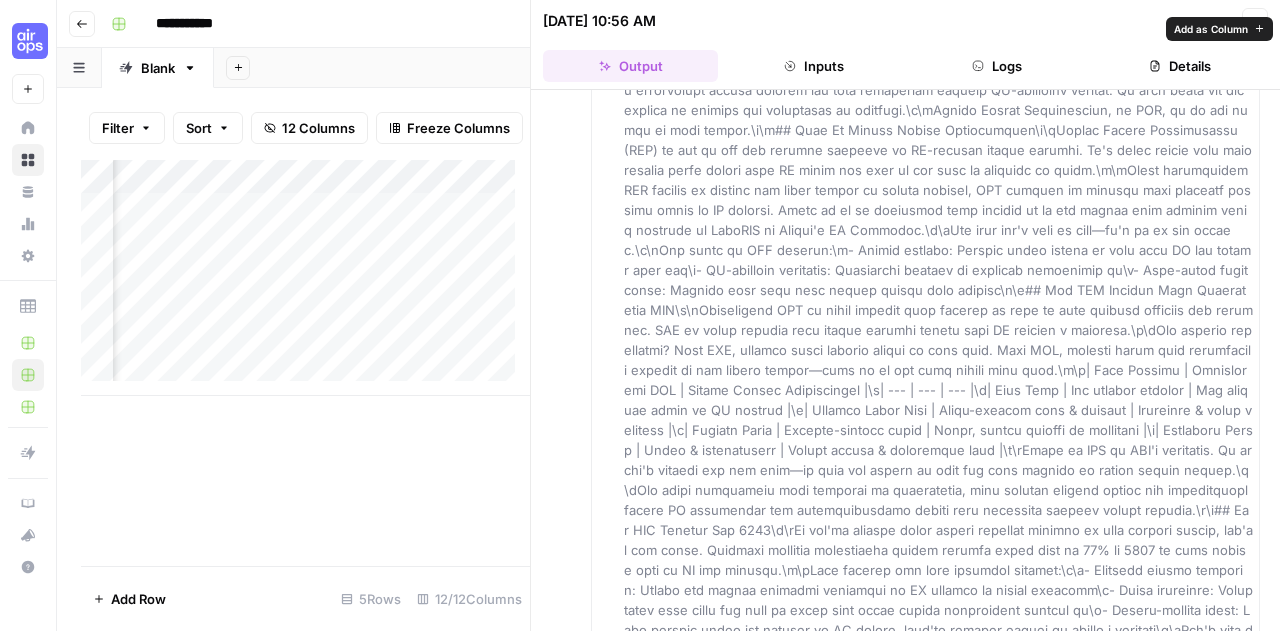 scroll, scrollTop: 0, scrollLeft: 0, axis: both 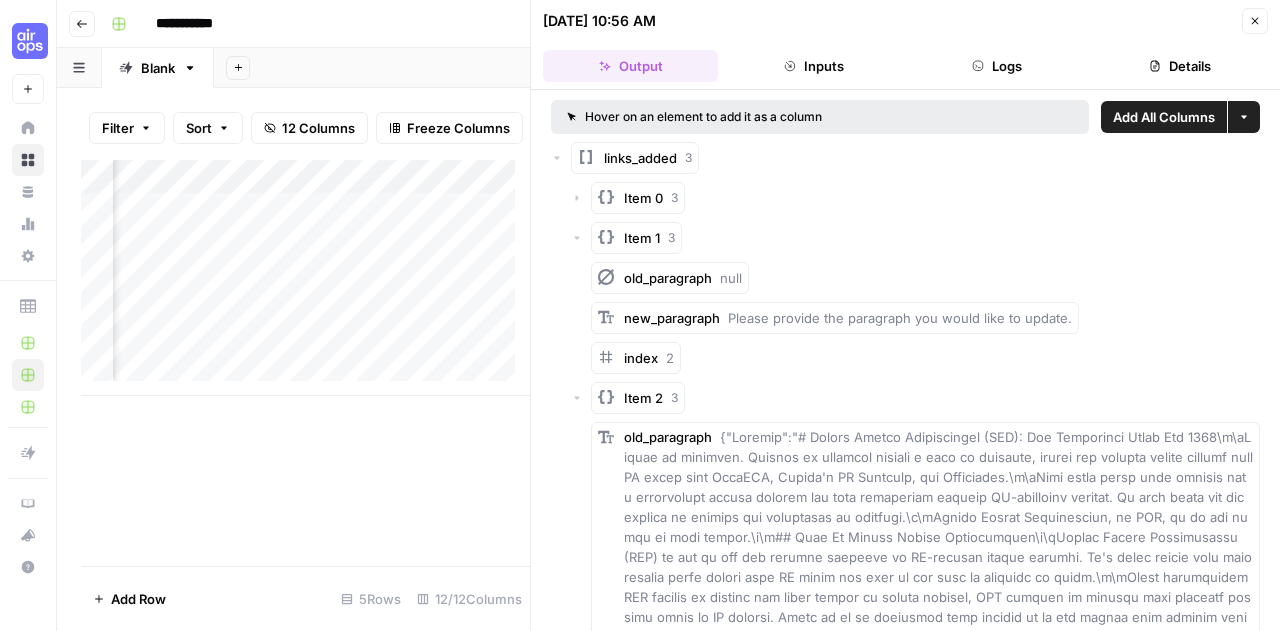 click 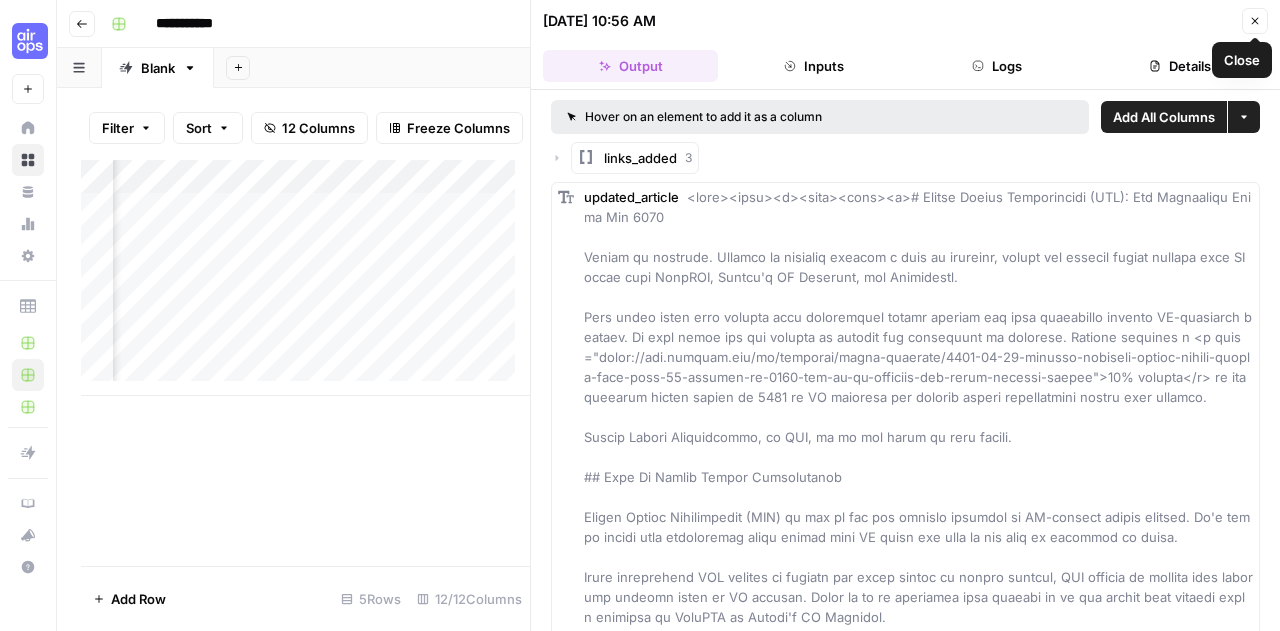 click 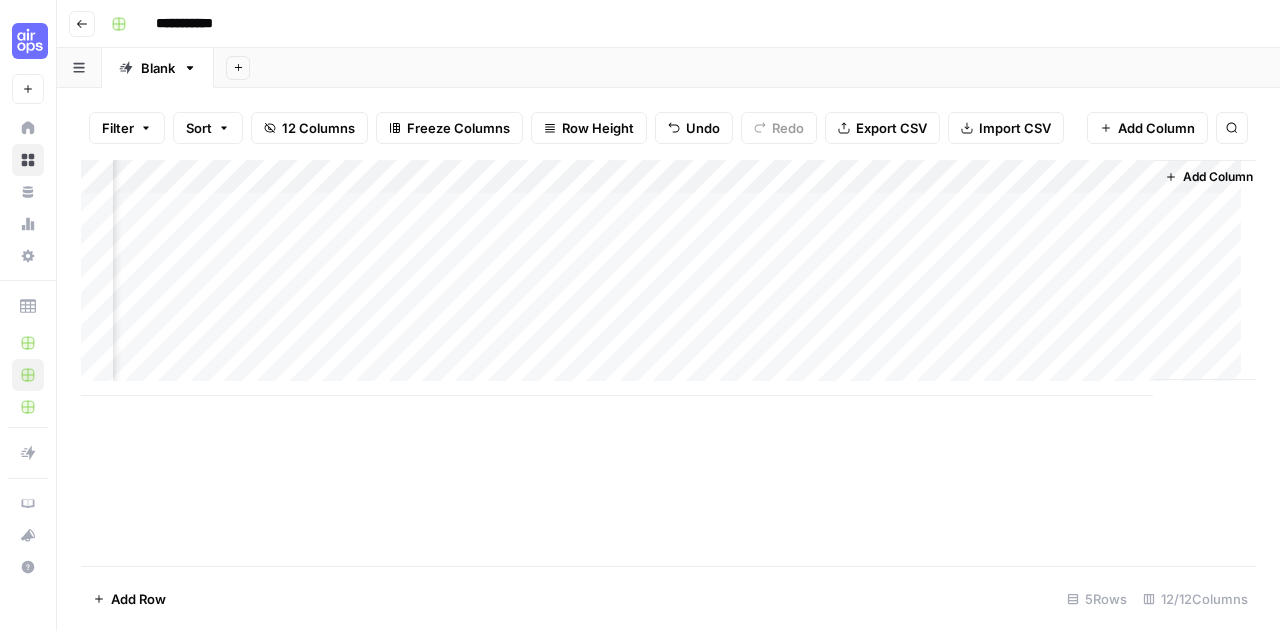 scroll, scrollTop: 0, scrollLeft: 1144, axis: horizontal 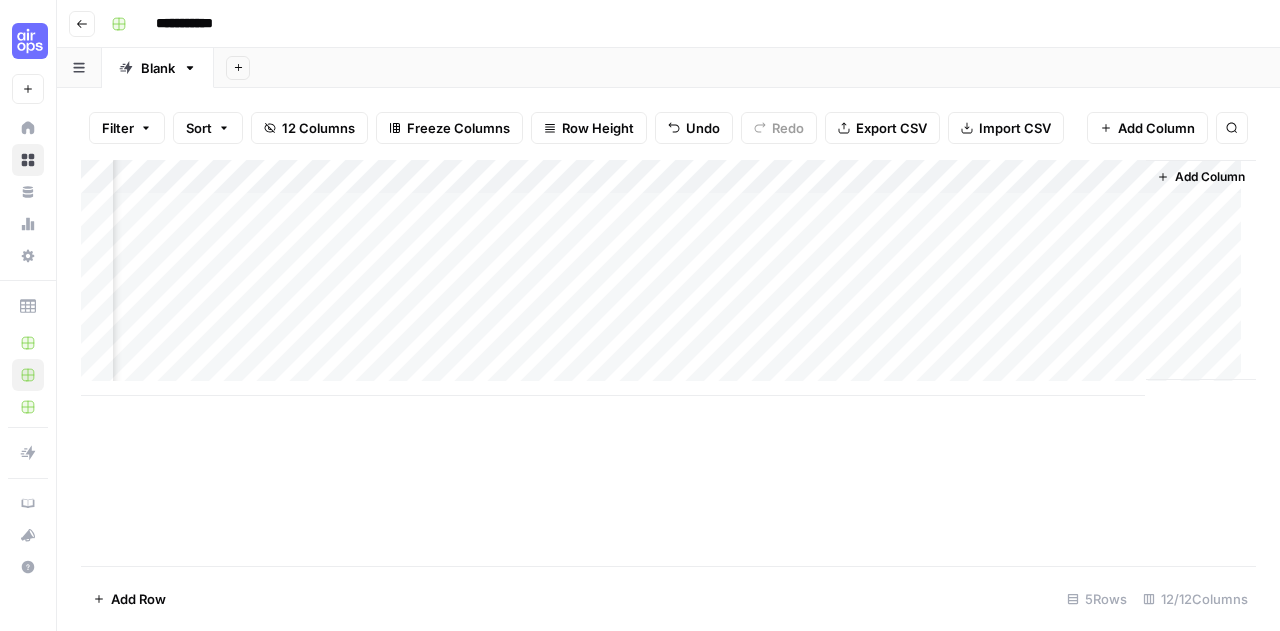 click on "Add Column" at bounding box center (1210, 177) 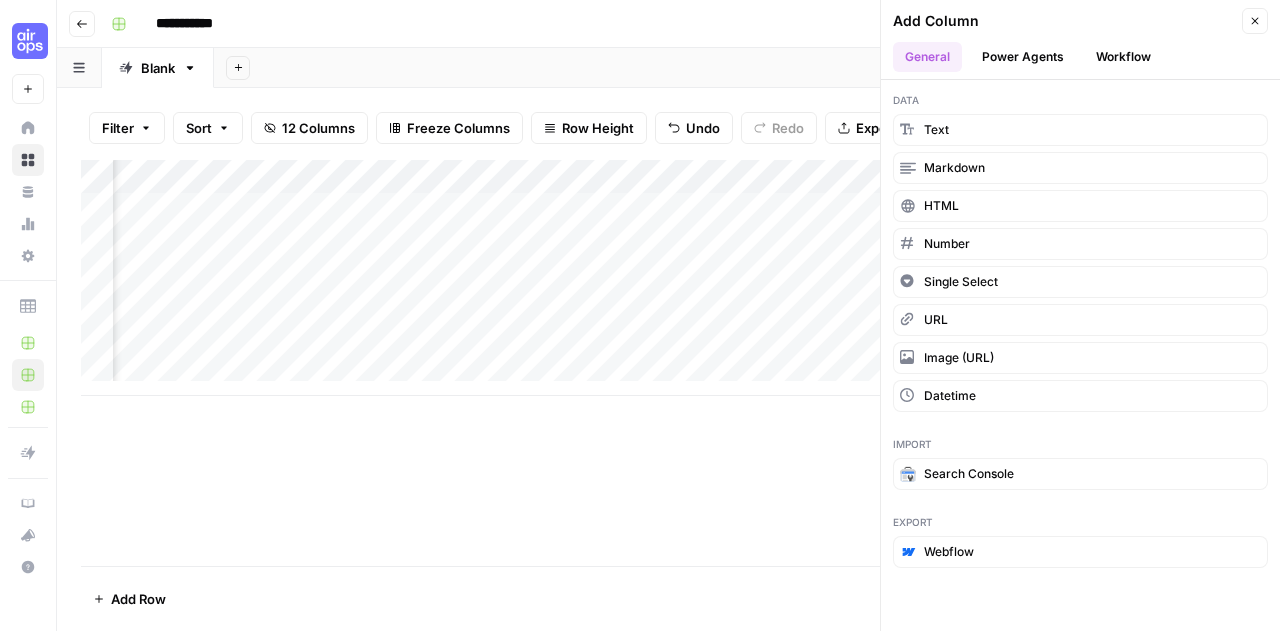 click on "Workflow" at bounding box center [1123, 57] 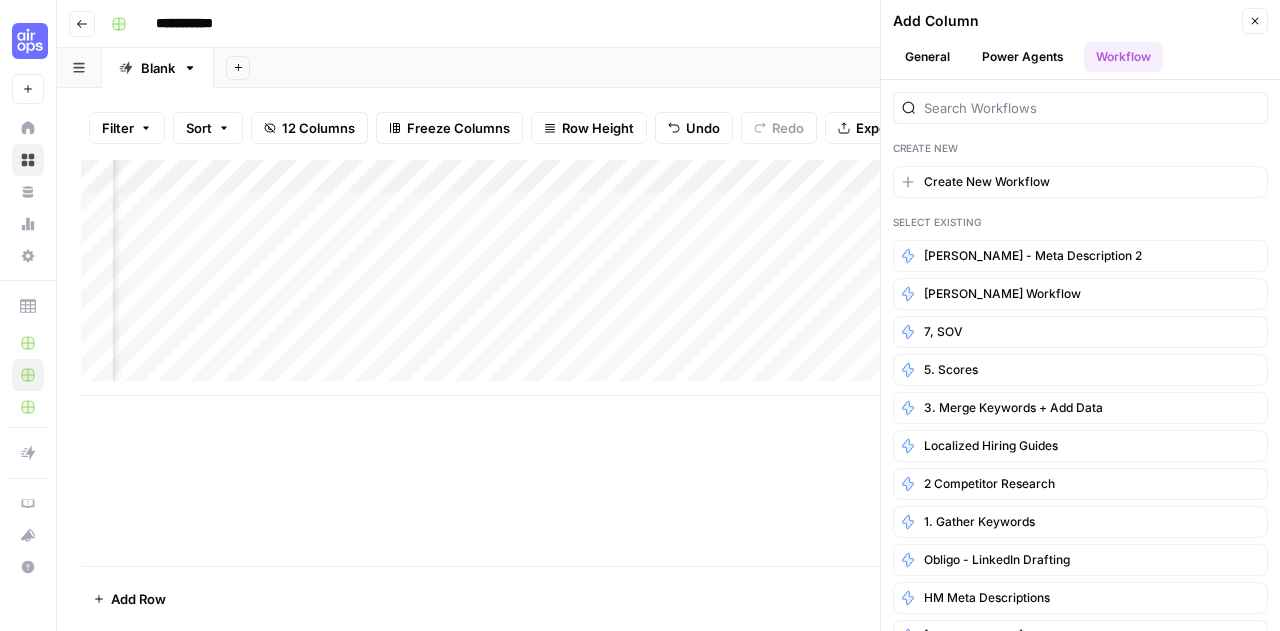 click on "Power Agents" at bounding box center [1023, 57] 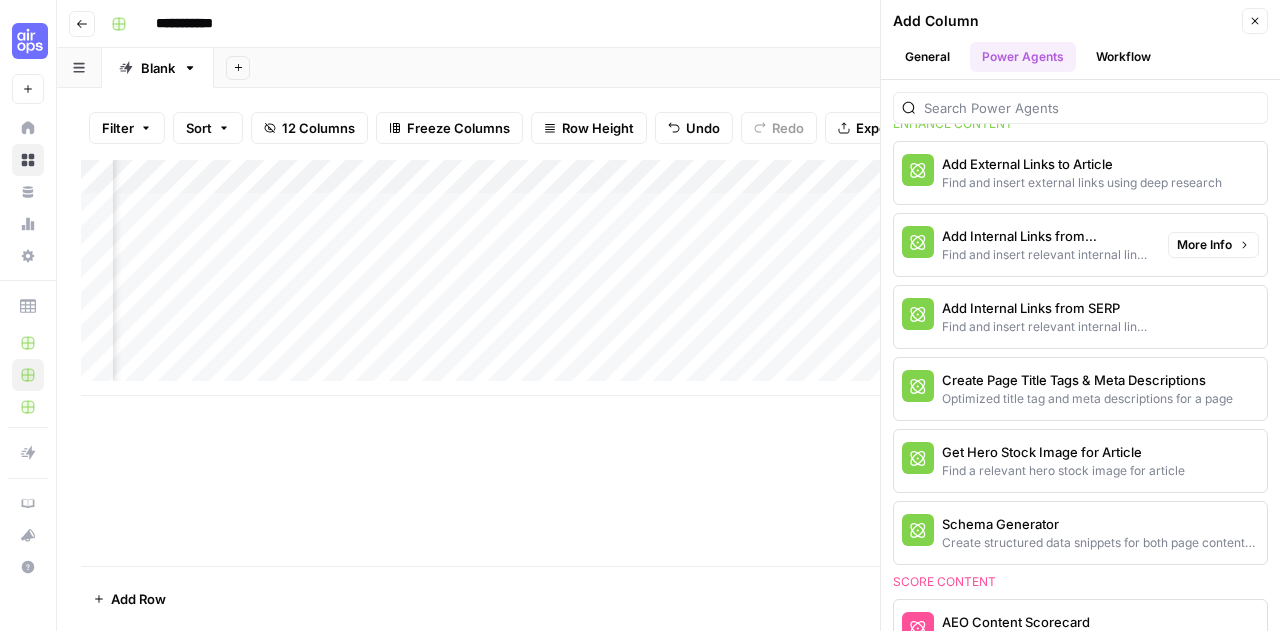 scroll, scrollTop: 502, scrollLeft: 0, axis: vertical 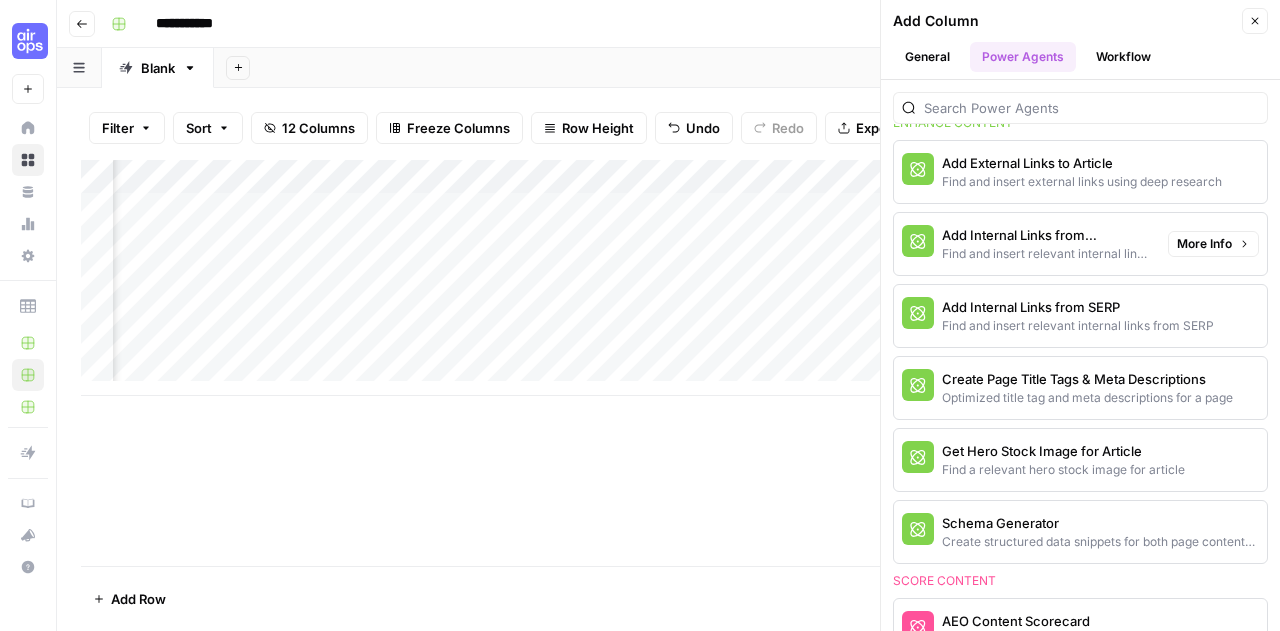 click on "More Info" at bounding box center (1204, 244) 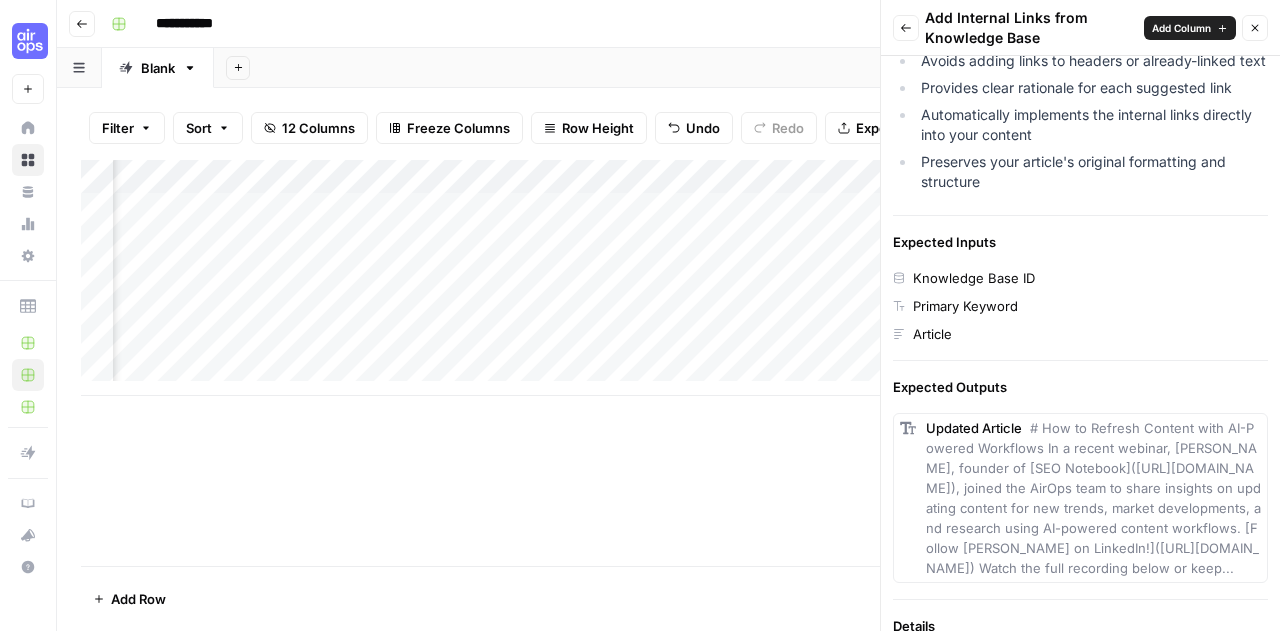 scroll, scrollTop: 622, scrollLeft: 0, axis: vertical 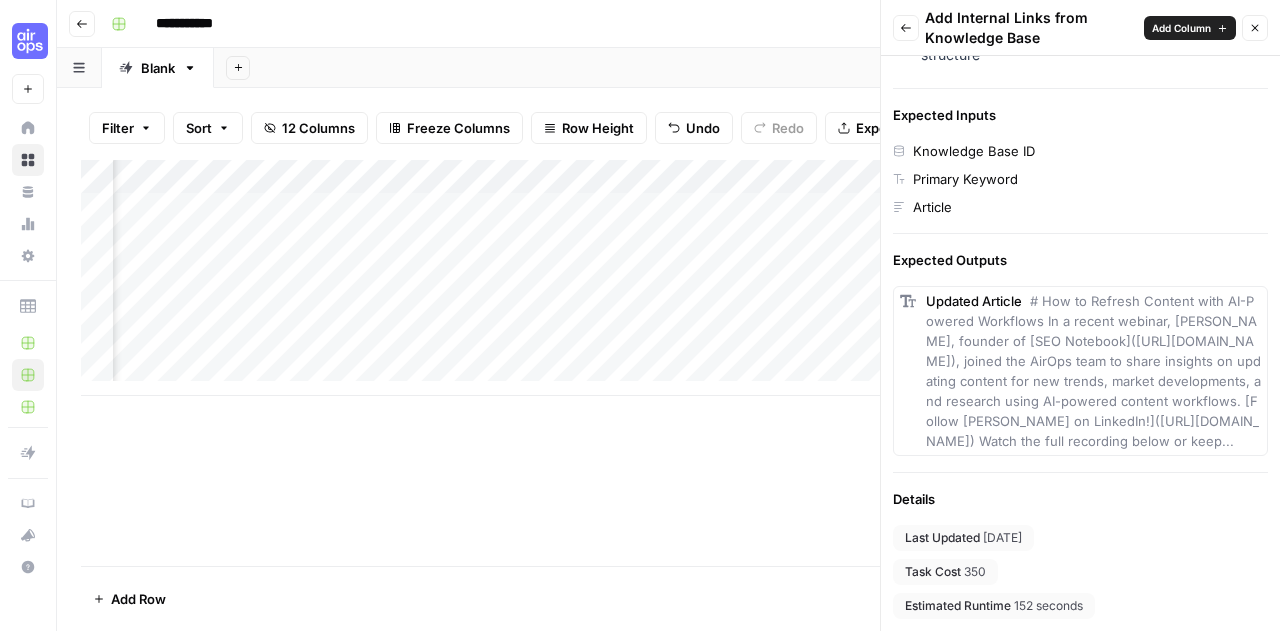 click on "Add Column" at bounding box center [1181, 28] 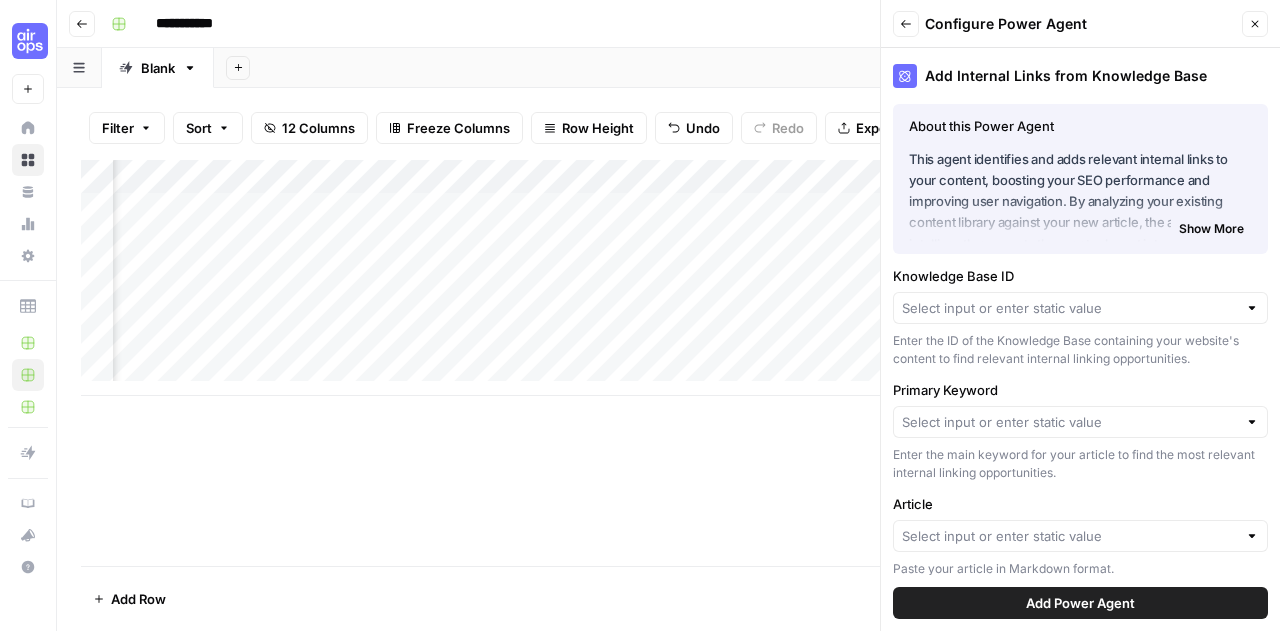 click at bounding box center [1080, 308] 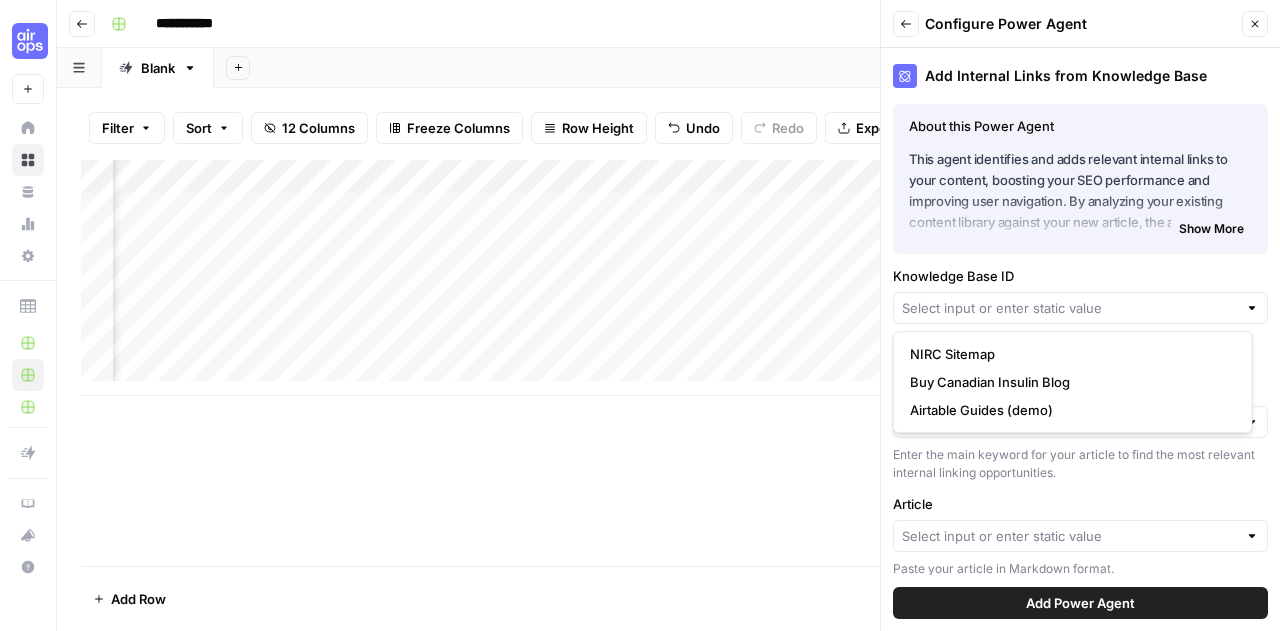 click on "Knowledge Base ID" at bounding box center (1080, 276) 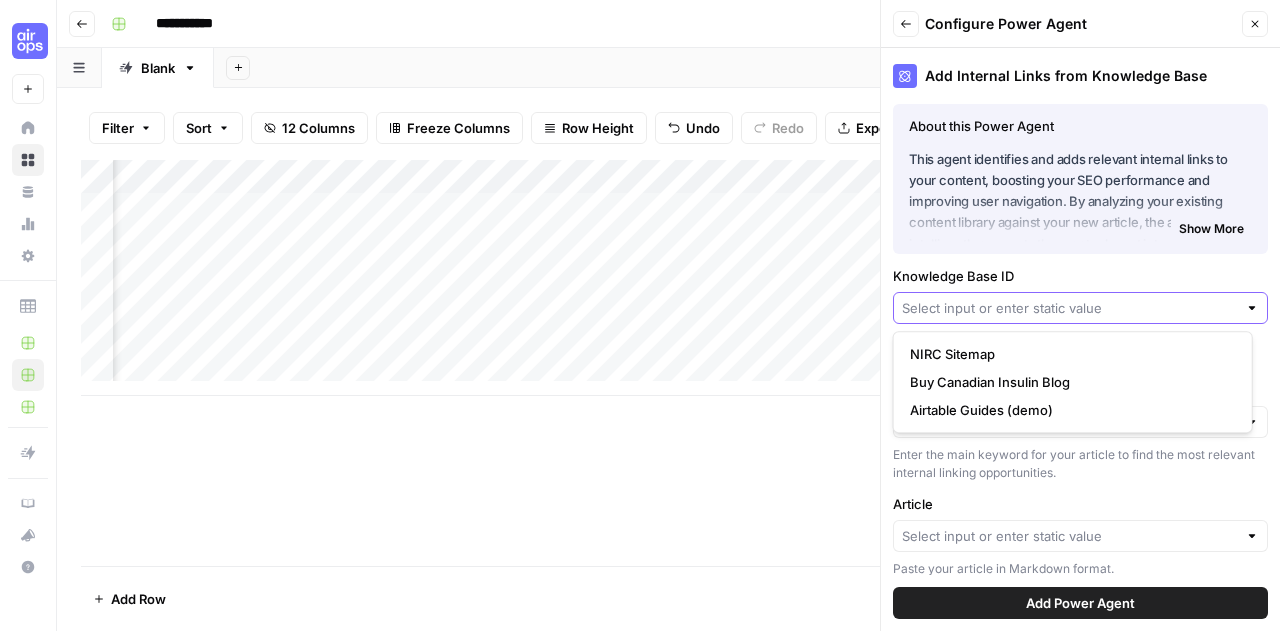 click on "Knowledge Base ID" at bounding box center (1069, 308) 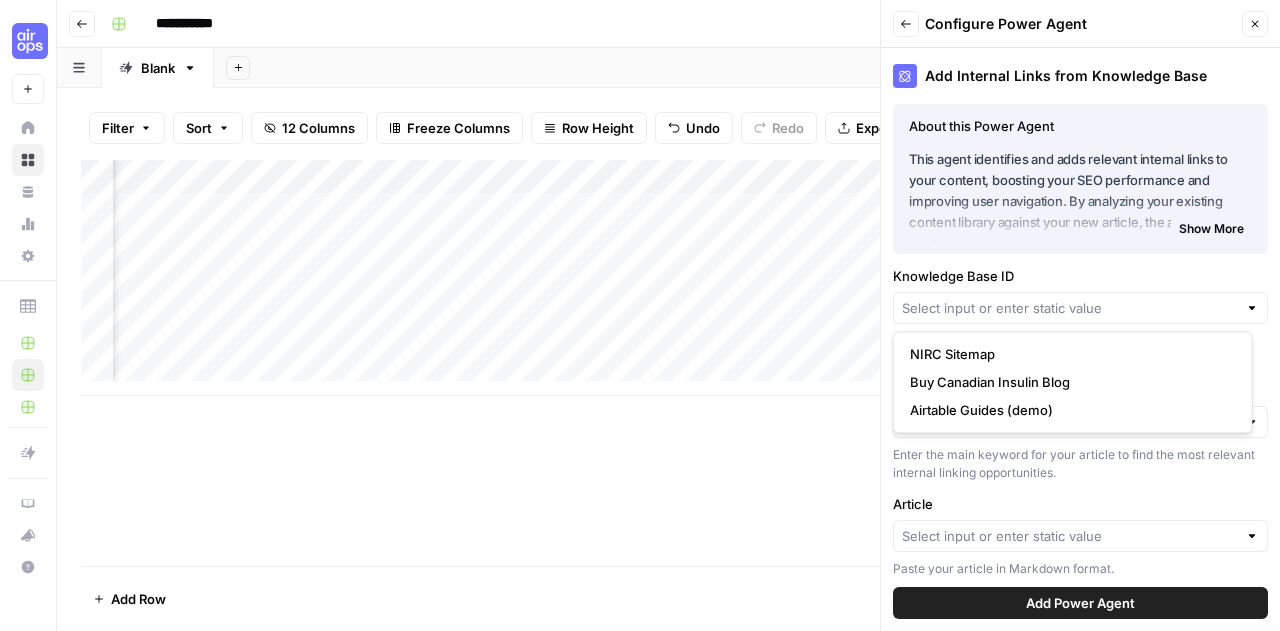 click on "Knowledge Base ID" at bounding box center (1080, 276) 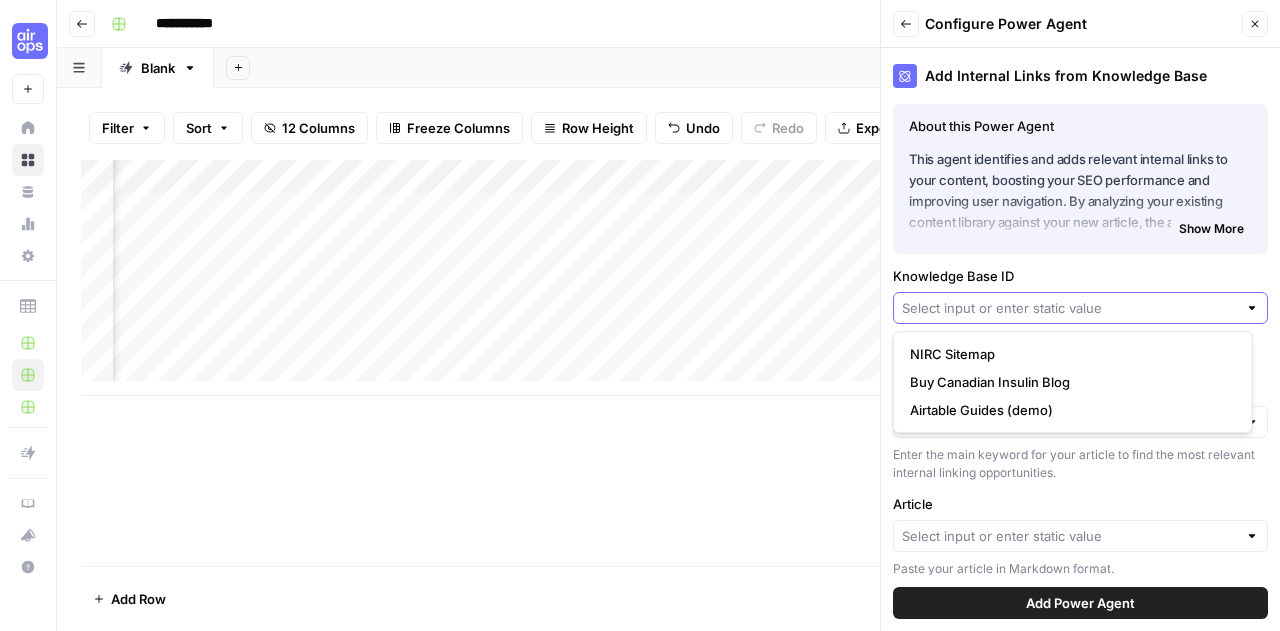 click on "Knowledge Base ID" at bounding box center [1069, 308] 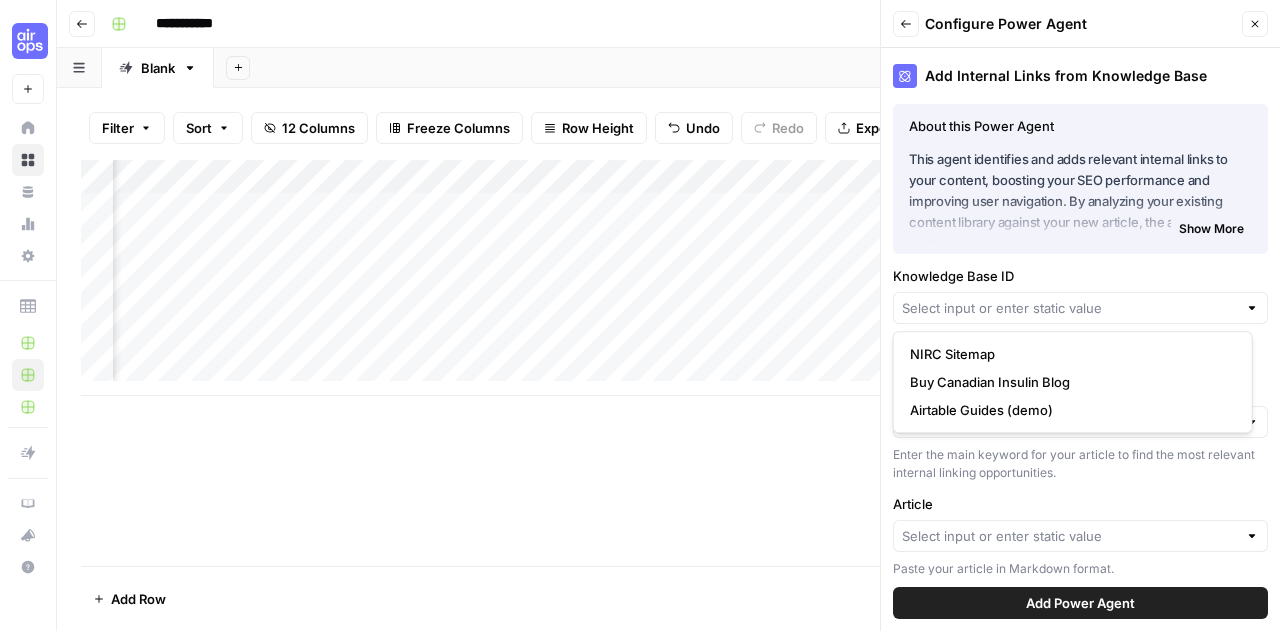 click on "Knowledge Base ID" at bounding box center (1080, 276) 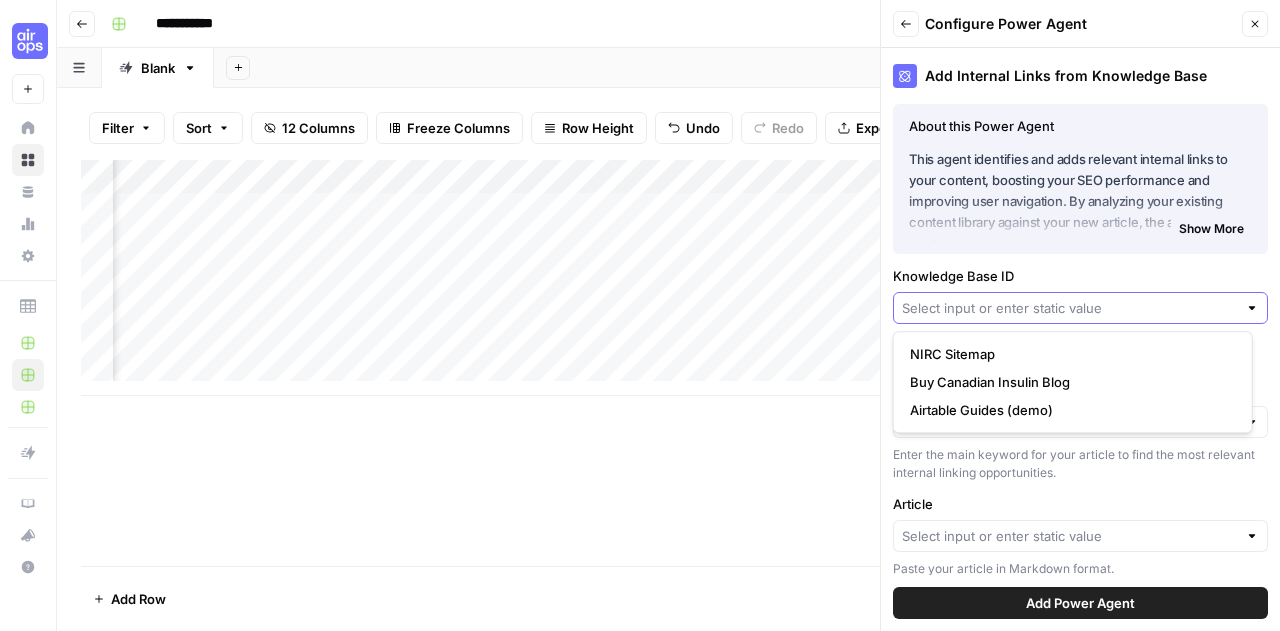 click on "Knowledge Base ID" at bounding box center (1069, 308) 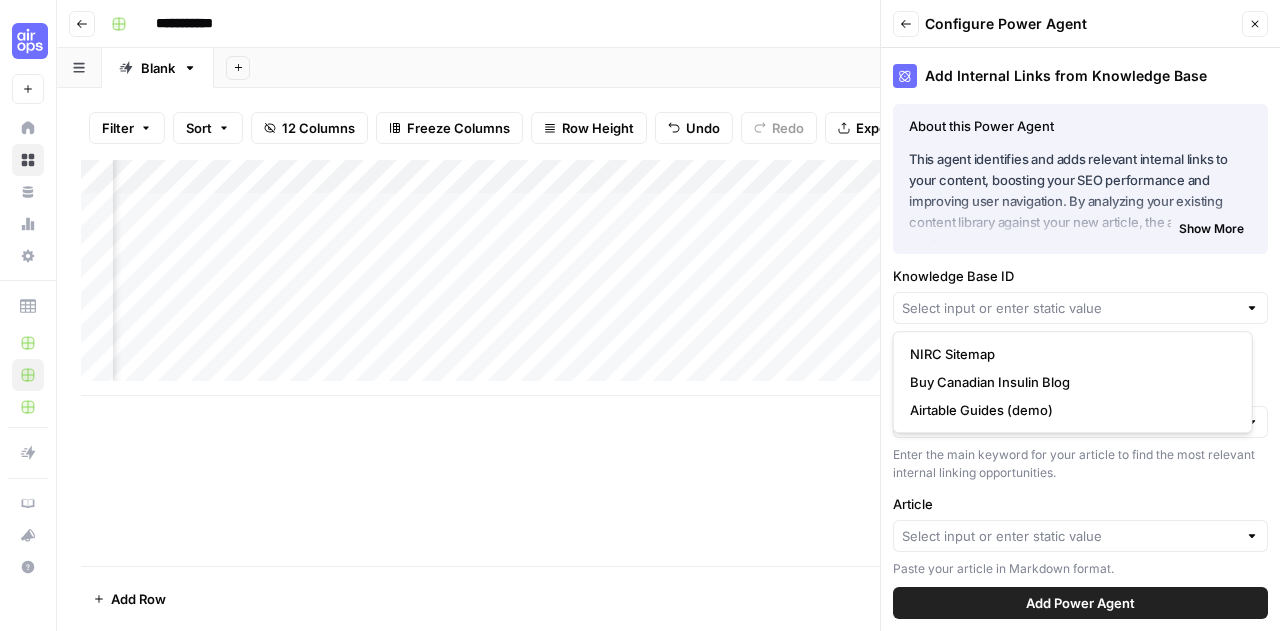click on "About this Power Agent" at bounding box center [1080, 126] 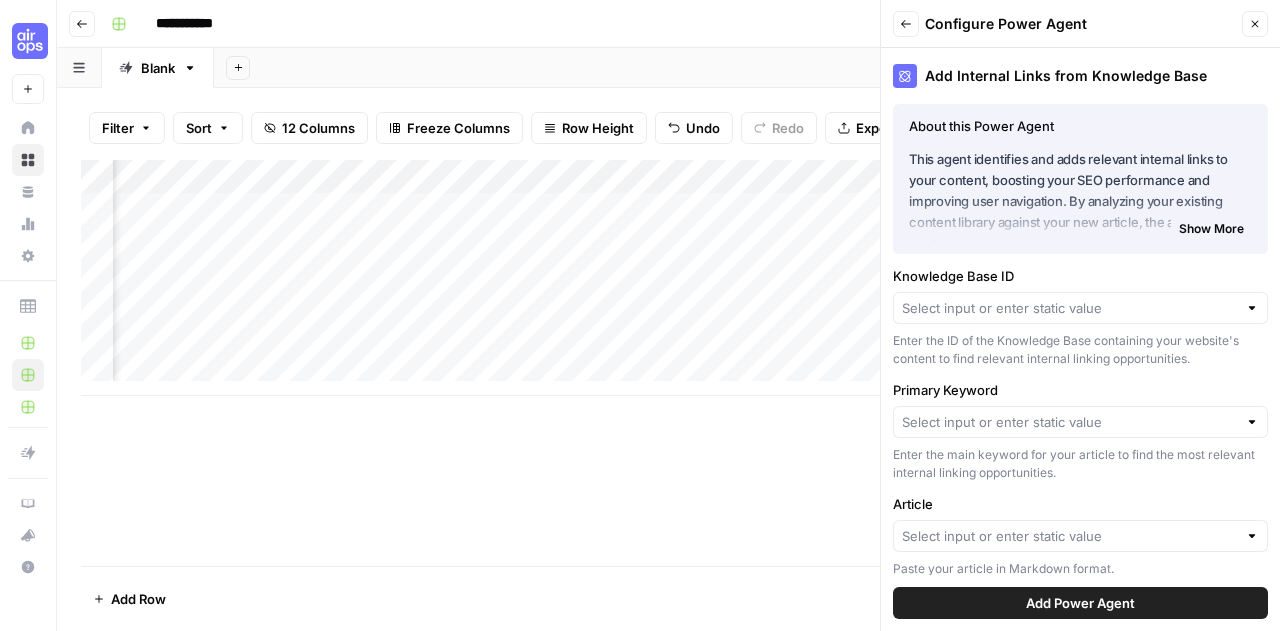 scroll, scrollTop: 12, scrollLeft: 0, axis: vertical 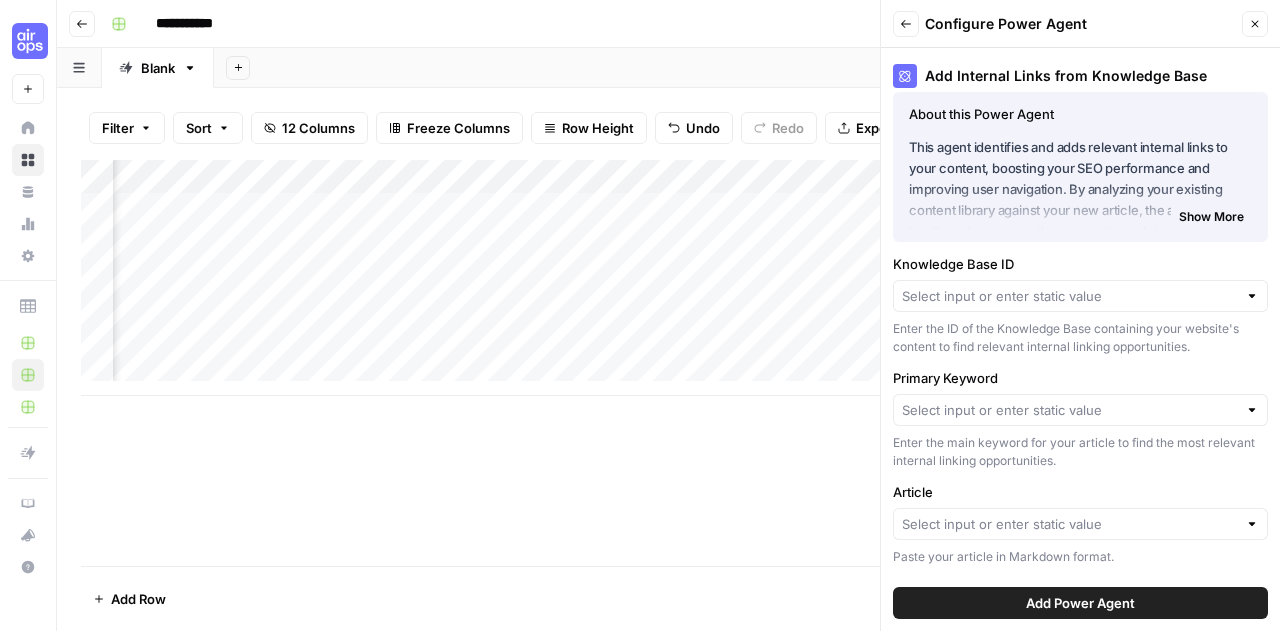 click at bounding box center [1080, 296] 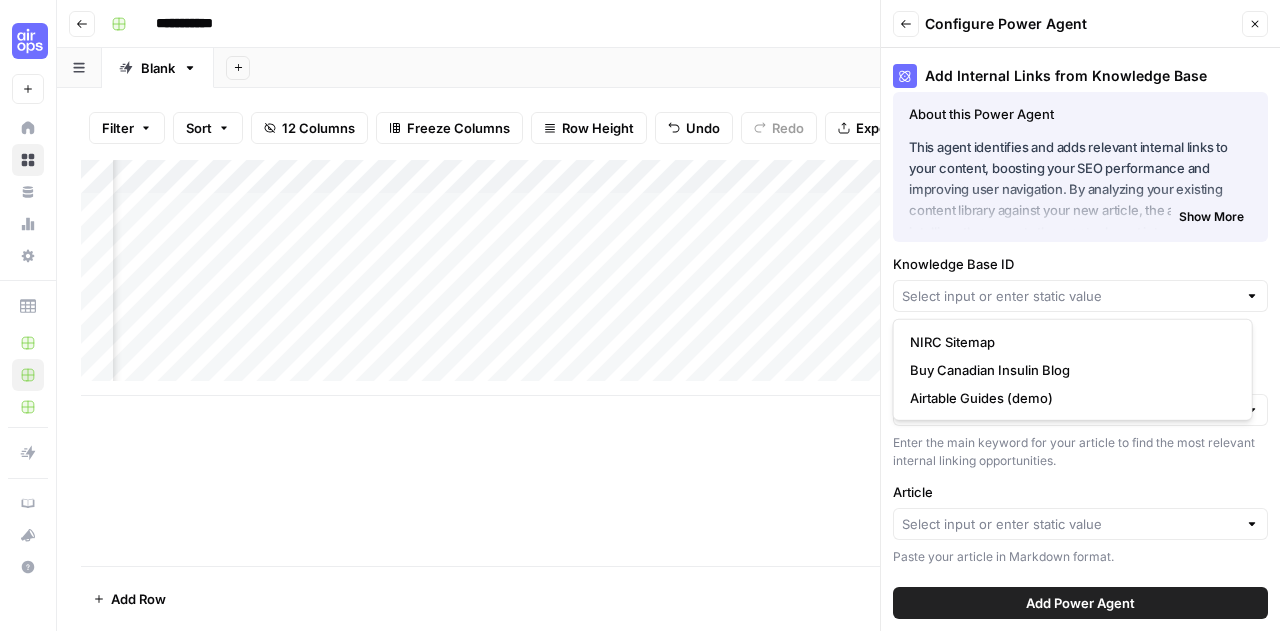 click on "Add Internal Links from Knowledge Base About this Power Agent This agent identifies and adds relevant internal links to your content, boosting your SEO performance and improving user navigation. By analyzing your existing content library against your new article, the agent intelligently suggests the most relevant internal linking opportunities, then seamlessly integrates them into your content while preserving its natural flow and readability.
Key Features:
Searches your Knowledge Base for relevant internal linking opportunities based on your target keyword
Identifies 5-10 optimal places in your article to add internal links
Avoids adding links to headers or already-linked text
Provides clear rationale for each suggested link
Automatically implements the internal links directly into your content
Preserves your article's original formatting and structure
Show More About this Power Agent
Key Features:
Identifies 5-10 optimal places in your article to add internal links" at bounding box center (1080, 339) 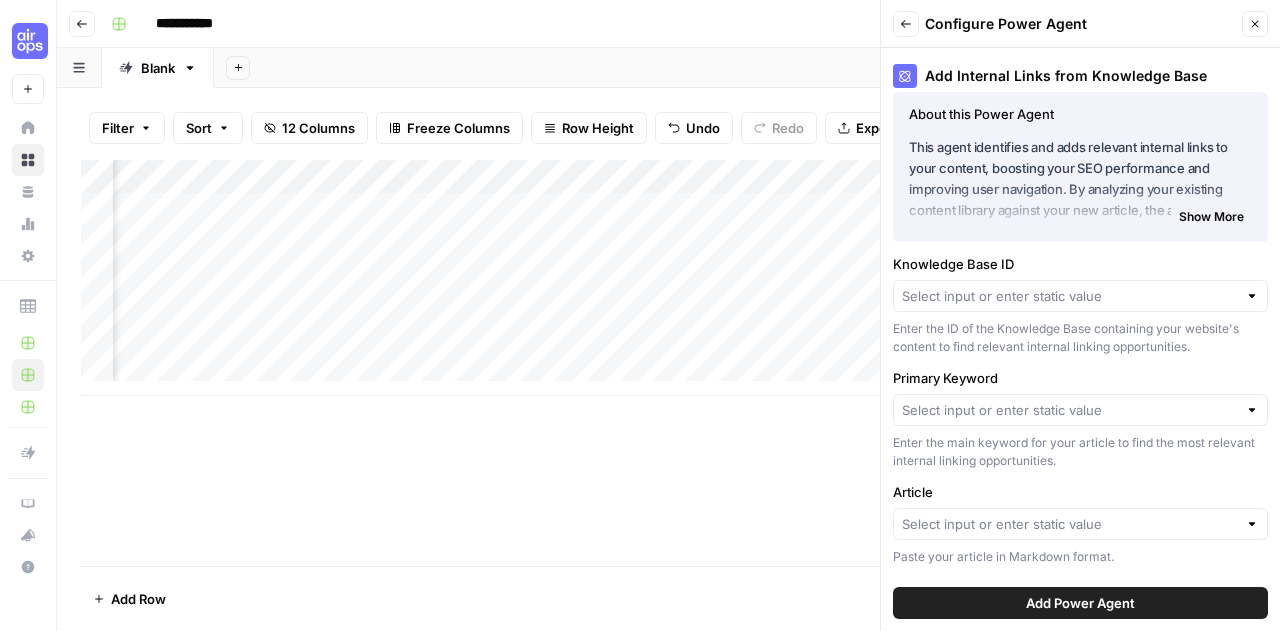 click on "Add Internal Links from Knowledge Base About this Power Agent This agent identifies and adds relevant internal links to your content, boosting your SEO performance and improving user navigation. By analyzing your existing content library against your new article, the agent intelligently suggests the most relevant internal linking opportunities, then seamlessly integrates them into your content while preserving its natural flow and readability.
Key Features:
Searches your Knowledge Base for relevant internal linking opportunities based on your target keyword
Identifies 5-10 optimal places in your article to add internal links
Avoids adding links to headers or already-linked text
Provides clear rationale for each suggested link
Automatically implements the internal links directly into your content
Preserves your article's original formatting and structure
Show More About this Power Agent
Key Features:
Identifies 5-10 optimal places in your article to add internal links" at bounding box center [1080, 339] 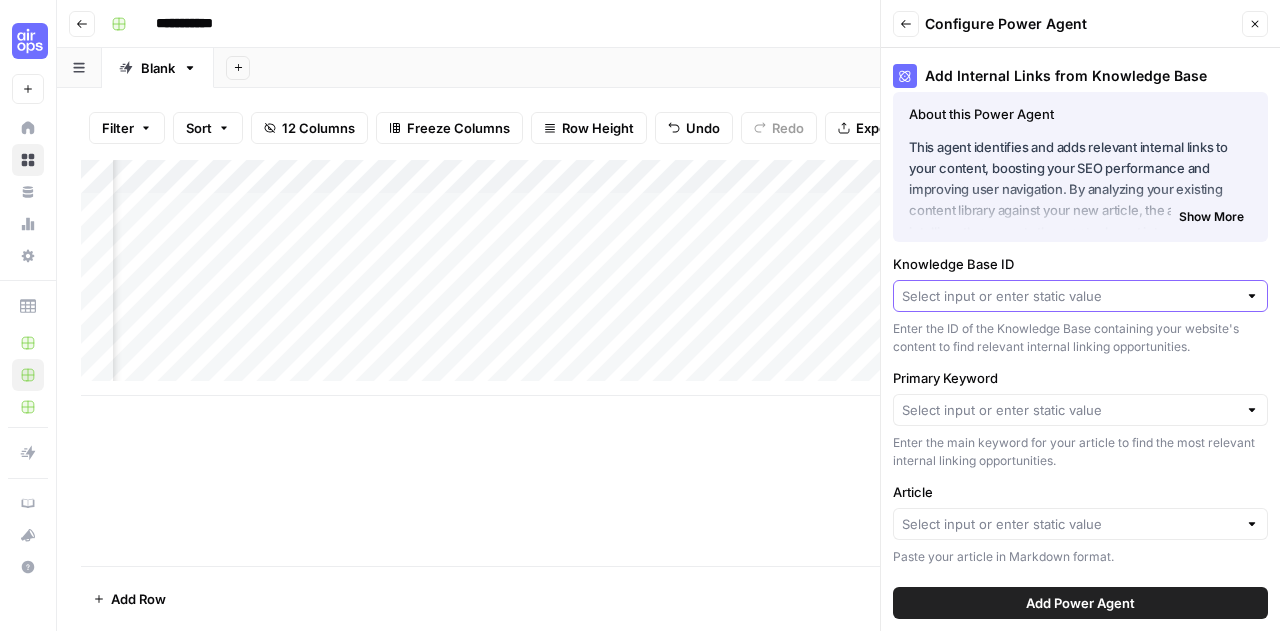 click on "Knowledge Base ID" at bounding box center [1069, 296] 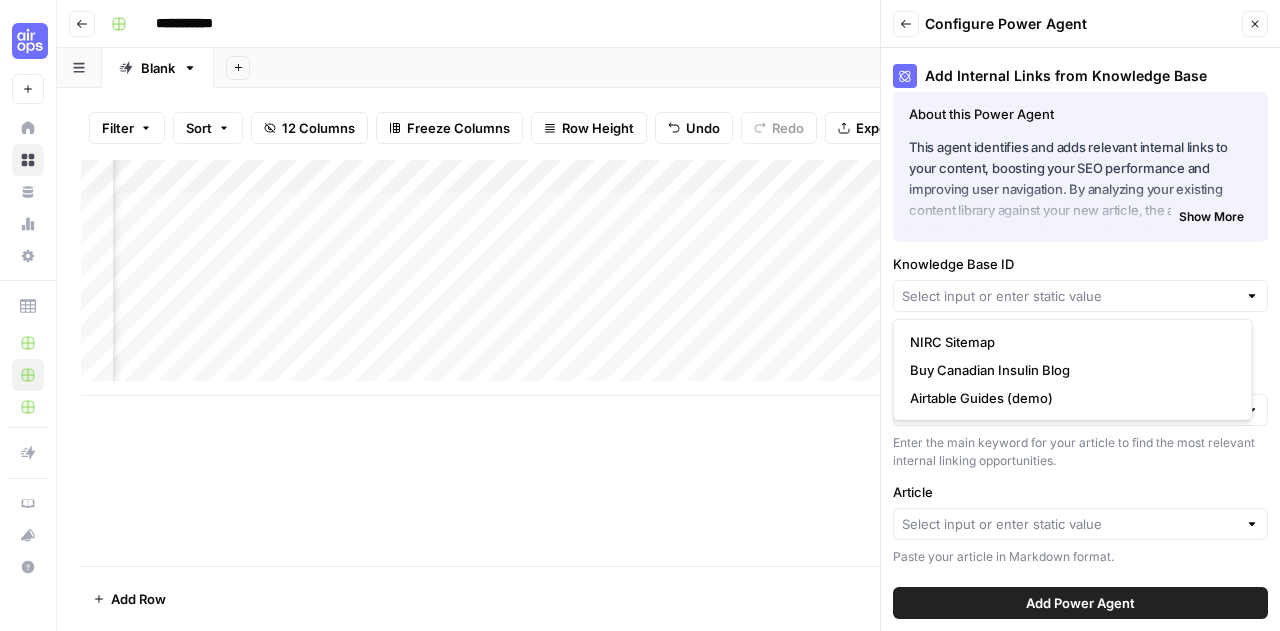 click on "Knowledge Base ID" at bounding box center (1080, 264) 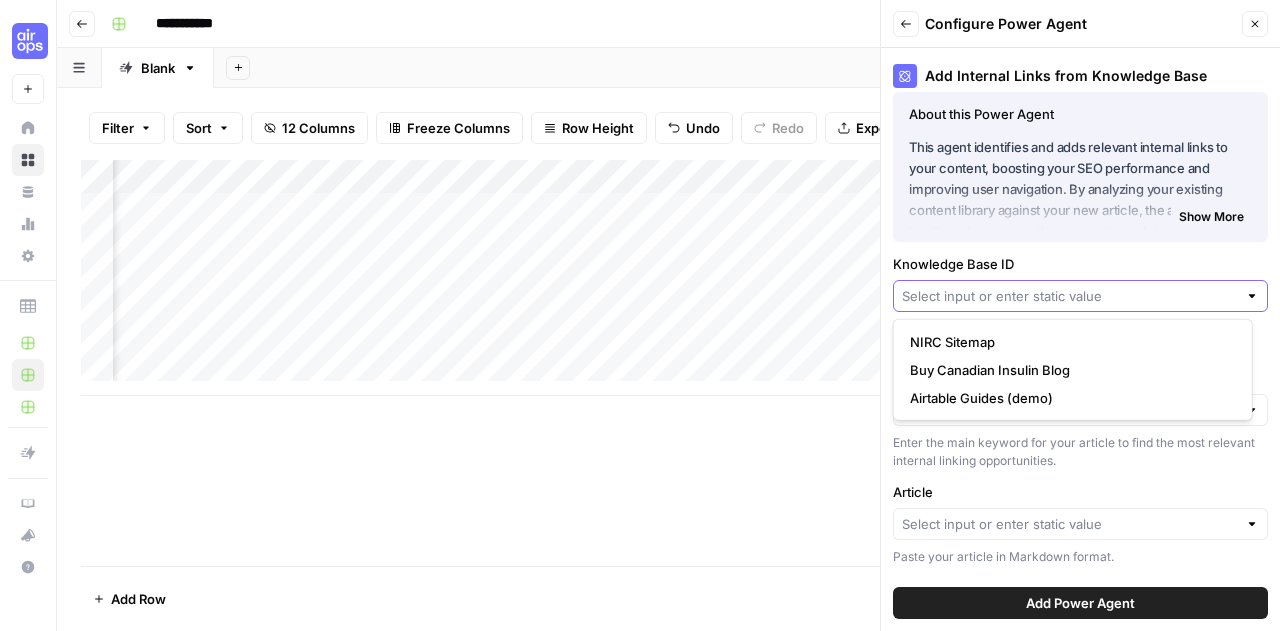 click on "Knowledge Base ID" at bounding box center (1069, 296) 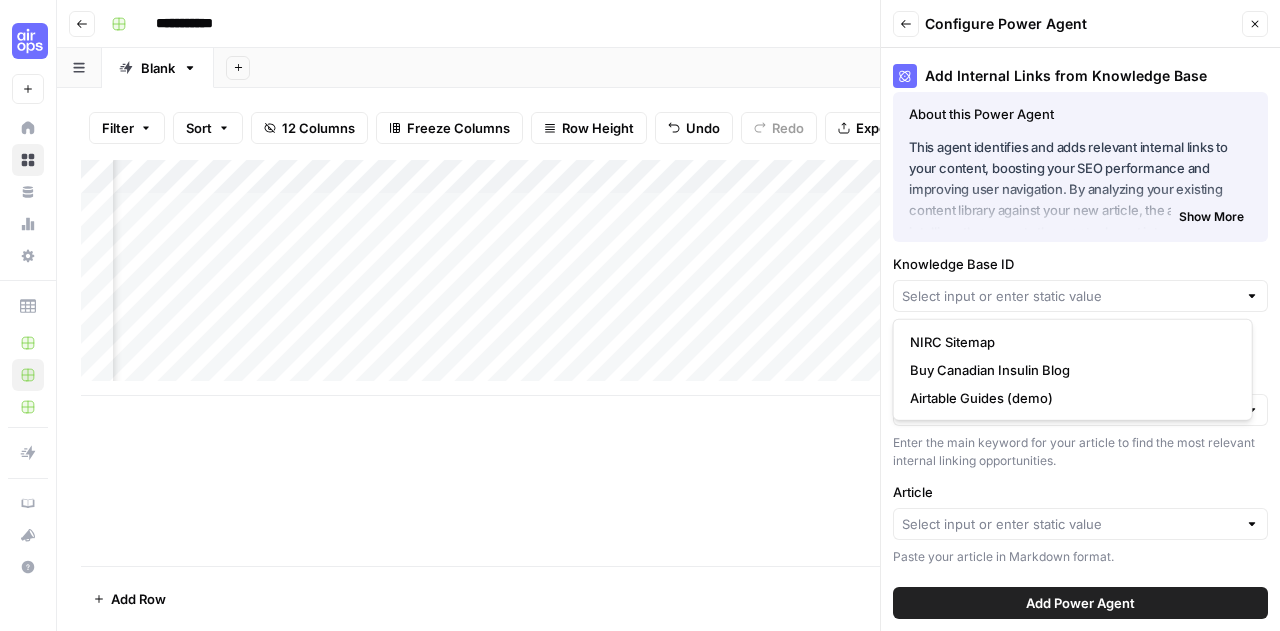 click on "This agent identifies and adds relevant internal links to your content, boosting your SEO performance and improving user navigation. By analyzing your existing content library against your new article, the agent intelligently suggests the most relevant internal linking opportunities, then seamlessly integrates them into your content while preserving its natural flow and readability." at bounding box center (1080, 179) 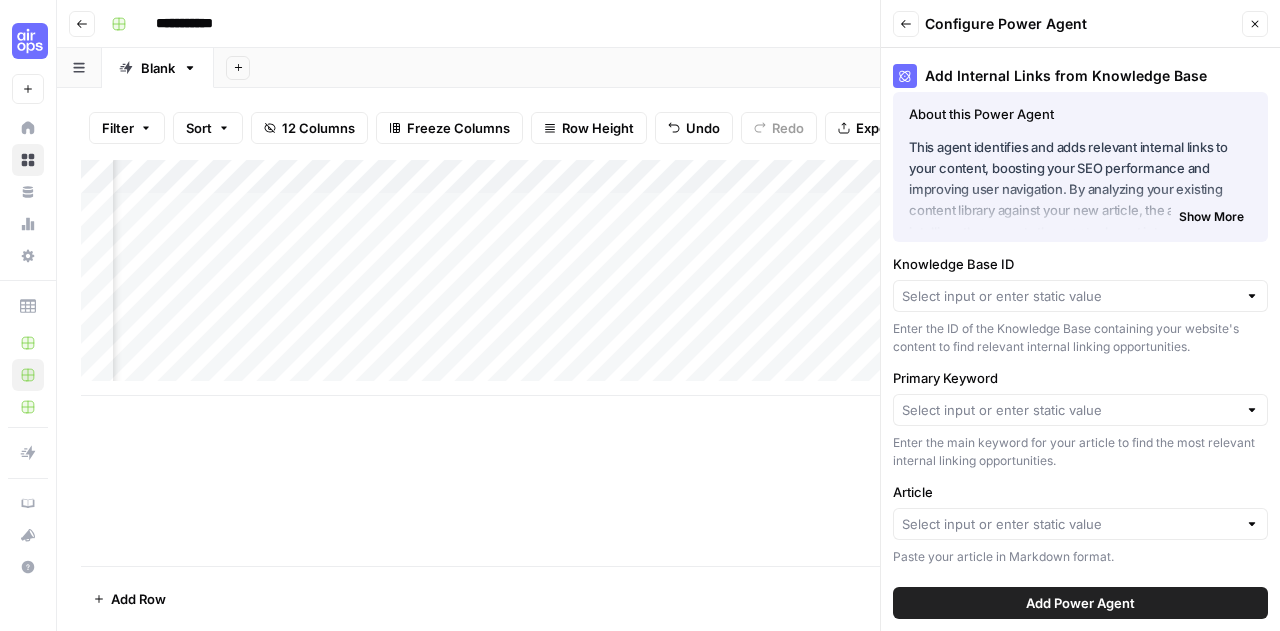 click on "Close" at bounding box center [1255, 24] 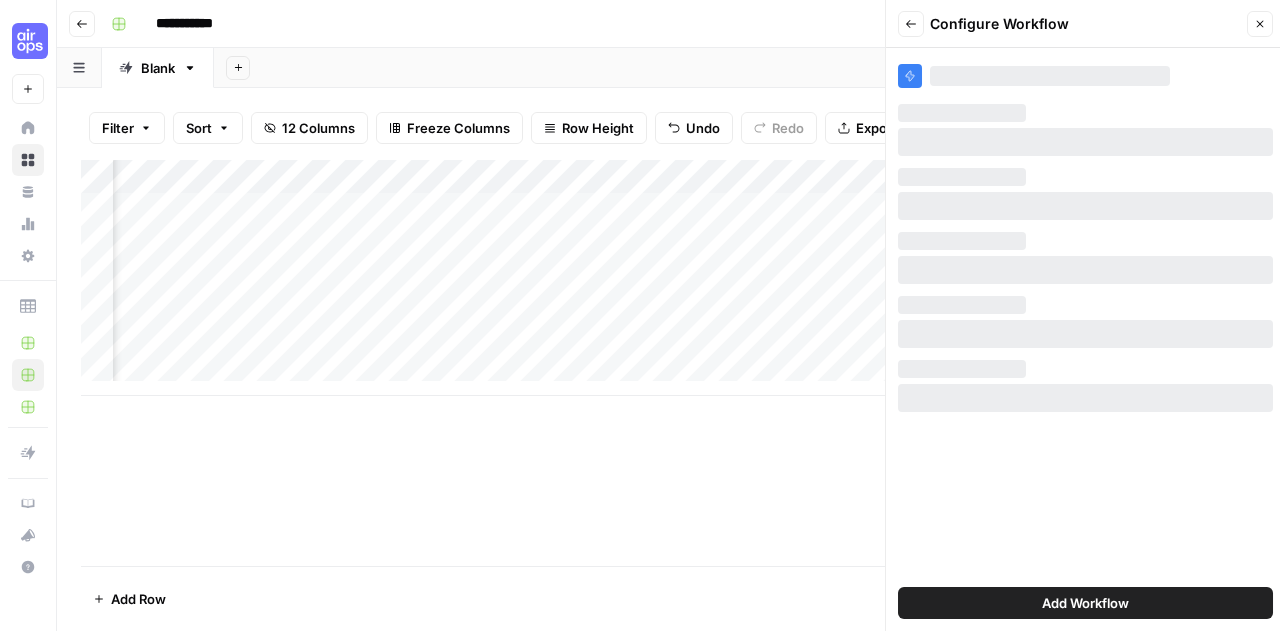 scroll, scrollTop: 0, scrollLeft: 0, axis: both 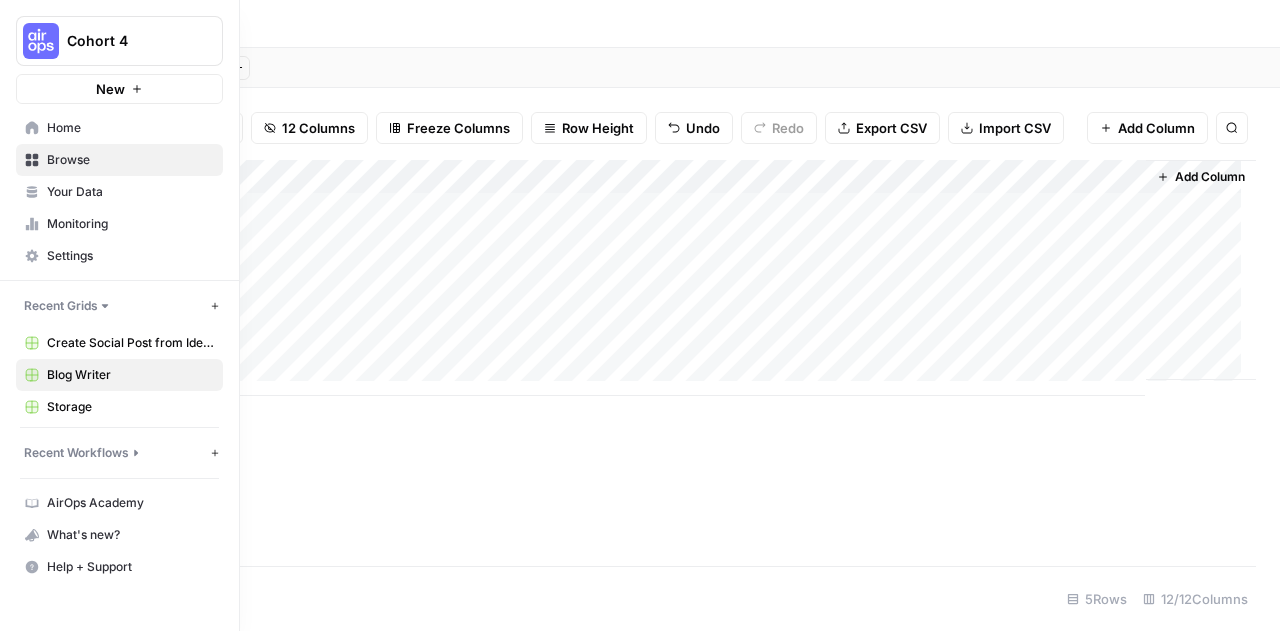 click on "Your Data" at bounding box center [130, 192] 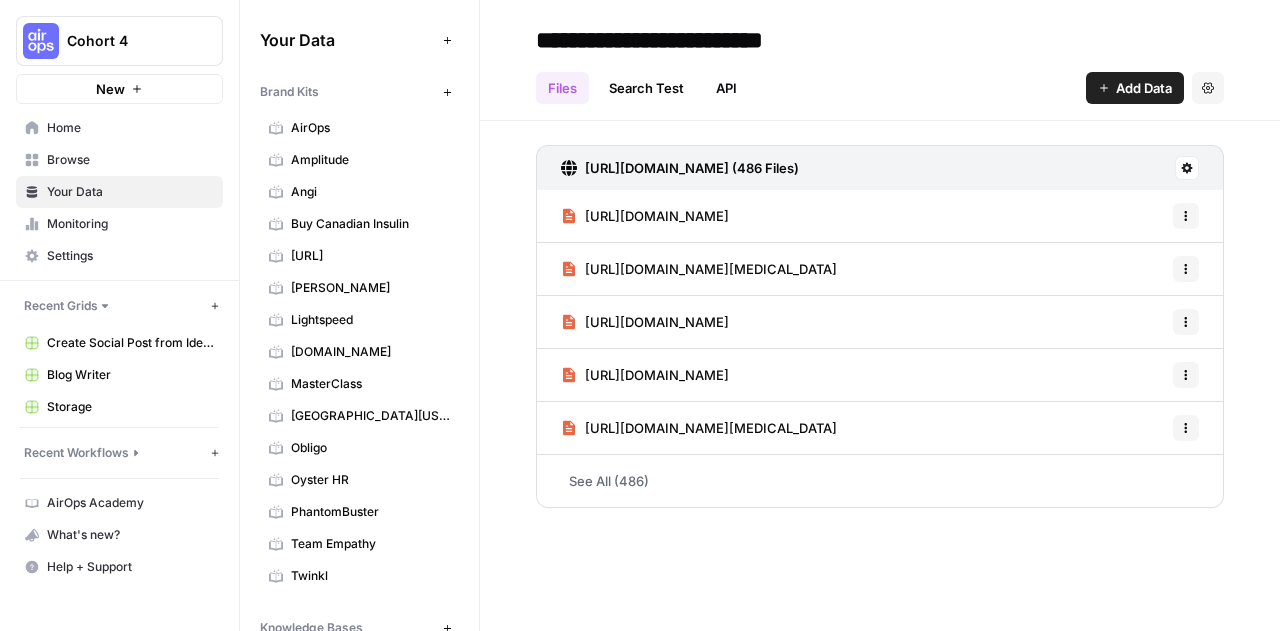 scroll, scrollTop: 93, scrollLeft: 0, axis: vertical 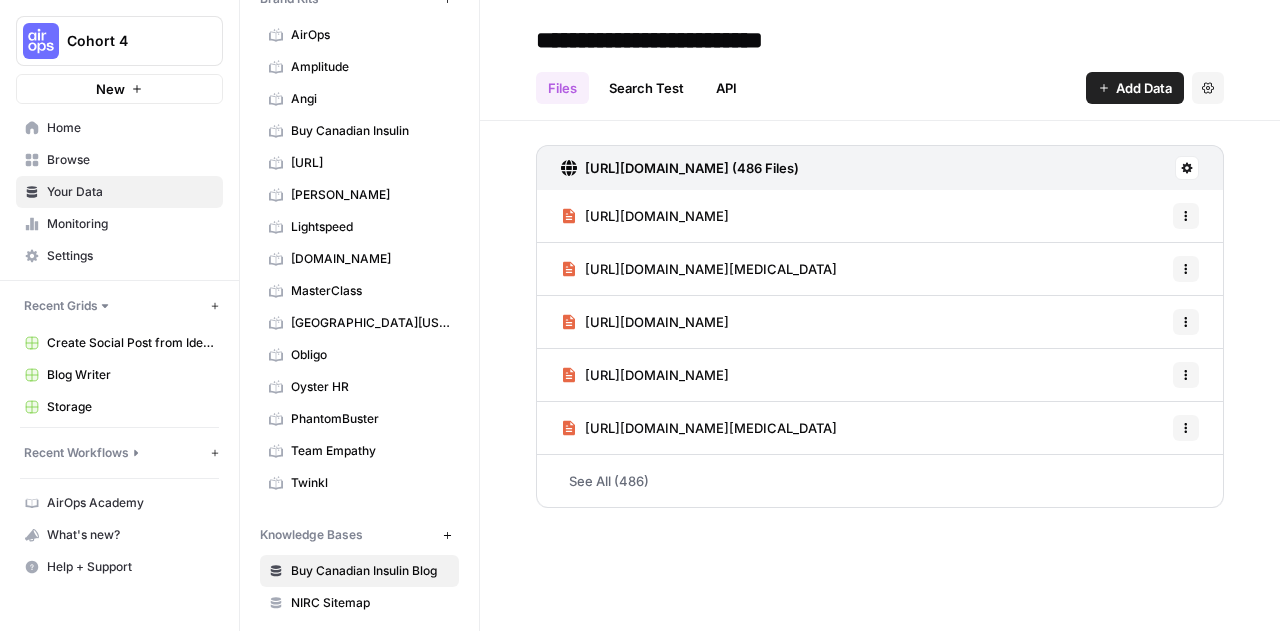 click on "New" at bounding box center [447, 535] 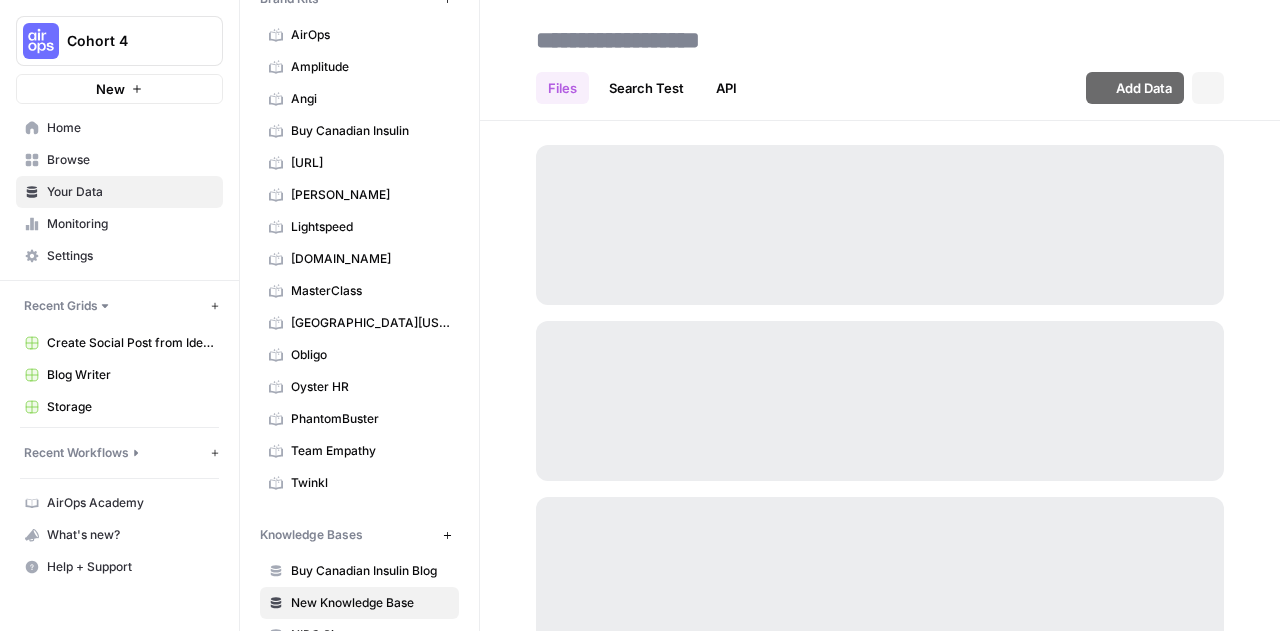 scroll, scrollTop: 124, scrollLeft: 0, axis: vertical 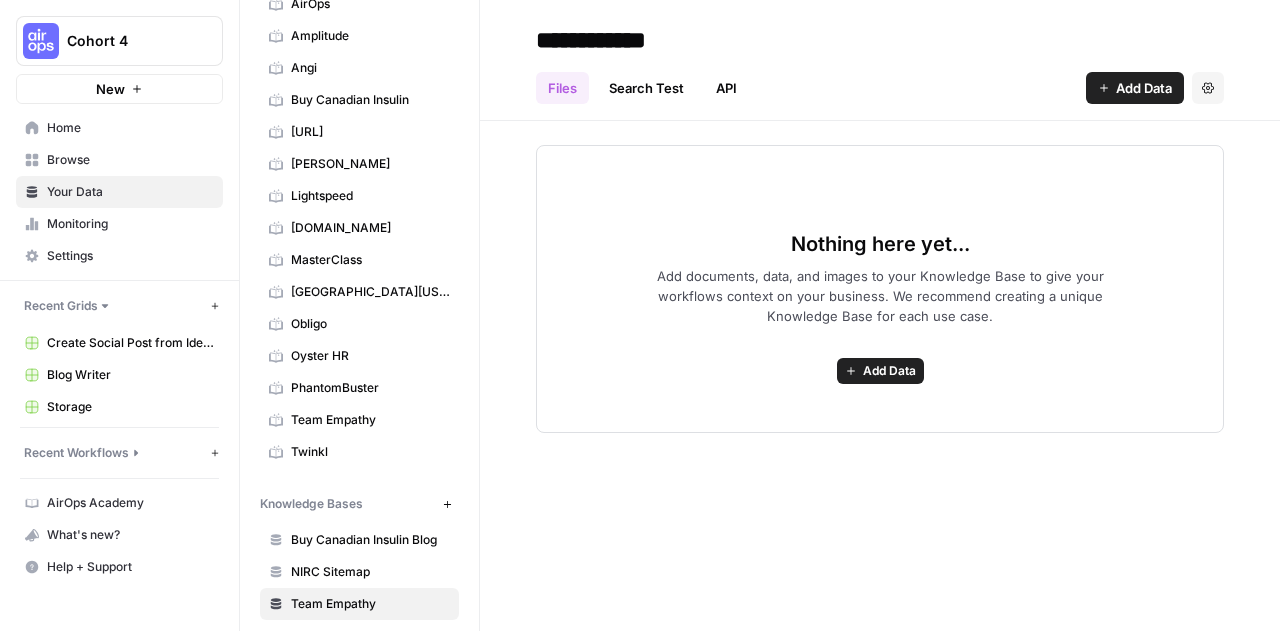 type on "**********" 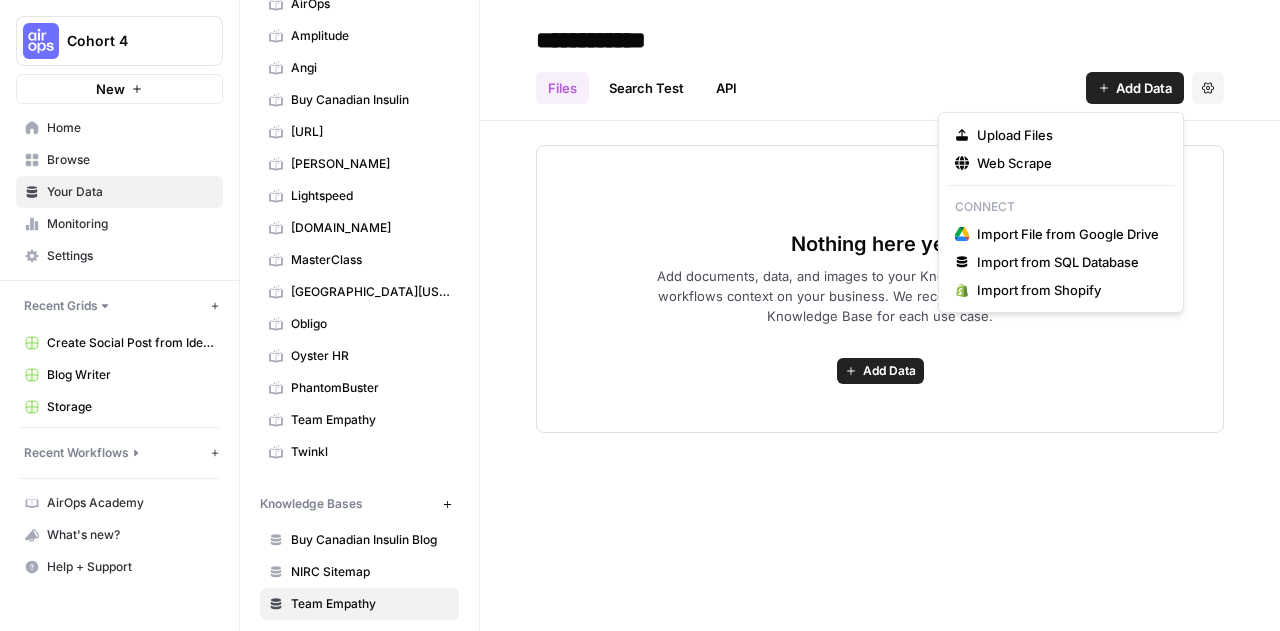 click on "Add Data" at bounding box center (1135, 88) 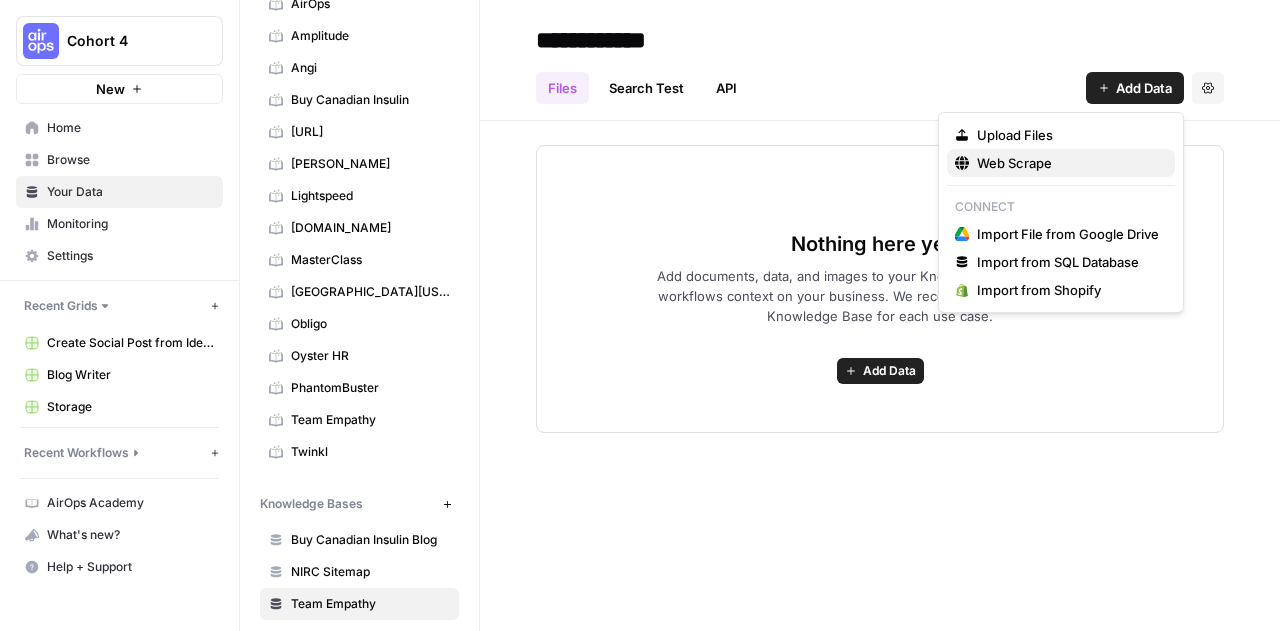 click on "Web Scrape" at bounding box center (1068, 163) 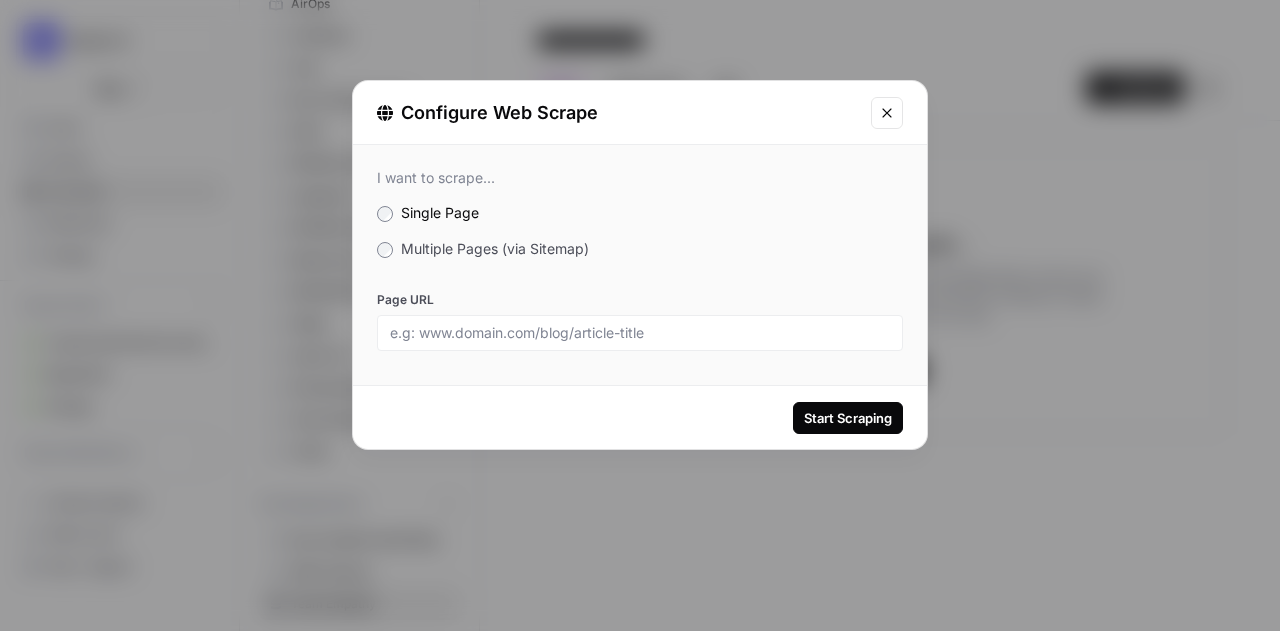 click on "I want to scrape... Single Page Multiple Pages (via Sitemap) Page URL" at bounding box center (640, 260) 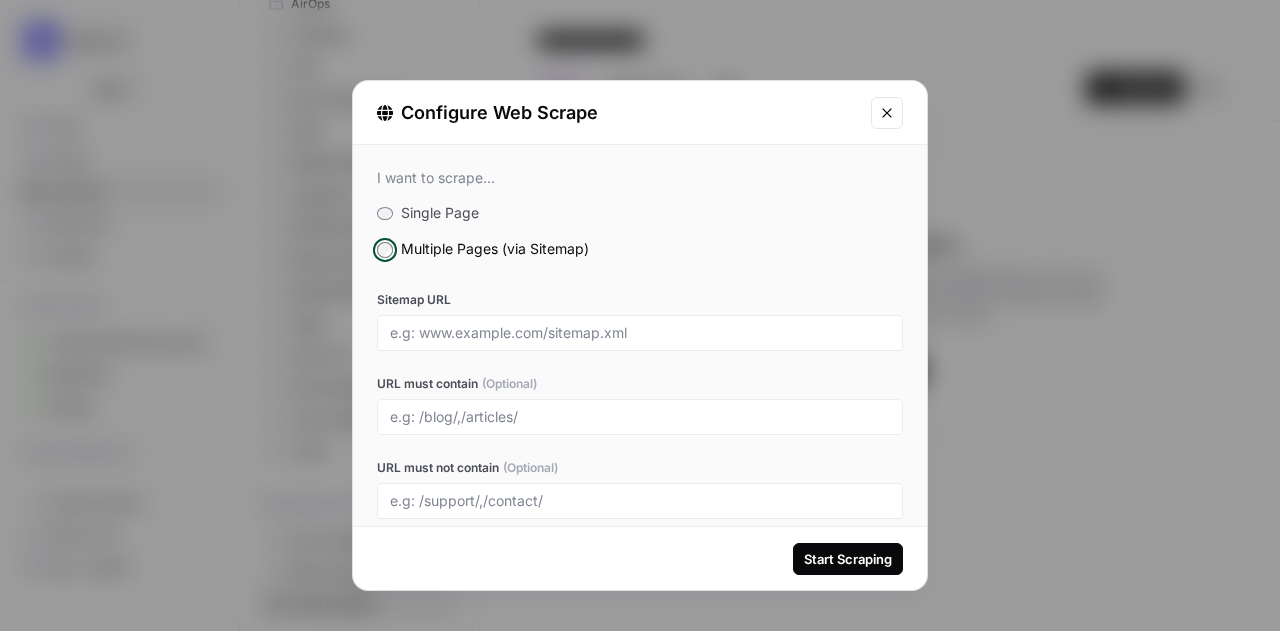 scroll, scrollTop: 0, scrollLeft: 0, axis: both 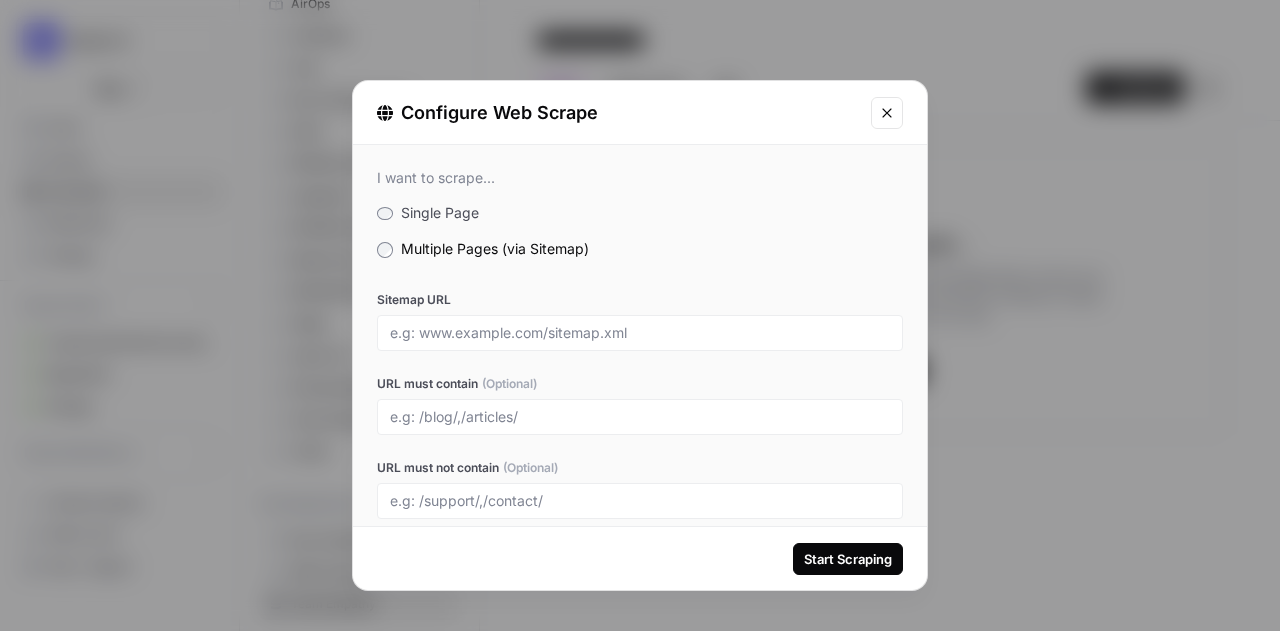 click on "Single Page" at bounding box center [640, 213] 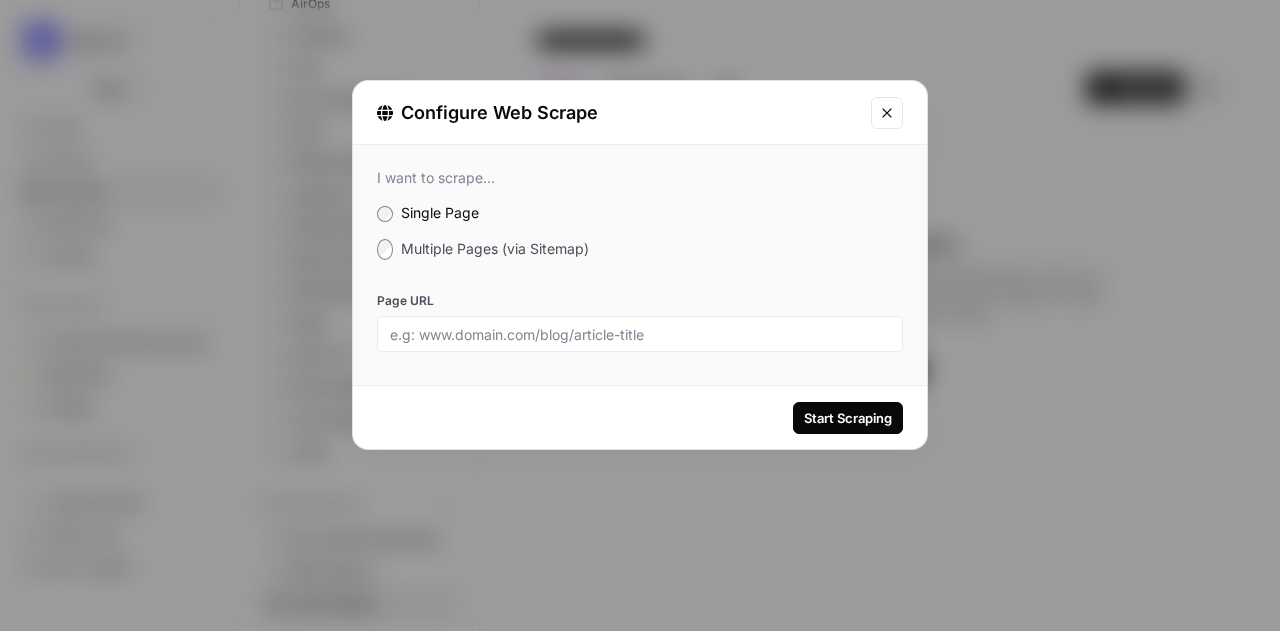 click 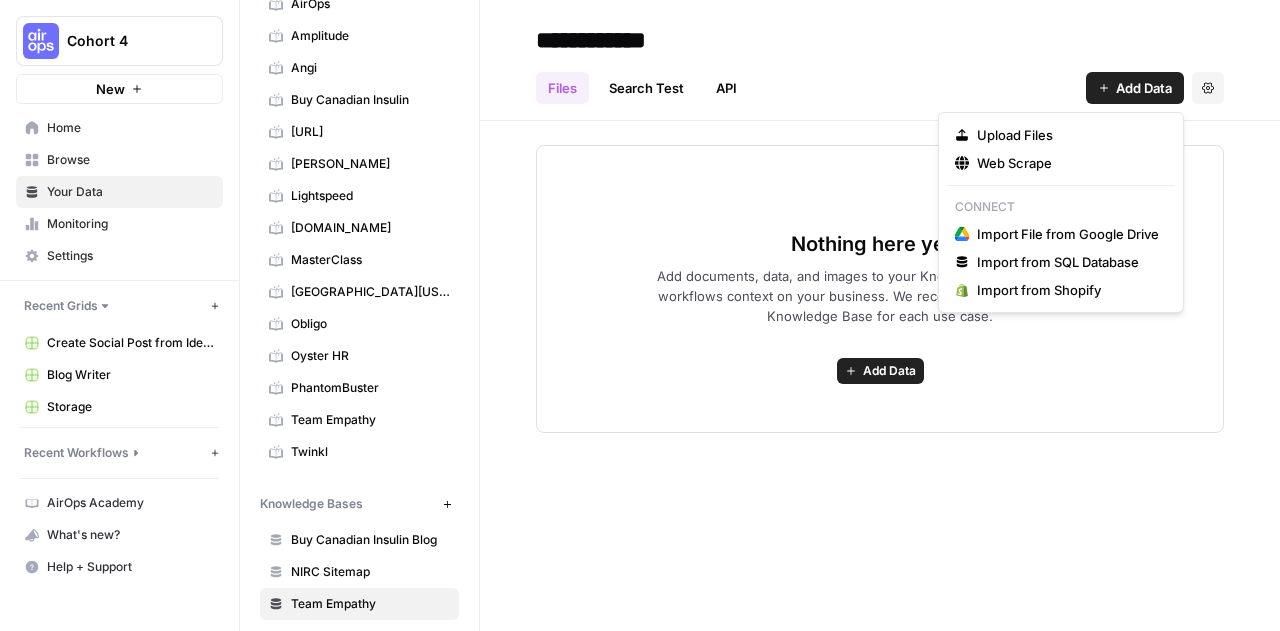 click on "Add Data" at bounding box center [1144, 88] 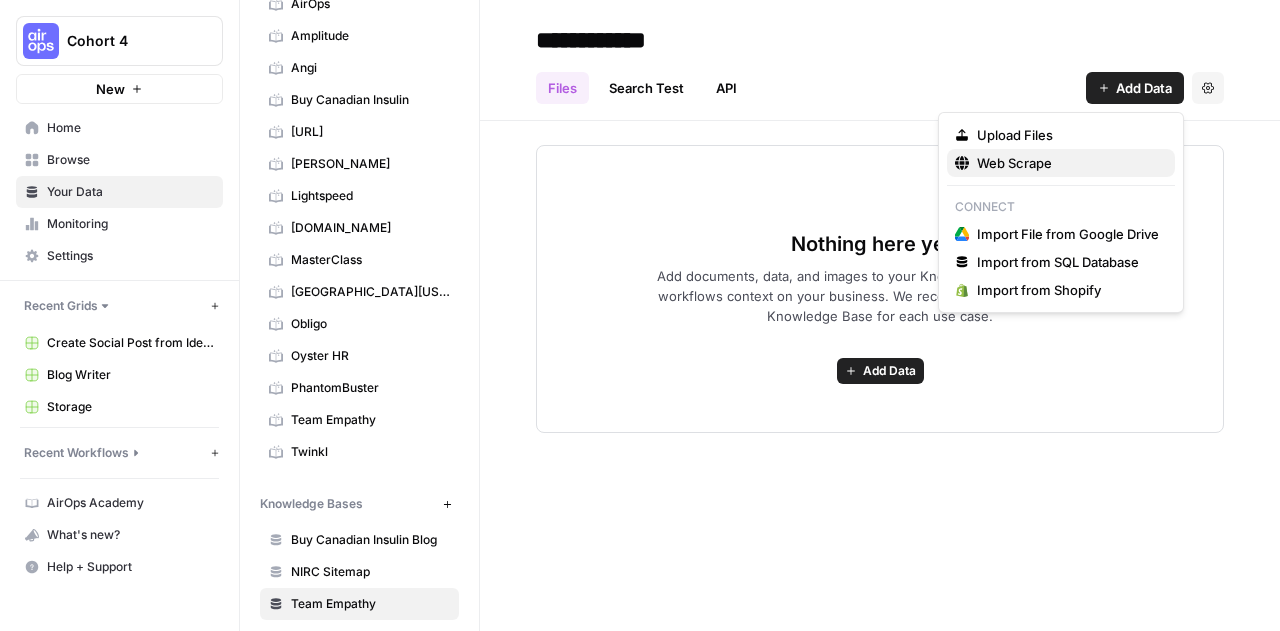 click on "Web Scrape" at bounding box center [1068, 163] 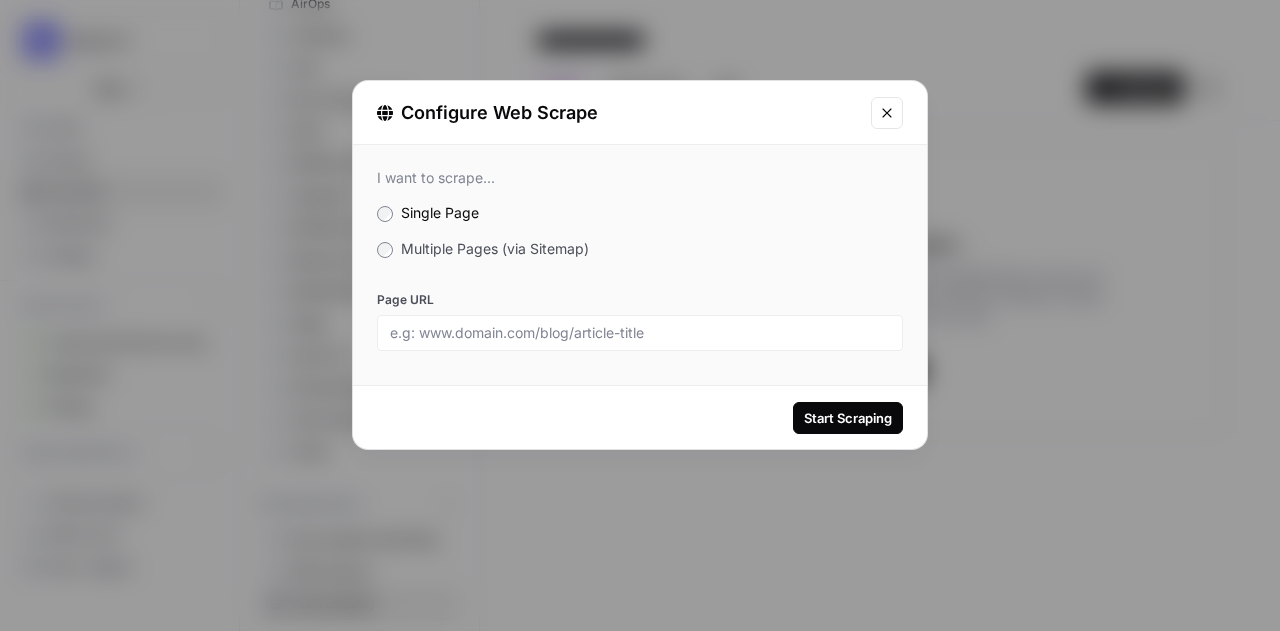 click on "Multiple Pages (via Sitemap)" at bounding box center [495, 248] 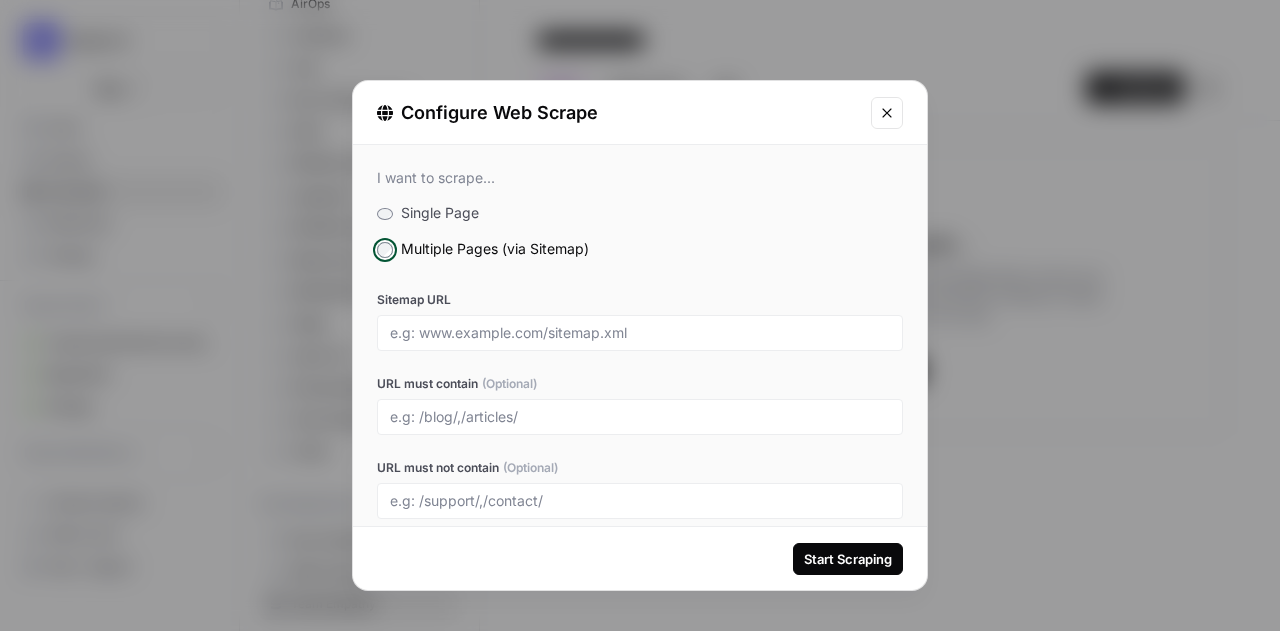 scroll, scrollTop: 63, scrollLeft: 0, axis: vertical 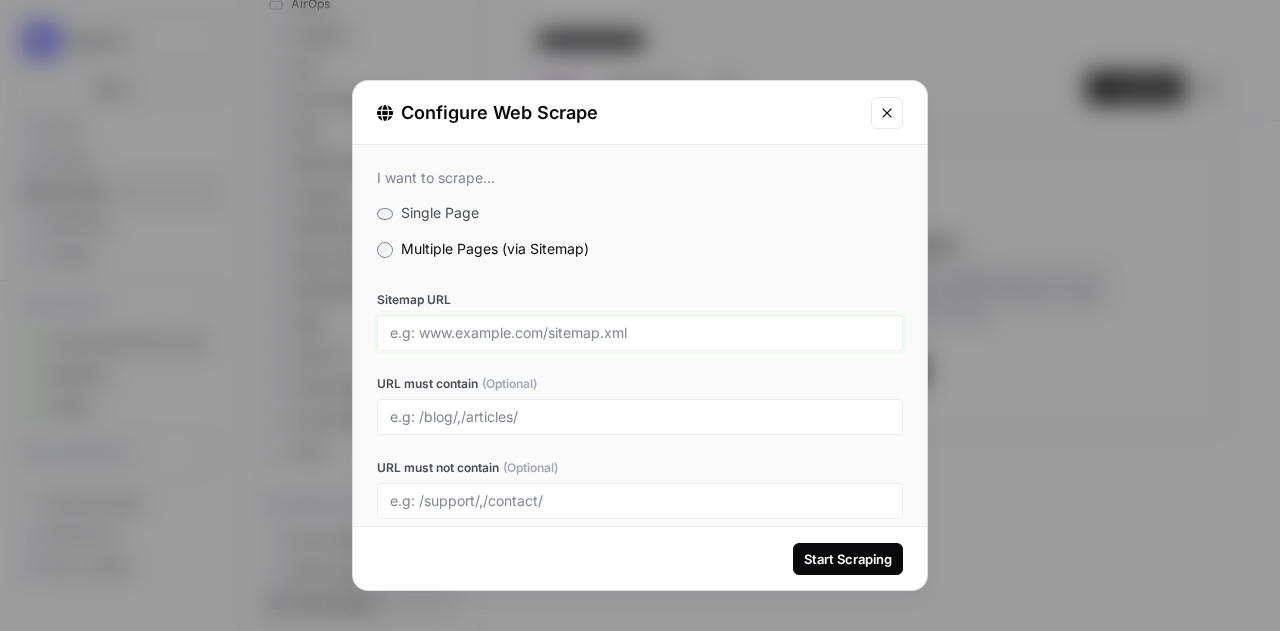 drag, startPoint x: 668, startPoint y: 339, endPoint x: 476, endPoint y: 352, distance: 192.4396 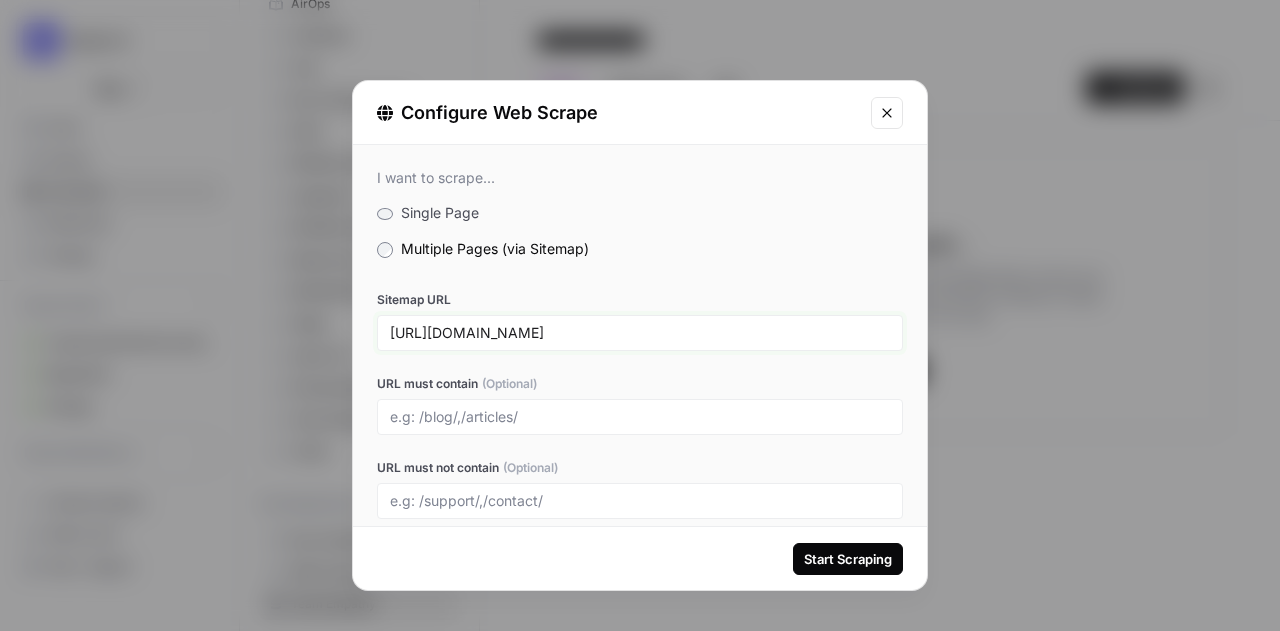 scroll, scrollTop: 63, scrollLeft: 0, axis: vertical 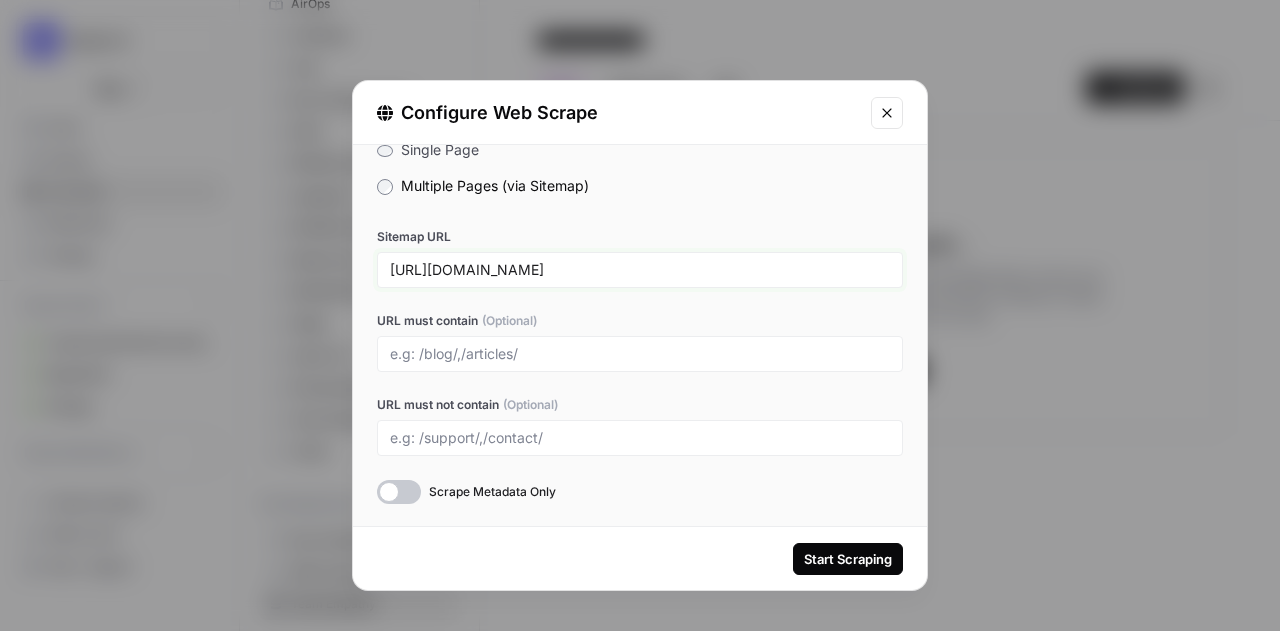 type on "[URL][DOMAIN_NAME]" 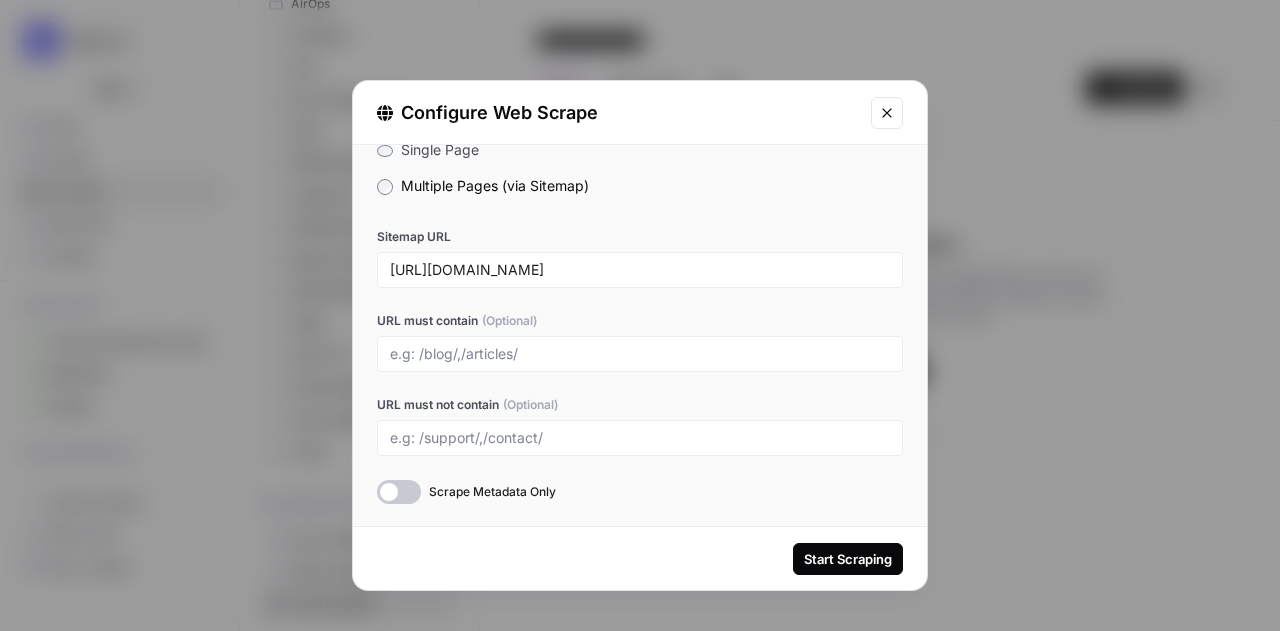 click on "Start Scraping" at bounding box center (848, 559) 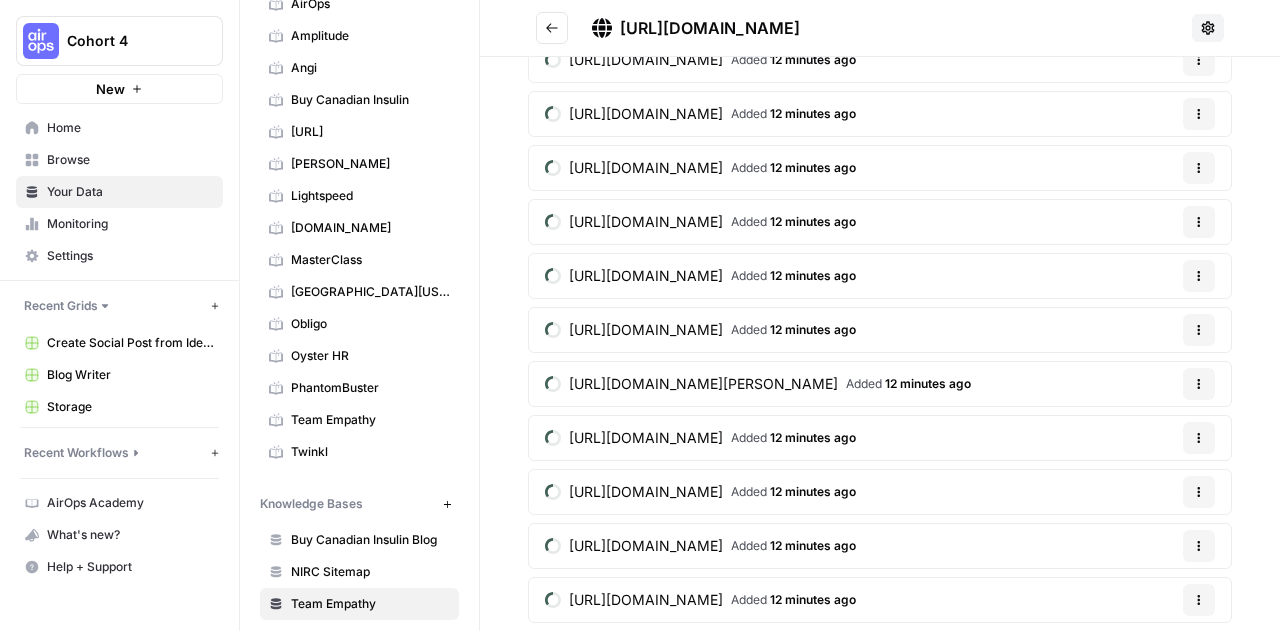 scroll, scrollTop: 1901, scrollLeft: 0, axis: vertical 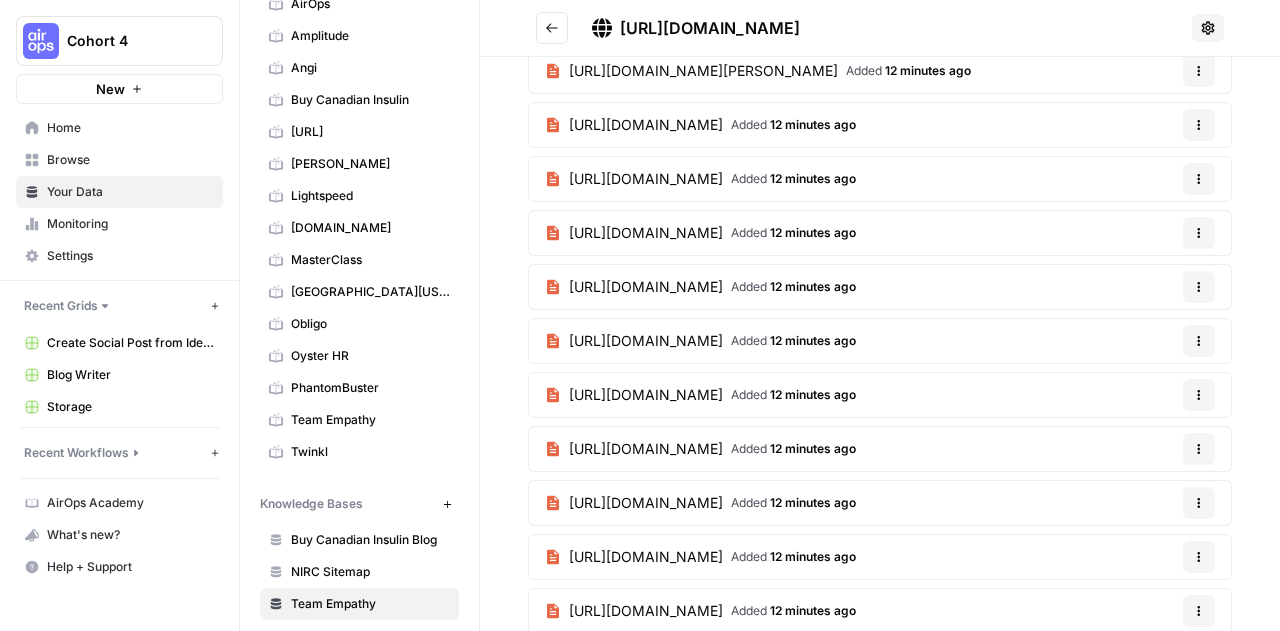 click on "Browse" at bounding box center [130, 160] 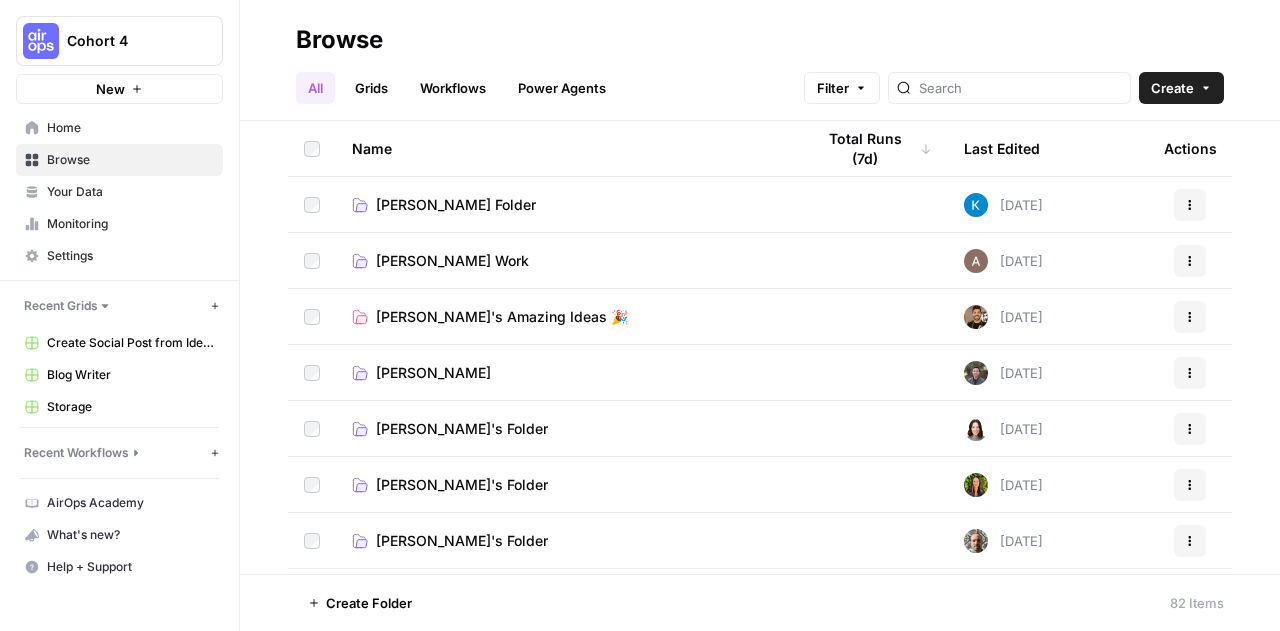 click on "Your Data" at bounding box center [119, 192] 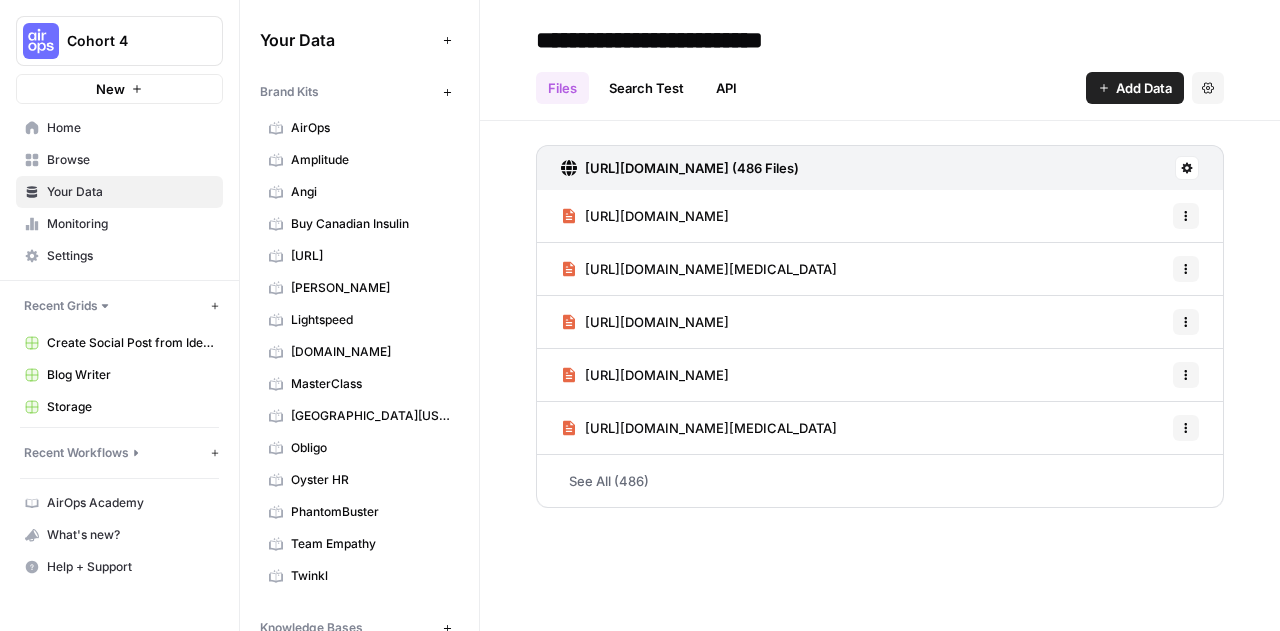 click on "Home" at bounding box center (130, 128) 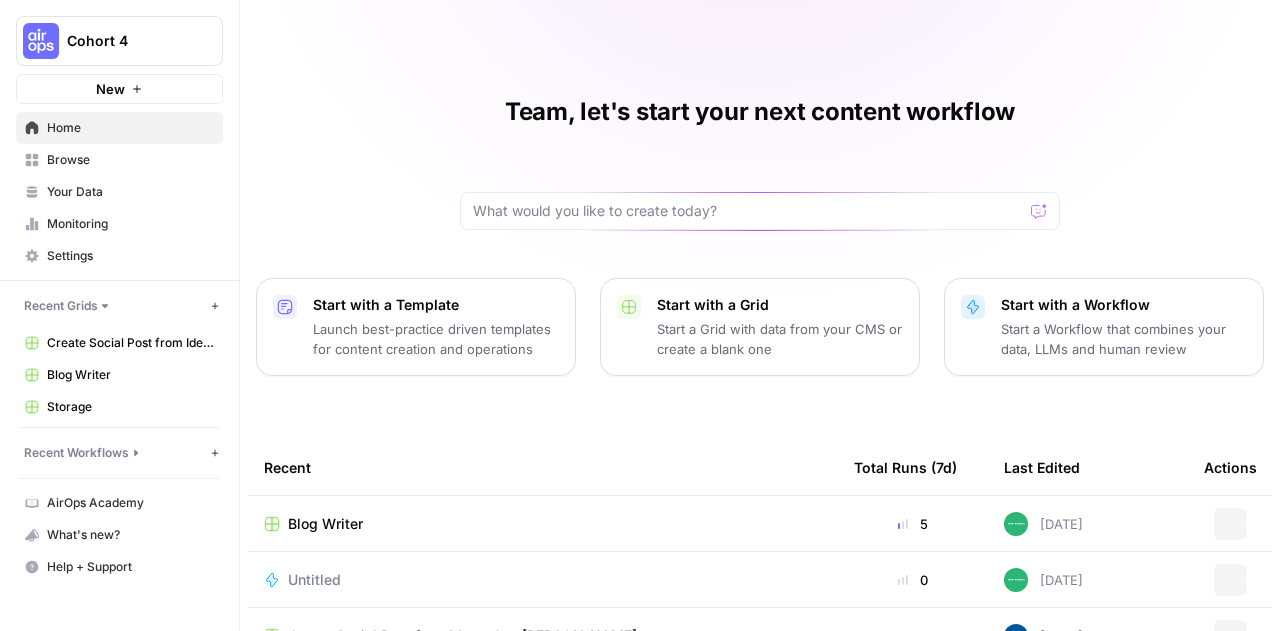 click on "Browse" at bounding box center (130, 160) 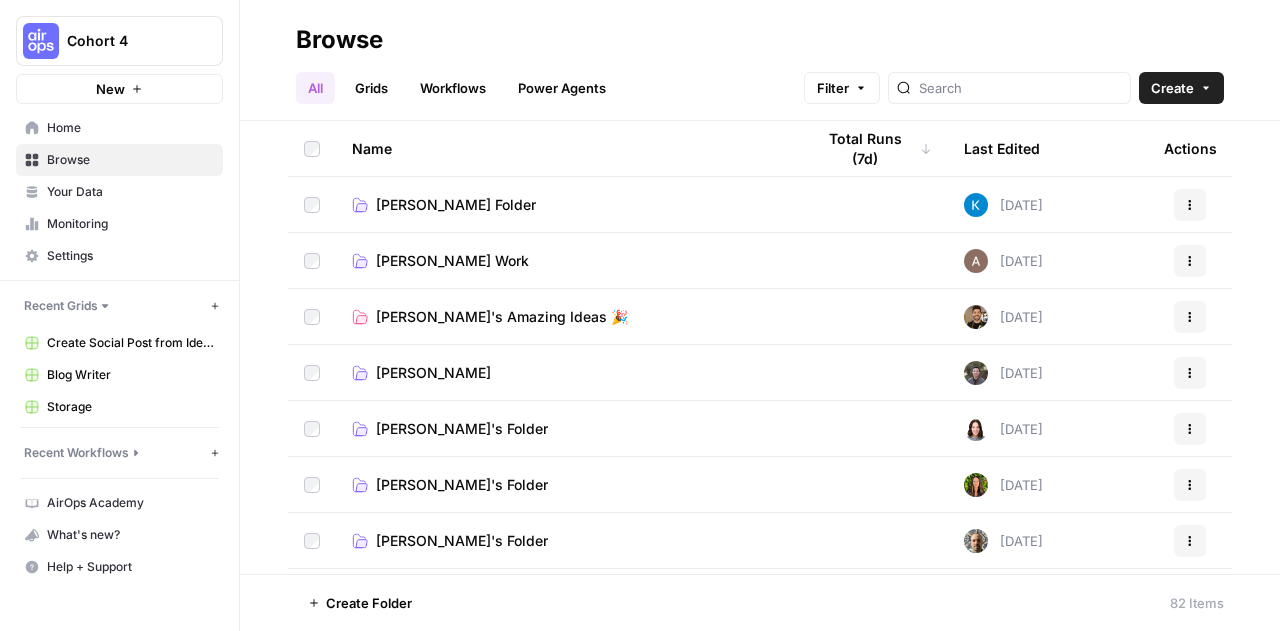 click on "Home" at bounding box center [130, 128] 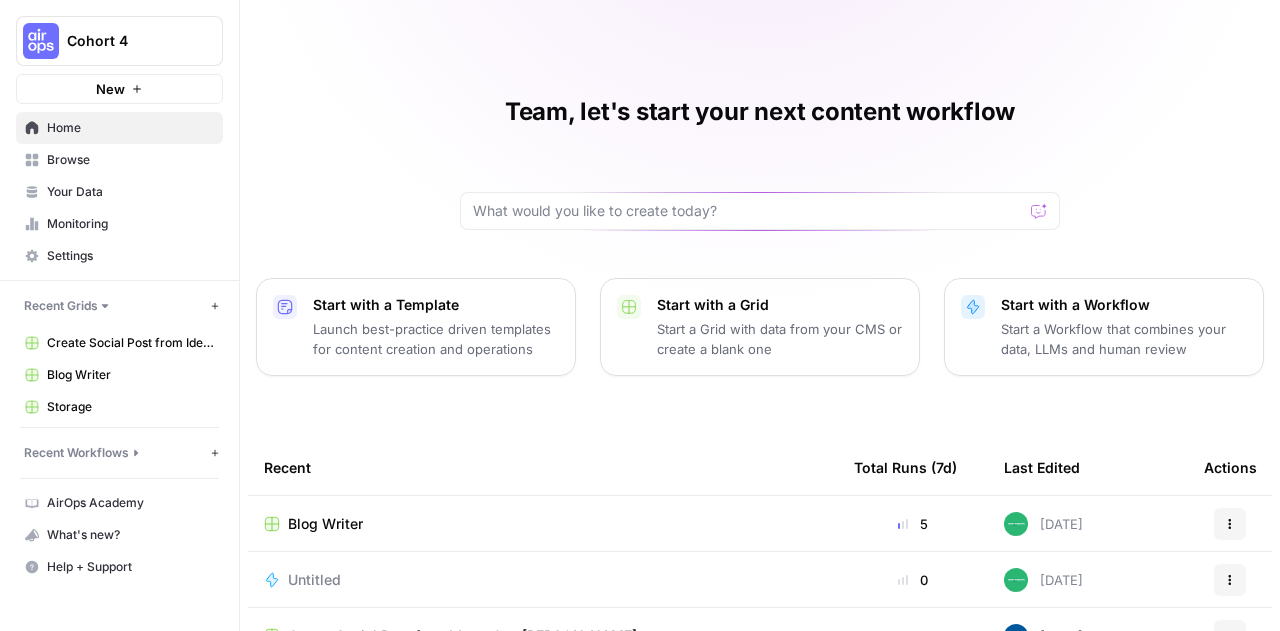 click on "Blog Writer" at bounding box center (325, 524) 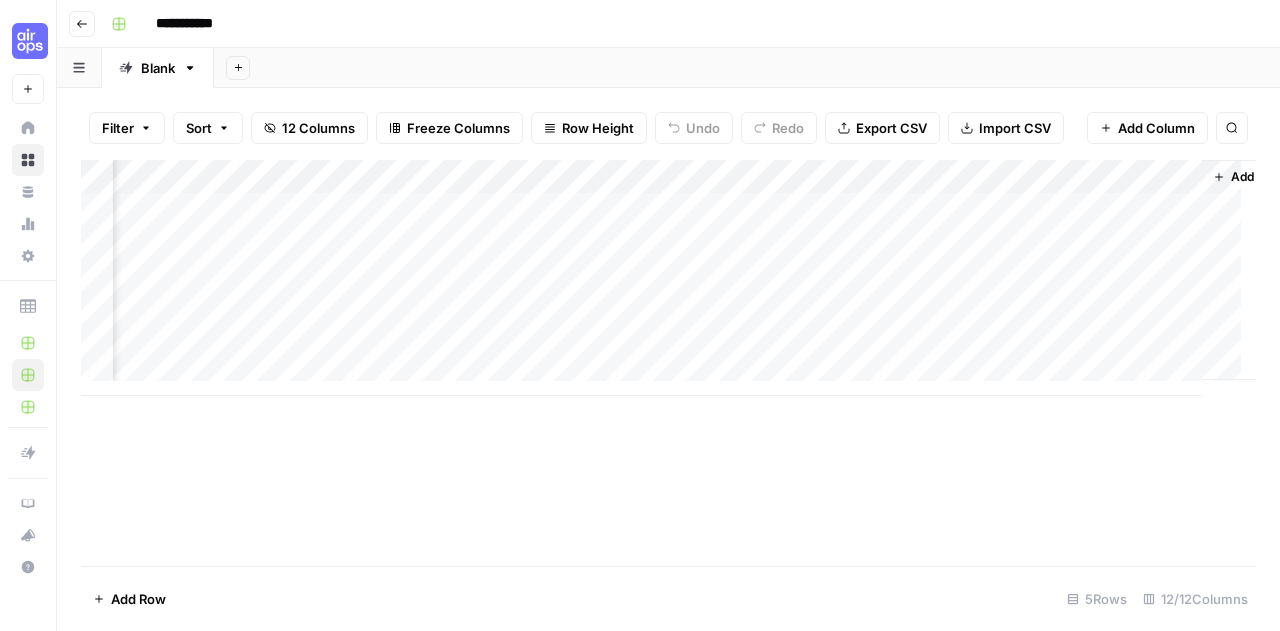 scroll, scrollTop: 0, scrollLeft: 1144, axis: horizontal 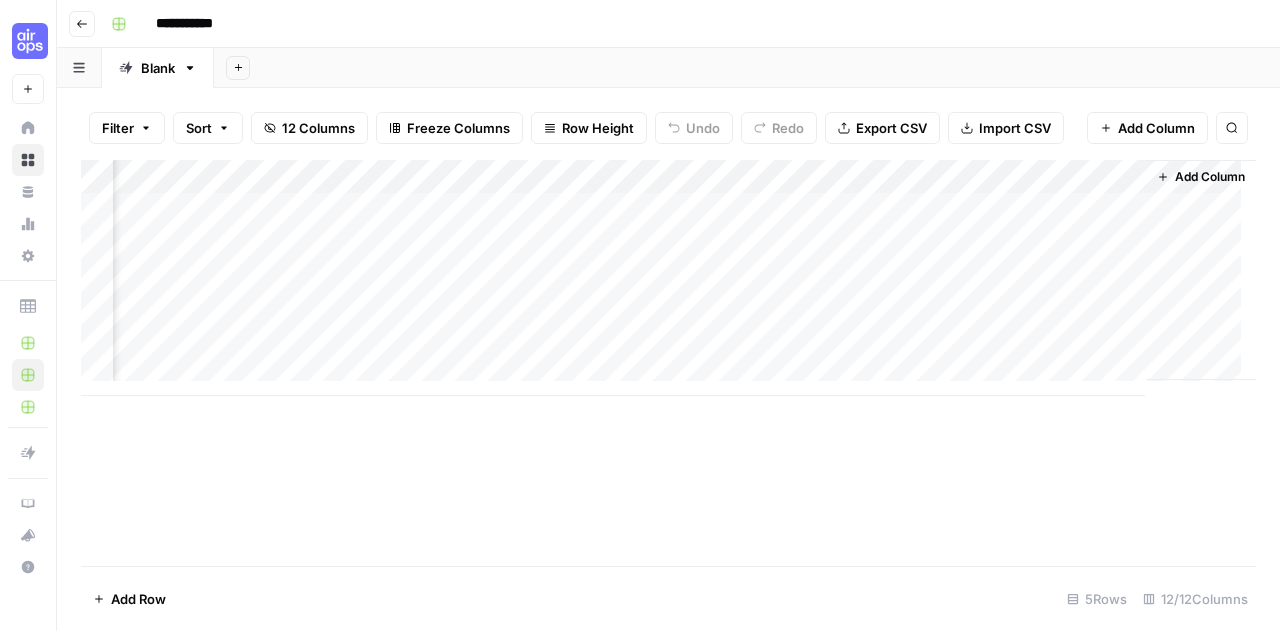 click on "Add Column" at bounding box center (1210, 177) 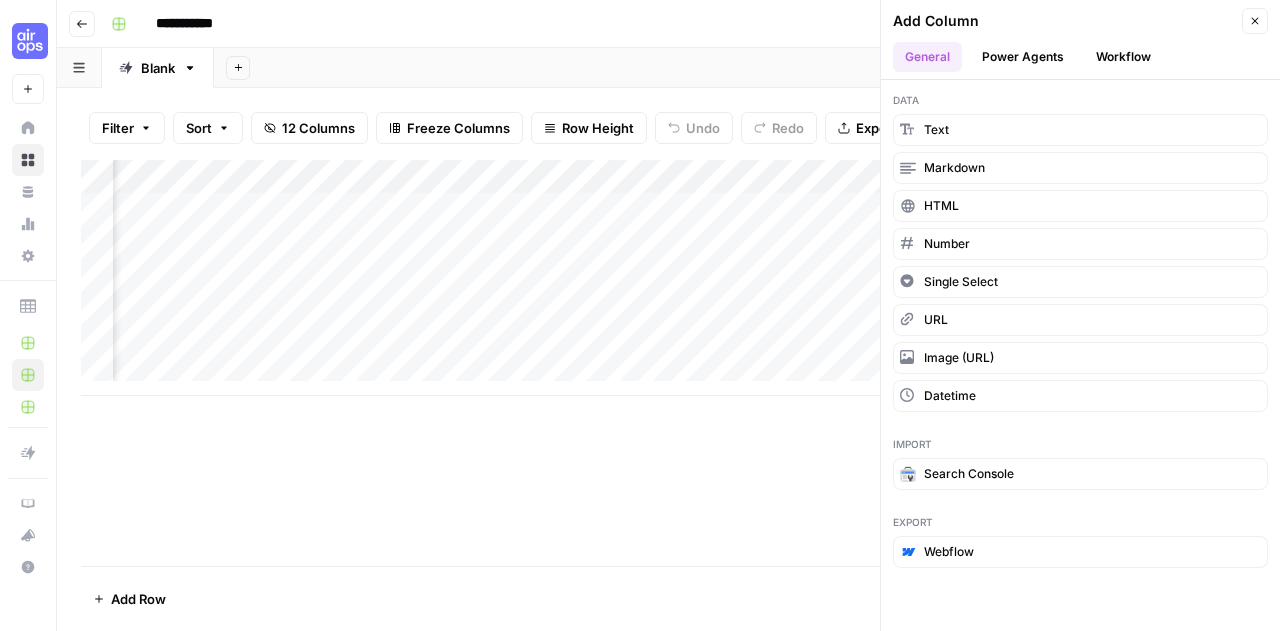 click on "Power Agents" at bounding box center (1023, 57) 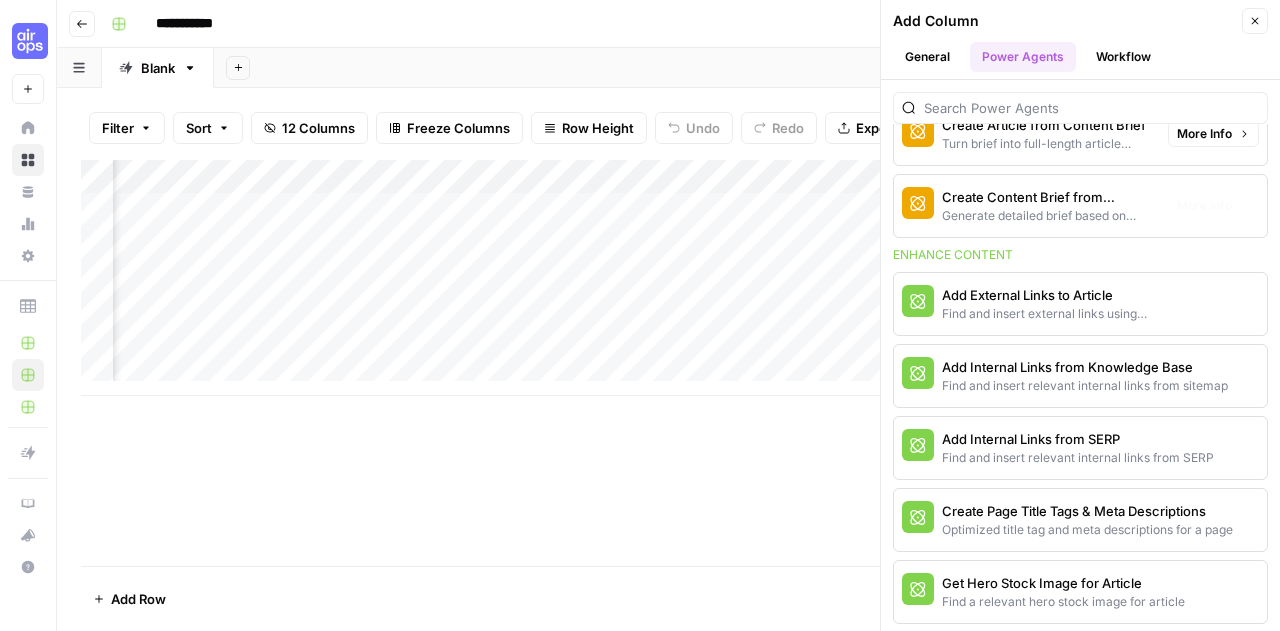 scroll, scrollTop: 434, scrollLeft: 0, axis: vertical 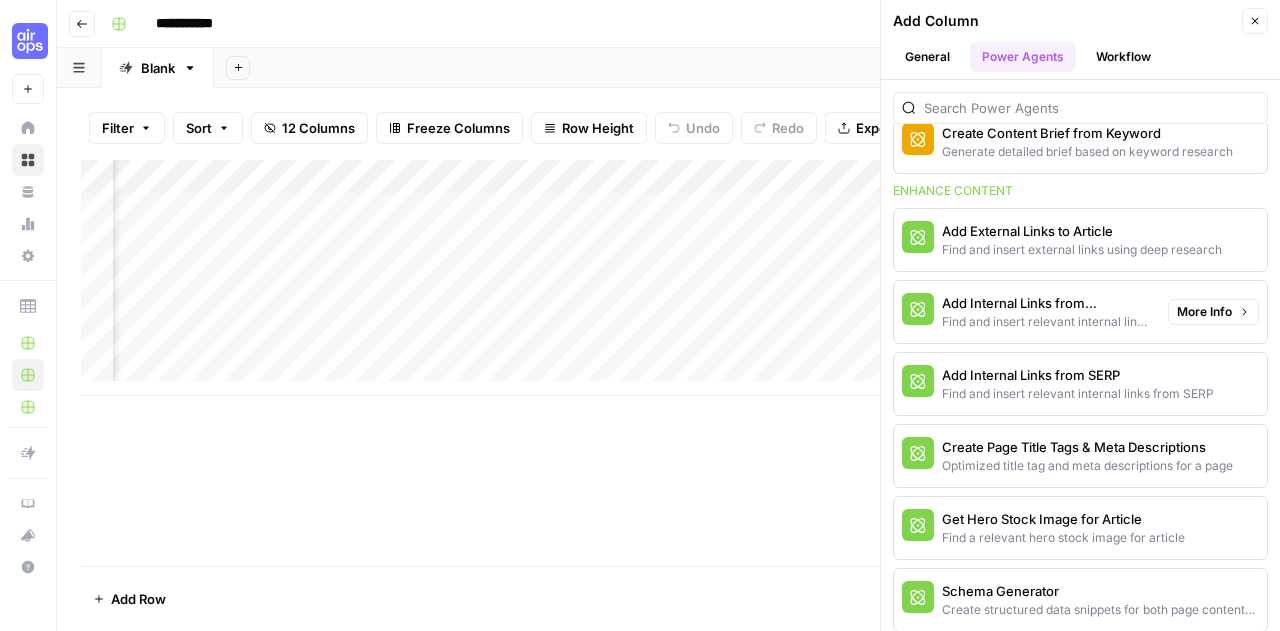 click on "Add Internal Links from Knowledge Base" at bounding box center (1047, 303) 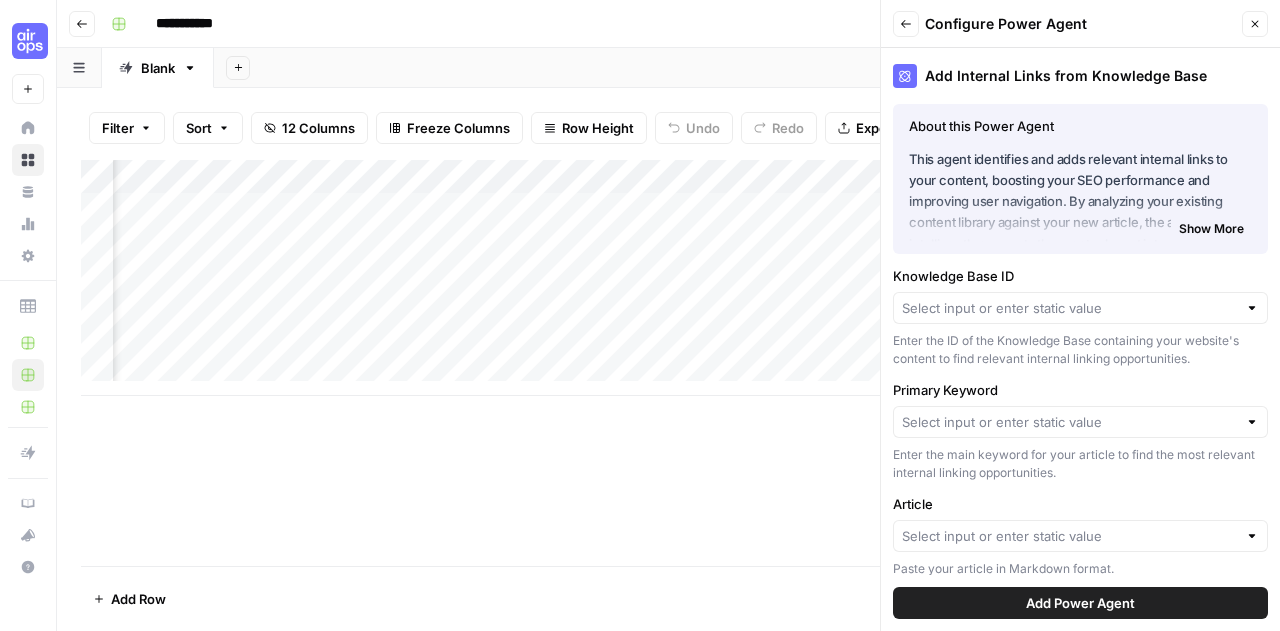 scroll, scrollTop: 12, scrollLeft: 0, axis: vertical 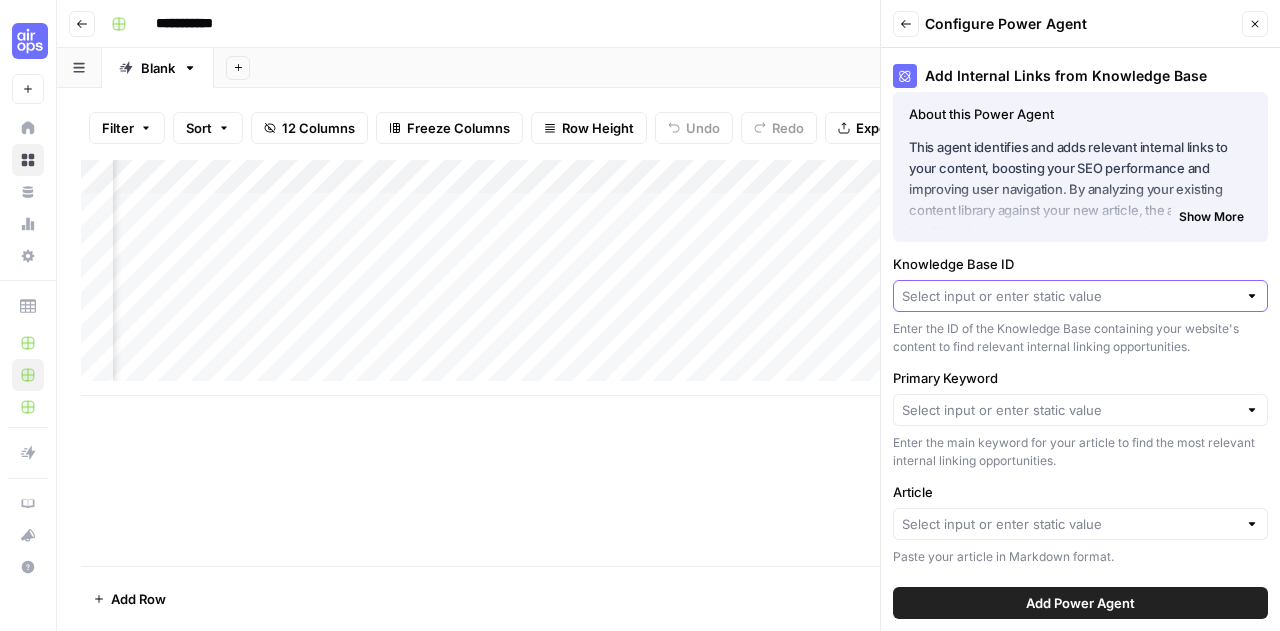 click on "Knowledge Base ID" at bounding box center [1069, 296] 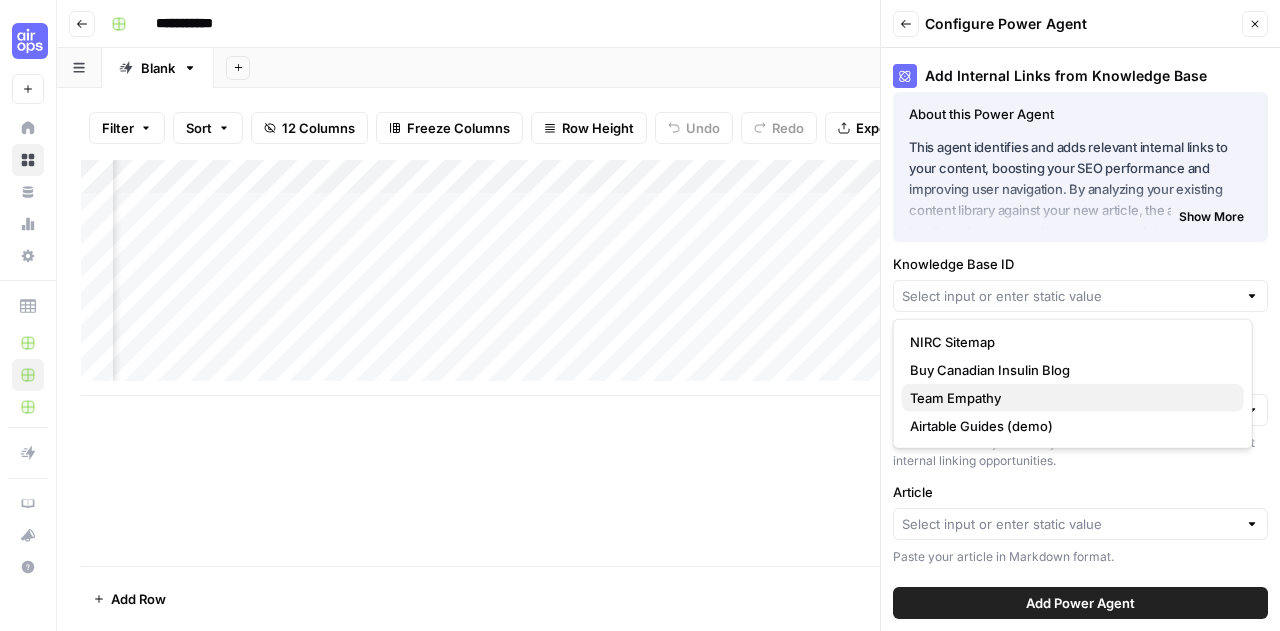 click on "Team Empathy" at bounding box center (1069, 398) 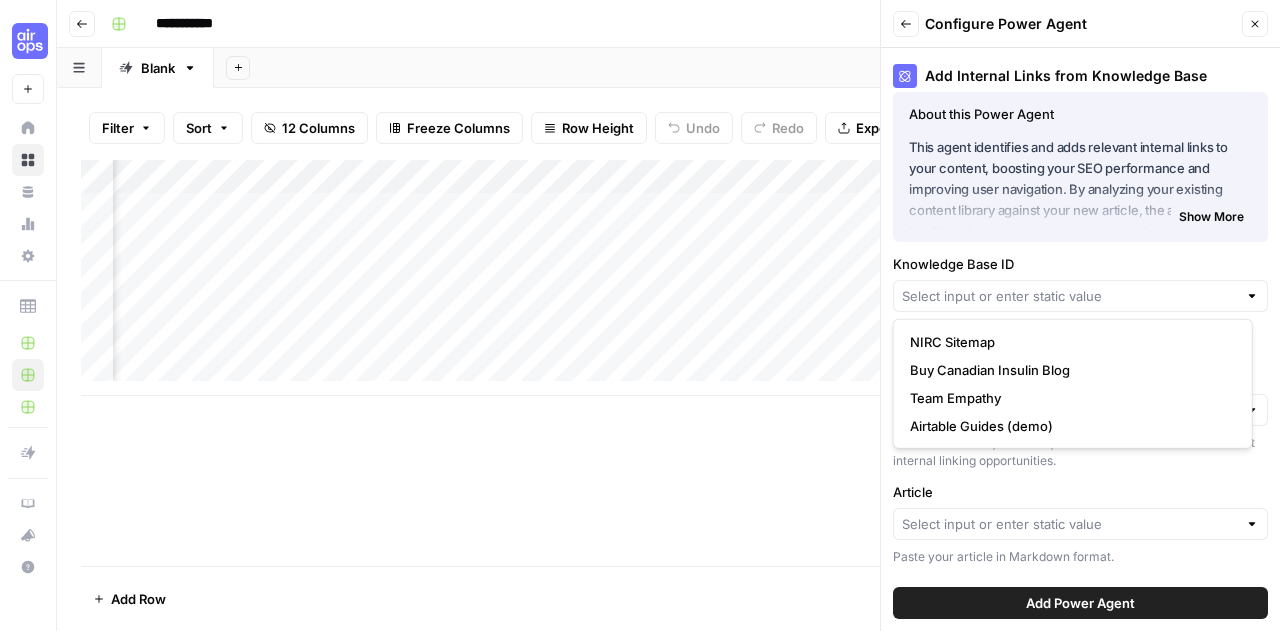 type on "Team Empathy" 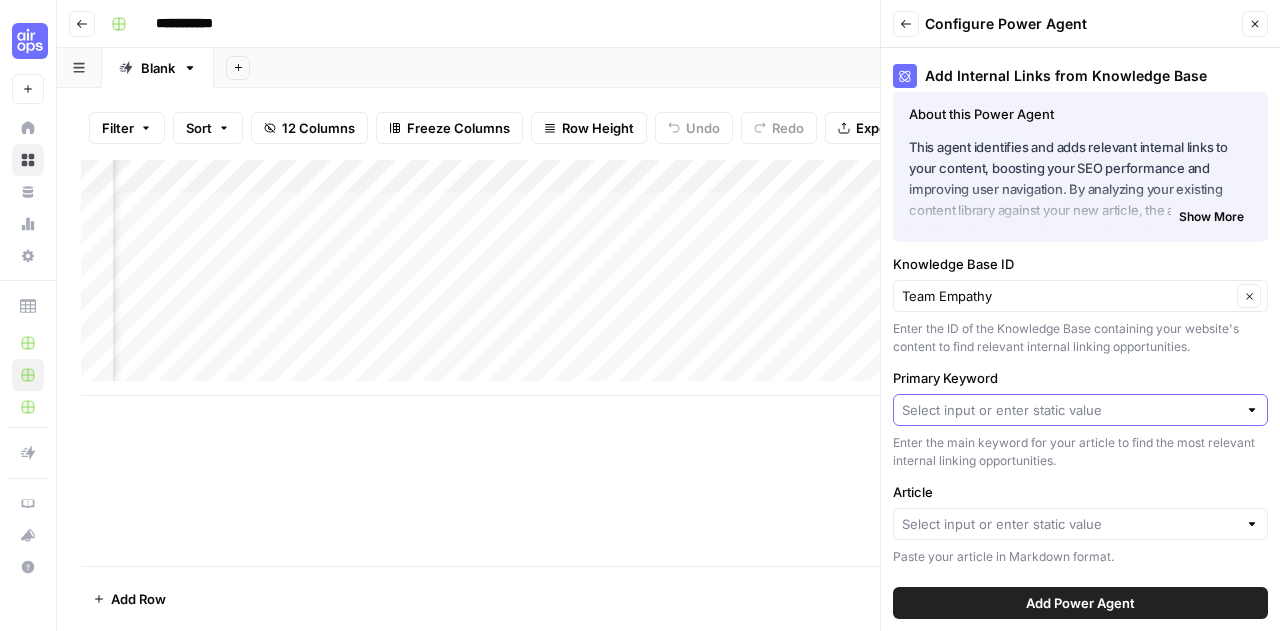 click on "Primary Keyword" at bounding box center [1069, 410] 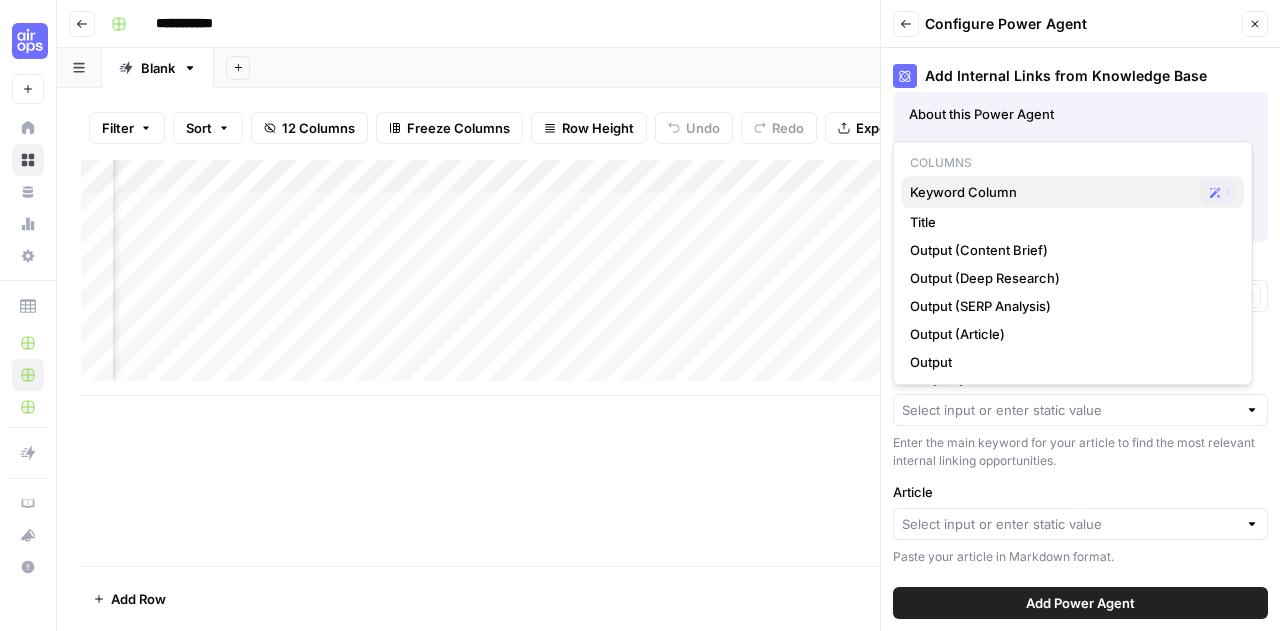 click on "Keyword Column" at bounding box center [1052, 192] 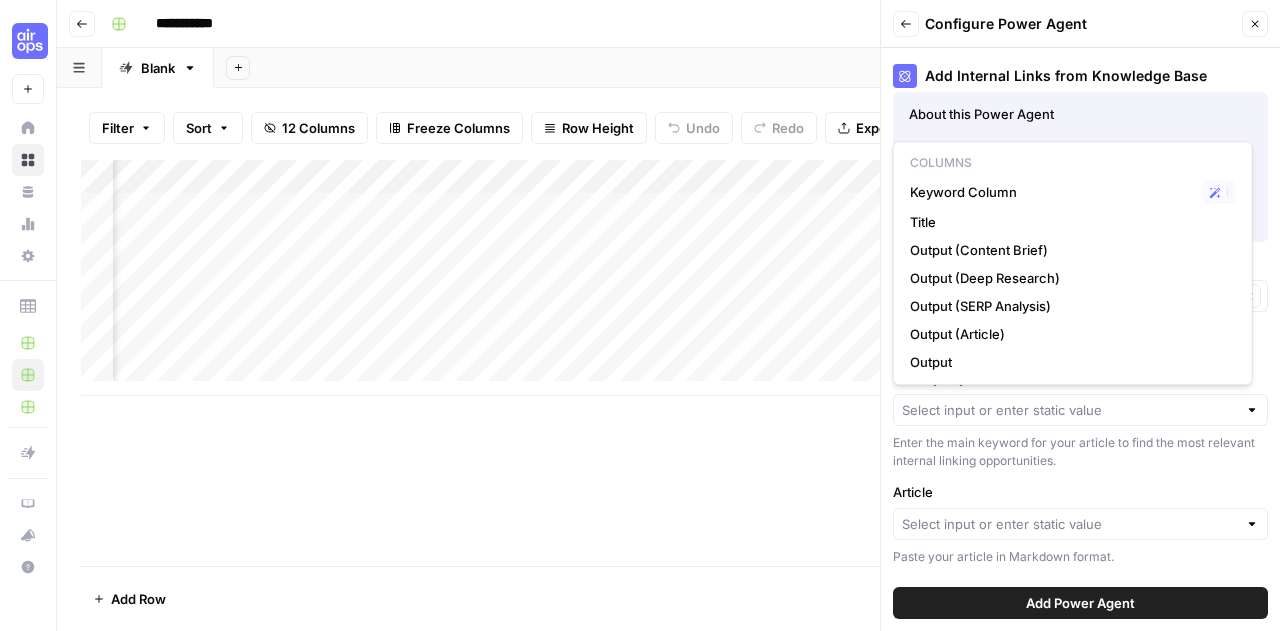 type on "Keyword Column" 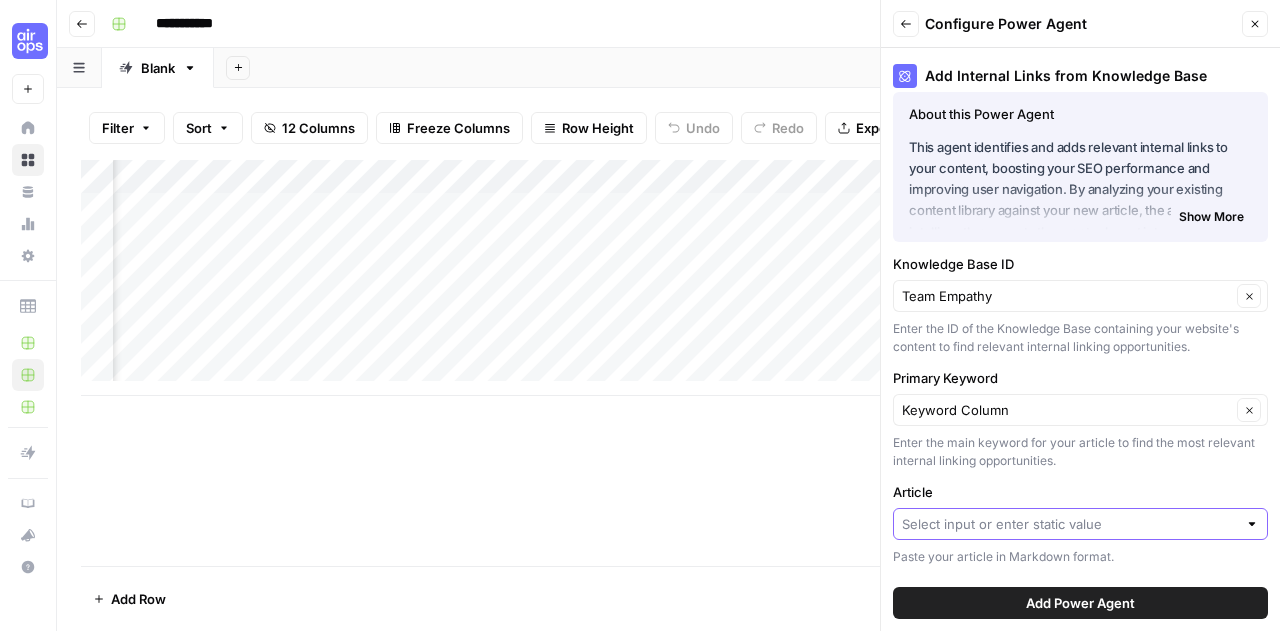 click on "Article" at bounding box center (1069, 524) 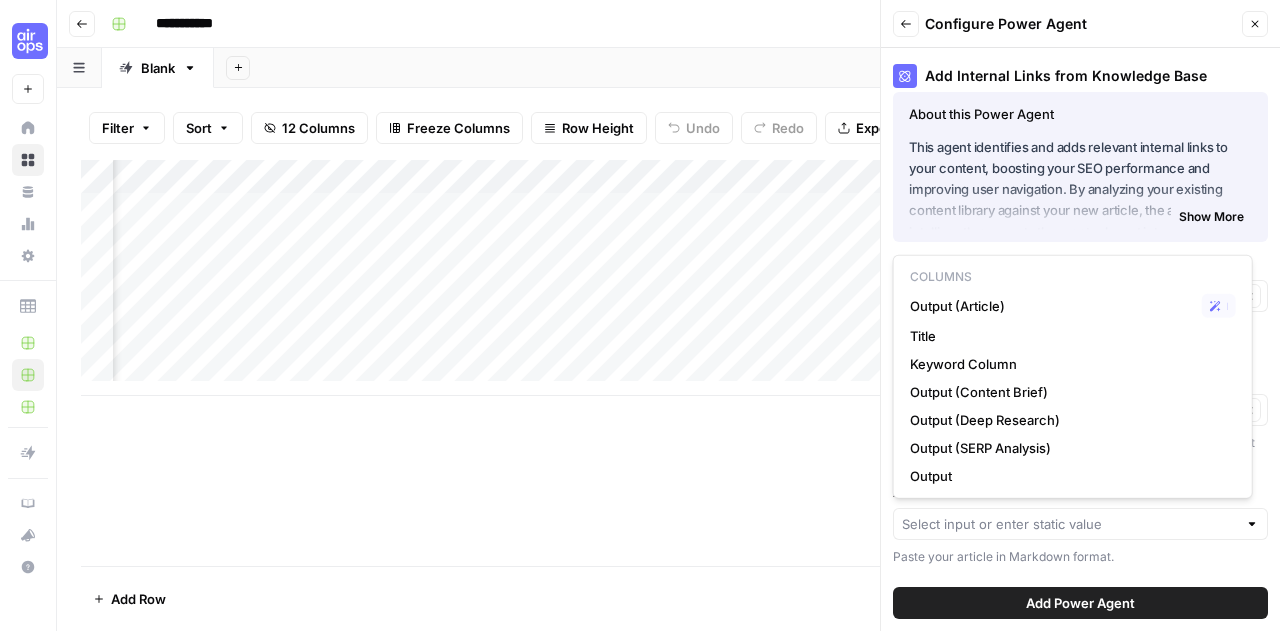 scroll, scrollTop: 0, scrollLeft: 1433, axis: horizontal 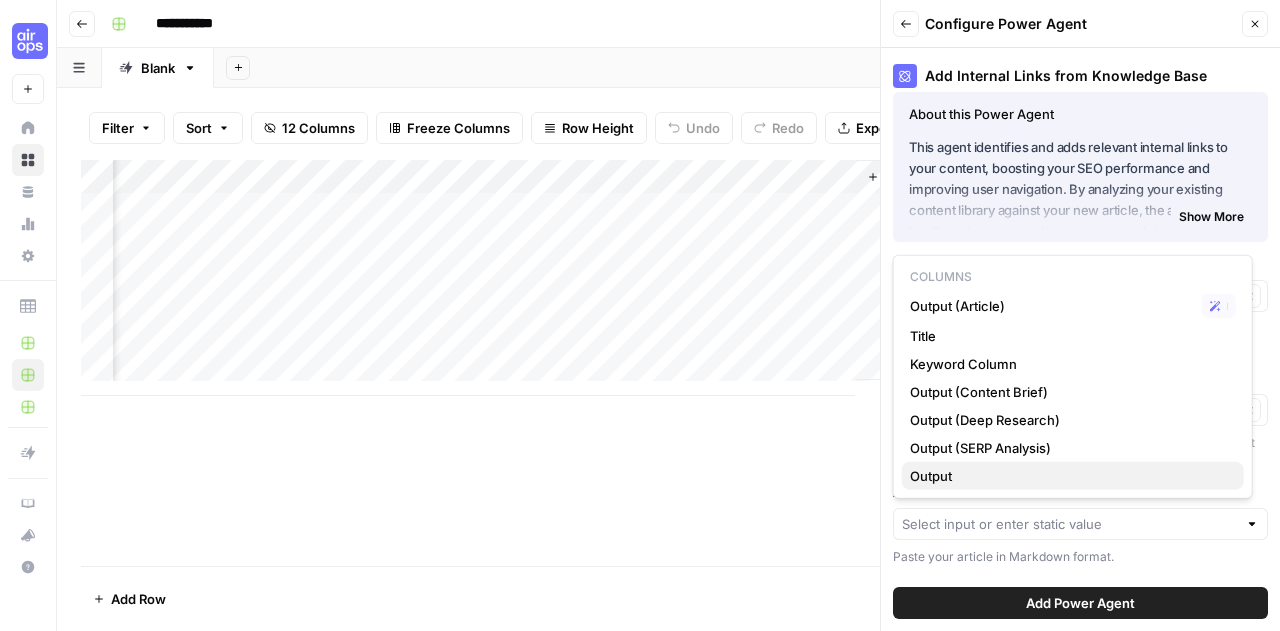 click on "Output" at bounding box center [1069, 476] 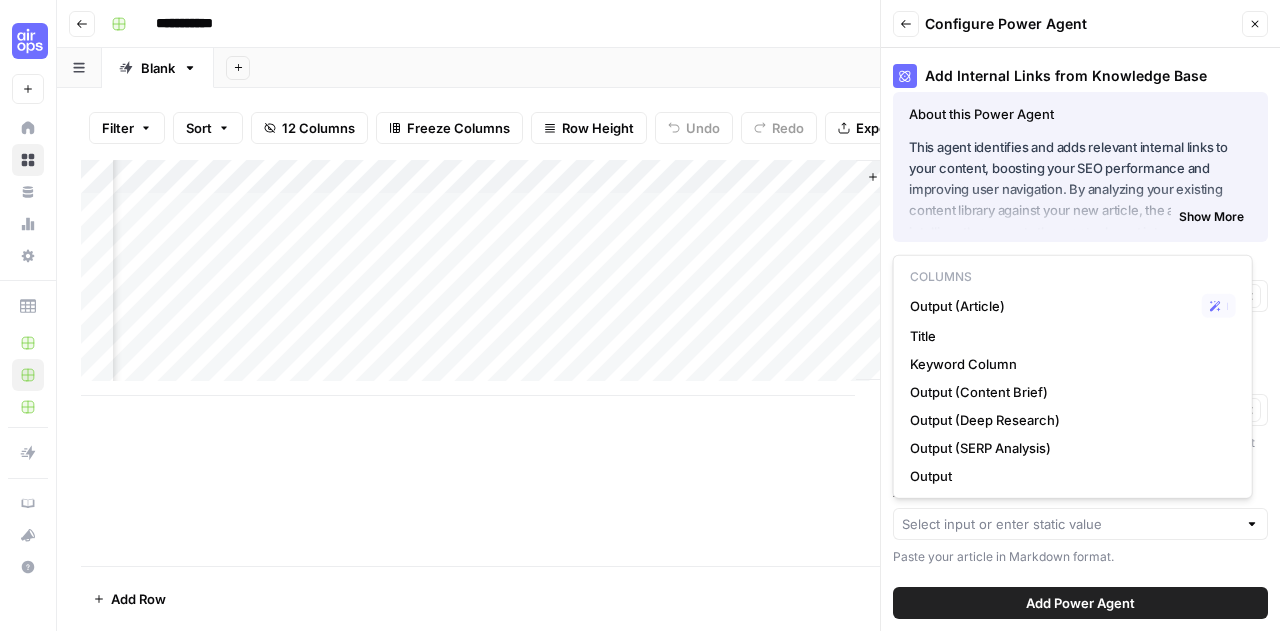 type on "Output" 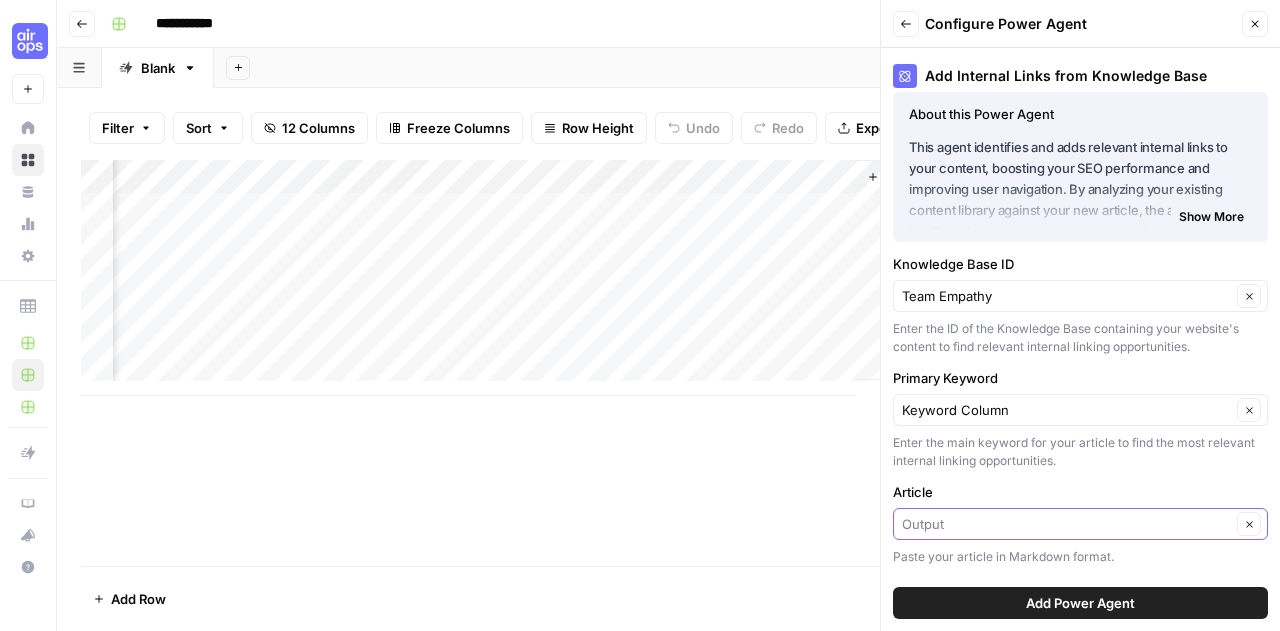 click on "Article" at bounding box center [1066, 524] 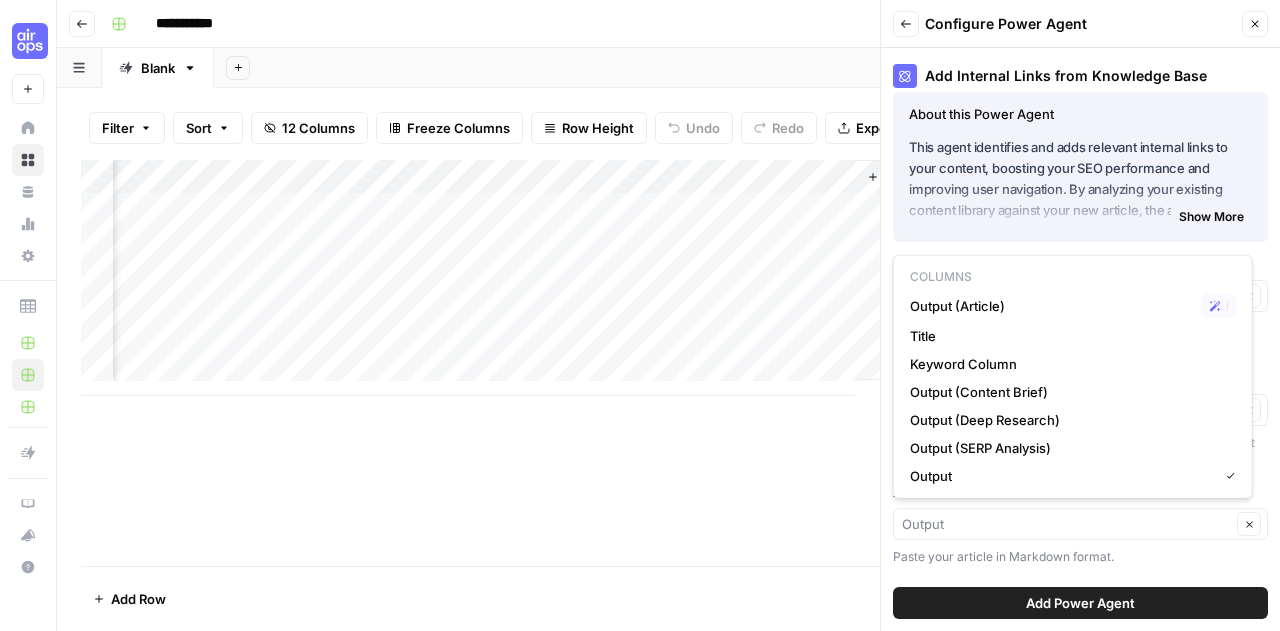 type on "Output" 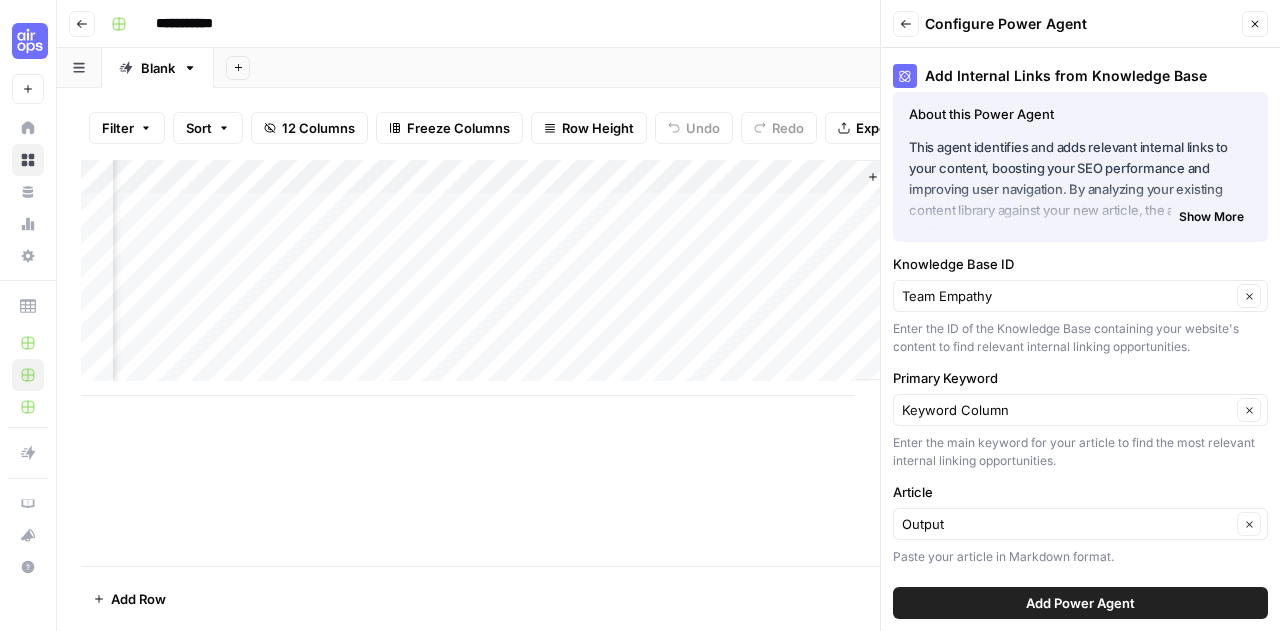 click 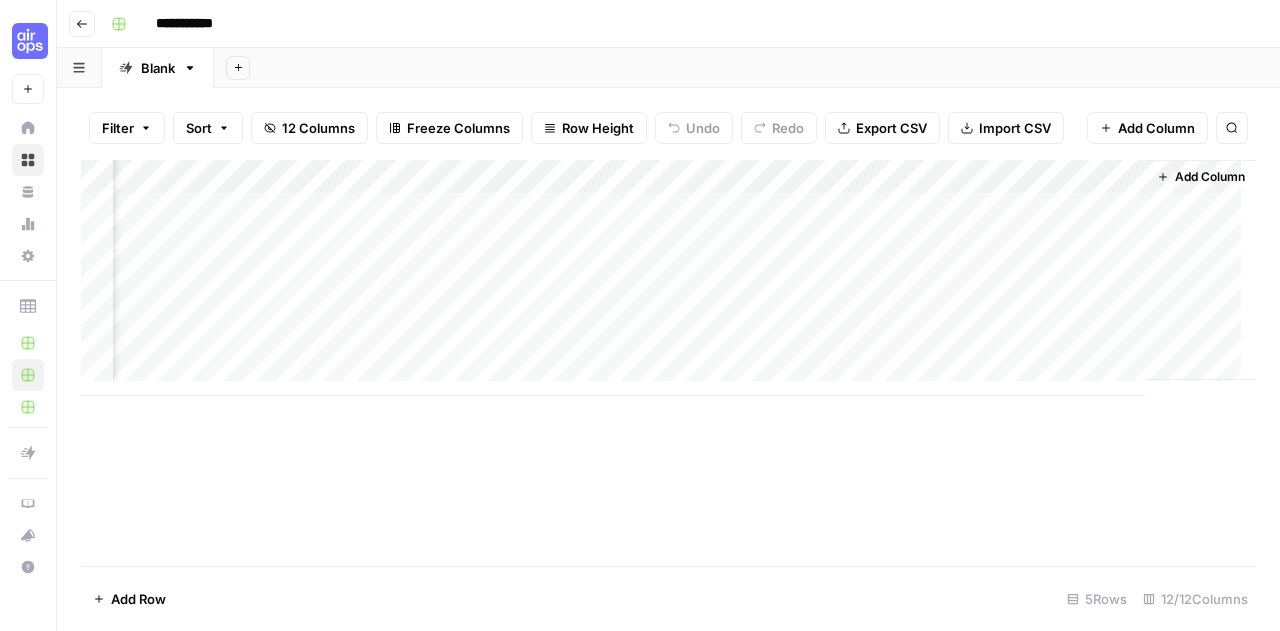 click on "Add Column" at bounding box center [668, 278] 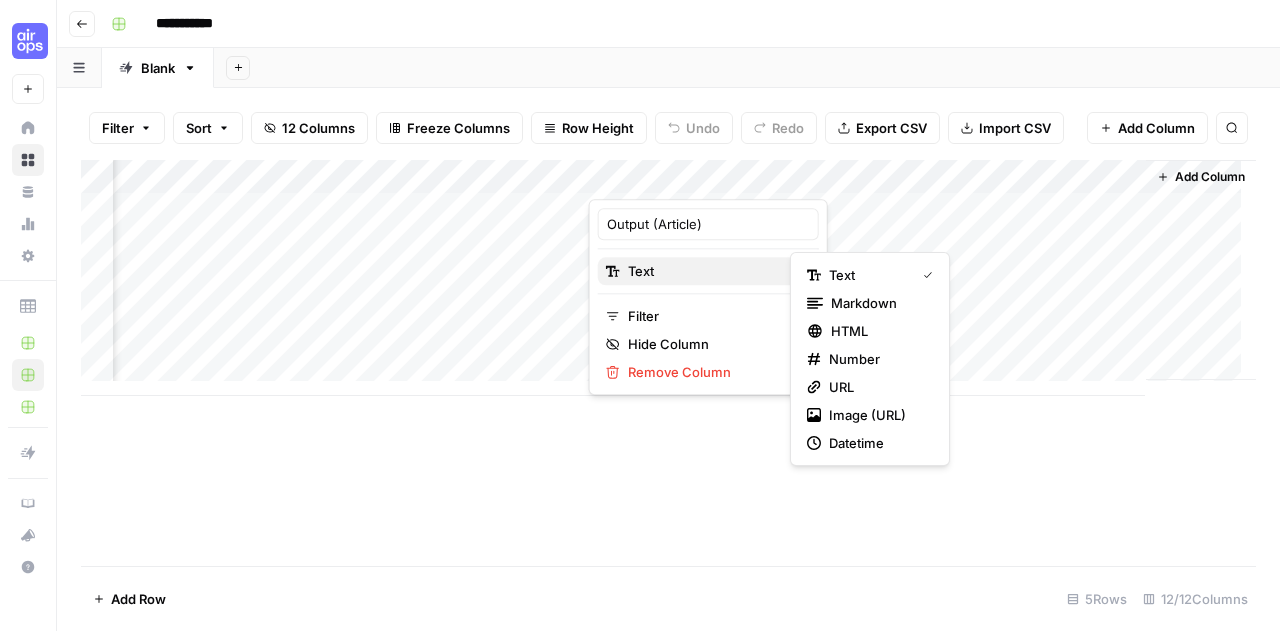 click 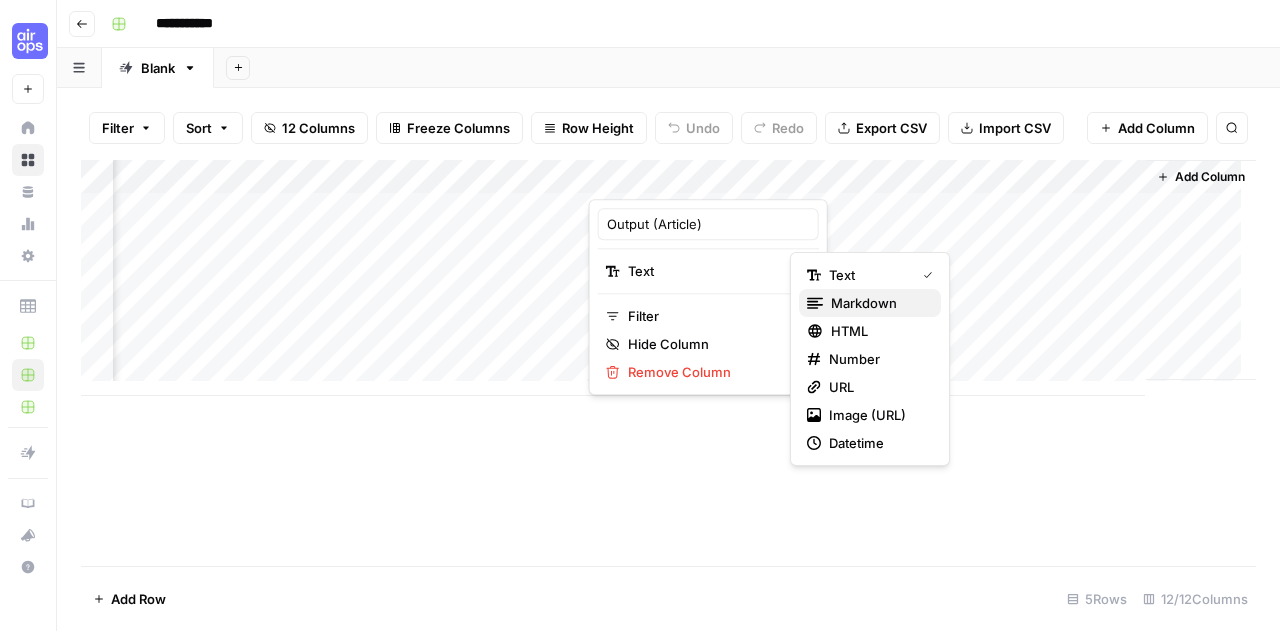 click on "markdown" at bounding box center [878, 303] 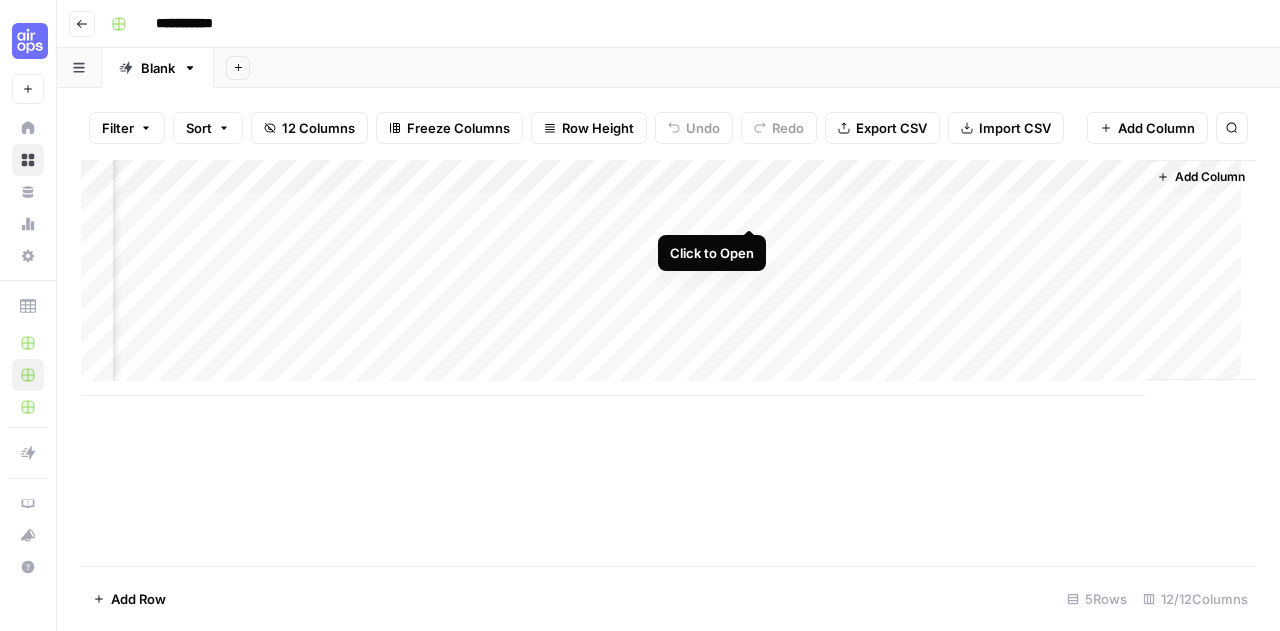 click on "Add Column" at bounding box center (668, 278) 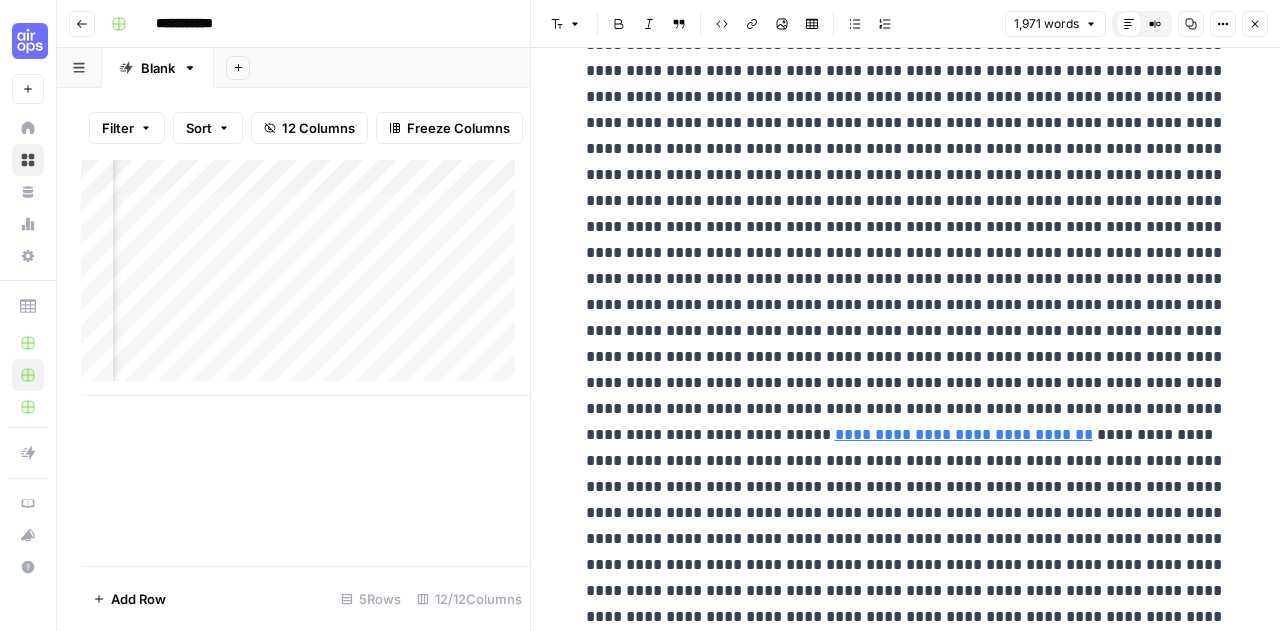 scroll, scrollTop: 3822, scrollLeft: 0, axis: vertical 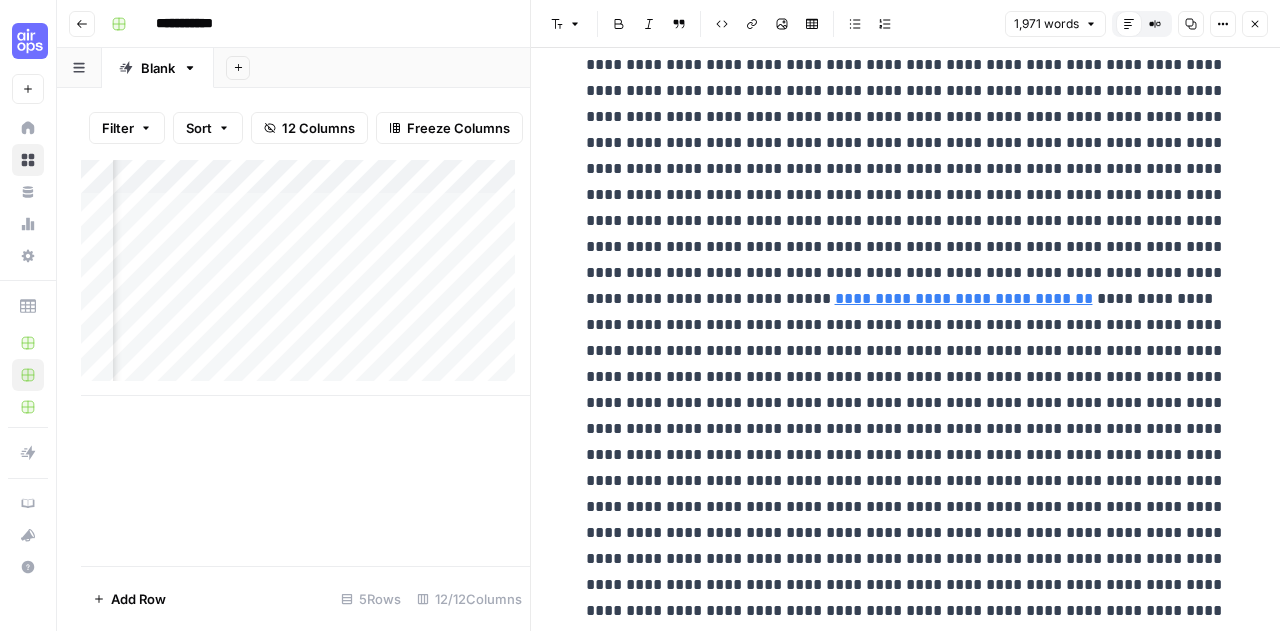 click on "Add Column" at bounding box center (305, 363) 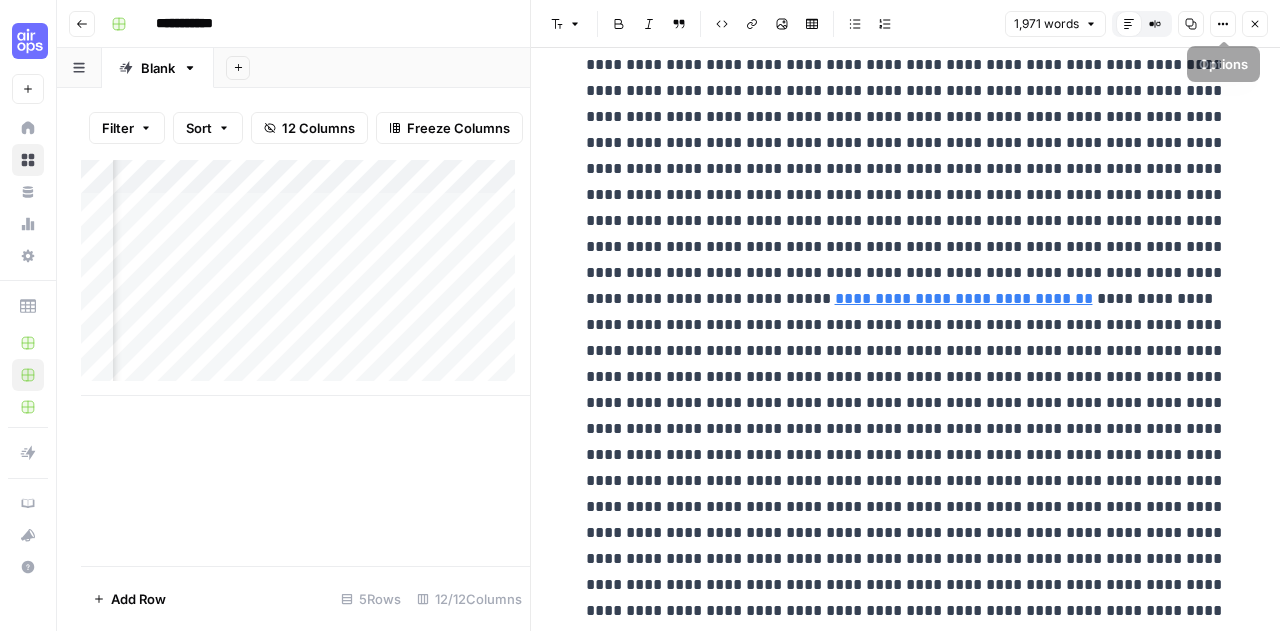 click 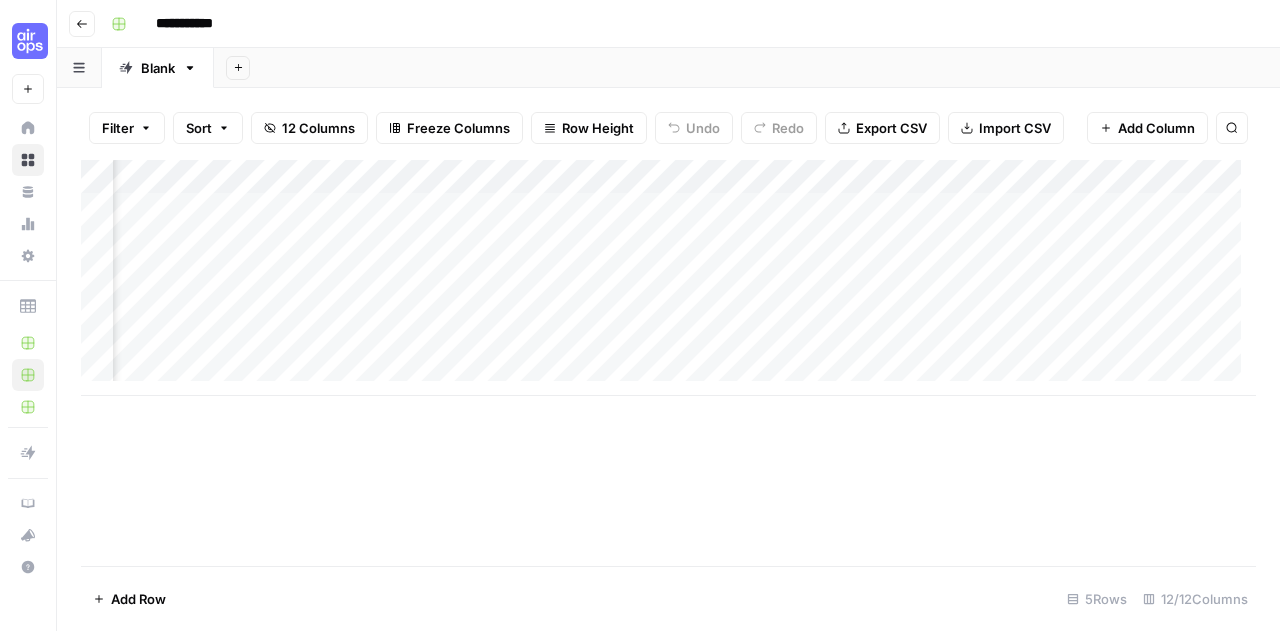 scroll, scrollTop: 0, scrollLeft: 942, axis: horizontal 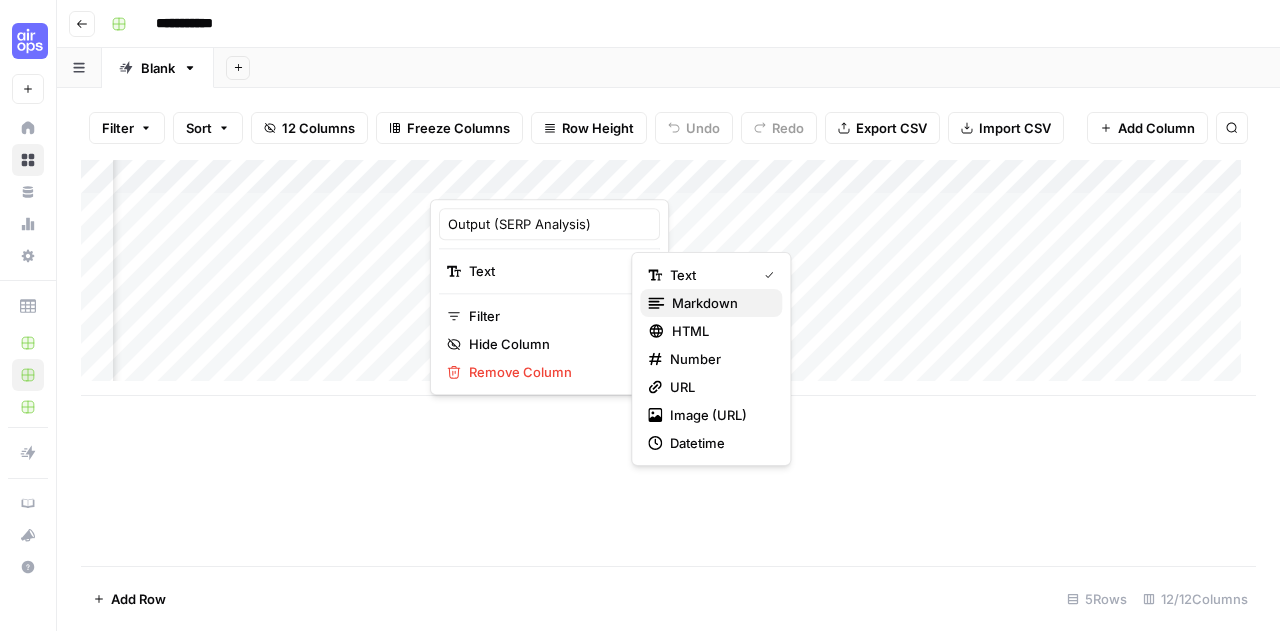click on "markdown" at bounding box center (719, 303) 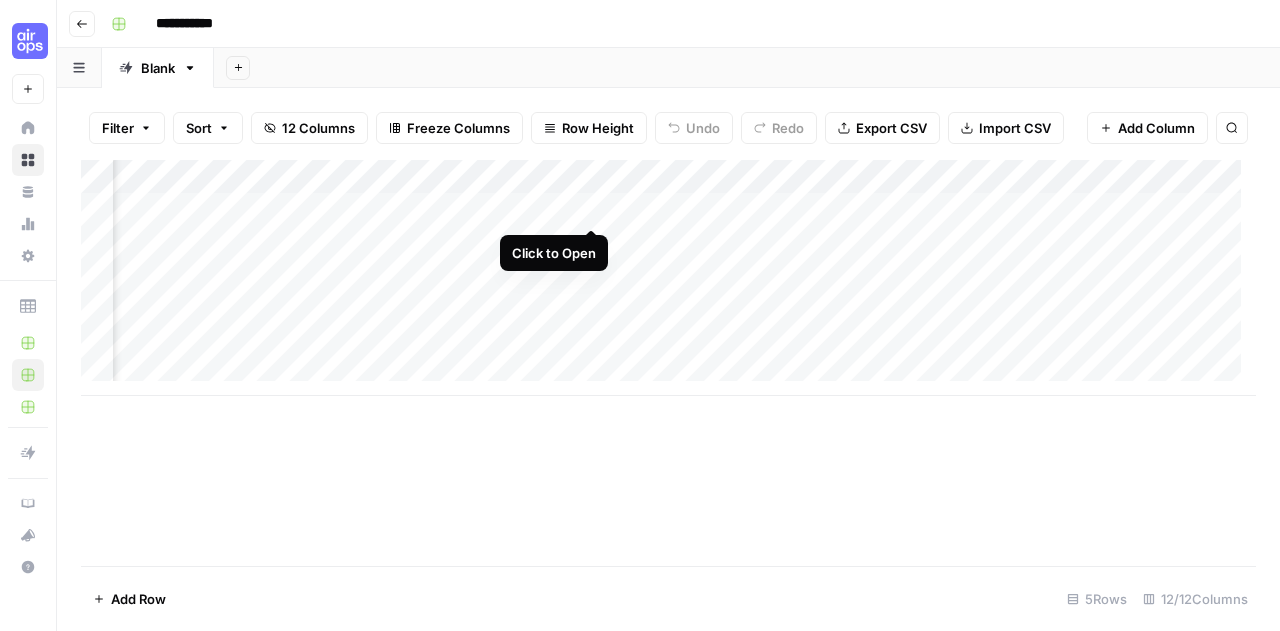 click on "Add Column" at bounding box center [668, 278] 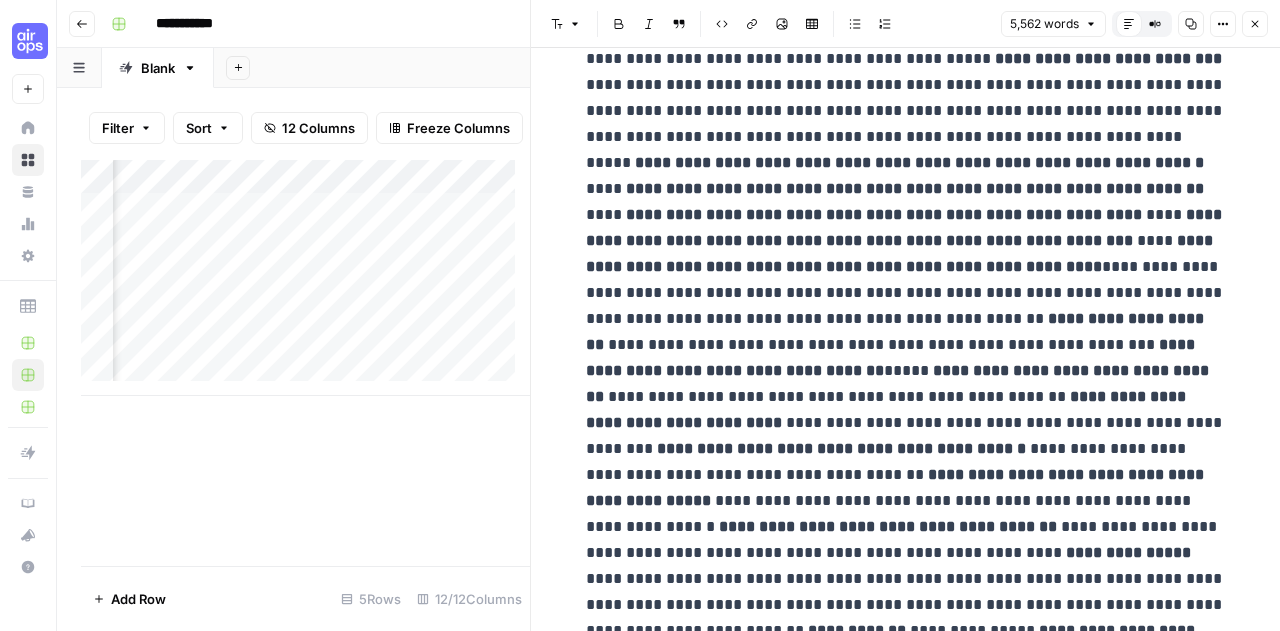 scroll, scrollTop: 913, scrollLeft: 0, axis: vertical 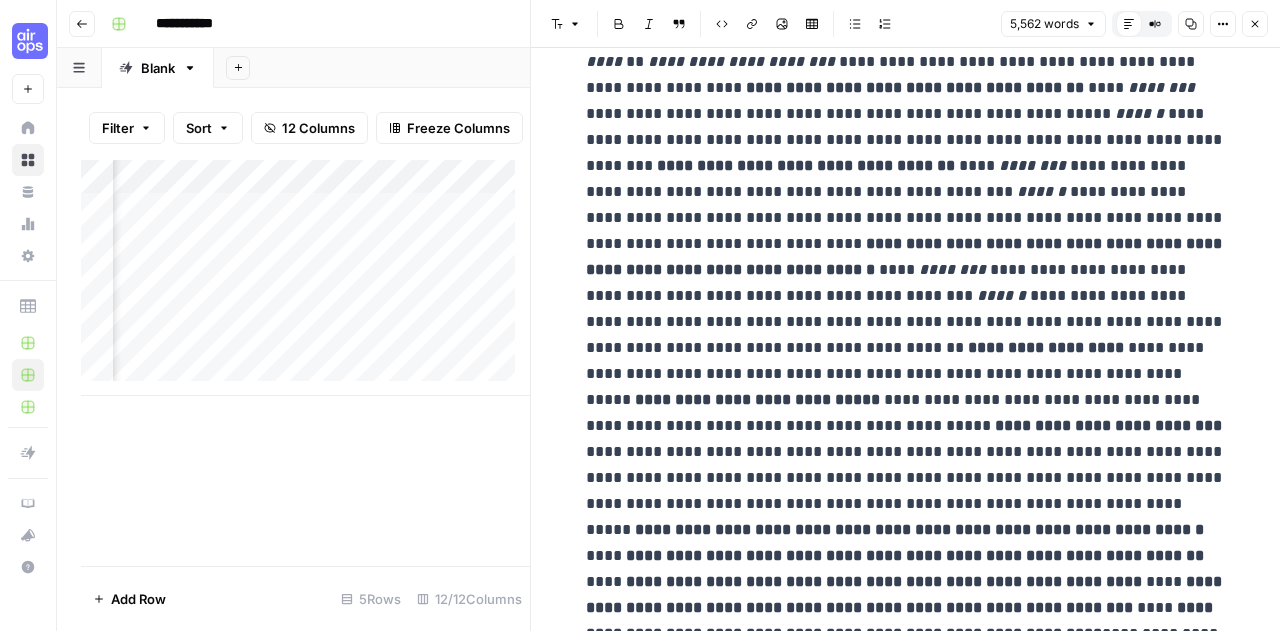 click on "Add Column" at bounding box center [305, 363] 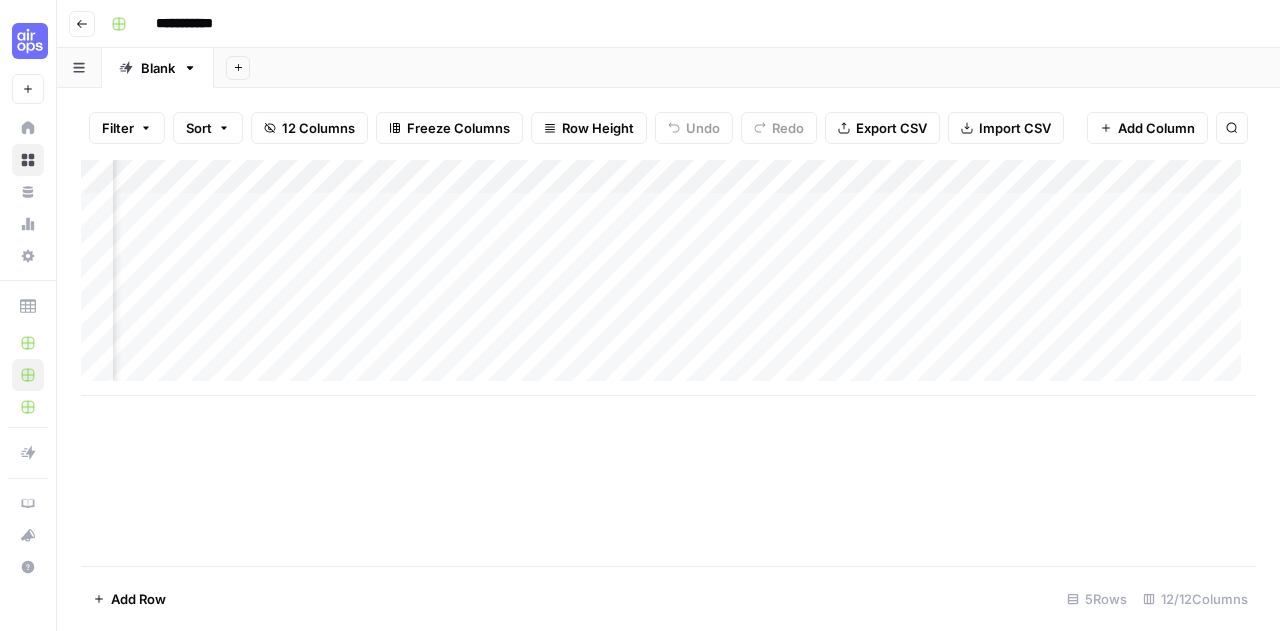 scroll, scrollTop: 0, scrollLeft: 1144, axis: horizontal 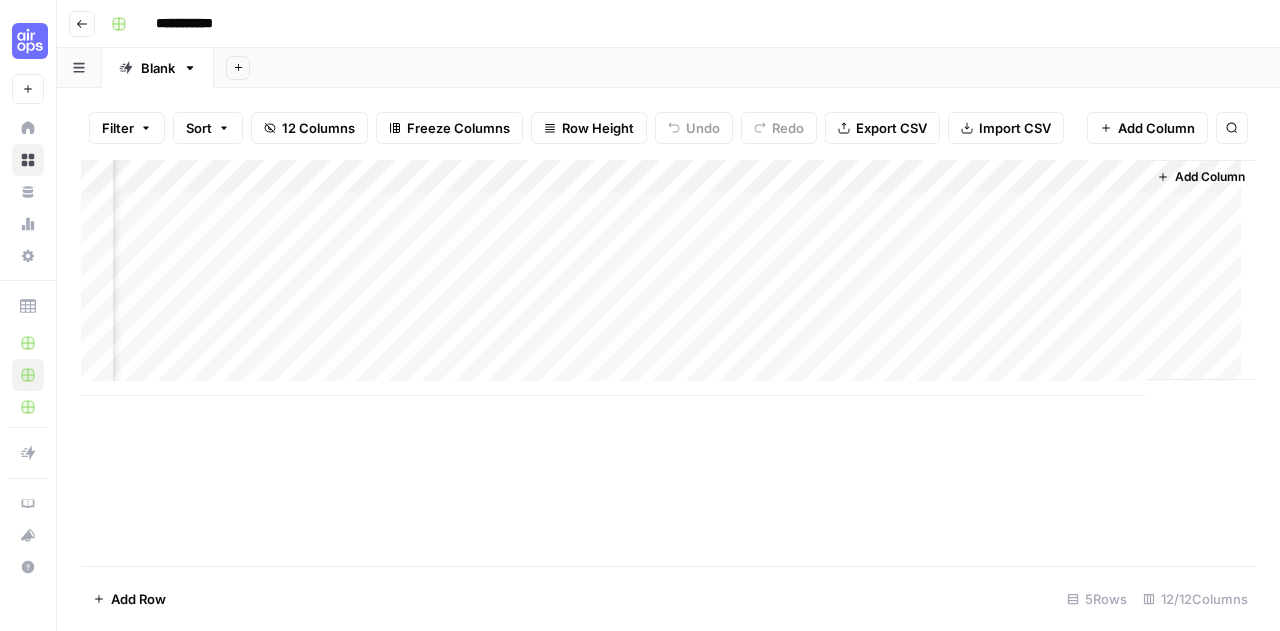 click on "Add Column" at bounding box center (668, 278) 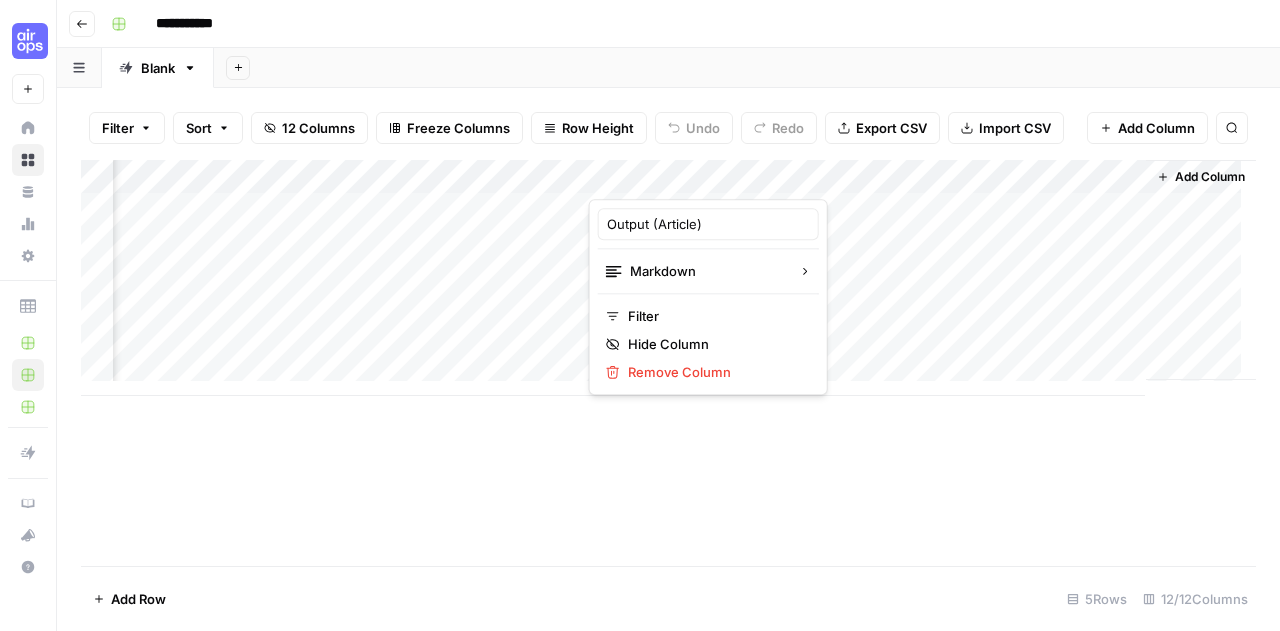 click on "Add Column" at bounding box center (668, 363) 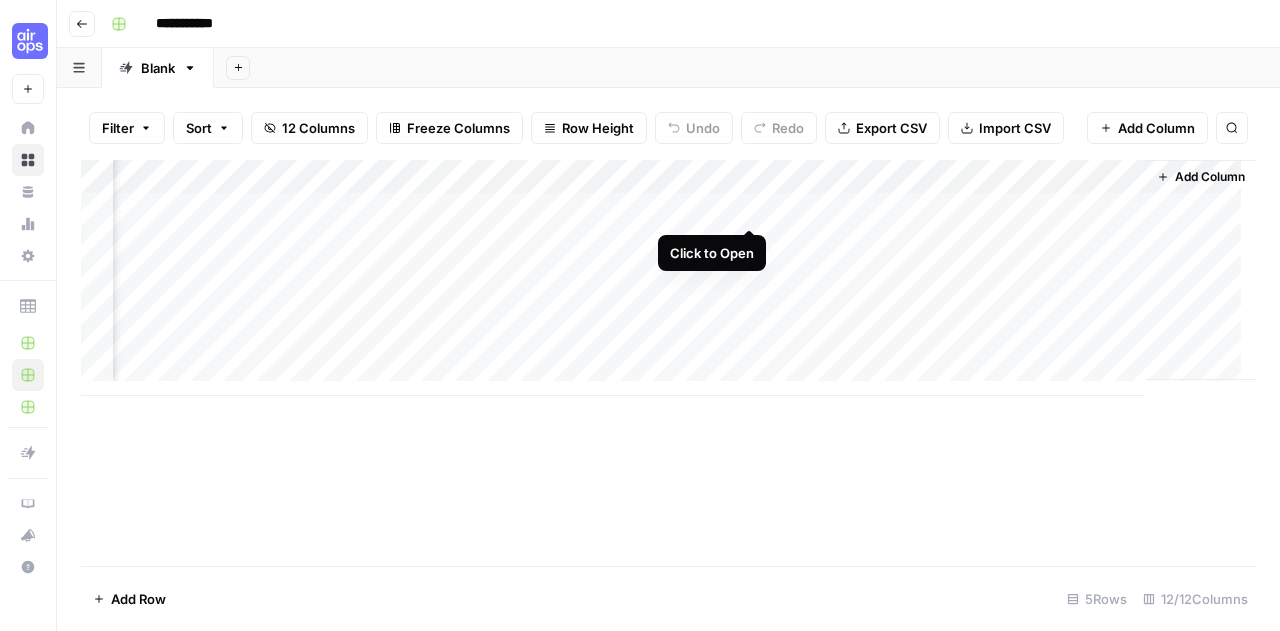 click on "Add Column" at bounding box center [668, 278] 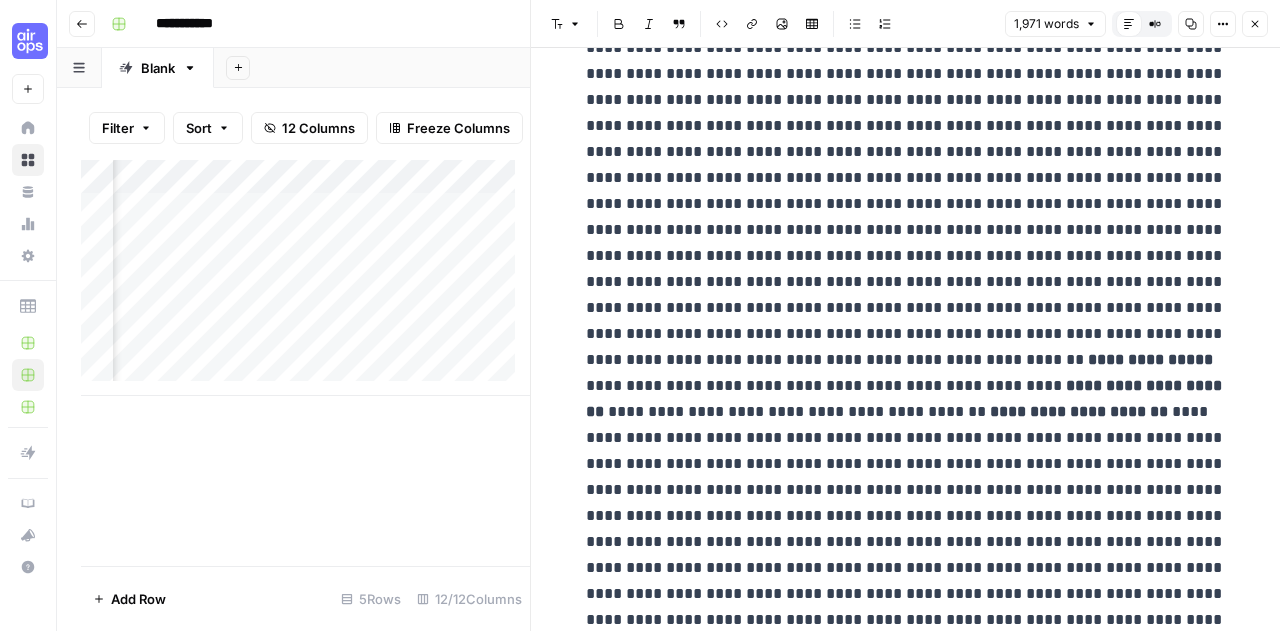 scroll, scrollTop: 98, scrollLeft: 0, axis: vertical 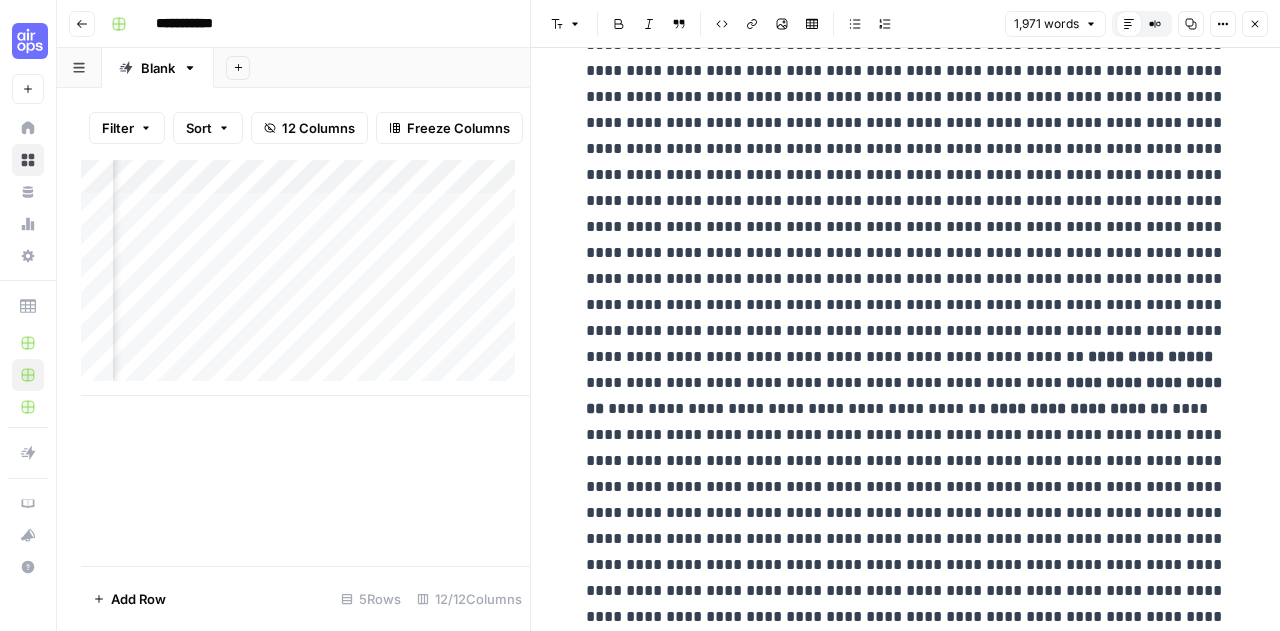 click on "Add Column" at bounding box center [305, 363] 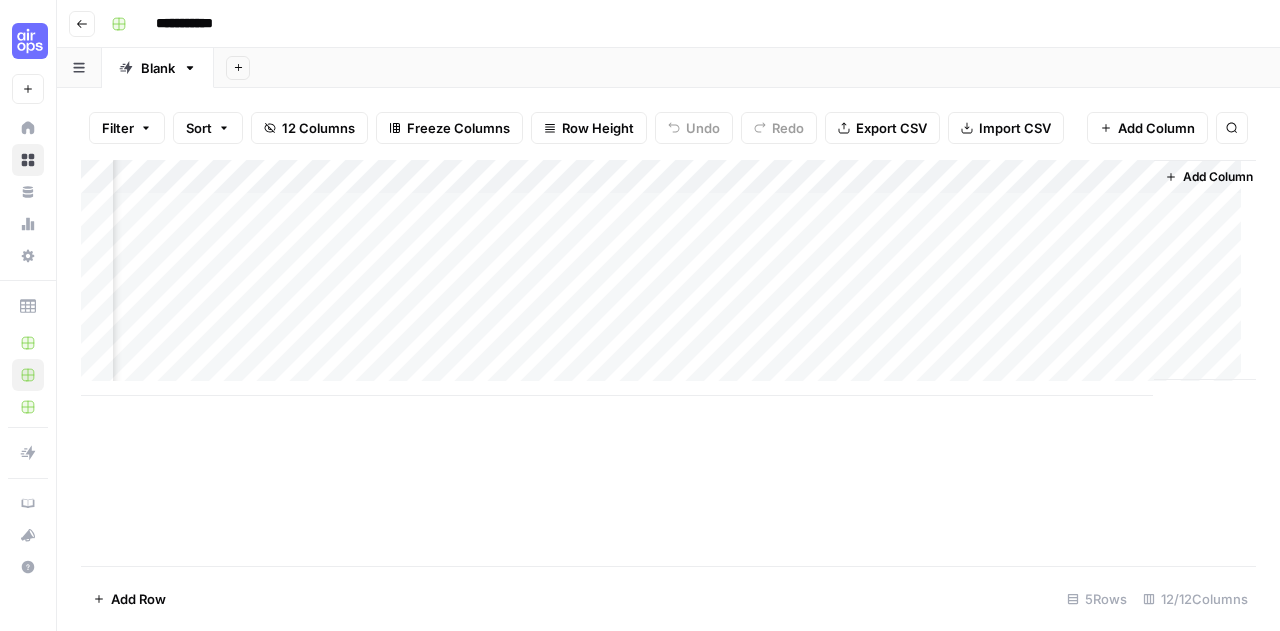 scroll, scrollTop: 0, scrollLeft: 1144, axis: horizontal 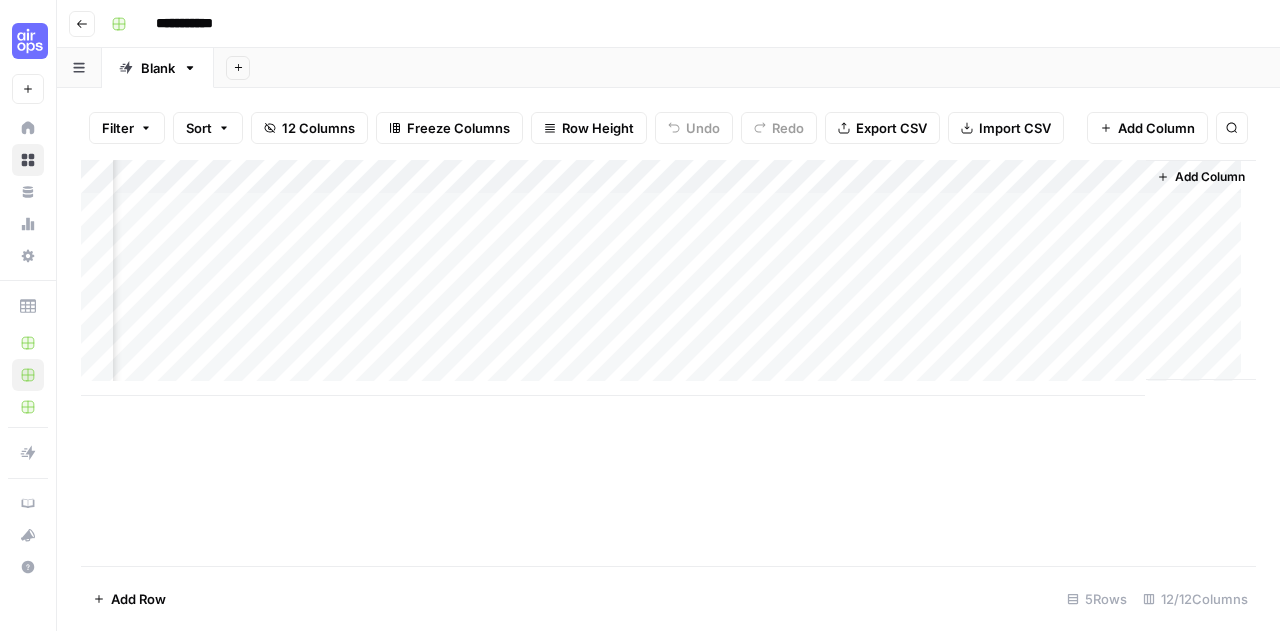 click on "Add Column" at bounding box center [668, 278] 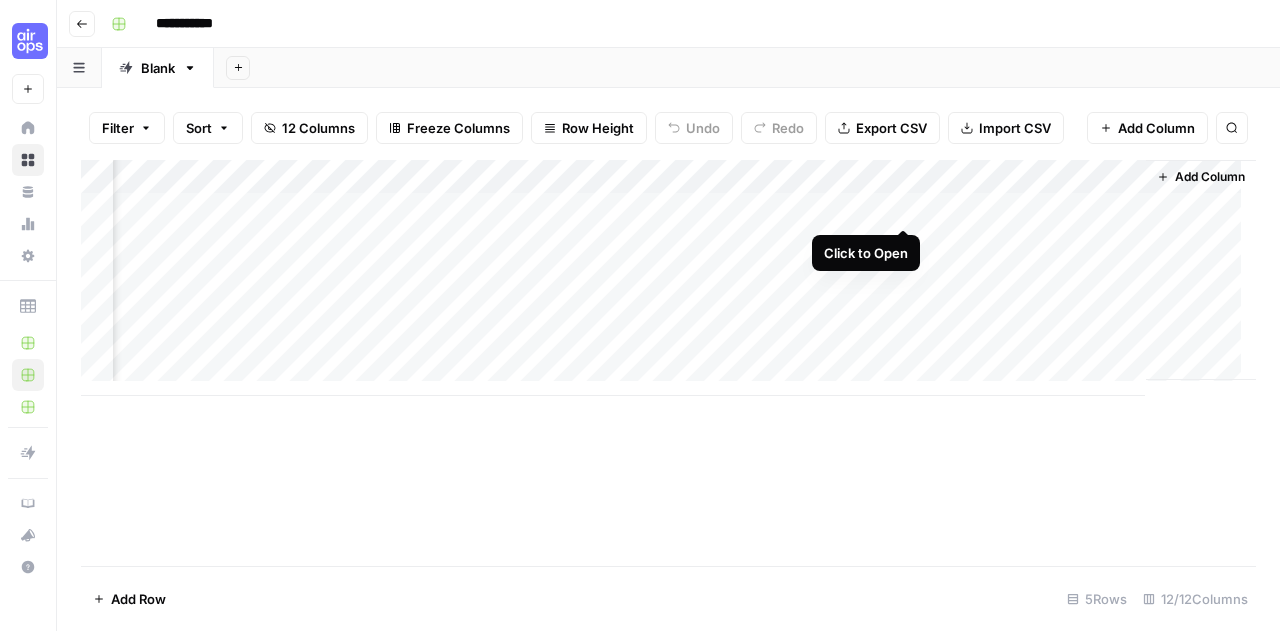 click on "Add Column" at bounding box center (668, 278) 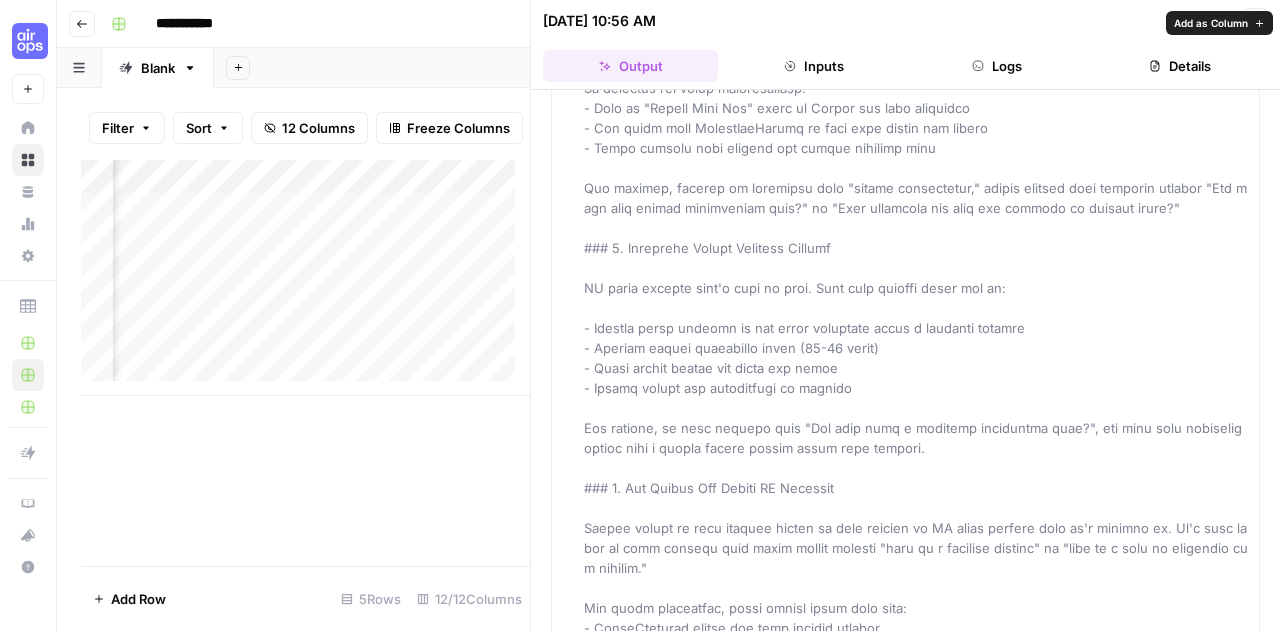 scroll, scrollTop: 2540, scrollLeft: 0, axis: vertical 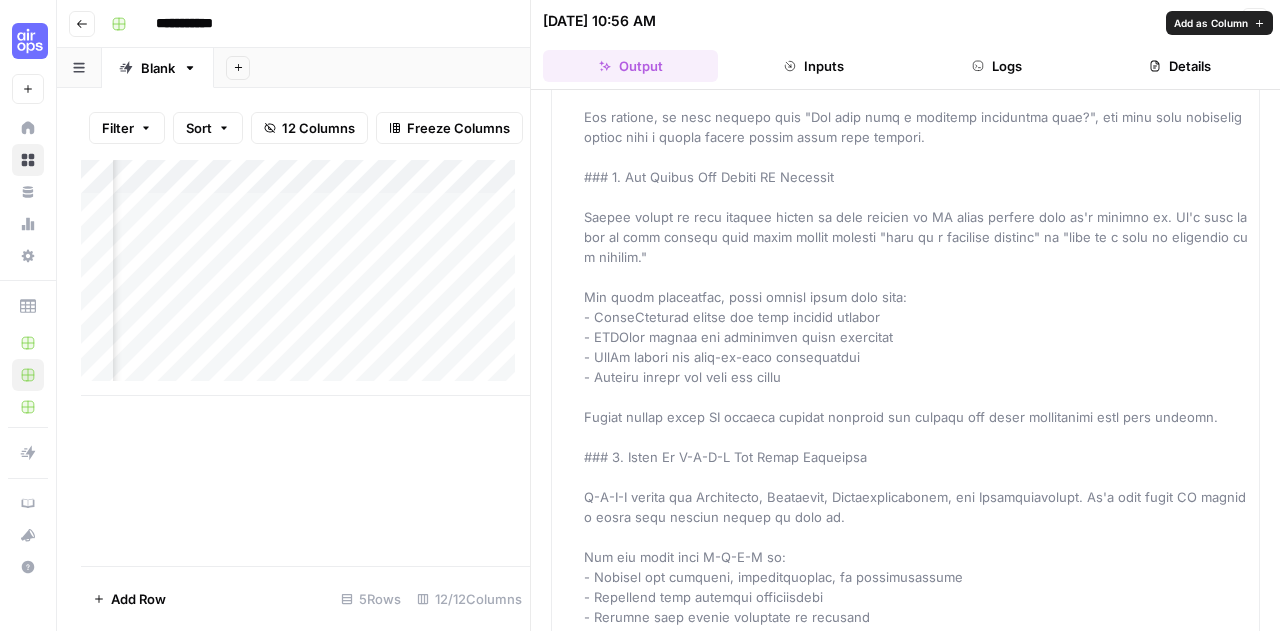 click on "Add Column" at bounding box center [305, 363] 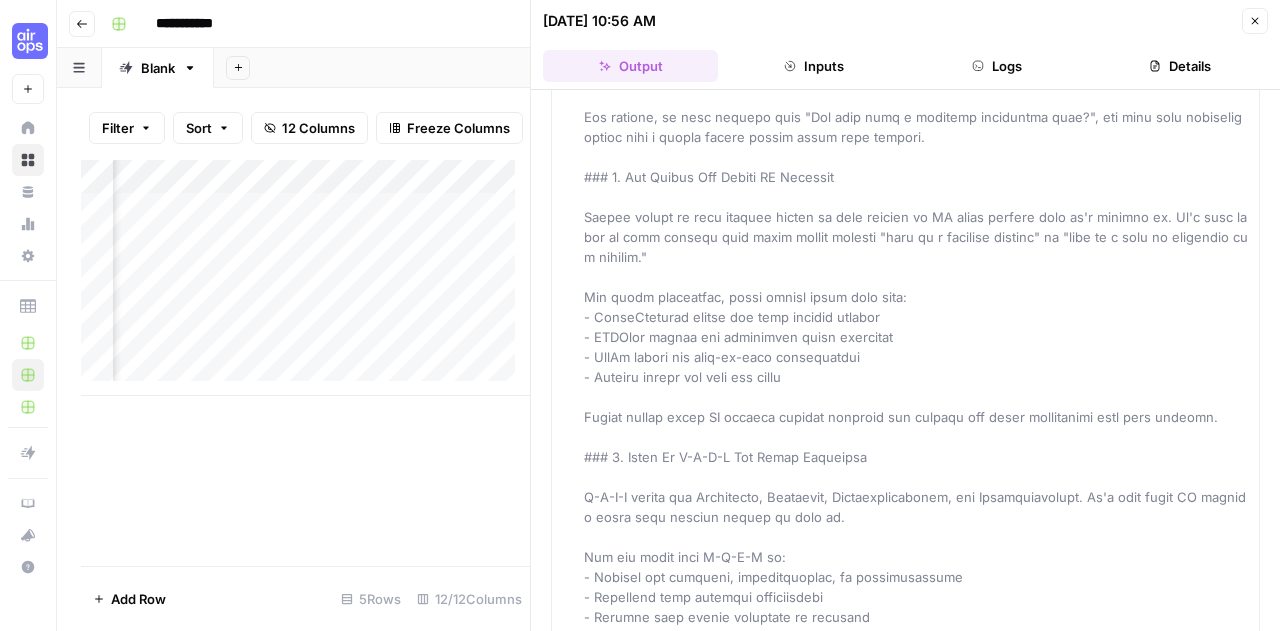 click 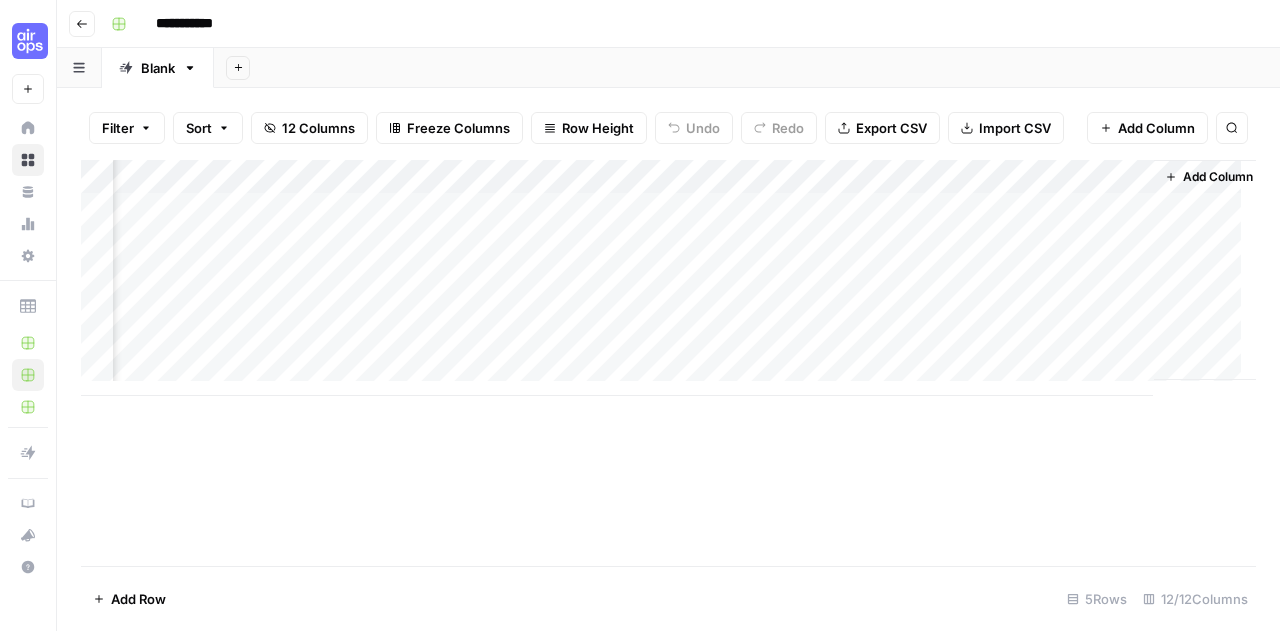 scroll, scrollTop: 0, scrollLeft: 1144, axis: horizontal 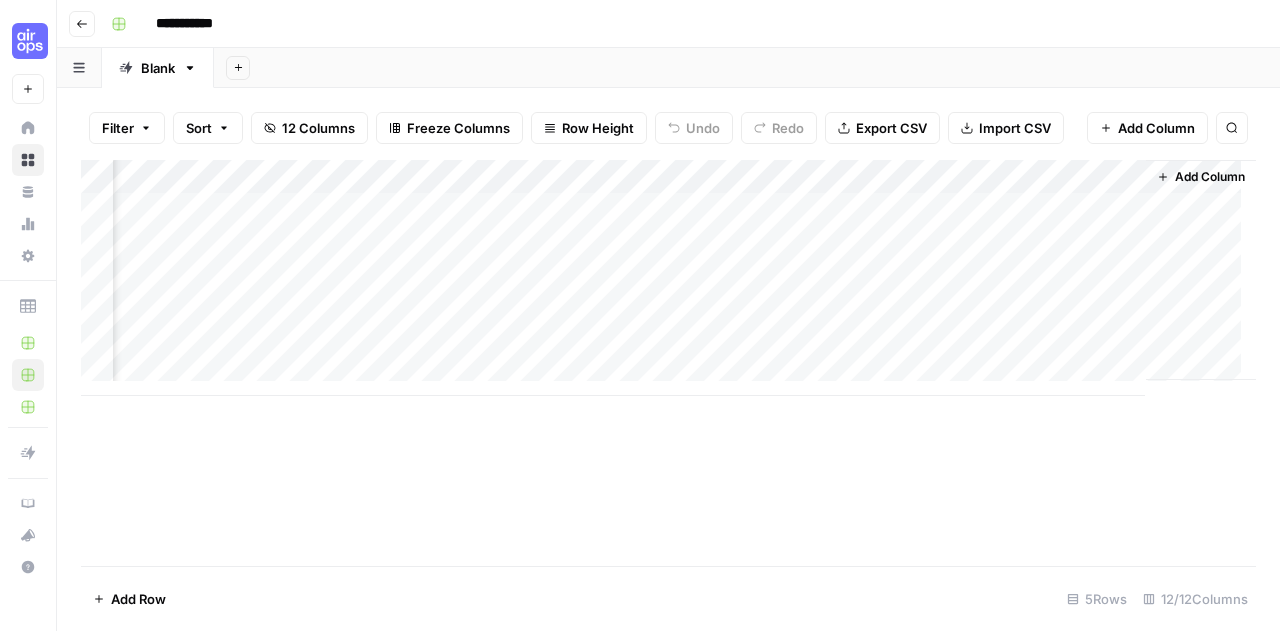 click on "Add Column" at bounding box center [1210, 177] 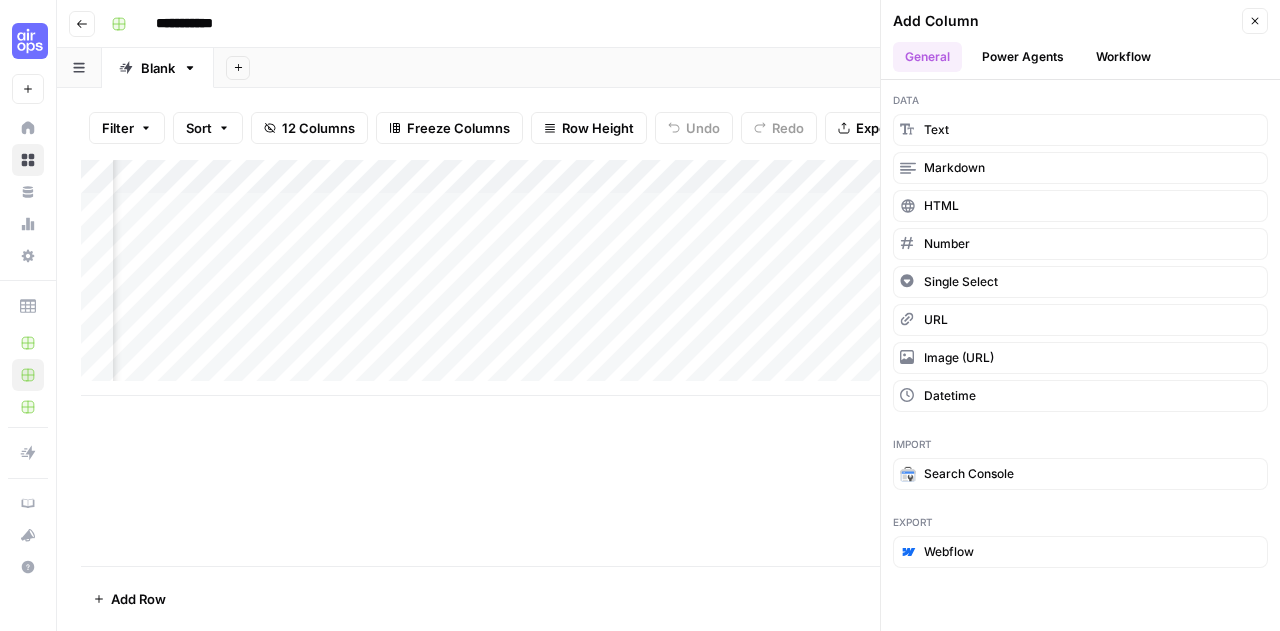 click on "Power Agents" at bounding box center [1023, 57] 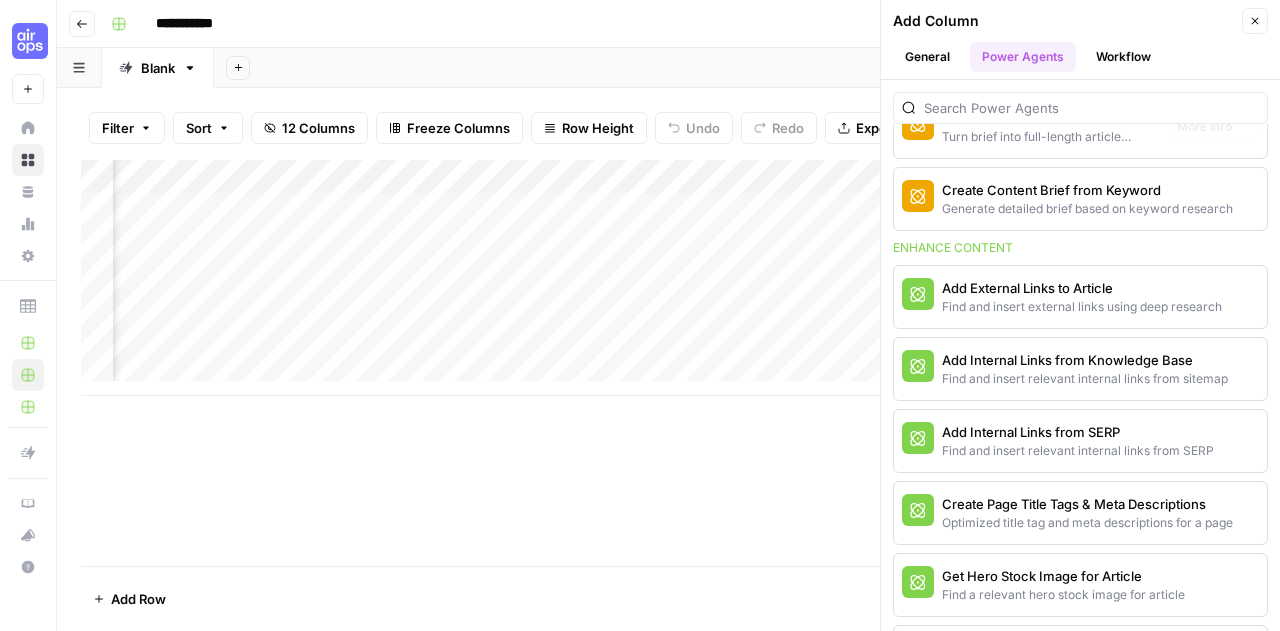 scroll, scrollTop: 378, scrollLeft: 0, axis: vertical 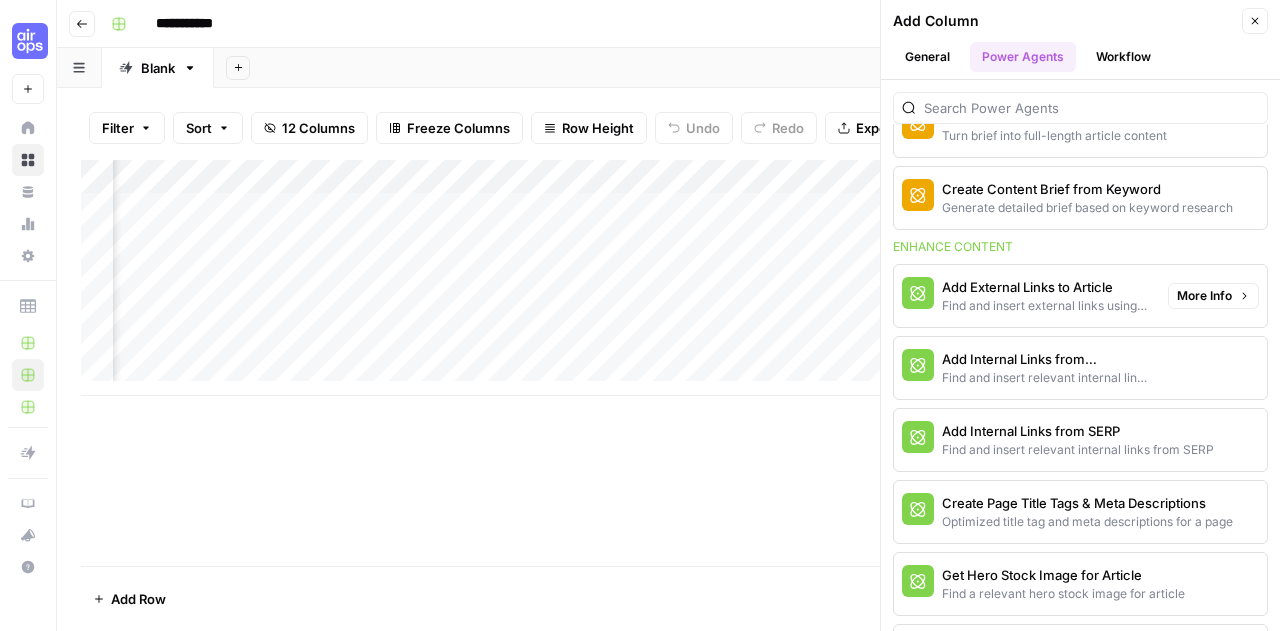 click on "Find and insert relevant internal links from sitemap" at bounding box center [1047, 378] 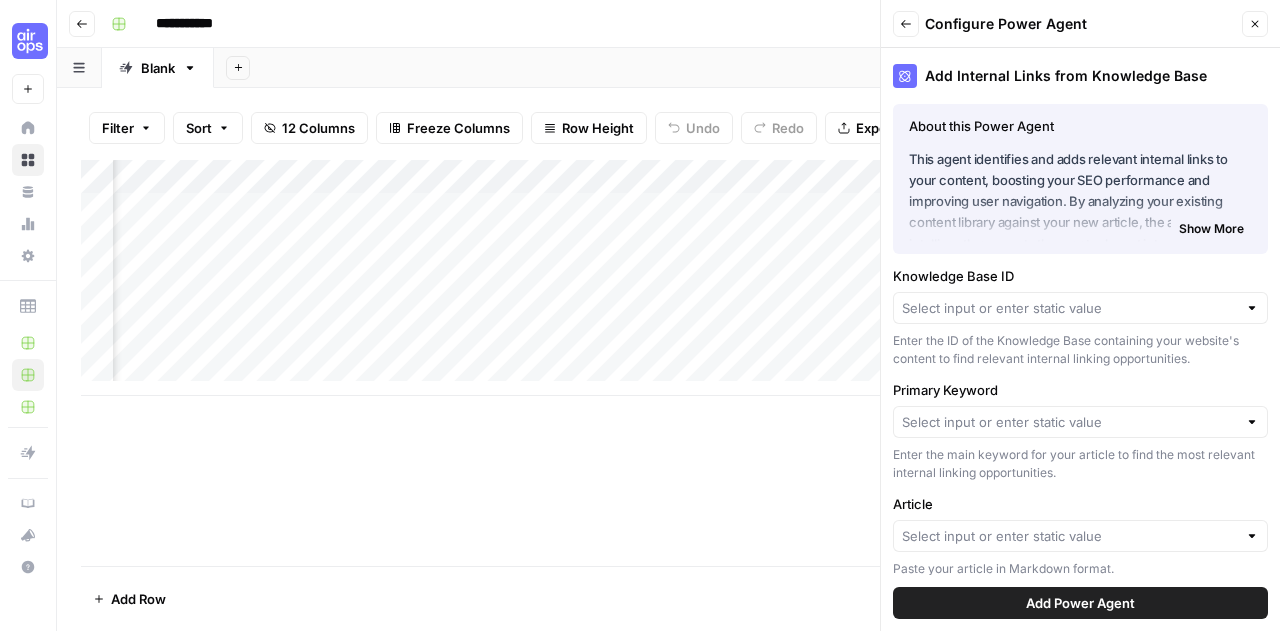 click on "Knowledge Base ID Enter the ID of the Knowledge Base containing your website's content to find relevant internal linking opportunities." at bounding box center (1080, 317) 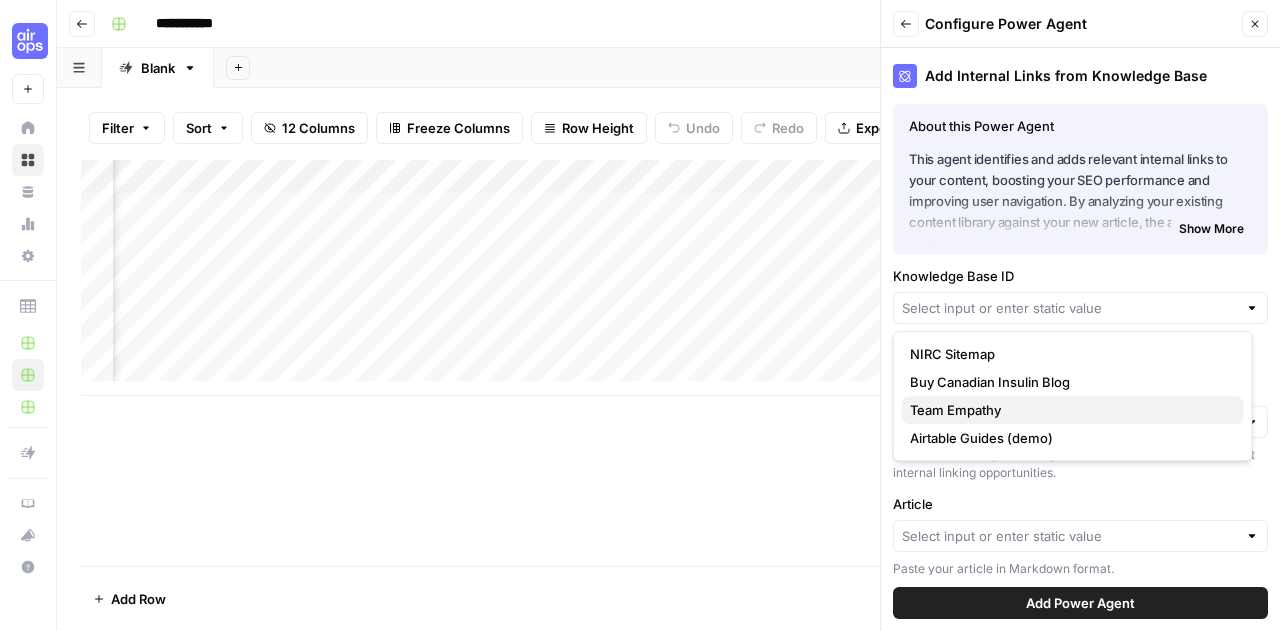 click on "Team Empathy" at bounding box center (1069, 410) 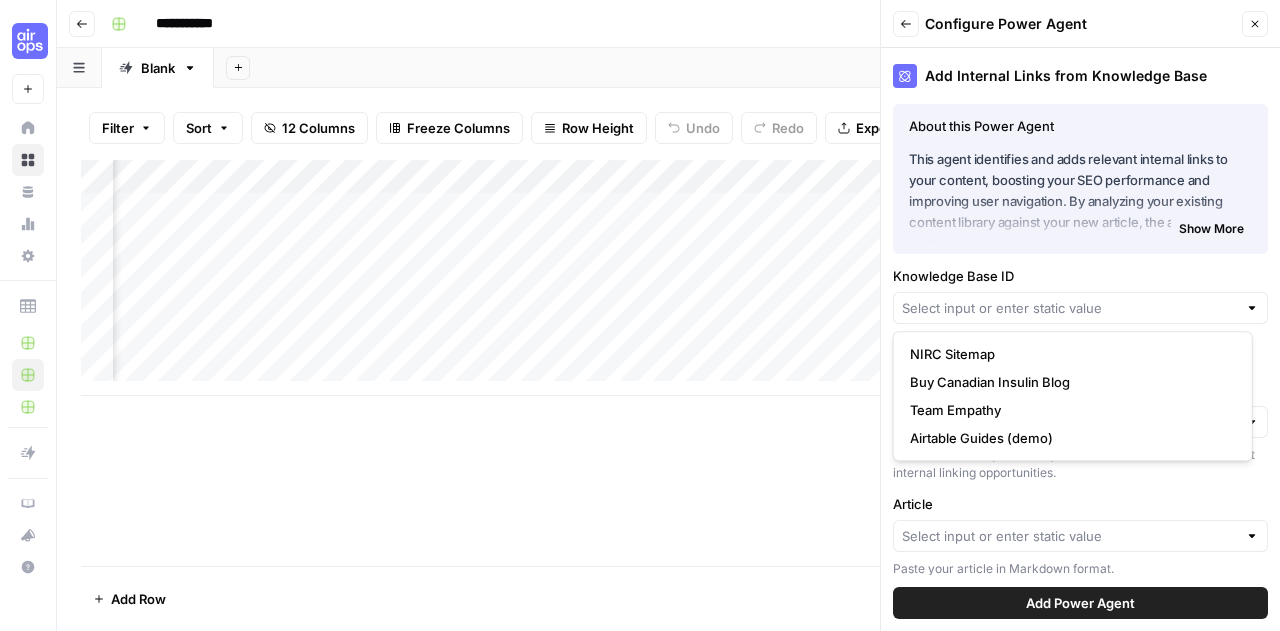 type on "Team Empathy" 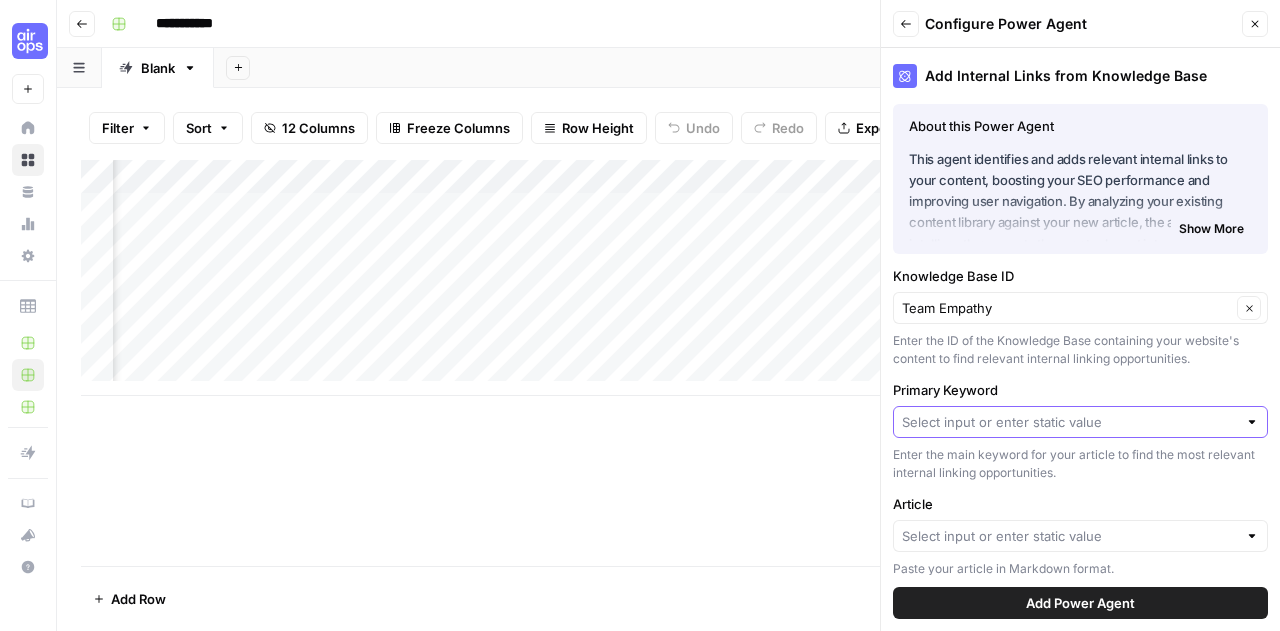 click on "Primary Keyword" at bounding box center [1069, 422] 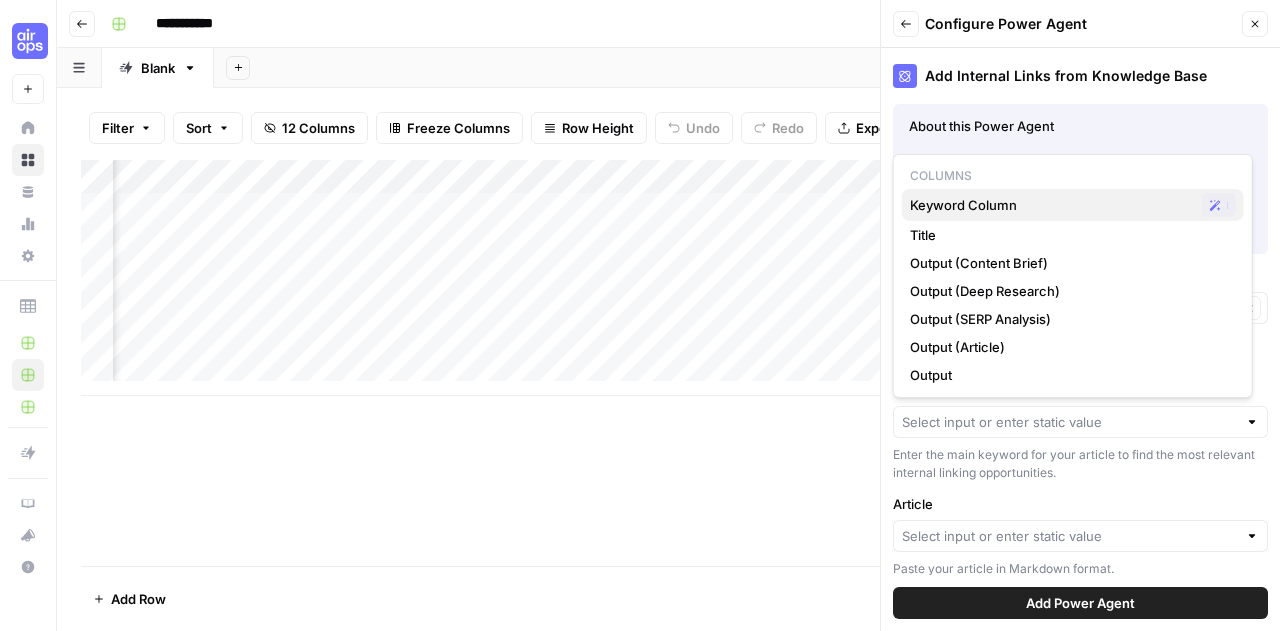 click on "Keyword Column" at bounding box center [1052, 205] 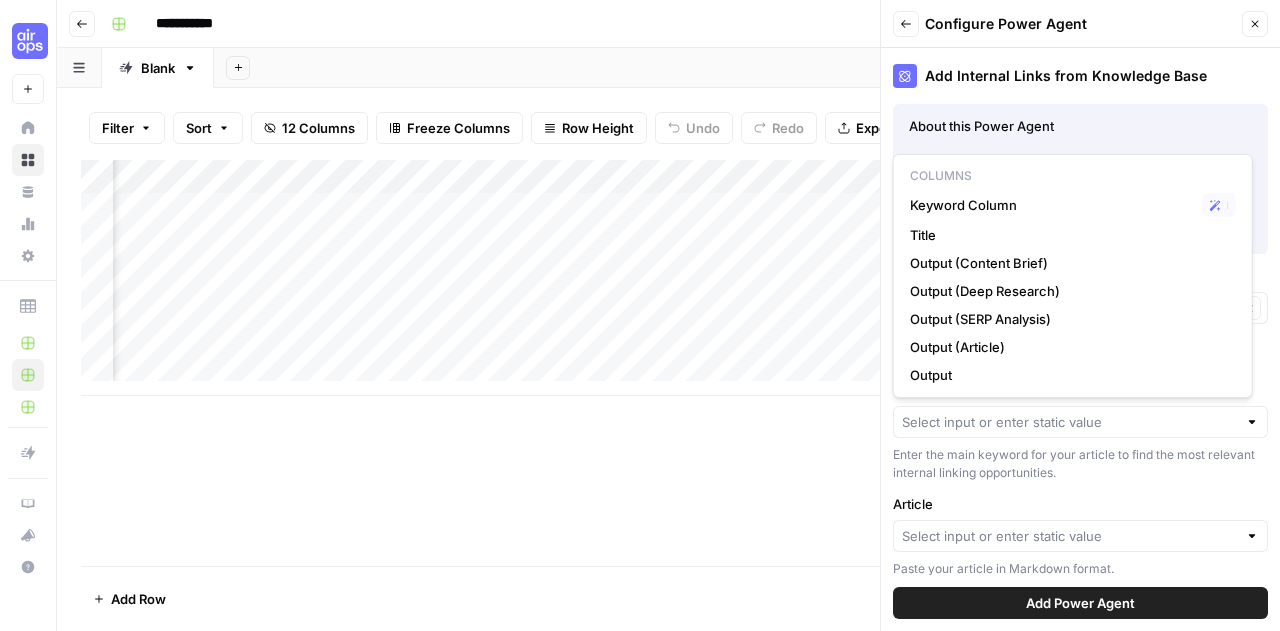 type on "Keyword Column" 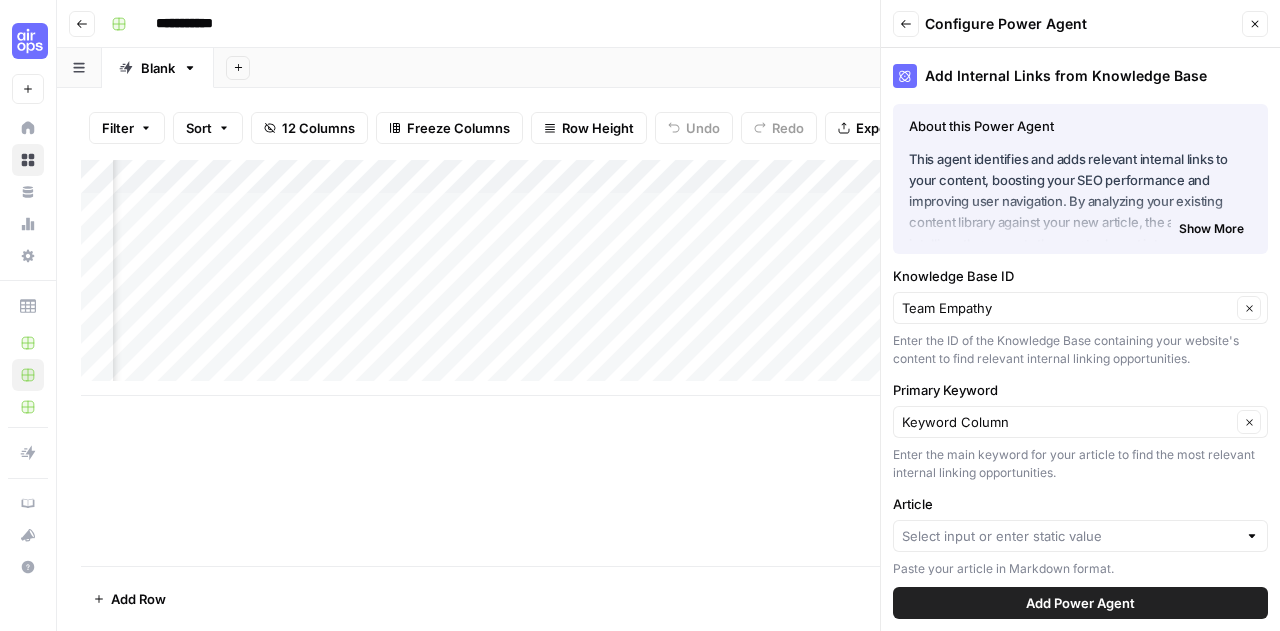 scroll, scrollTop: 12, scrollLeft: 0, axis: vertical 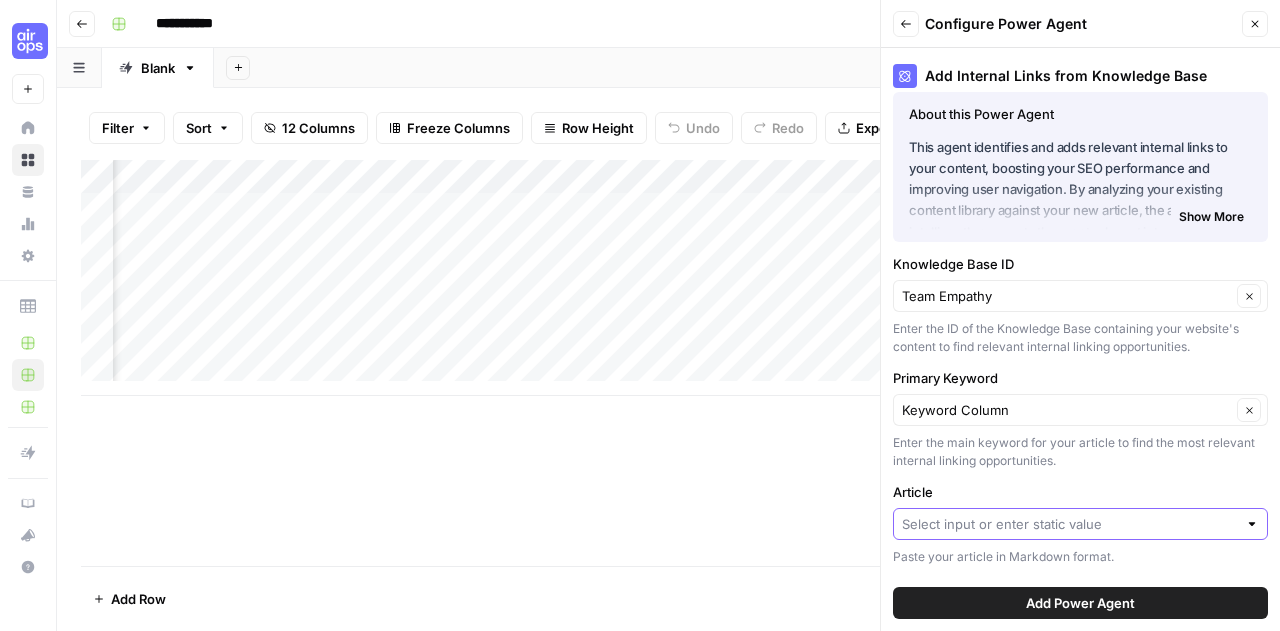 click on "Article" at bounding box center [1069, 524] 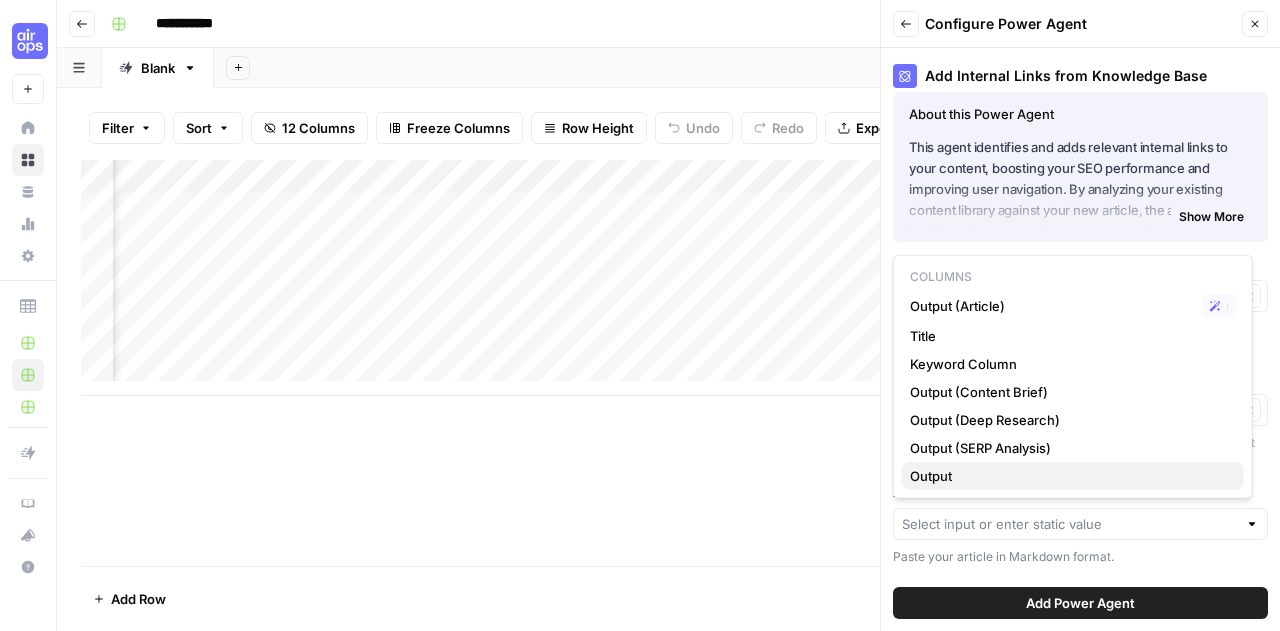 click on "Output" at bounding box center (1069, 476) 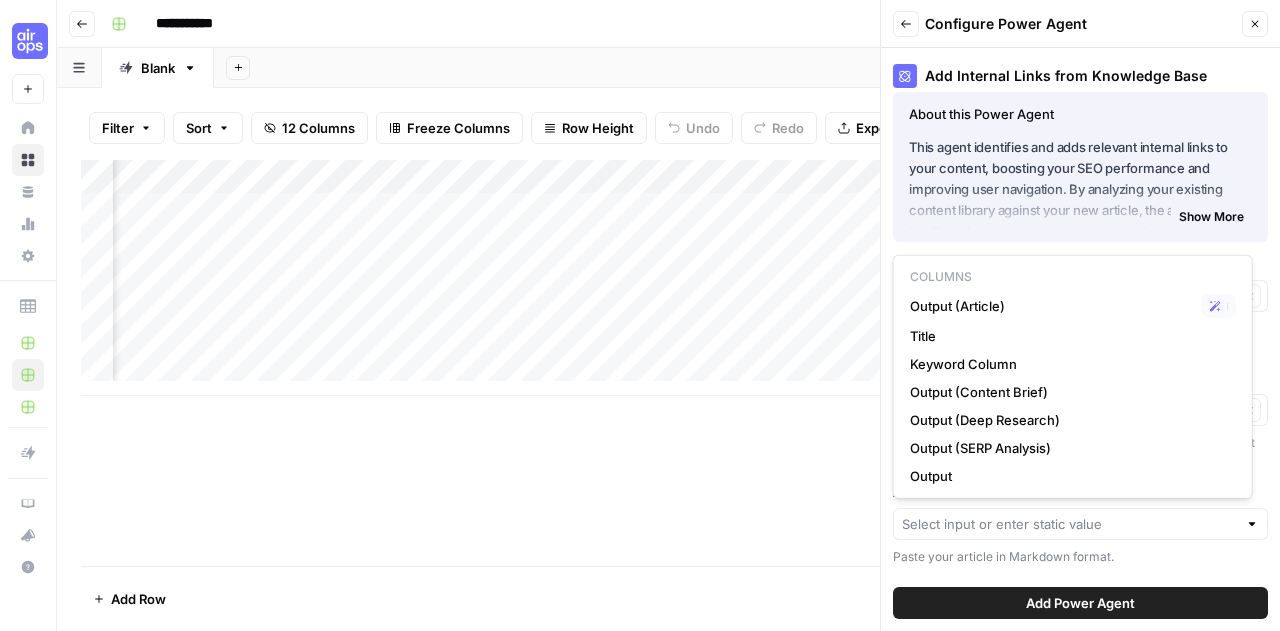 type on "Output" 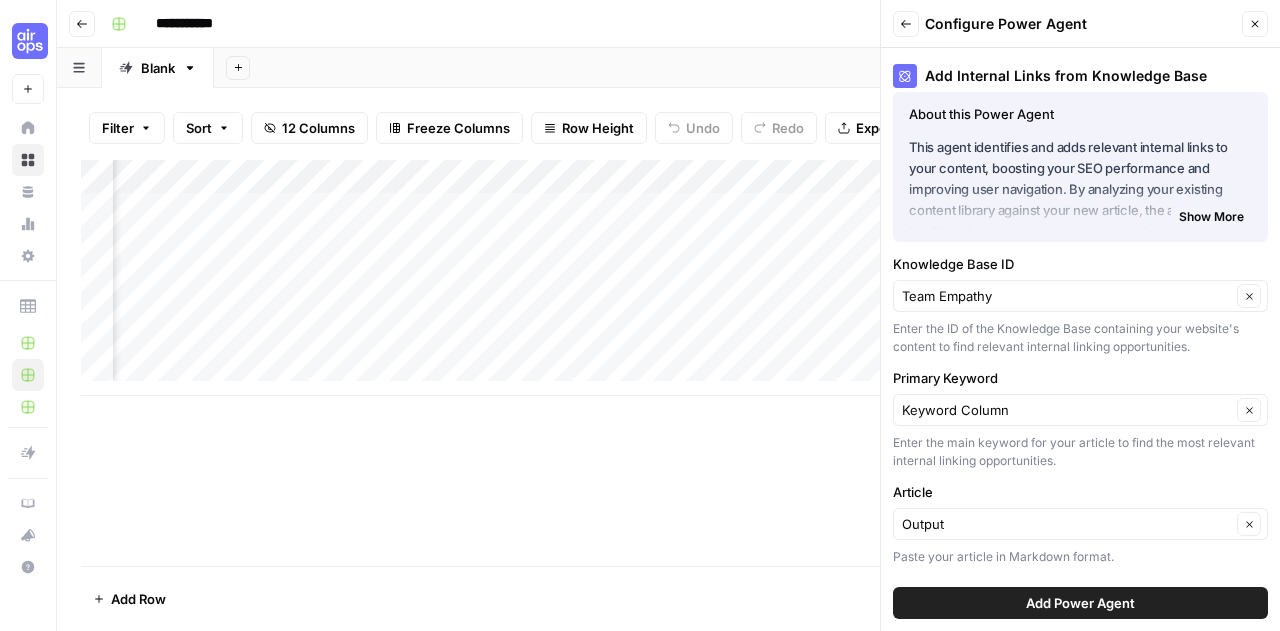 scroll, scrollTop: 0, scrollLeft: 1433, axis: horizontal 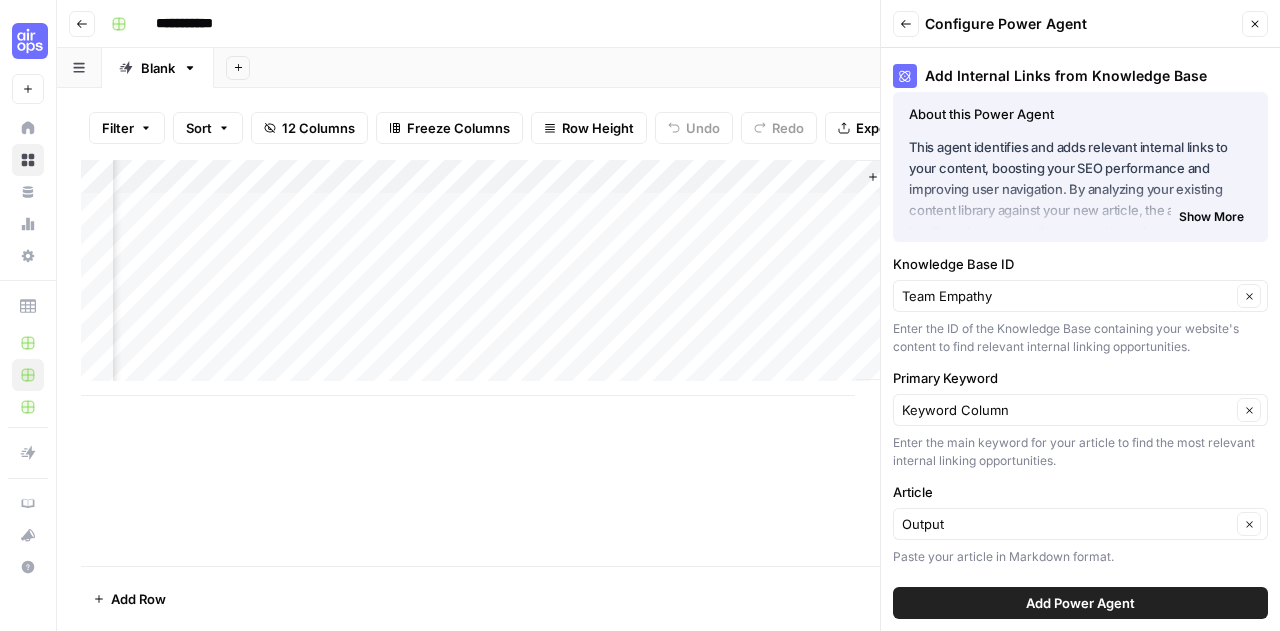 click on "Add Power Agent" at bounding box center [1080, 603] 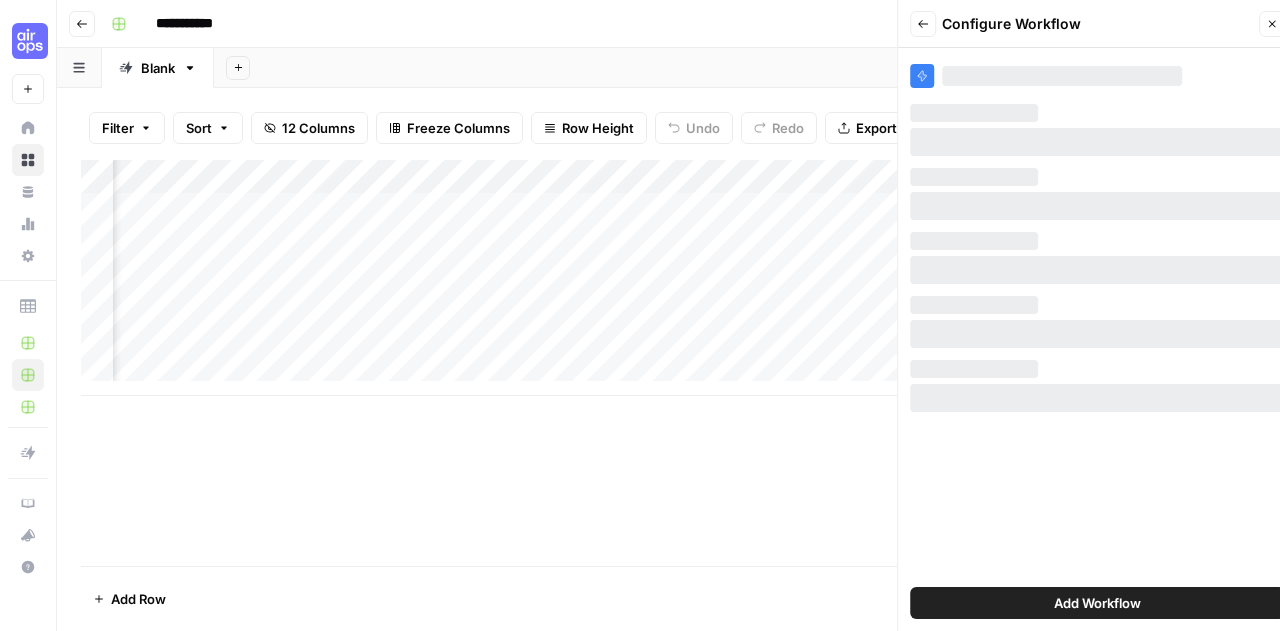 scroll, scrollTop: 0, scrollLeft: 1144, axis: horizontal 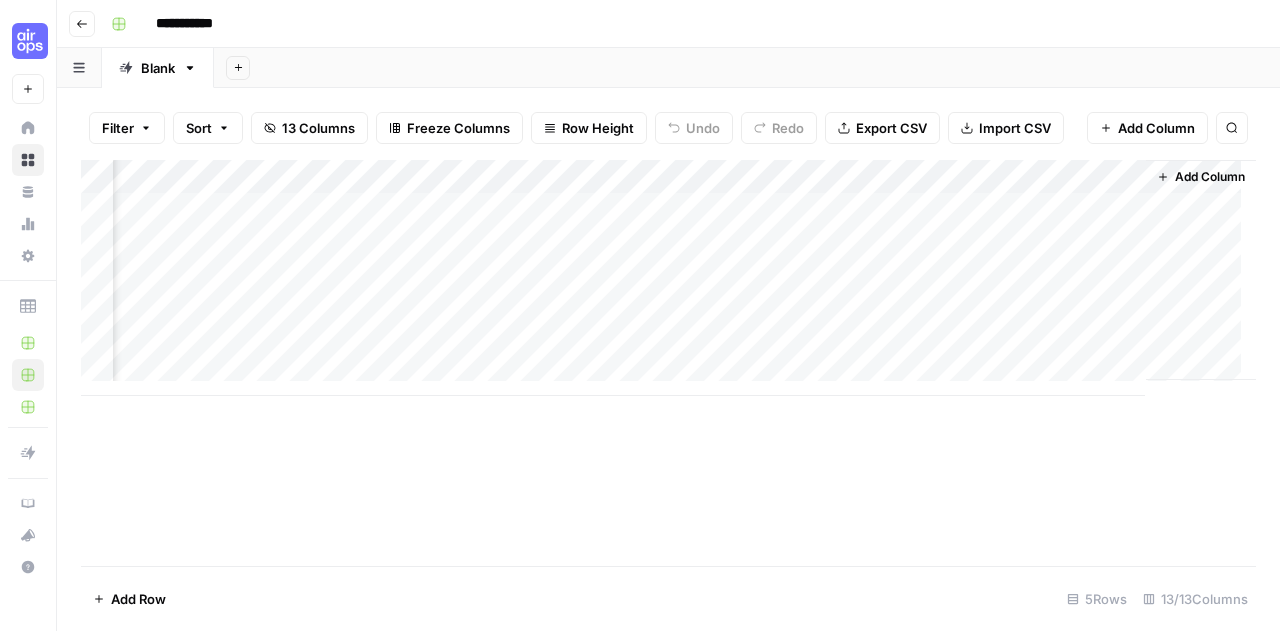 click on "Add Column" at bounding box center [668, 278] 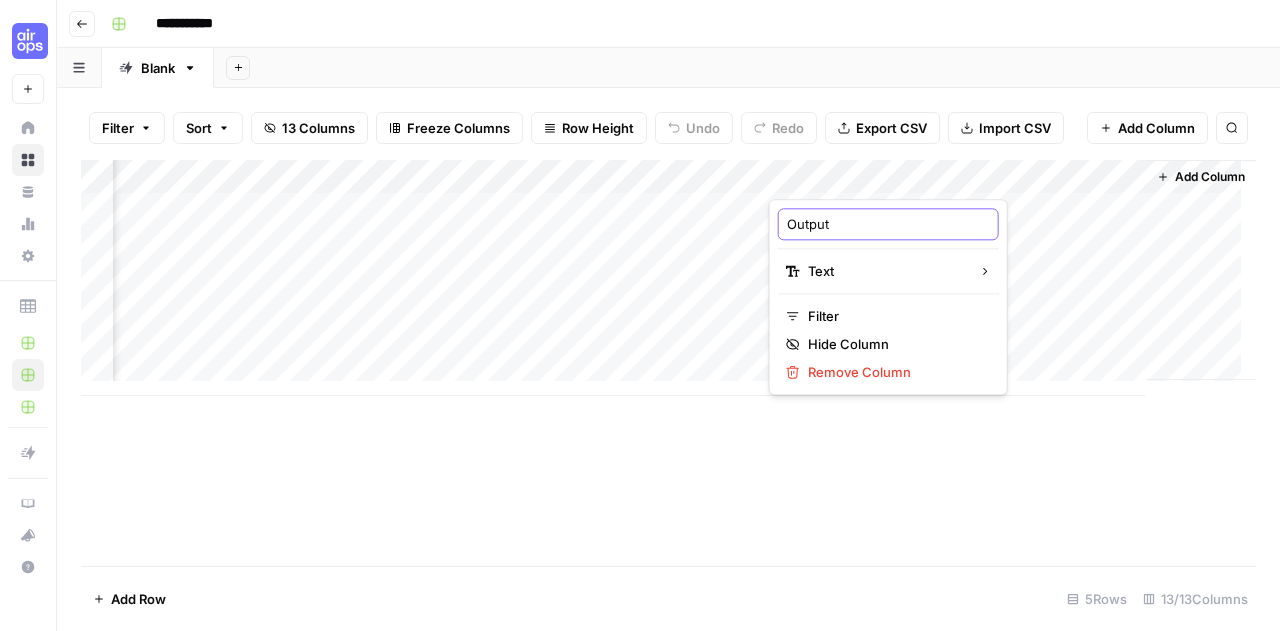 click on "Output" at bounding box center (888, 224) 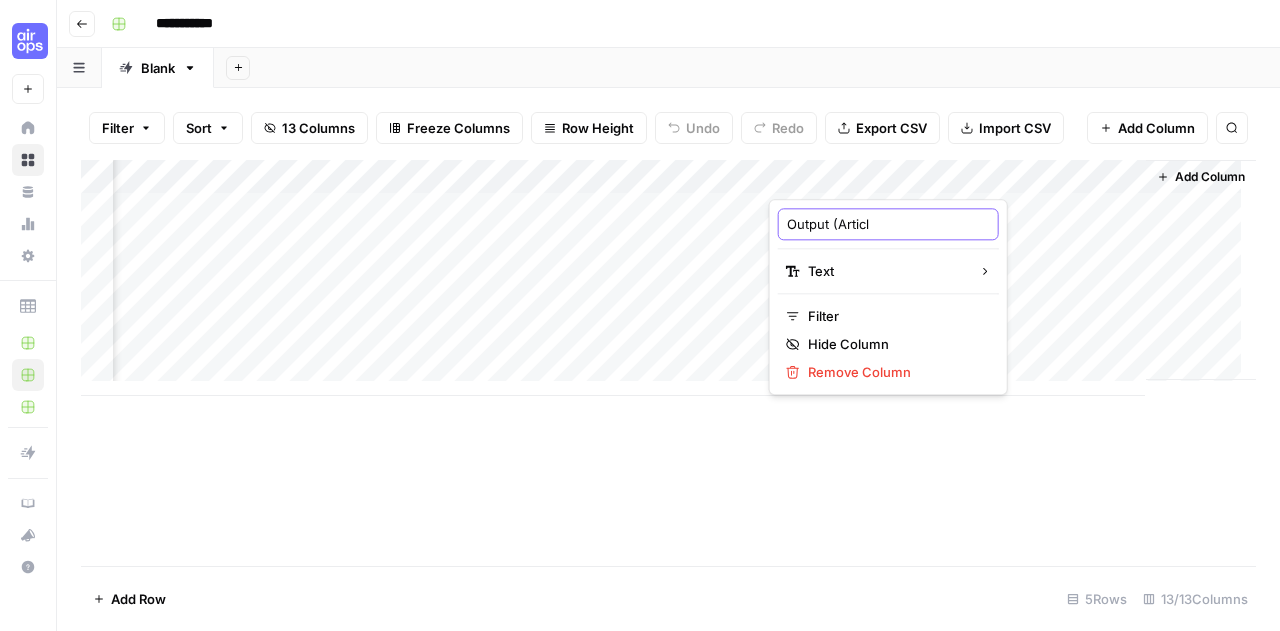 drag, startPoint x: 900, startPoint y: 227, endPoint x: 777, endPoint y: 230, distance: 123.03658 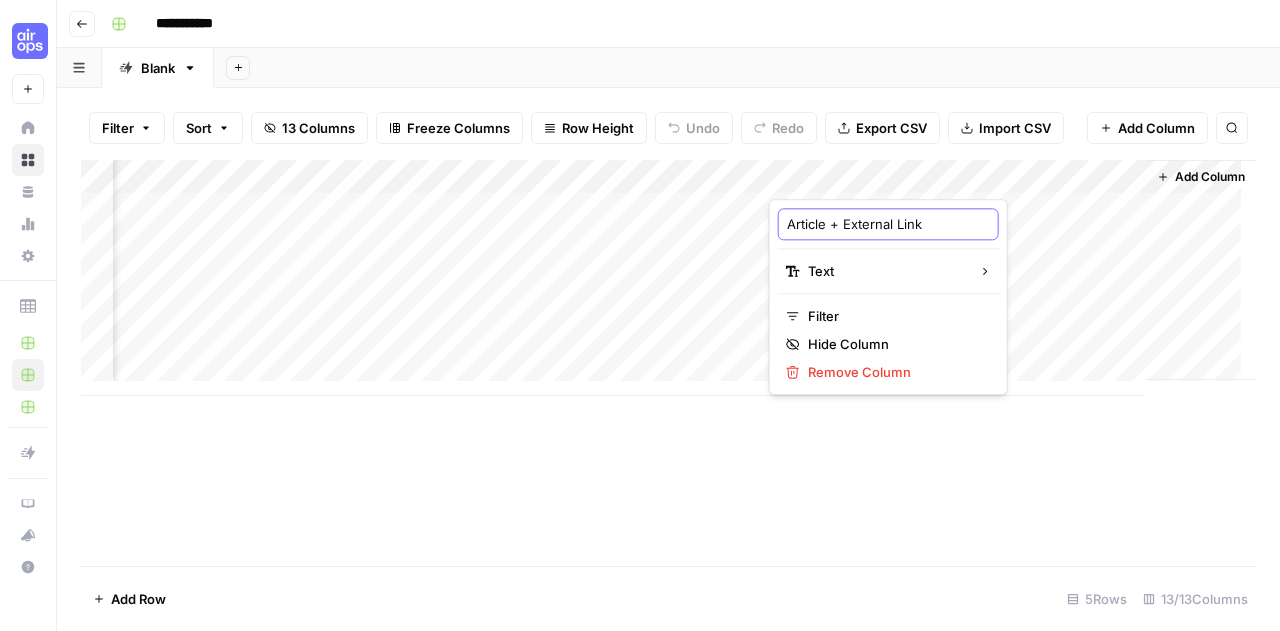 type on "Article + External Links" 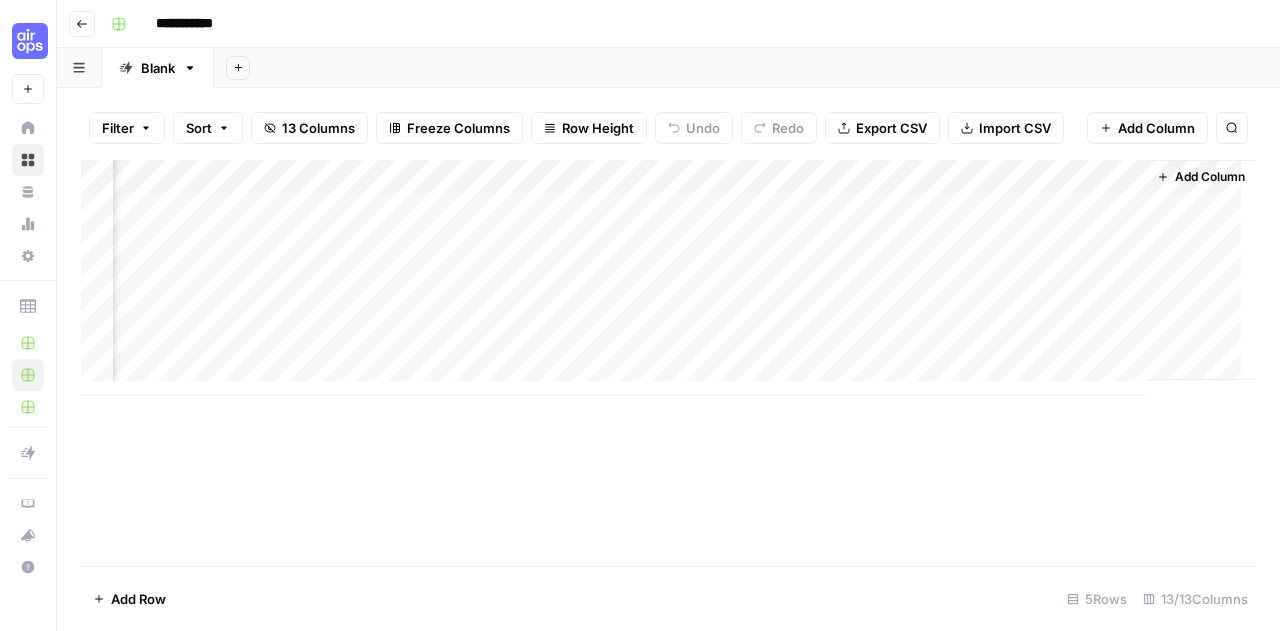 click on "Add Column" at bounding box center [668, 278] 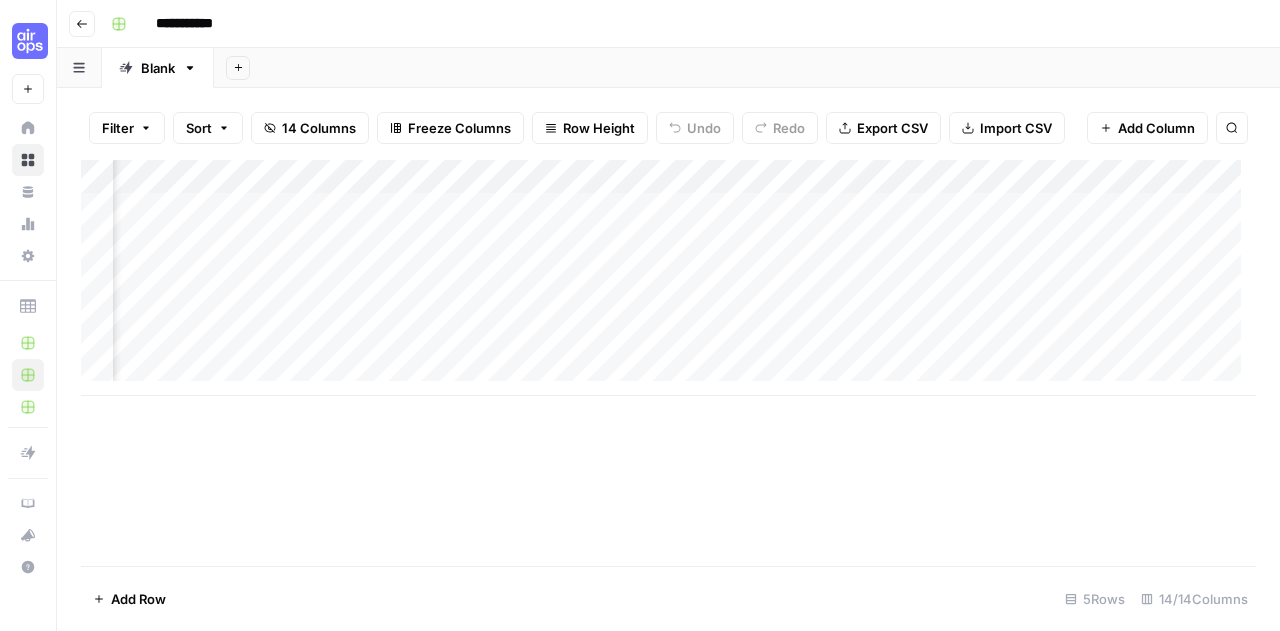 scroll, scrollTop: 0, scrollLeft: 1504, axis: horizontal 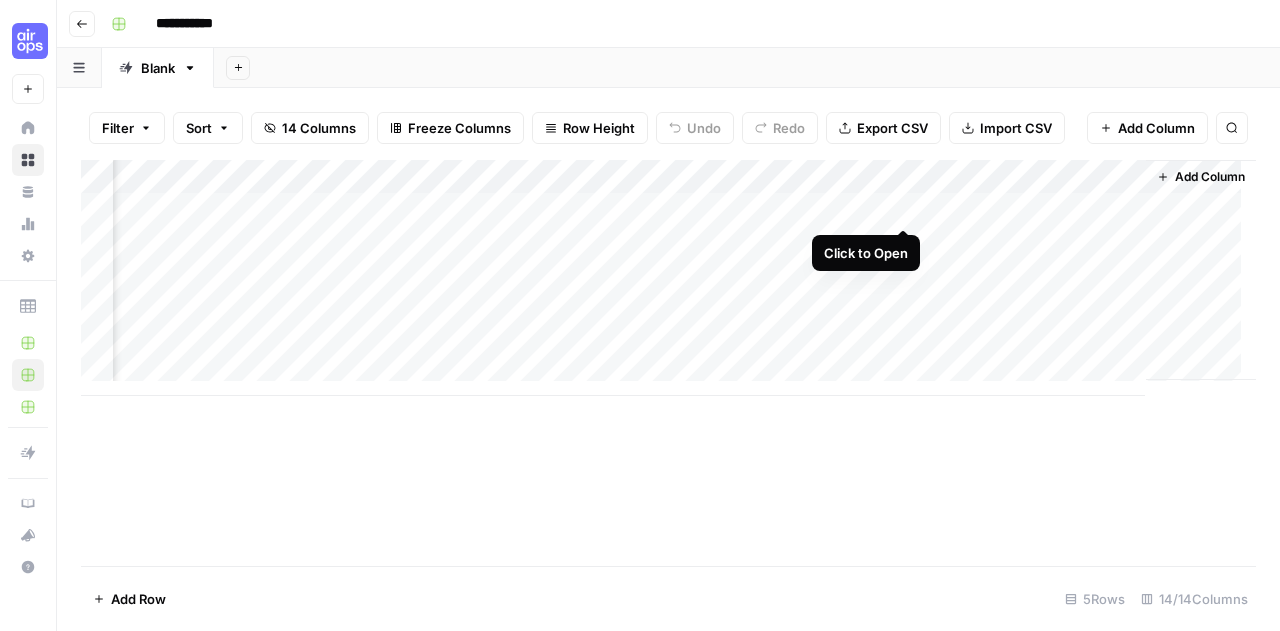 click on "Add Column" at bounding box center (668, 278) 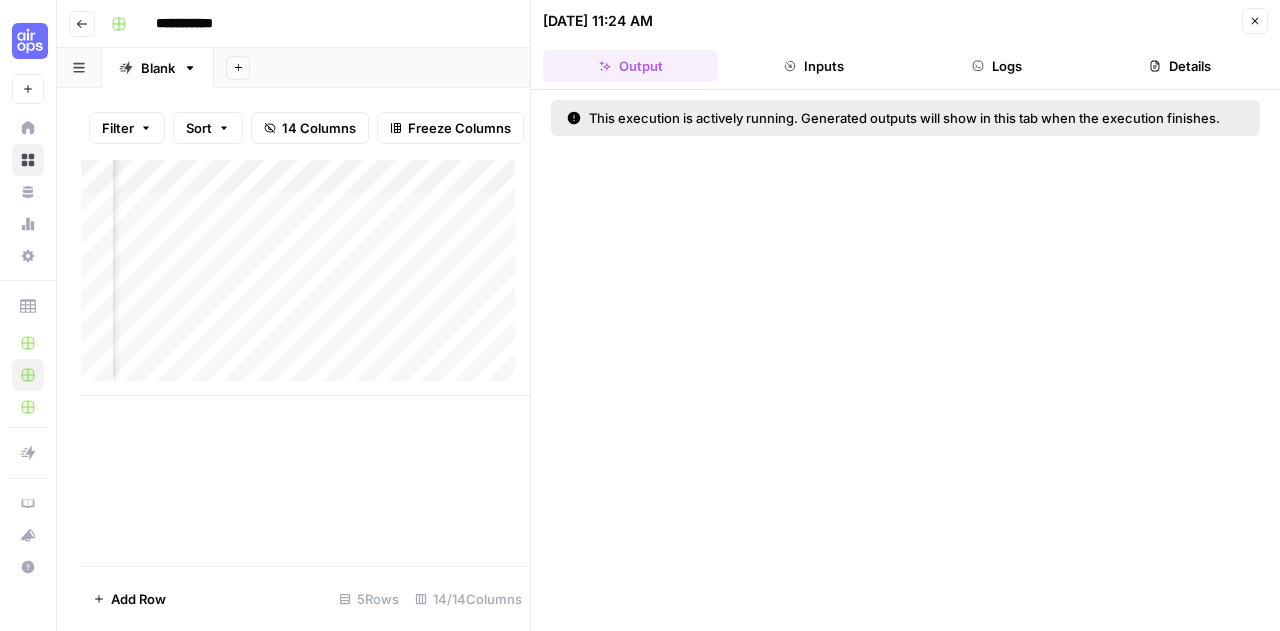 click on "[DATE] 11:24 AM Close Output Inputs Logs Details" at bounding box center (905, 45) 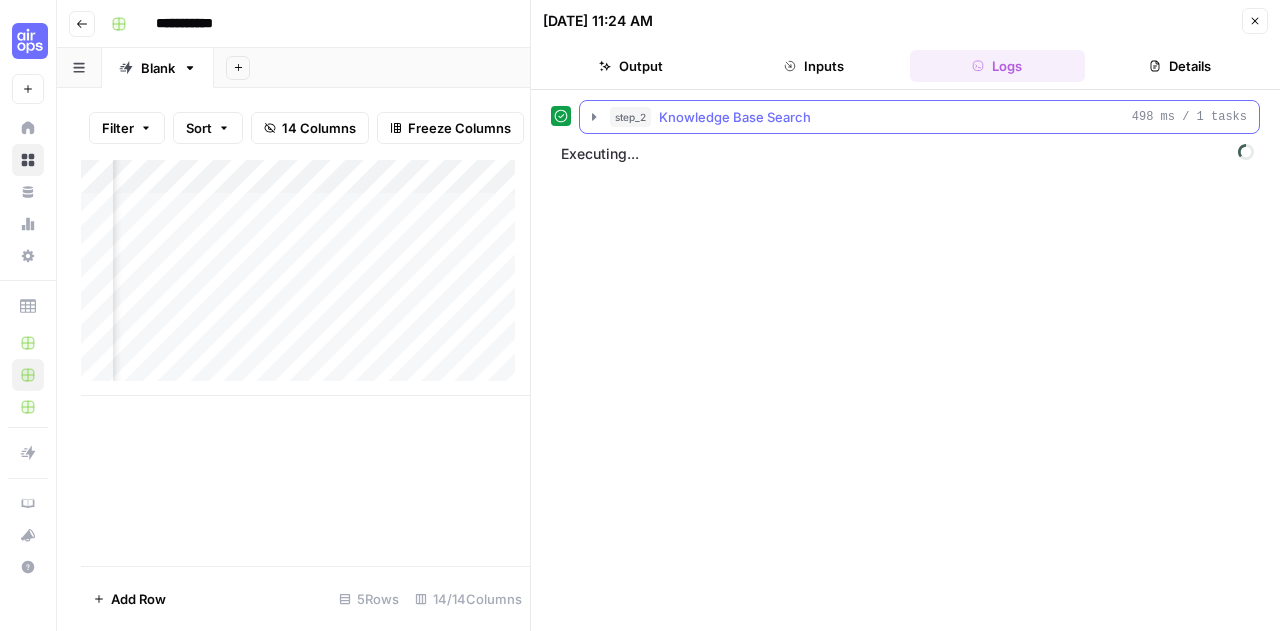 click on "step_2 Knowledge Base Search 498 ms / 1 tasks" at bounding box center (919, 117) 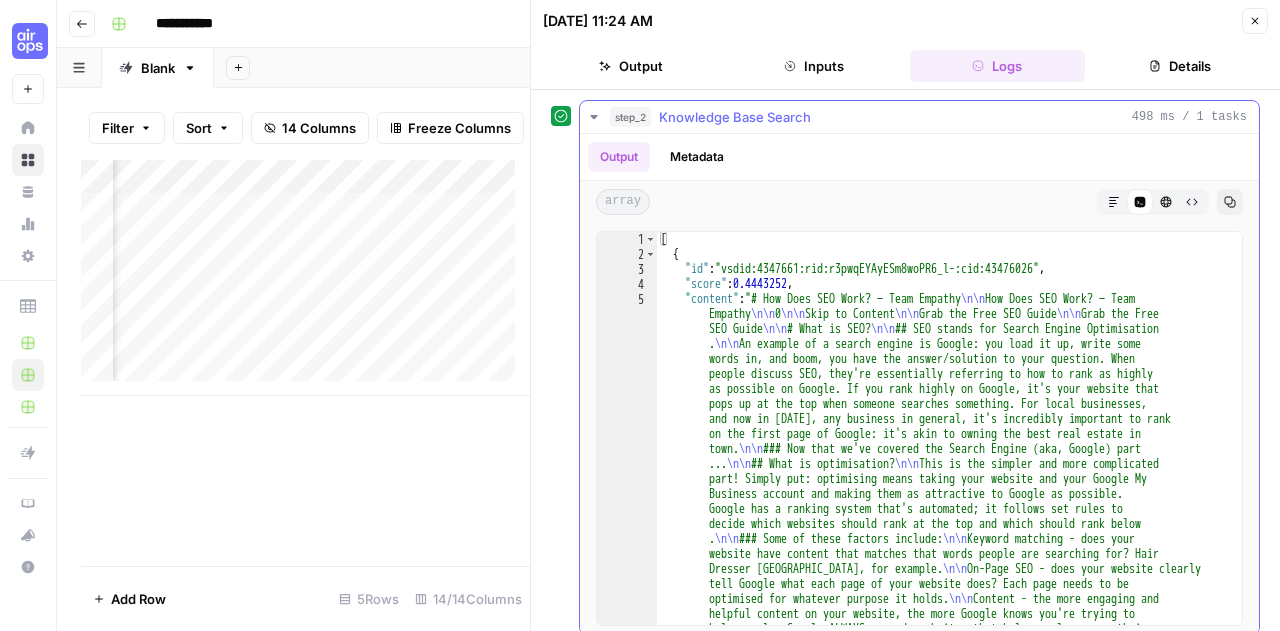 drag, startPoint x: 594, startPoint y: 125, endPoint x: 590, endPoint y: 114, distance: 11.7046995 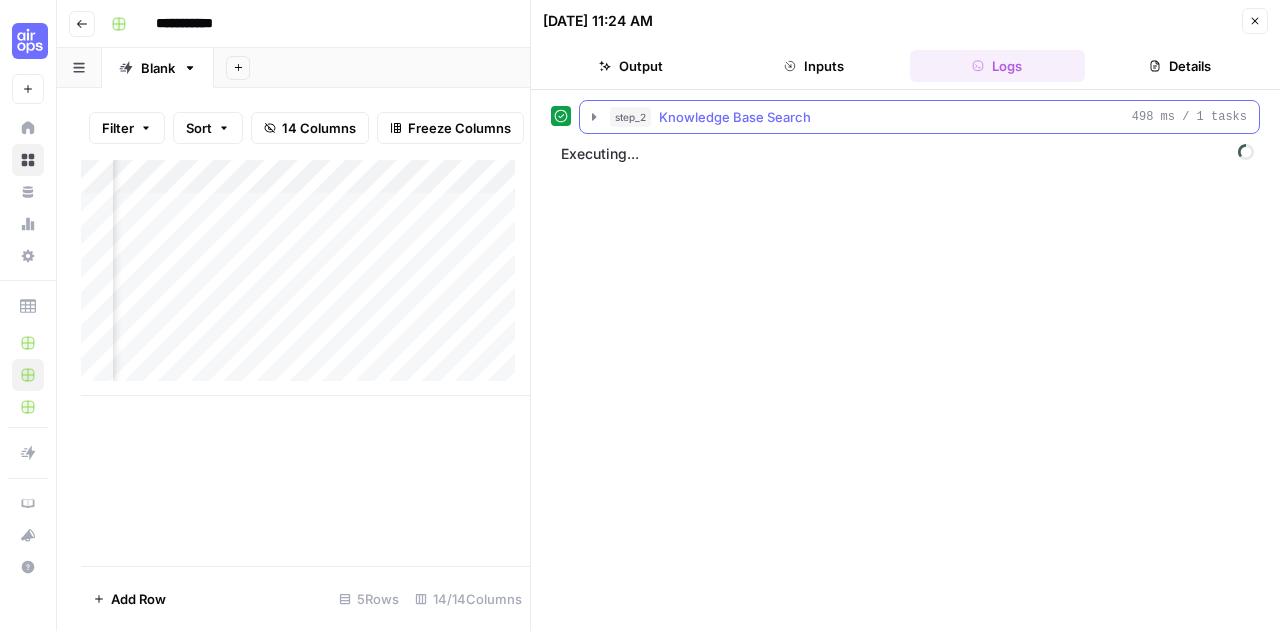 click 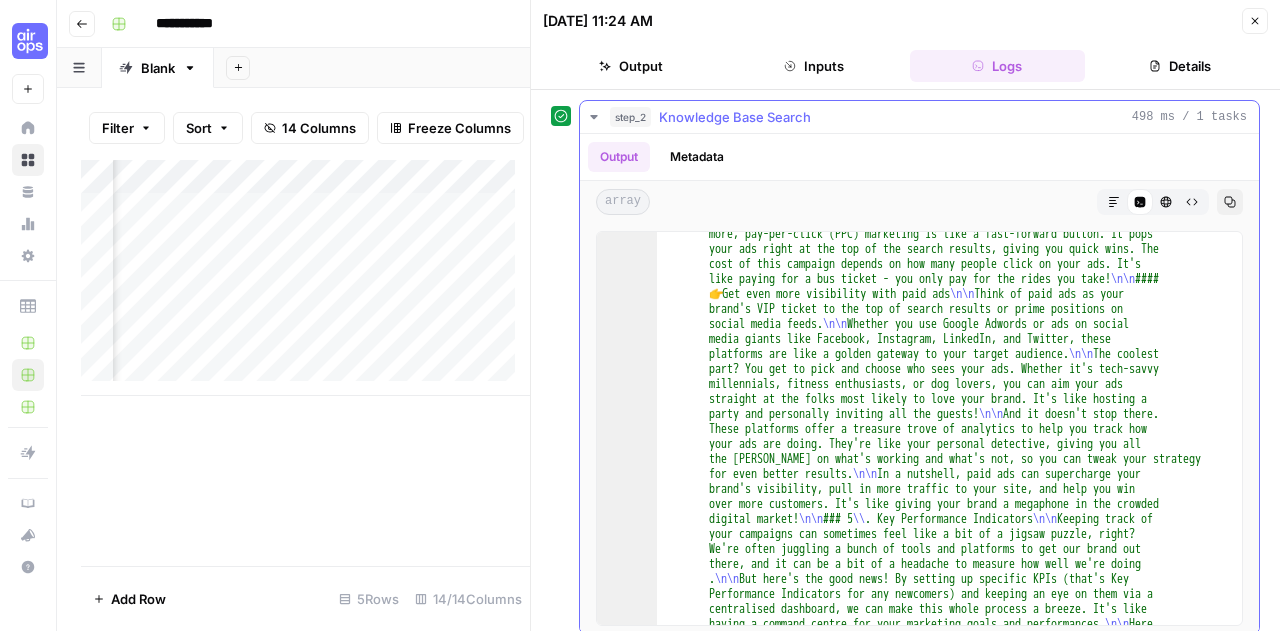 scroll, scrollTop: 271, scrollLeft: 0, axis: vertical 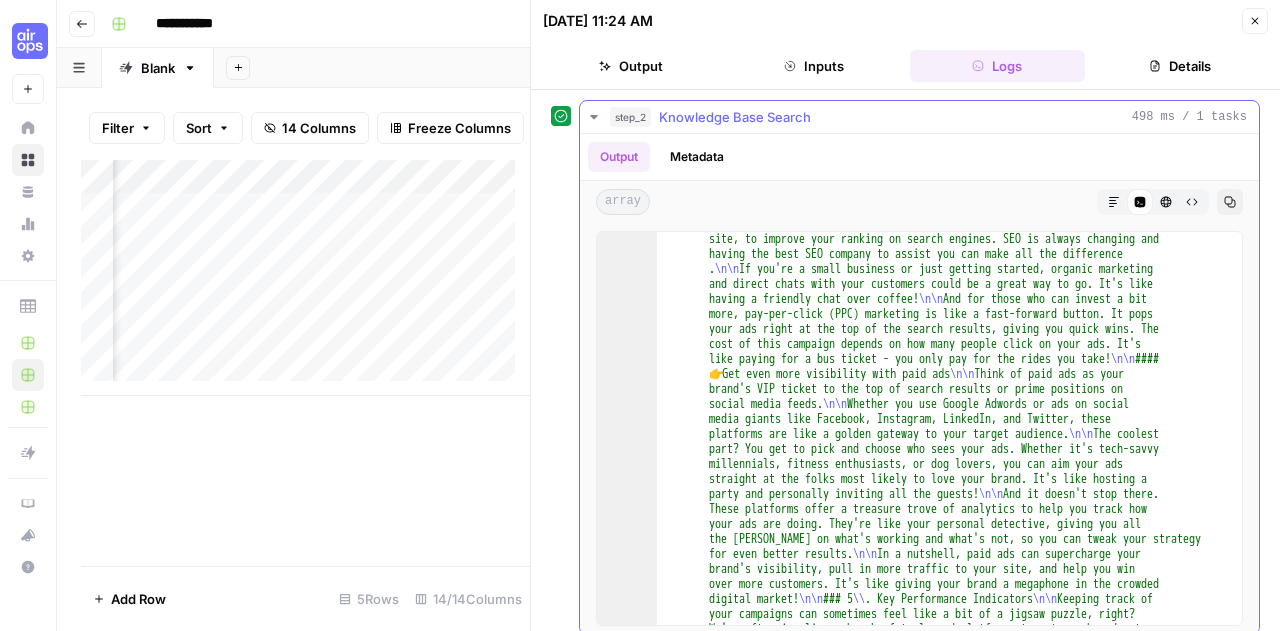 click 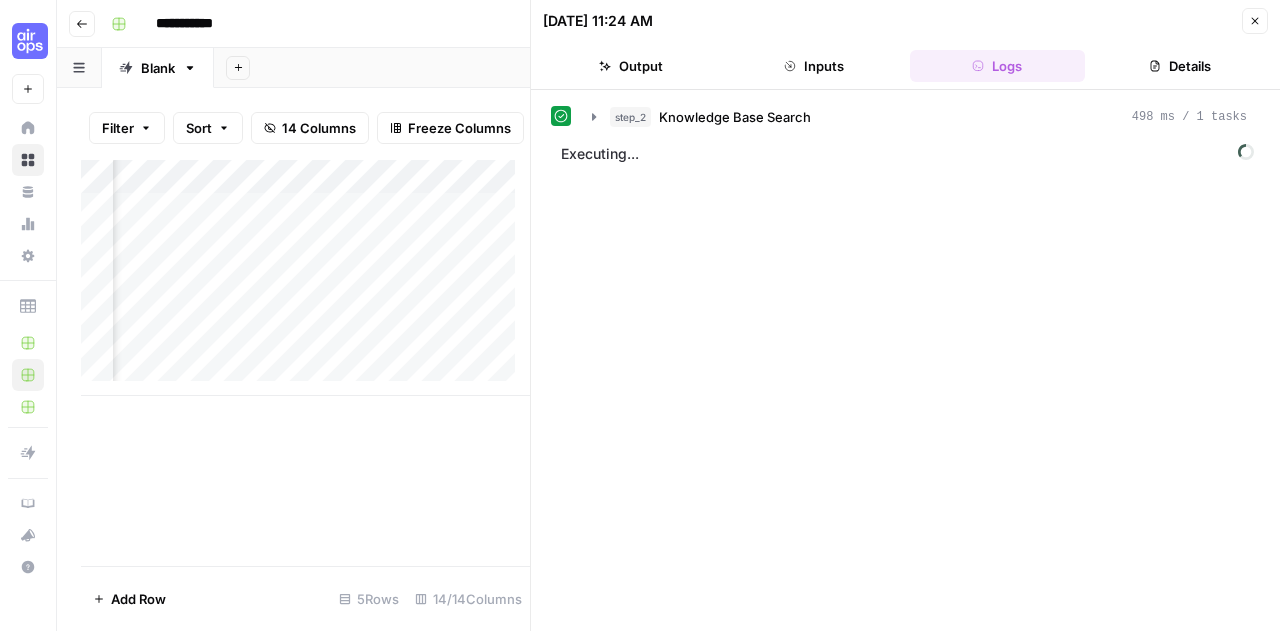 click on "Close" at bounding box center [1255, 21] 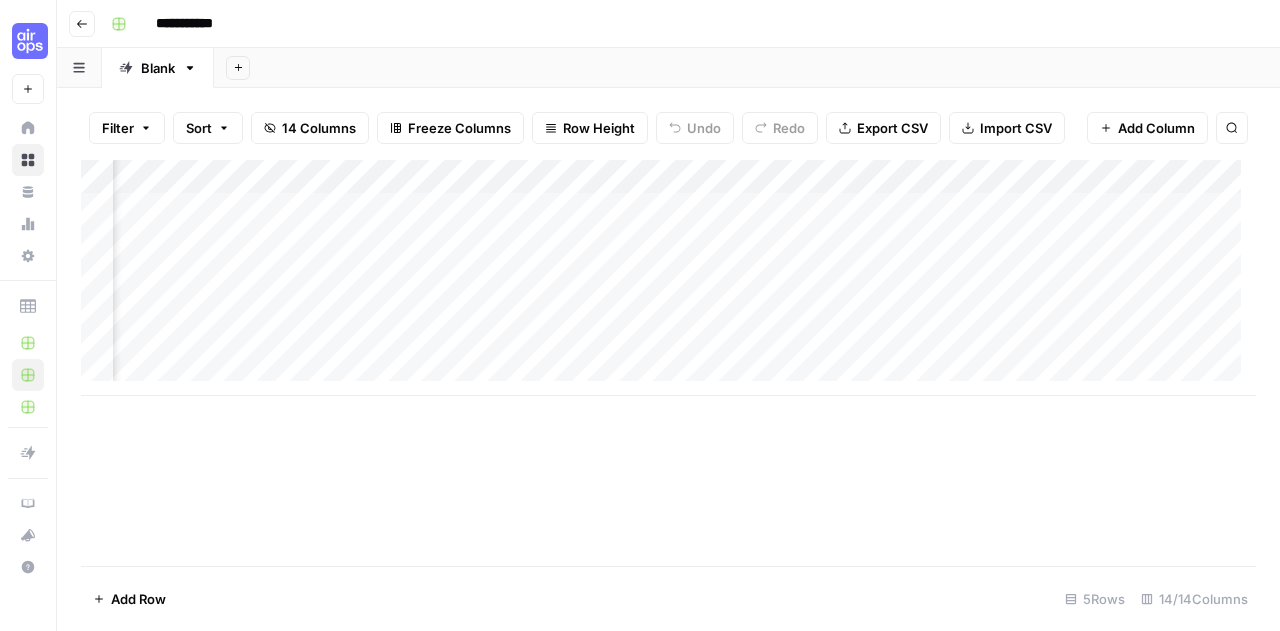 scroll, scrollTop: 0, scrollLeft: 1504, axis: horizontal 